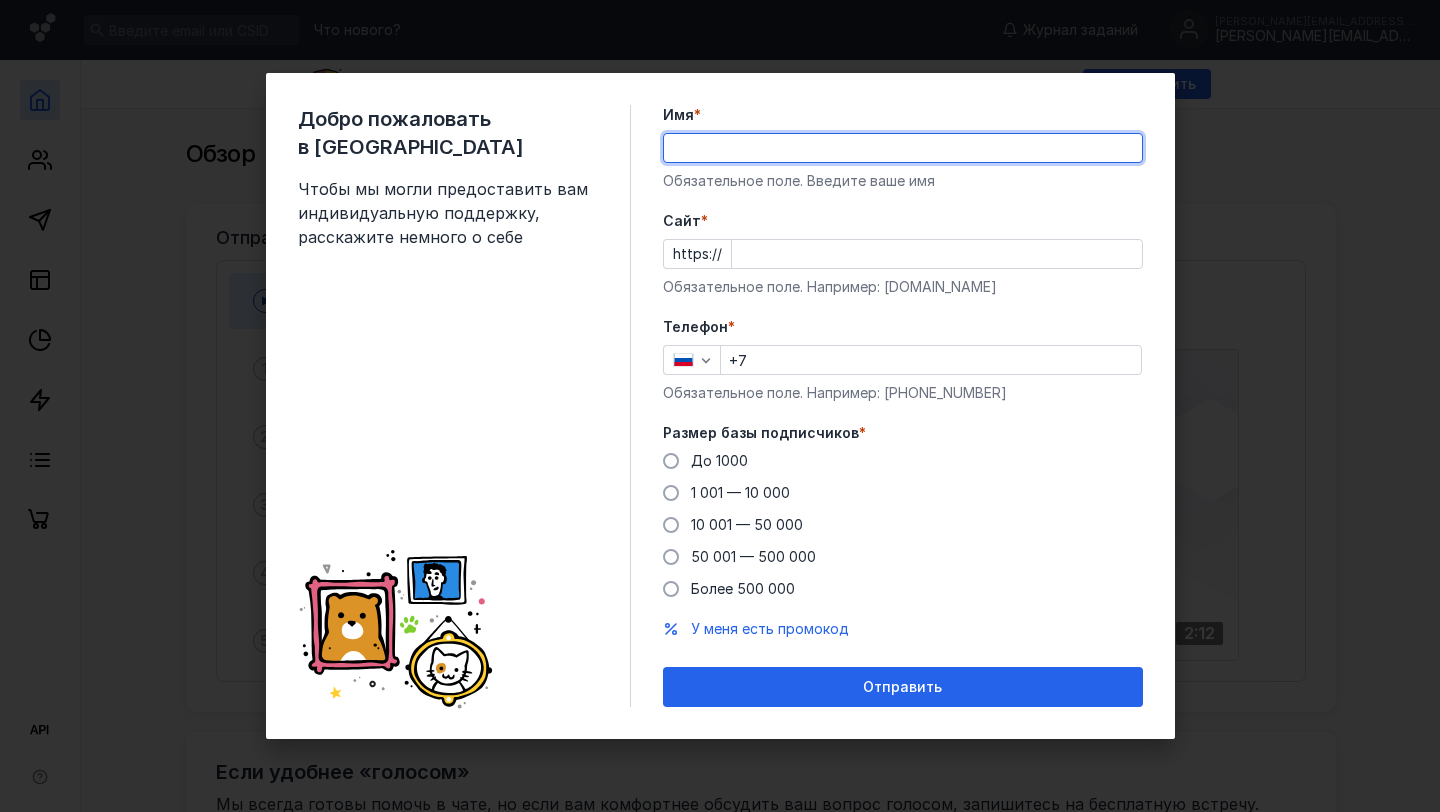 scroll, scrollTop: 0, scrollLeft: 0, axis: both 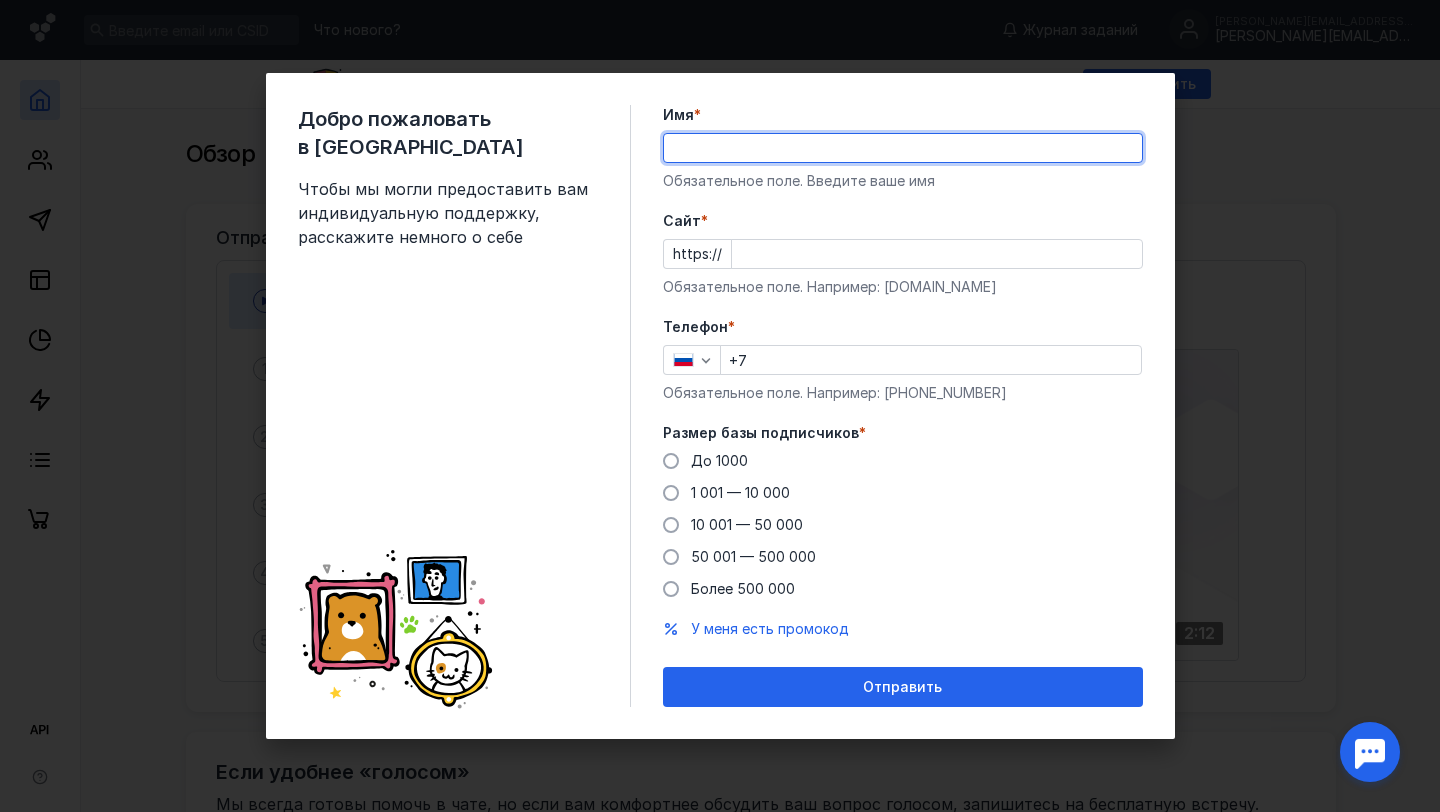 type on "[PERSON_NAME]" 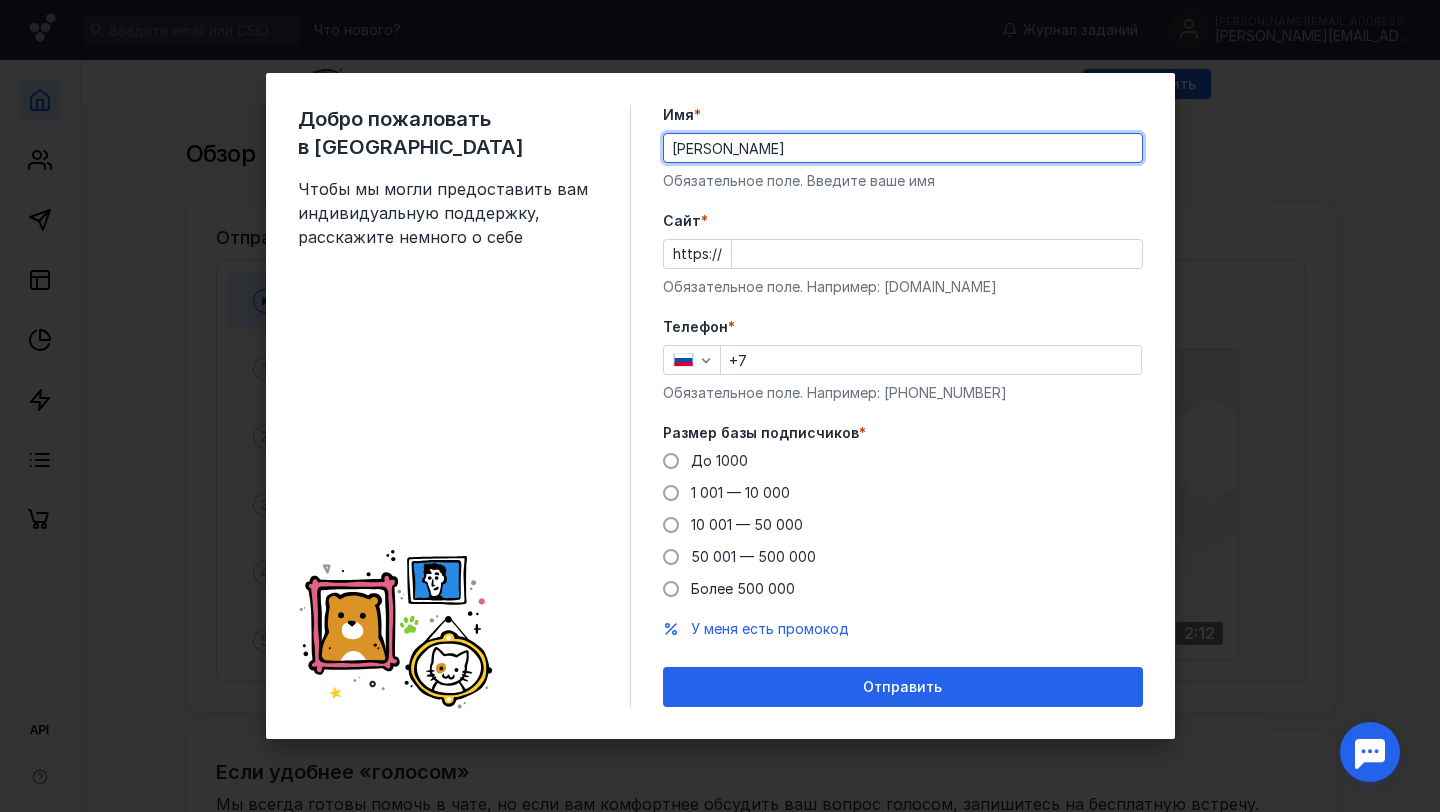 click on "Cайт  *" at bounding box center (937, 254) 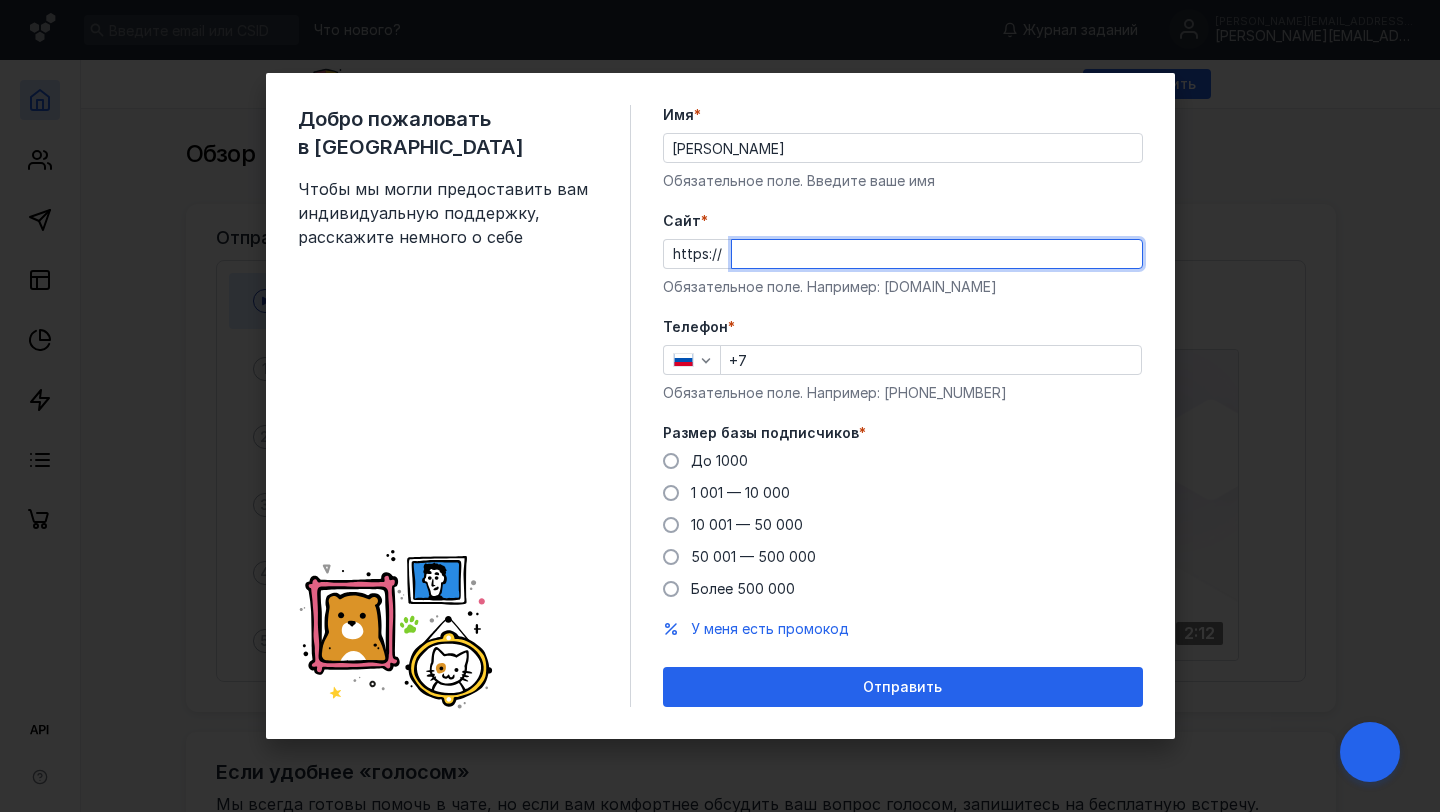 paste on "[PERSON_NAME][EMAIL_ADDRESS][DOMAIN_NAME]" 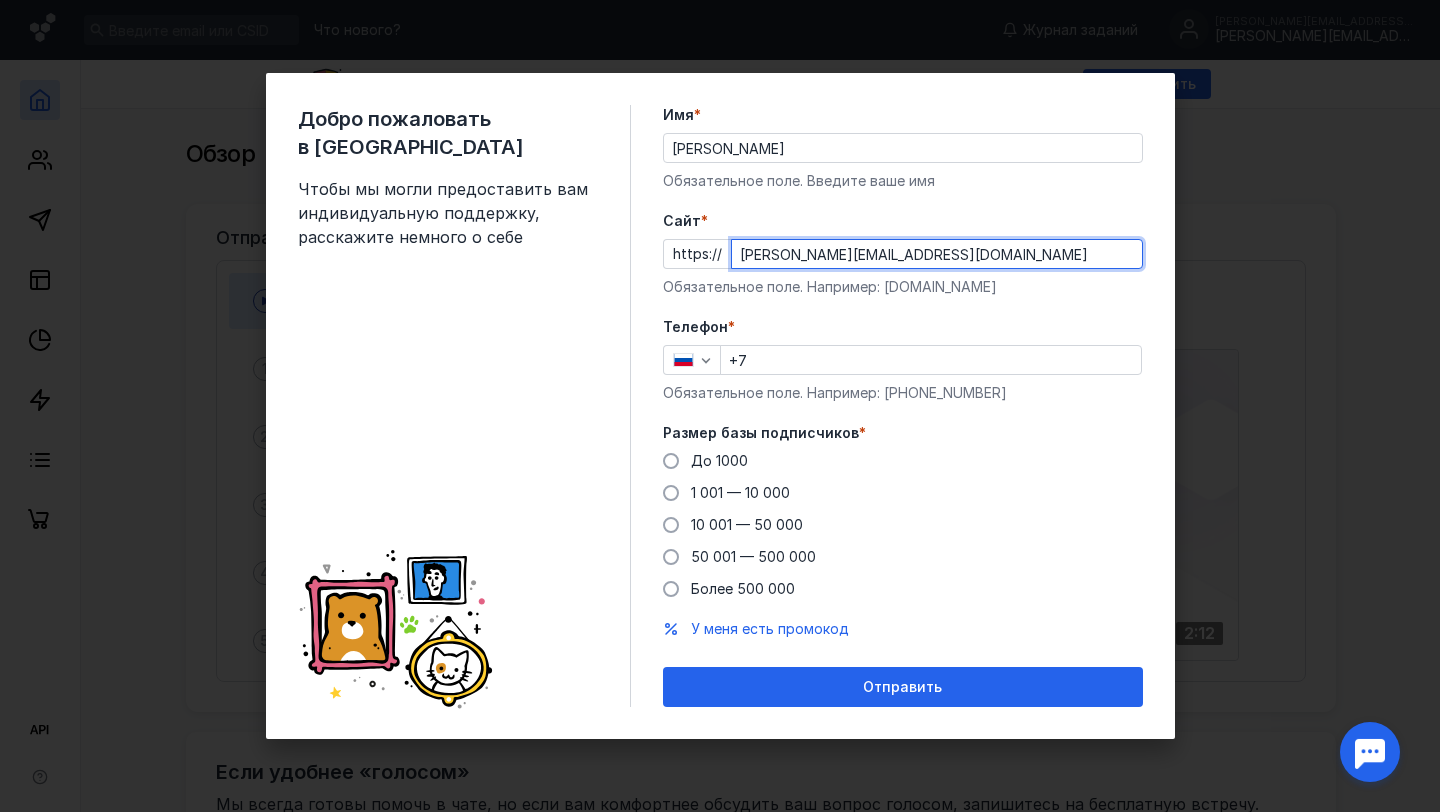 drag, startPoint x: 867, startPoint y: 257, endPoint x: 686, endPoint y: 257, distance: 181 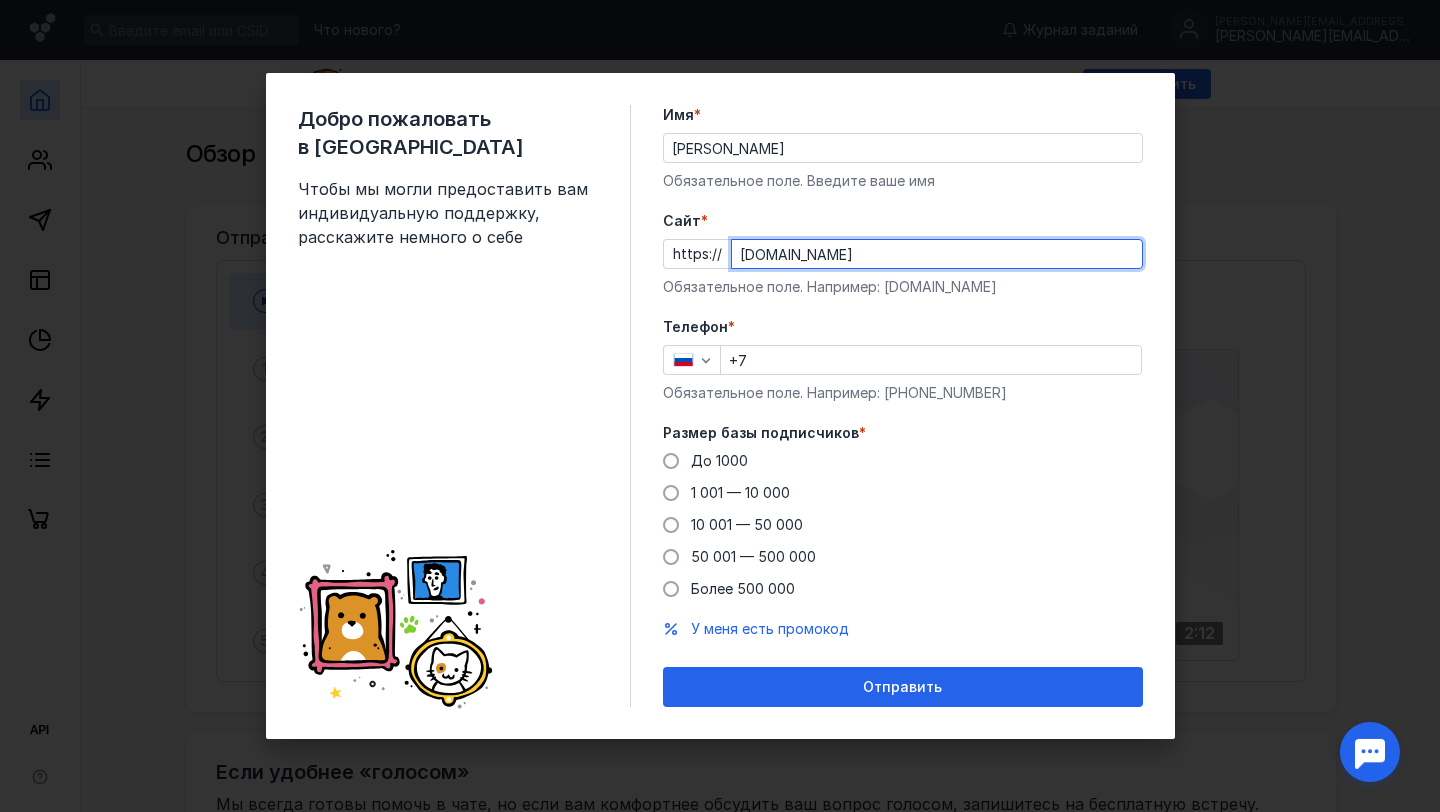 type on "[DOMAIN_NAME]" 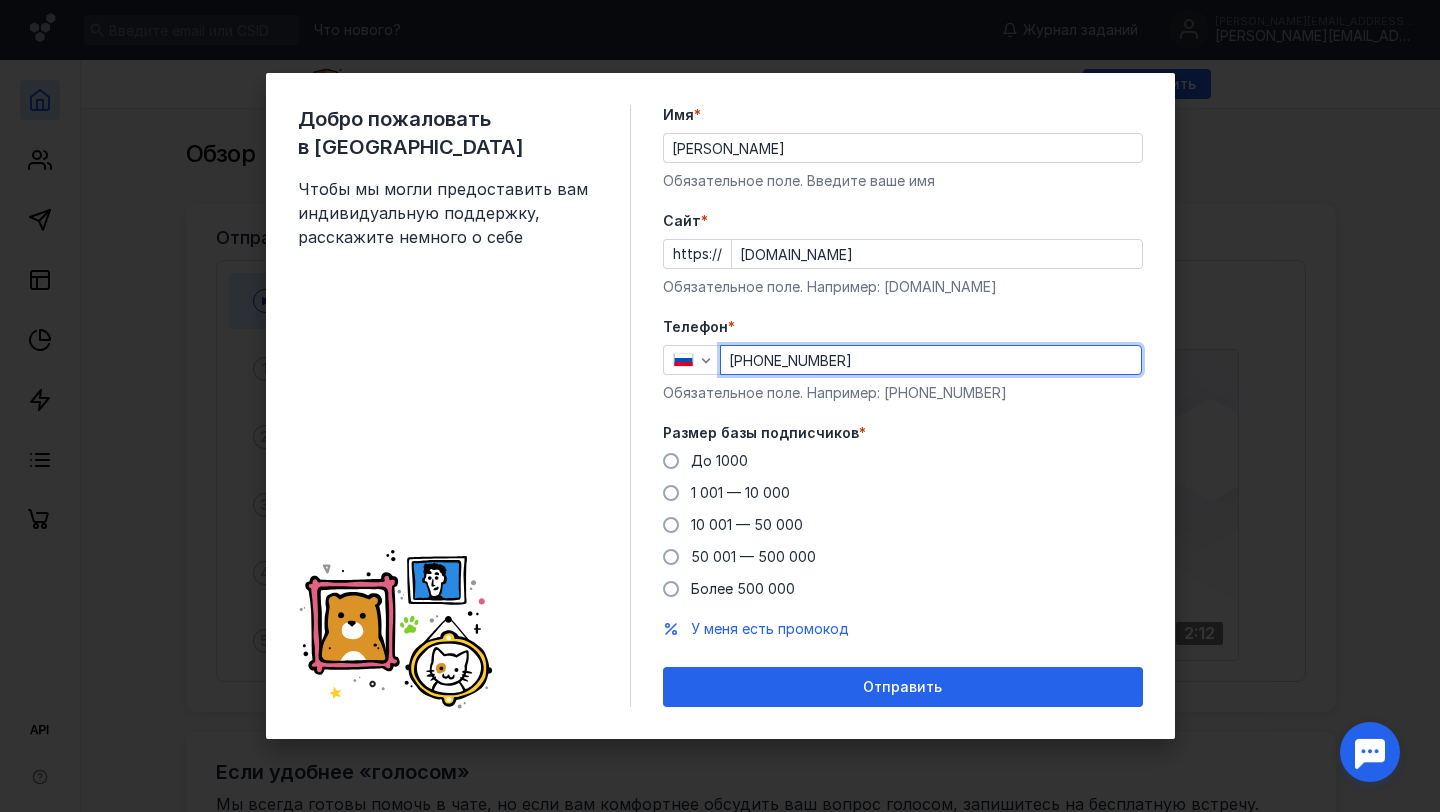 type on "[PHONE_NUMBER]" 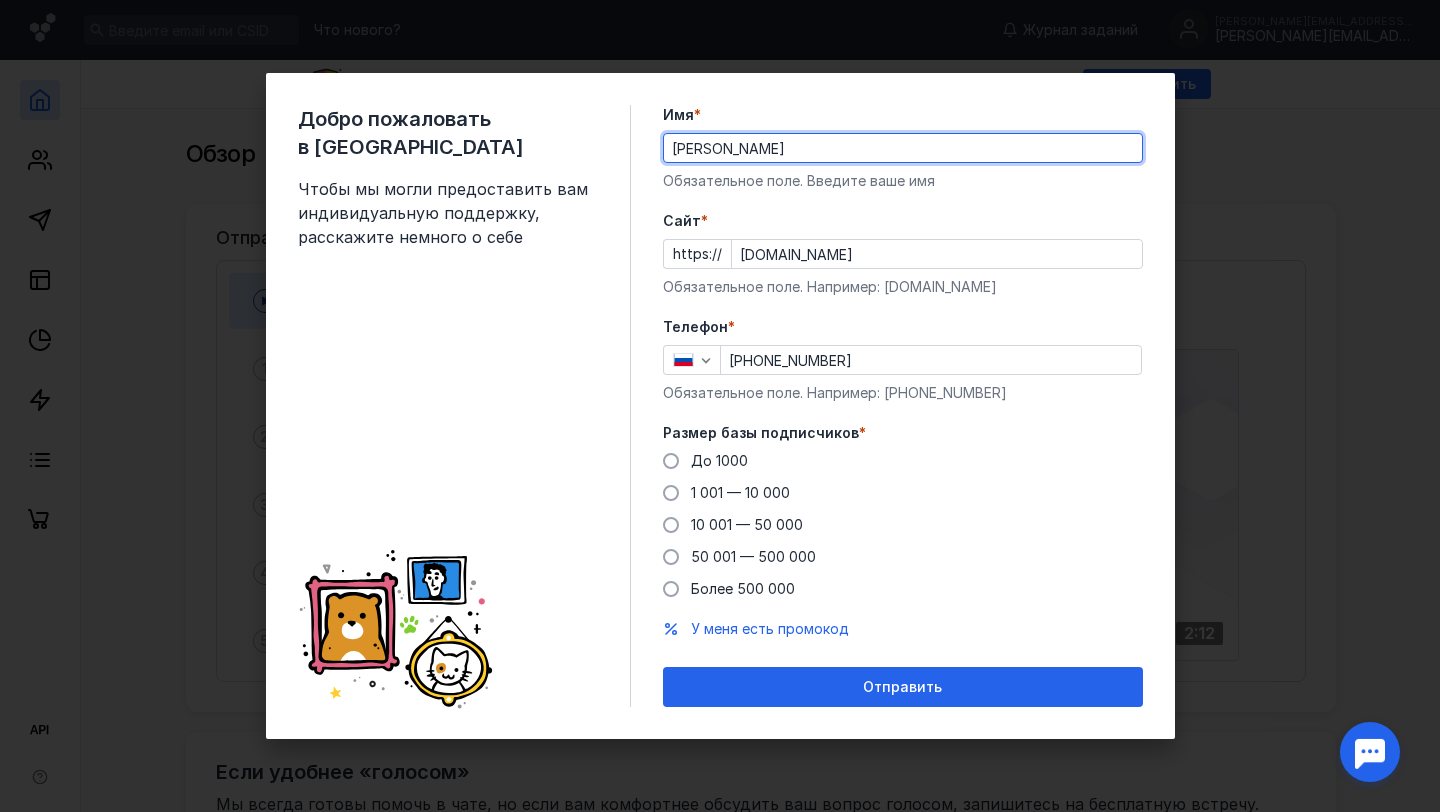 click on "[PERSON_NAME]" at bounding box center [903, 148] 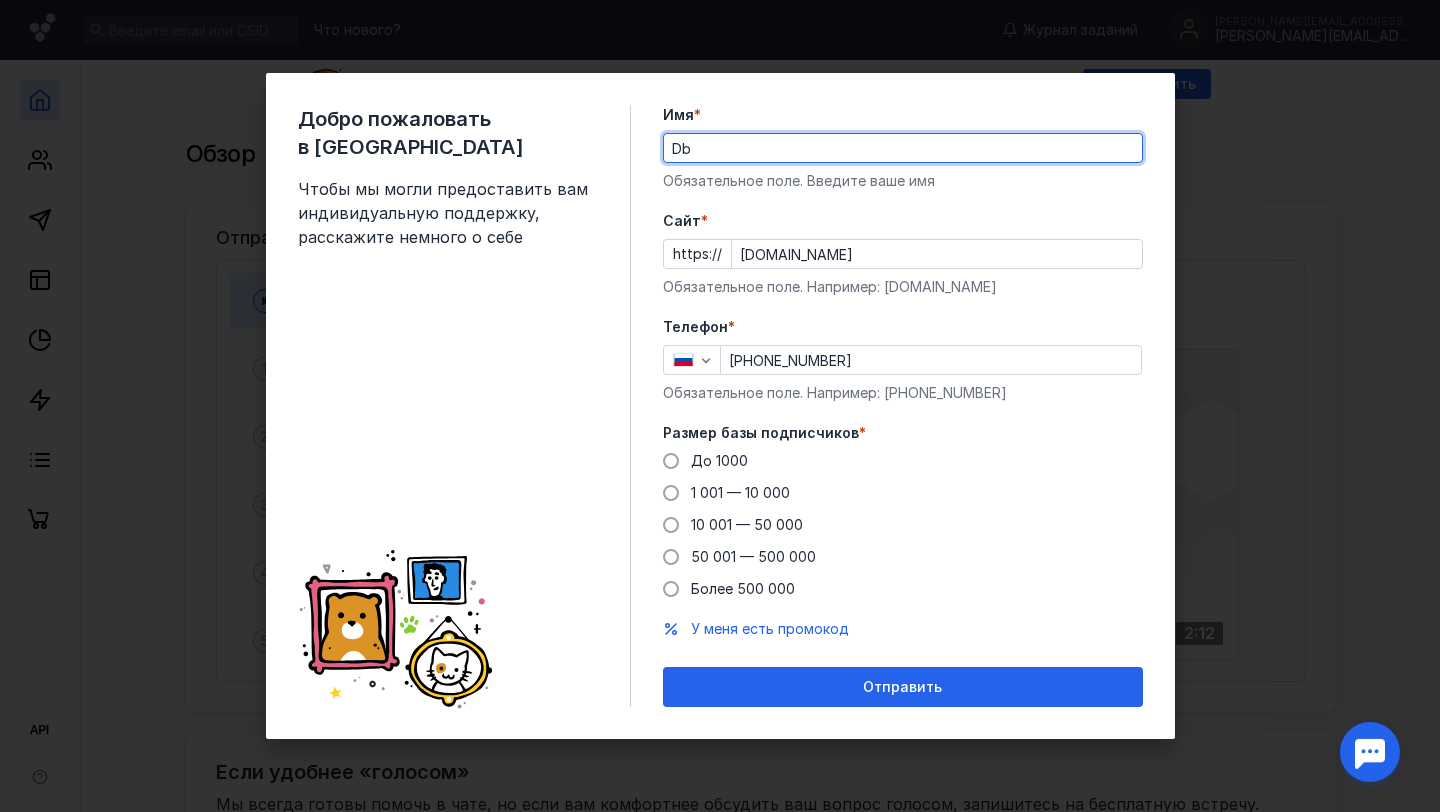 type on "D" 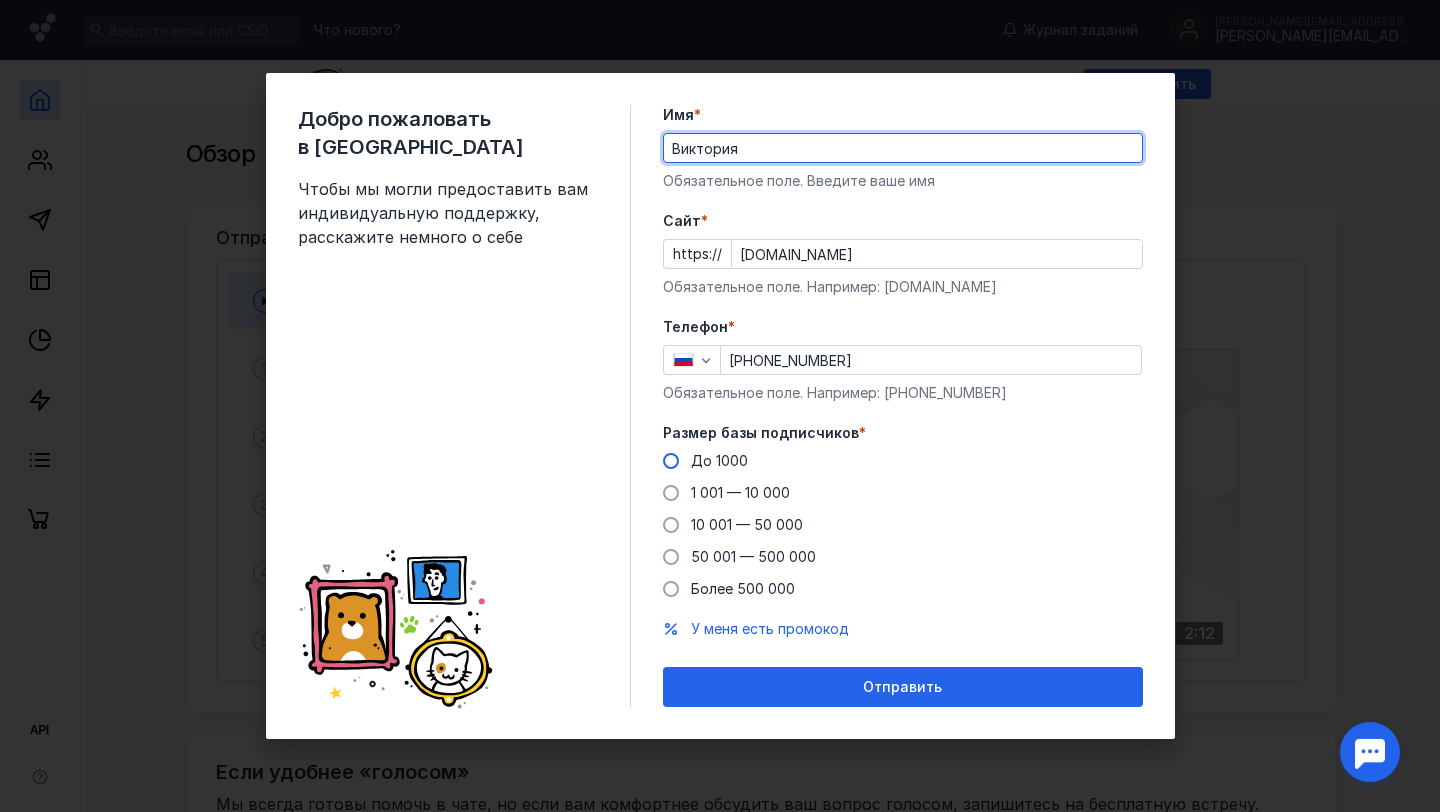 type on "Виктория" 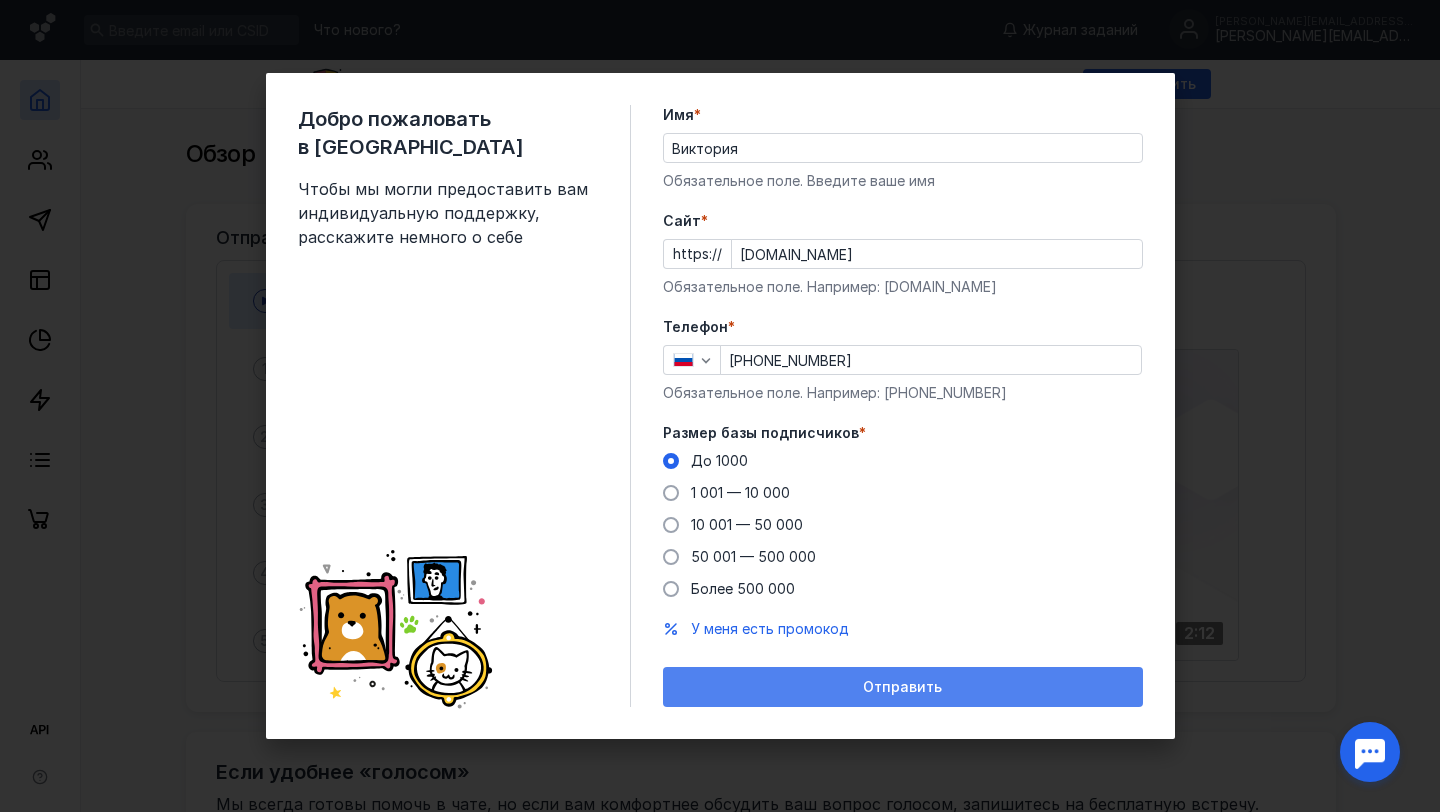 click on "Отправить" at bounding box center [903, 687] 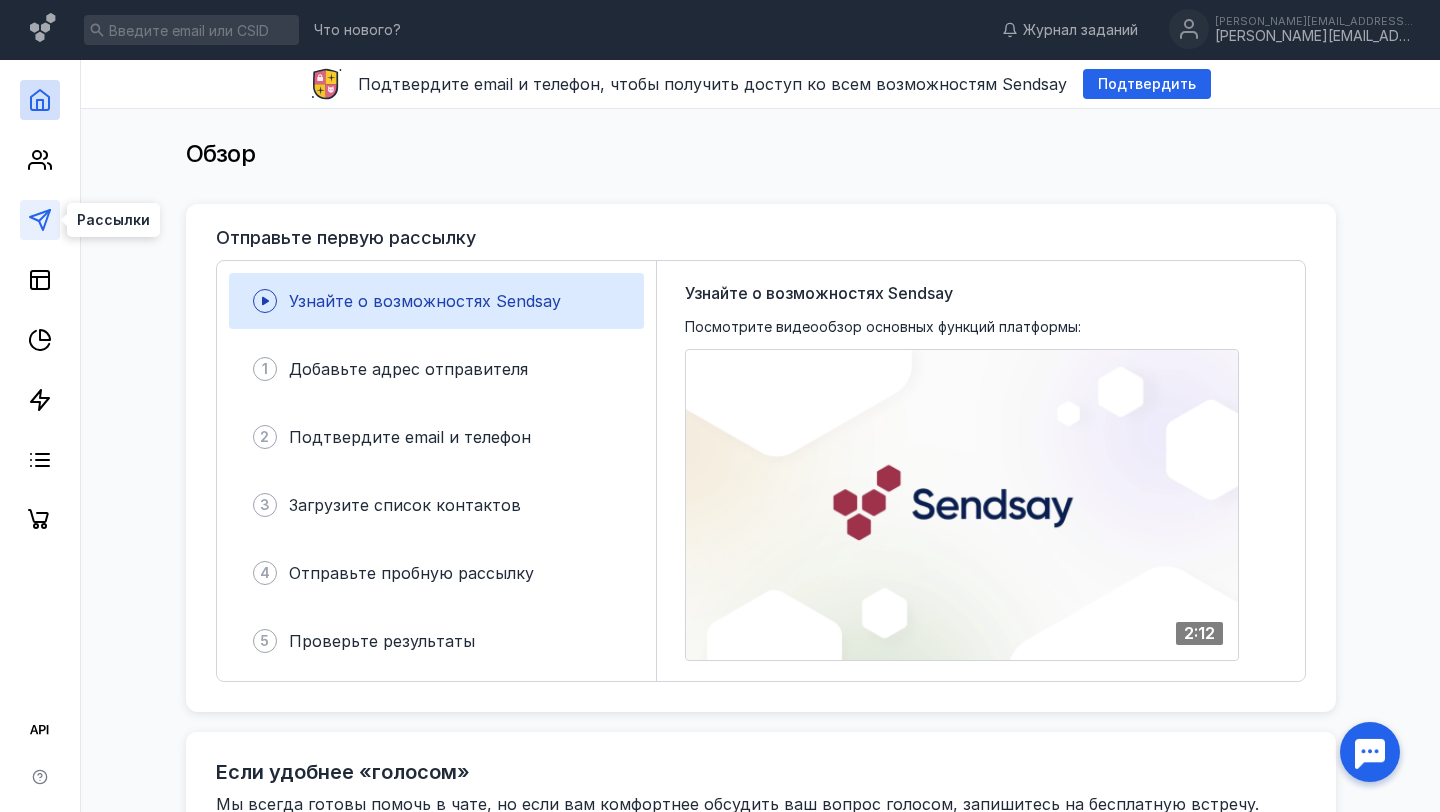 click 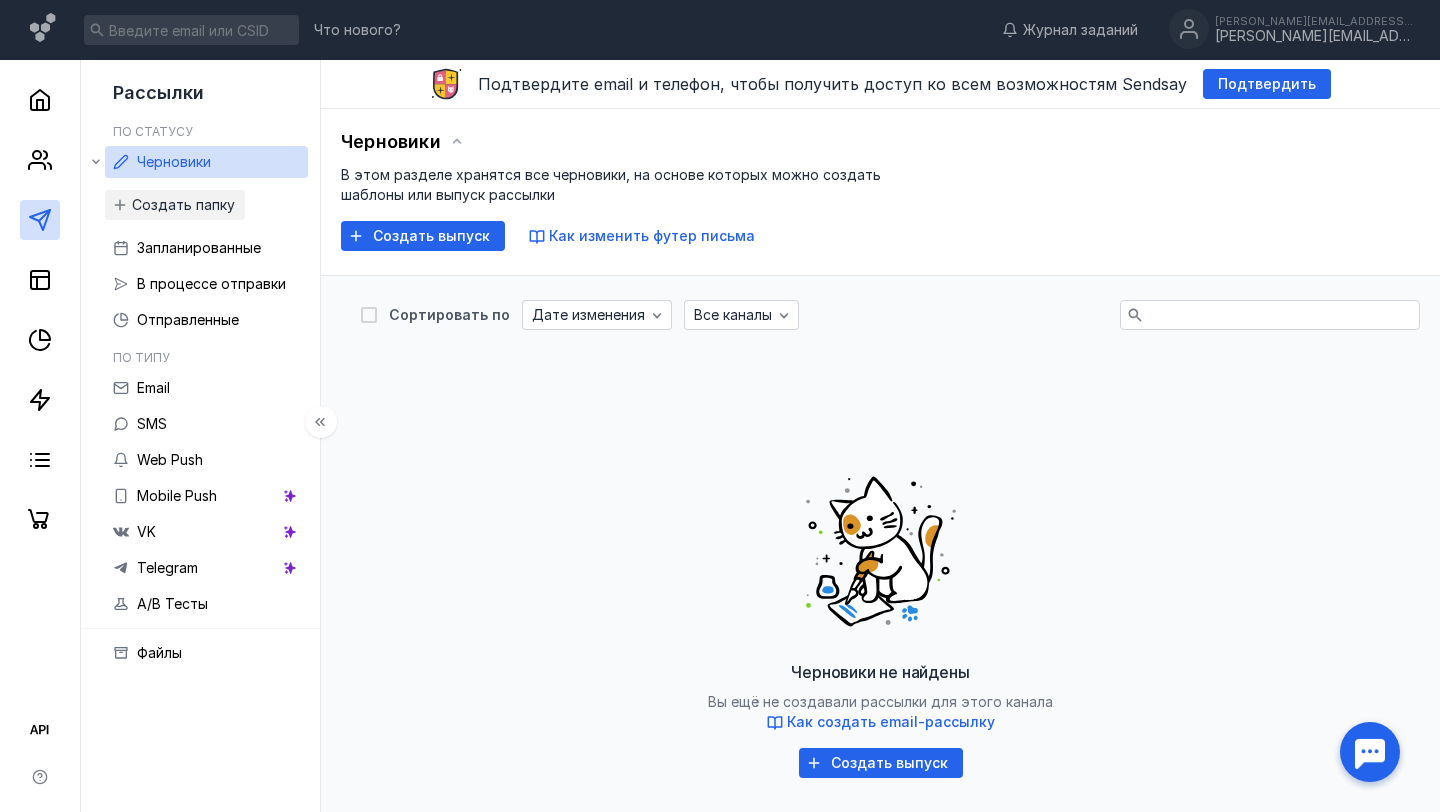 click on "Черновики" at bounding box center [174, 161] 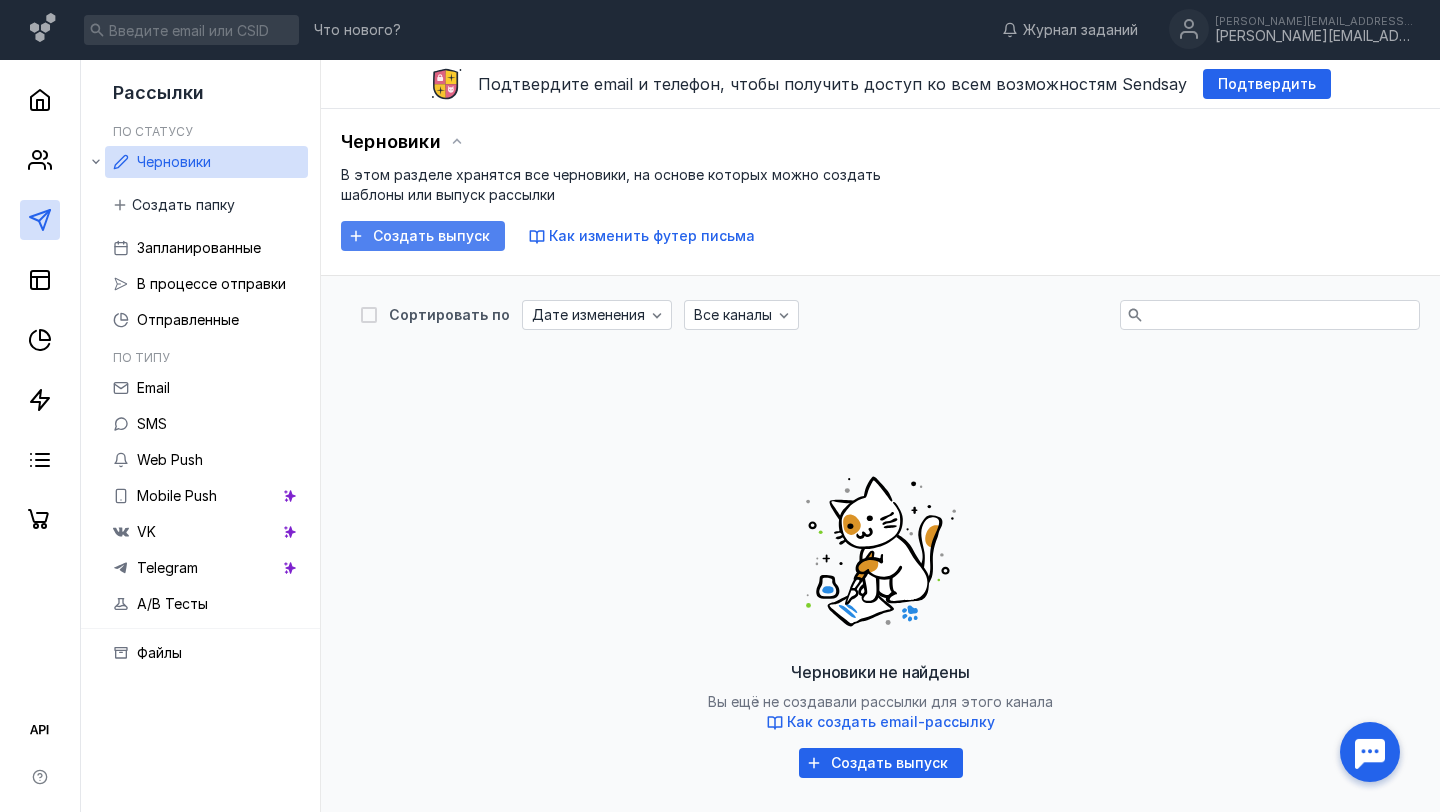 click on "Создать выпуск" at bounding box center [431, 236] 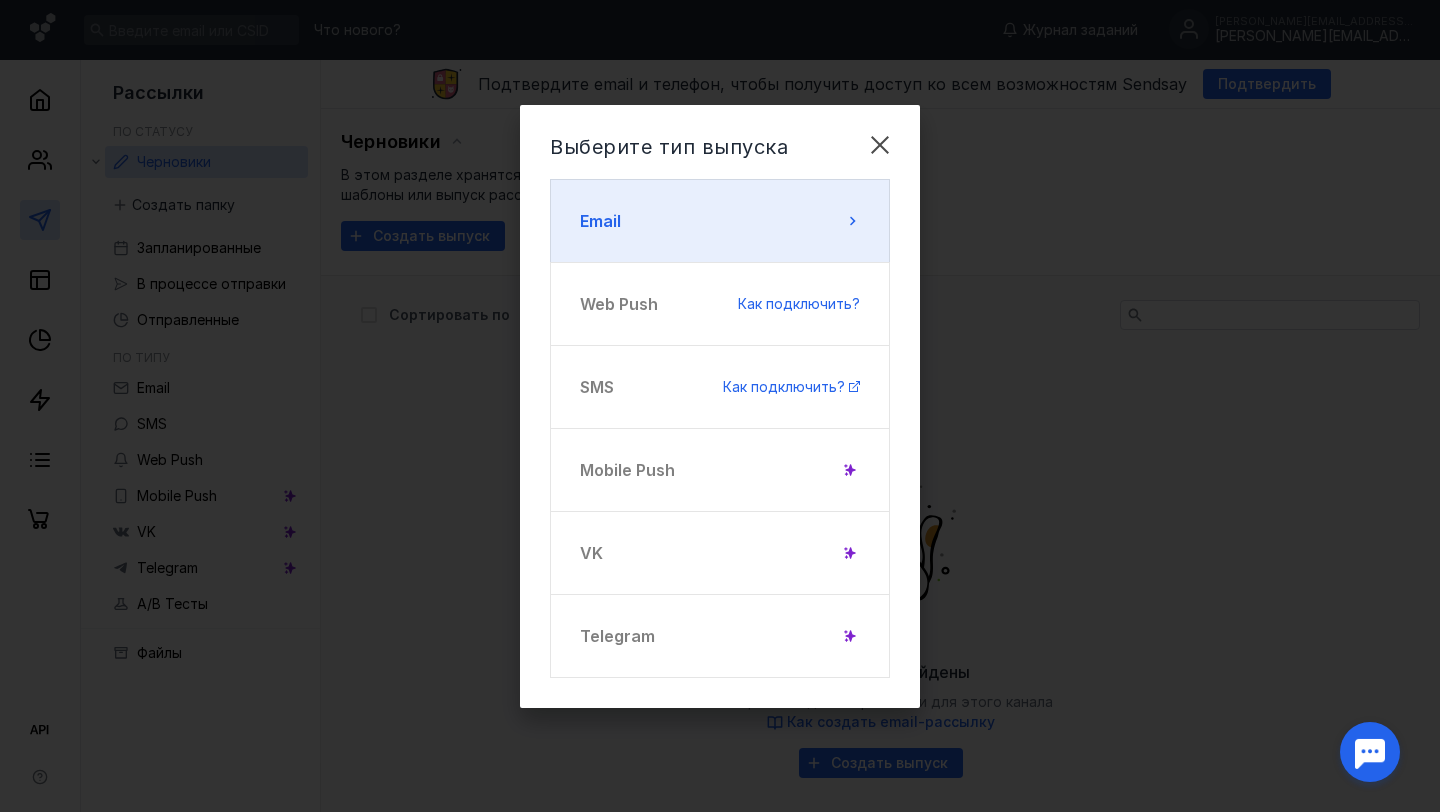 click on "Email" at bounding box center [720, 221] 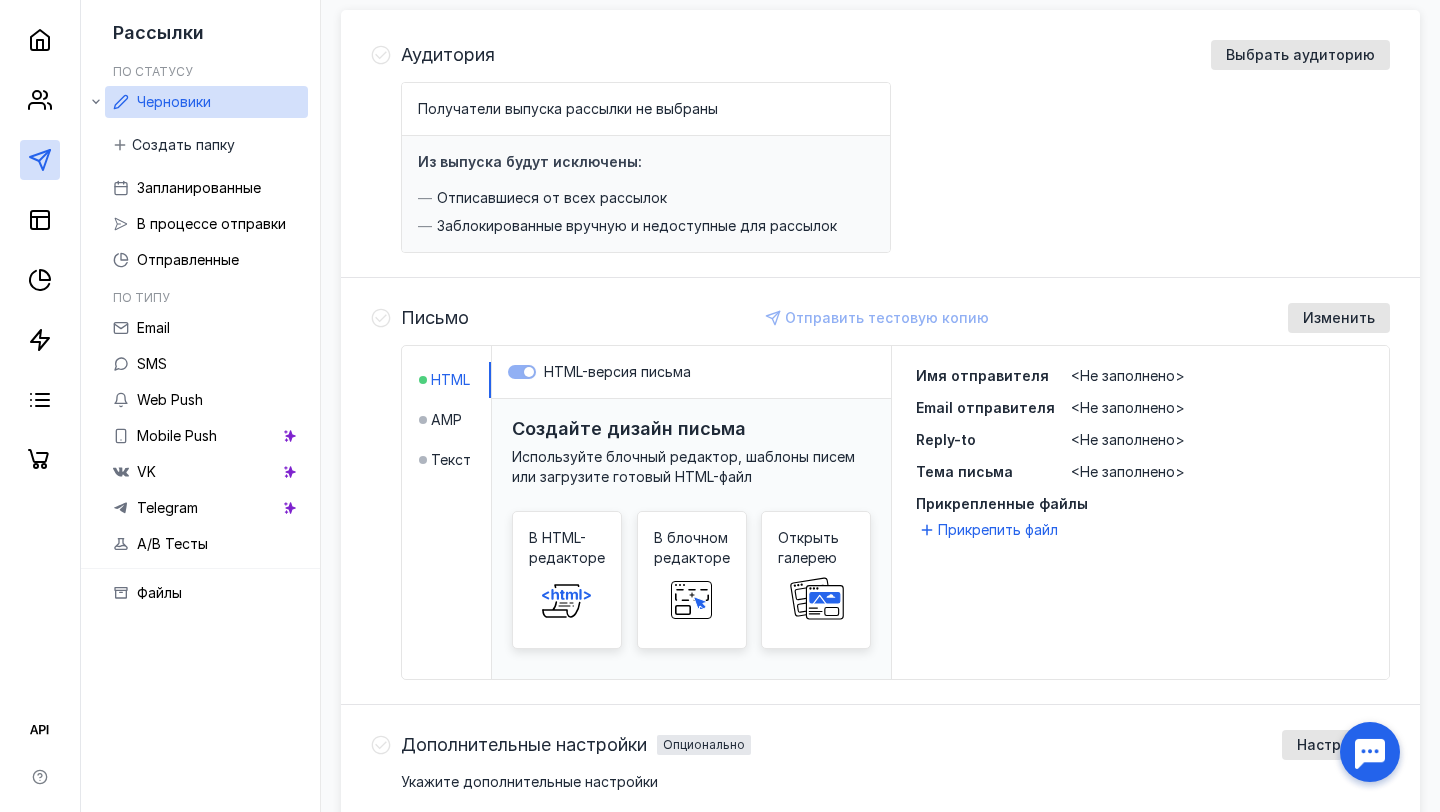 scroll, scrollTop: 368, scrollLeft: 0, axis: vertical 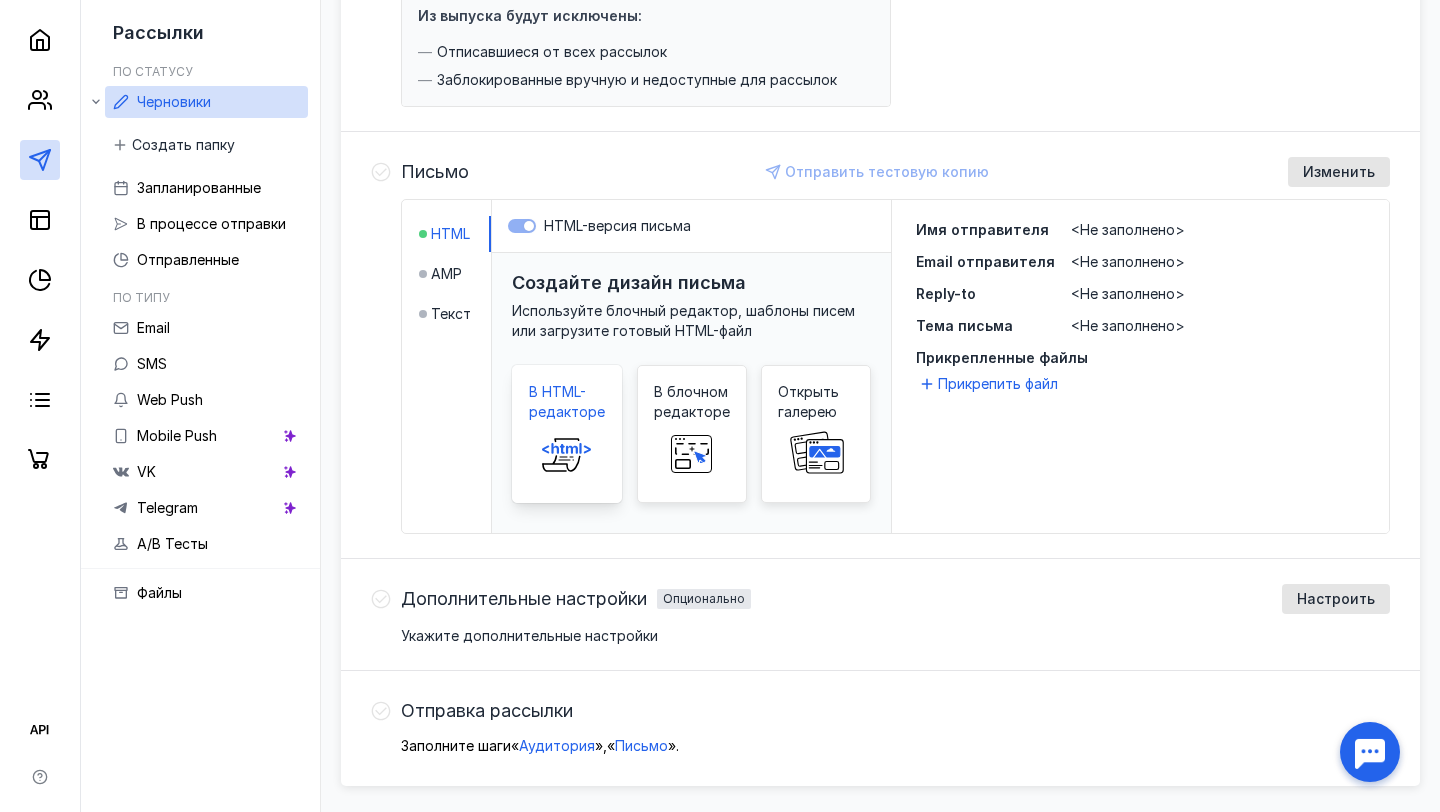 click on "В HTML-редакторе" at bounding box center (567, 402) 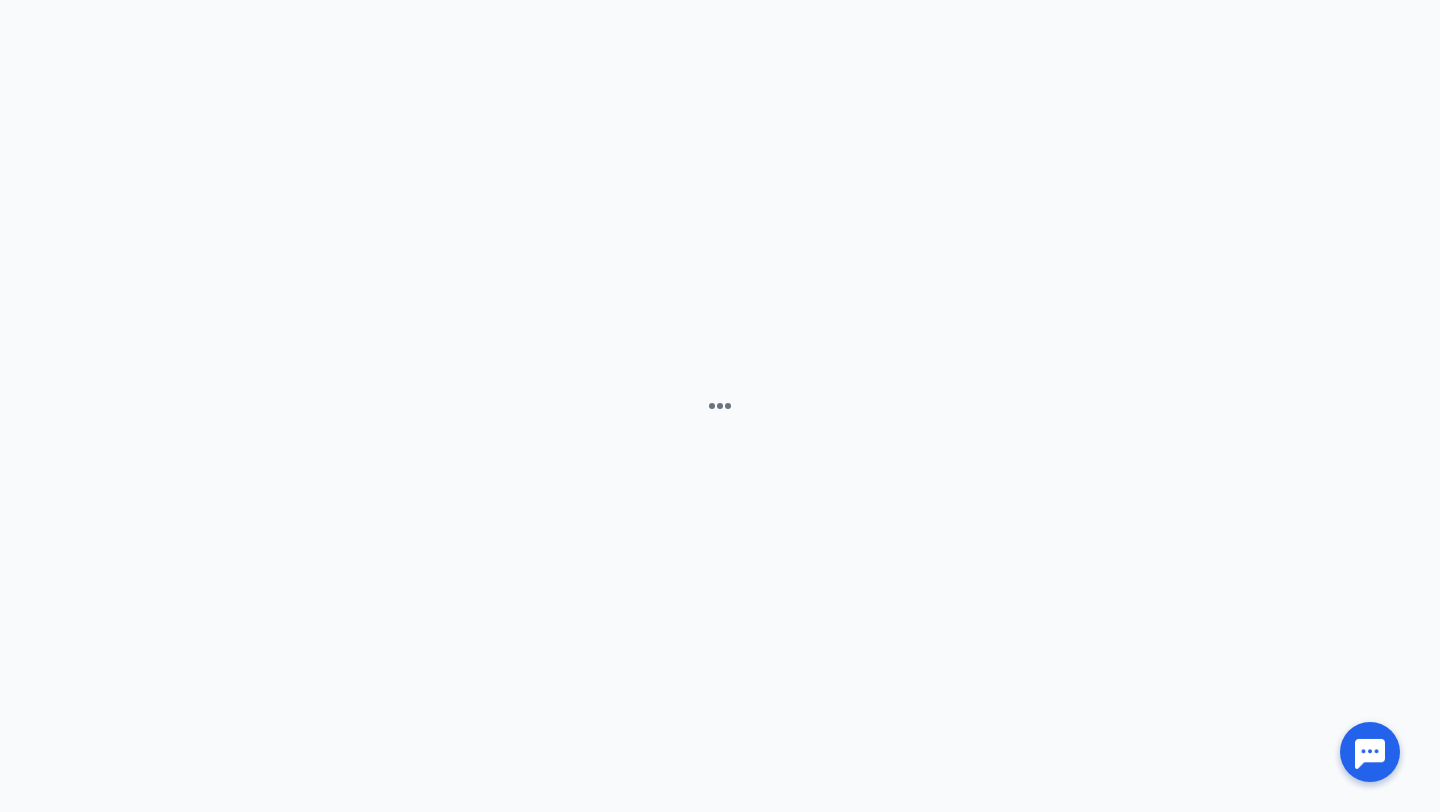 scroll, scrollTop: 0, scrollLeft: 0, axis: both 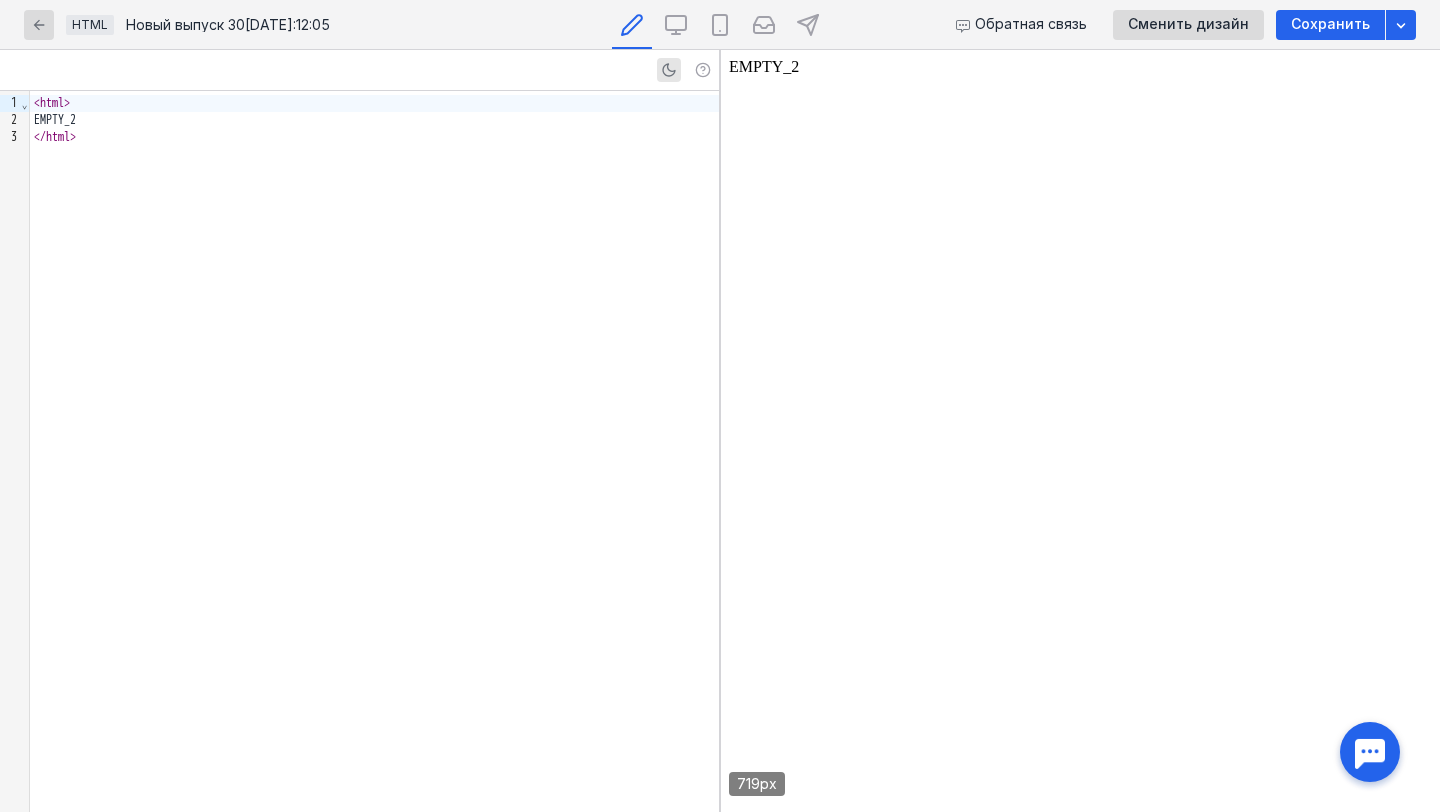 click on "< html >     EMPTY_2 </ html >" at bounding box center [374, 451] 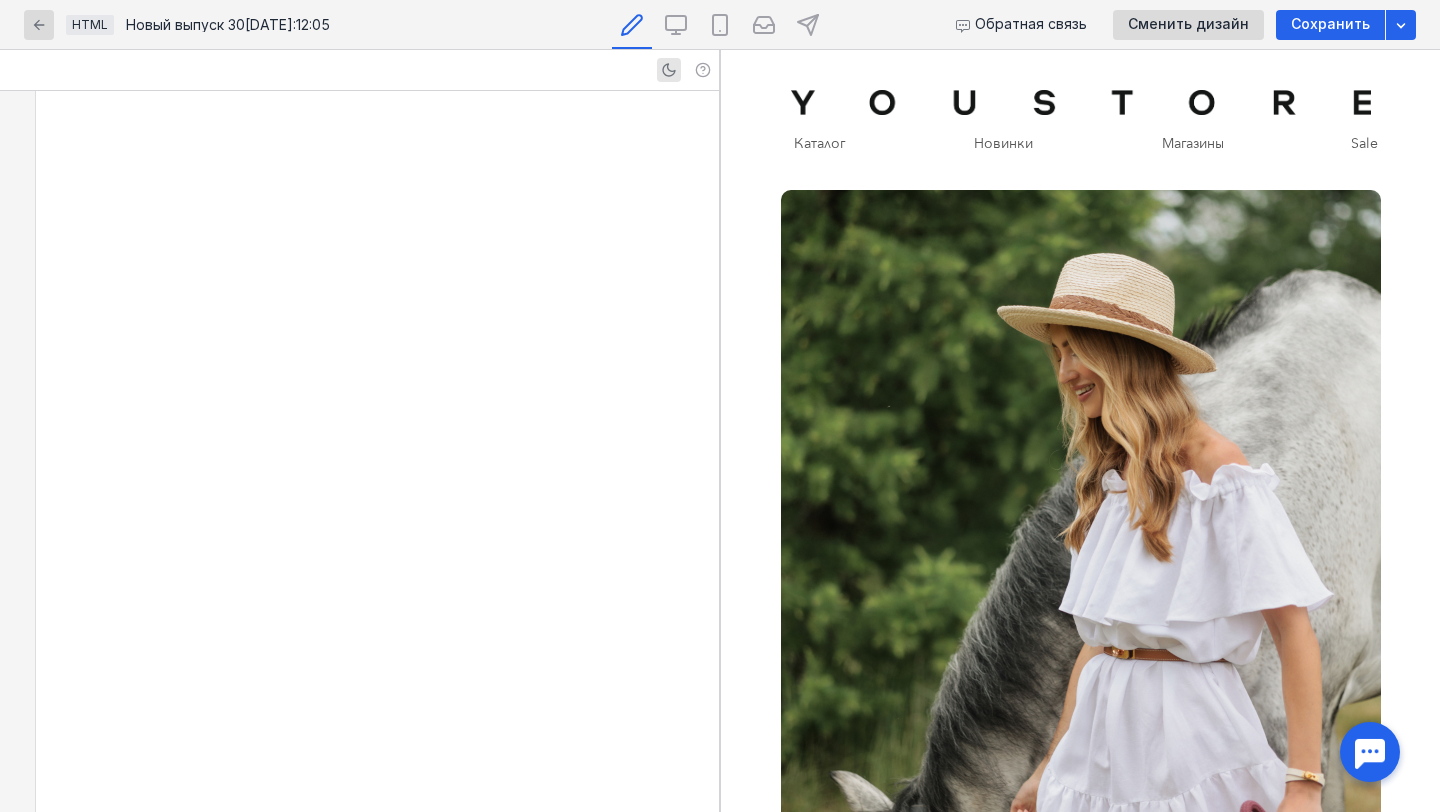 scroll, scrollTop: 7886, scrollLeft: 0, axis: vertical 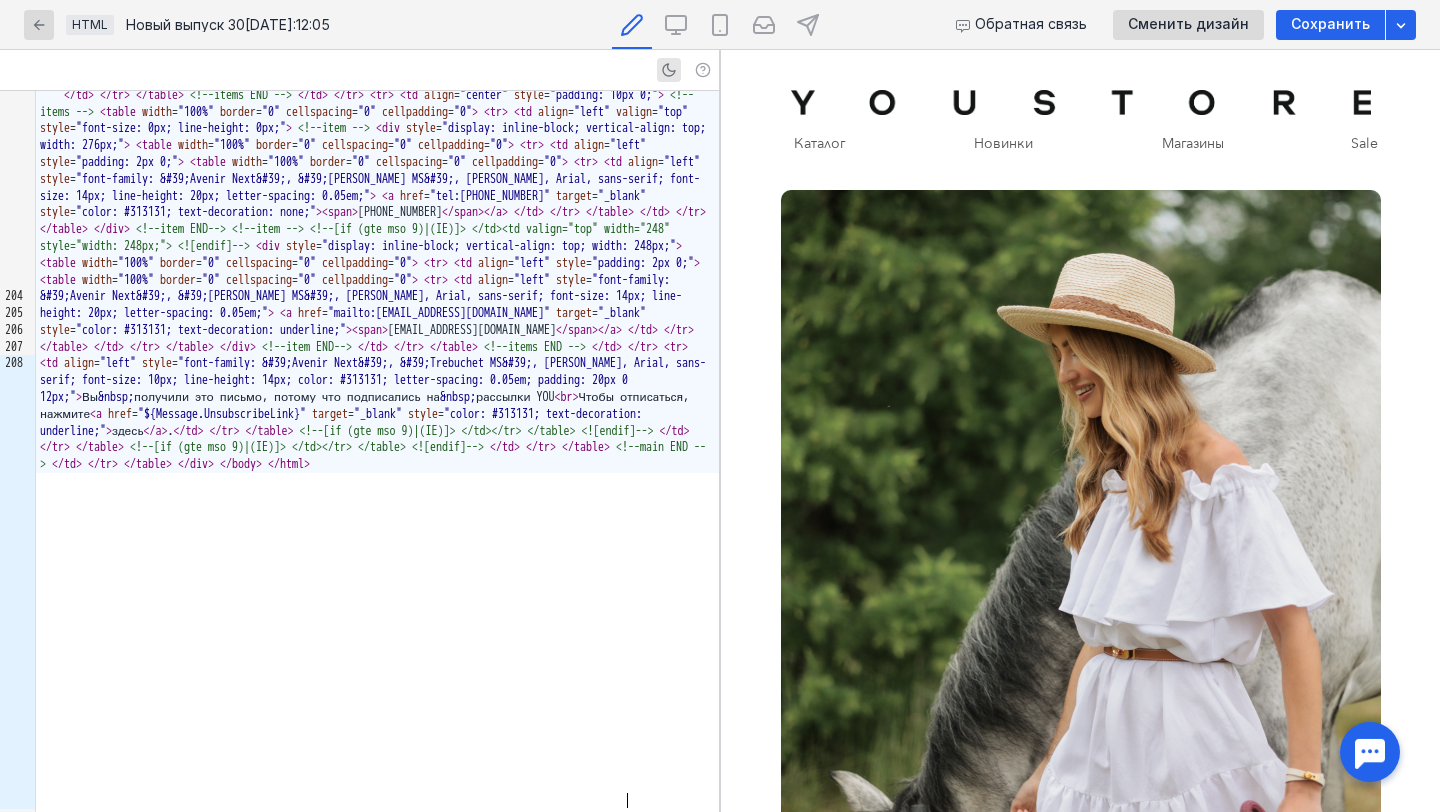 click on "</" at bounding box center [304, 95] 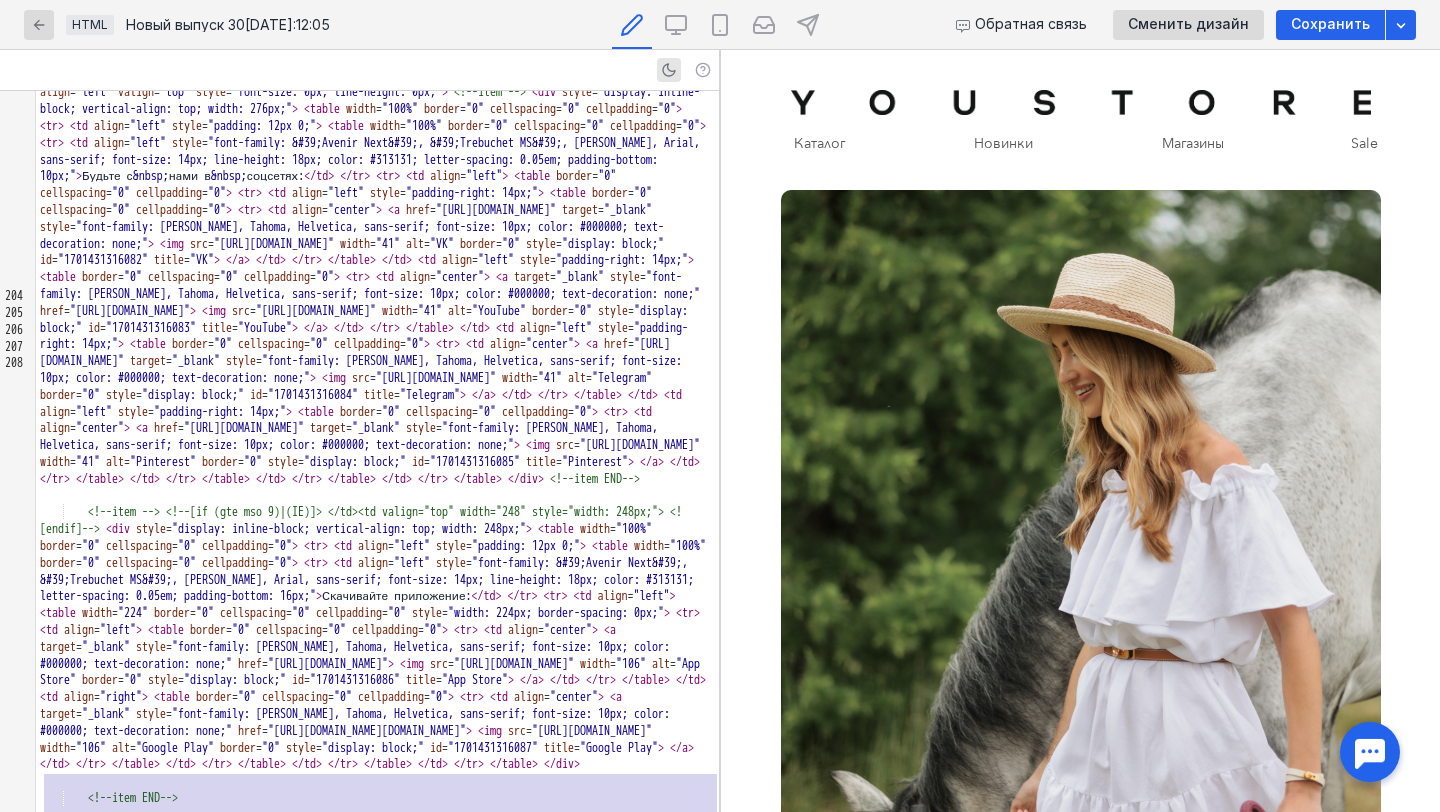 click at bounding box center (377, -3526) 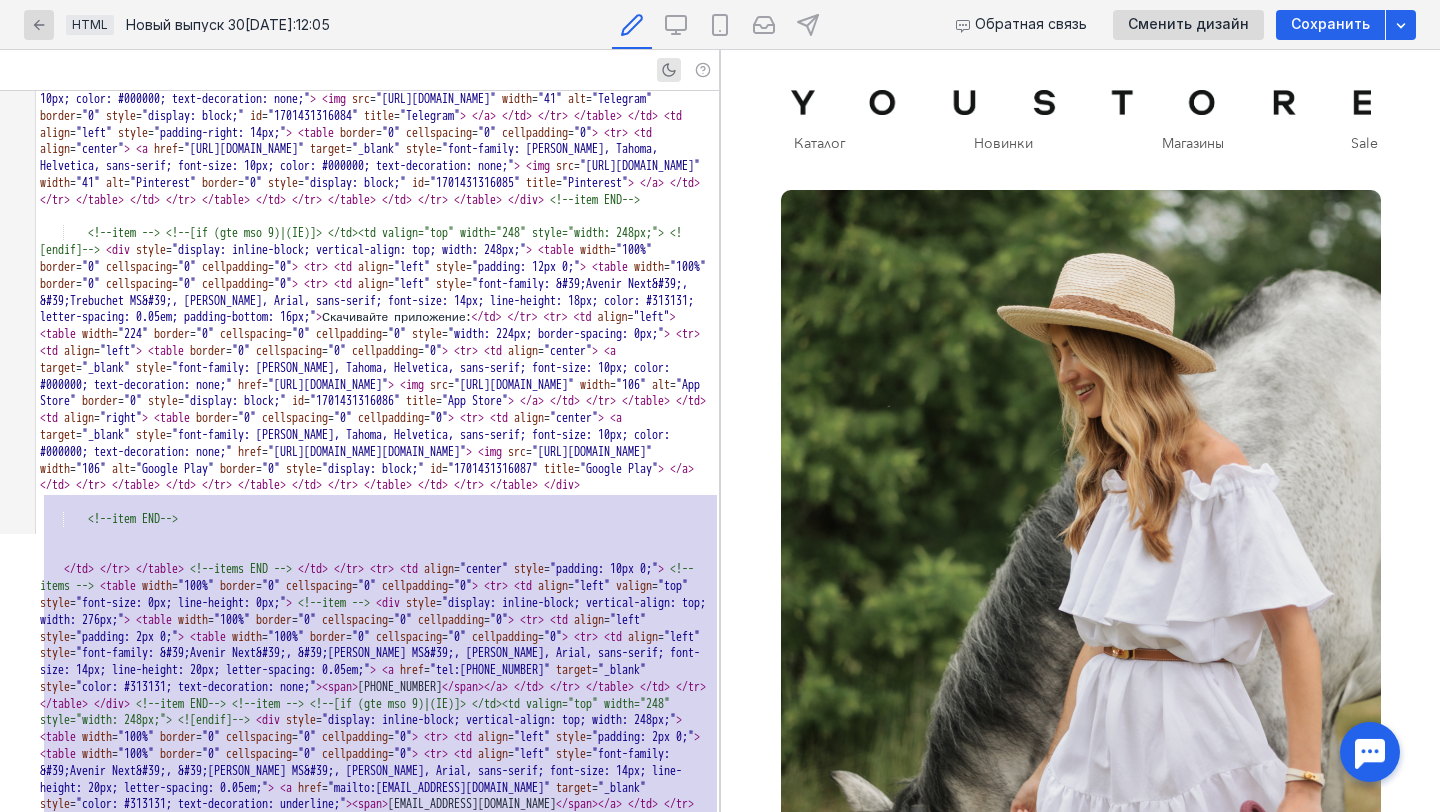 scroll, scrollTop: 8166, scrollLeft: 0, axis: vertical 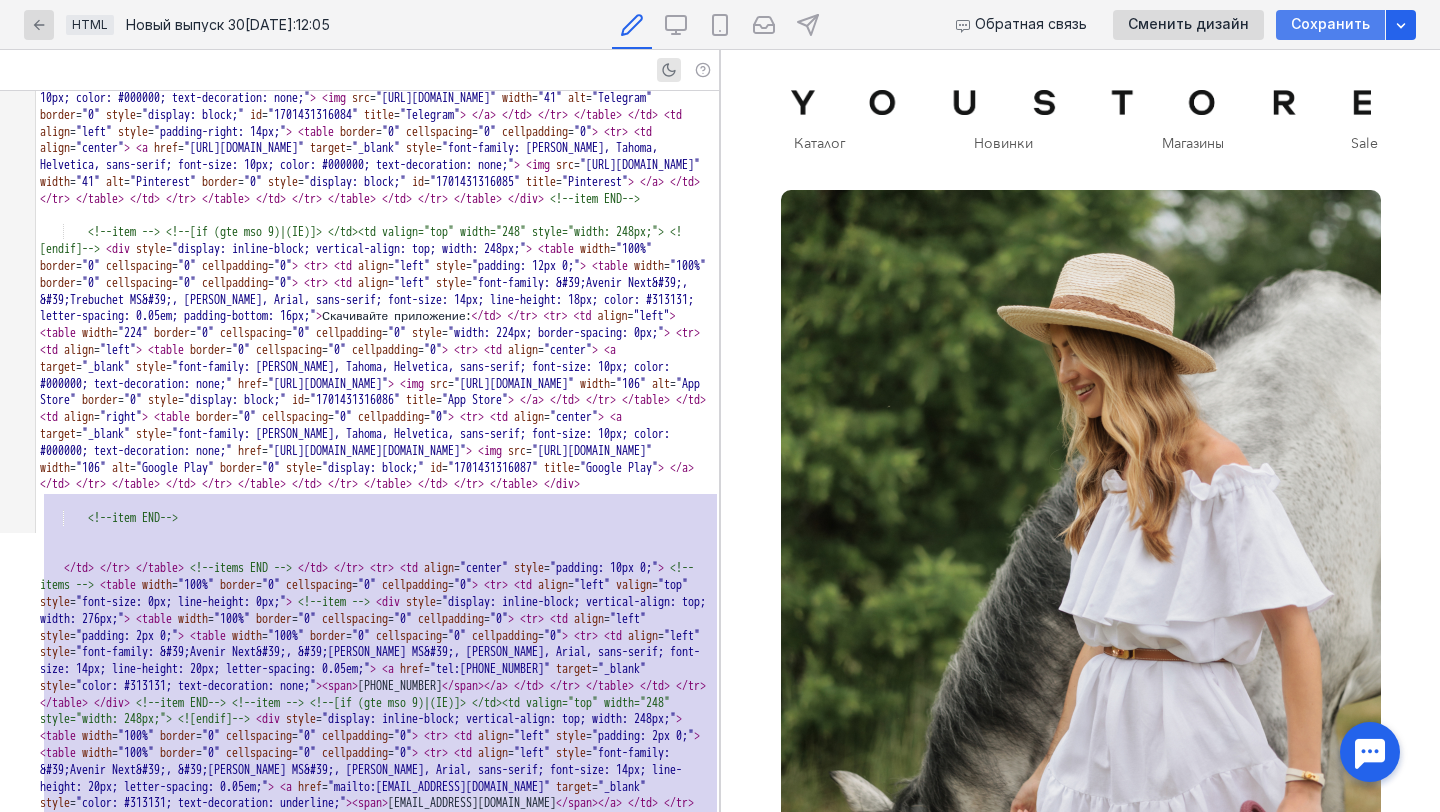 click on "Сохранить" at bounding box center [1330, 24] 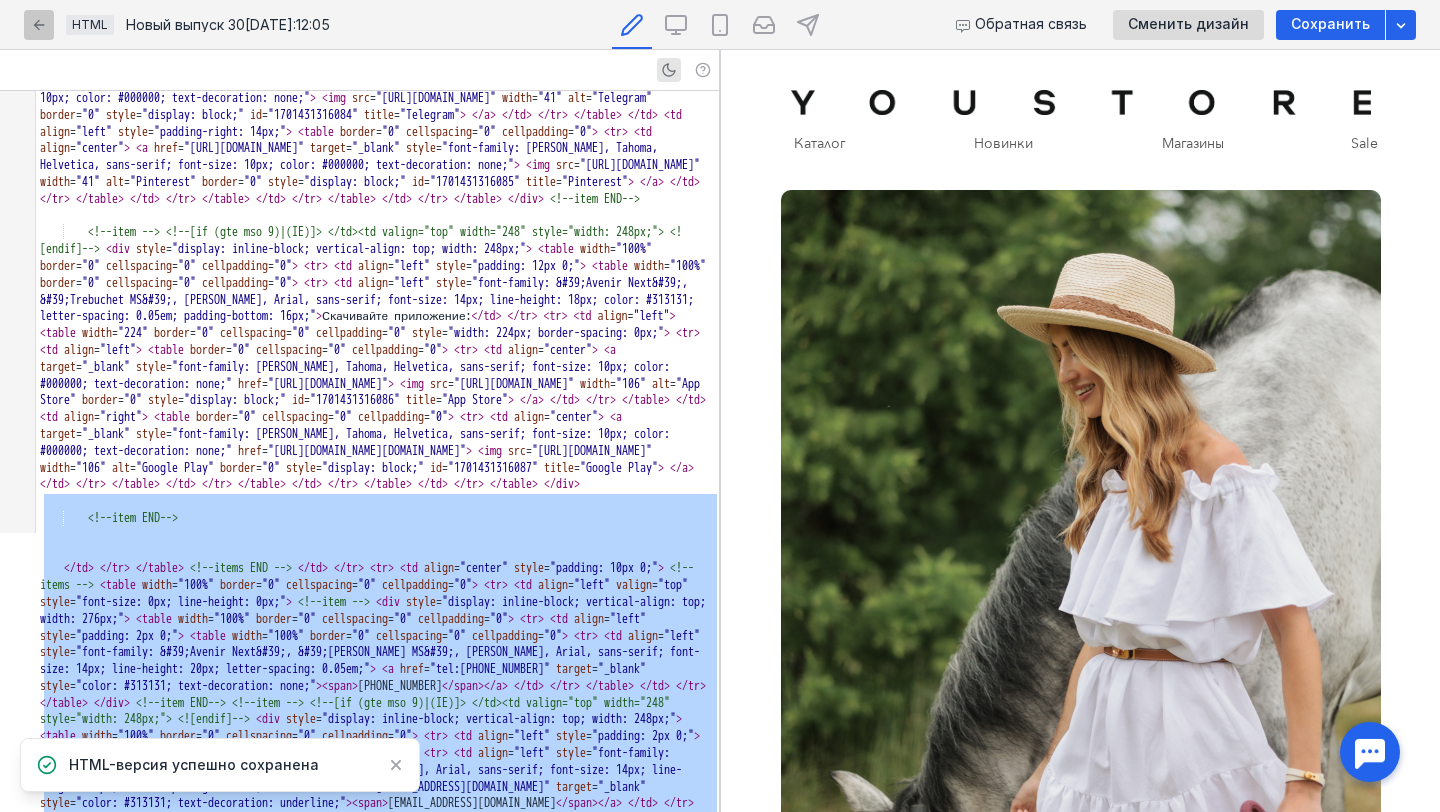 click at bounding box center (39, 25) 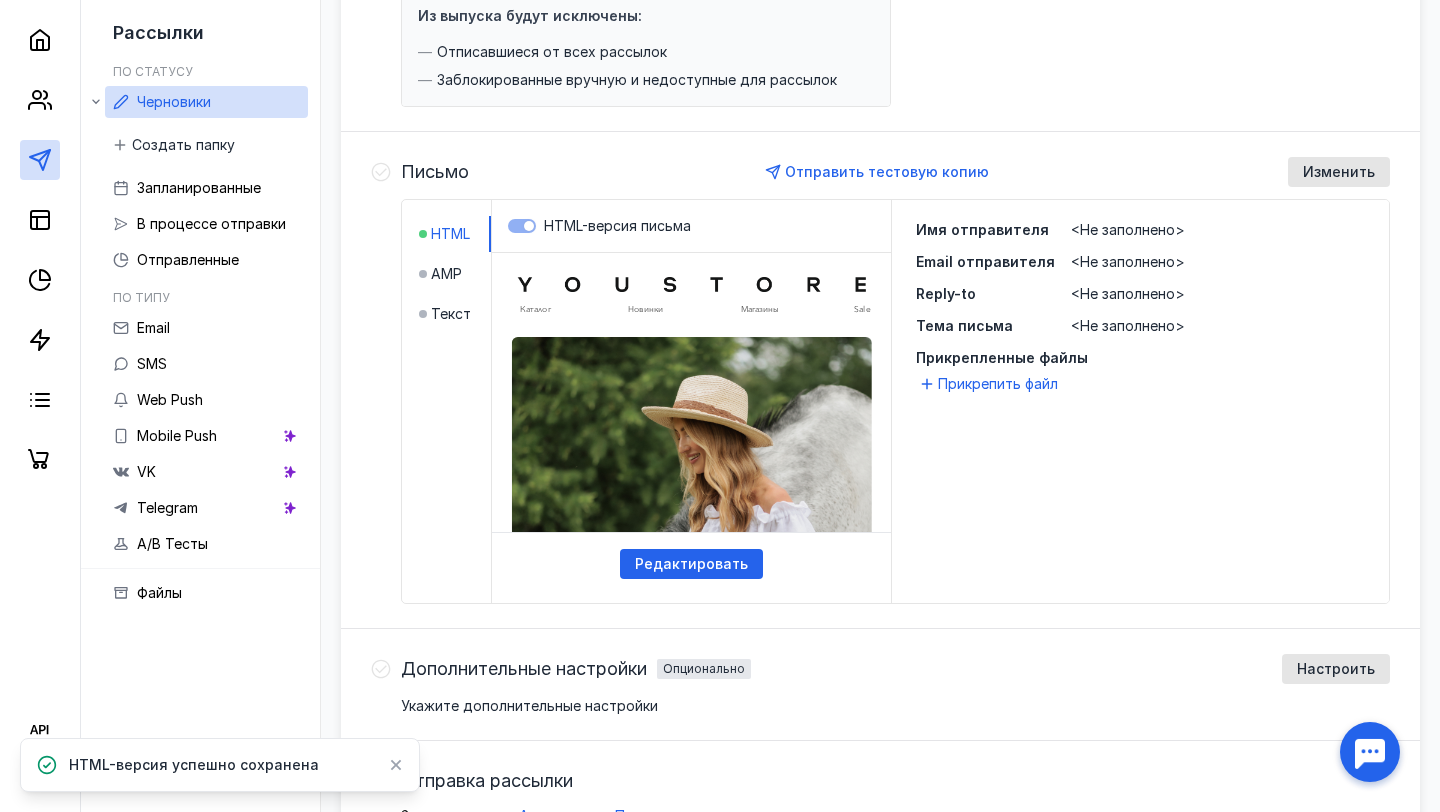 scroll, scrollTop: 0, scrollLeft: 0, axis: both 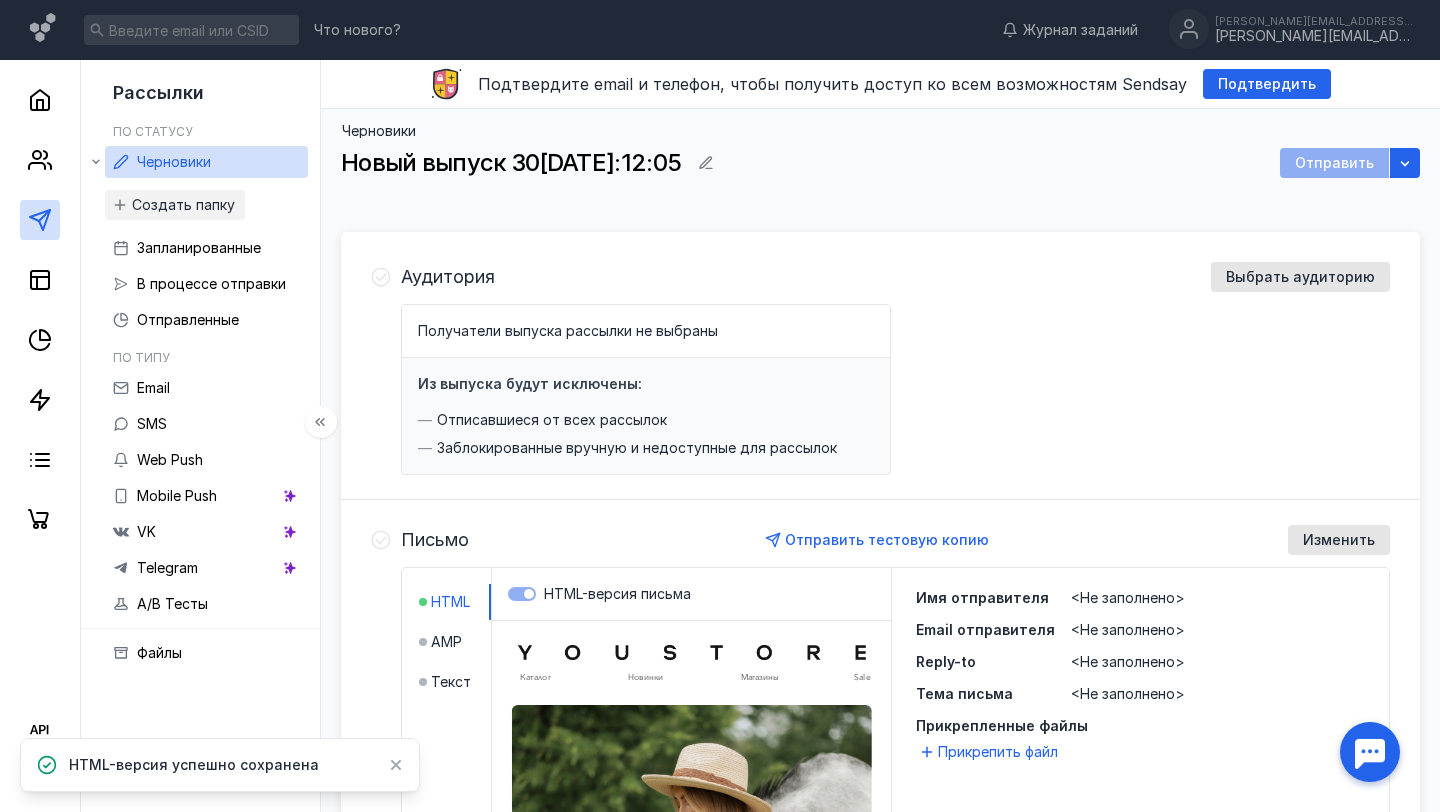 click on "Черновики" at bounding box center [174, 161] 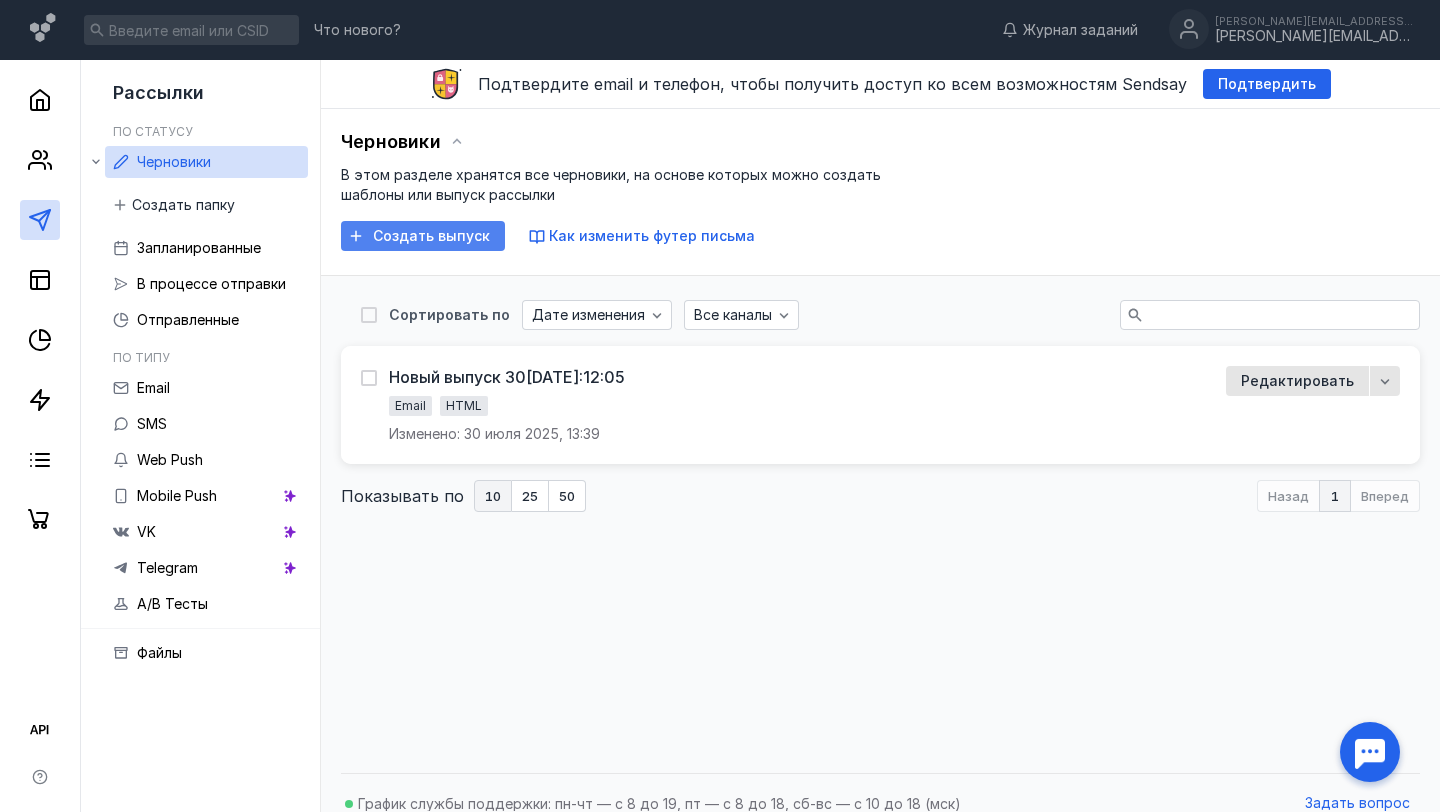 click on "Создать выпуск" at bounding box center [431, 236] 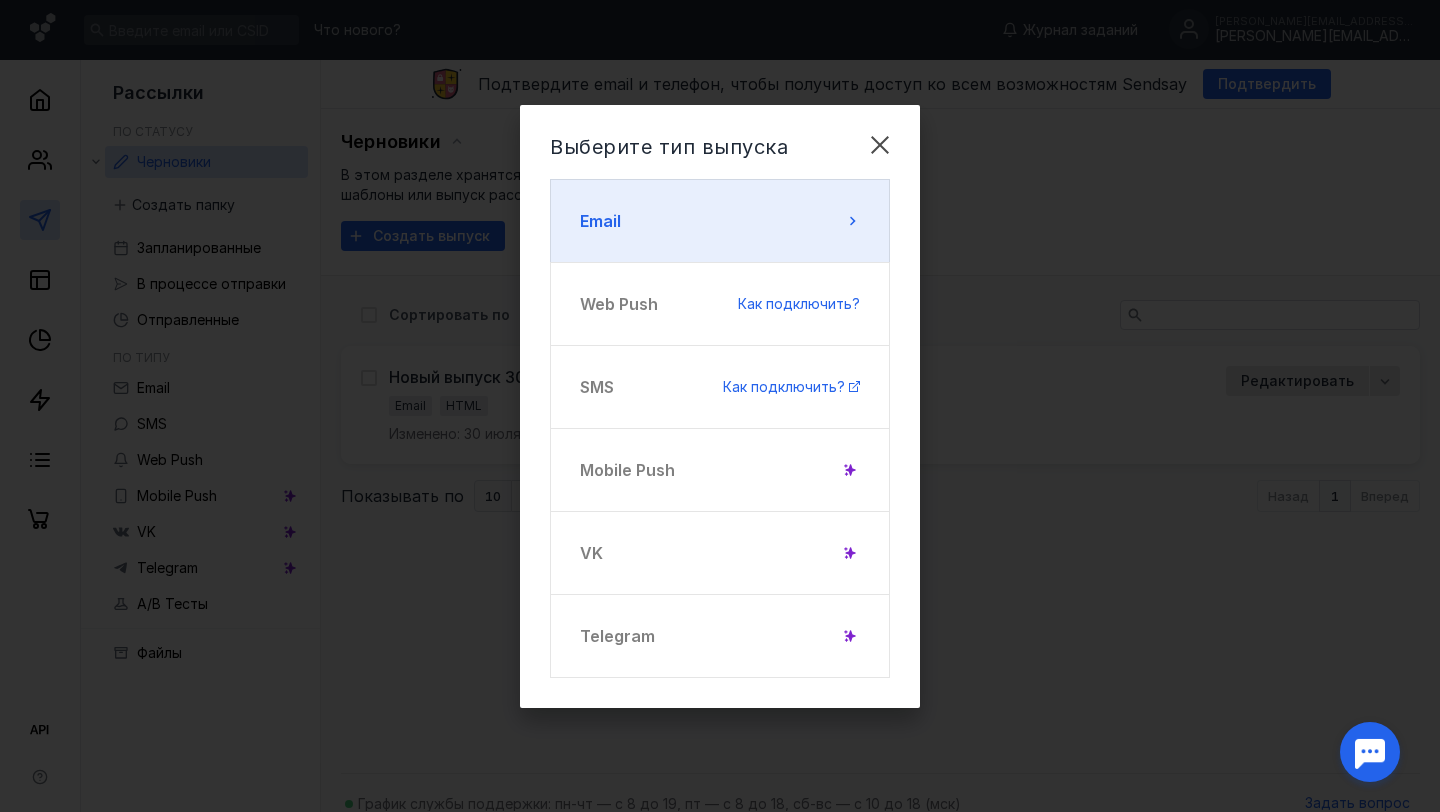 click on "Email" at bounding box center [720, 221] 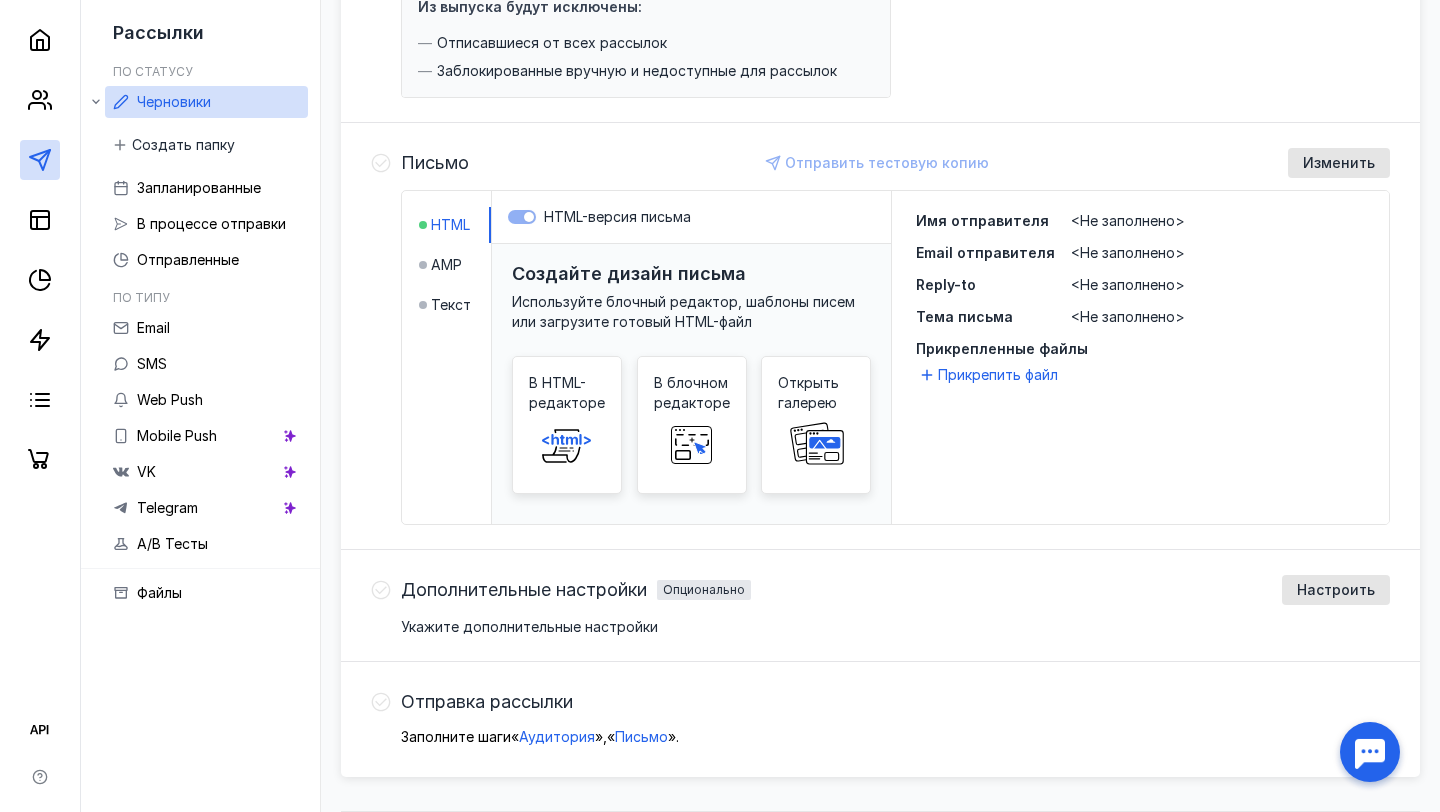 scroll, scrollTop: 391, scrollLeft: 0, axis: vertical 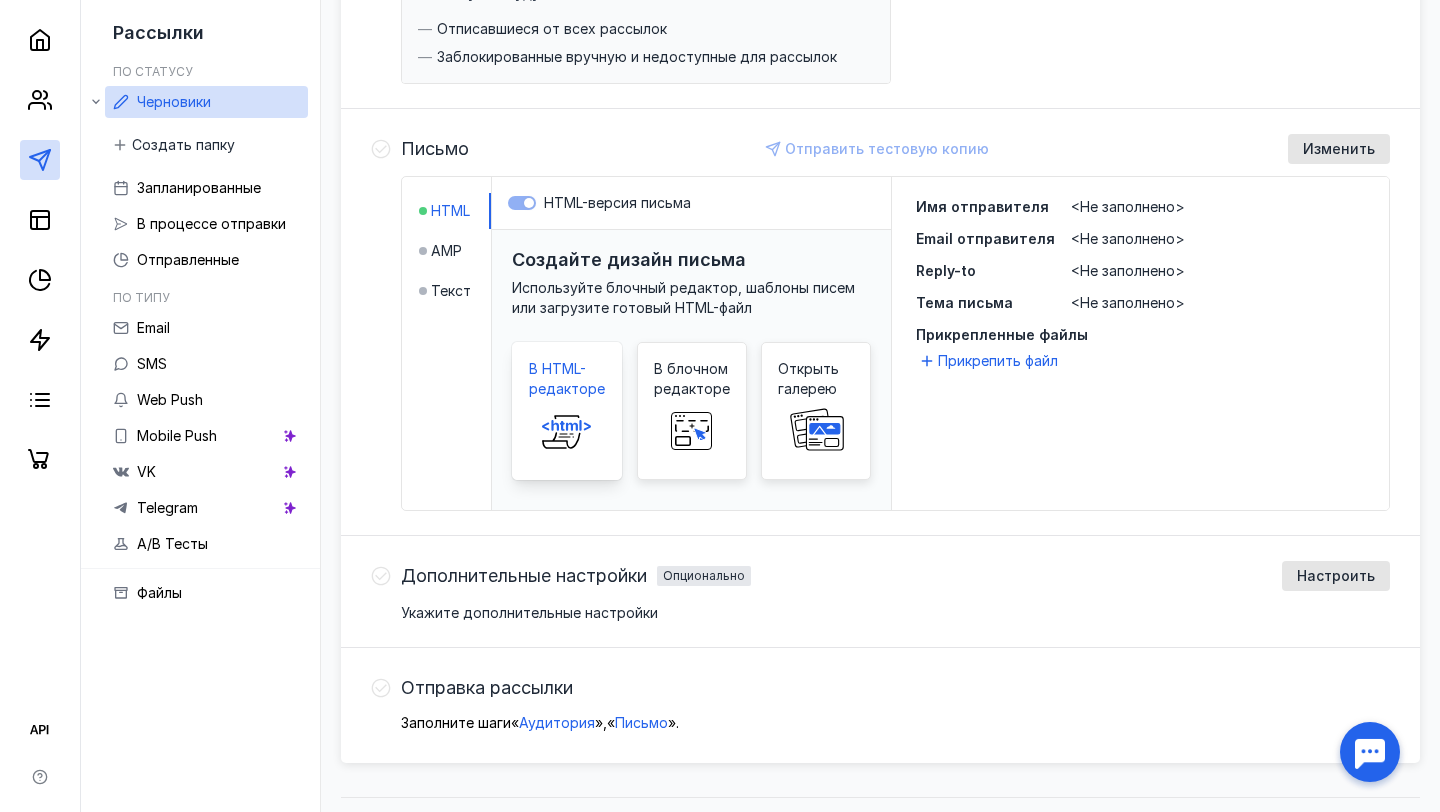 click on "В HTML-редакторе" at bounding box center [567, 379] 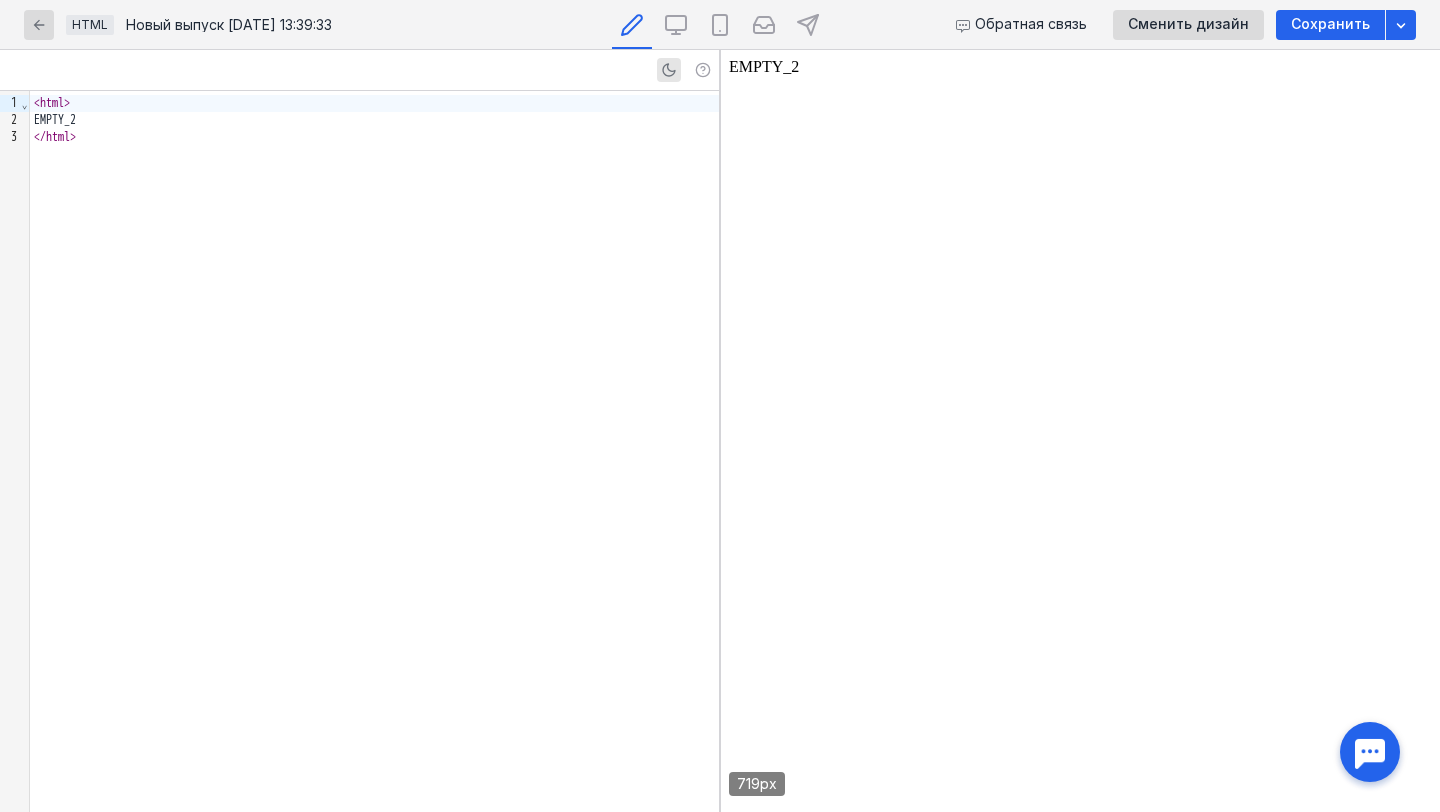 scroll, scrollTop: 0, scrollLeft: 0, axis: both 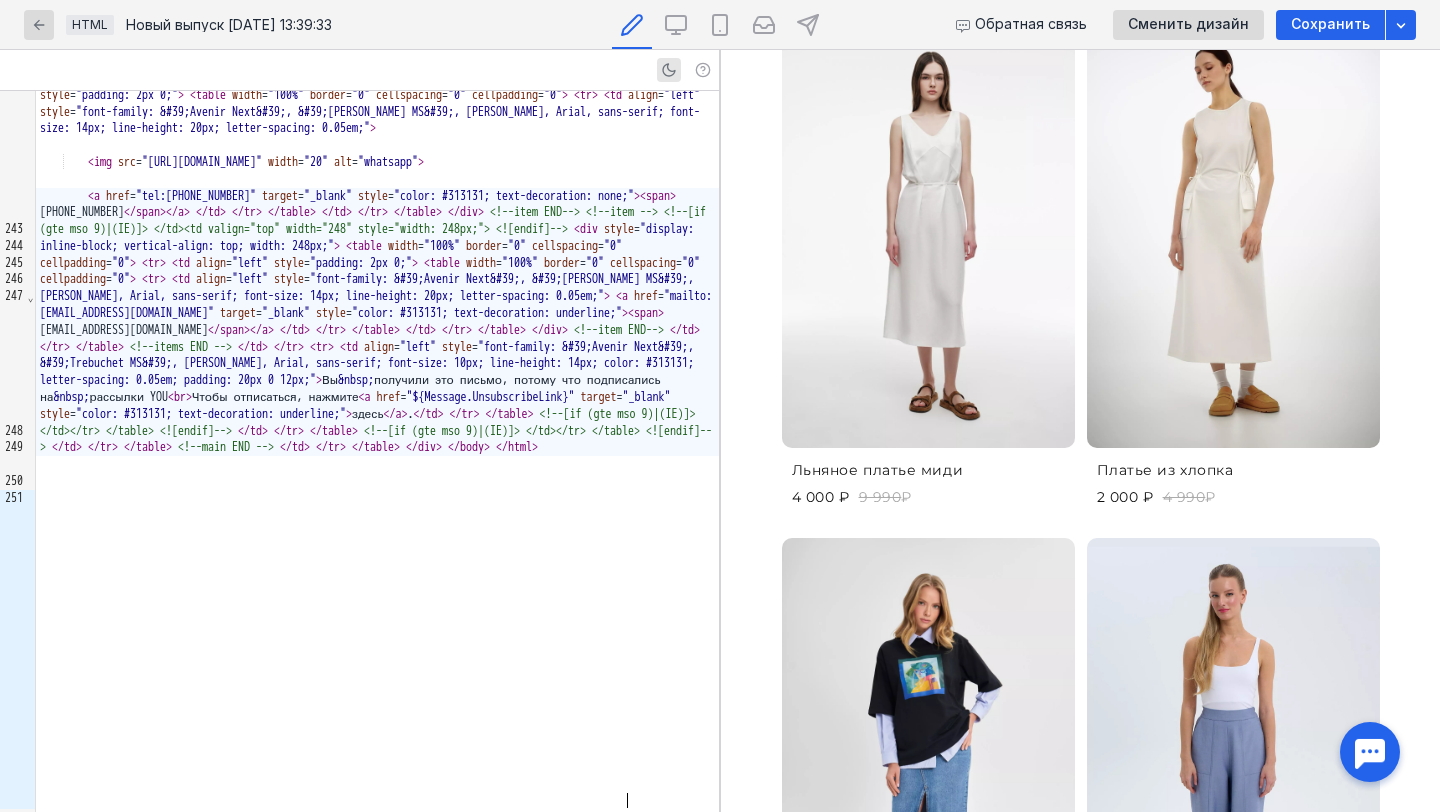click at bounding box center (928, 229) 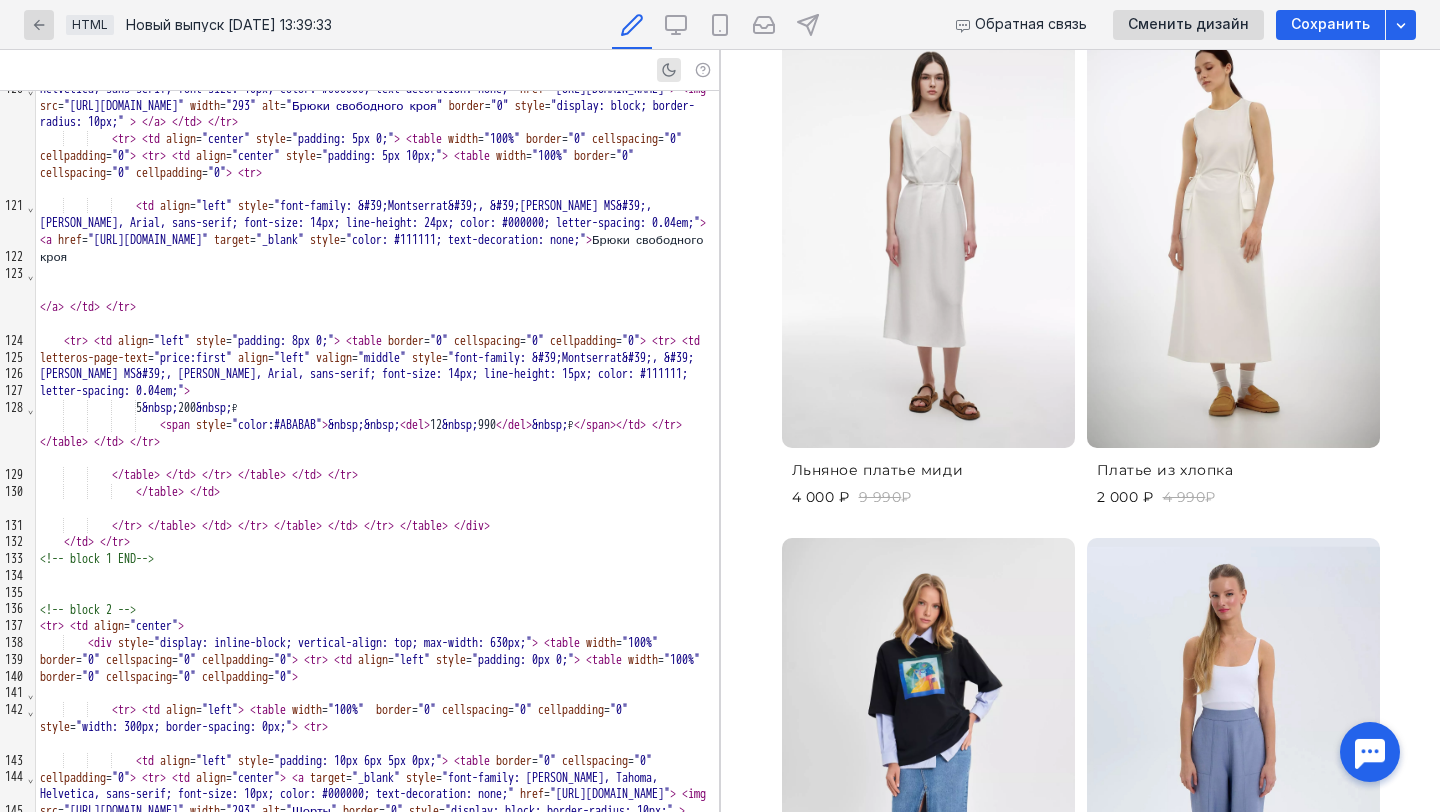 scroll, scrollTop: 5152, scrollLeft: 0, axis: vertical 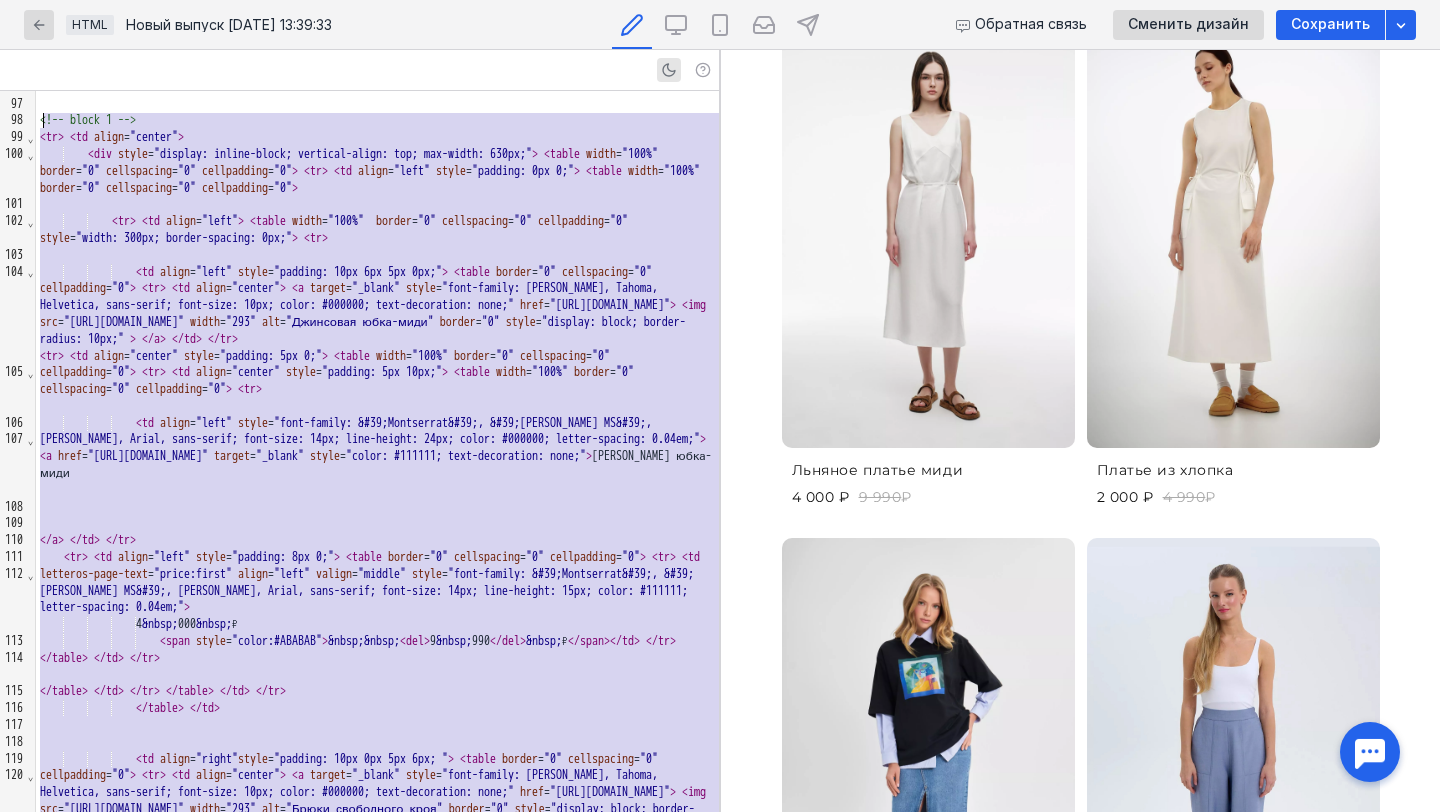 drag, startPoint x: 197, startPoint y: 632, endPoint x: 0, endPoint y: 118, distance: 550.4589 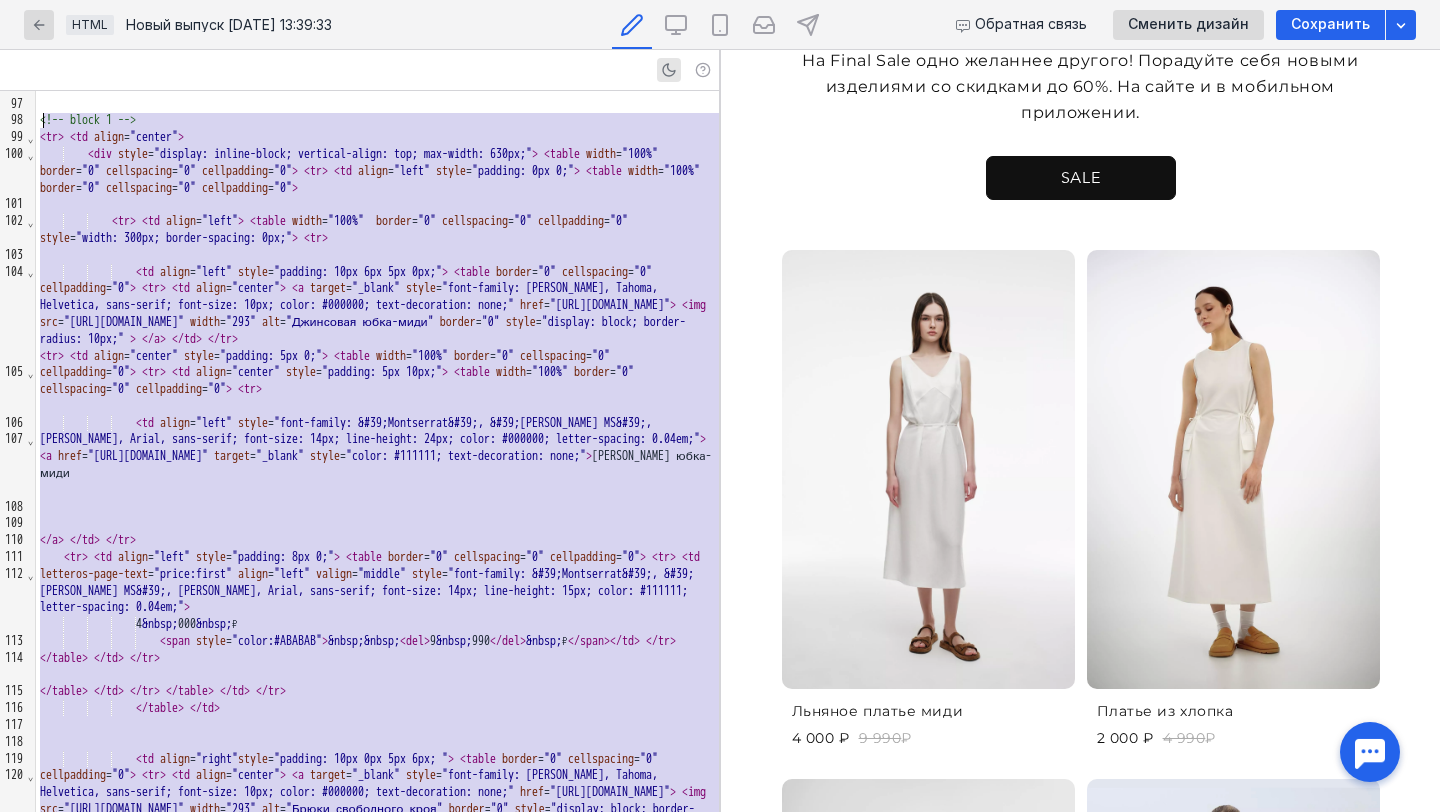 scroll, scrollTop: 872, scrollLeft: 0, axis: vertical 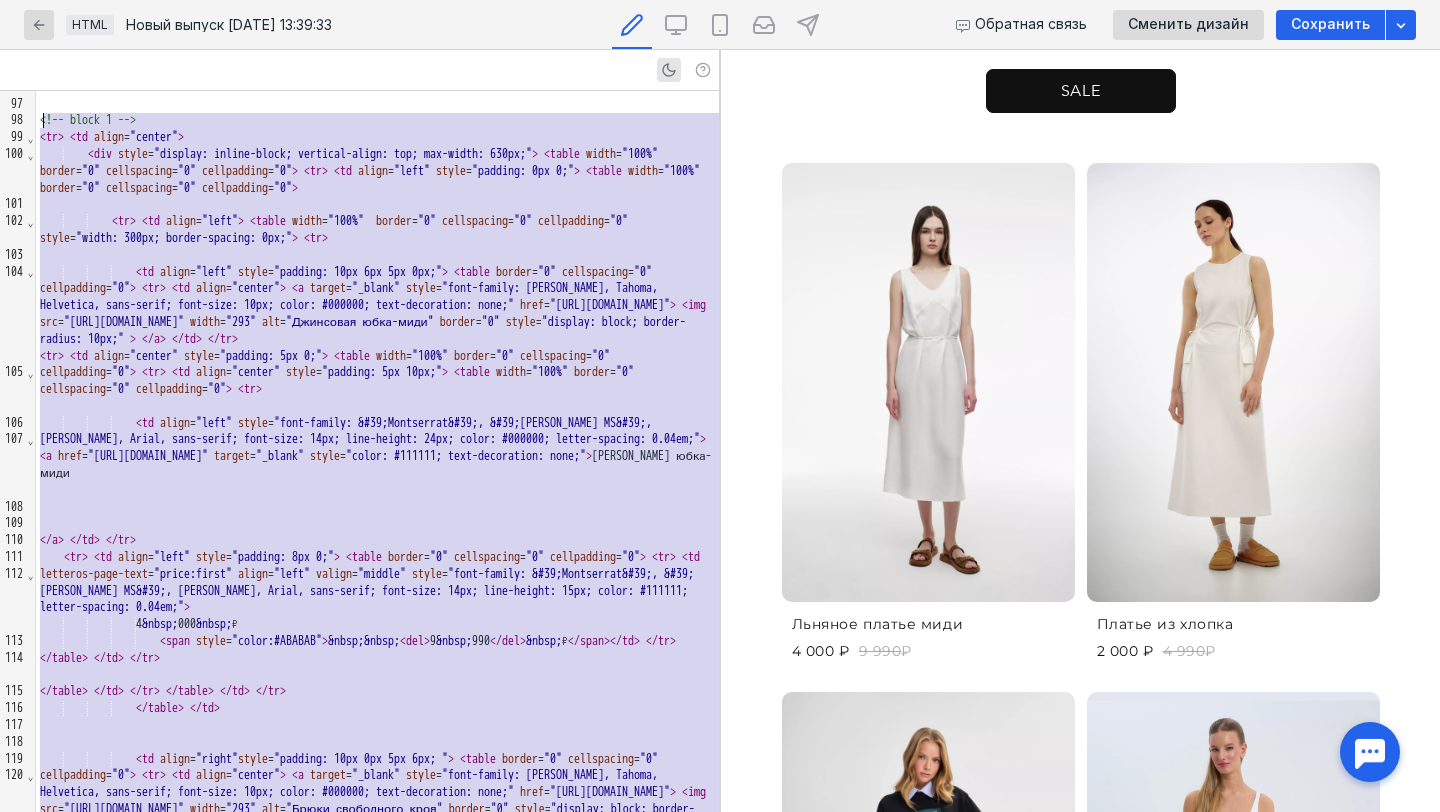 click at bounding box center (52, 423) 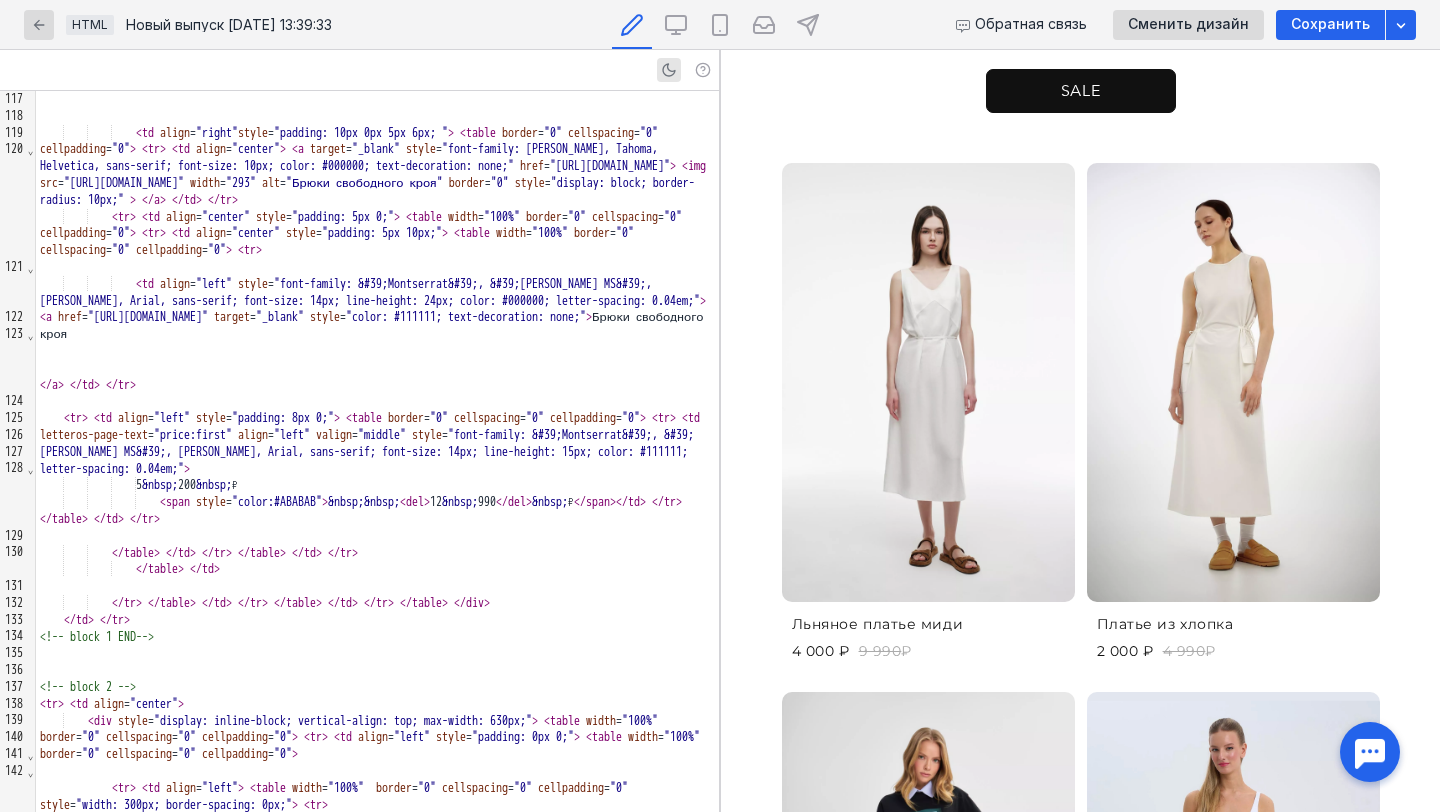 scroll, scrollTop: 5234, scrollLeft: 0, axis: vertical 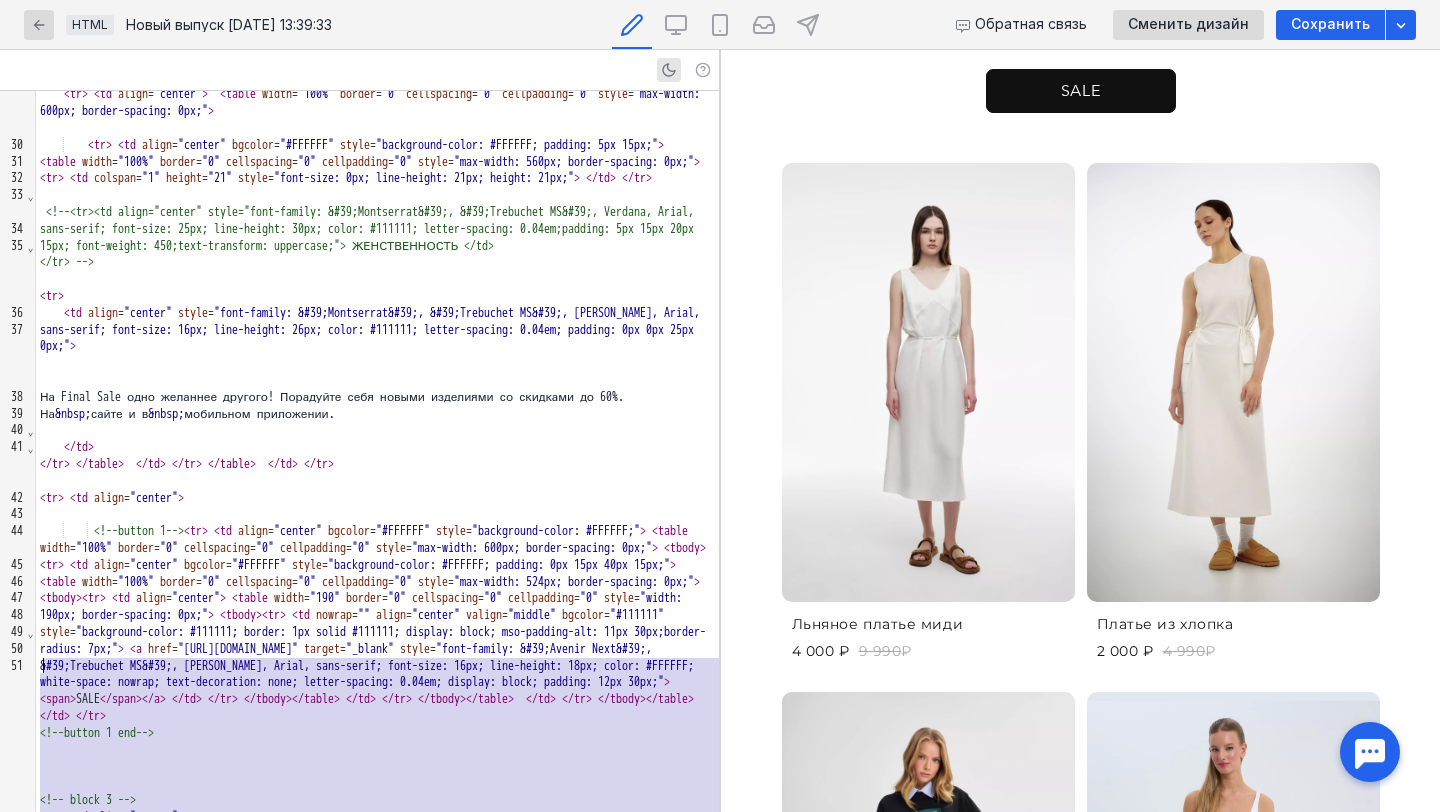 drag, startPoint x: 193, startPoint y: 672, endPoint x: 2, endPoint y: 660, distance: 191.37659 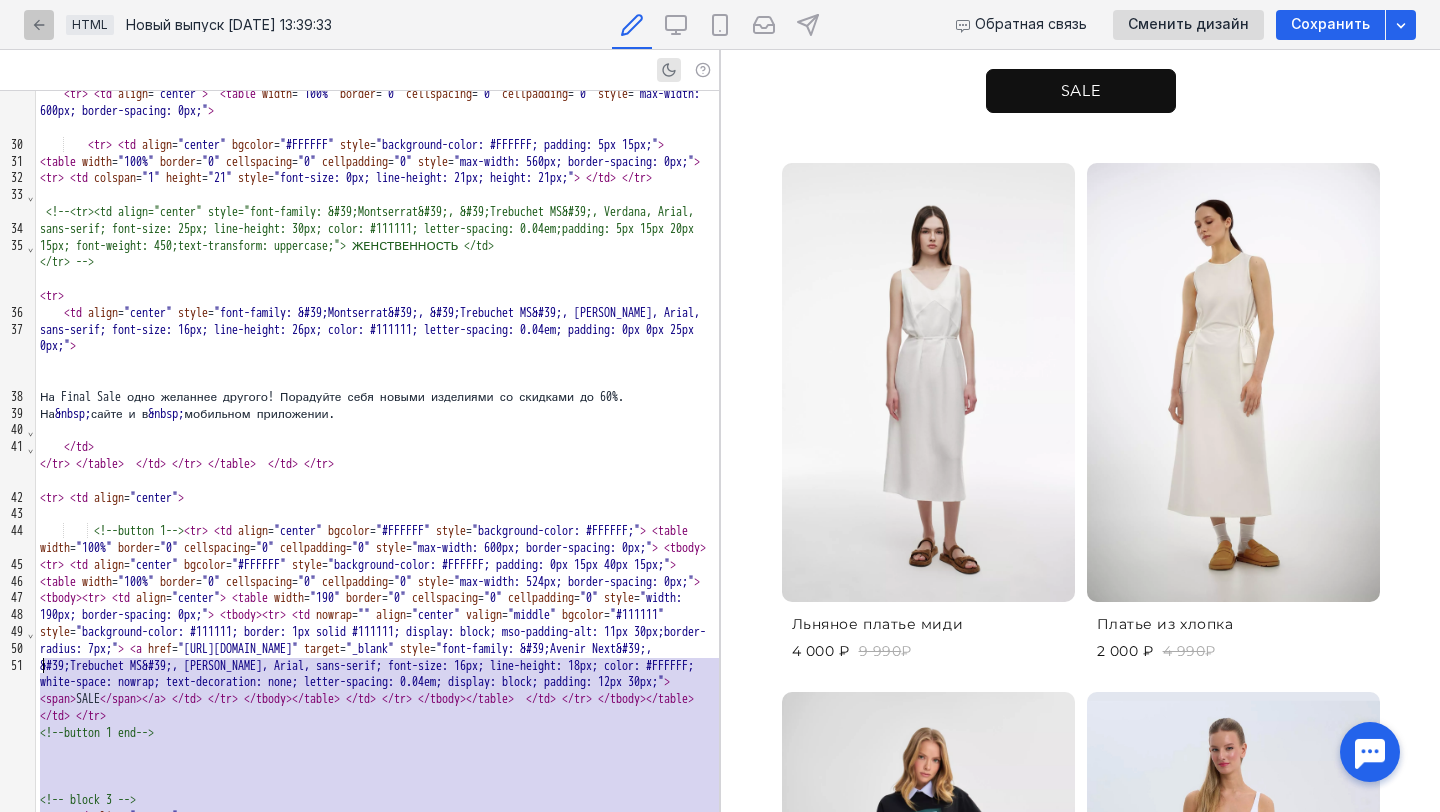 click 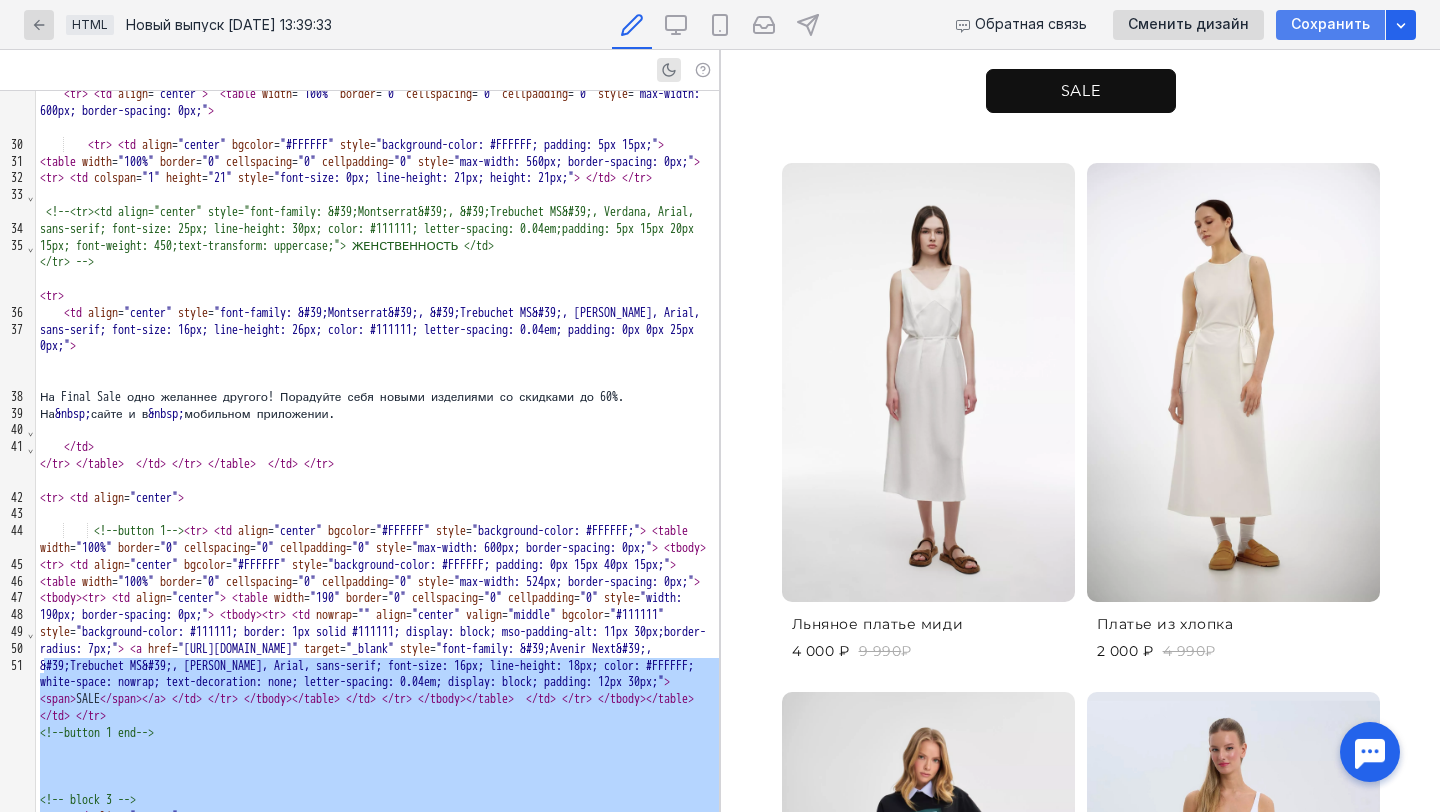 click on "Сохранить" at bounding box center [1330, 24] 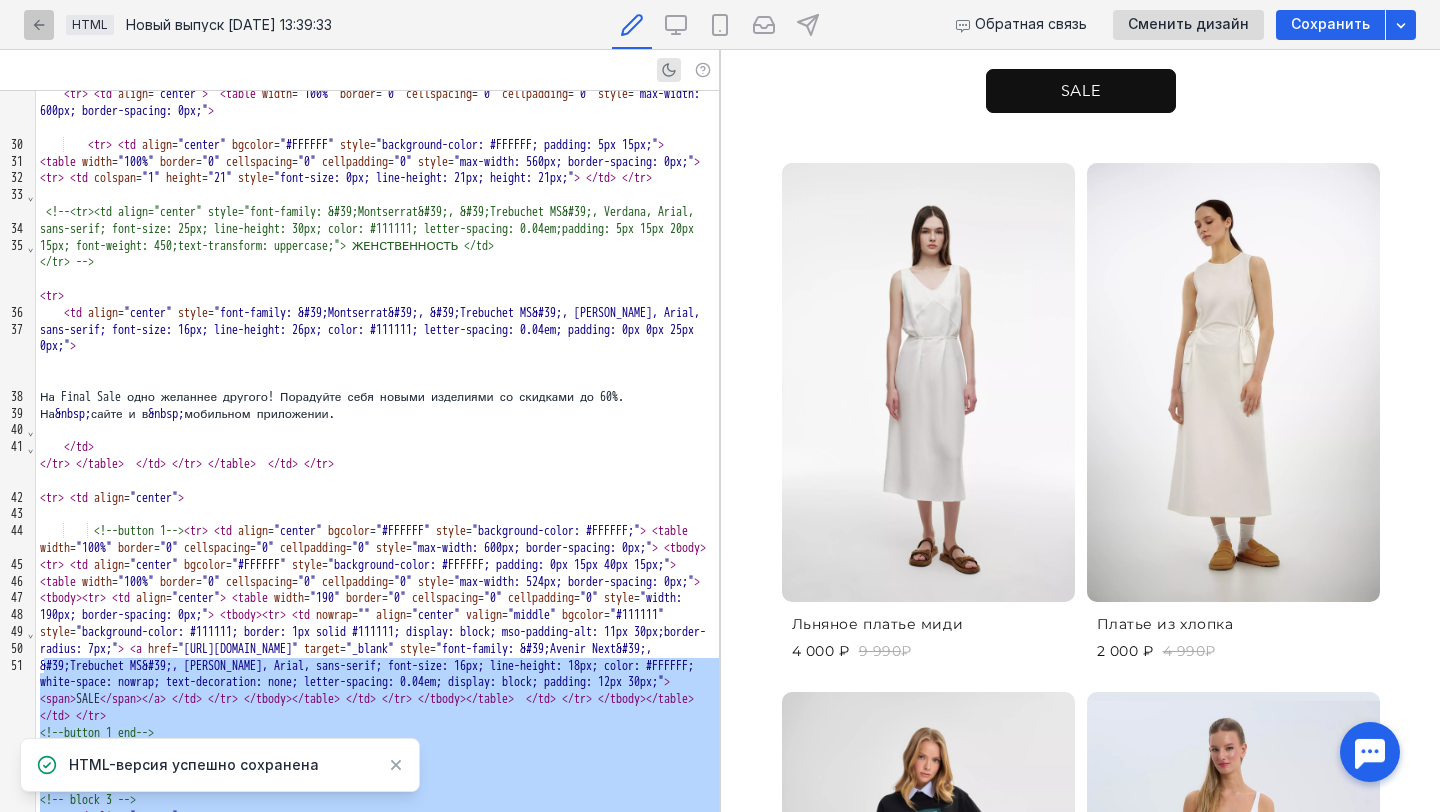 click at bounding box center [39, 25] 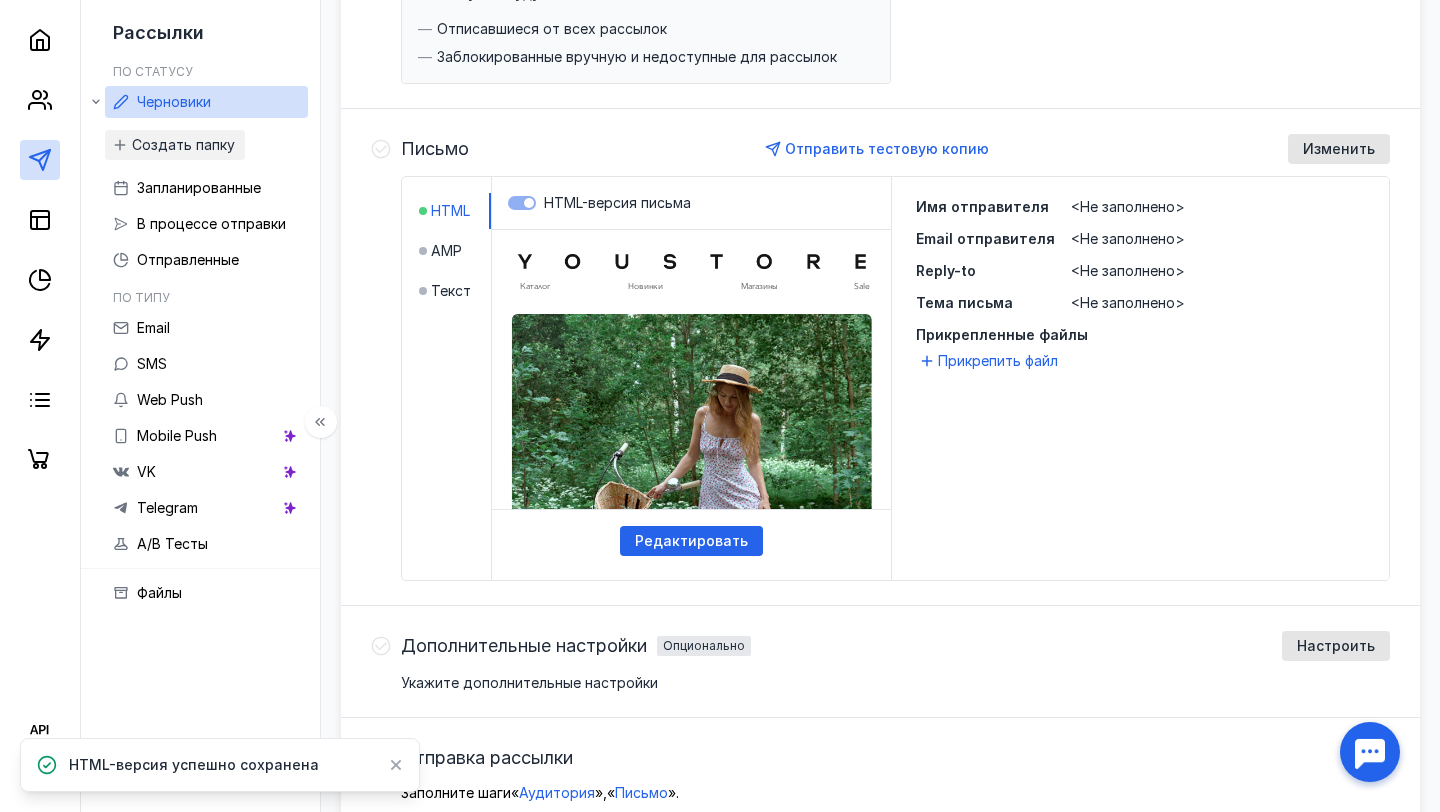 click on "Черновики" at bounding box center [174, 101] 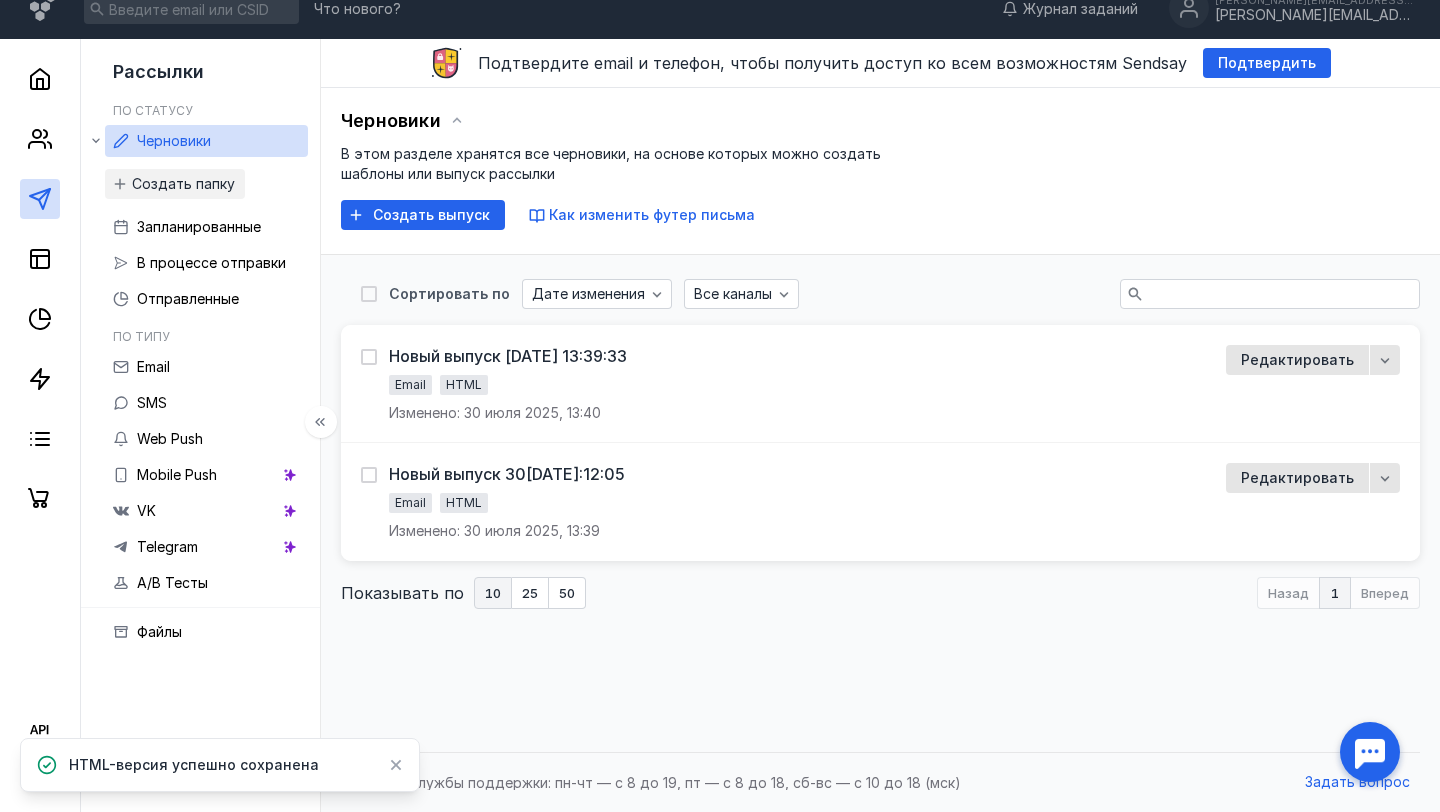 scroll, scrollTop: 21, scrollLeft: 0, axis: vertical 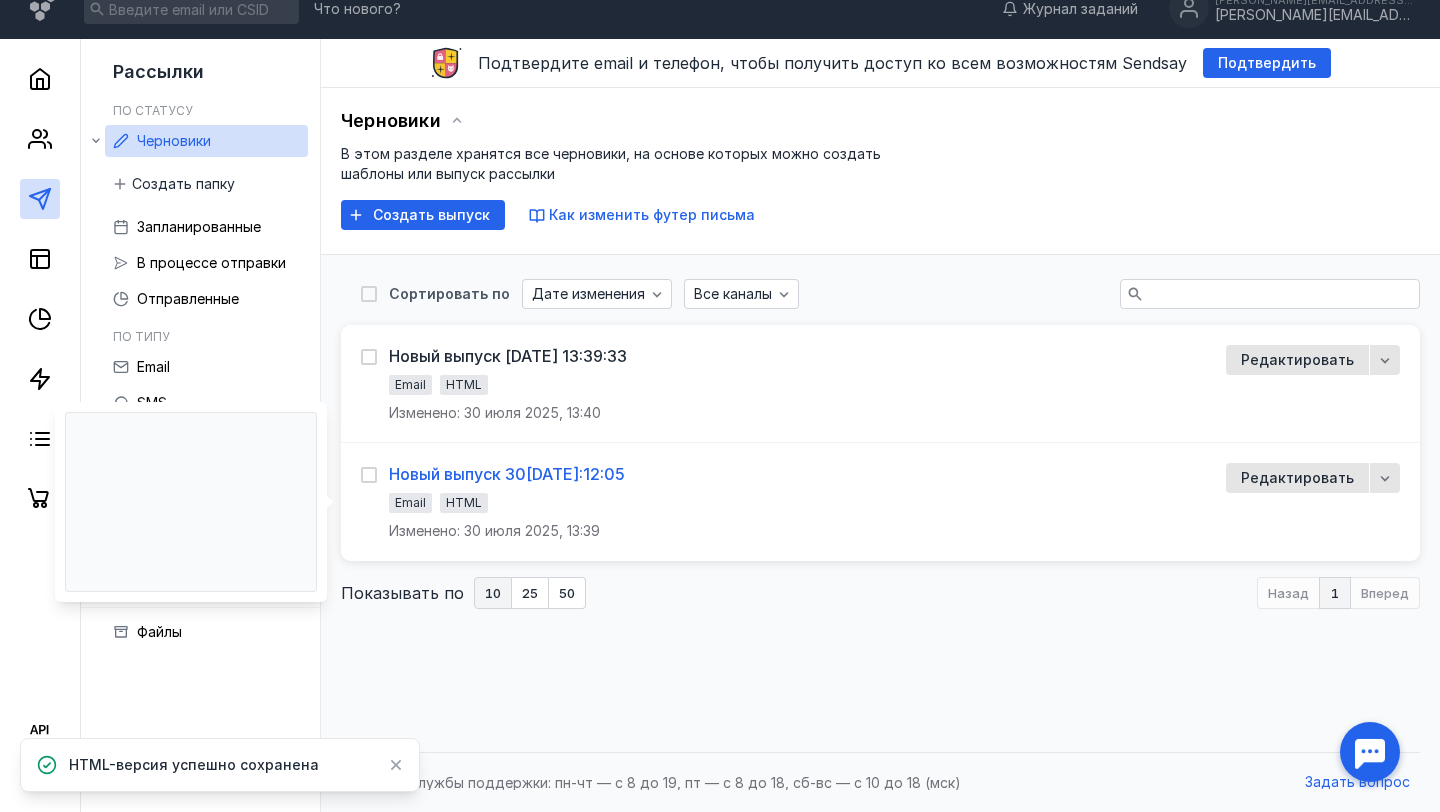 click on "Новый выпуск 30[DATE]:12:05" at bounding box center [507, 474] 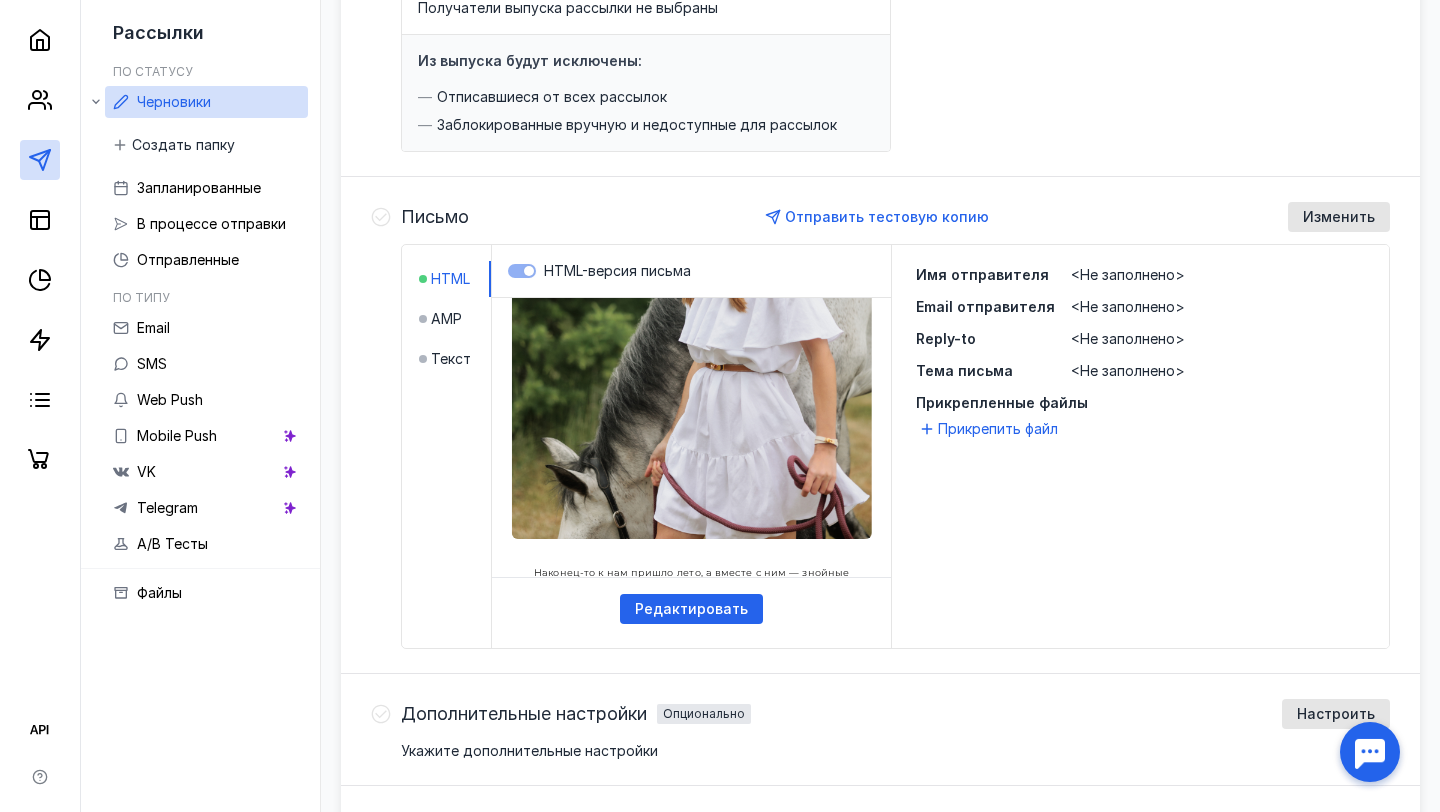 scroll, scrollTop: 351, scrollLeft: 0, axis: vertical 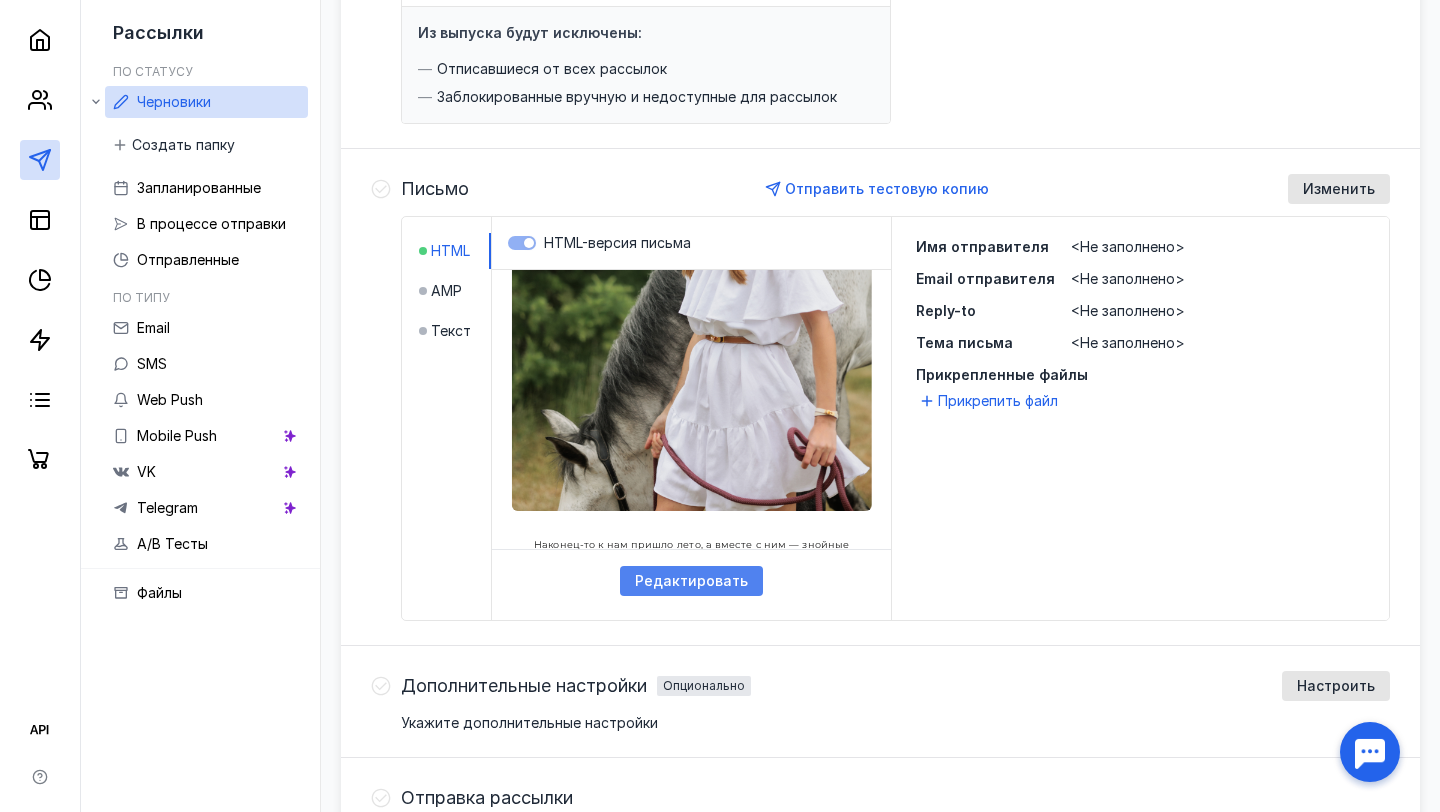 click on "Редактировать" at bounding box center (691, 581) 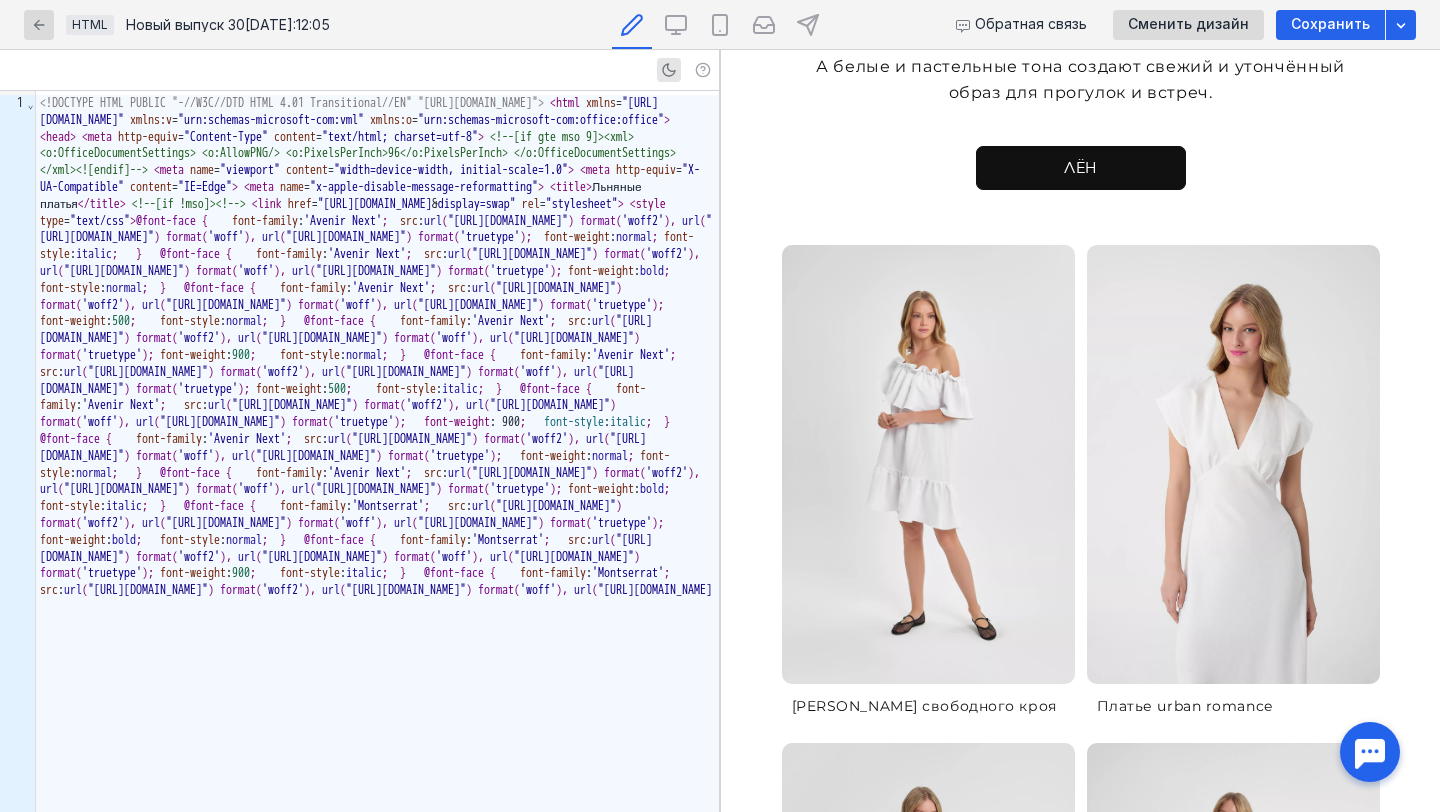scroll, scrollTop: 1011, scrollLeft: 0, axis: vertical 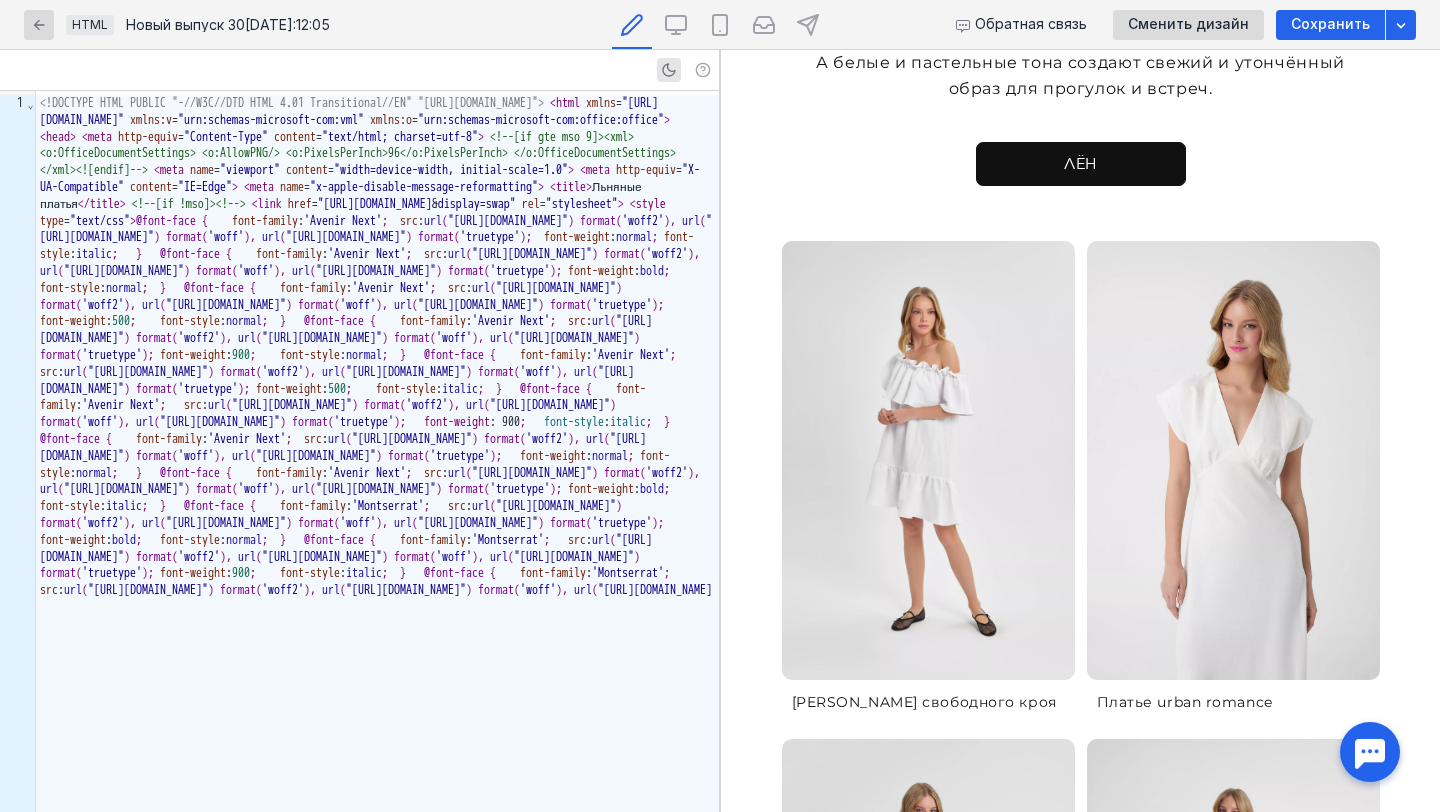 click at bounding box center [928, 461] 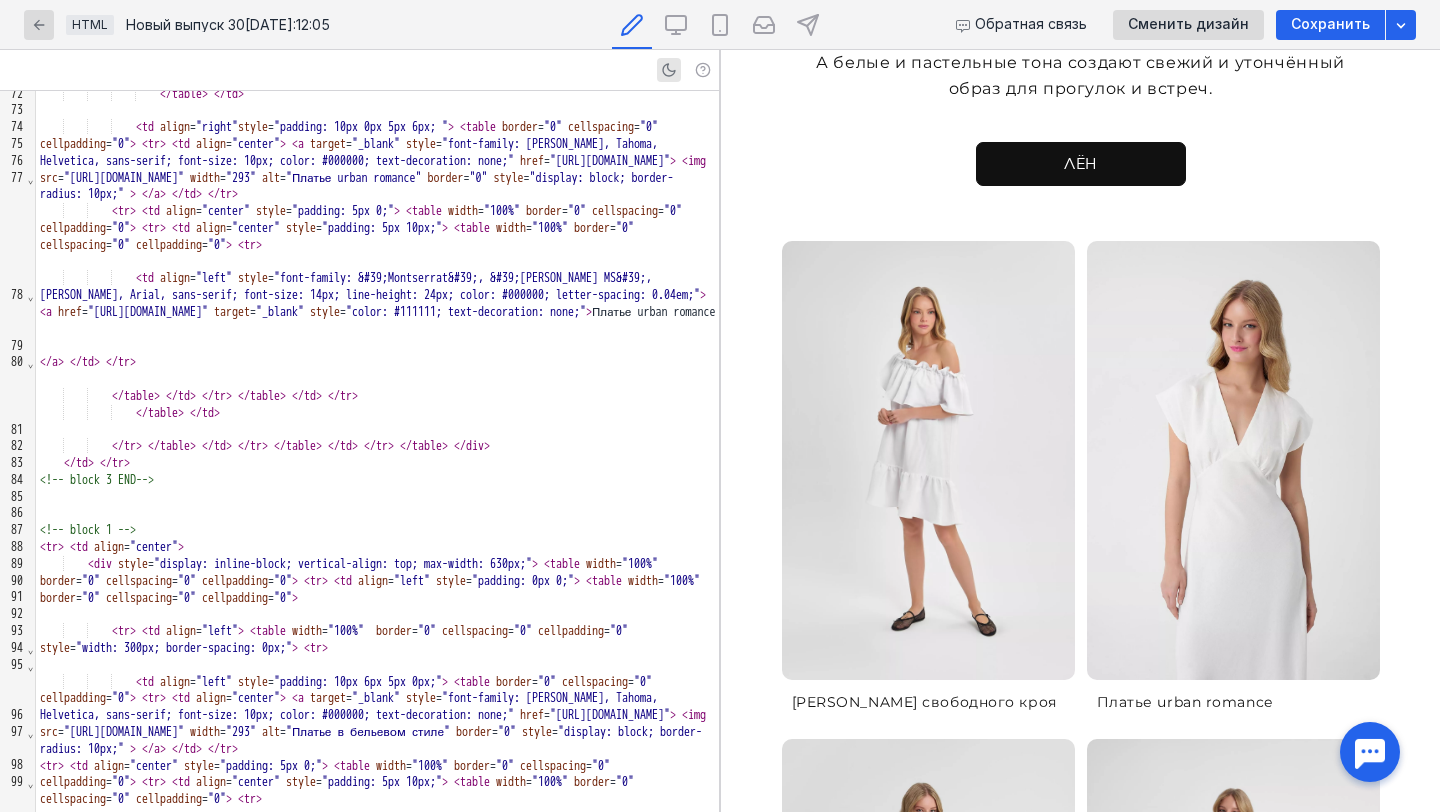 scroll, scrollTop: 4581, scrollLeft: 0, axis: vertical 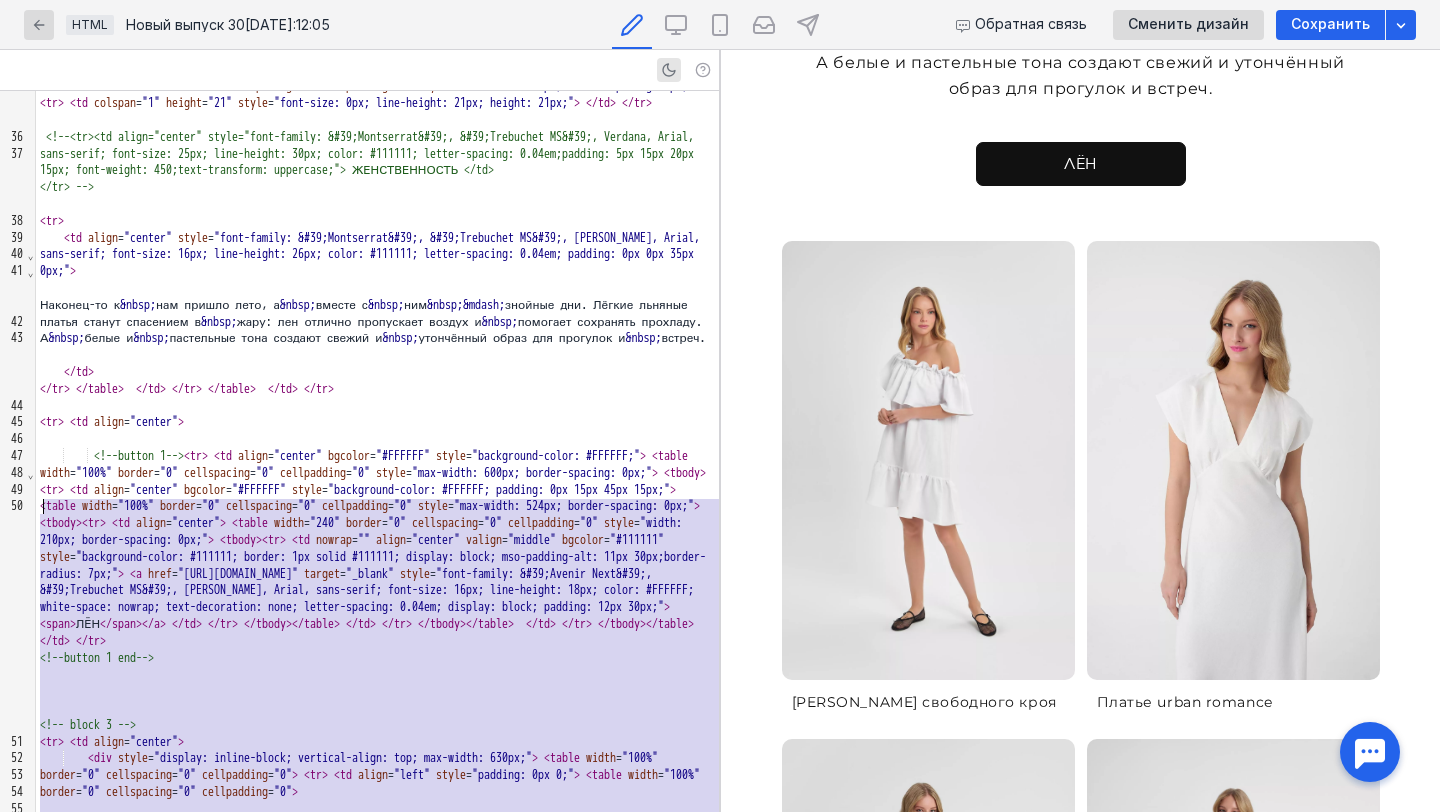 drag, startPoint x: 197, startPoint y: 579, endPoint x: 0, endPoint y: 509, distance: 209.06697 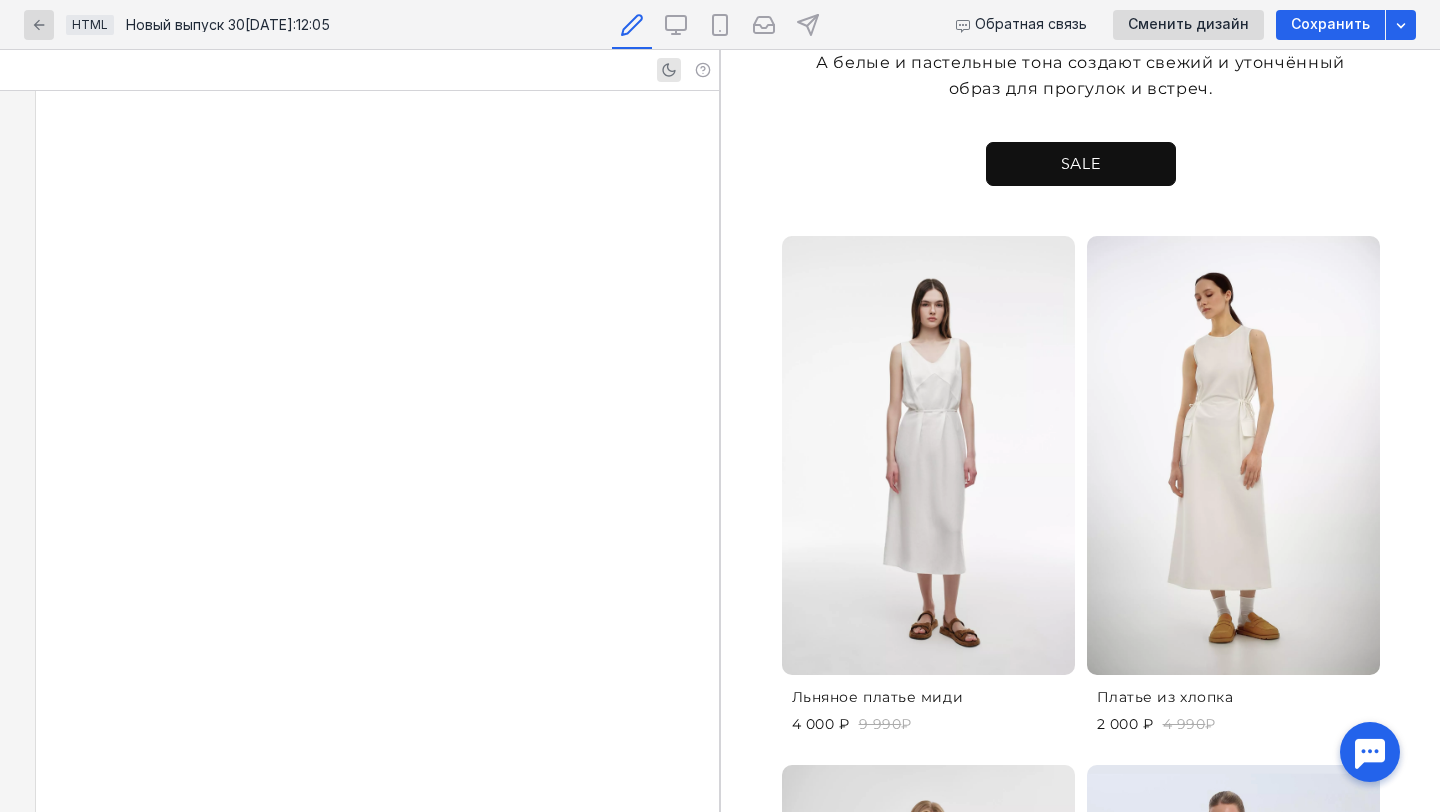 scroll, scrollTop: 5587, scrollLeft: 0, axis: vertical 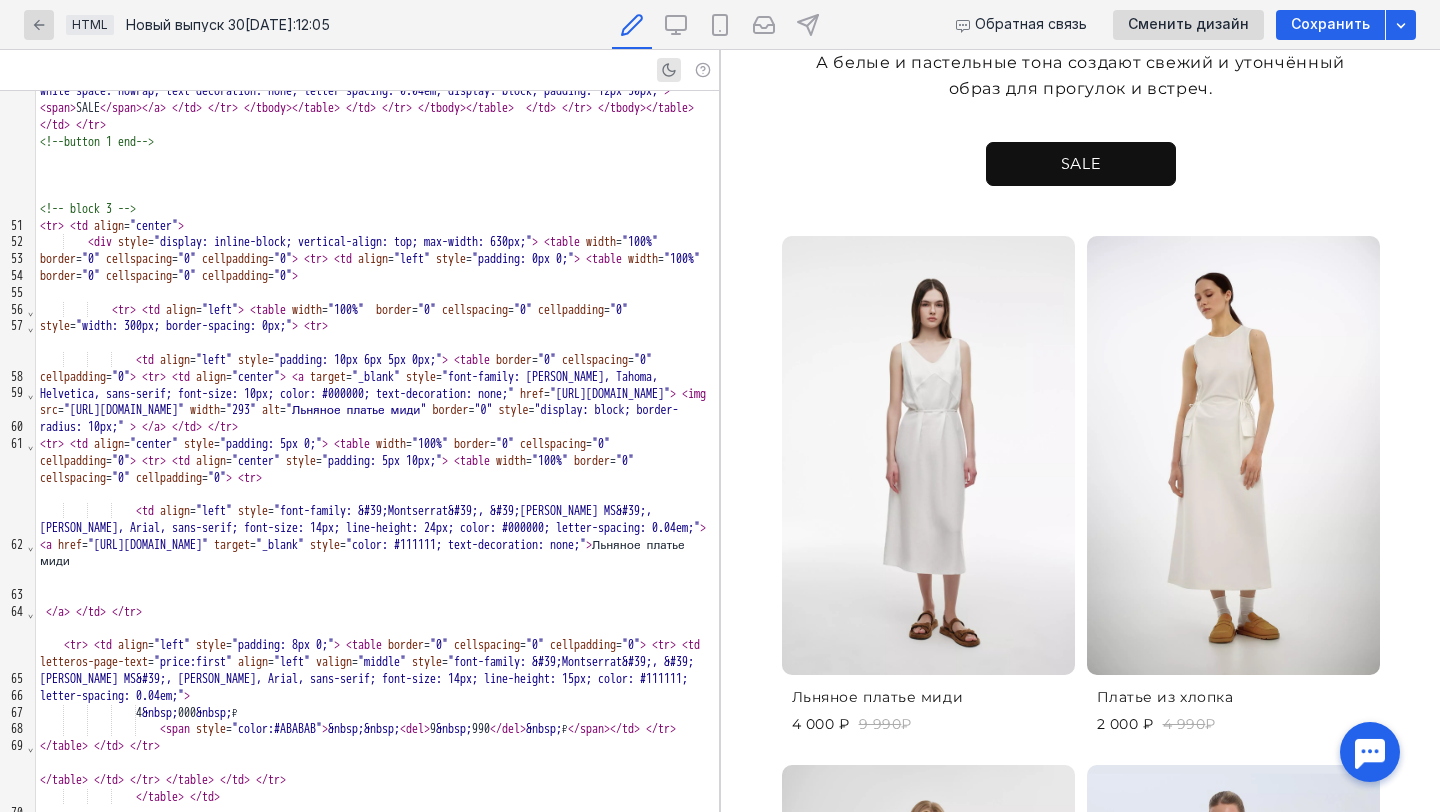 click on "<!-- block 3 -->" at bounding box center (88, 209) 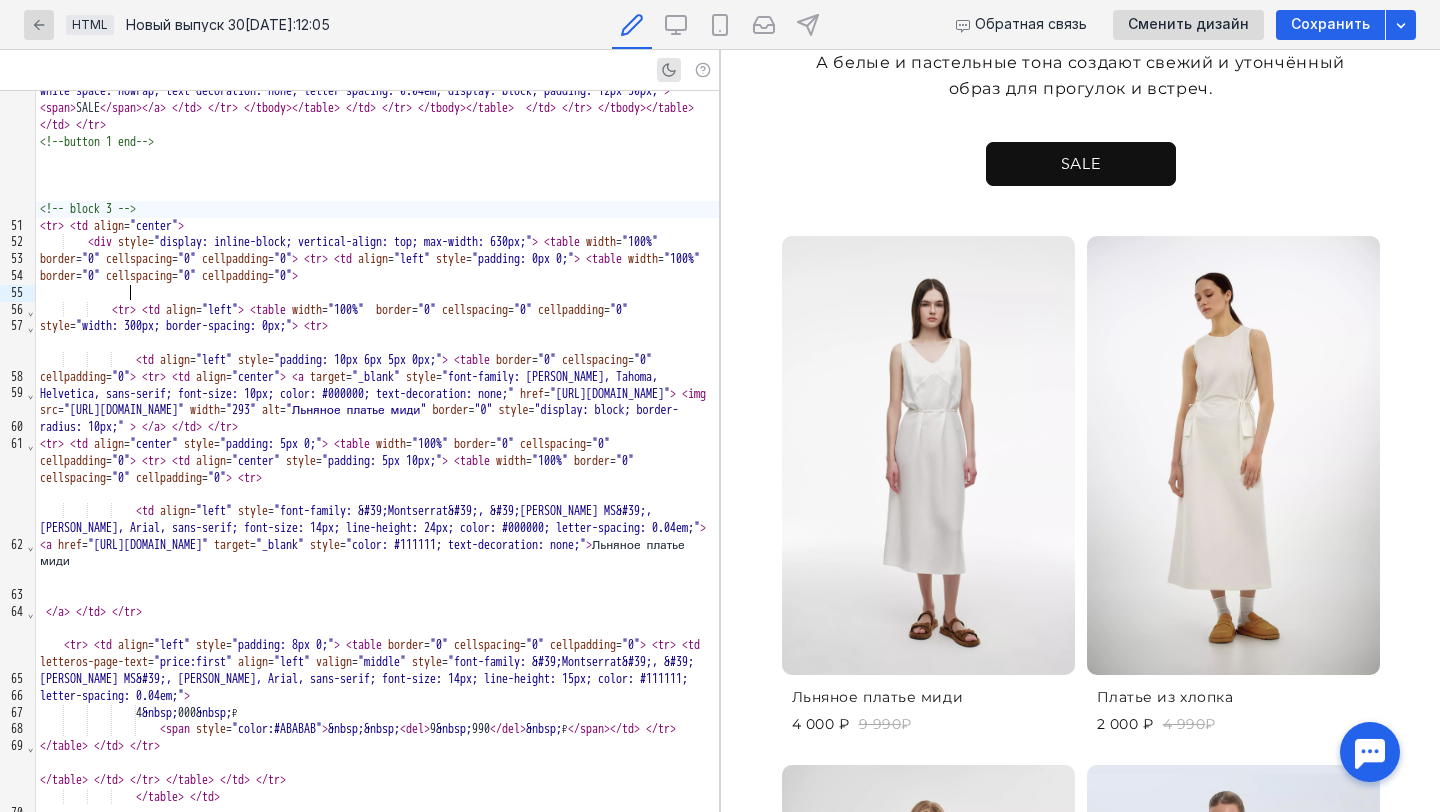 type 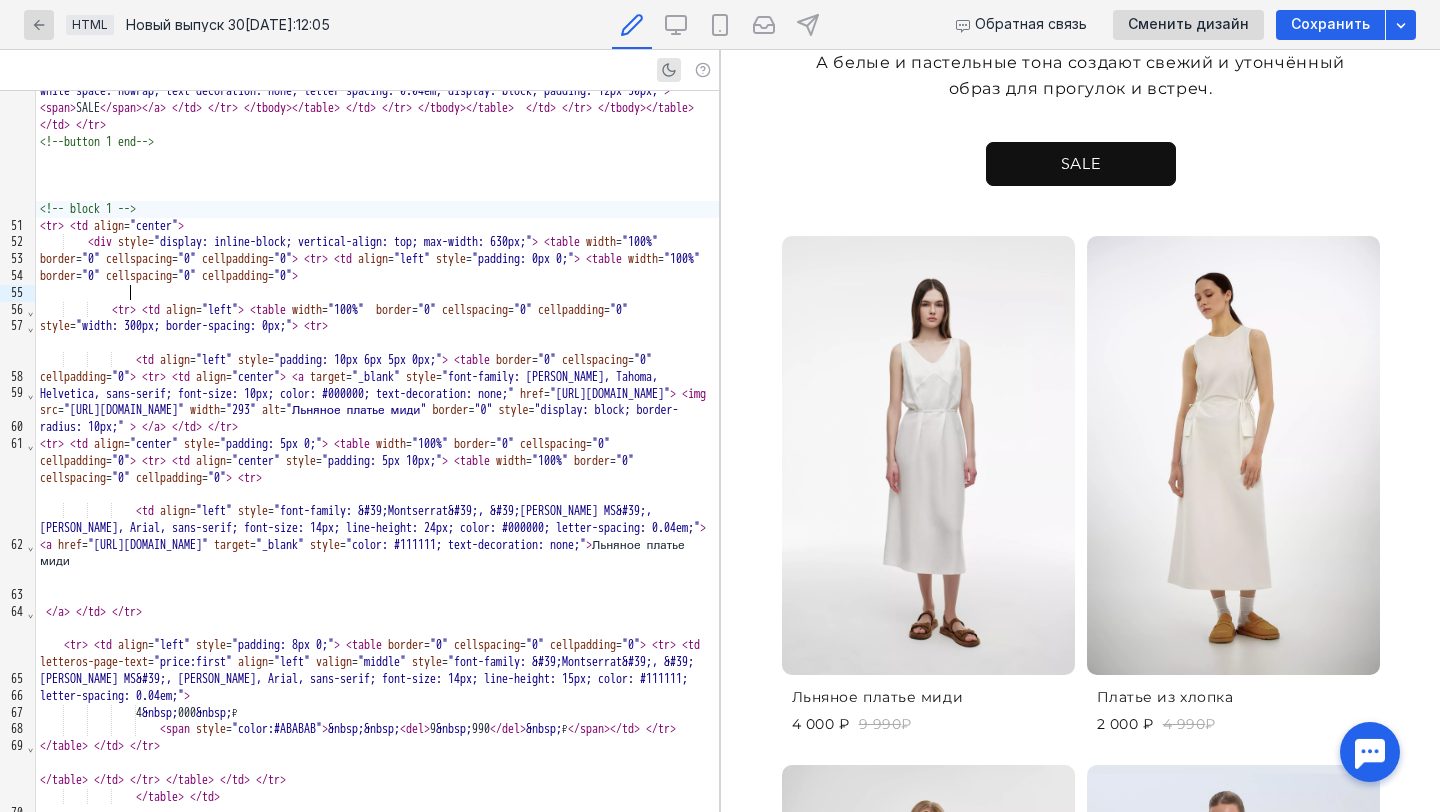 scroll, scrollTop: 1011, scrollLeft: 0, axis: vertical 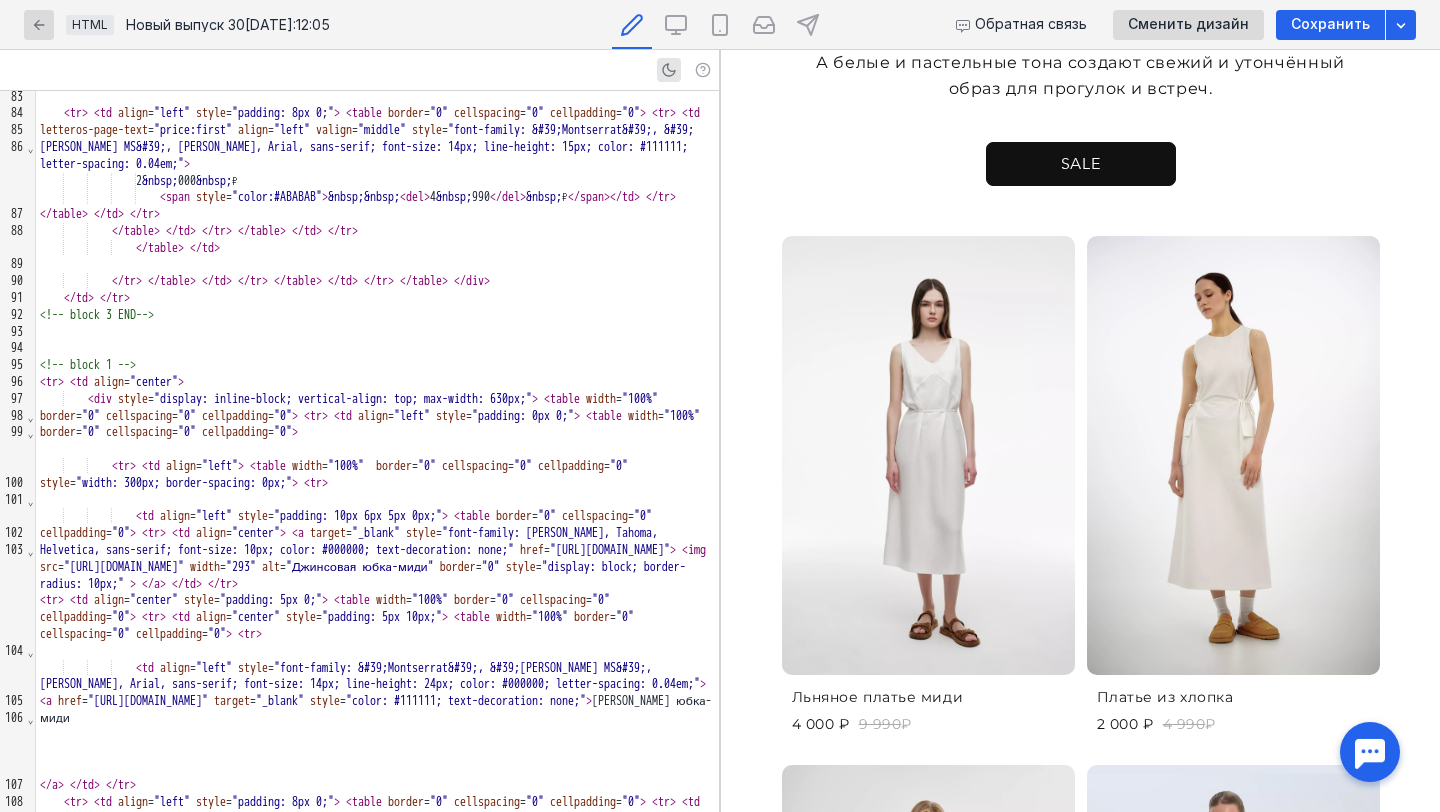 click on "<!-- block 3 END-->" at bounding box center [97, 315] 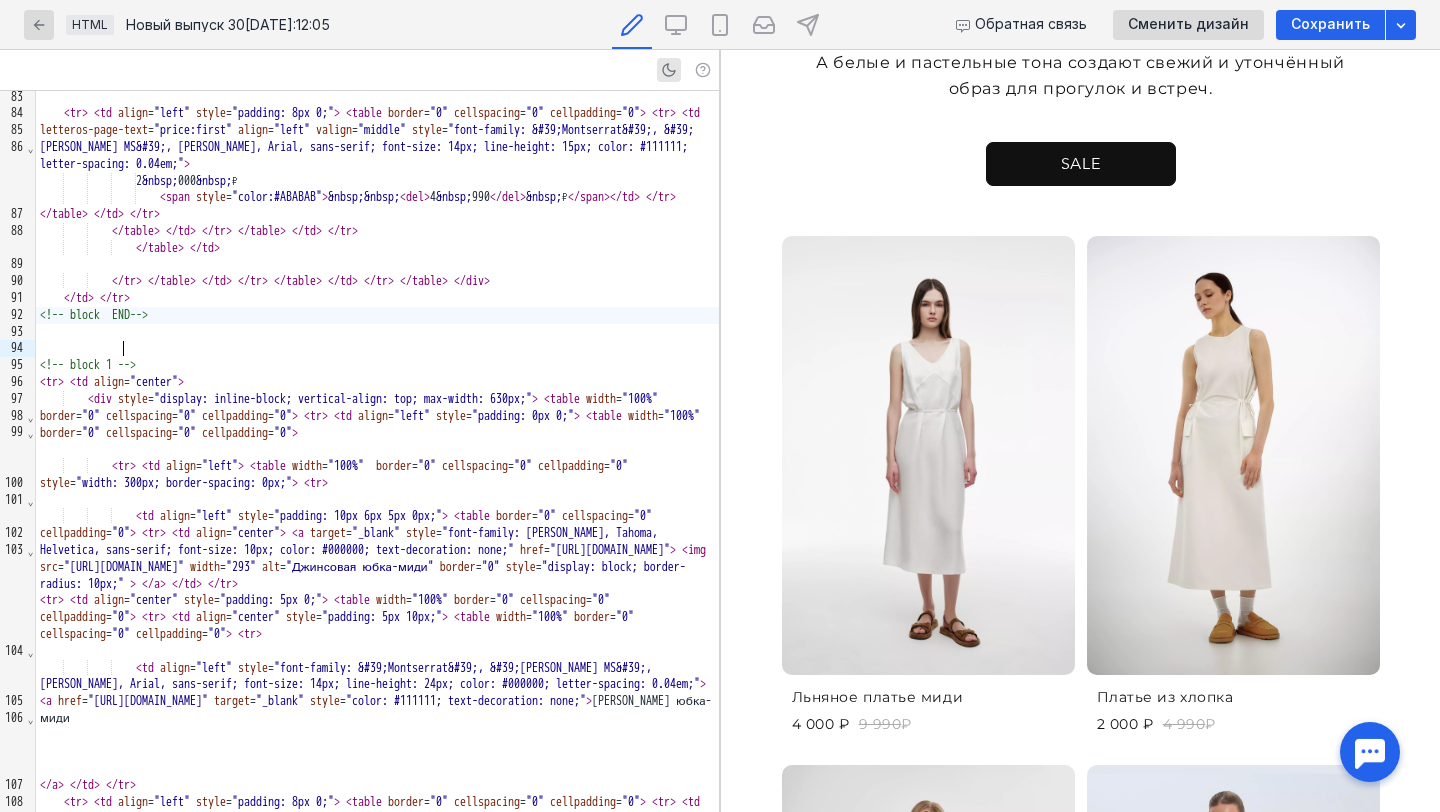 scroll, scrollTop: 1011, scrollLeft: 0, axis: vertical 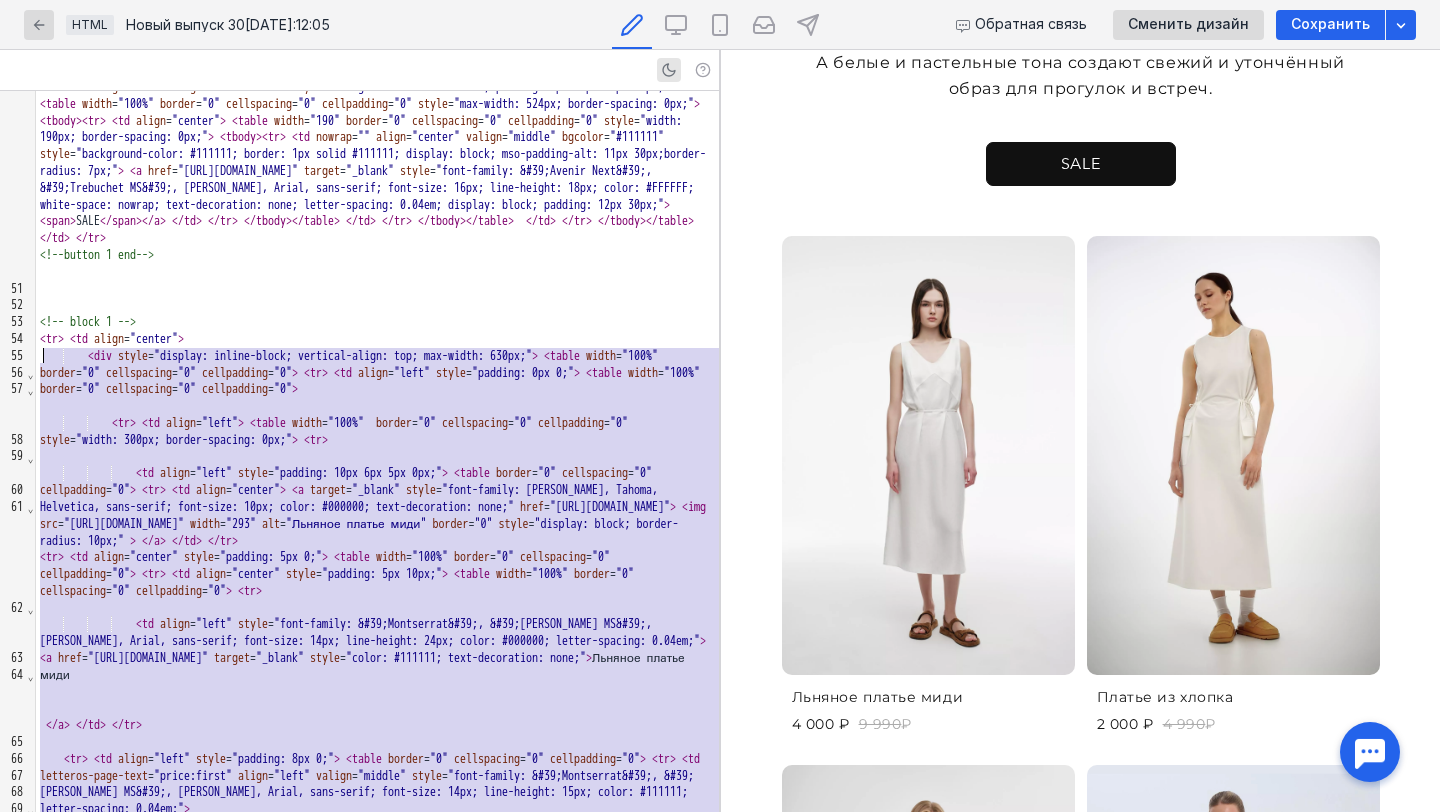 drag, startPoint x: 194, startPoint y: 350, endPoint x: 0, endPoint y: 348, distance: 194.01031 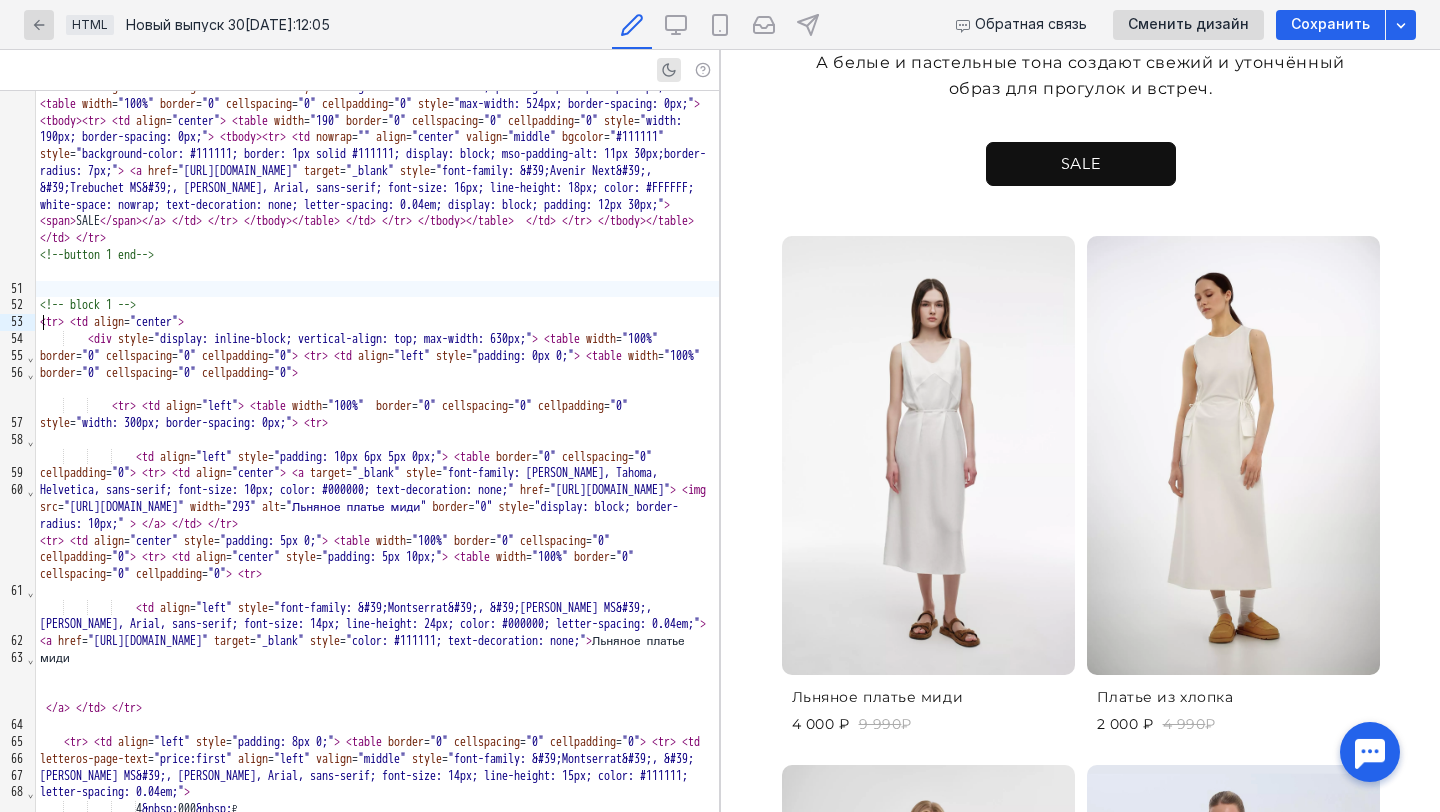 scroll, scrollTop: 1011, scrollLeft: 0, axis: vertical 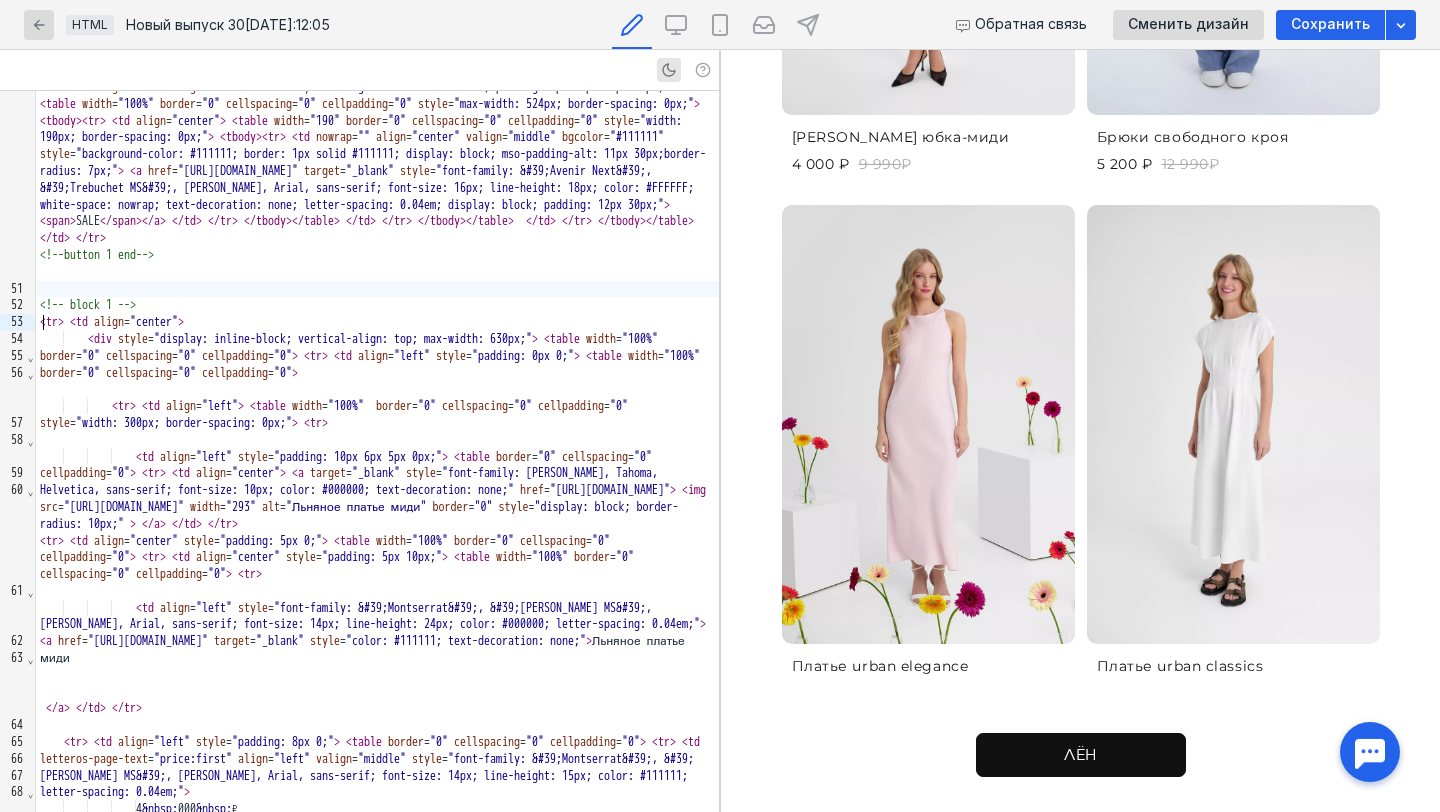 click at bounding box center (928, 425) 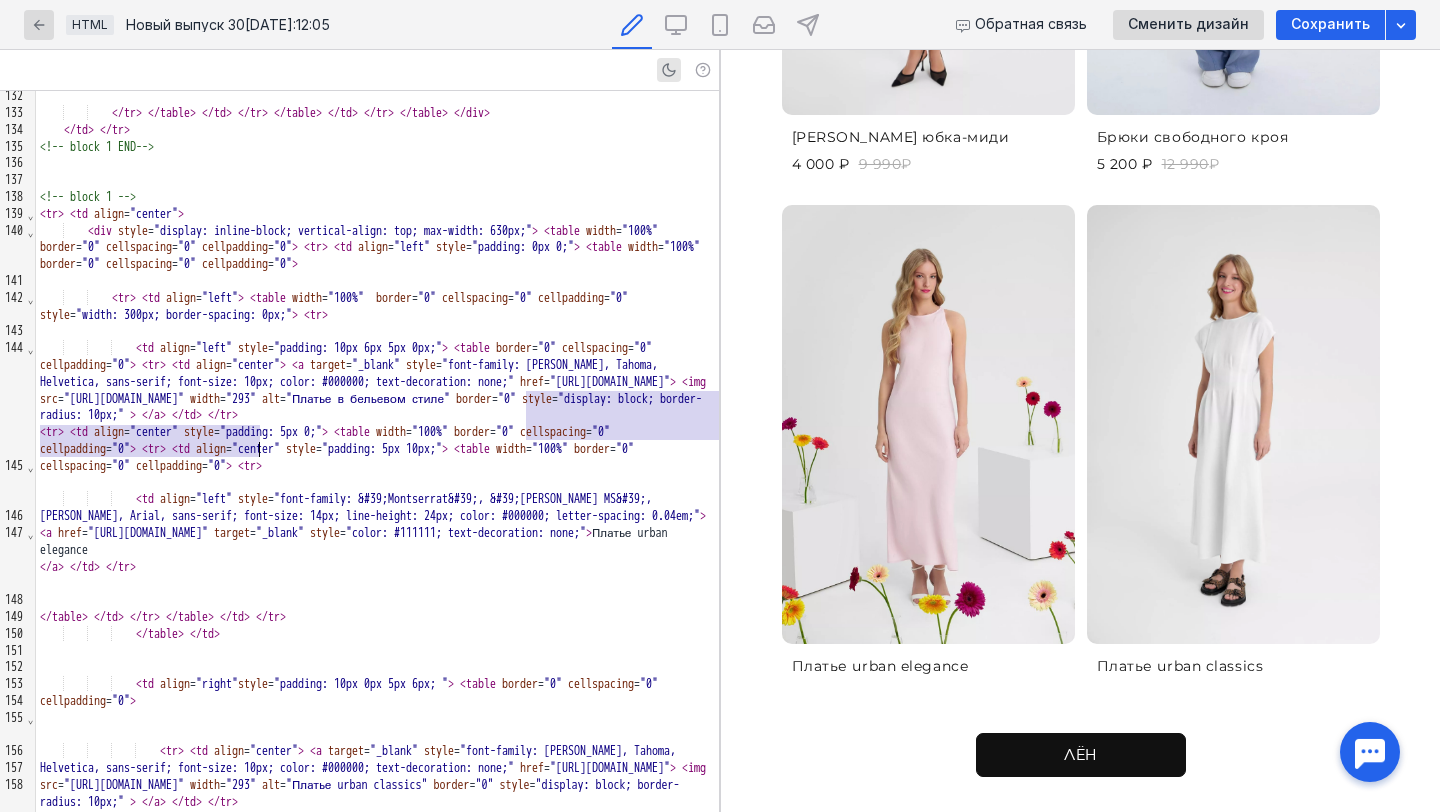 scroll, scrollTop: 6409, scrollLeft: 0, axis: vertical 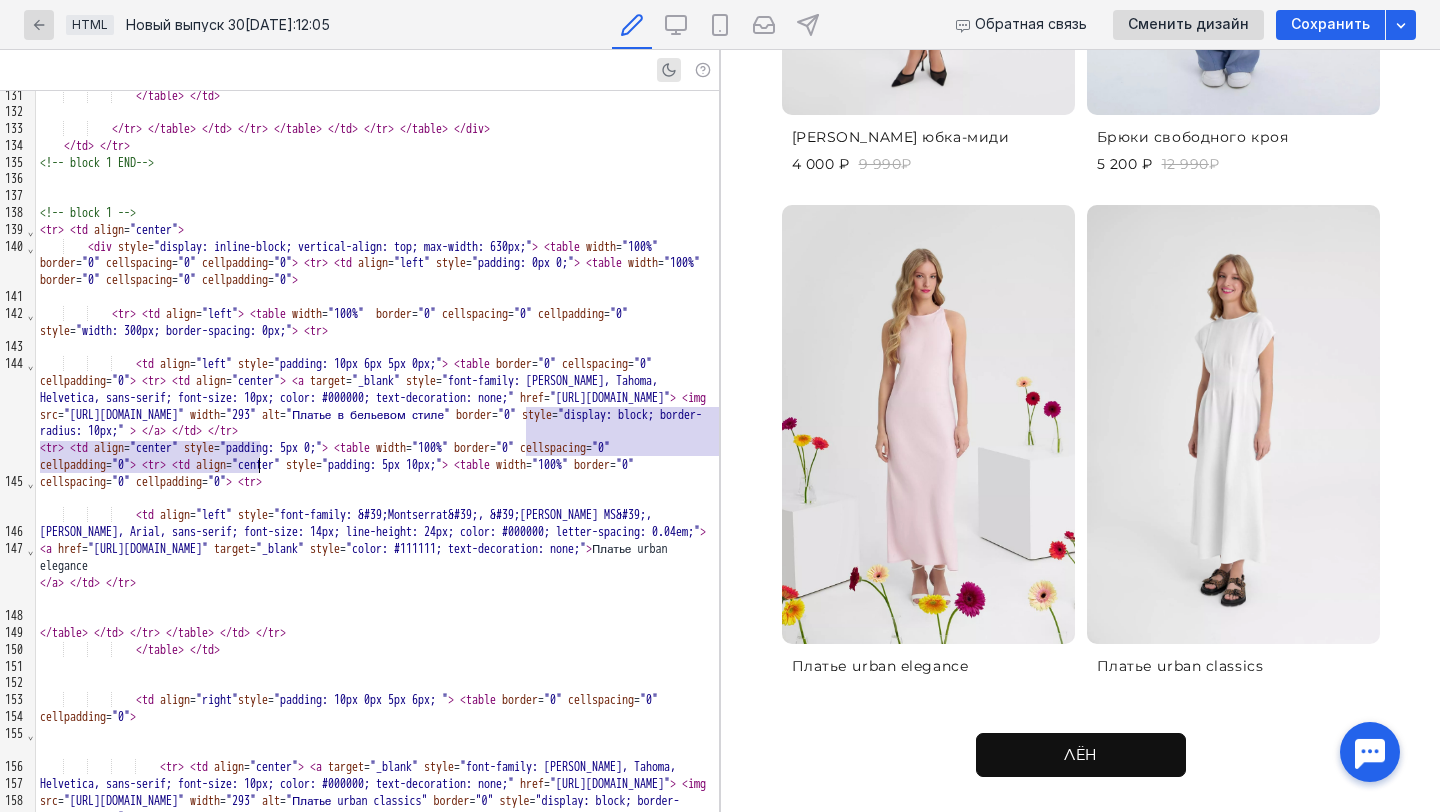 click at bounding box center (928, 425) 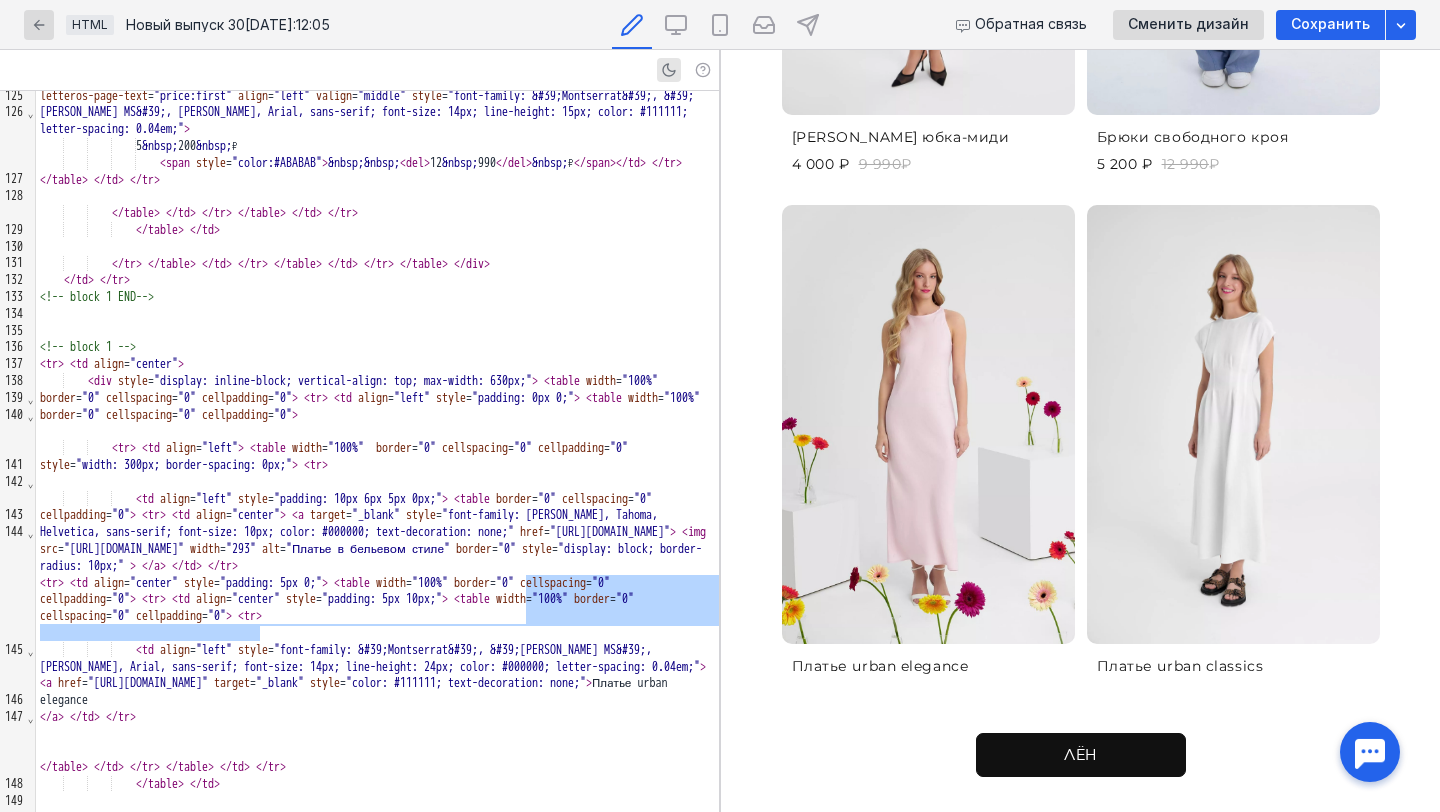 scroll, scrollTop: 6209, scrollLeft: 0, axis: vertical 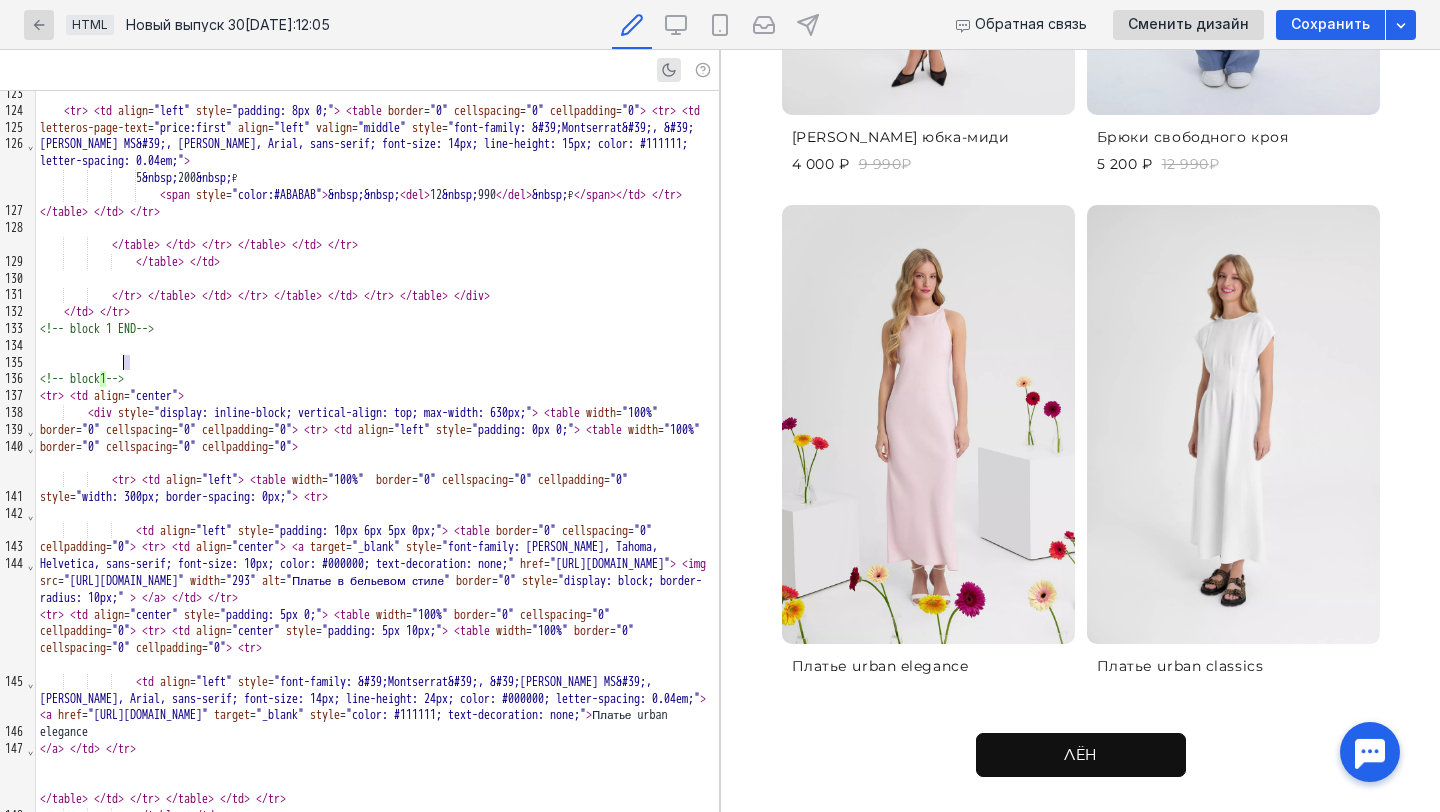 click on "<!-- block 1 END-->" at bounding box center [97, 329] 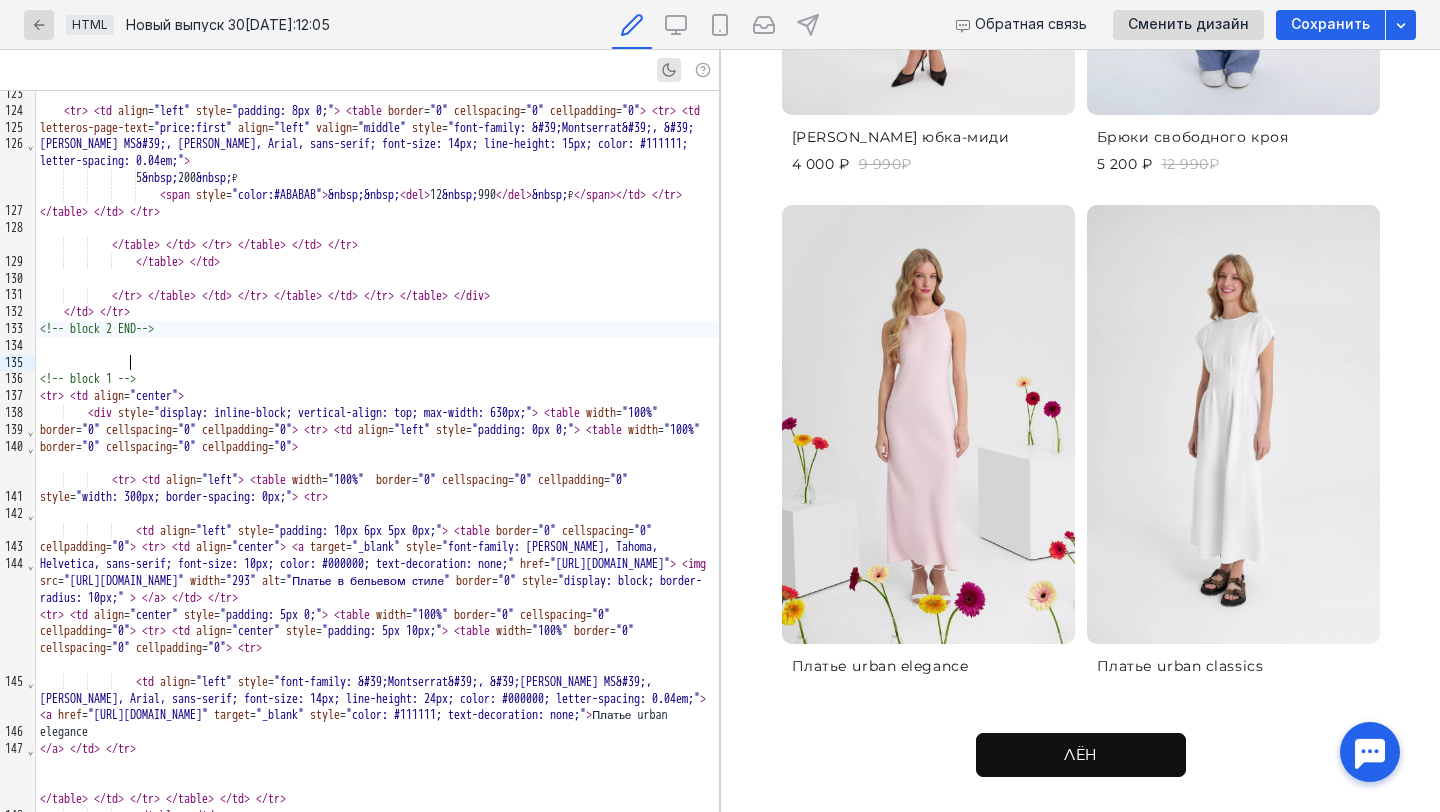 scroll, scrollTop: 2101, scrollLeft: 0, axis: vertical 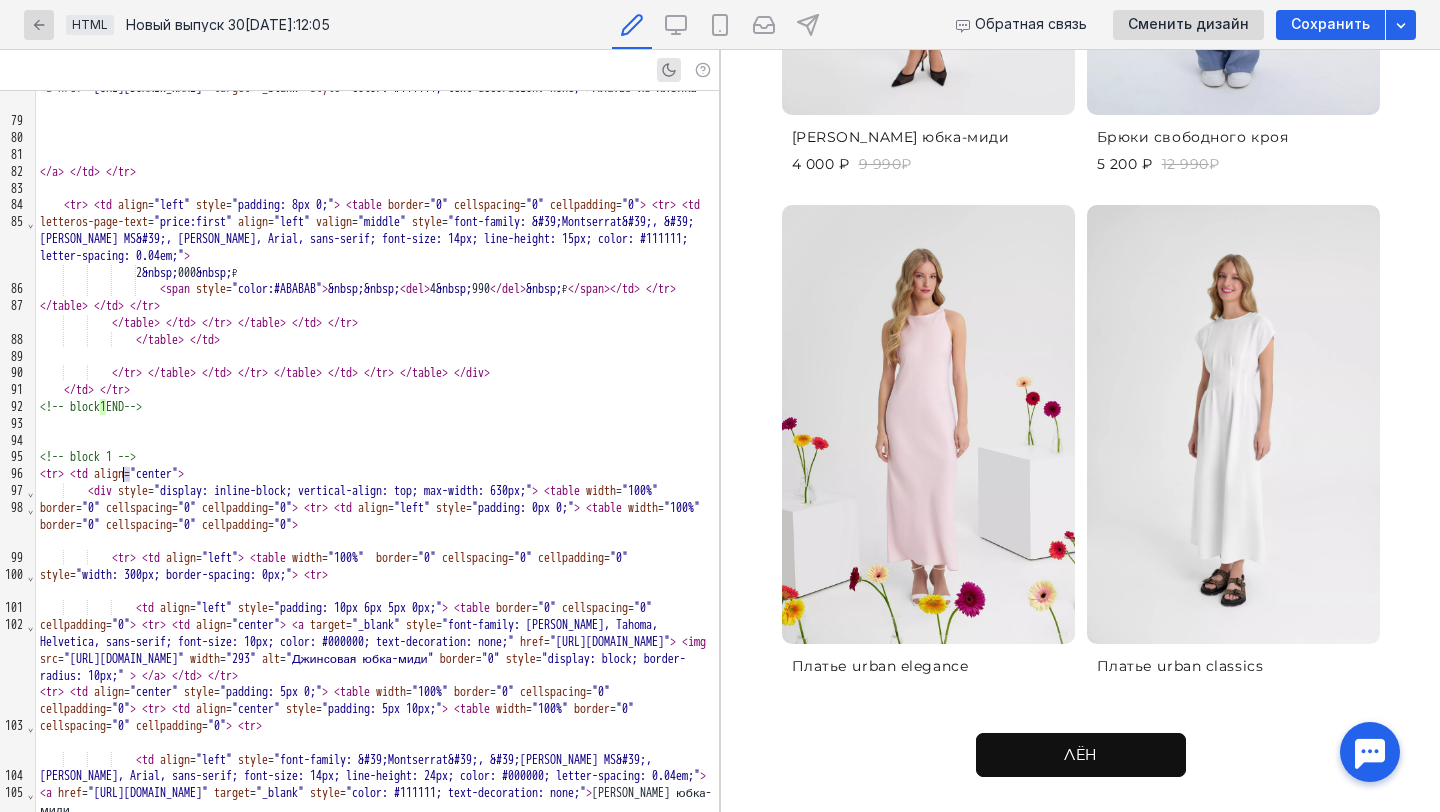 click on "<!-- block 1 -->" at bounding box center (88, 457) 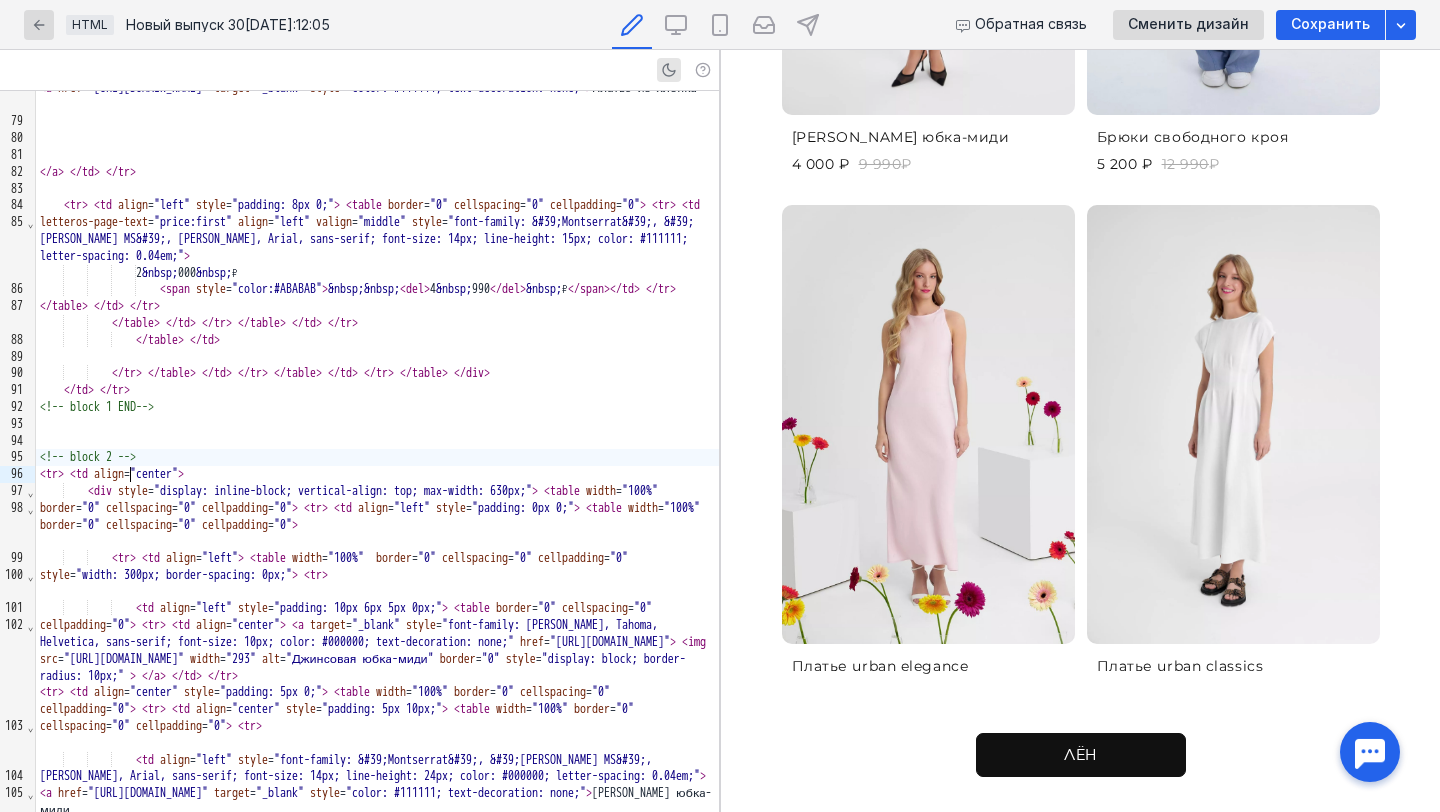 scroll, scrollTop: 2101, scrollLeft: 0, axis: vertical 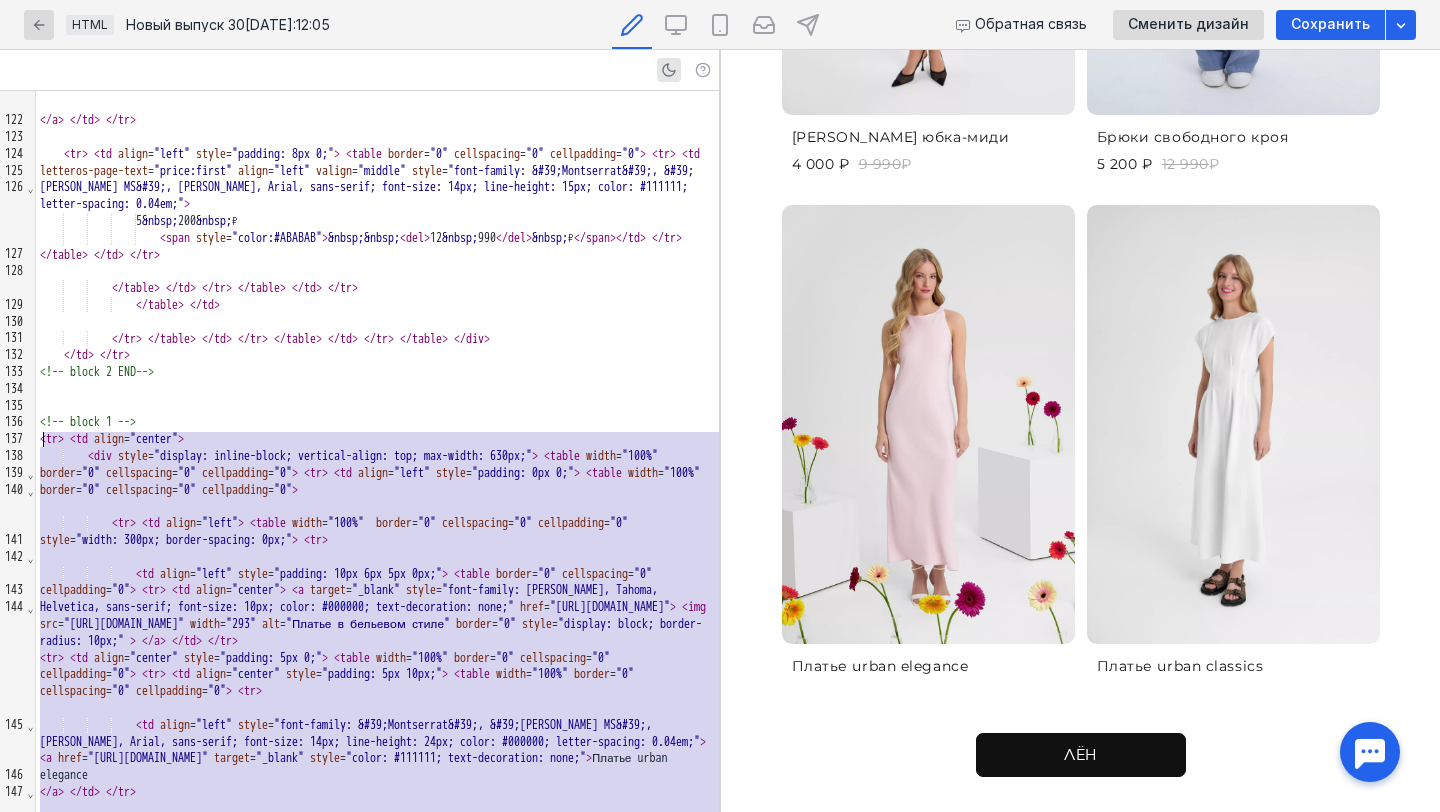 drag, startPoint x: 195, startPoint y: 683, endPoint x: 0, endPoint y: 440, distance: 311.56702 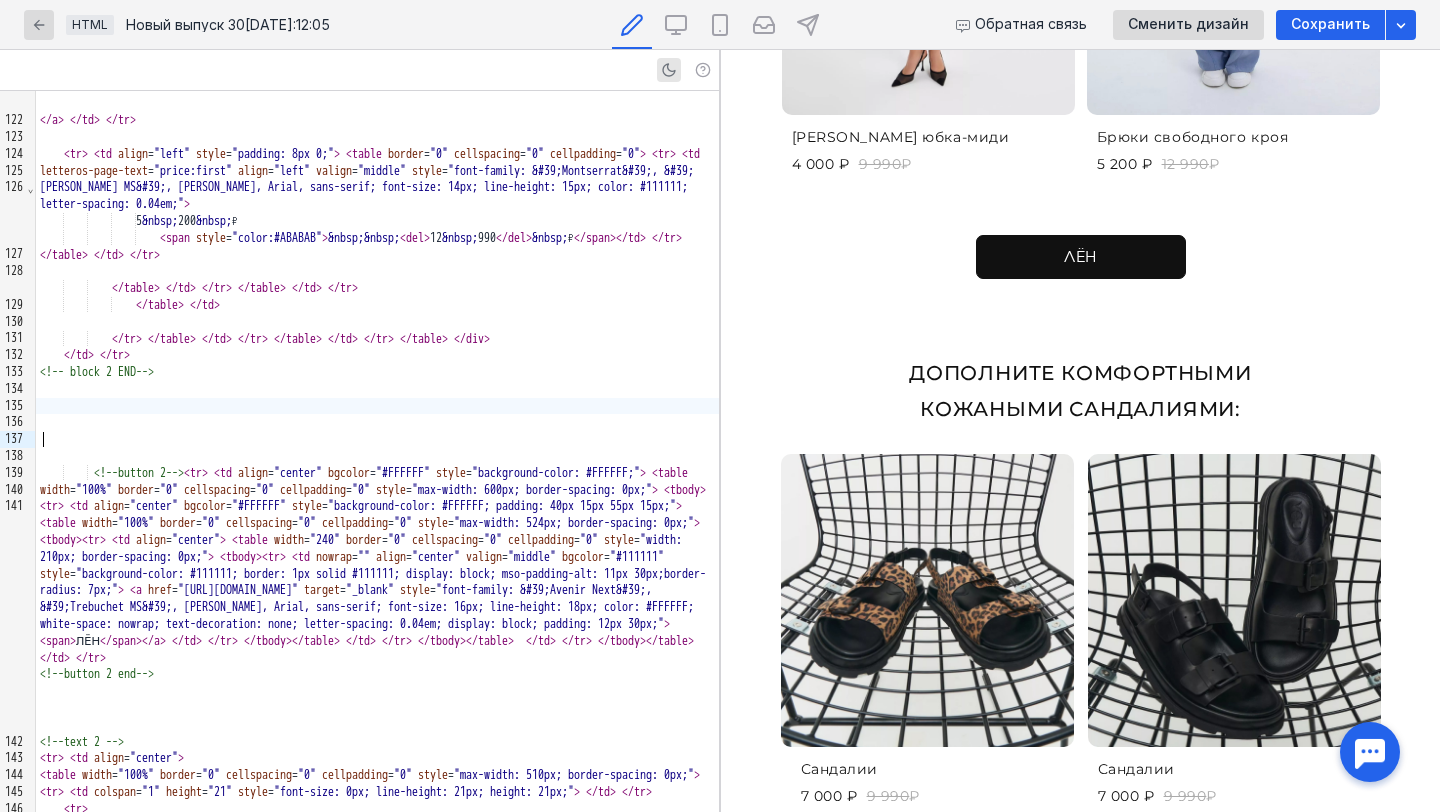 scroll, scrollTop: 2101, scrollLeft: 0, axis: vertical 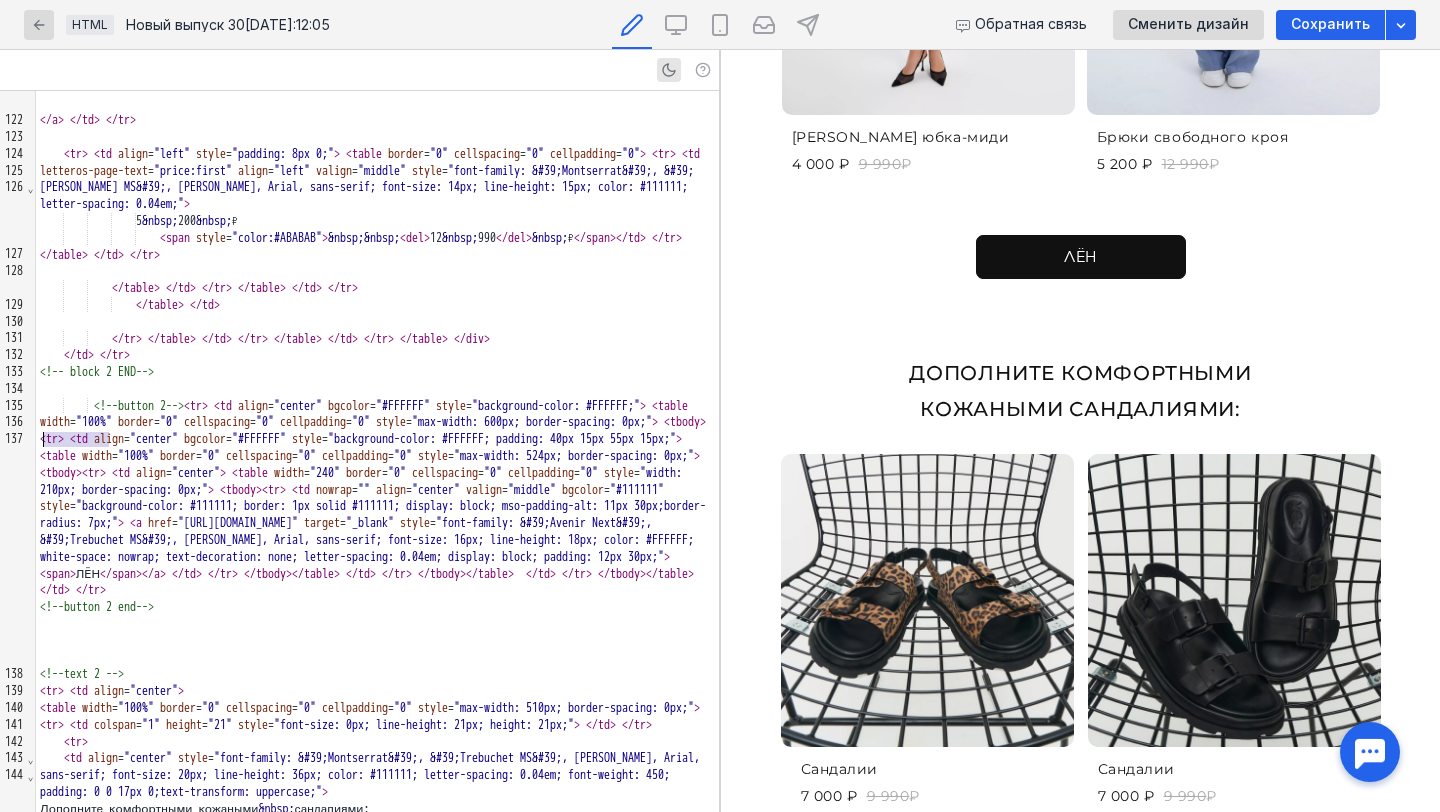 drag, startPoint x: 107, startPoint y: 439, endPoint x: 36, endPoint y: 439, distance: 71 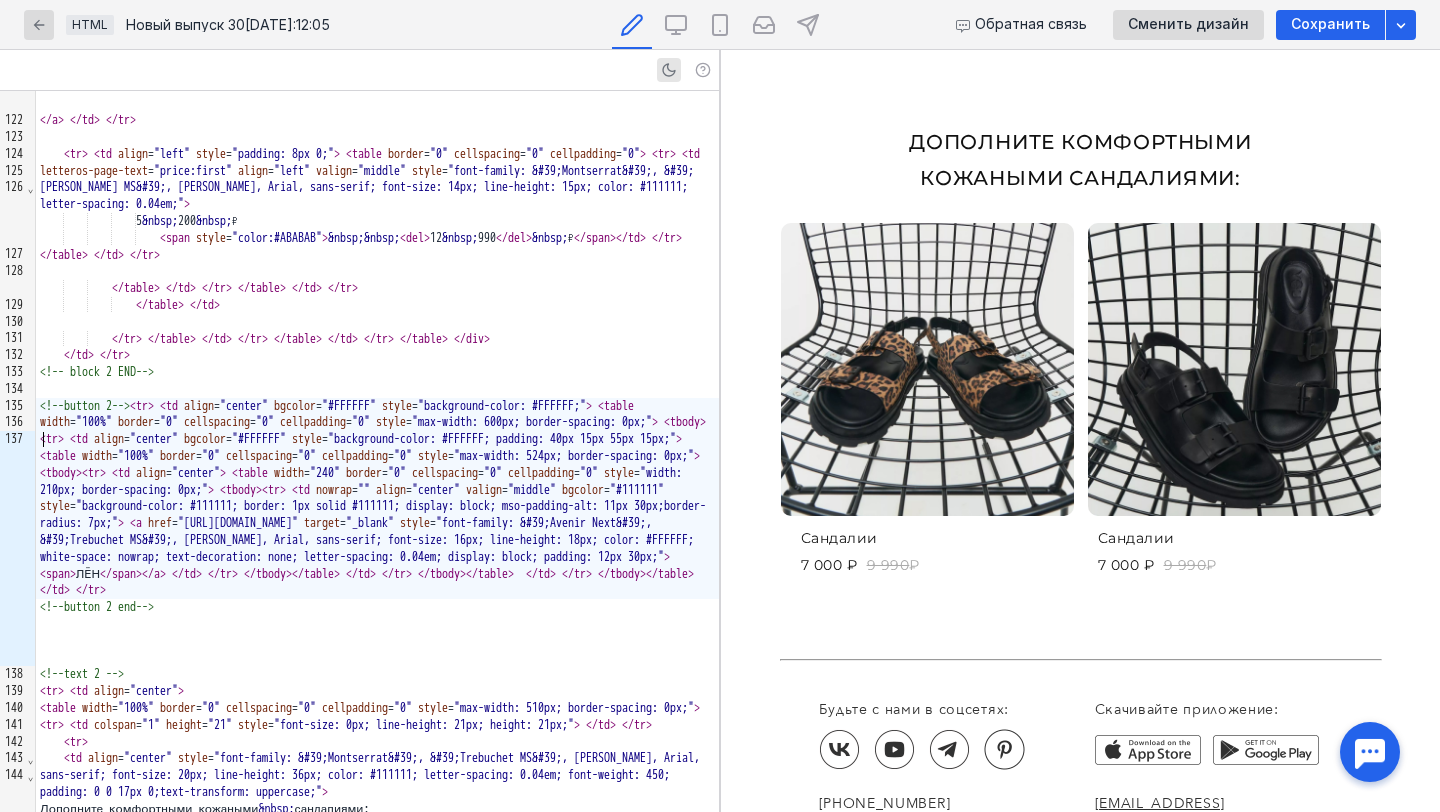 scroll, scrollTop: 2334, scrollLeft: 0, axis: vertical 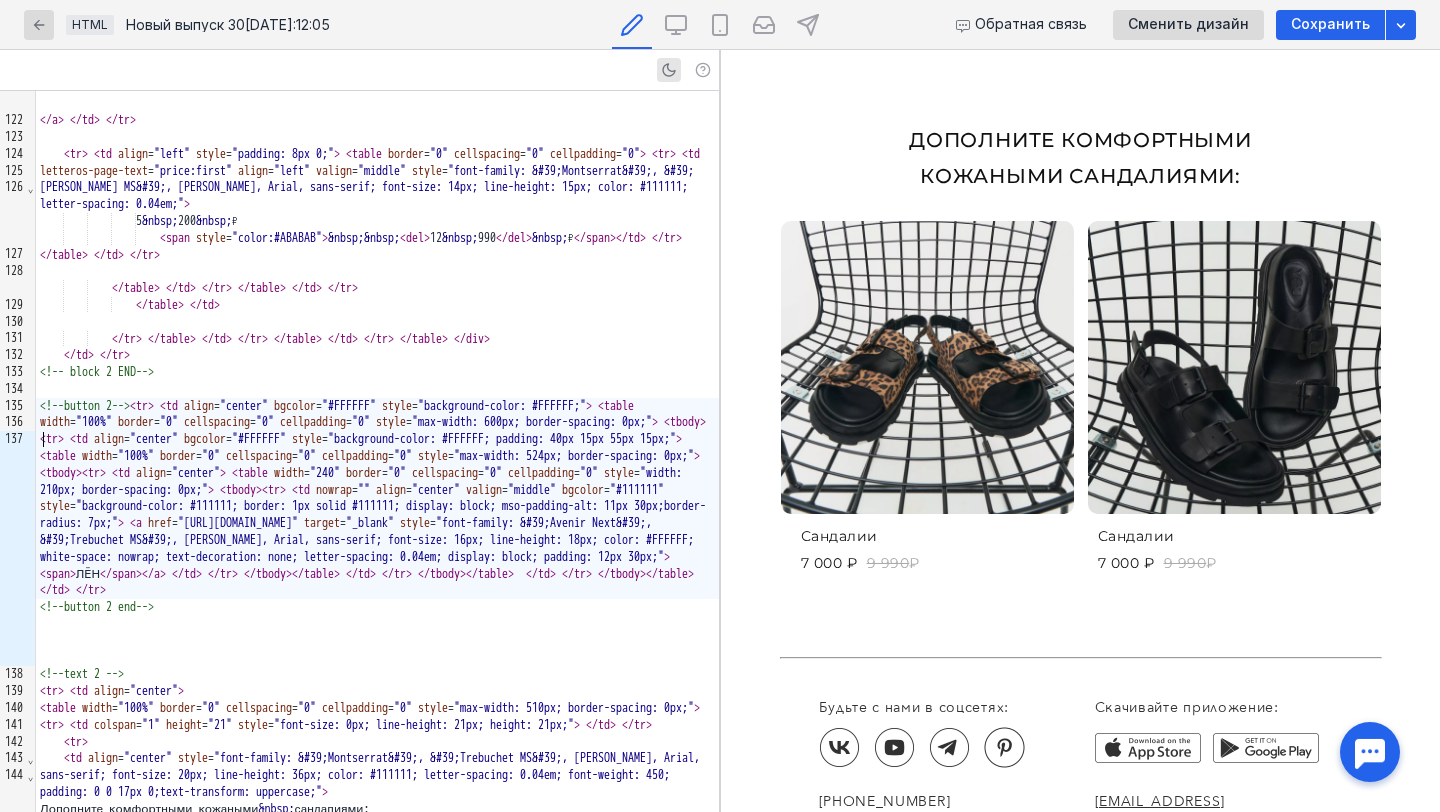 click at bounding box center [377, 389] 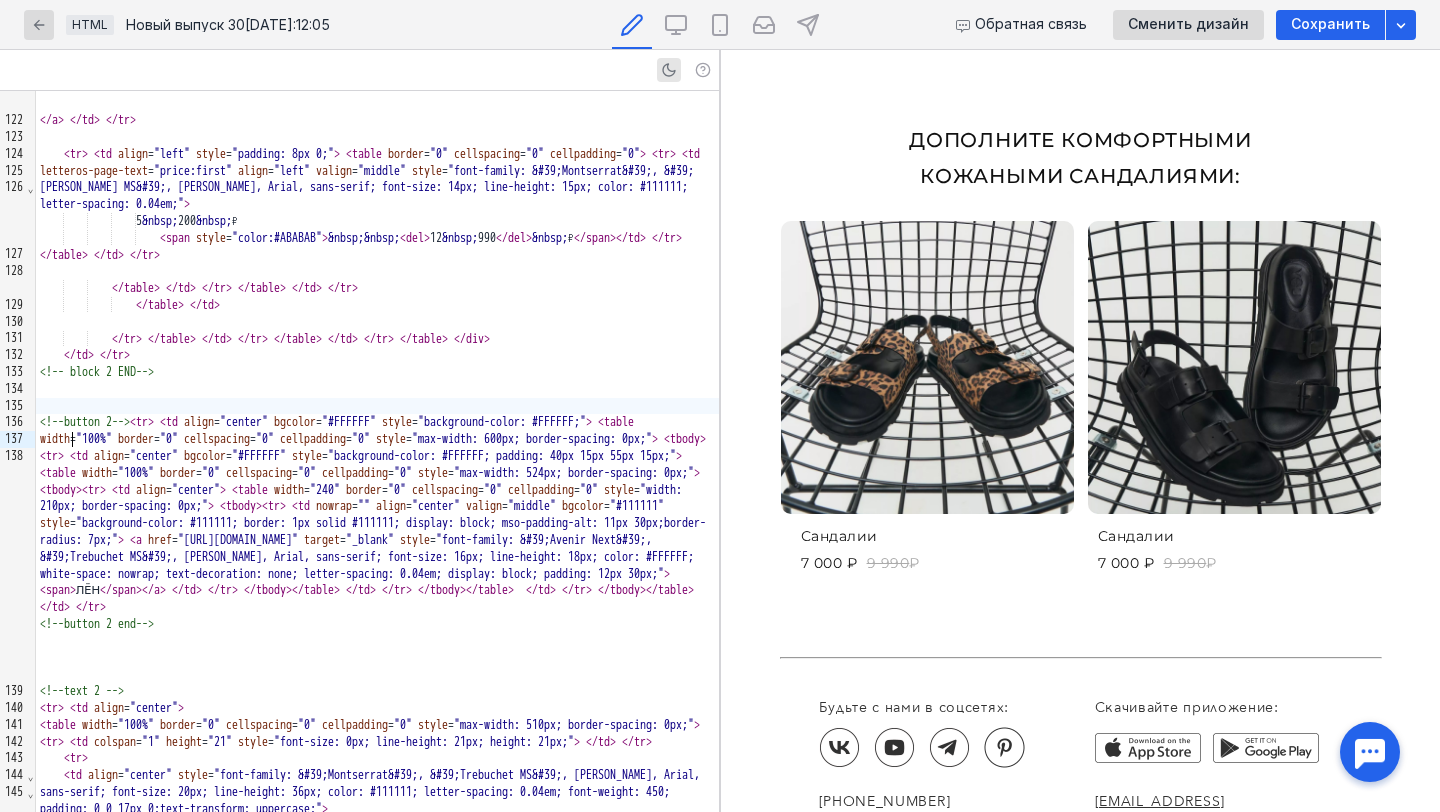 scroll, scrollTop: 2334, scrollLeft: 0, axis: vertical 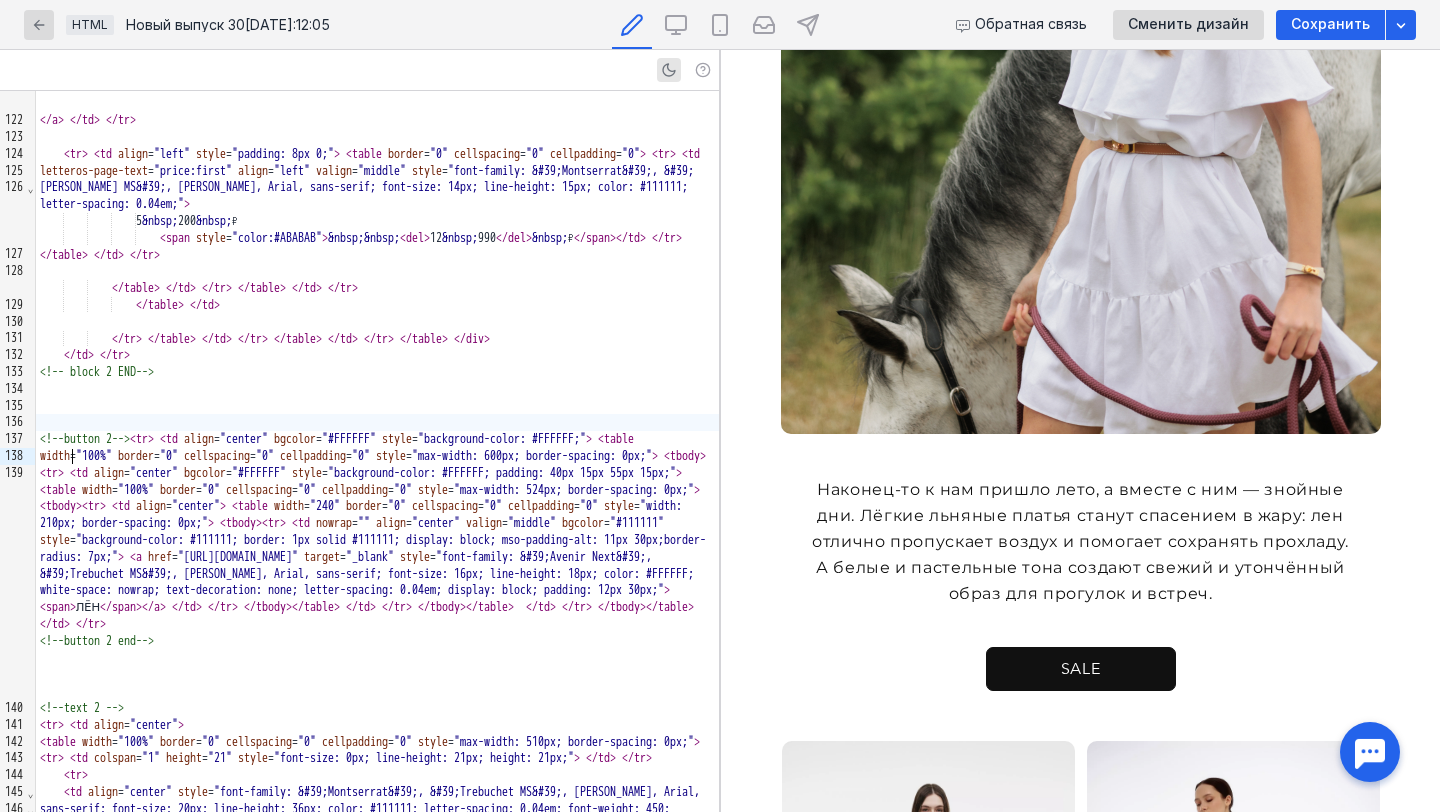 click on "SALE" at bounding box center (1081, 669) 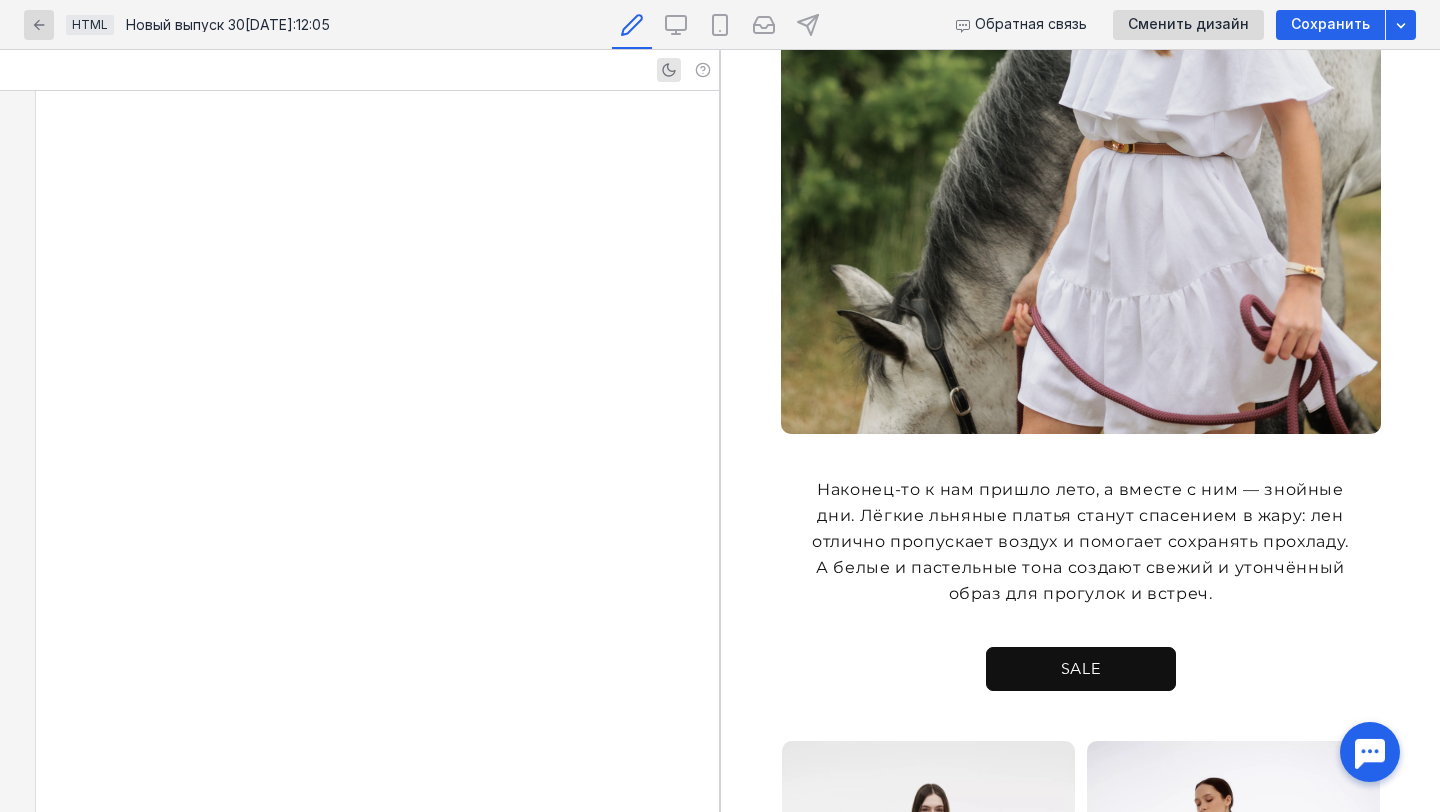 scroll, scrollTop: 3617, scrollLeft: 0, axis: vertical 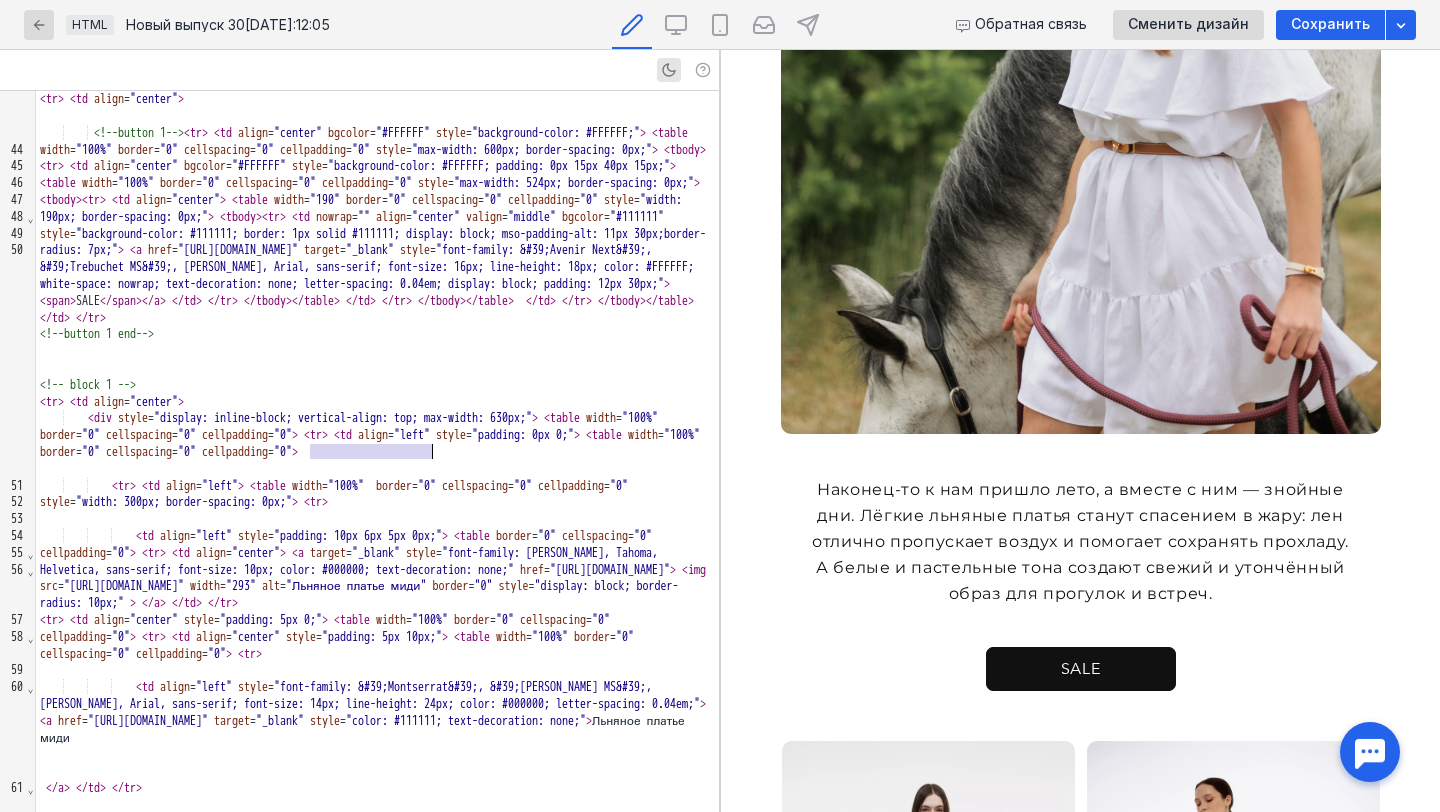 click at bounding box center (377, 351) 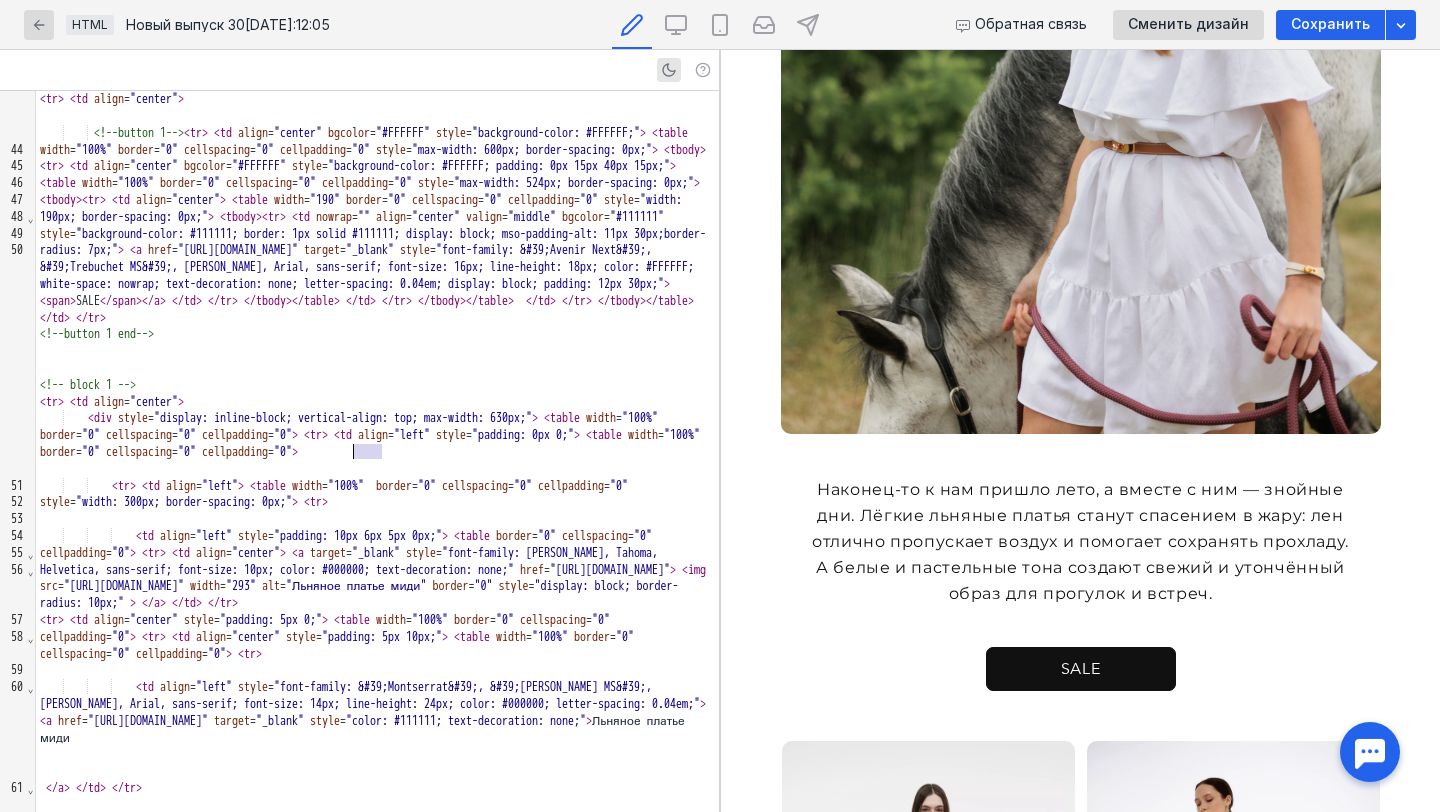 drag, startPoint x: 379, startPoint y: 452, endPoint x: 352, endPoint y: 452, distance: 27 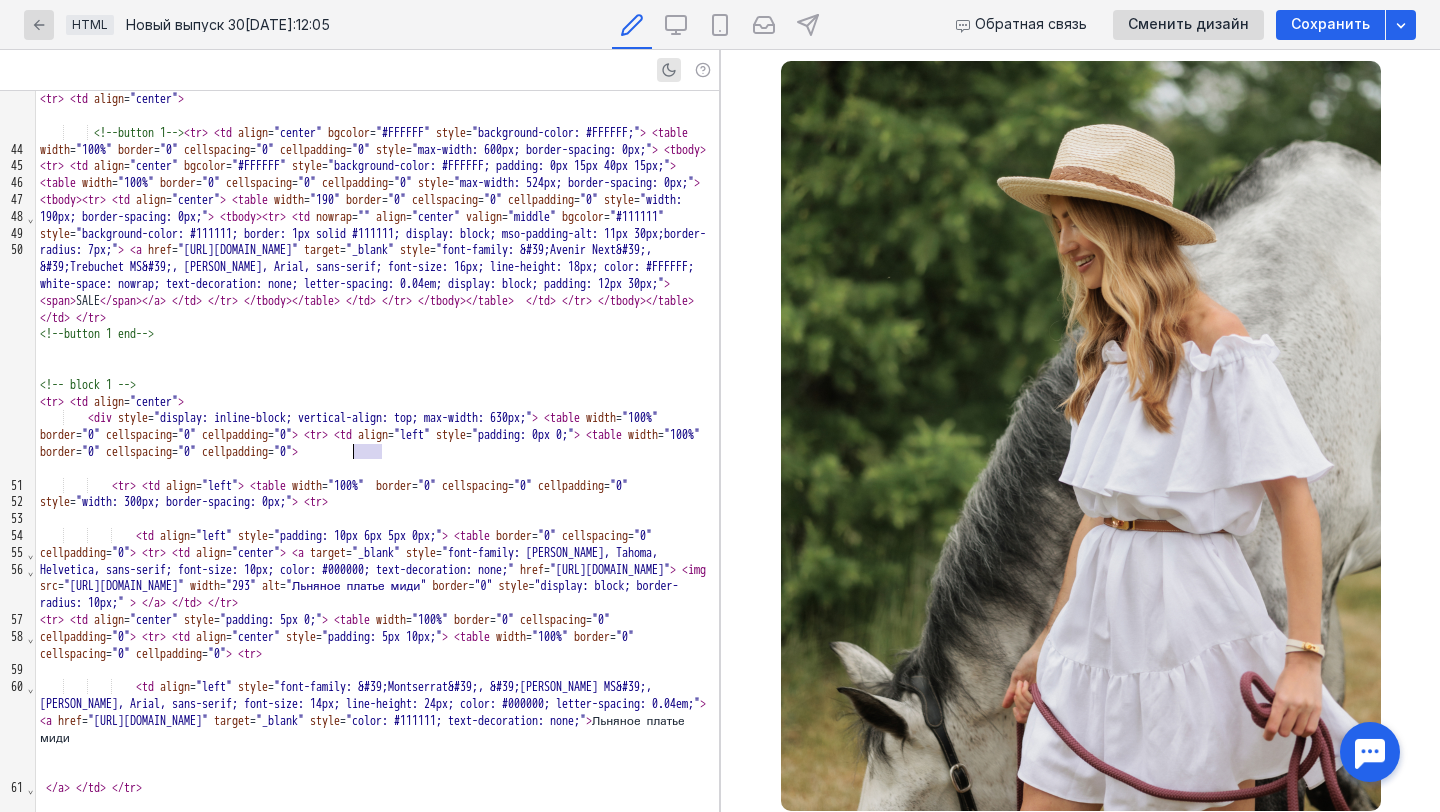 scroll, scrollTop: 0, scrollLeft: 0, axis: both 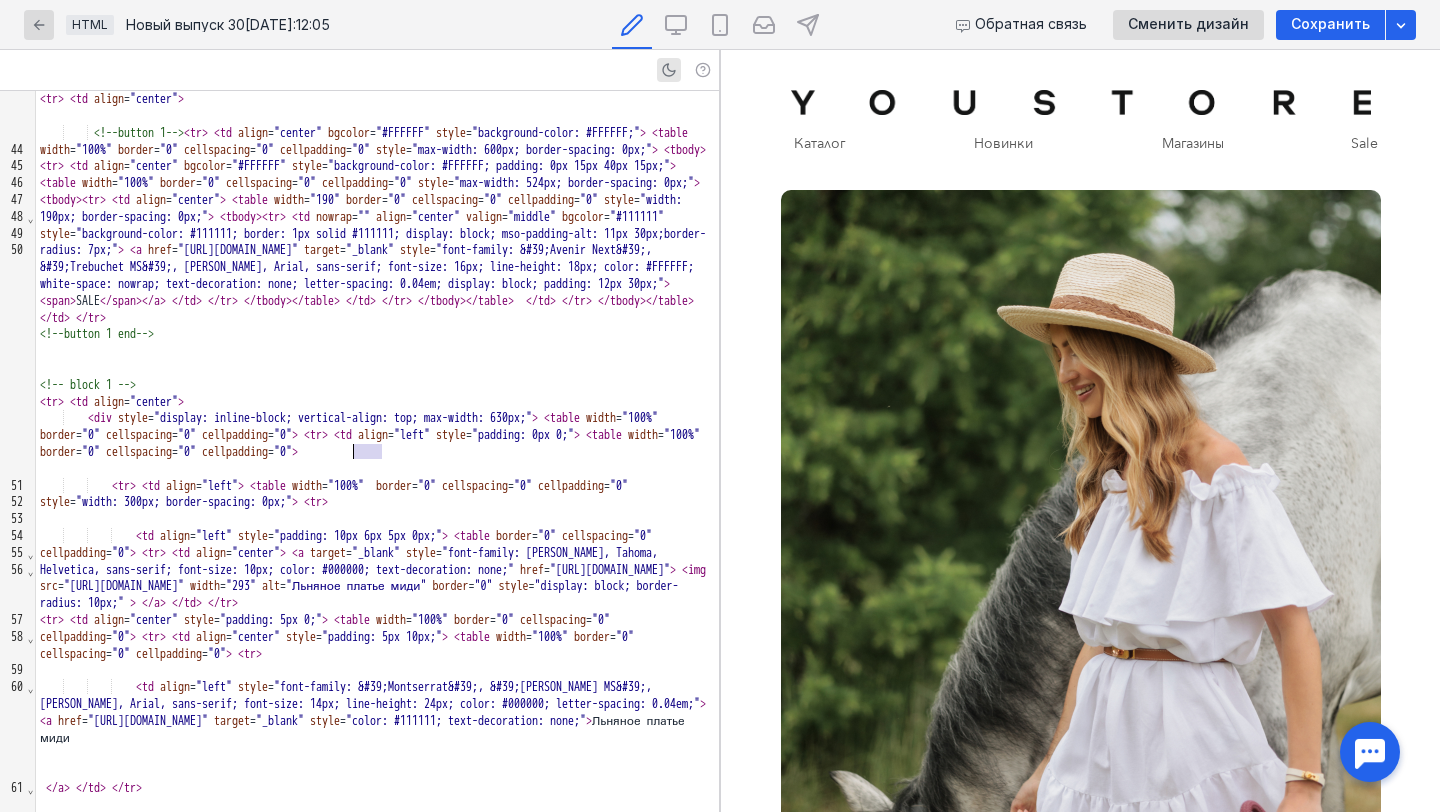 click at bounding box center (1081, 565) 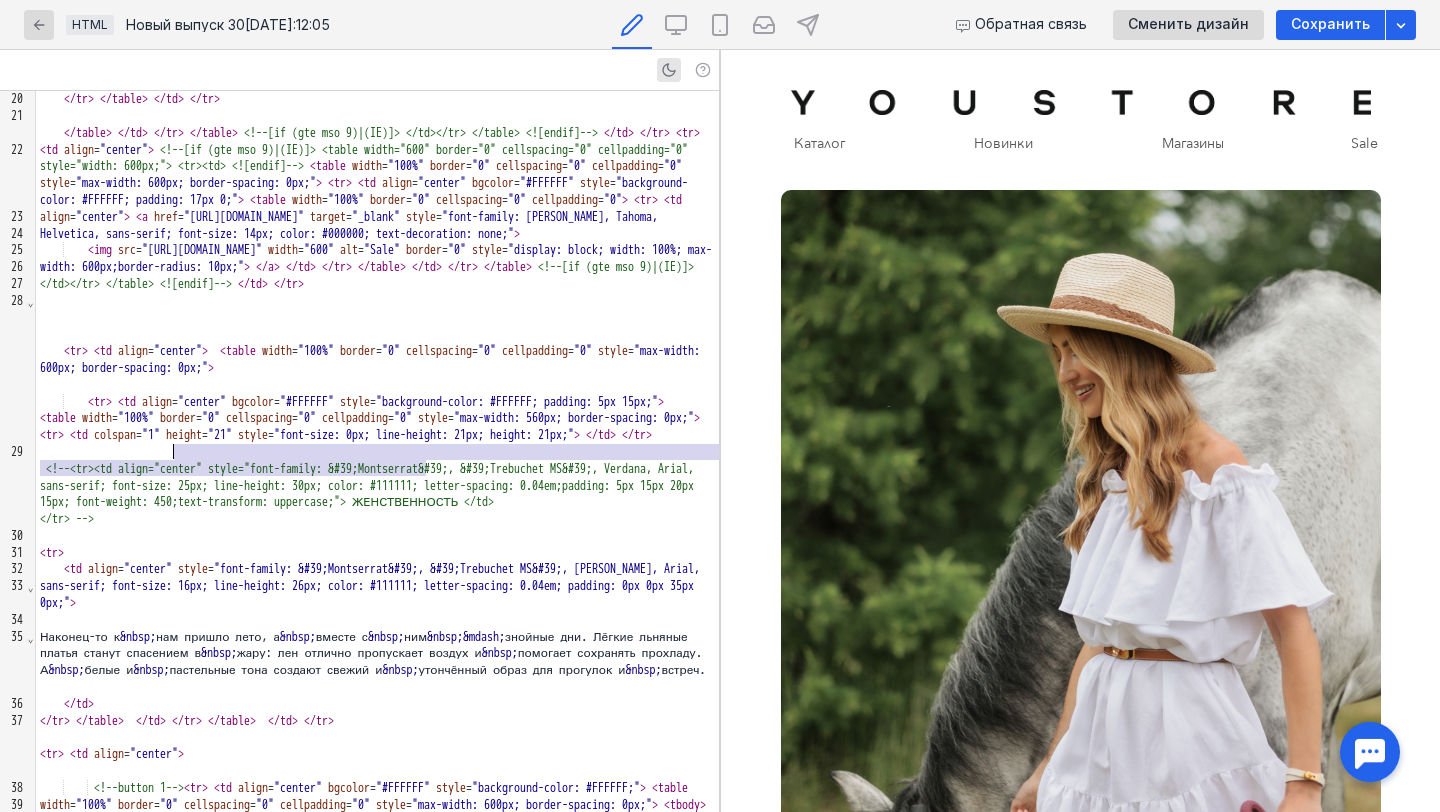 drag, startPoint x: 426, startPoint y: 467, endPoint x: 175, endPoint y: 453, distance: 251.39014 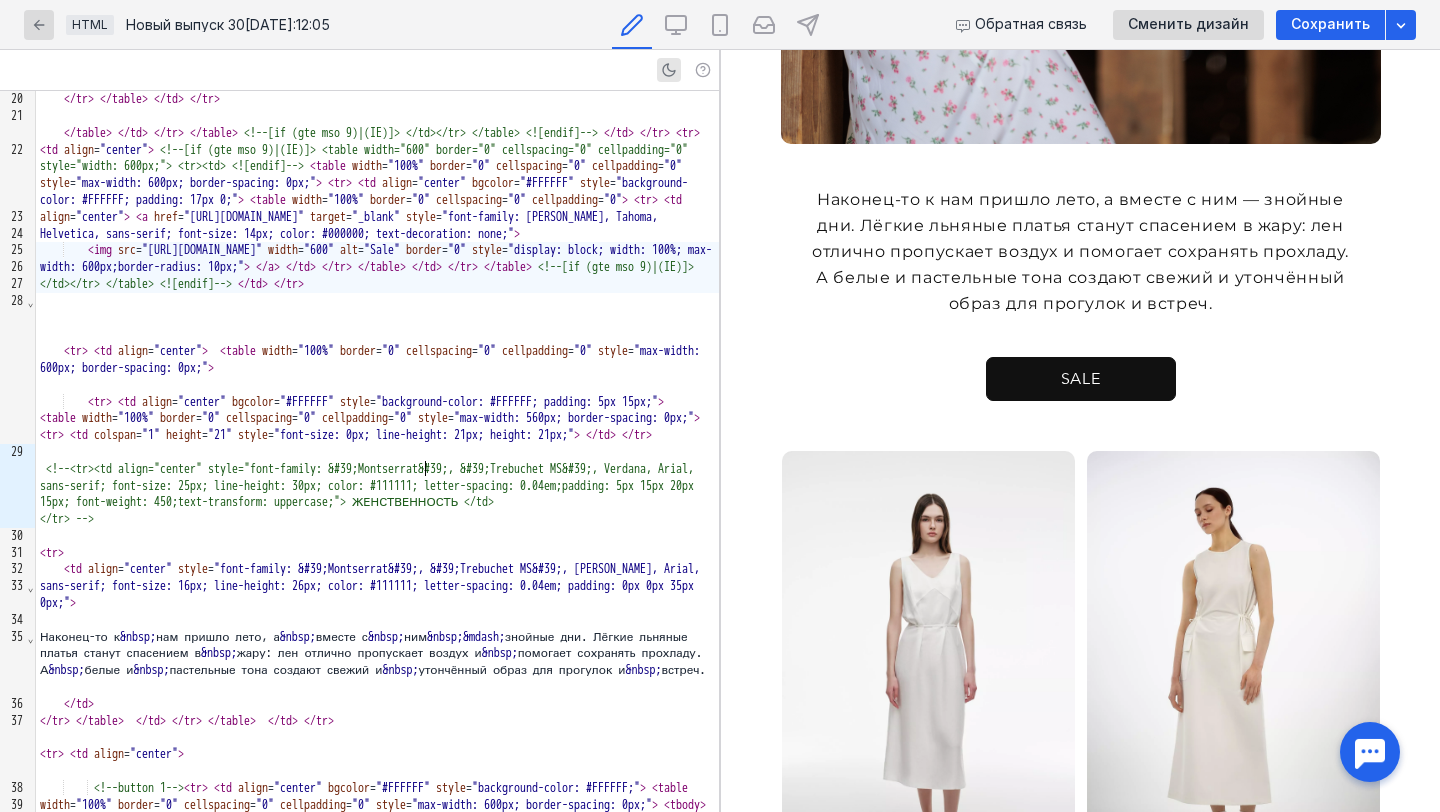 scroll, scrollTop: 787, scrollLeft: 0, axis: vertical 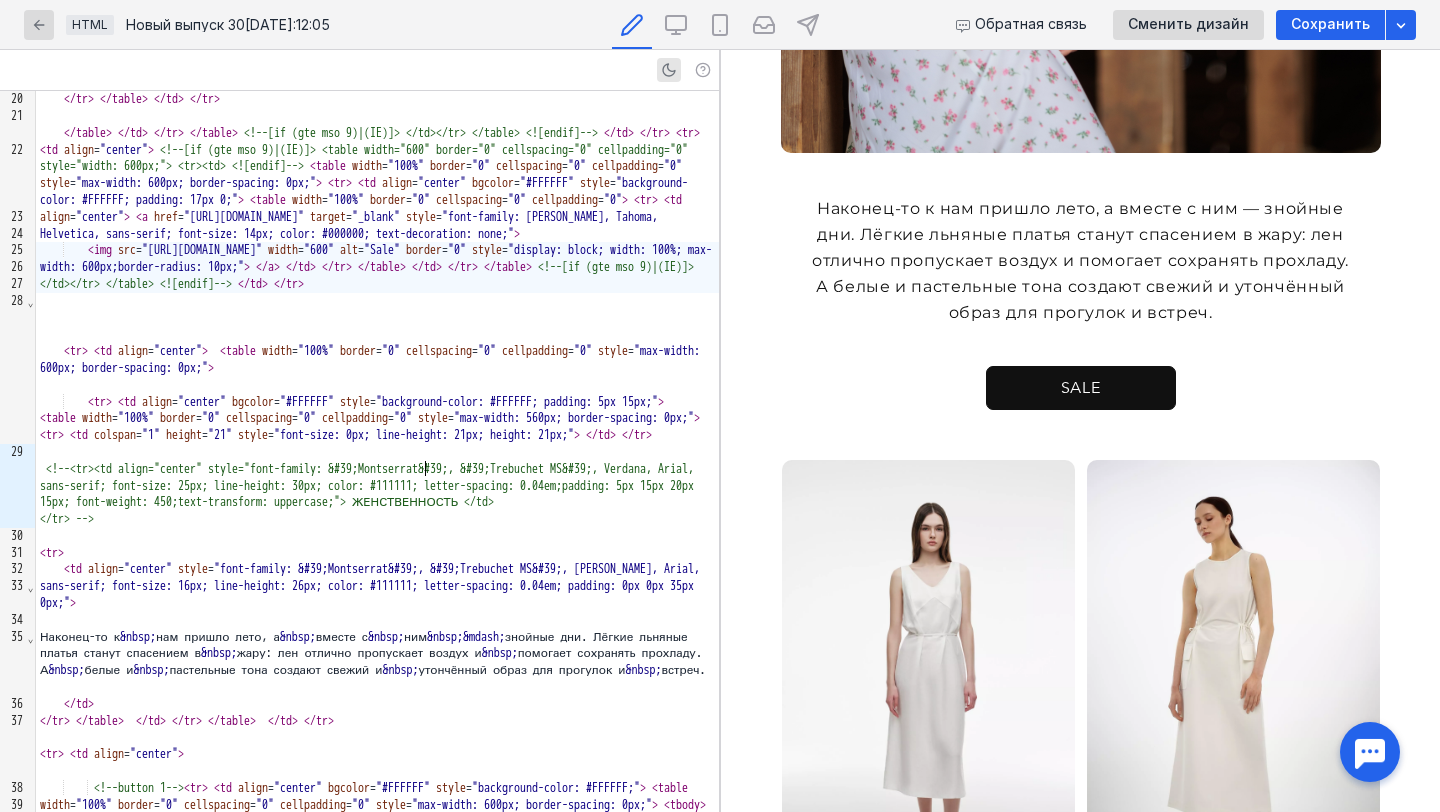 click on "Наконец-то к нам пришло лето, а вместе с ним — знойные дни. Лёгкие льняные платья станут спасением в жару: лен отлично пропускает воздух и помогает сохранять прохладу. А белые и пастельные тона создают свежий и утончённый образ для прогулок и встреч." at bounding box center [1081, 278] 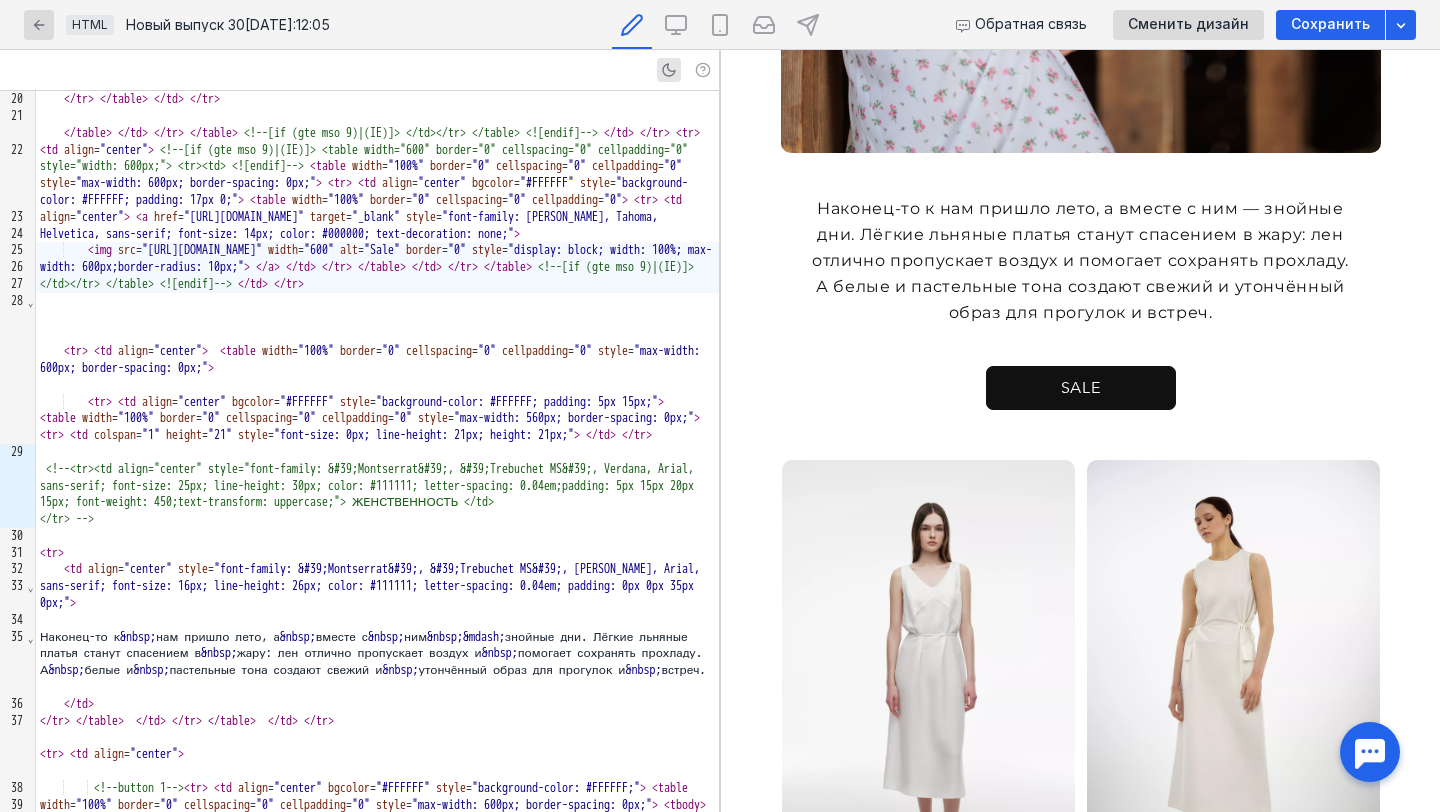 click on "Наконец-то к нам пришло лето, а вместе с ним — знойные дни. Лёгкие льняные платья станут спасением в жару: лен отлично пропускает воздух и помогает сохранять прохладу. А белые и пастельные тона создают свежий и утончённый образ для прогулок и встреч." at bounding box center (1081, 278) 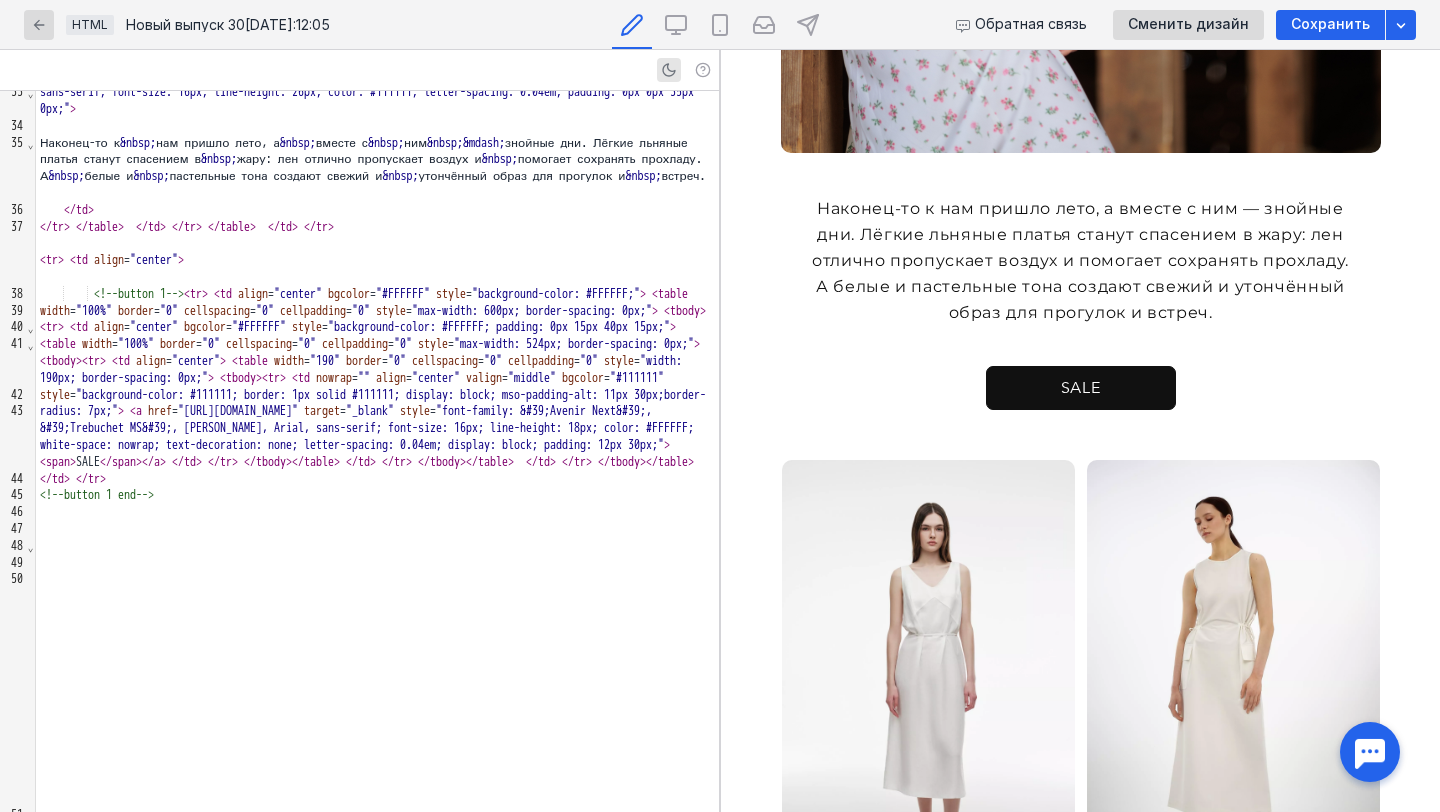 scroll, scrollTop: 3293, scrollLeft: 0, axis: vertical 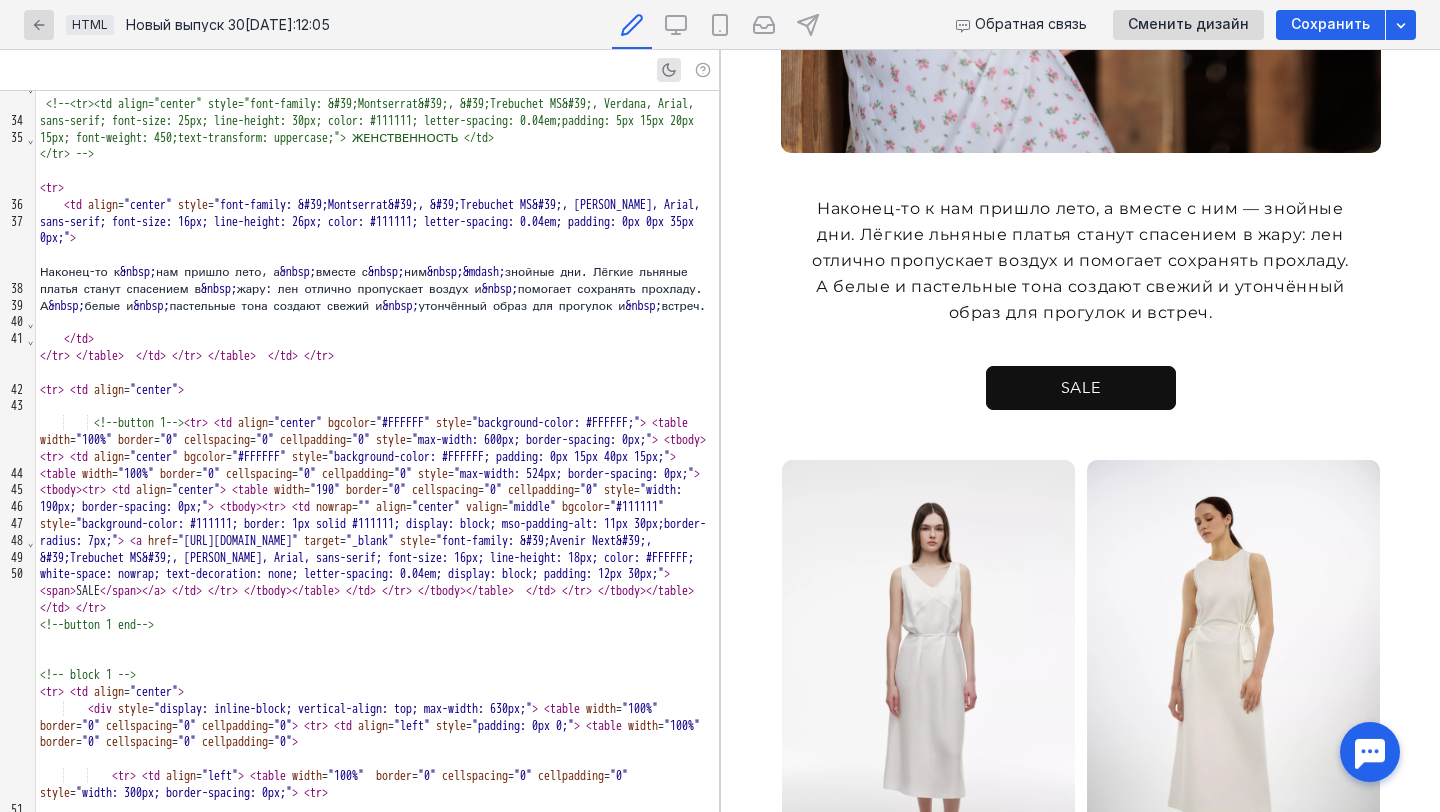 click on "Наконец-то к &nbsp; нам пришло лето, а &nbsp; вместе с &nbsp; ним &nbsp; &mdash;  знойные дни. Лёгкие льняные платья станут спасением в &nbsp; жару: лен отлично пропускает воздух и &nbsp; помогает сохранять прохладу. А &nbsp; белые и &nbsp; пастельные тона создают свежий и &nbsp; утончённый образ для прогулок и &nbsp; встреч." at bounding box center [377, 289] 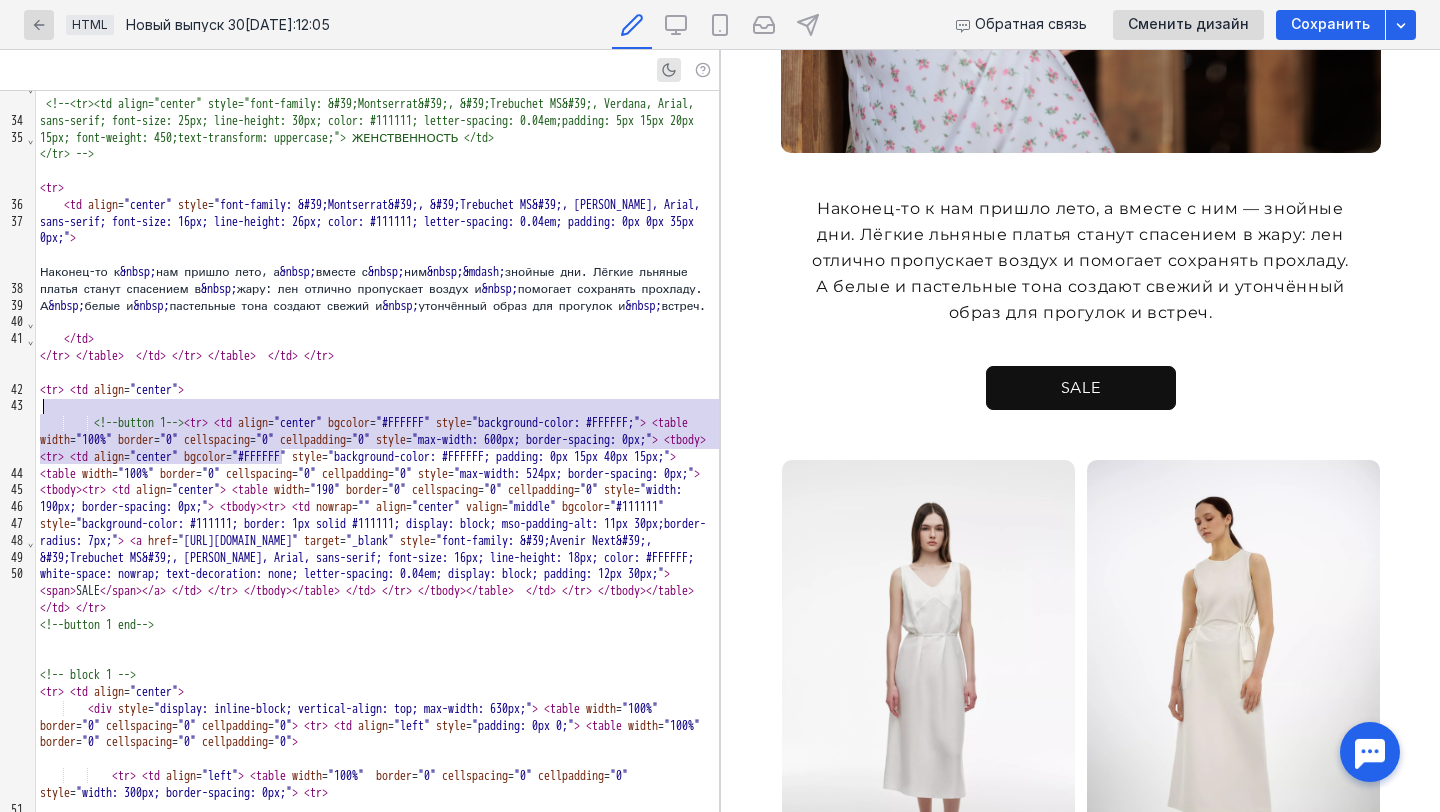 drag, startPoint x: 294, startPoint y: 458, endPoint x: 51, endPoint y: 408, distance: 248.09071 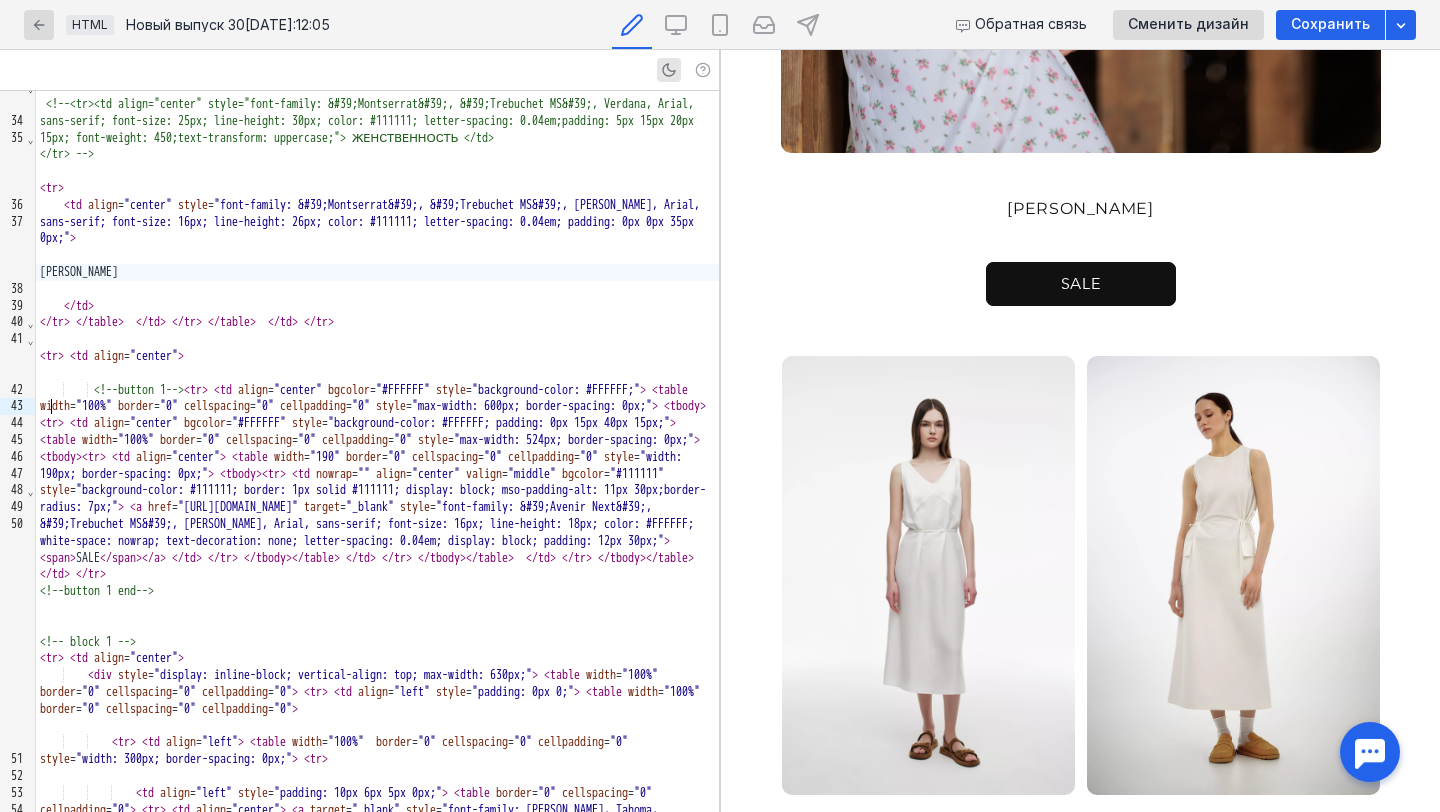 scroll, scrollTop: 787, scrollLeft: 0, axis: vertical 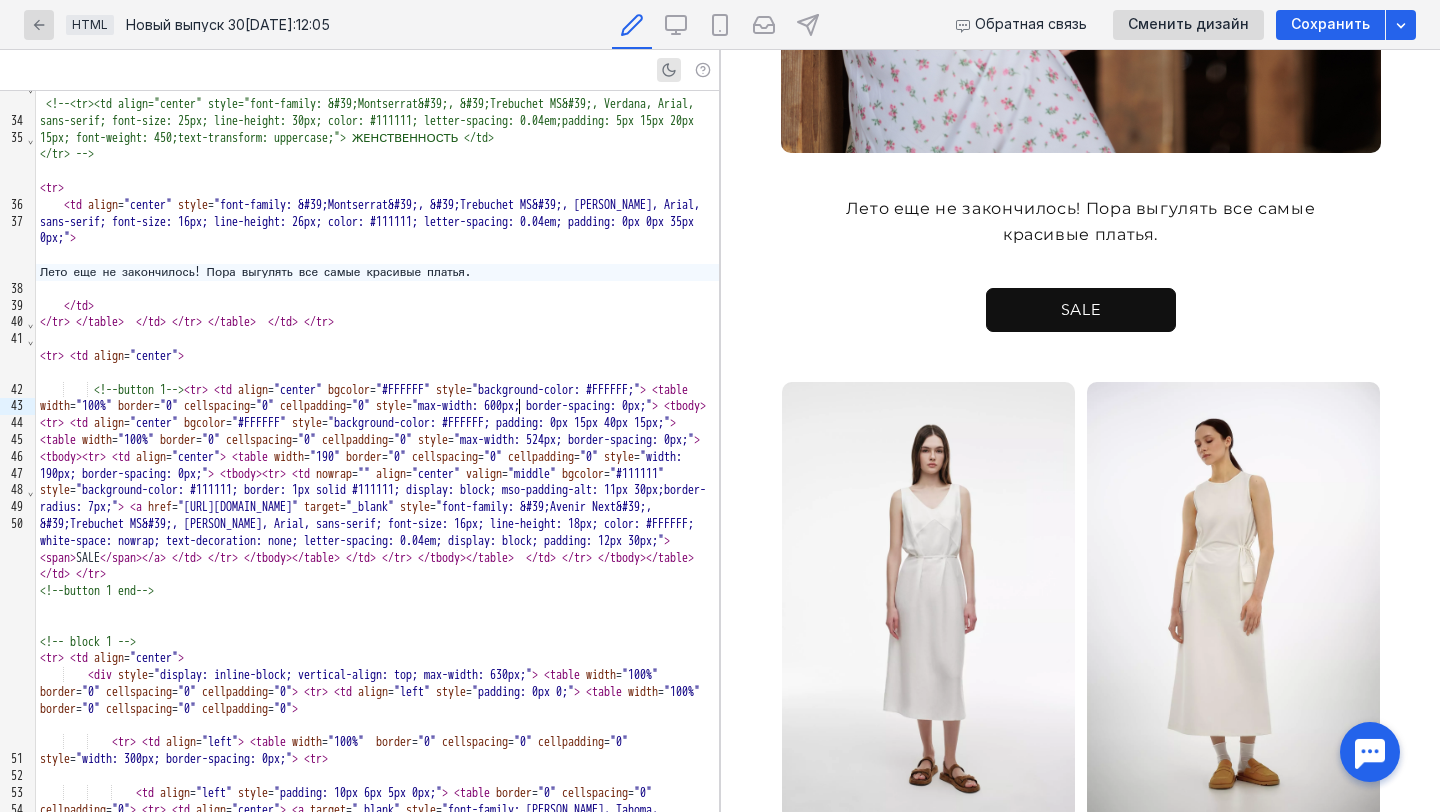 click on "Лето еще не закончилось! Пора выгулять все самые красивые платья." at bounding box center (377, 272) 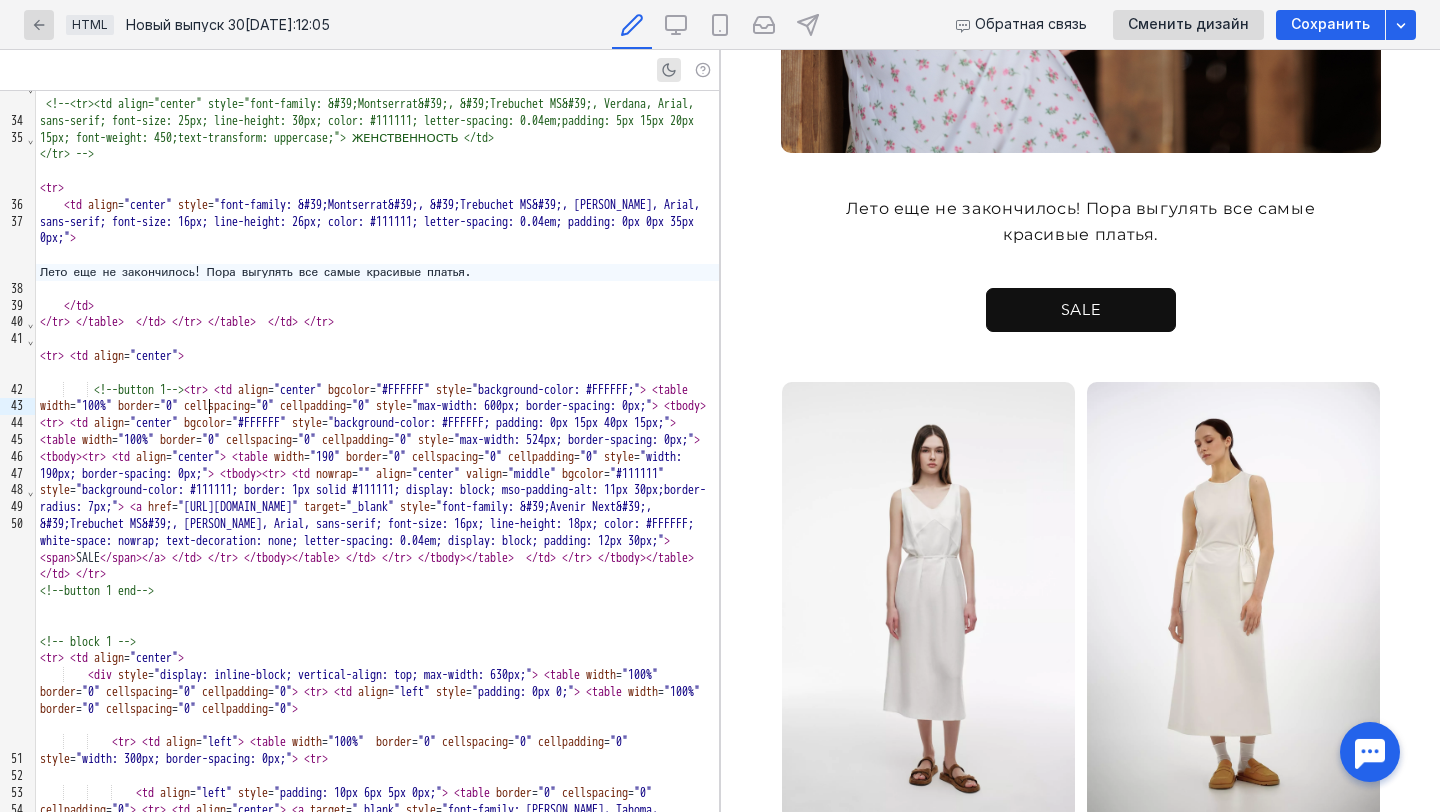 click on "Лето еще не закончилось! Пора выгулять все самые красивые платья." at bounding box center (377, 272) 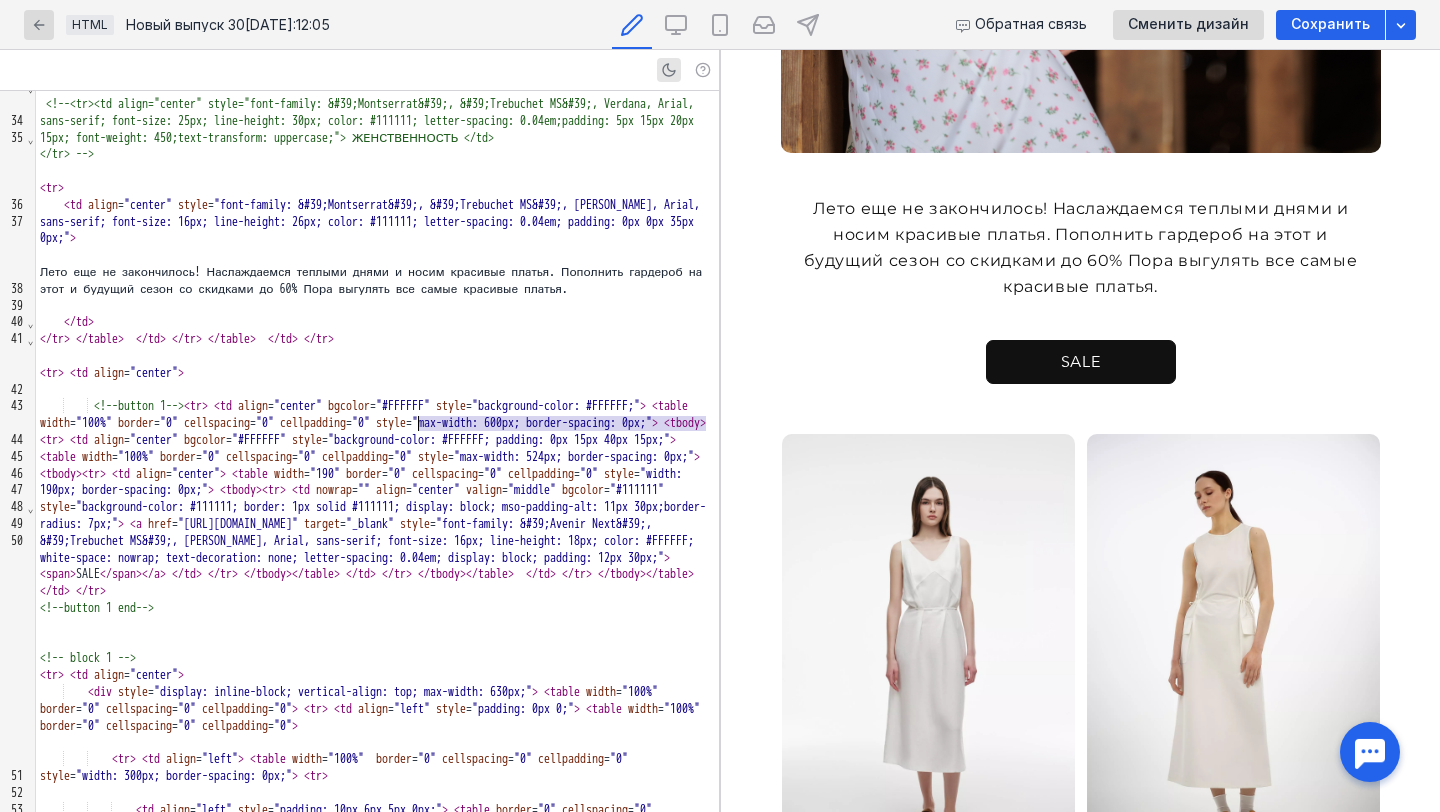 drag, startPoint x: 704, startPoint y: 421, endPoint x: 415, endPoint y: 424, distance: 289.01556 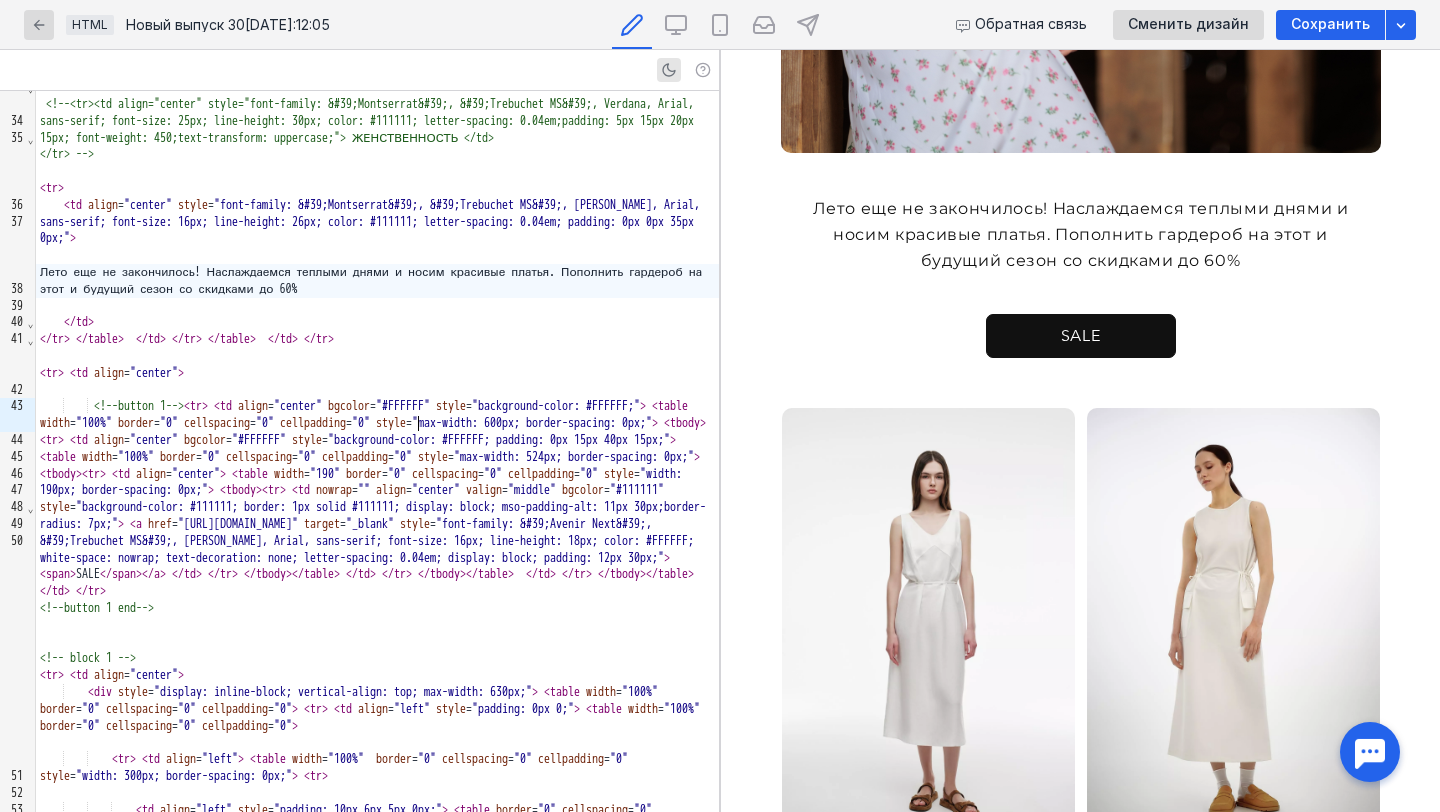 click on "</ td >" at bounding box center [377, 322] 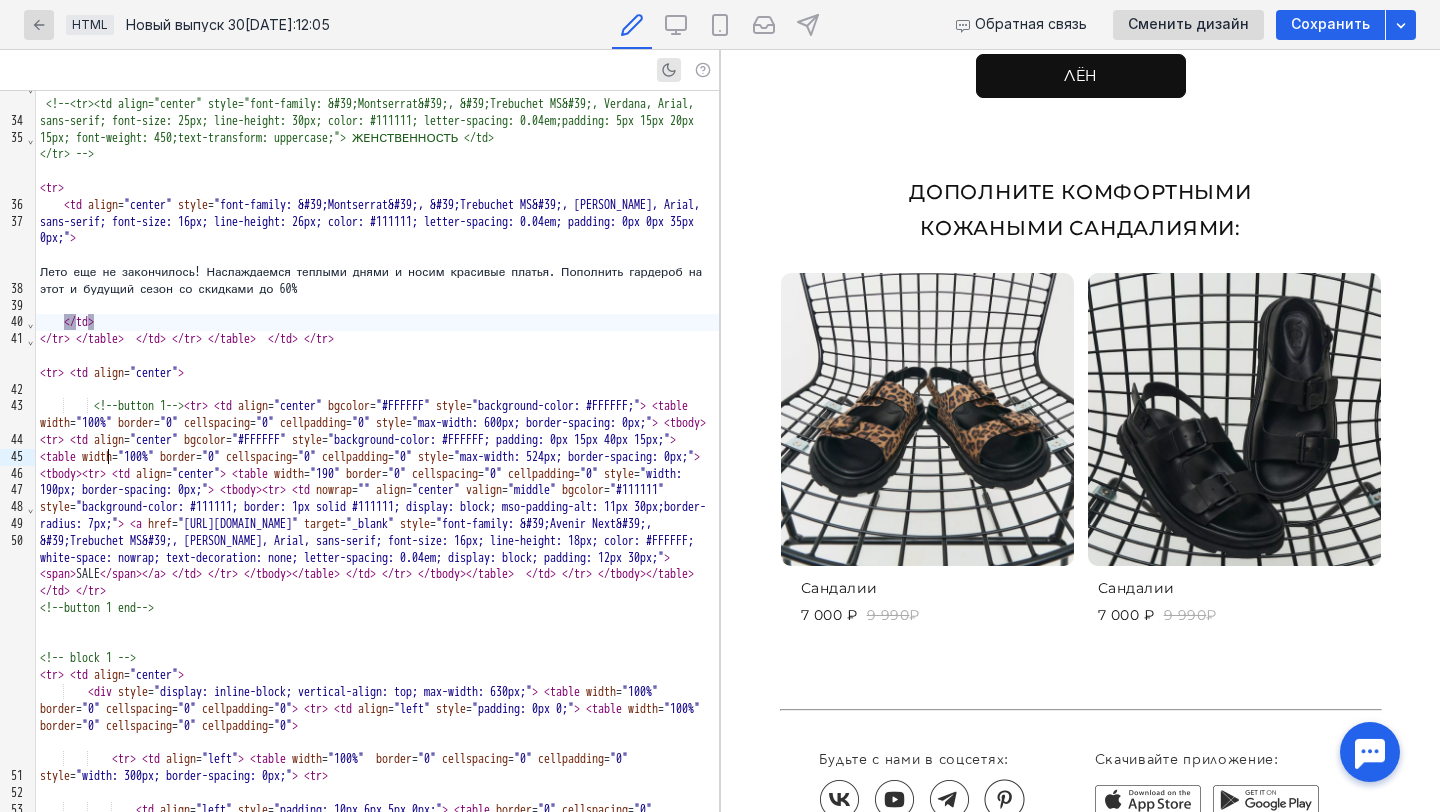 click on "Дополните комфортными кожаными сандалиями:" at bounding box center [1081, 218] 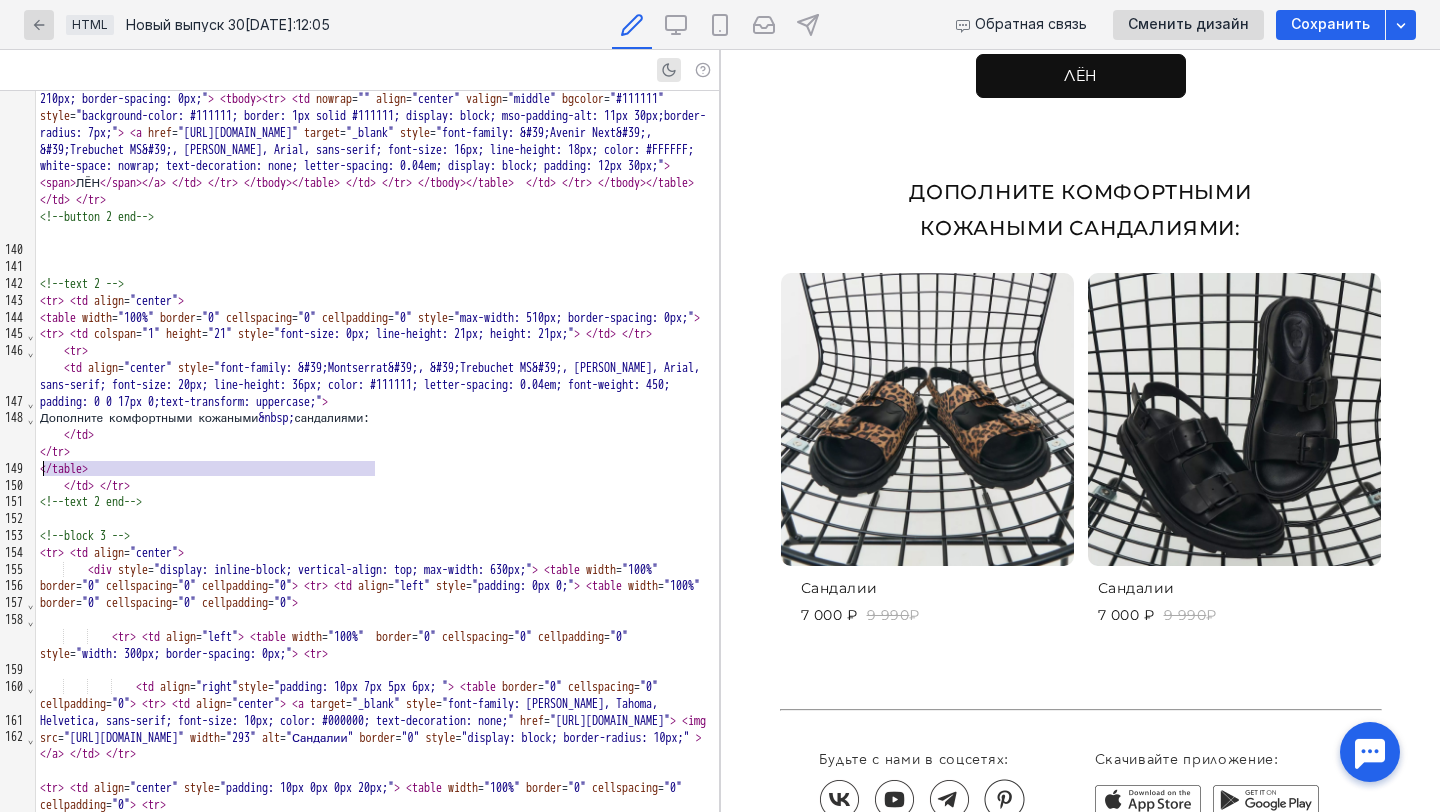 drag, startPoint x: 376, startPoint y: 471, endPoint x: 43, endPoint y: 472, distance: 333.0015 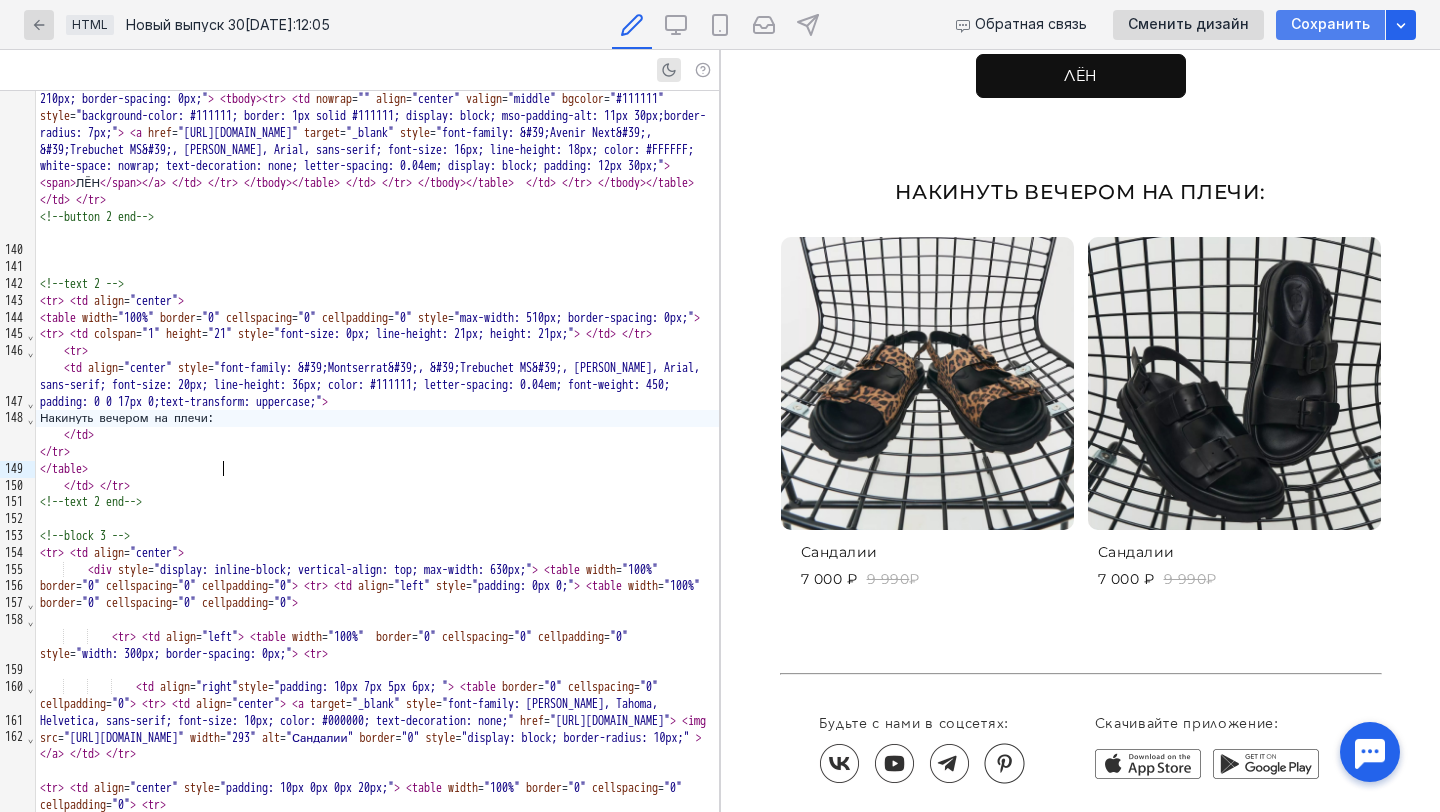 click on "Сохранить" at bounding box center (1330, 24) 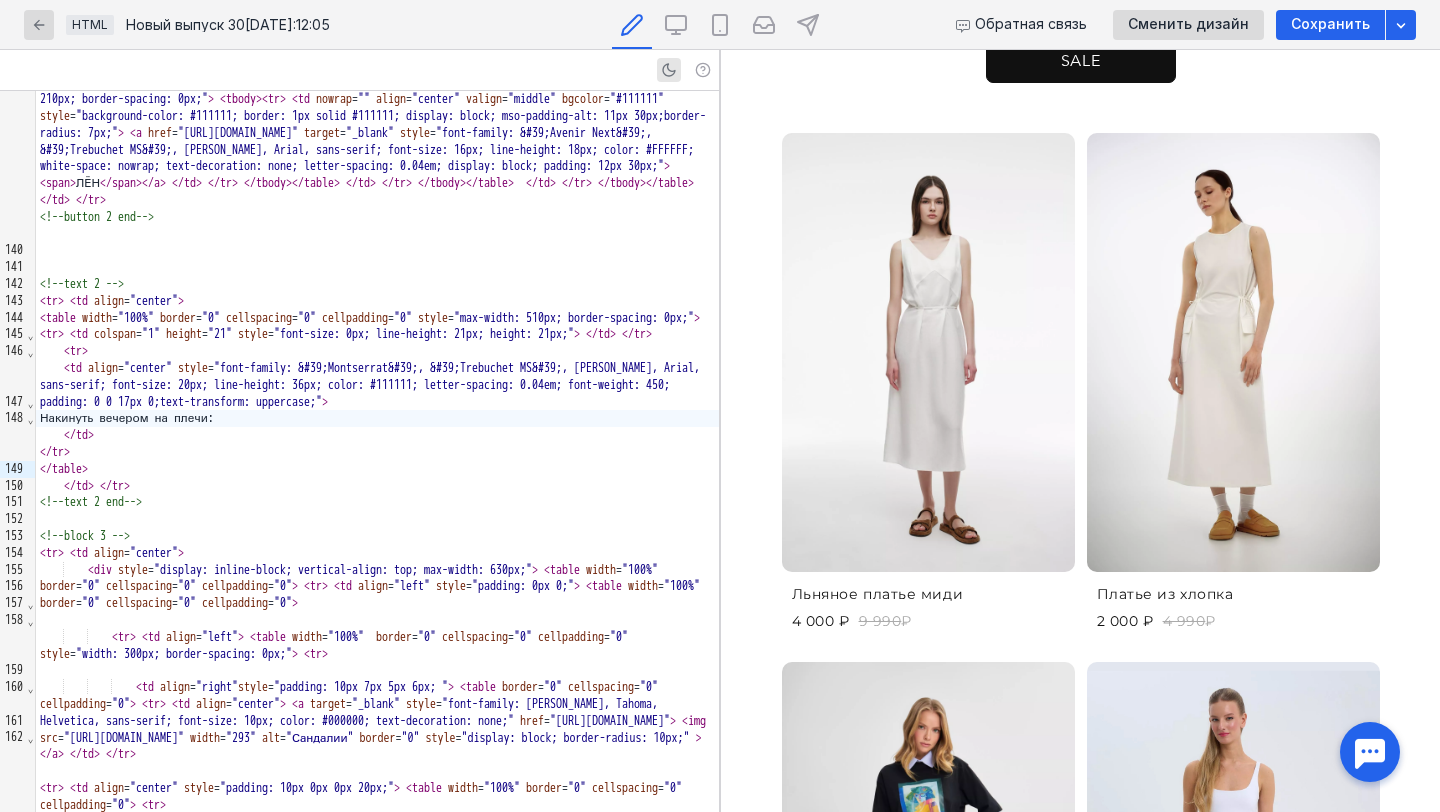 scroll, scrollTop: 945, scrollLeft: 0, axis: vertical 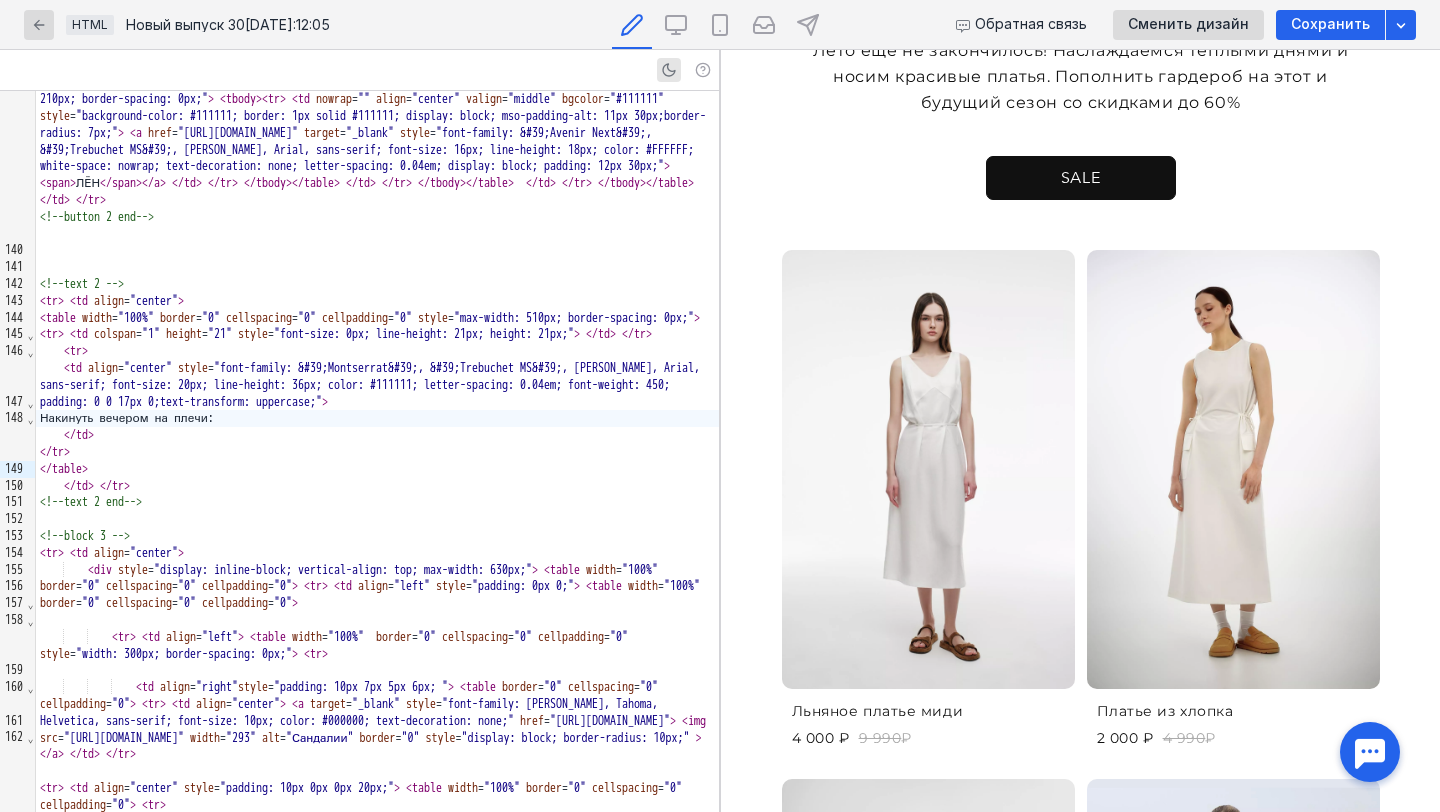 click at bounding box center (928, 470) 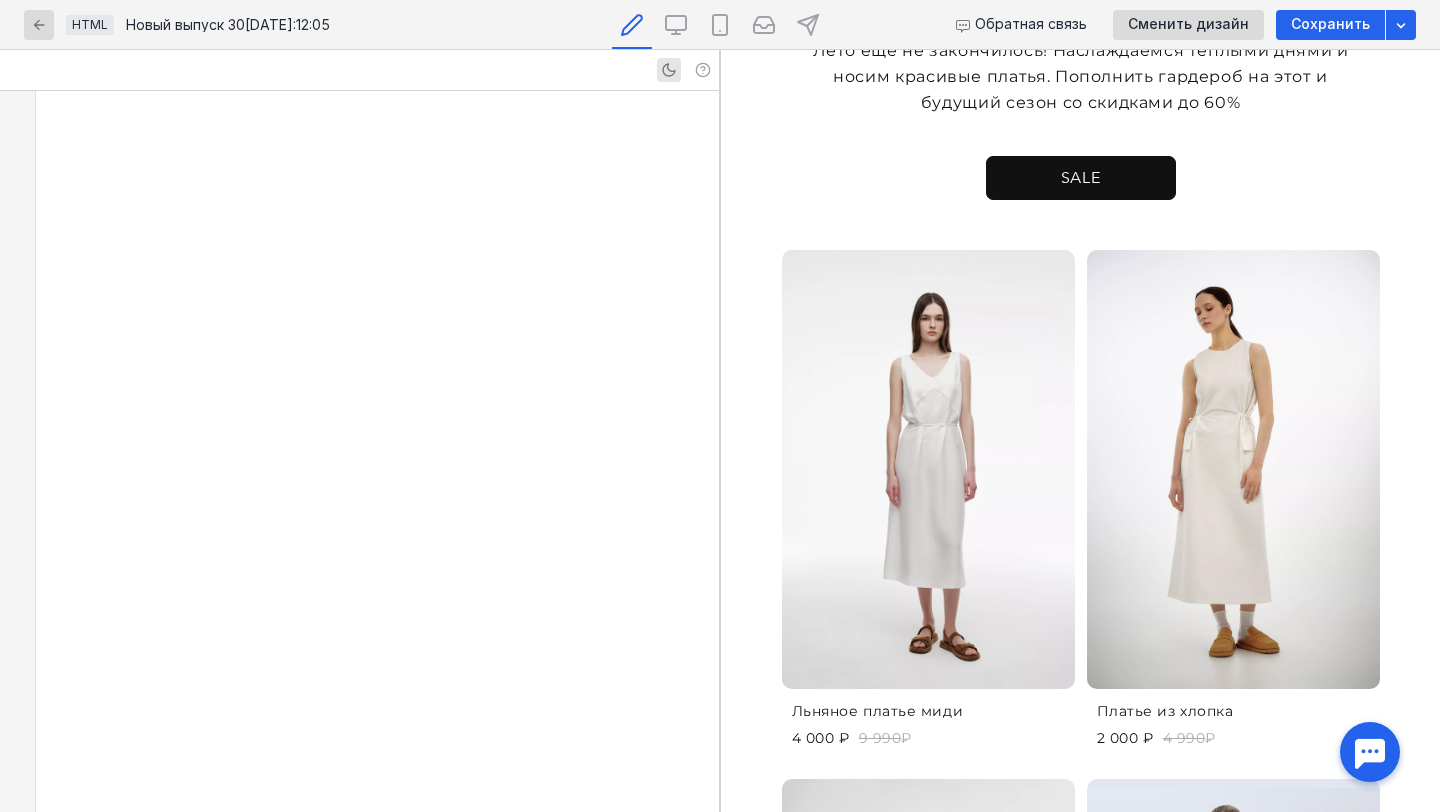 scroll, scrollTop: 3869, scrollLeft: 0, axis: vertical 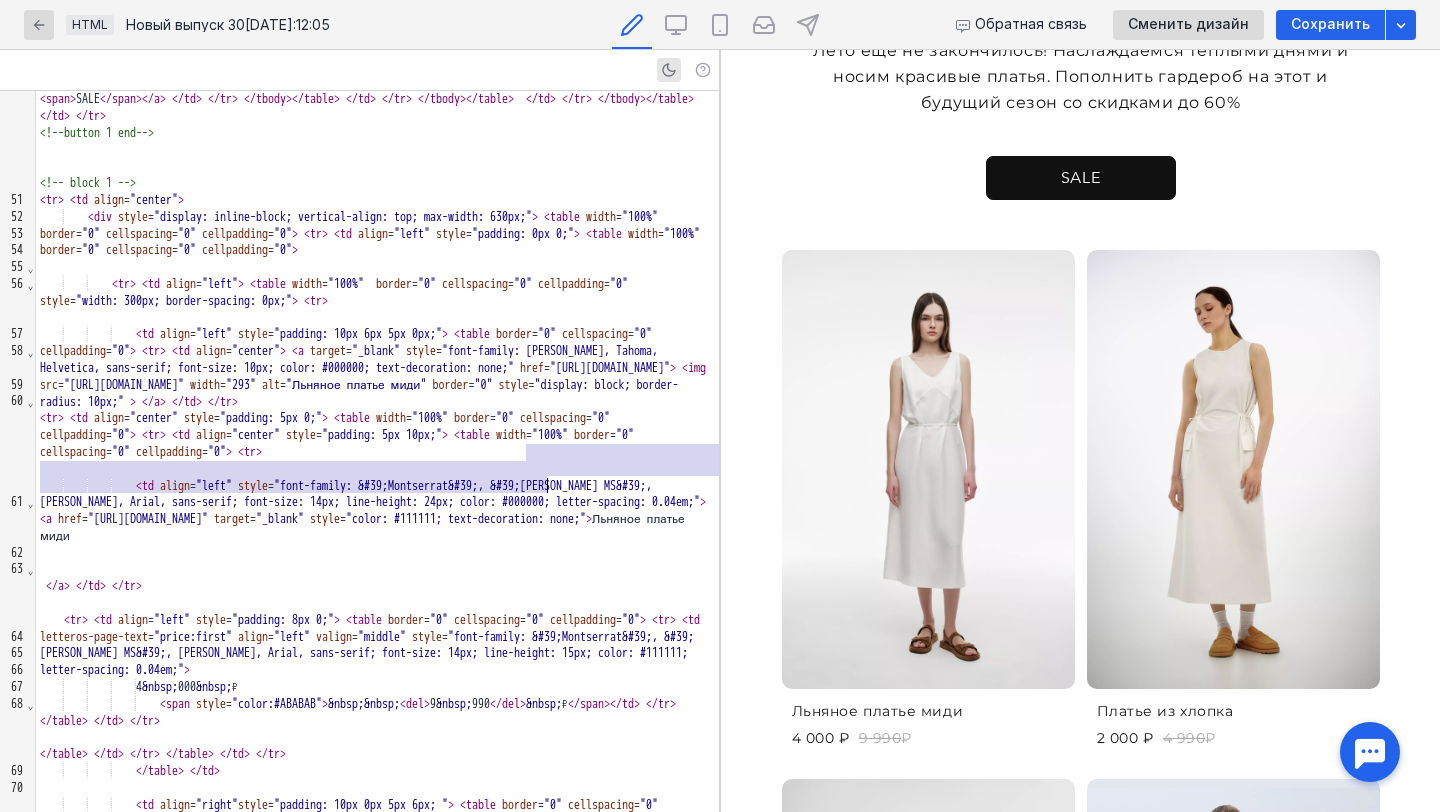 click on "< tr >   < td   align = "center"   style = "padding: 5px 0;" >   < table   width = "100%"   border = "0"   cellspacing = "0"   cellpadding = "0" >   < tr >   < td   align = "center"   style = "padding: 5px 10px;" >   < table   width = "100%"   border = "0"   cellspacing = "0"   cellpadding = "0" >   < tr >" at bounding box center (377, 435) 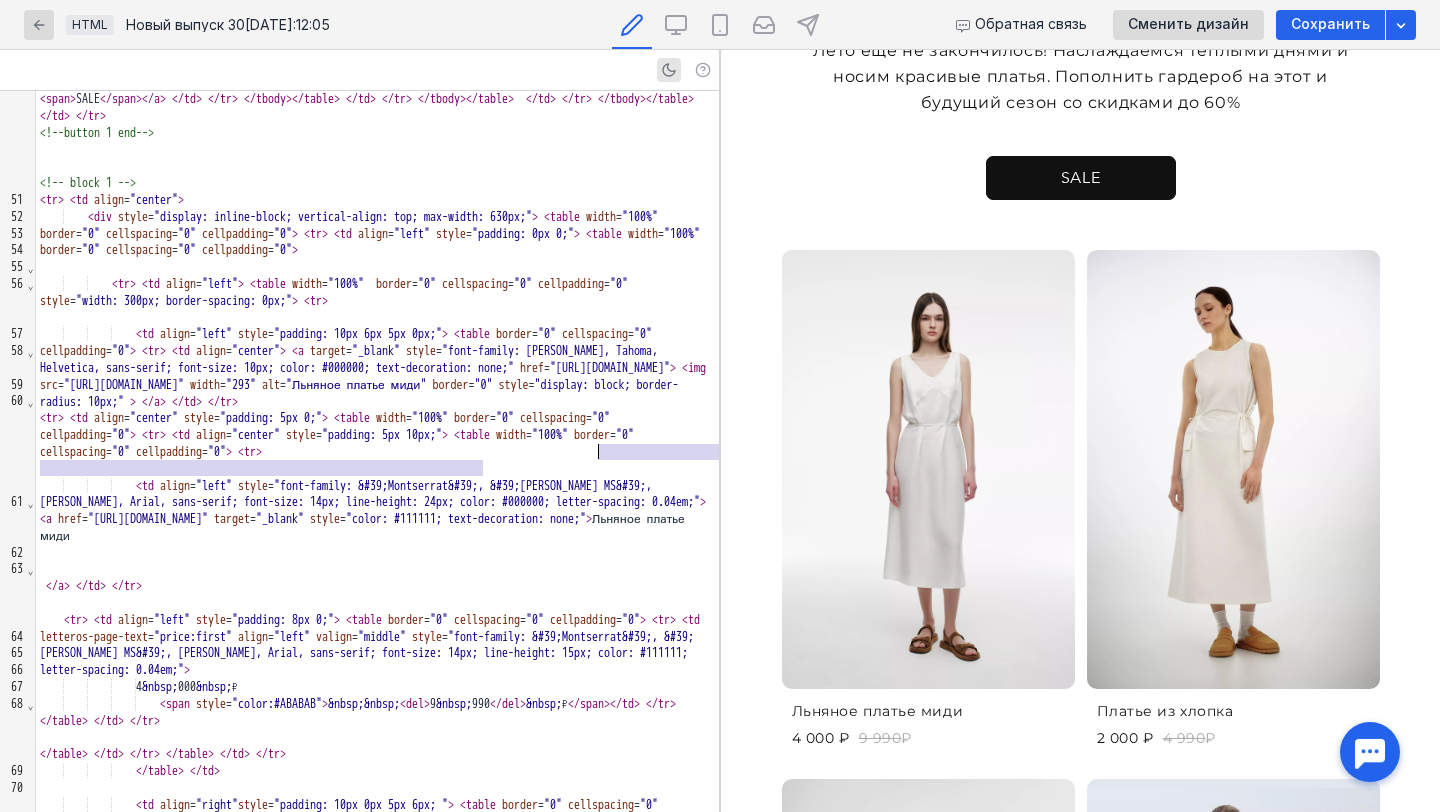 drag, startPoint x: 483, startPoint y: 468, endPoint x: 600, endPoint y: 452, distance: 118.08895 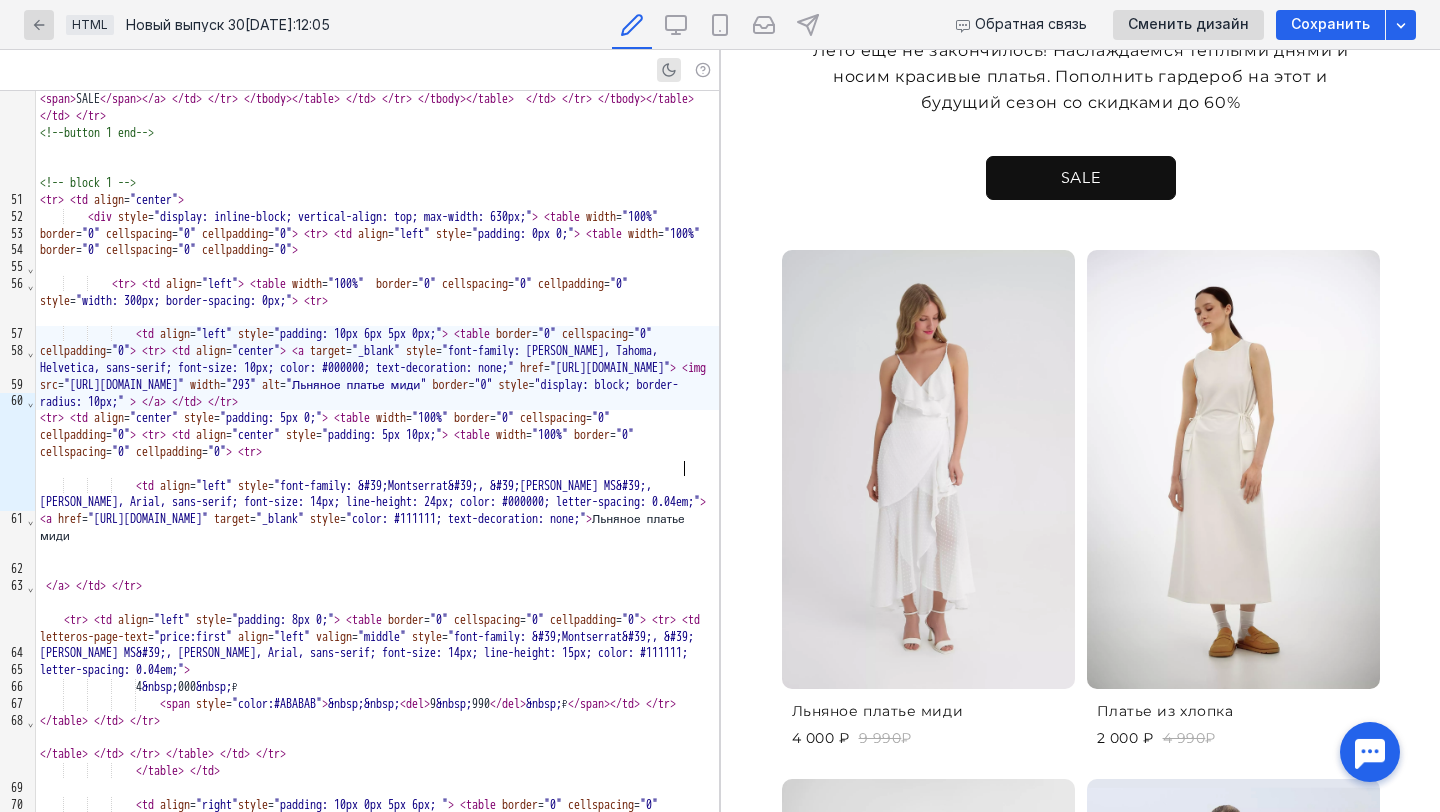 scroll, scrollTop: 945, scrollLeft: 0, axis: vertical 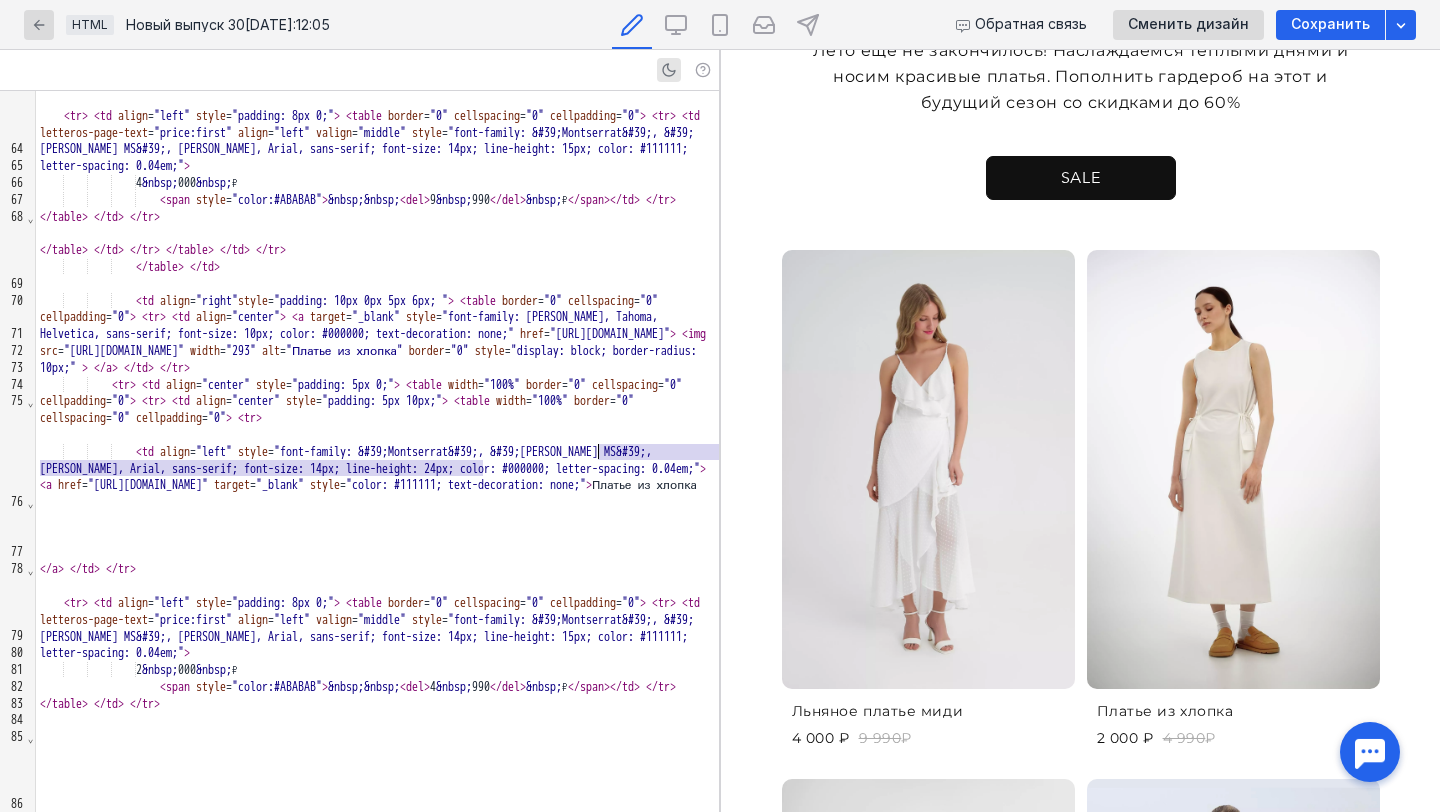 drag, startPoint x: 482, startPoint y: 474, endPoint x: 601, endPoint y: 452, distance: 121.016525 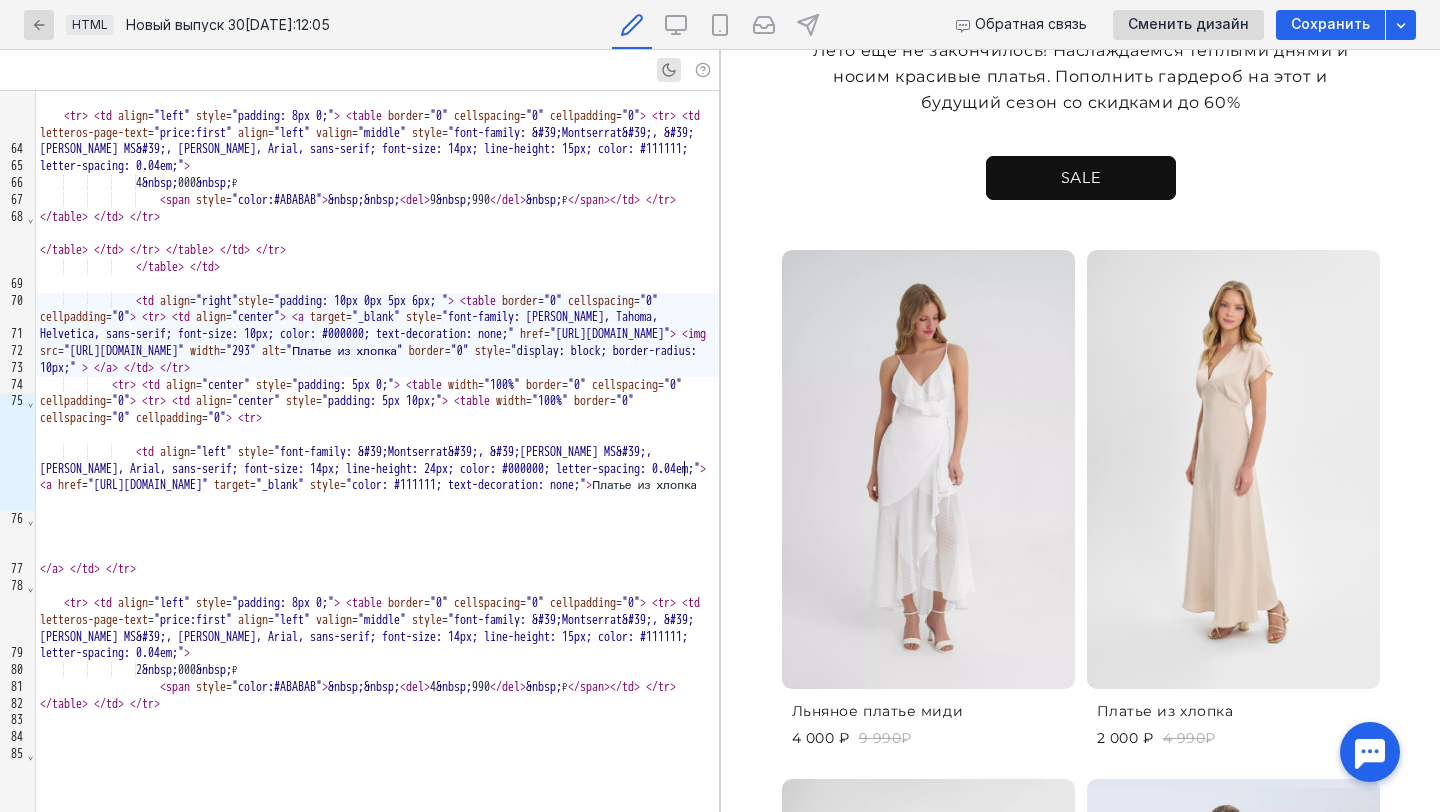 scroll, scrollTop: 945, scrollLeft: 0, axis: vertical 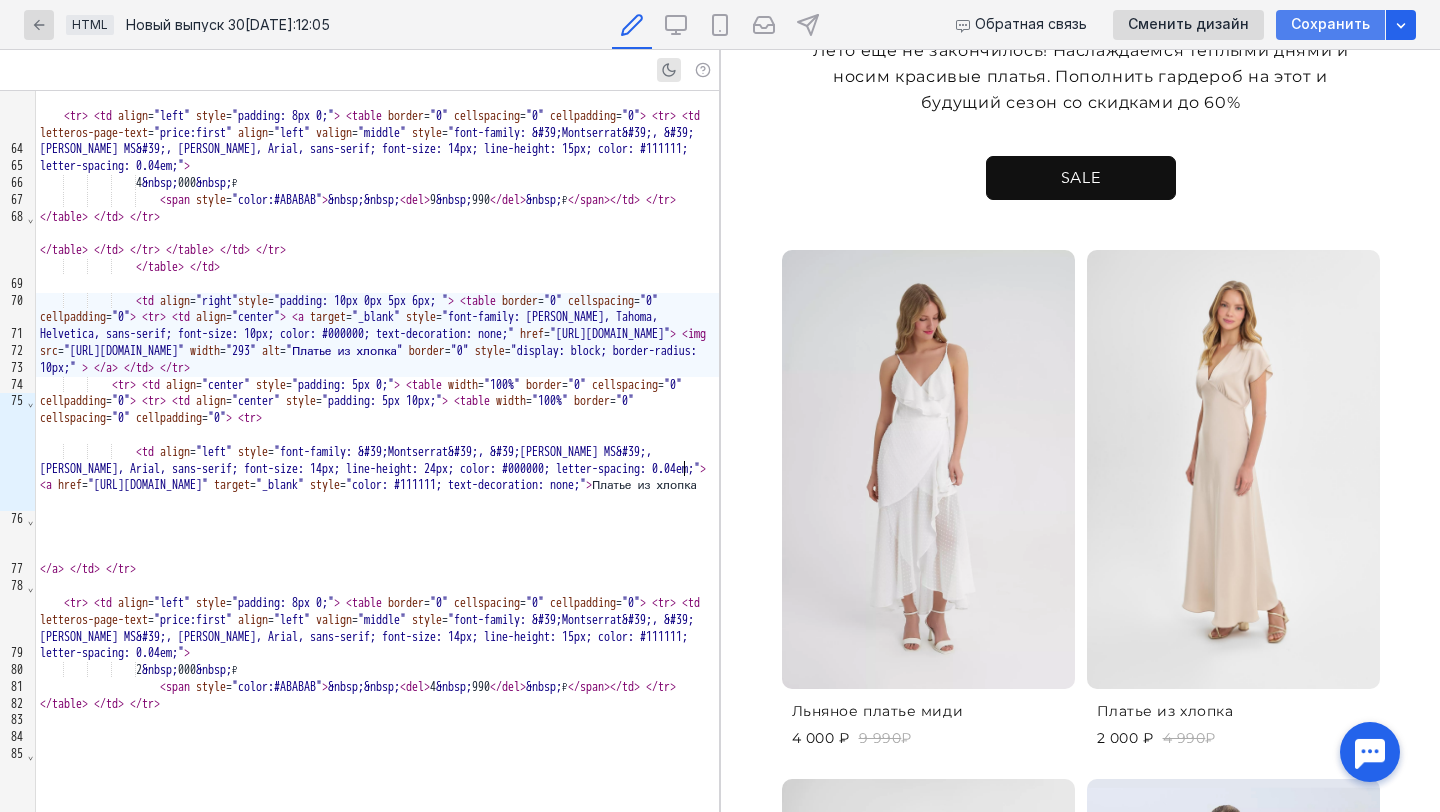 click on "Сохранить" at bounding box center (1330, 24) 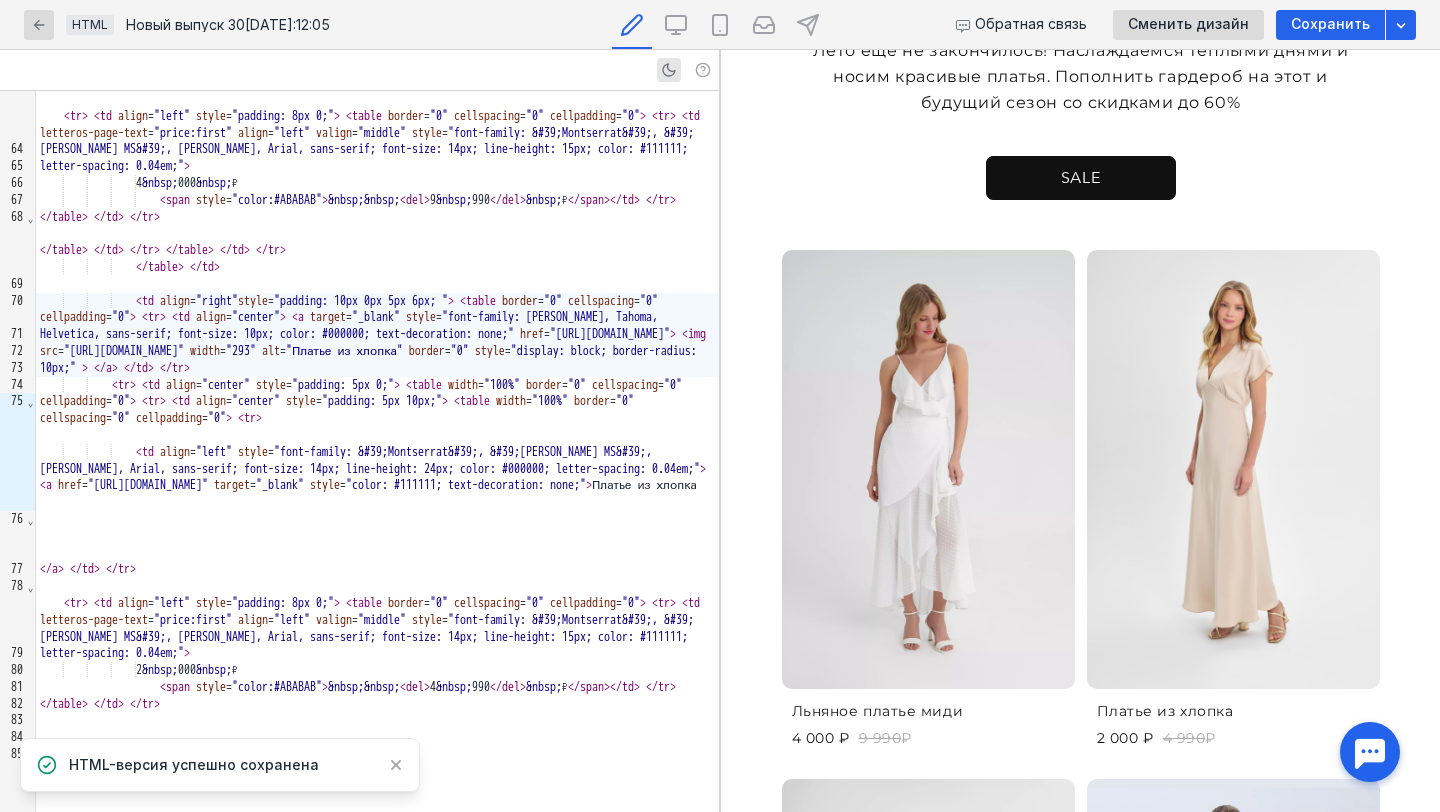 scroll, scrollTop: 293, scrollLeft: 0, axis: vertical 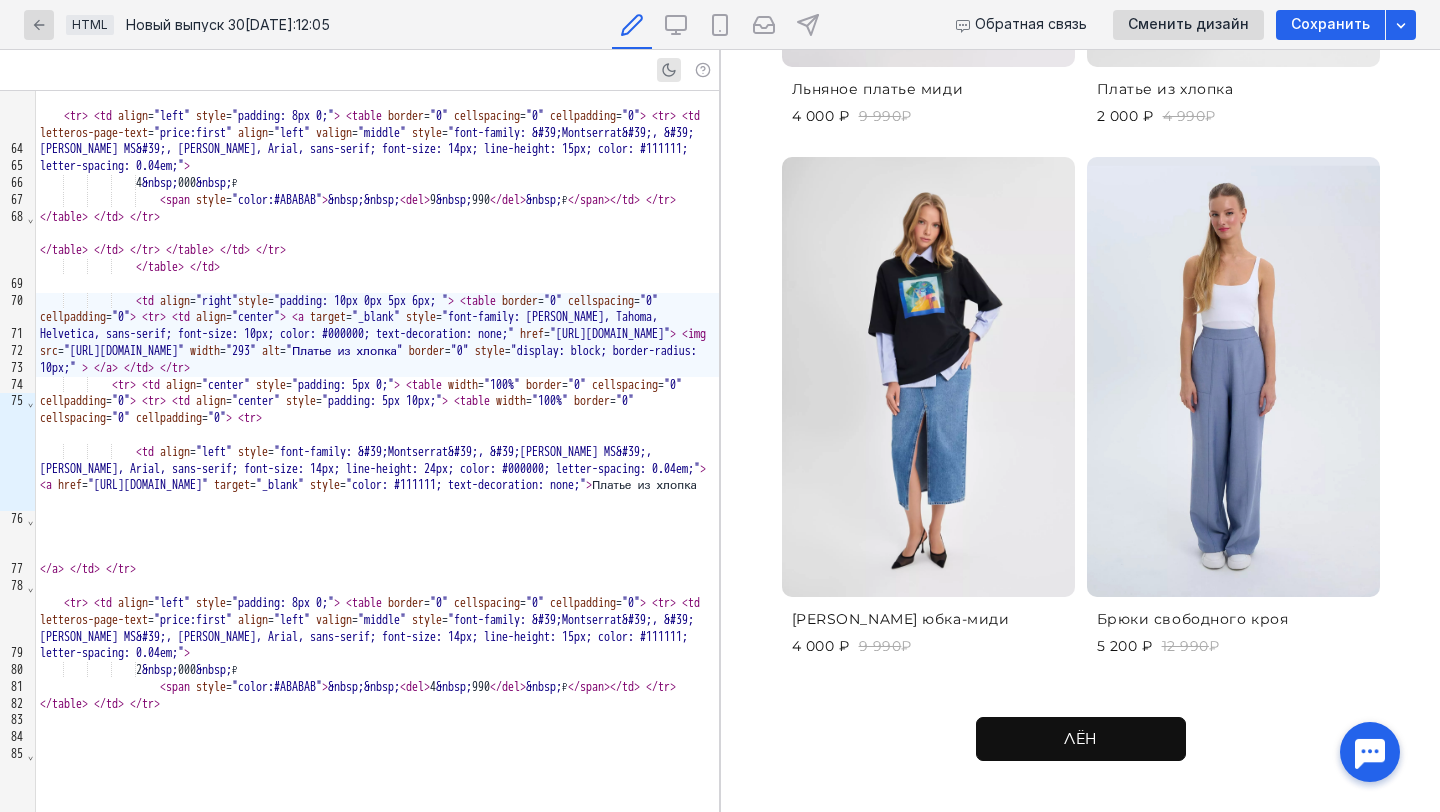 click at bounding box center (1233, 377) 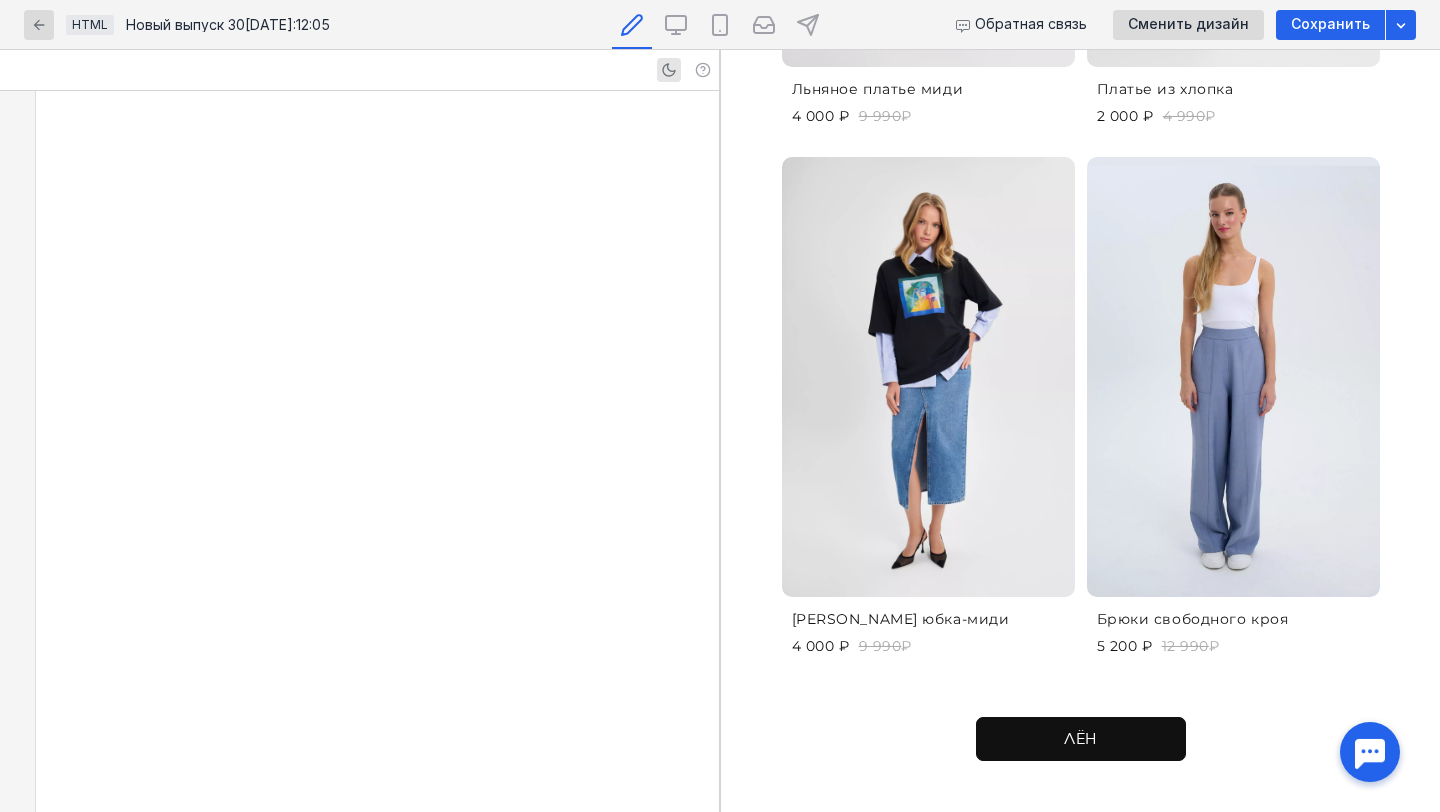 scroll, scrollTop: 5633, scrollLeft: 0, axis: vertical 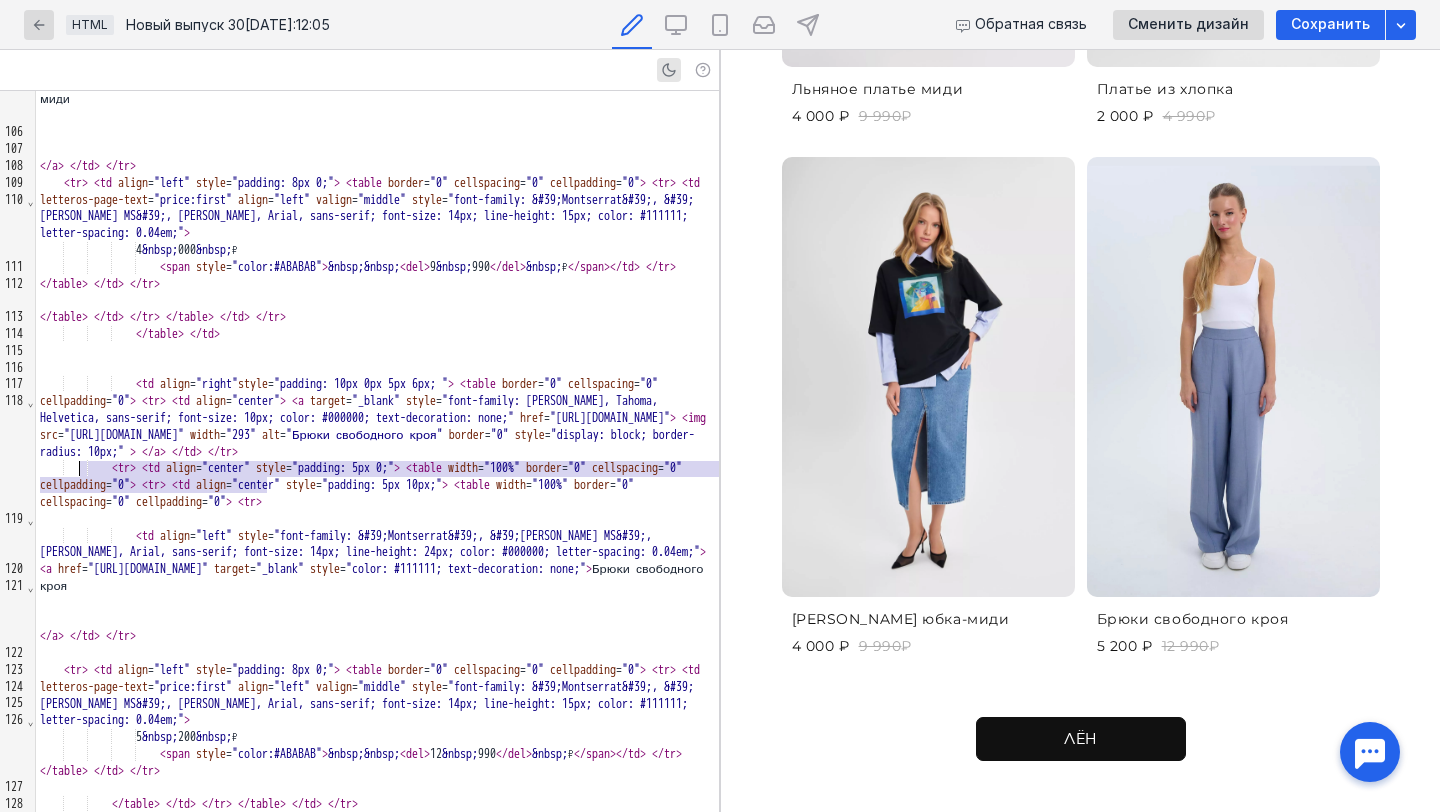 drag, startPoint x: 270, startPoint y: 486, endPoint x: 78, endPoint y: 475, distance: 192.31485 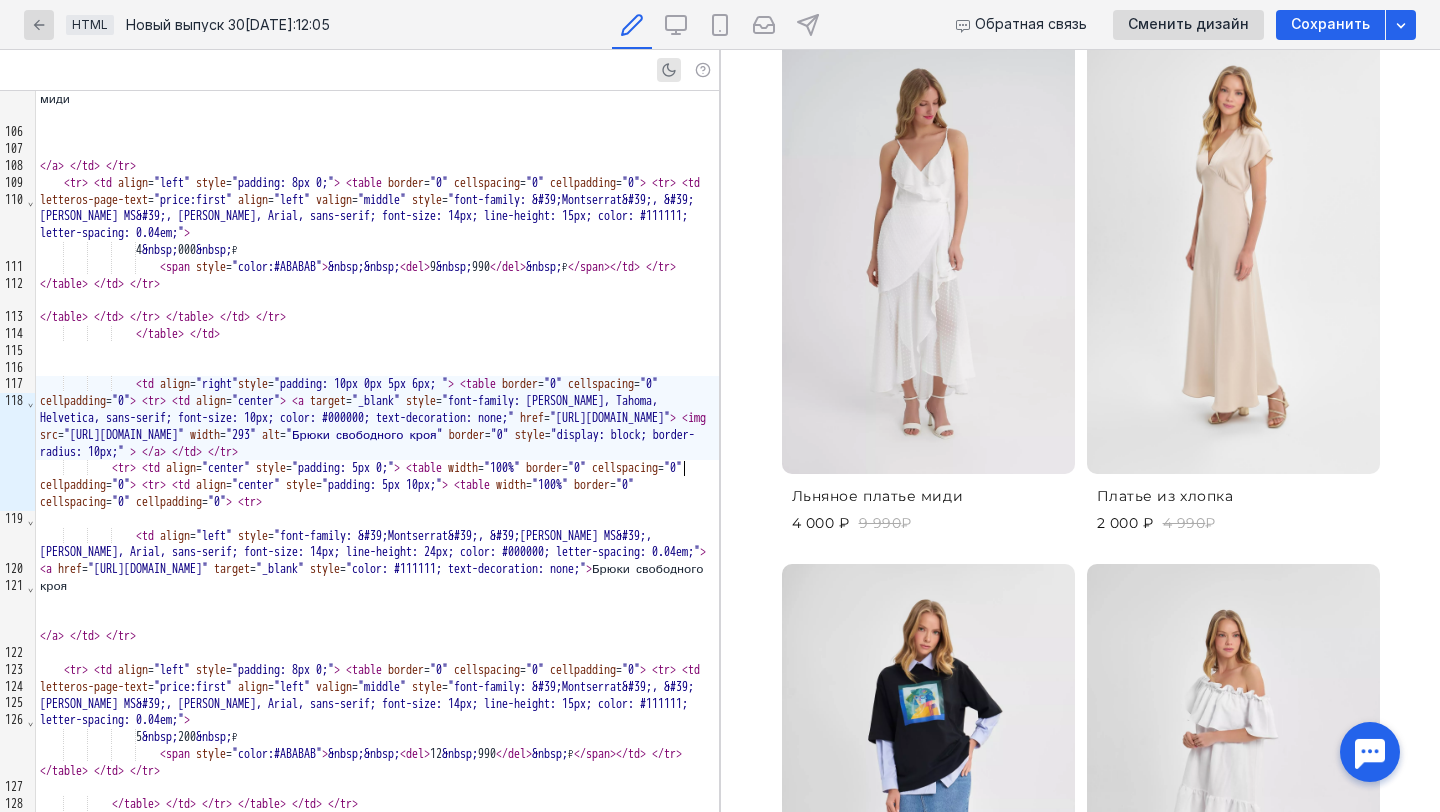 scroll, scrollTop: 1163, scrollLeft: 0, axis: vertical 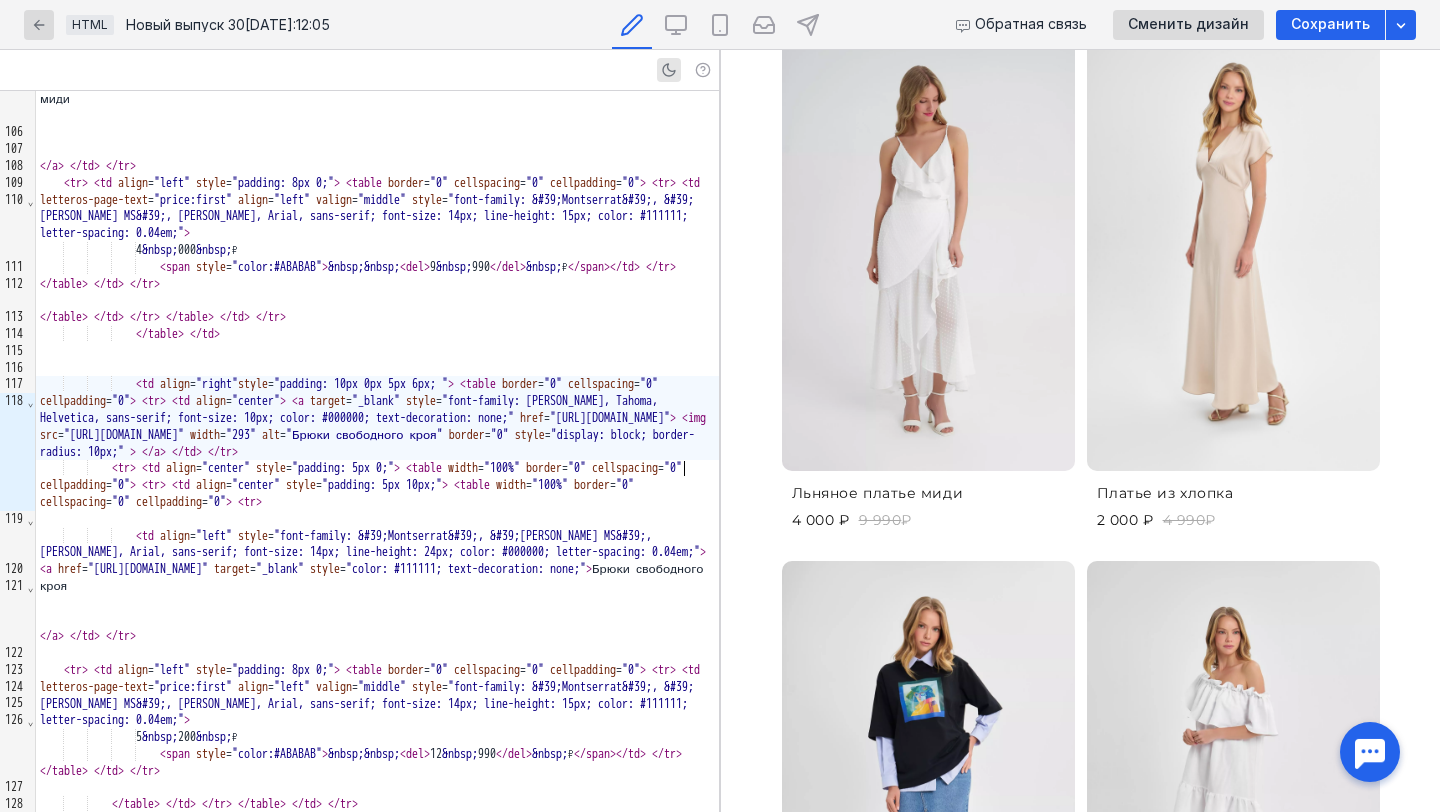 click at bounding box center (1233, 252) 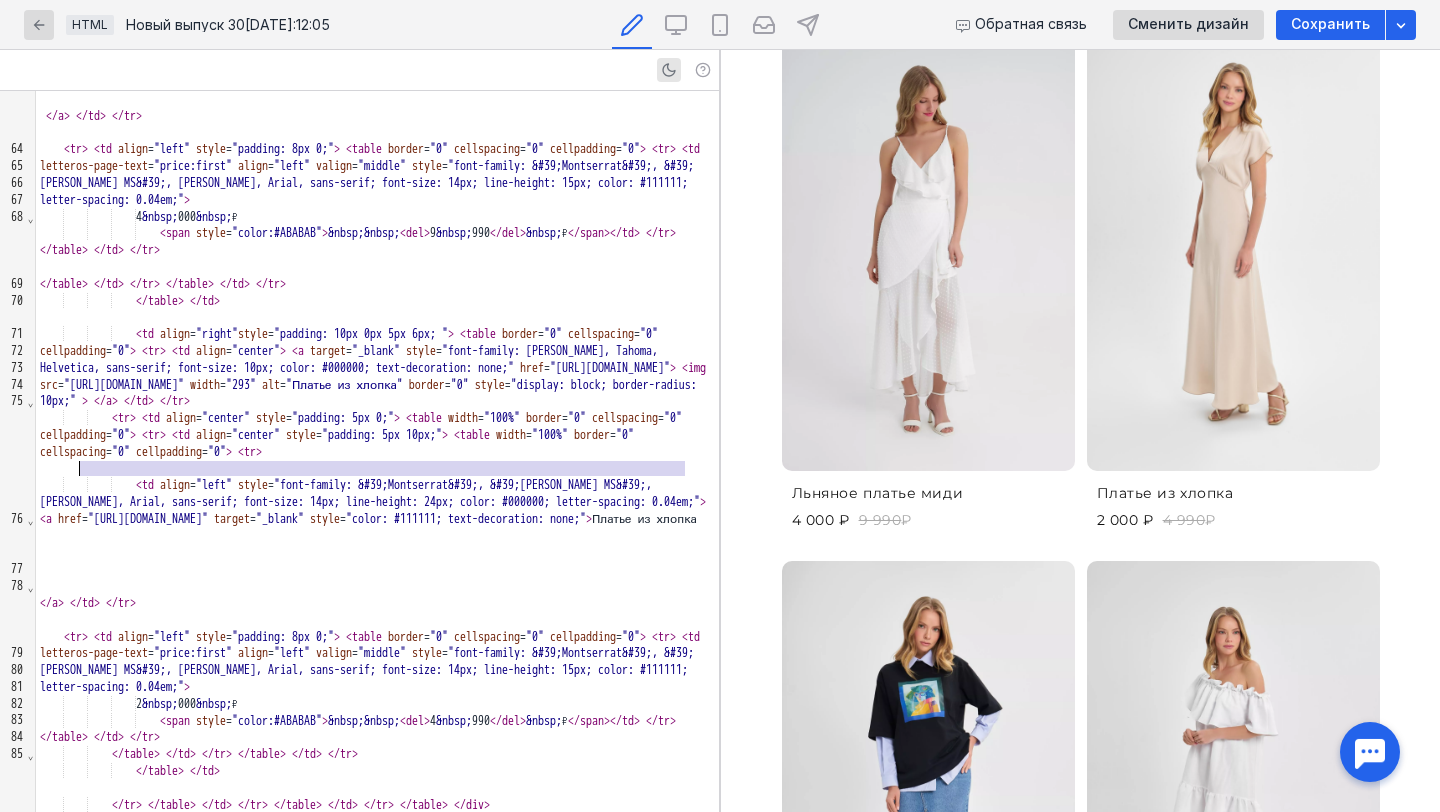 drag, startPoint x: 683, startPoint y: 465, endPoint x: 81, endPoint y: 475, distance: 602.08307 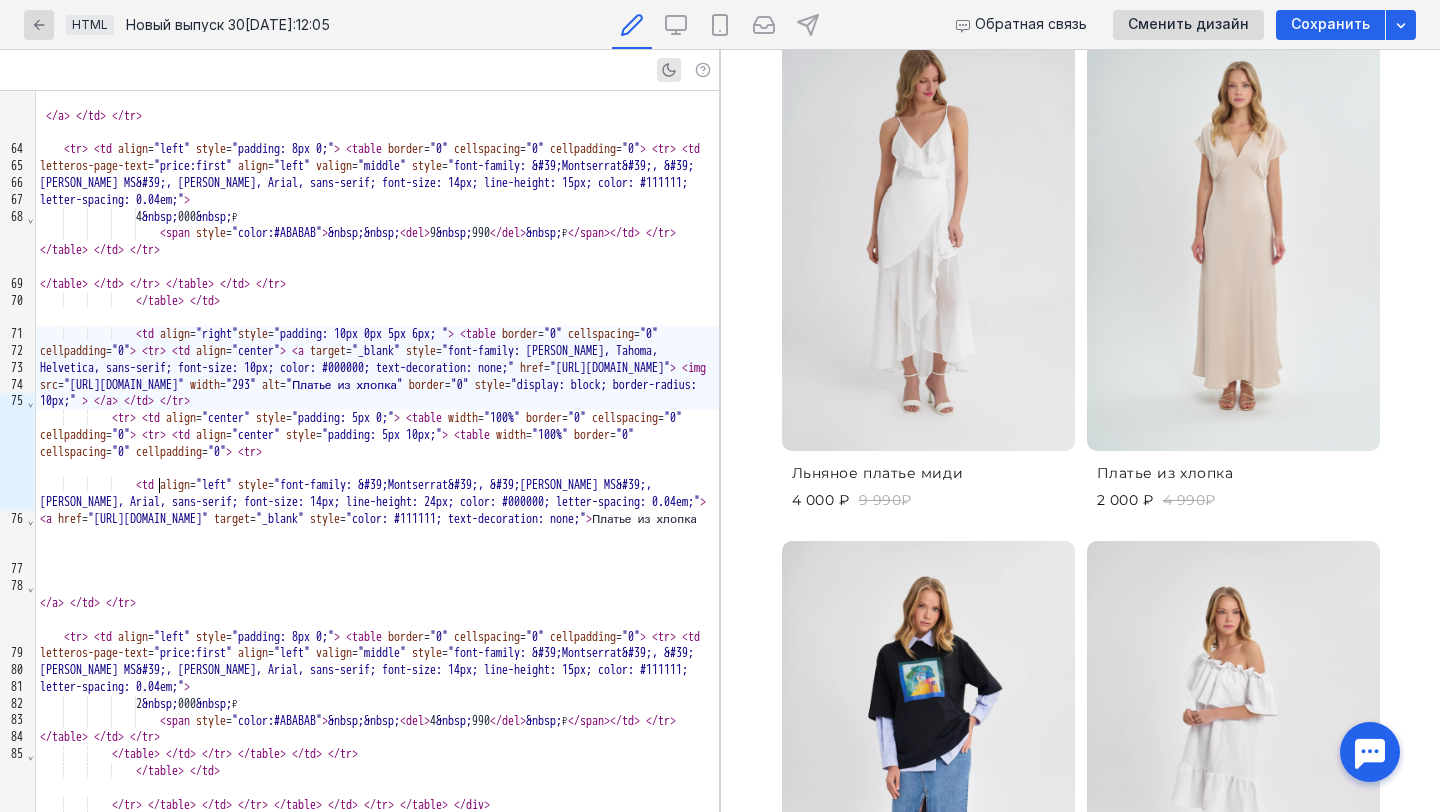 scroll, scrollTop: 1072, scrollLeft: 0, axis: vertical 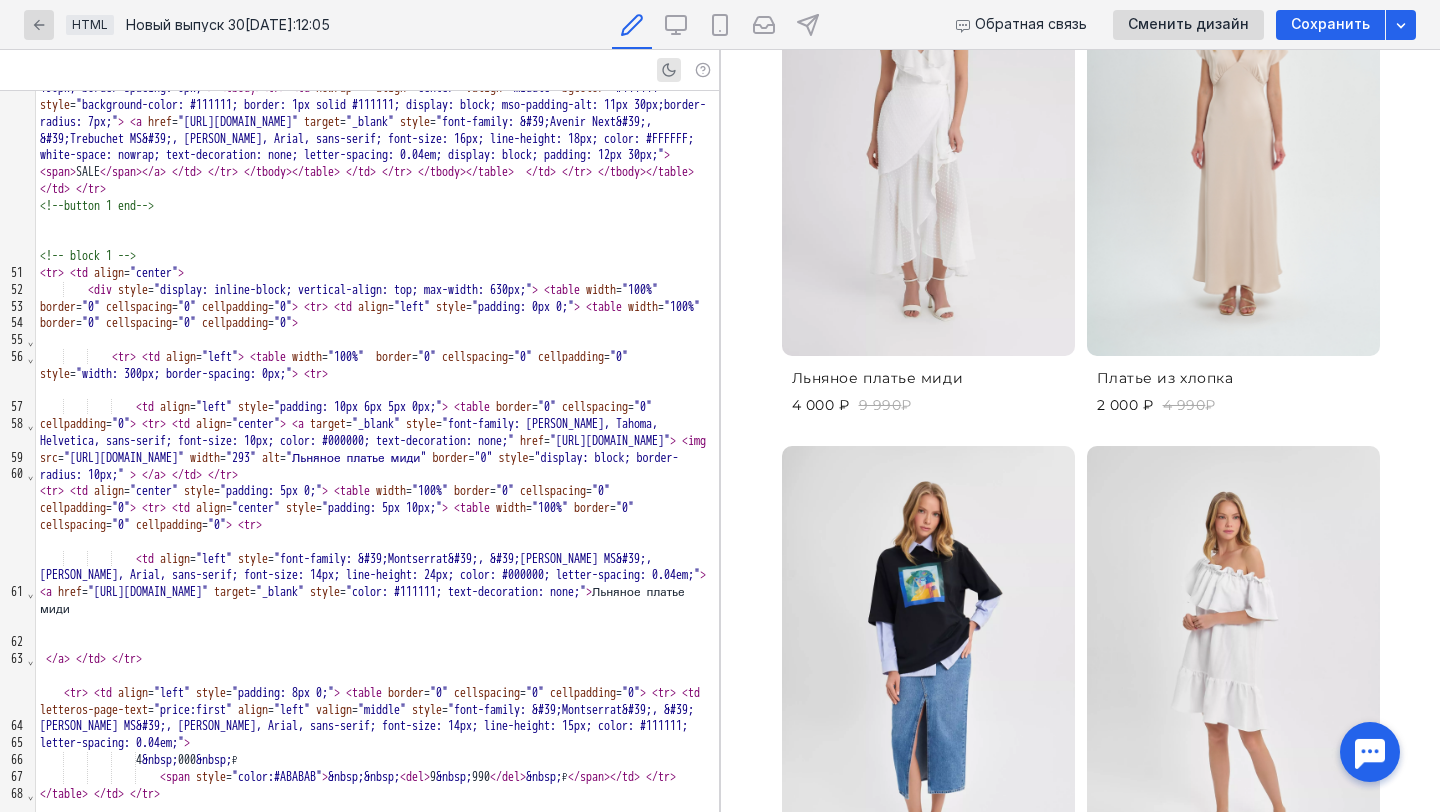 click at bounding box center [928, 666] 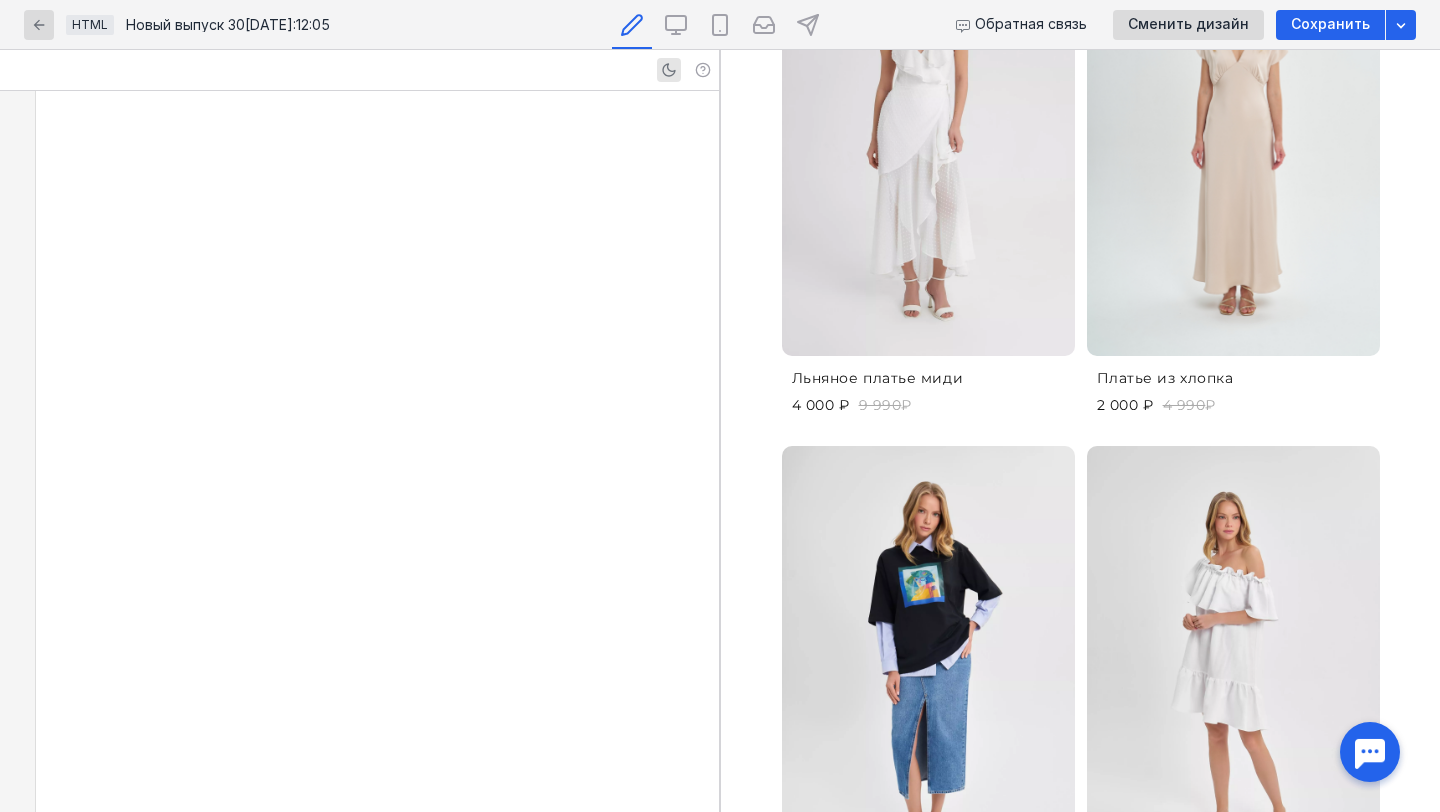 scroll, scrollTop: 5129, scrollLeft: 0, axis: vertical 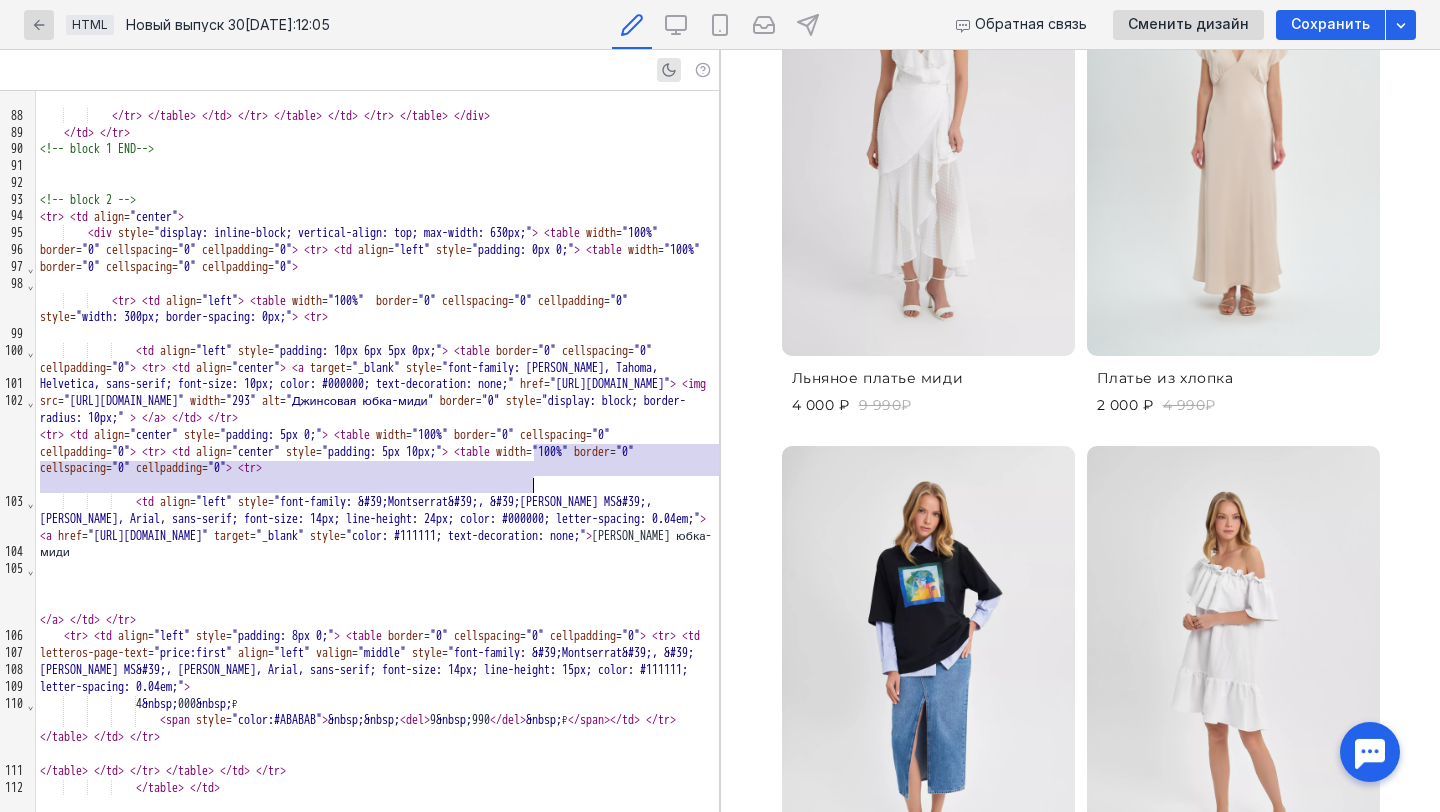click on "< td   align = "left"   style = "font-family: &#39;Montserrat&#39;, &#39;Trebuchet MS&#39;, [PERSON_NAME], Arial, sans-serif; font-size: 14px; line-height: 24px; color: #000000; letter-spacing: 0.04em;" >   < a   href = "[URL][DOMAIN_NAME]"   target = "_blank"   style = "color: #111111; text-decoration: none;" >  Джинсовая юбка-миди" at bounding box center (377, 527) 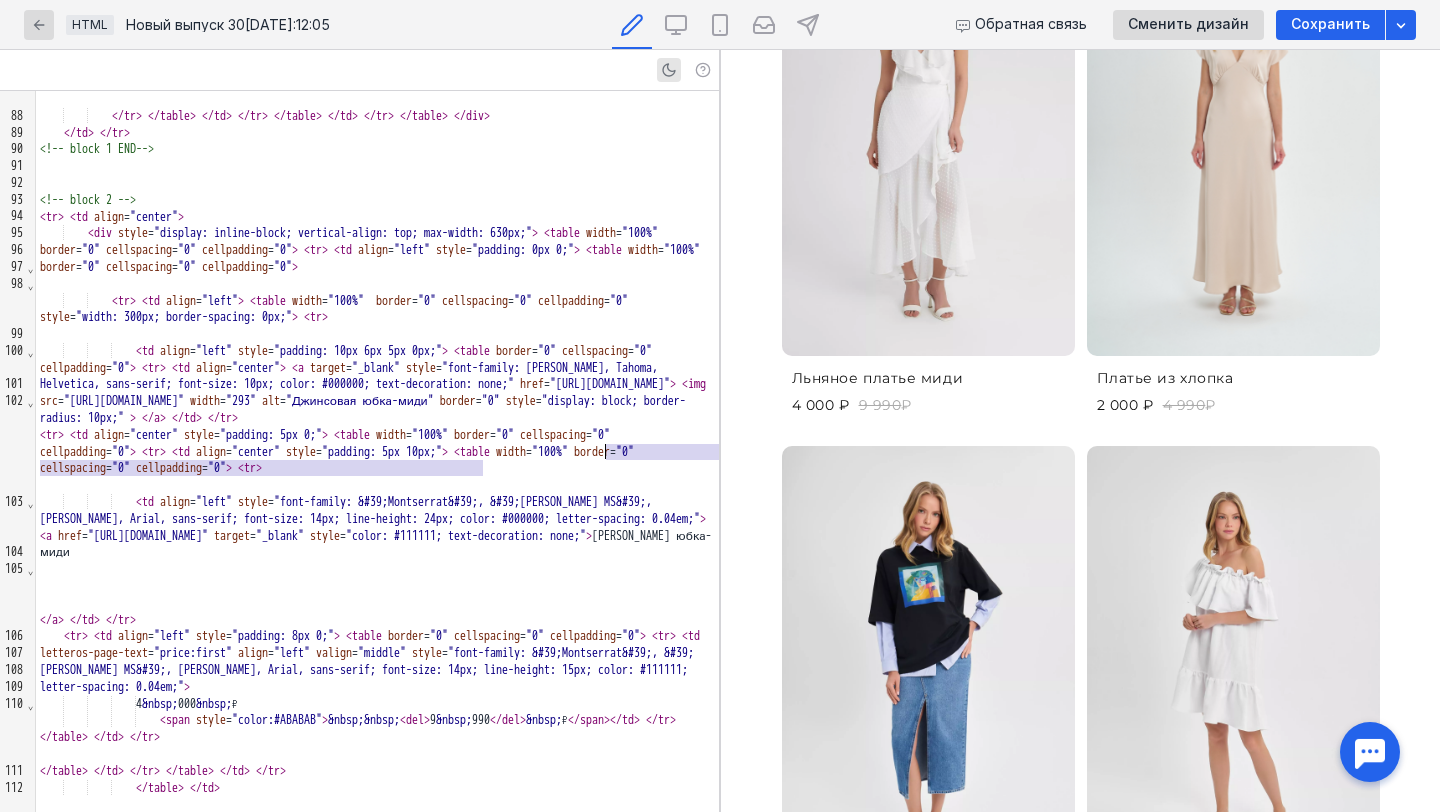 drag, startPoint x: 482, startPoint y: 472, endPoint x: 605, endPoint y: 447, distance: 125.51494 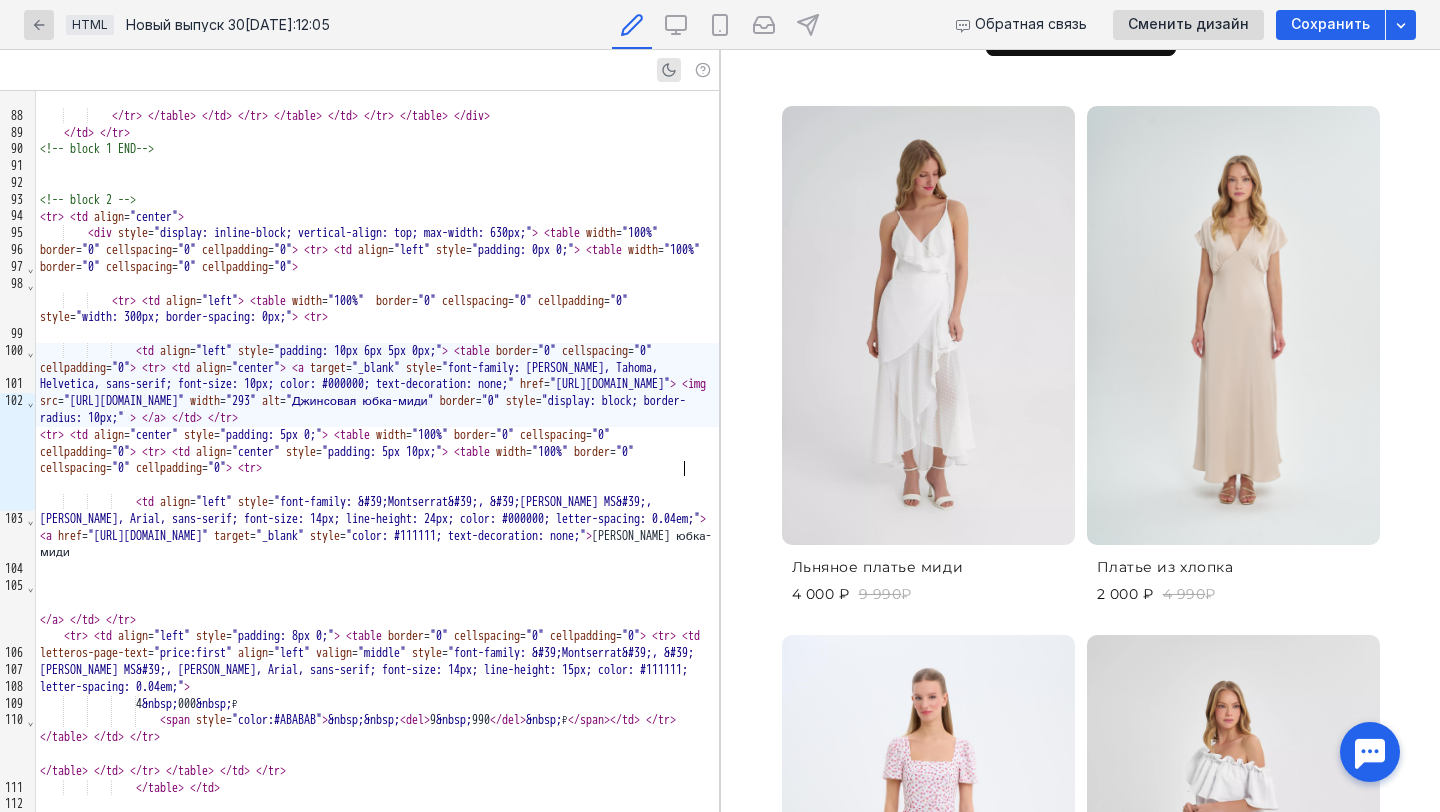 scroll, scrollTop: 1088, scrollLeft: 0, axis: vertical 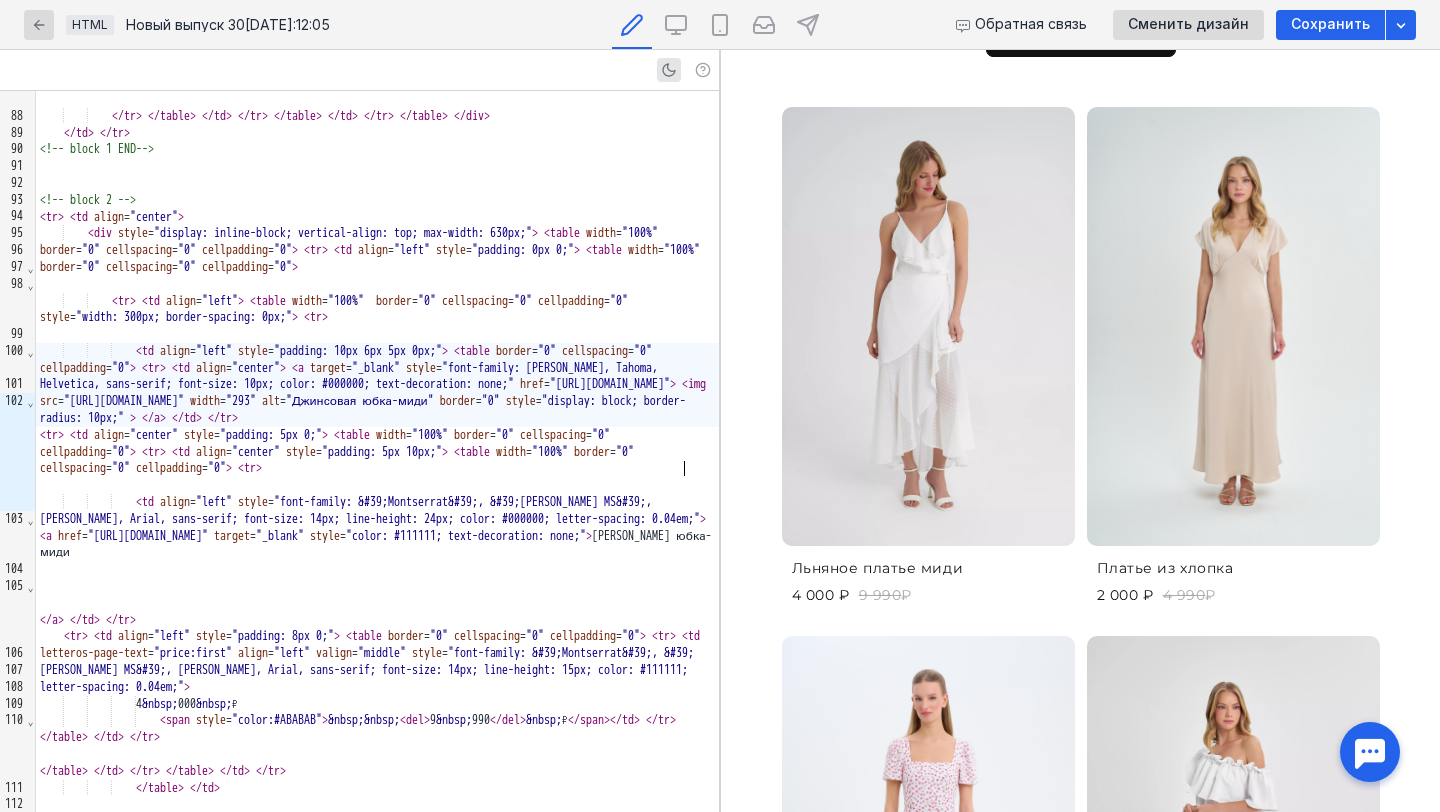 click at bounding box center [1233, 327] 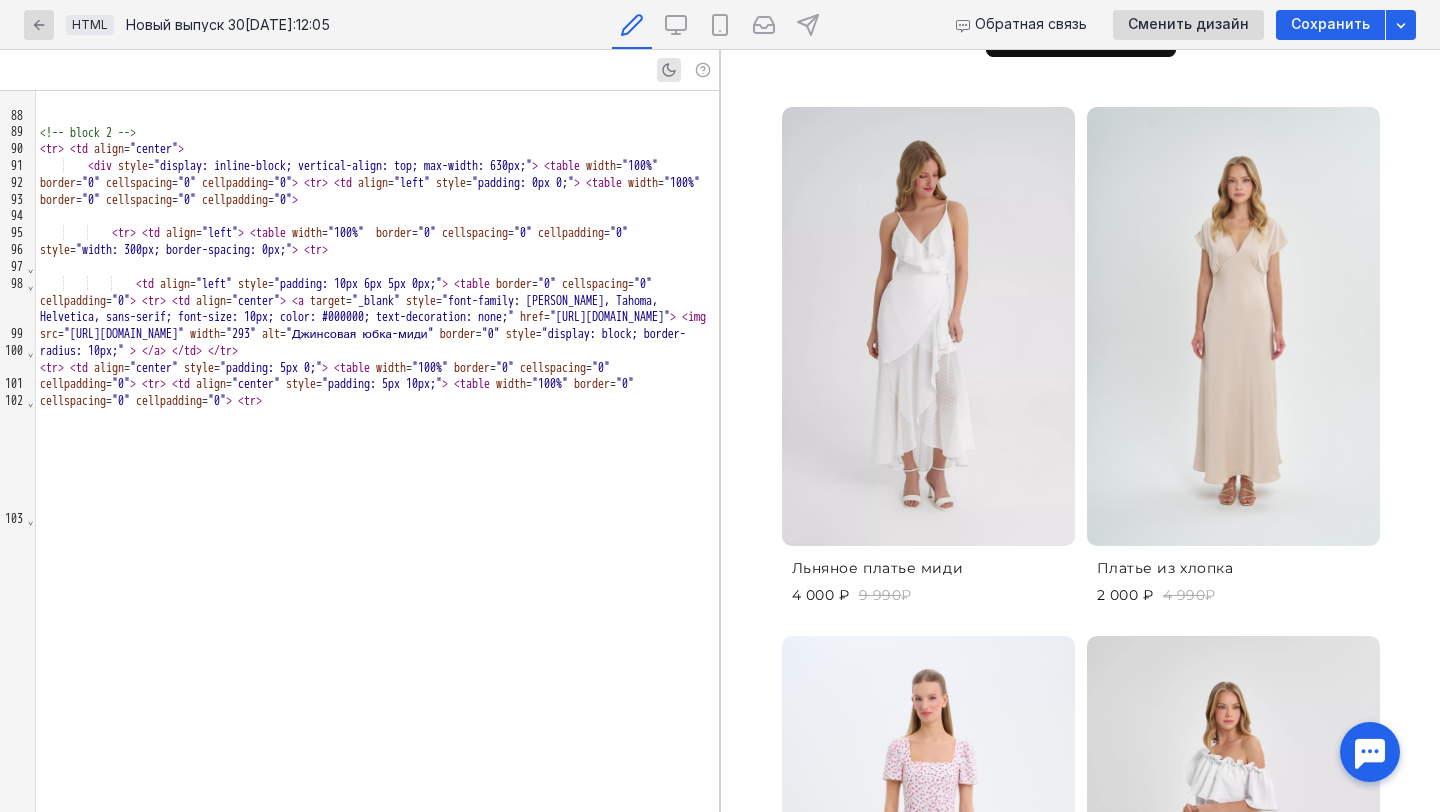 scroll, scrollTop: 4373, scrollLeft: 0, axis: vertical 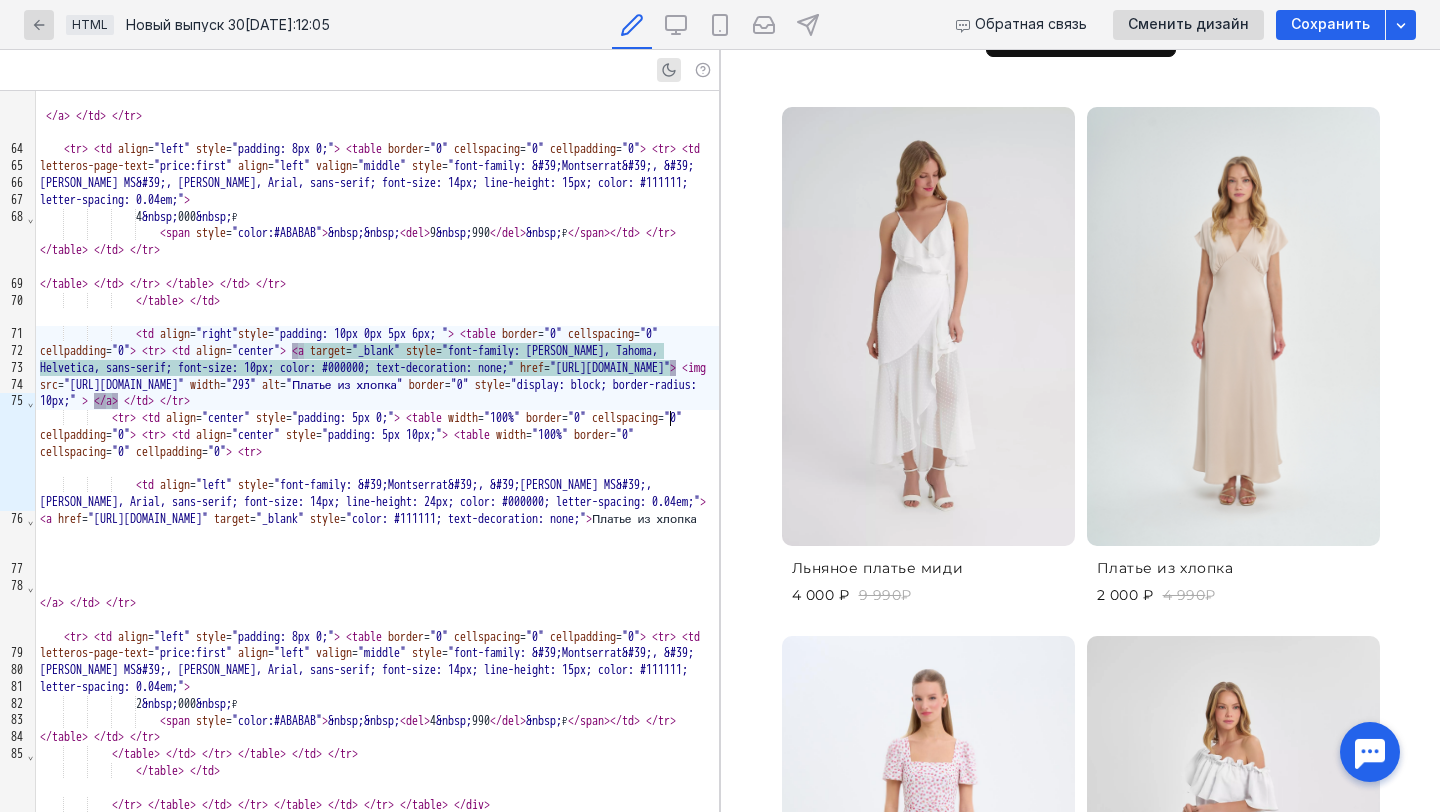 click on ""[URL][DOMAIN_NAME]"" at bounding box center [124, 385] 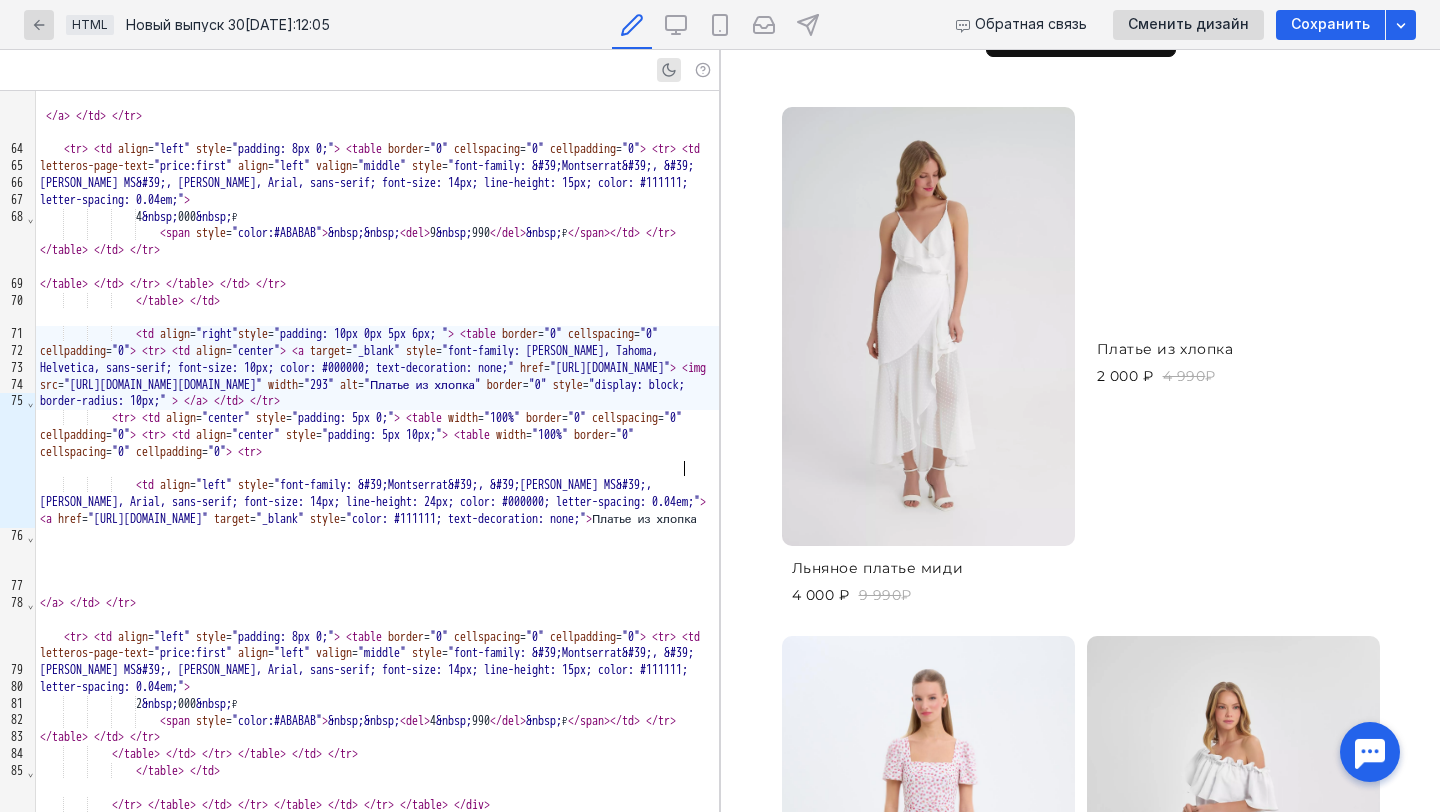 scroll, scrollTop: 1088, scrollLeft: 0, axis: vertical 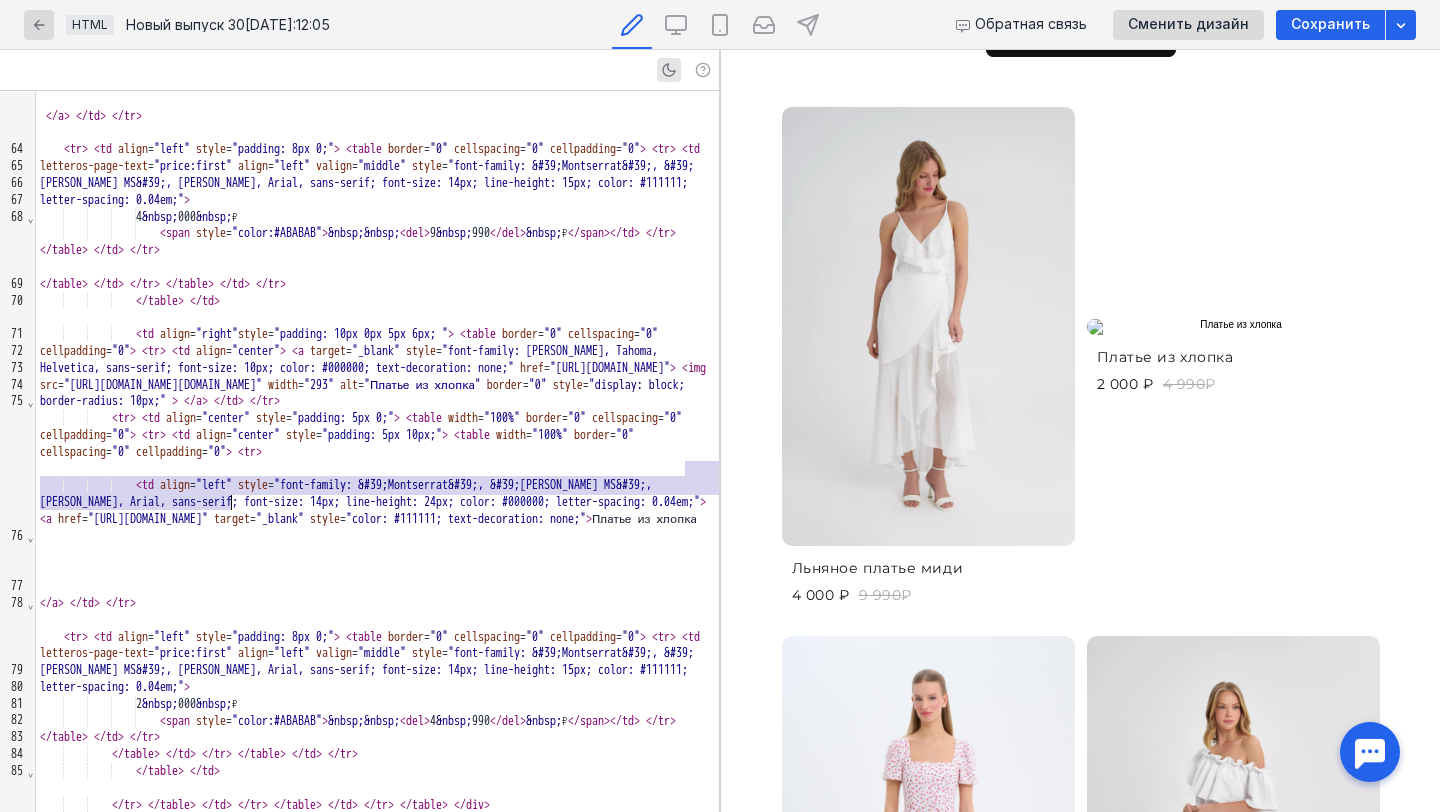 drag, startPoint x: 685, startPoint y: 469, endPoint x: 234, endPoint y: 501, distance: 452.13382 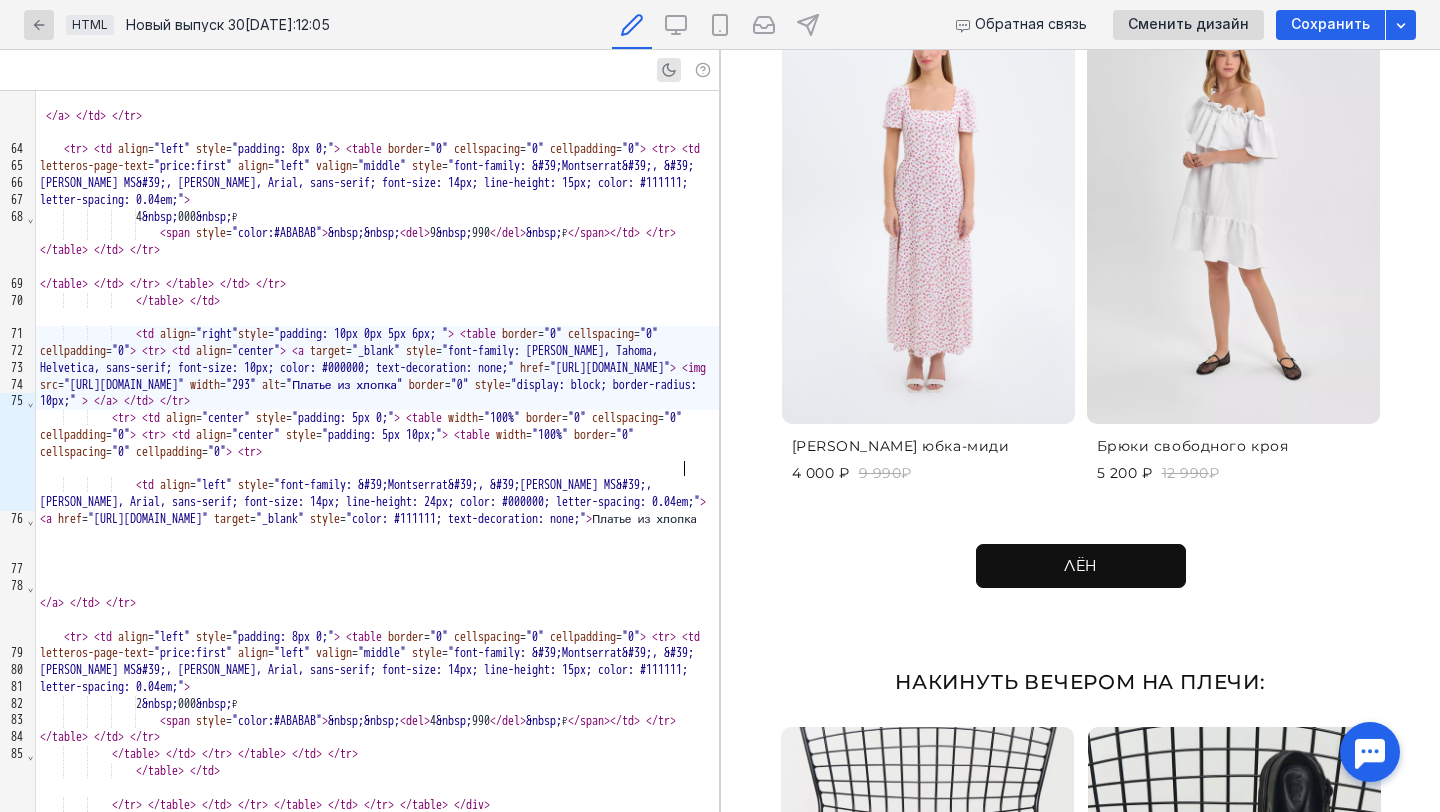 scroll, scrollTop: 1732, scrollLeft: 0, axis: vertical 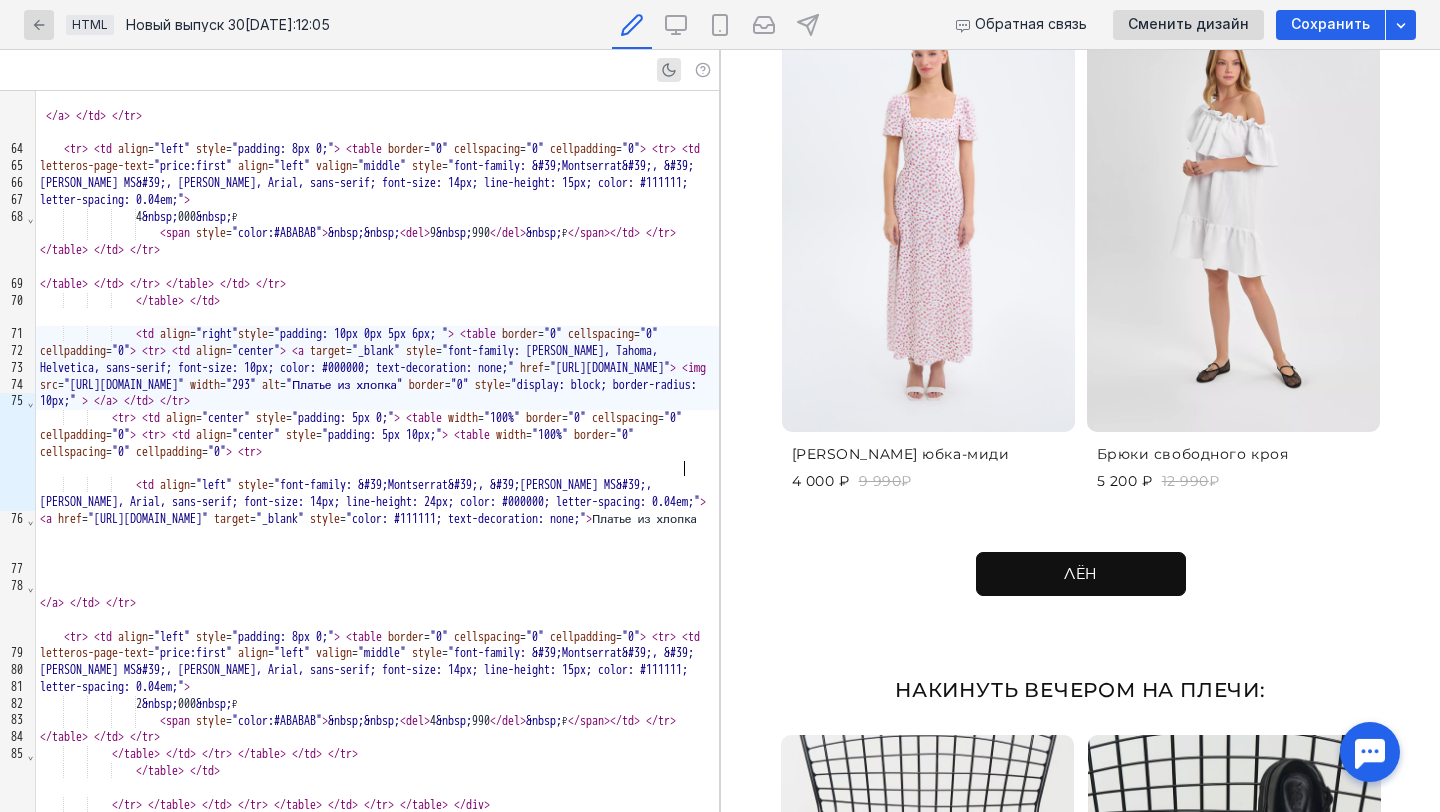 click on "[PERSON_NAME] юбка-миди" at bounding box center (901, 454) 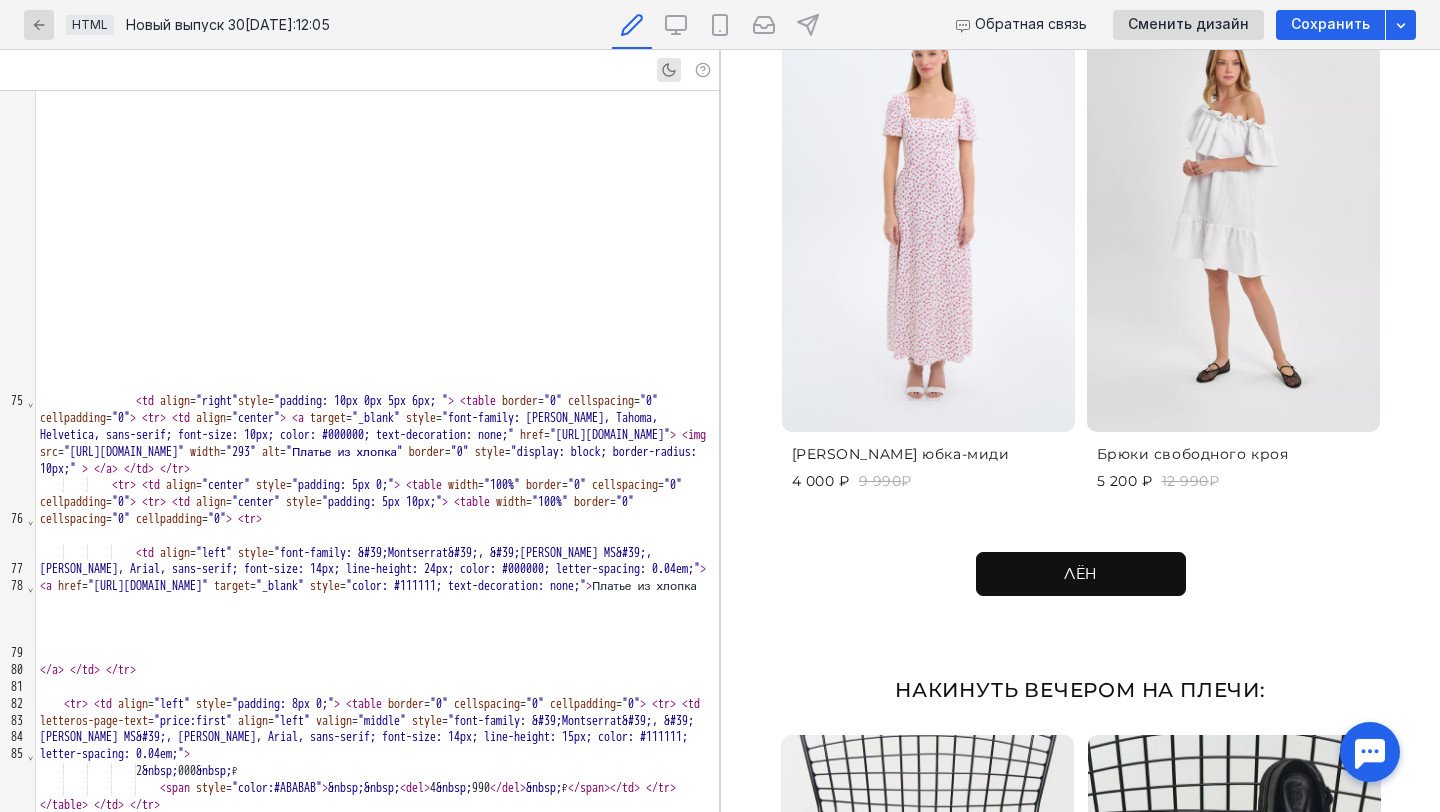 scroll, scrollTop: 5297, scrollLeft: 0, axis: vertical 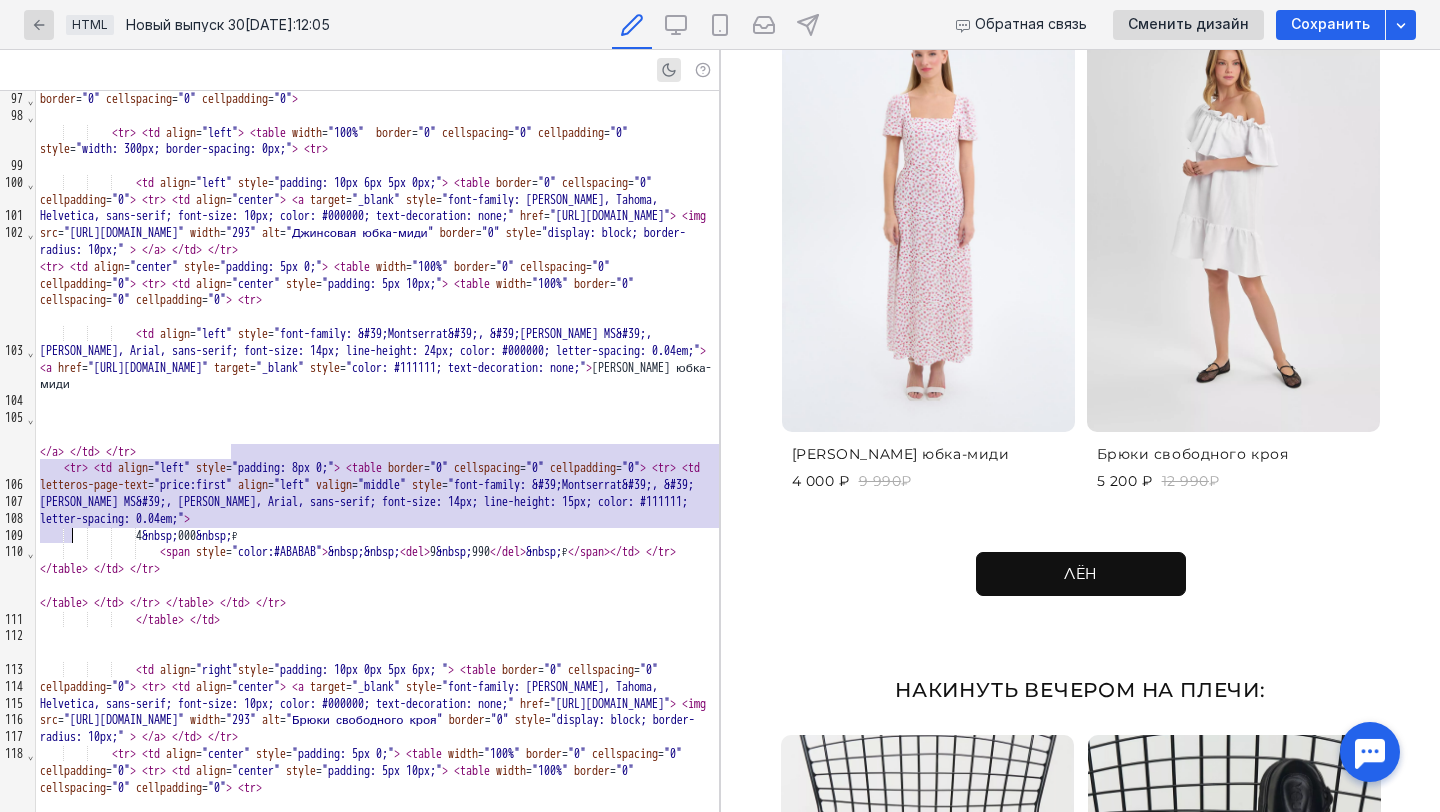 click at bounding box center [377, 418] 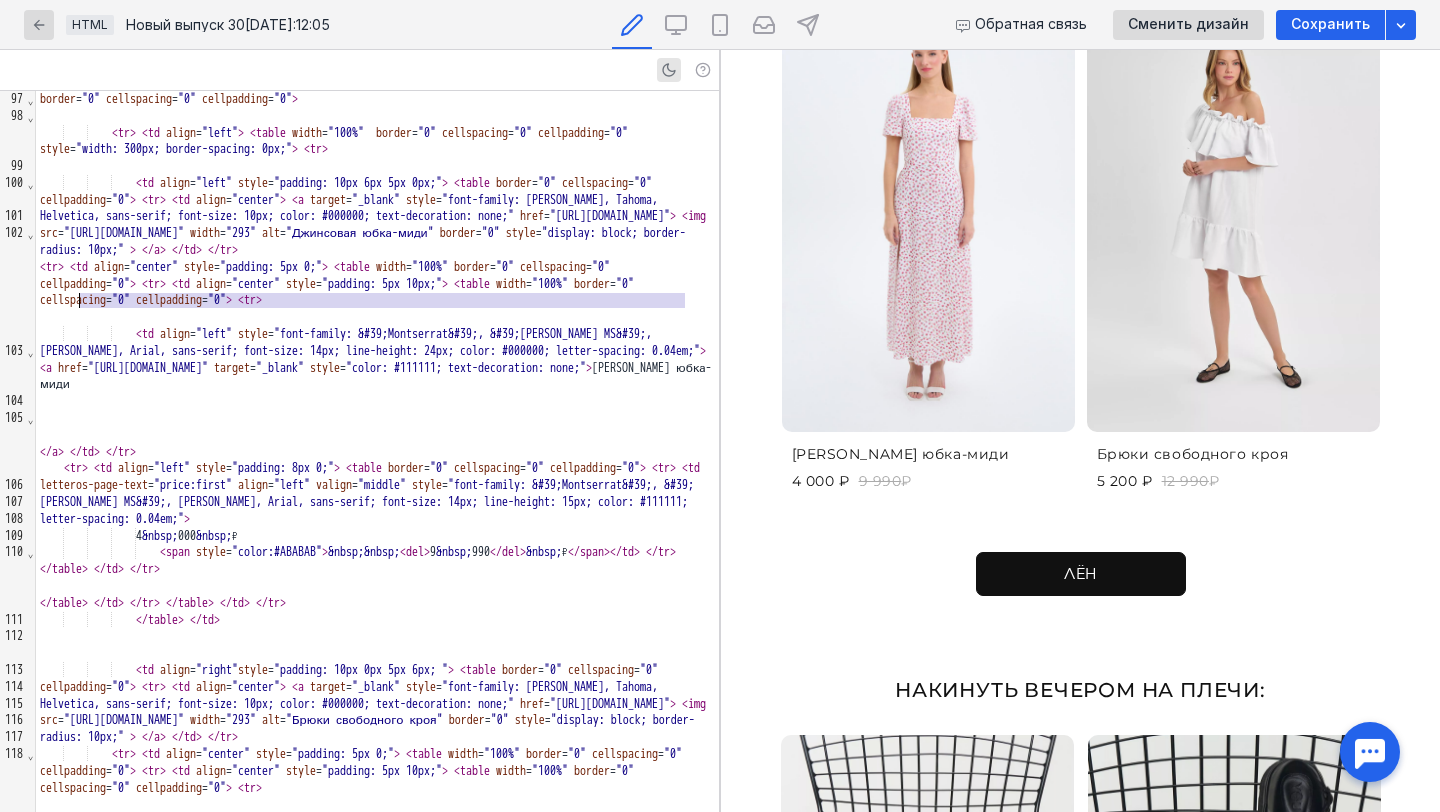 drag, startPoint x: 684, startPoint y: 305, endPoint x: 83, endPoint y: 300, distance: 601.0208 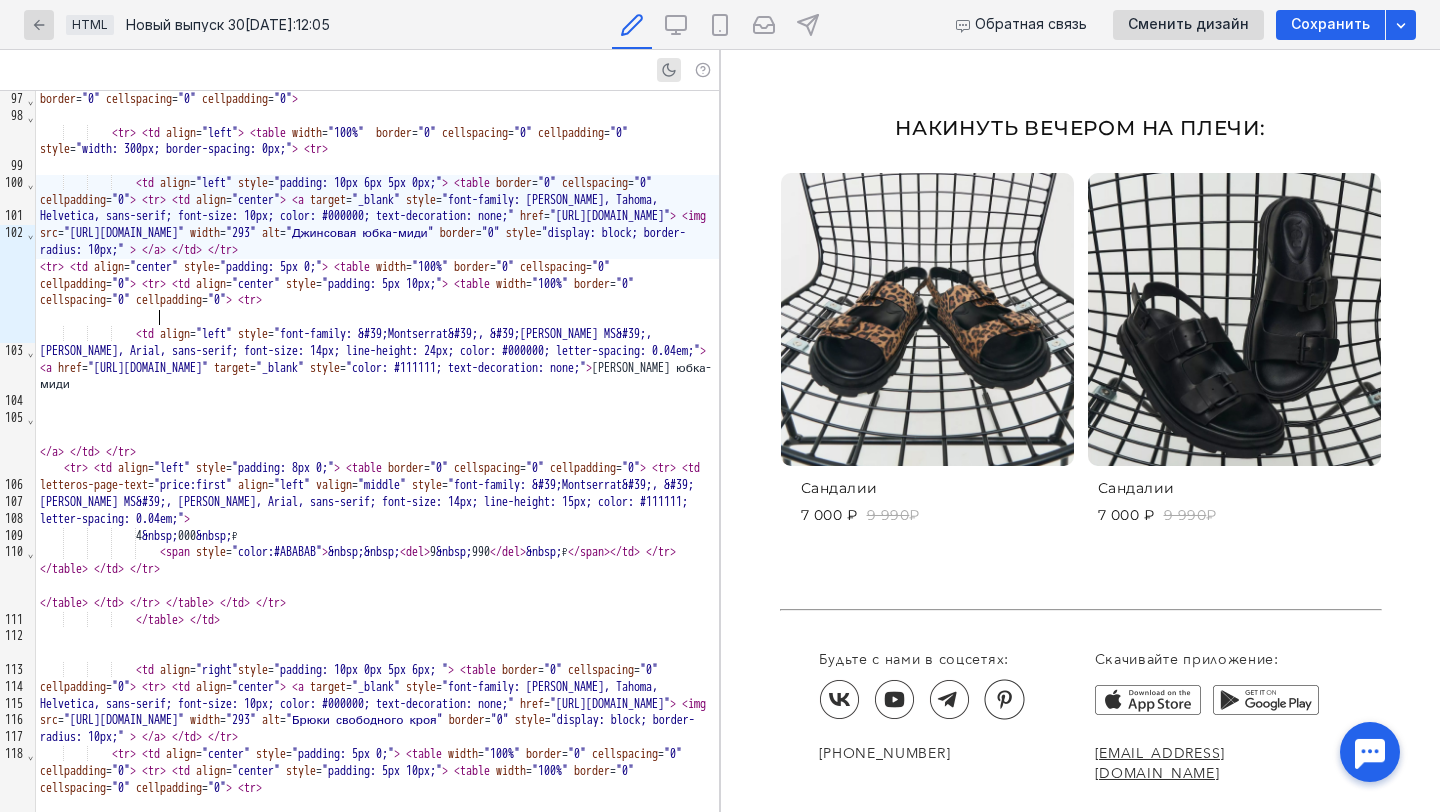 scroll, scrollTop: 2316, scrollLeft: 0, axis: vertical 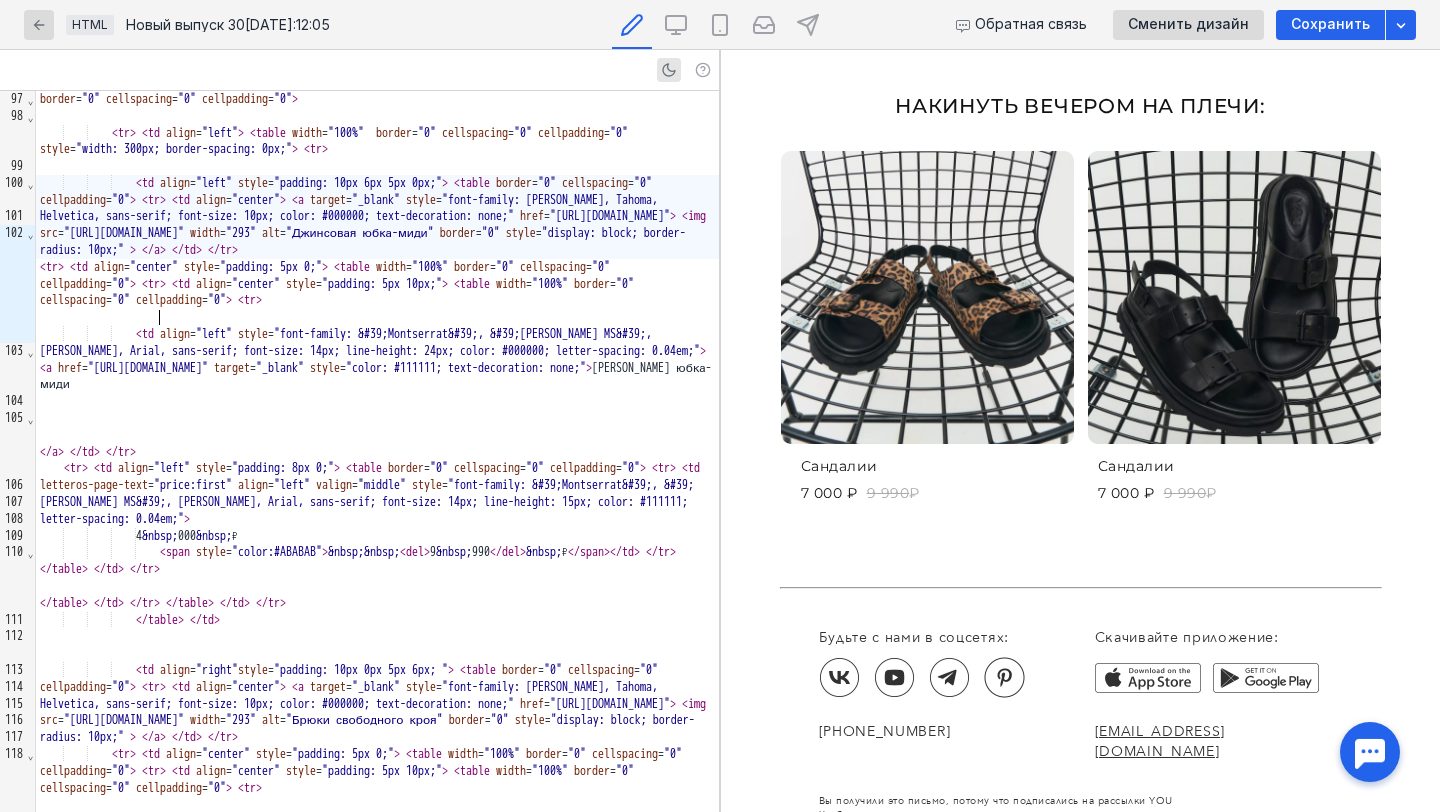 click at bounding box center (927, 297) 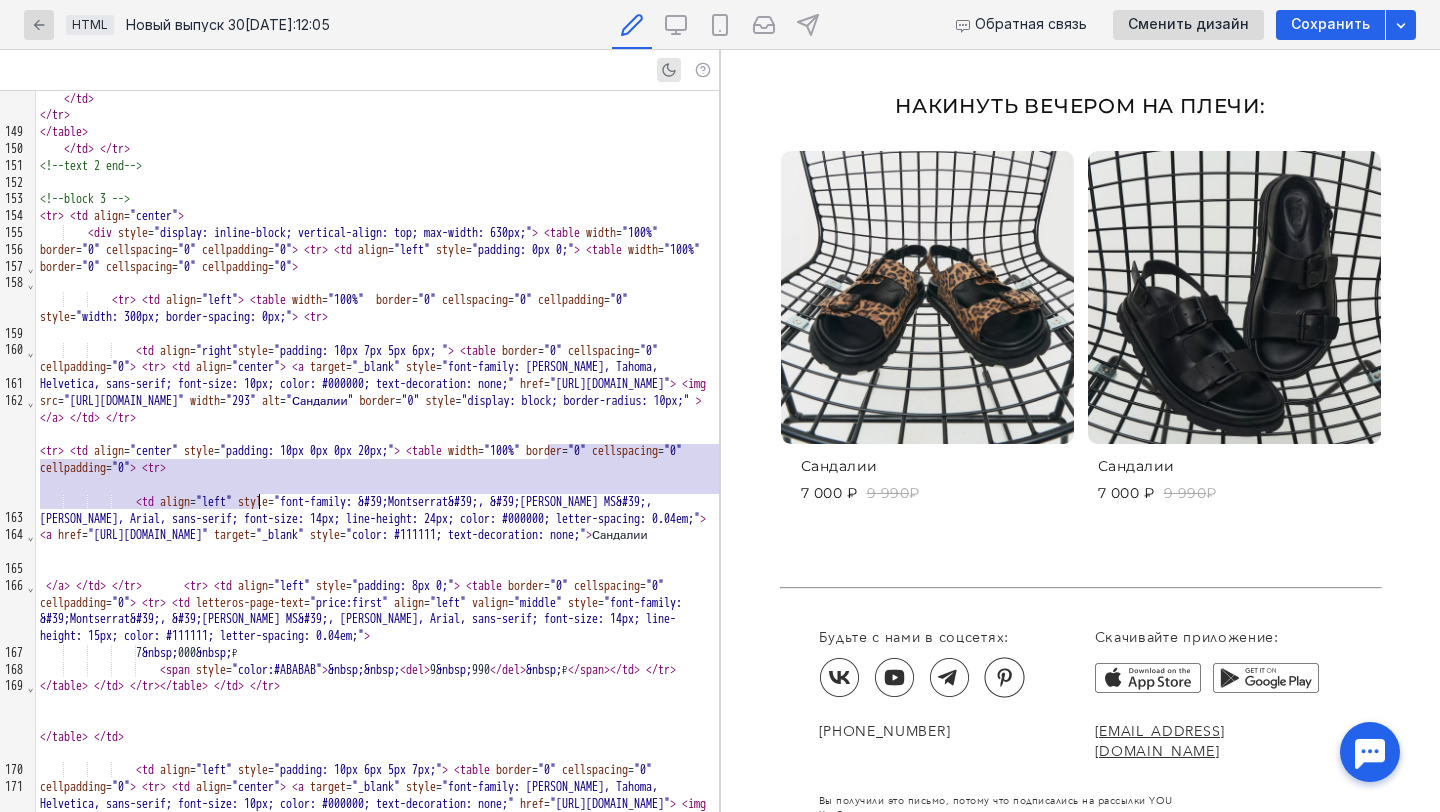 click at bounding box center (1234, 297) 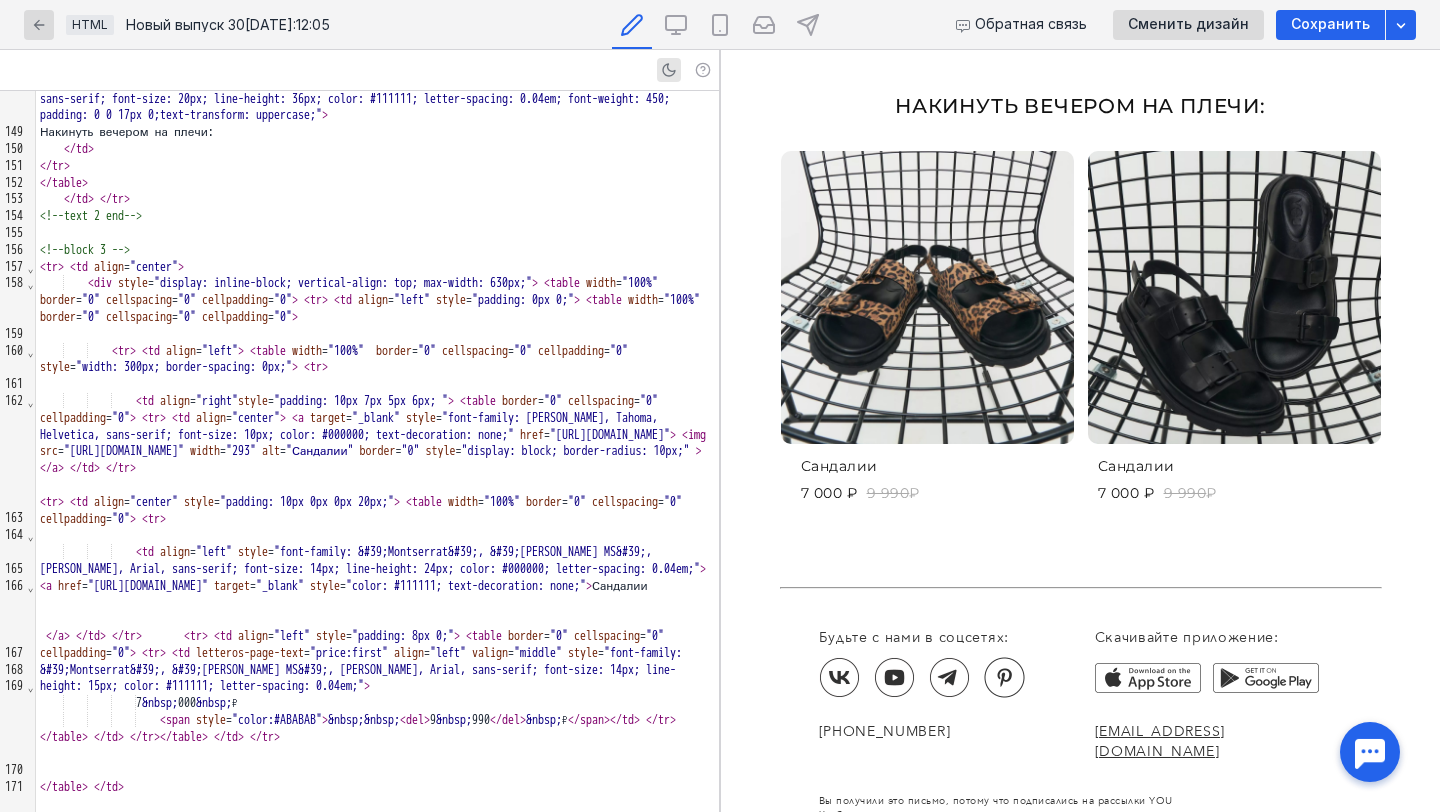 scroll, scrollTop: 7464, scrollLeft: 0, axis: vertical 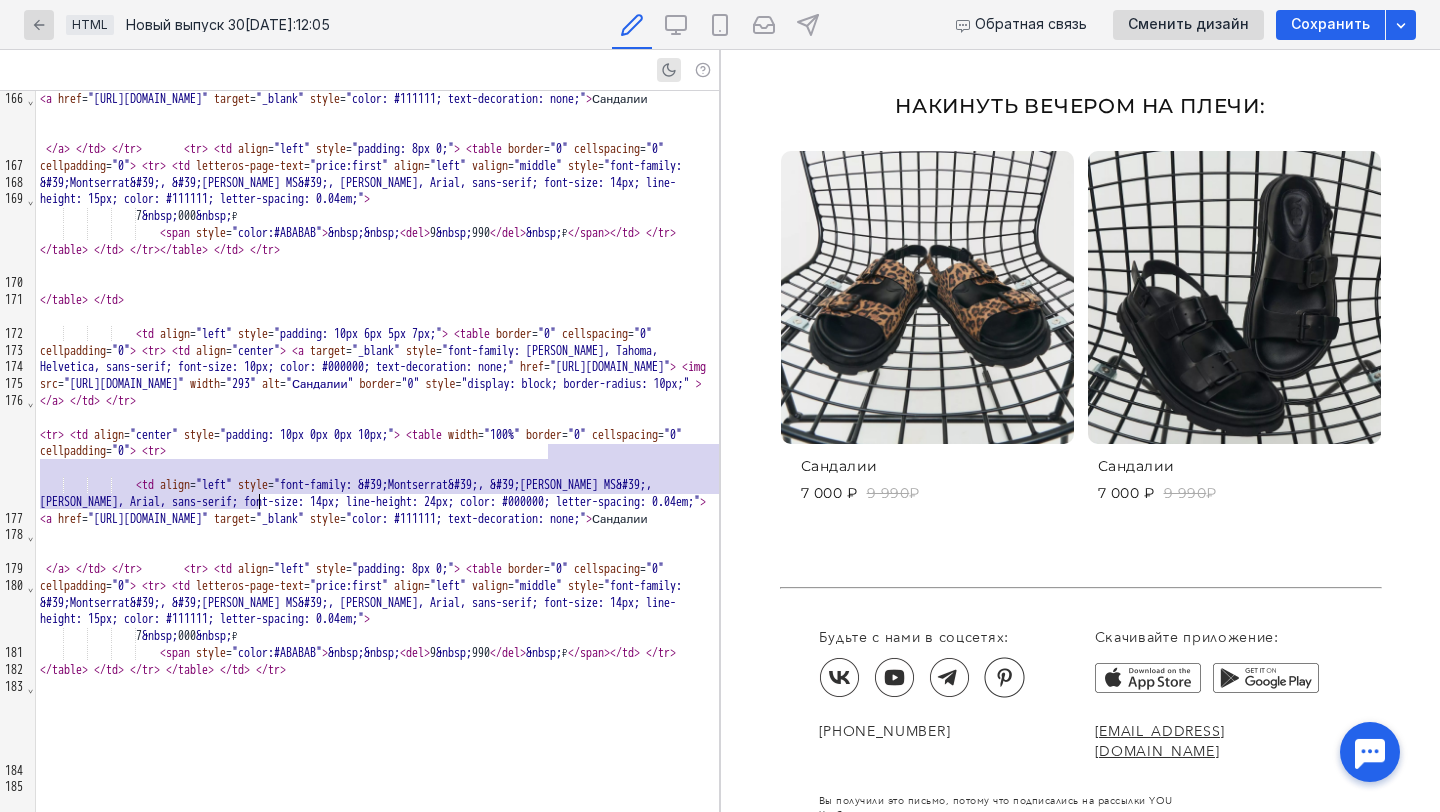 click on ""[URL][DOMAIN_NAME]"" at bounding box center [124, 384] 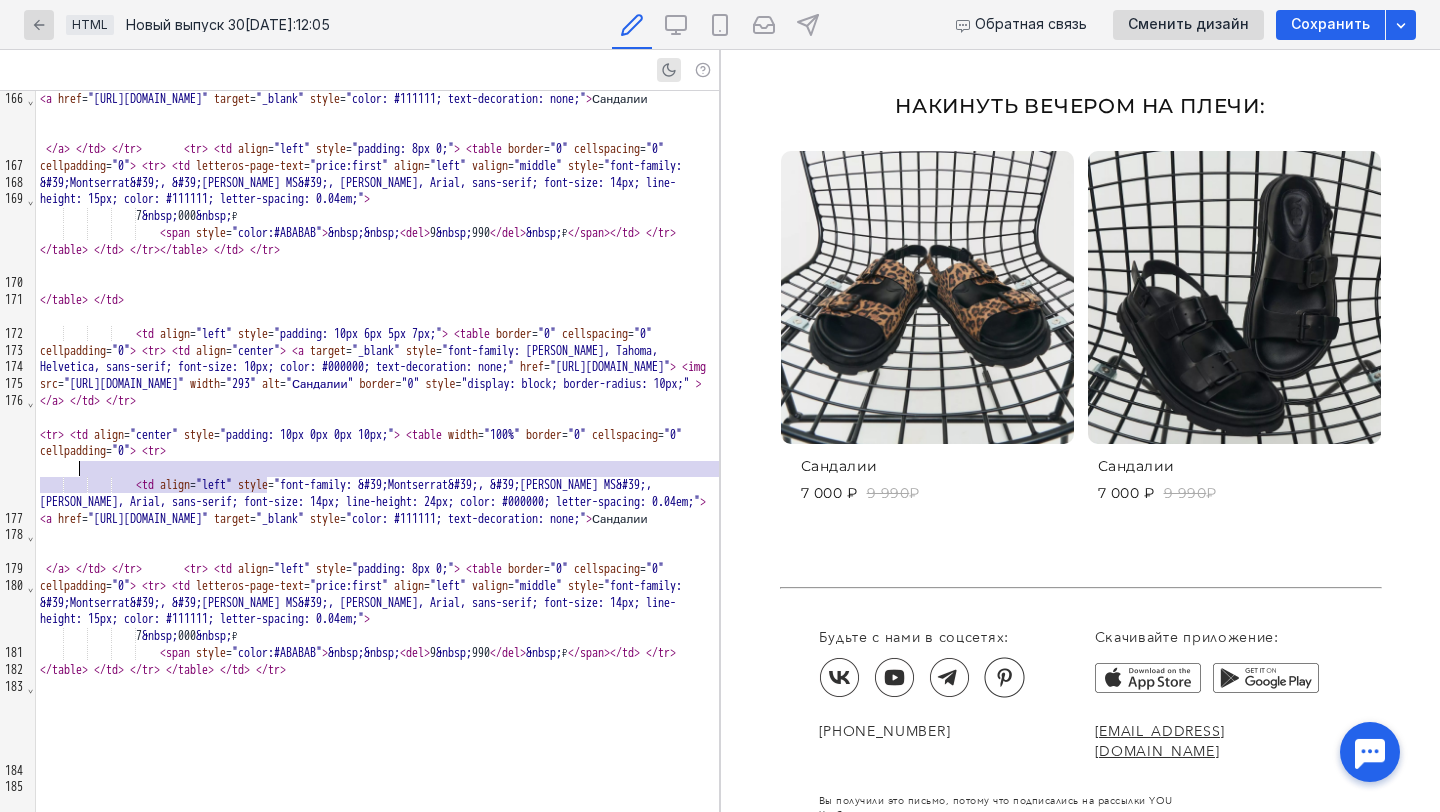drag, startPoint x: 266, startPoint y: 490, endPoint x: 81, endPoint y: 470, distance: 186.07794 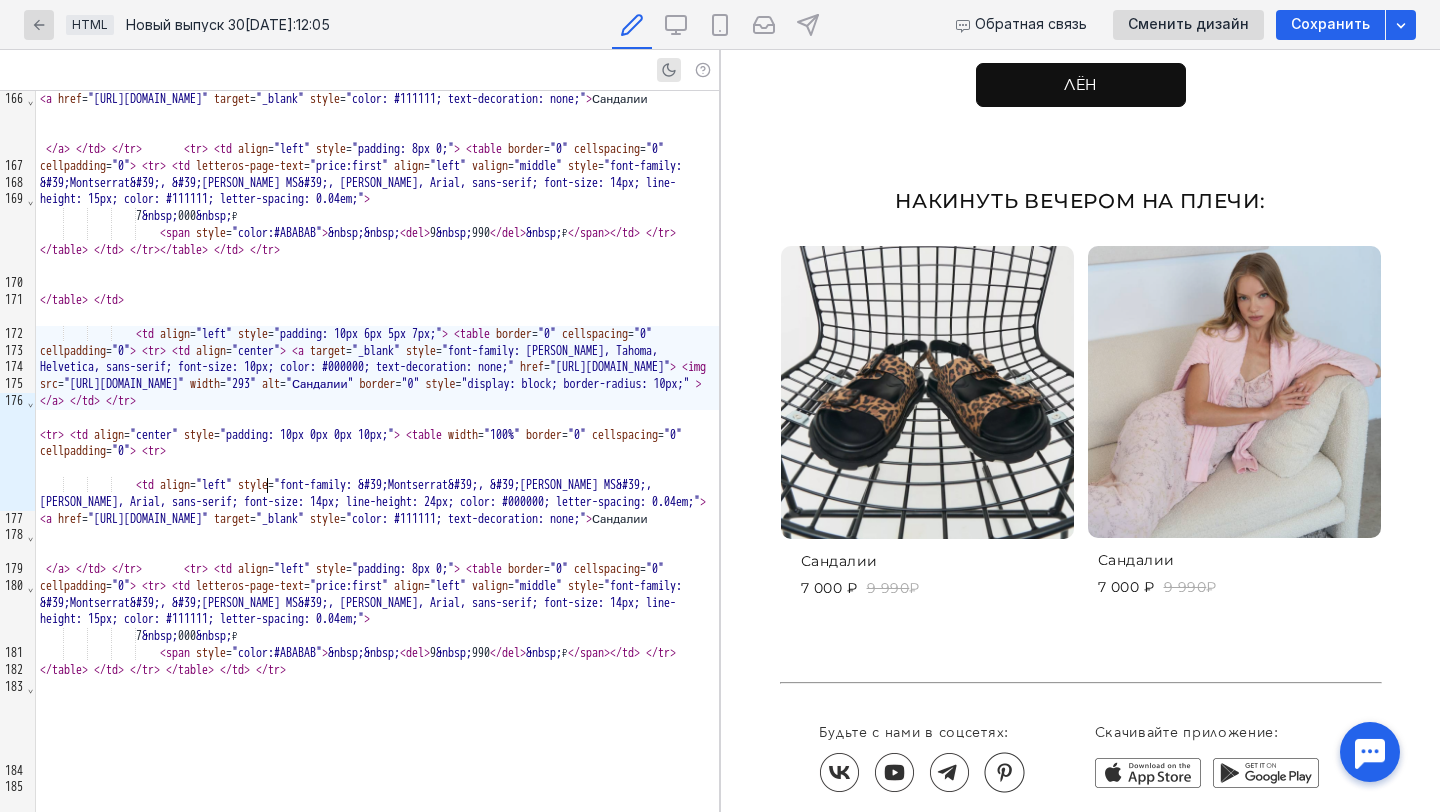 scroll, scrollTop: 2251, scrollLeft: 0, axis: vertical 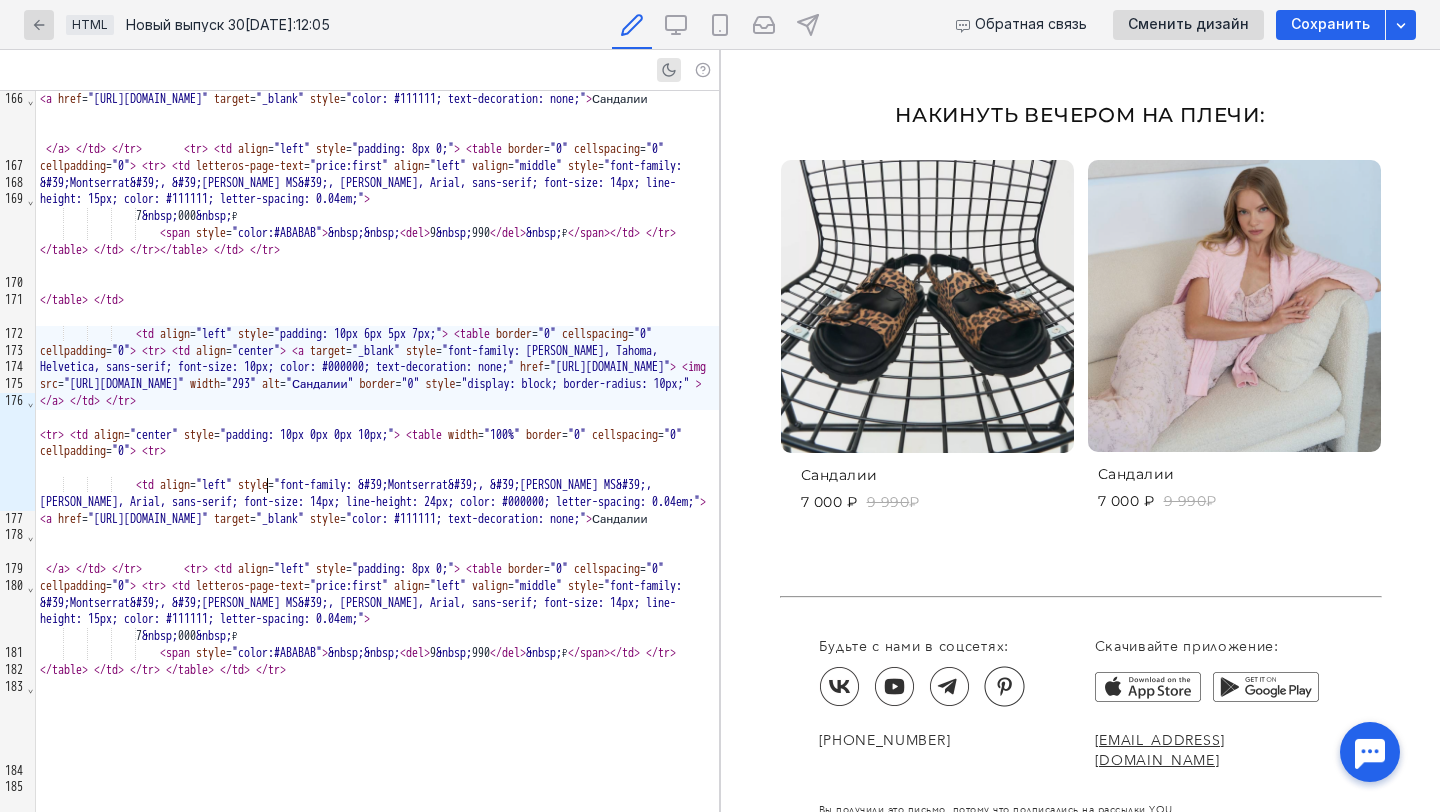 click at bounding box center (927, 306) 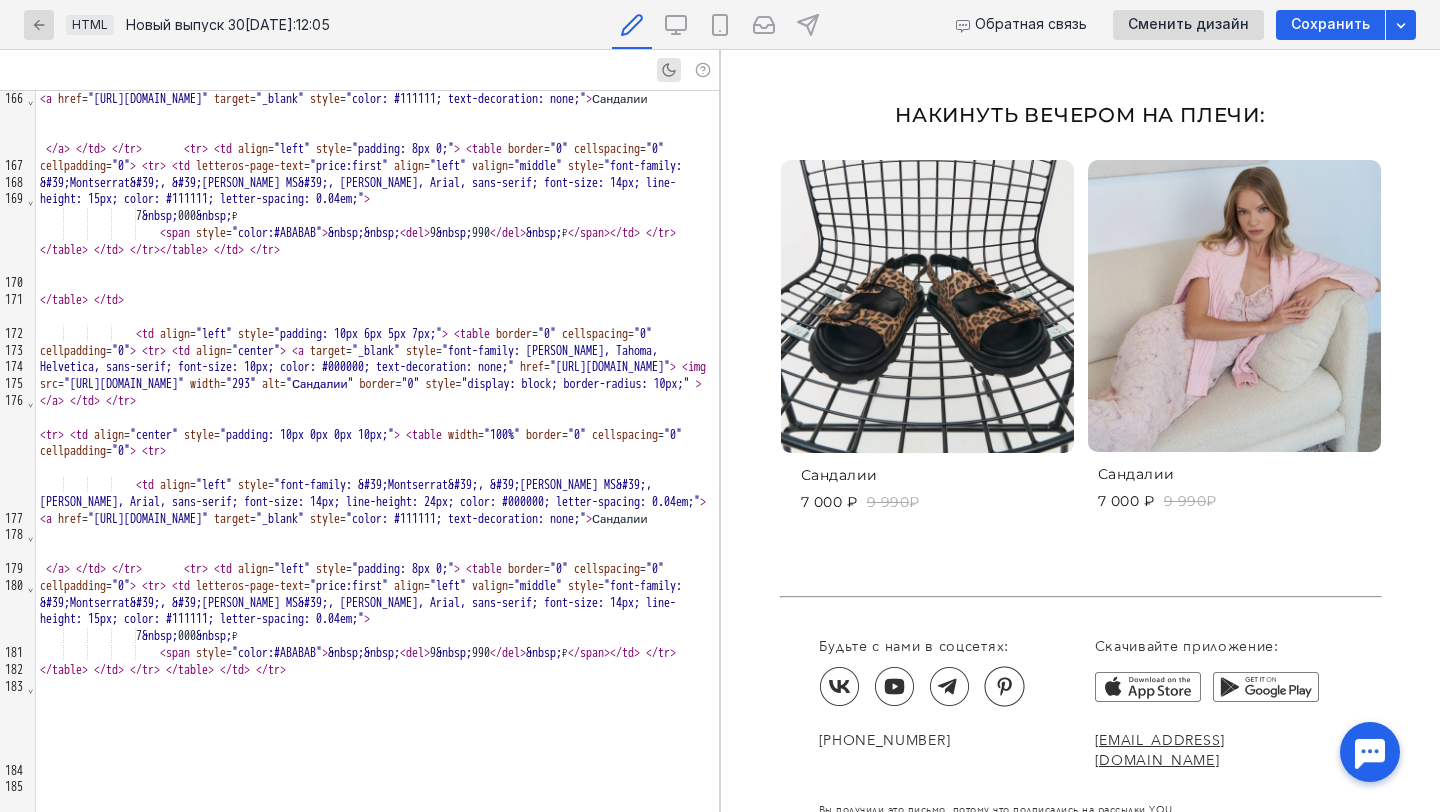 scroll, scrollTop: 6977, scrollLeft: 0, axis: vertical 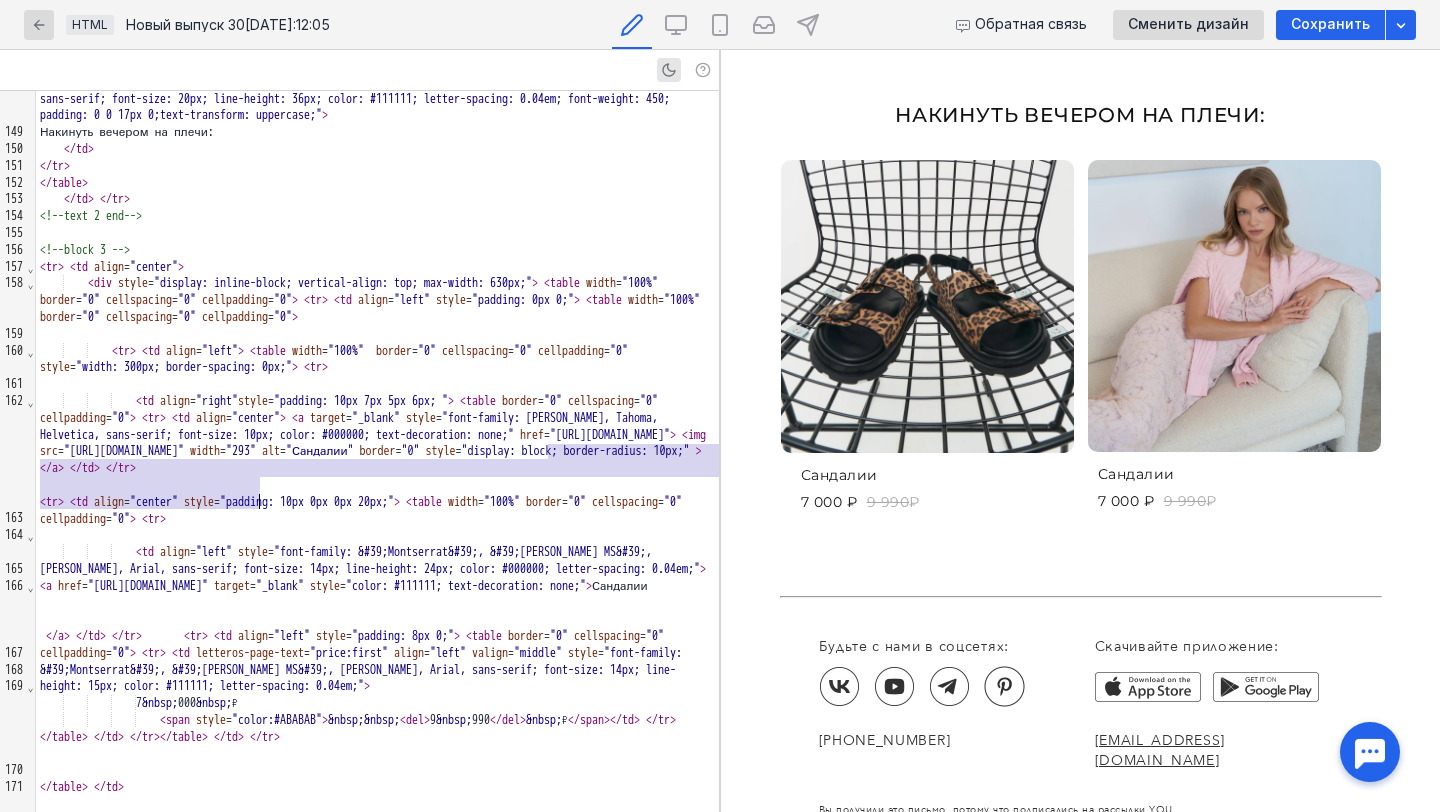 click on "< tr >   < td   align = "center"   style = "padding: 10px 0px 0px 20px;" >   < table   width = "100%"   border = "0"   cellspacing = "0"   cellpadding = "0" >   < tr >" at bounding box center [377, 511] 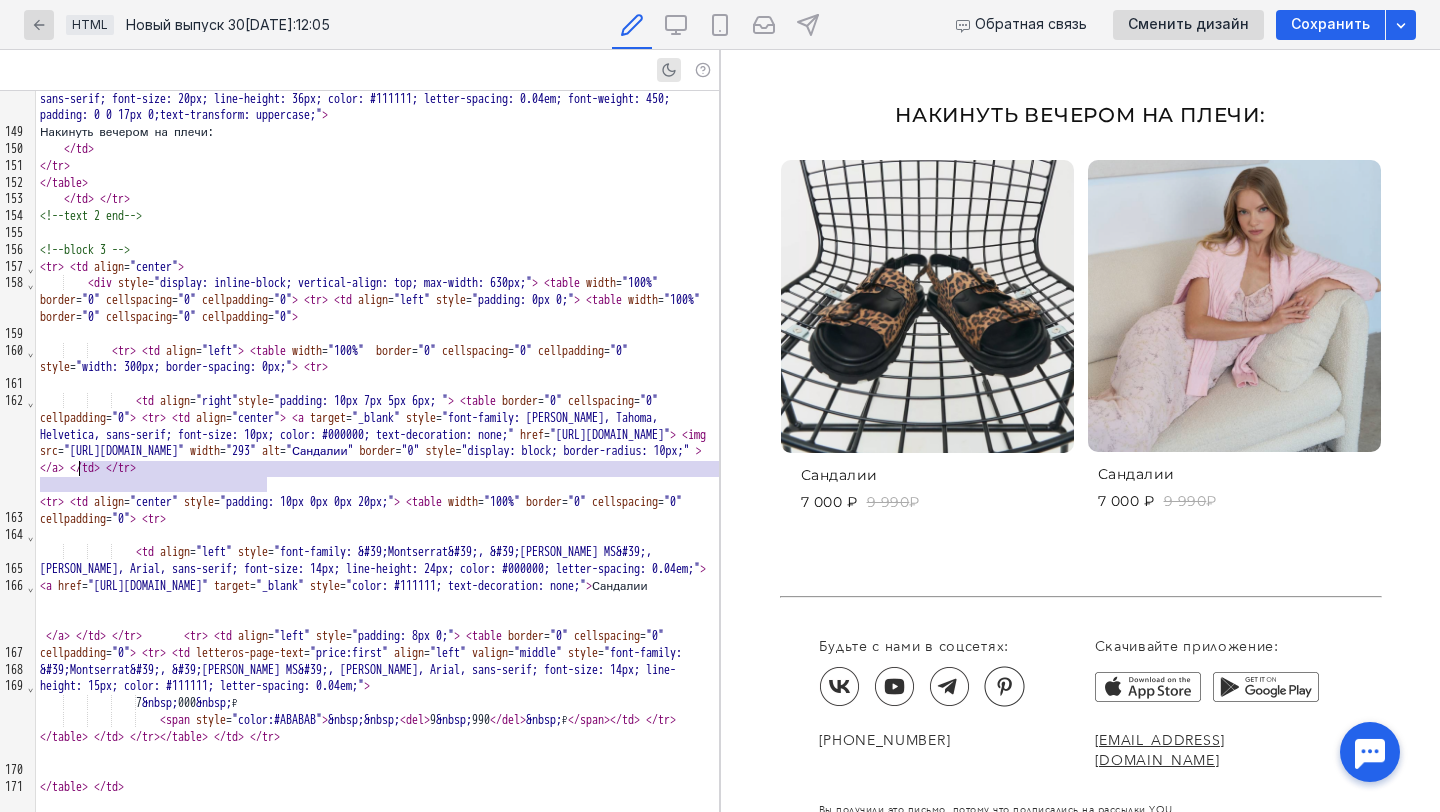 drag, startPoint x: 265, startPoint y: 488, endPoint x: 80, endPoint y: 470, distance: 185.87361 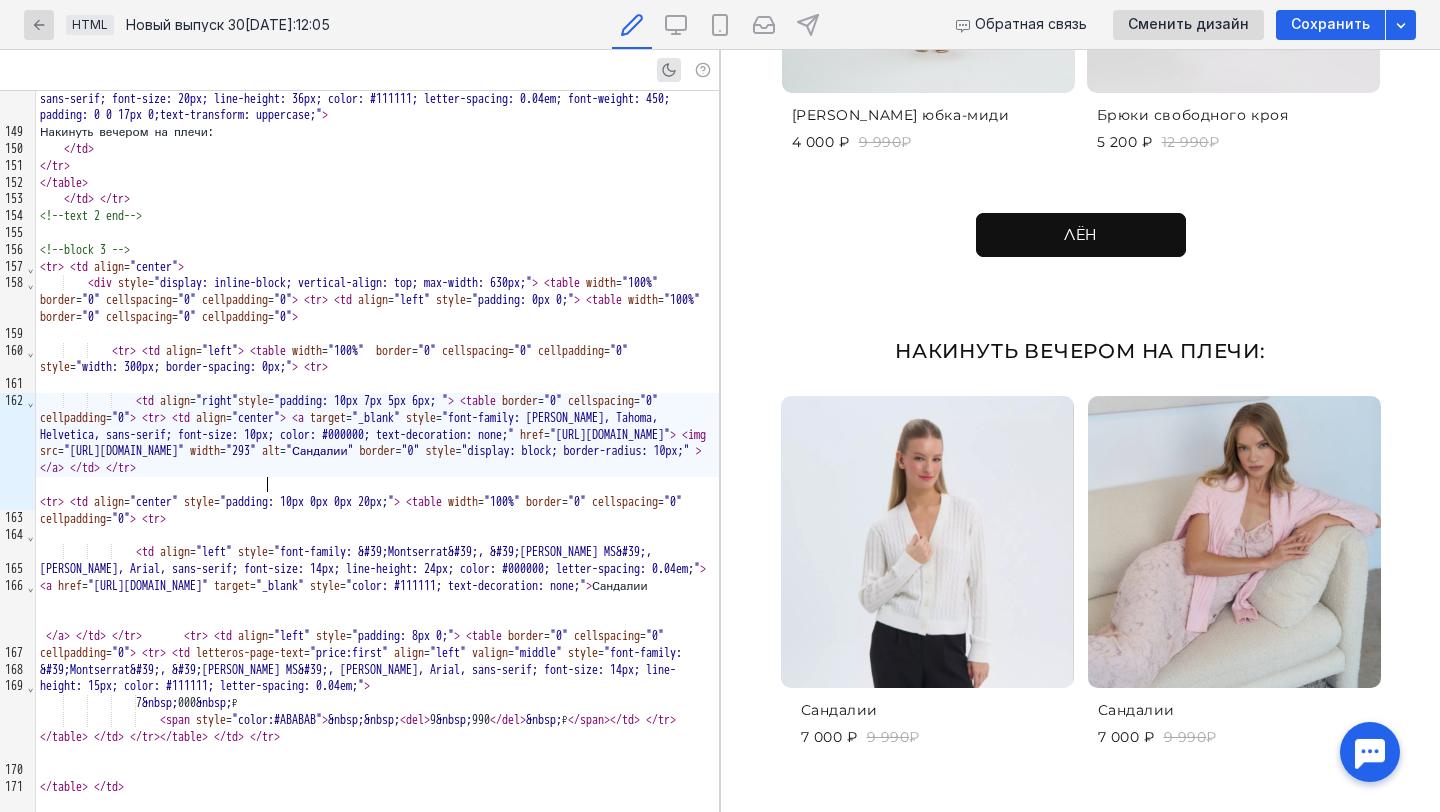 scroll, scrollTop: 2337, scrollLeft: 0, axis: vertical 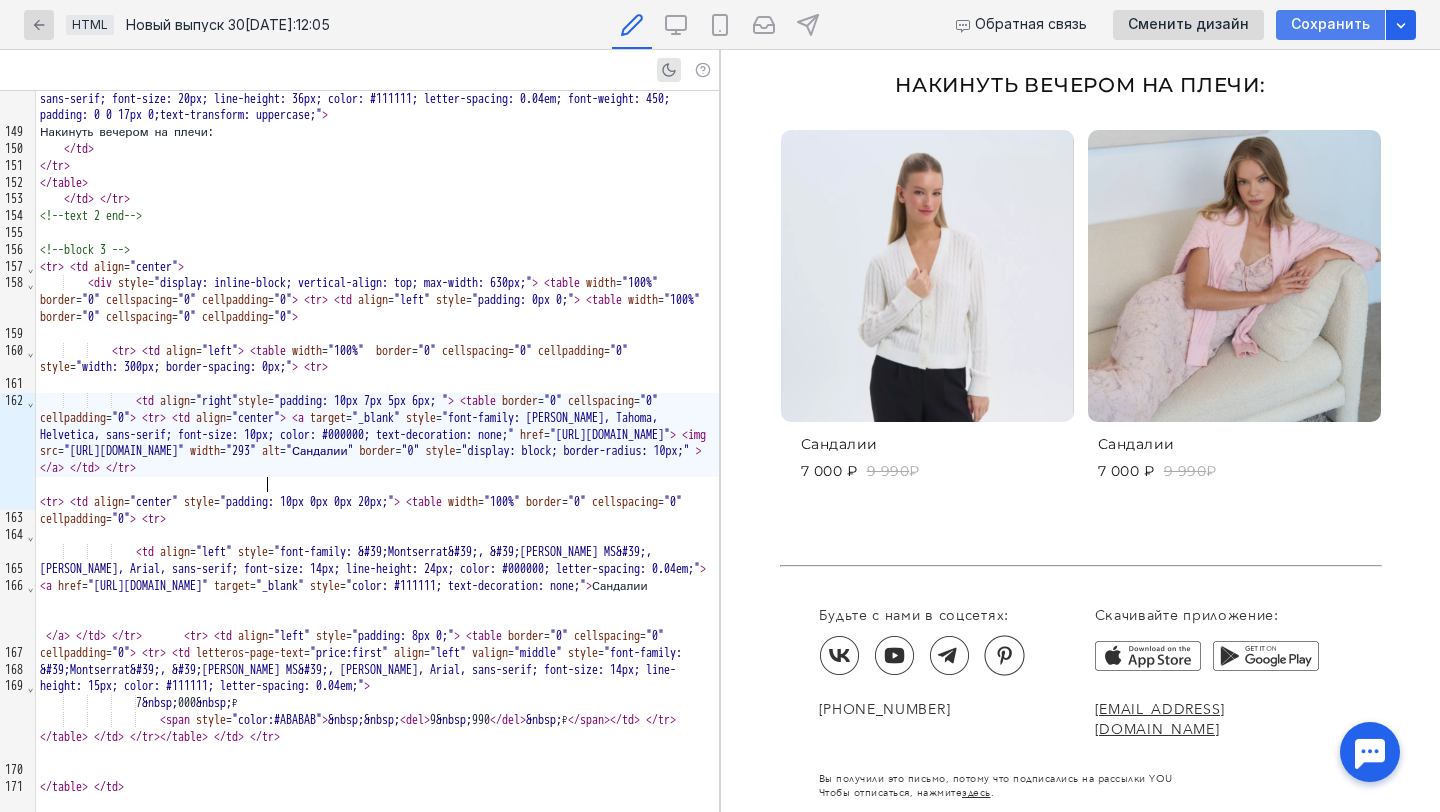 click on "Сохранить" at bounding box center [1330, 24] 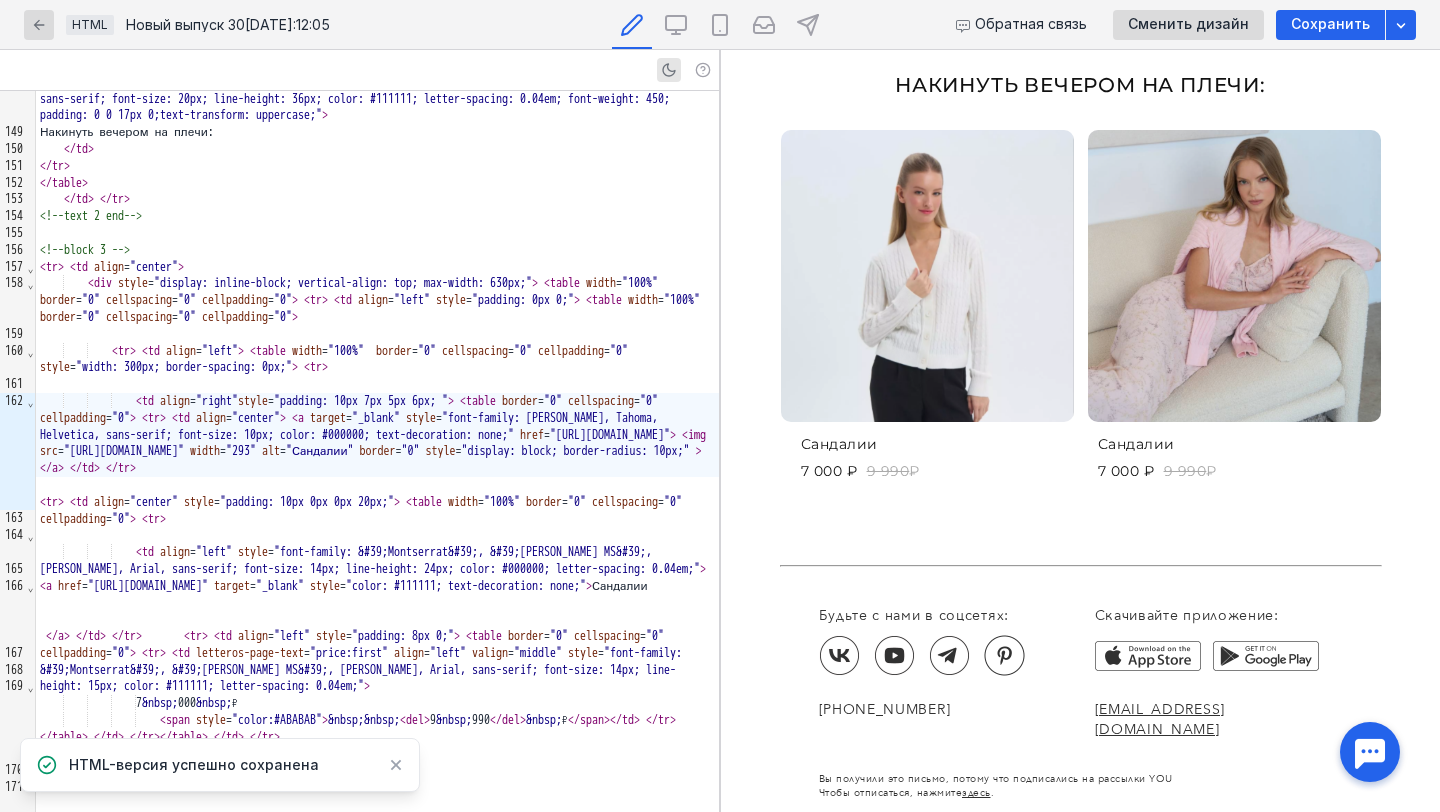scroll, scrollTop: 293, scrollLeft: 0, axis: vertical 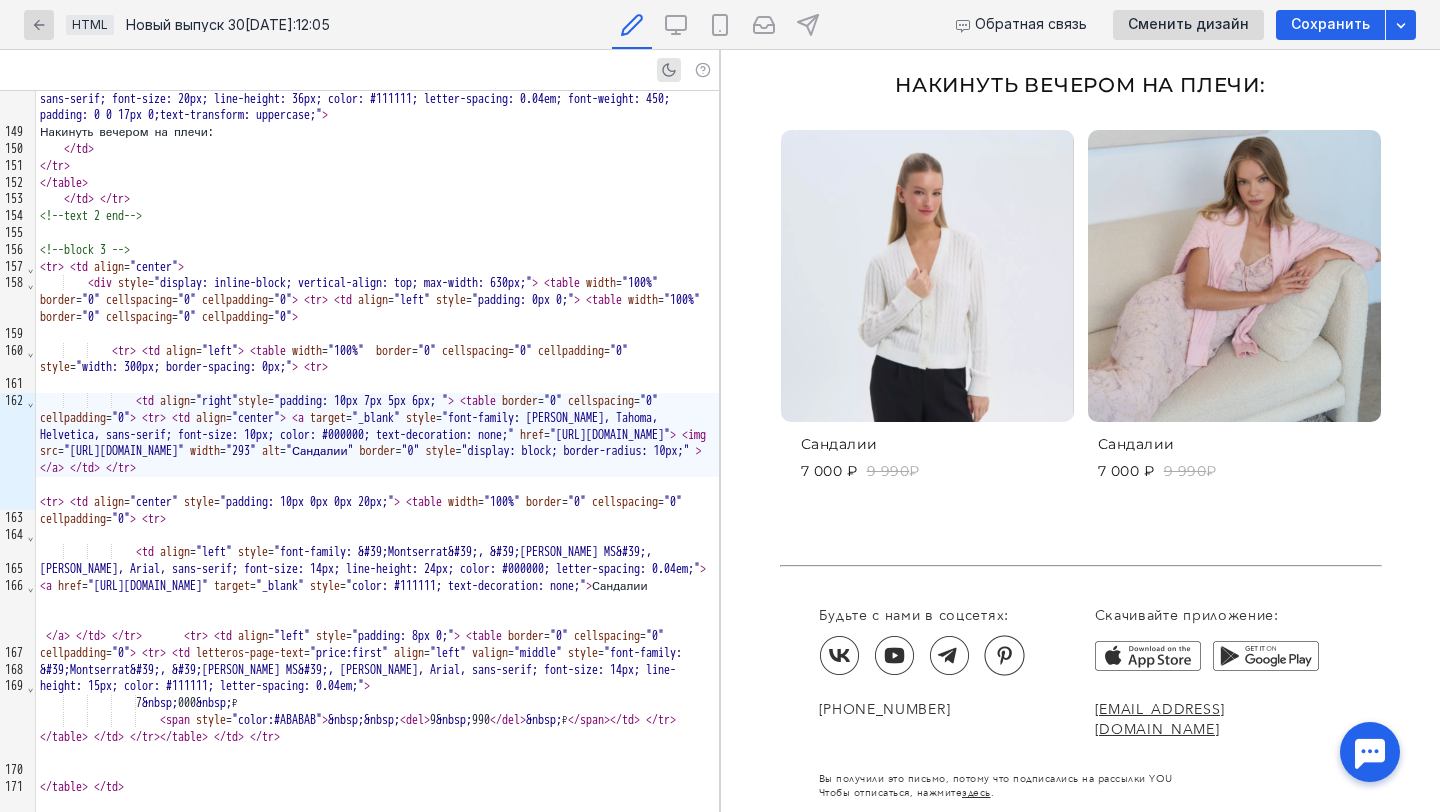 click on "Сандалии" at bounding box center [839, 444] 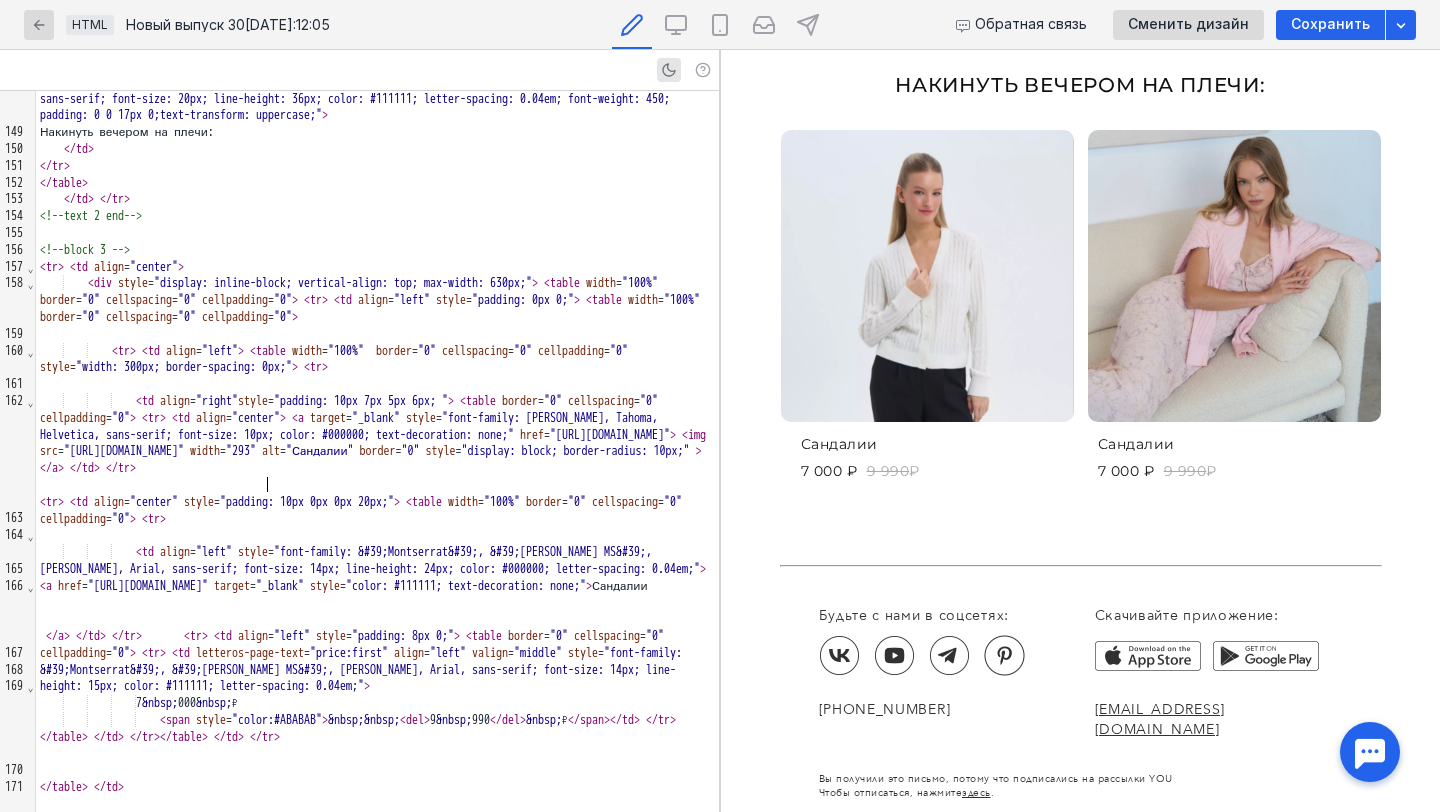 scroll, scrollTop: 7145, scrollLeft: 0, axis: vertical 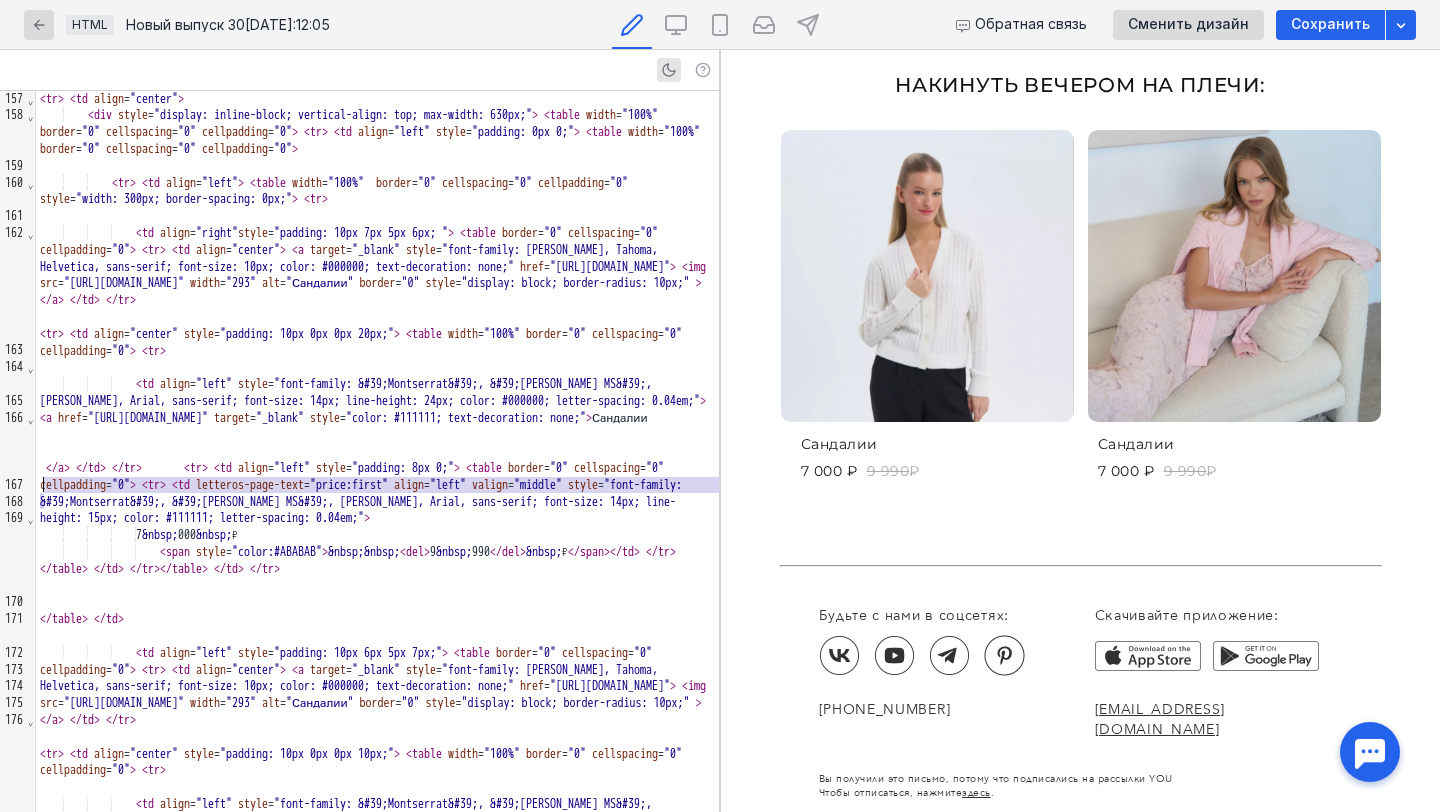 drag, startPoint x: 52, startPoint y: 496, endPoint x: 39, endPoint y: 488, distance: 15.264338 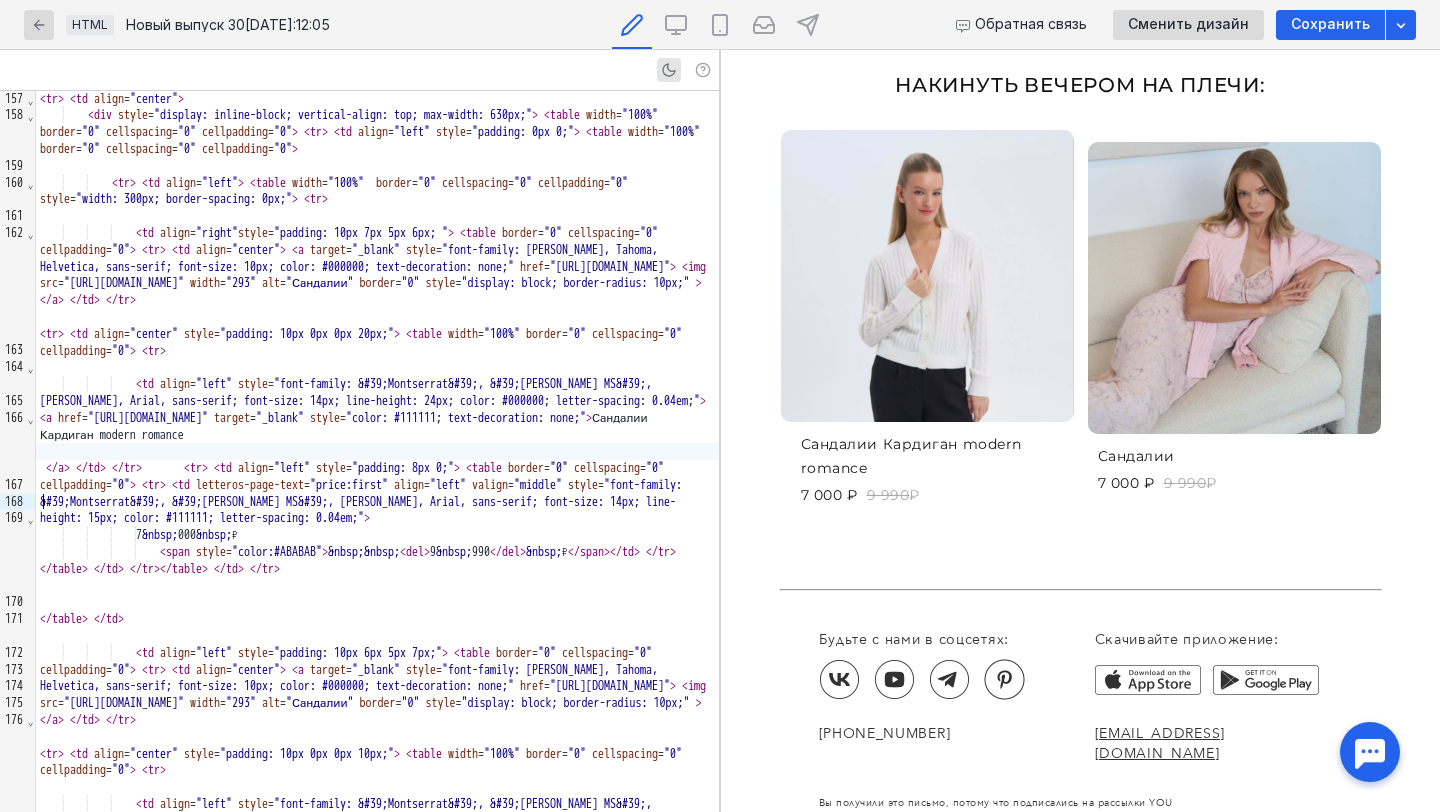 scroll, scrollTop: 2337, scrollLeft: 0, axis: vertical 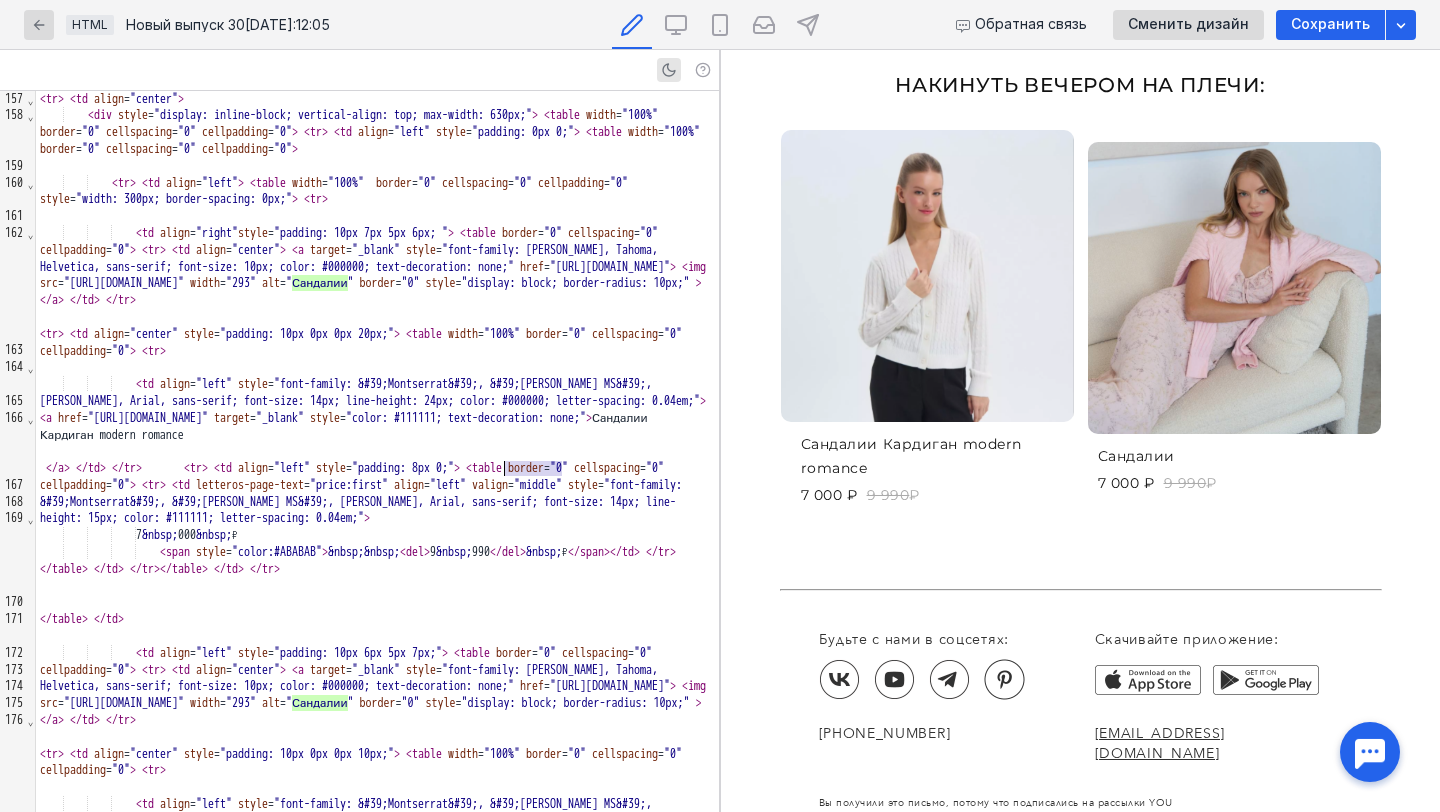drag, startPoint x: 574, startPoint y: 473, endPoint x: 501, endPoint y: 473, distance: 73 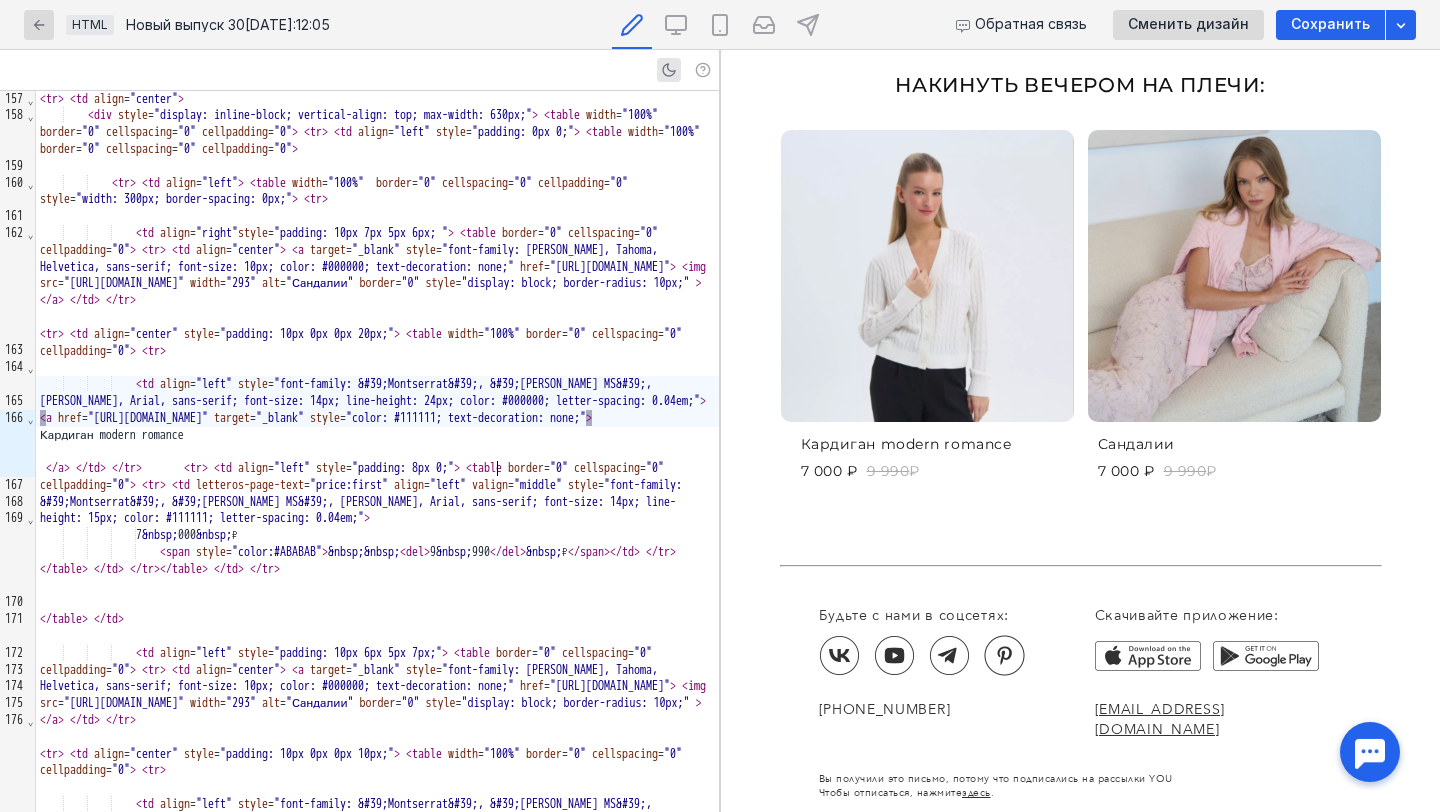 scroll, scrollTop: 2337, scrollLeft: 0, axis: vertical 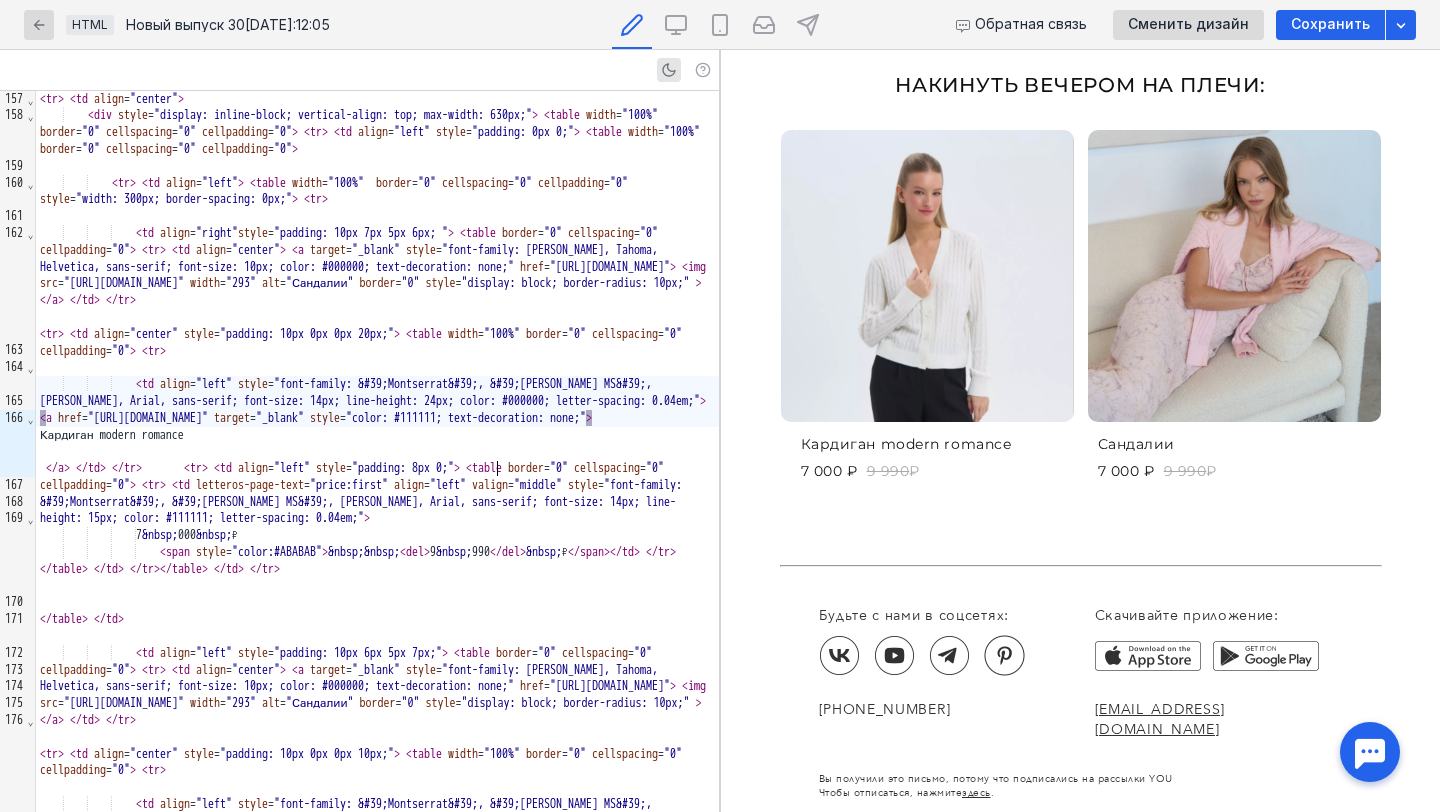 click on "7 000 ₽
9 990  ₽" at bounding box center (860, 471) 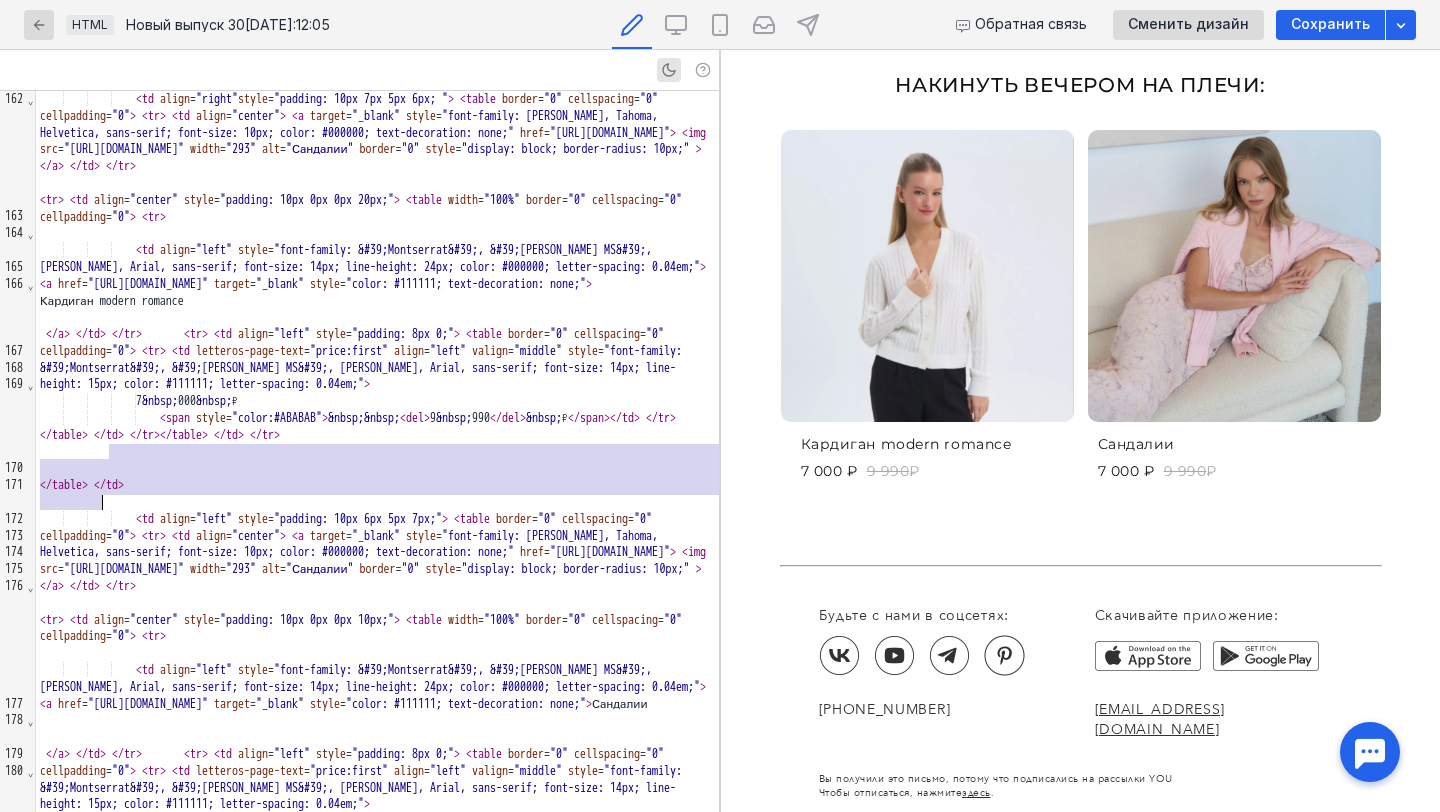 click on "</ table >   </ td >" at bounding box center [377, 485] 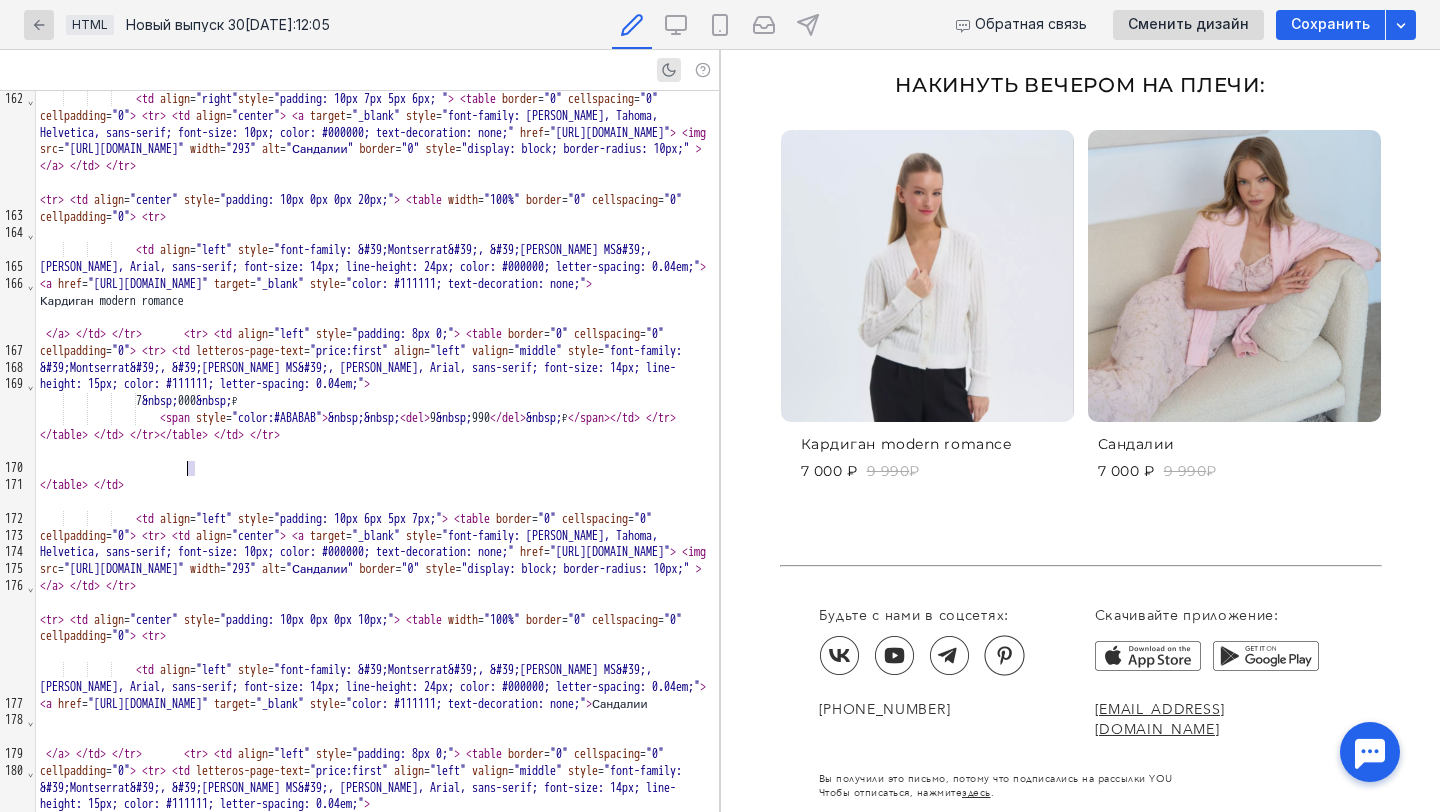 drag, startPoint x: 195, startPoint y: 465, endPoint x: 184, endPoint y: 465, distance: 11 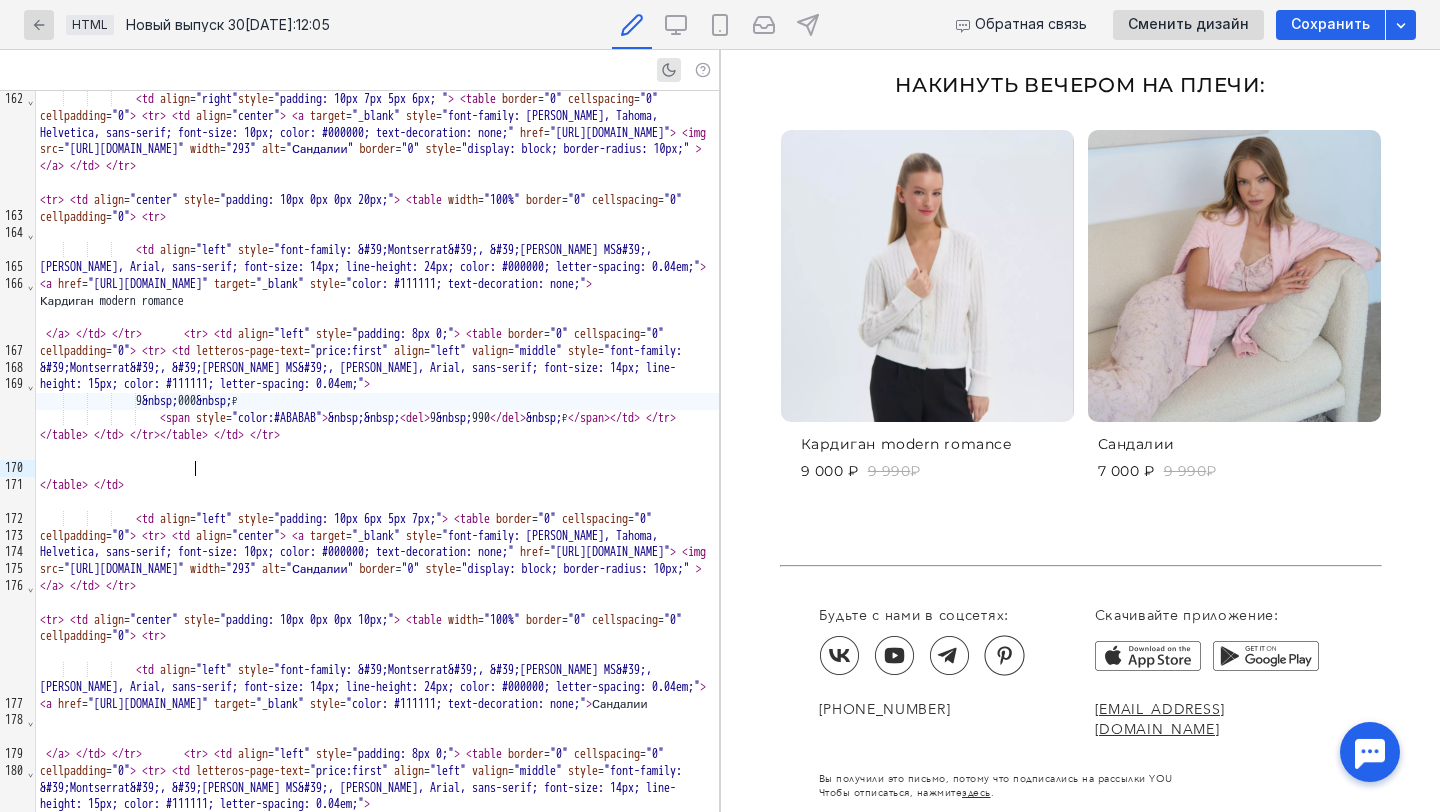 scroll, scrollTop: 2337, scrollLeft: 0, axis: vertical 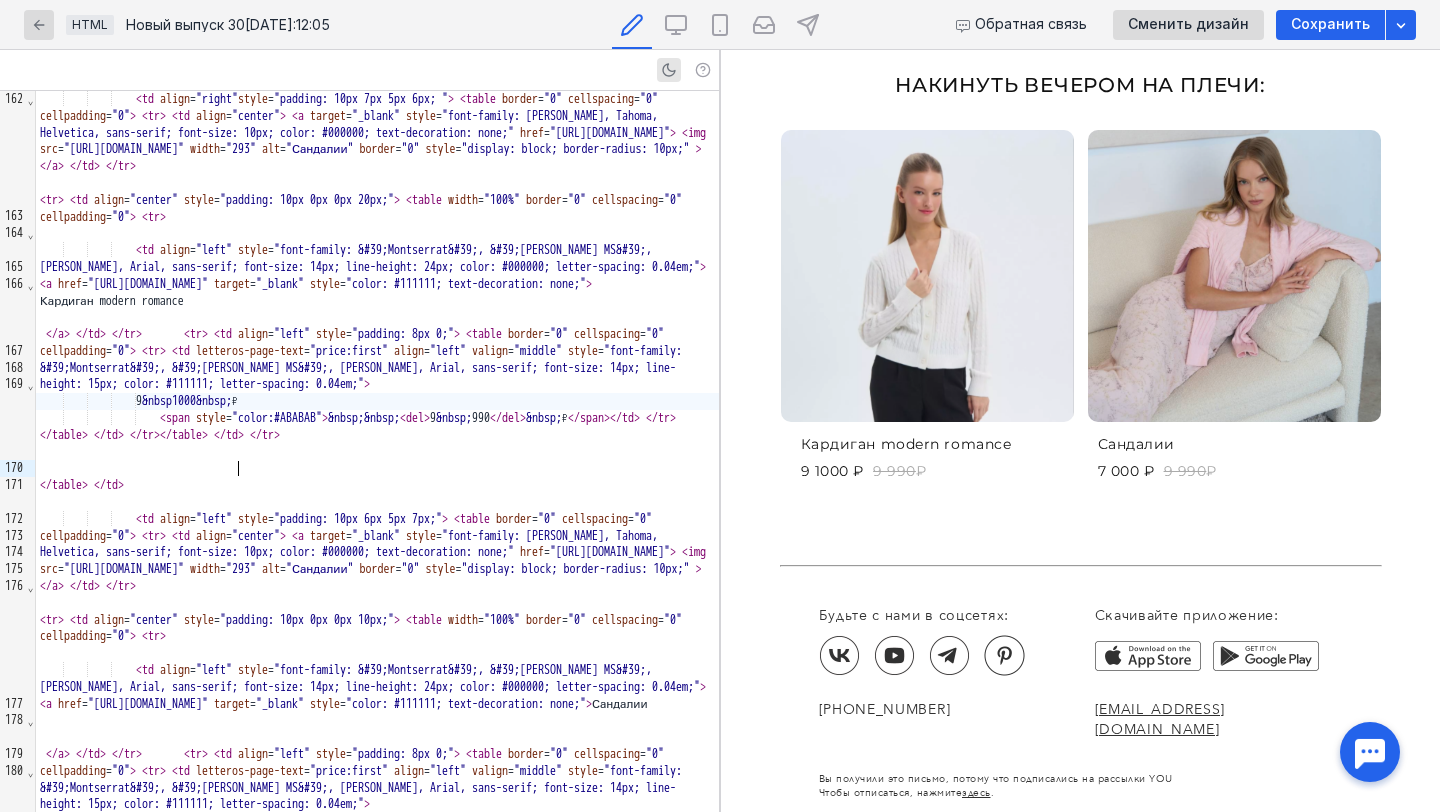click on "Кардиган modern romance" at bounding box center [906, 444] 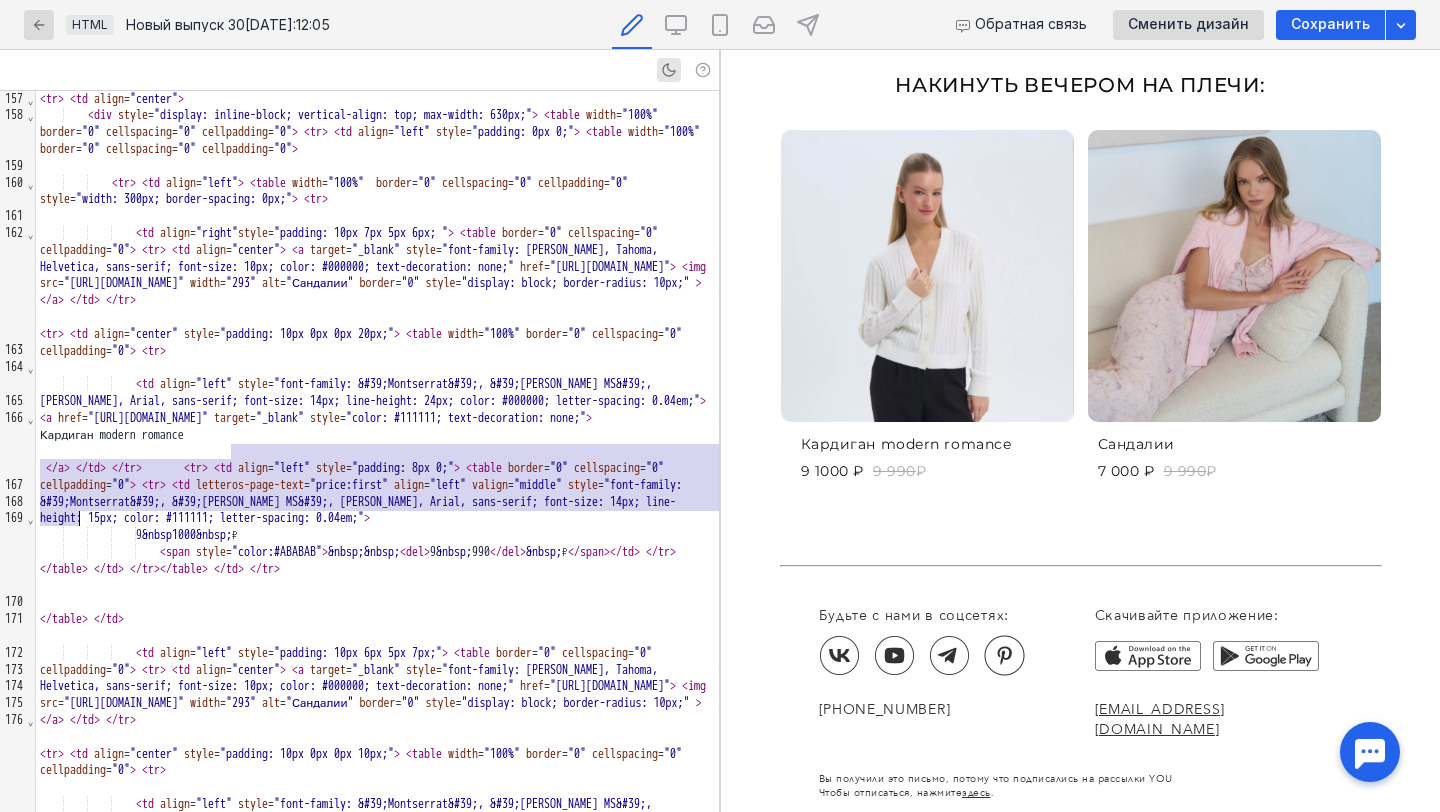 scroll, scrollTop: 7259, scrollLeft: 0, axis: vertical 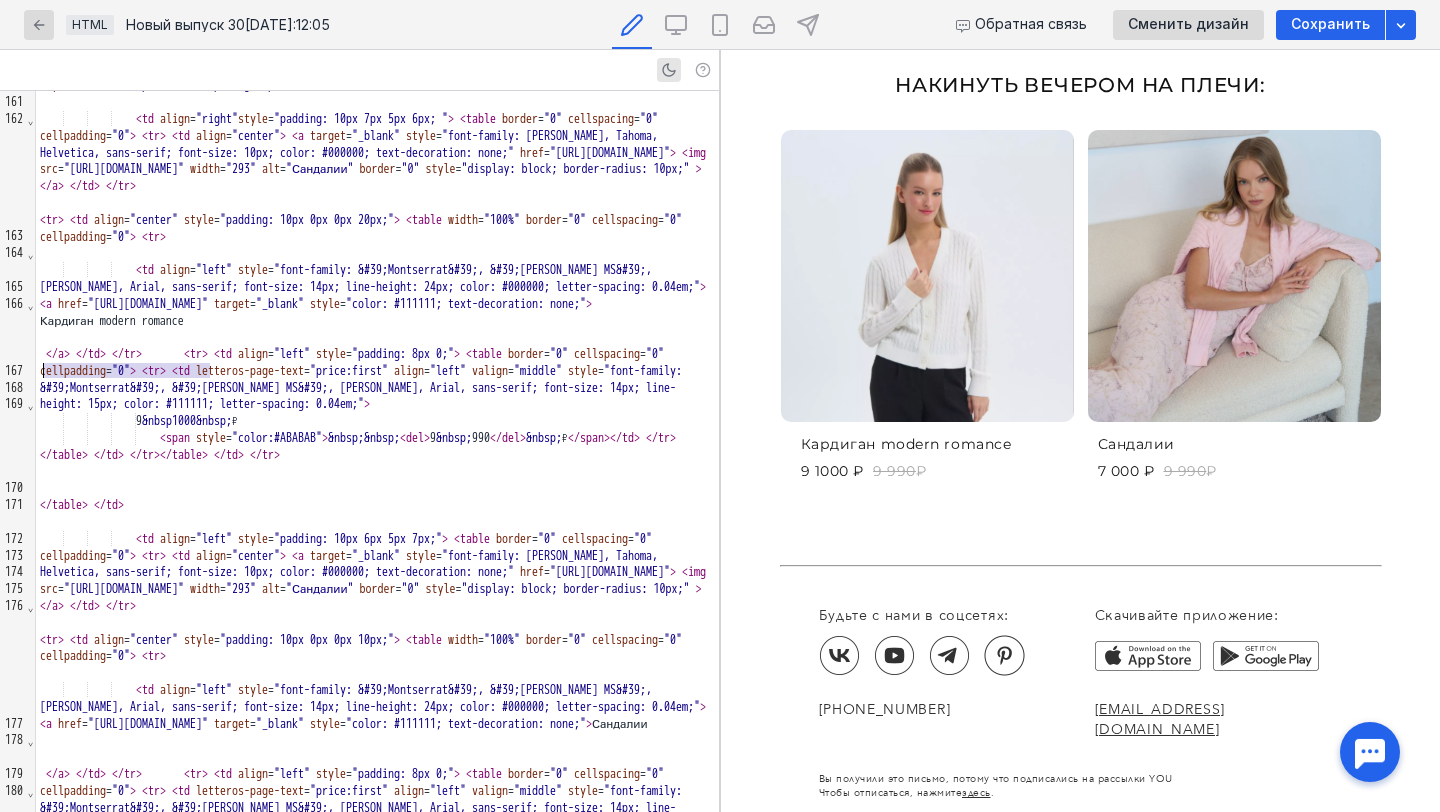 drag, startPoint x: 223, startPoint y: 366, endPoint x: 45, endPoint y: 373, distance: 178.13759 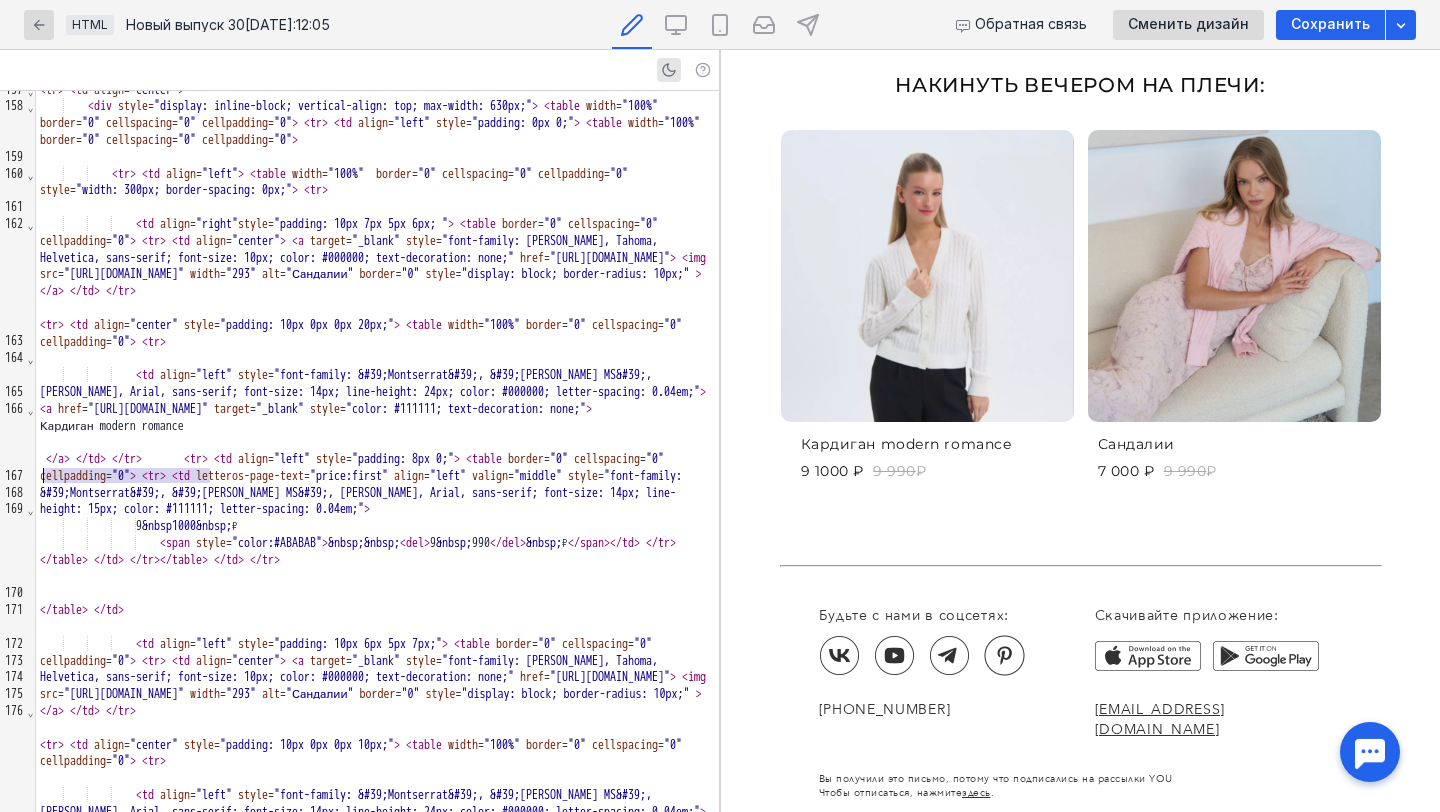 scroll, scrollTop: 7140, scrollLeft: 0, axis: vertical 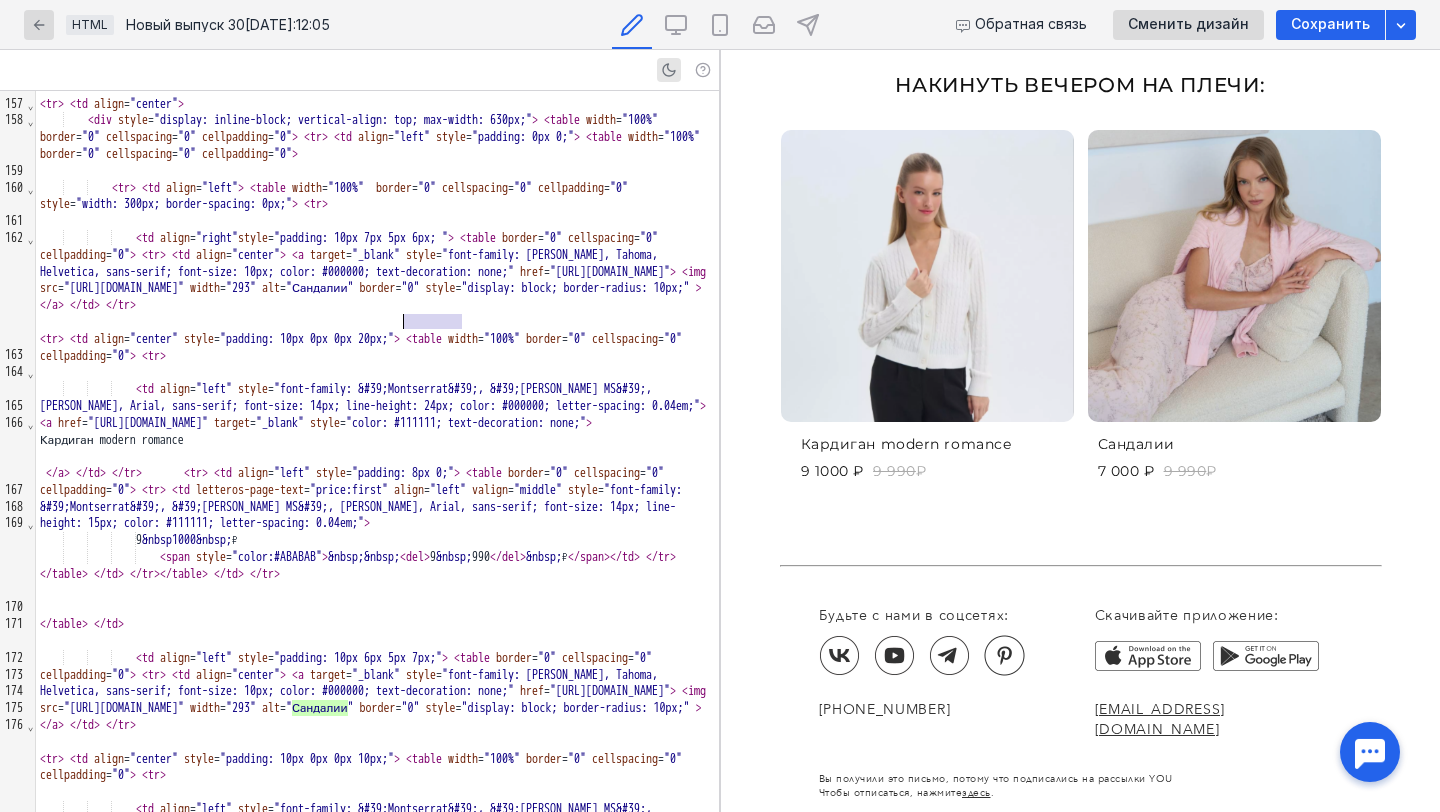 drag, startPoint x: 463, startPoint y: 325, endPoint x: 407, endPoint y: 324, distance: 56.008926 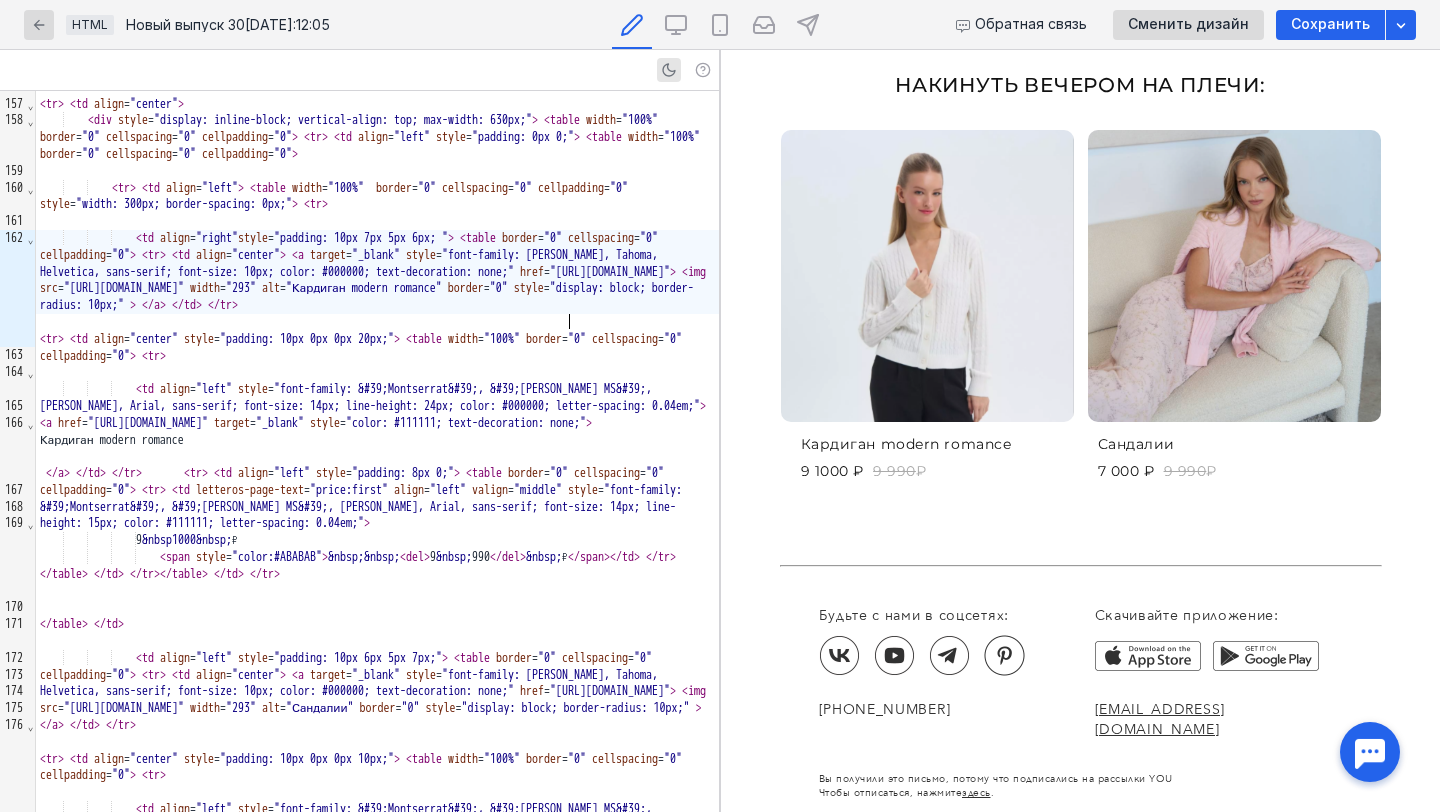 scroll, scrollTop: 2337, scrollLeft: 0, axis: vertical 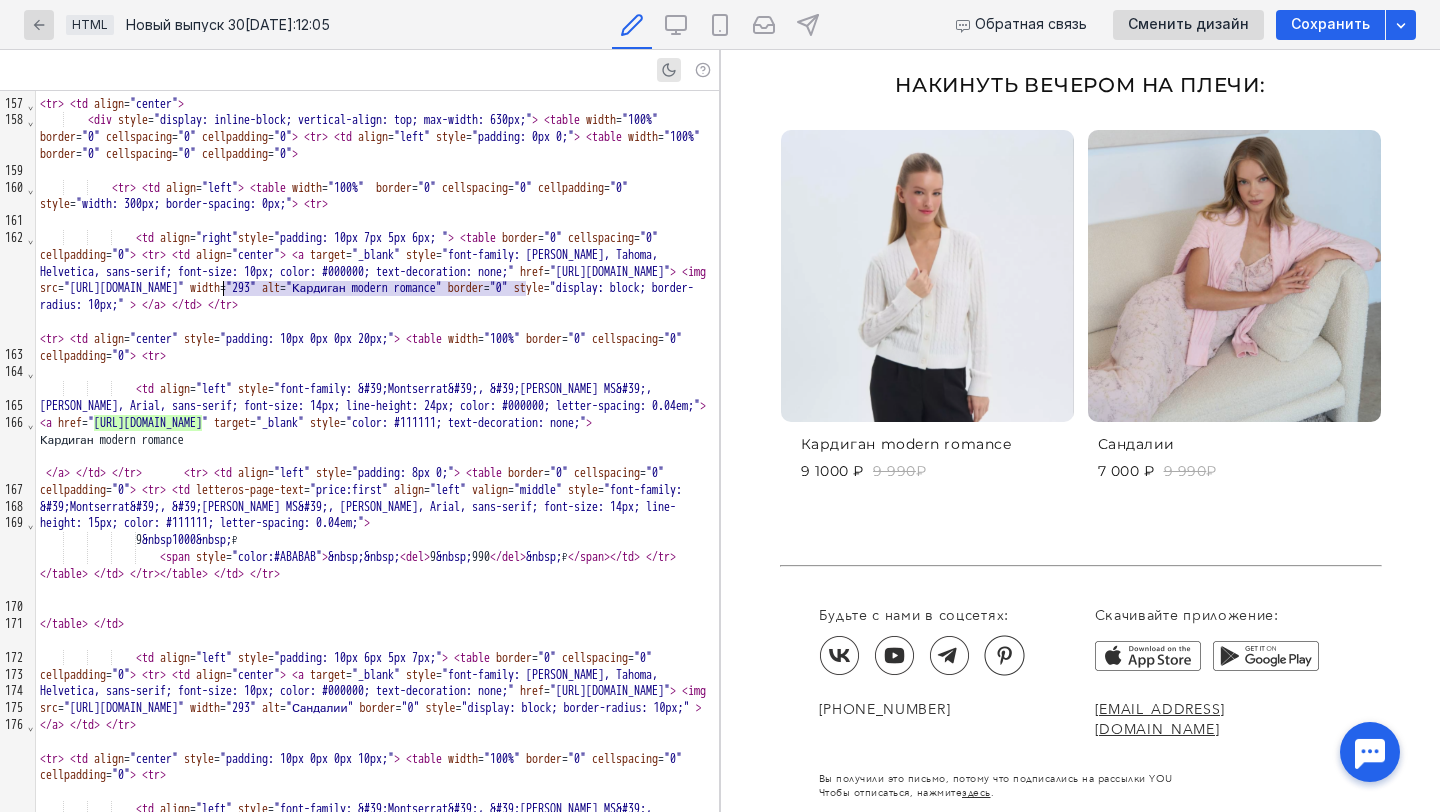 drag, startPoint x: 526, startPoint y: 290, endPoint x: 224, endPoint y: 291, distance: 302.00165 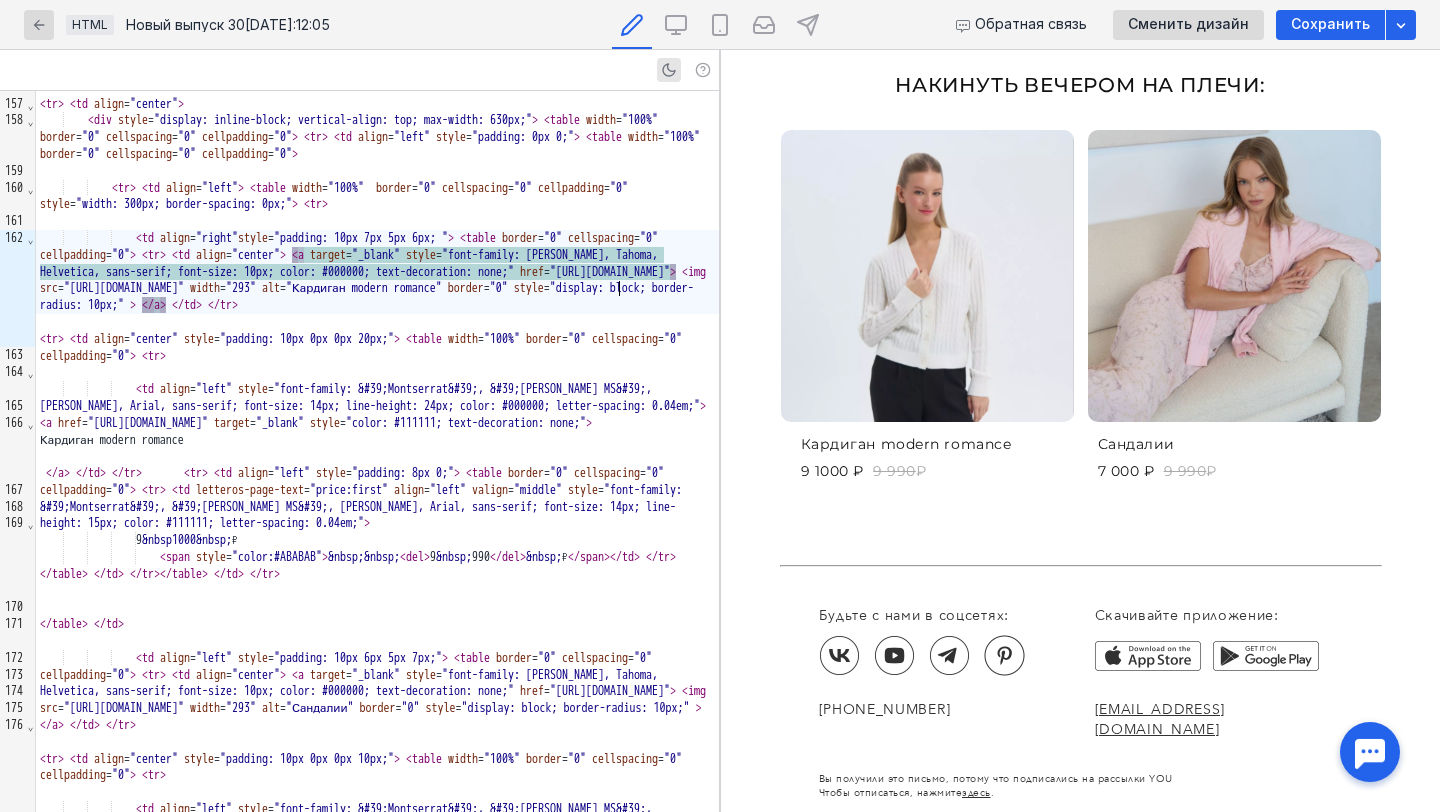 scroll, scrollTop: 2337, scrollLeft: 0, axis: vertical 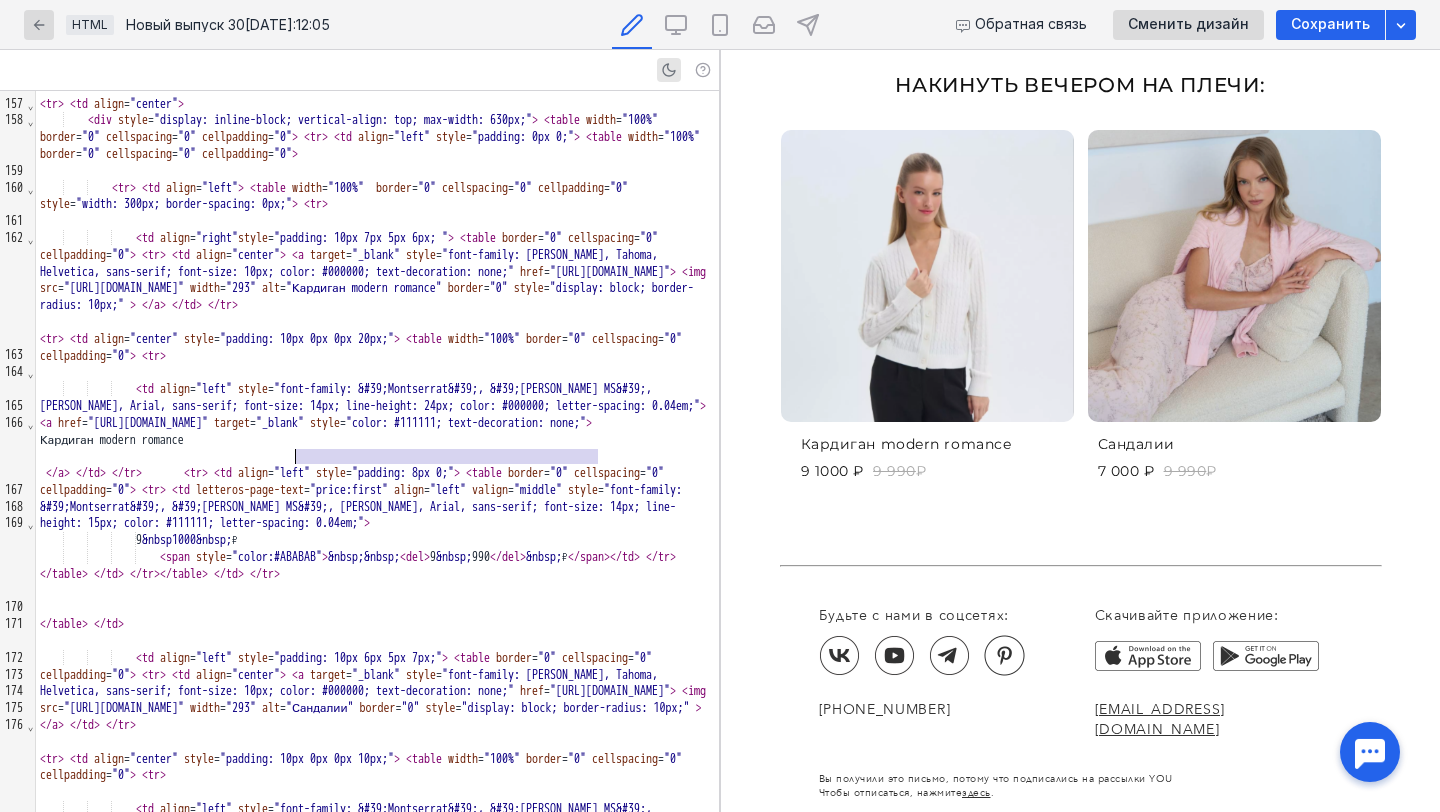 drag, startPoint x: 598, startPoint y: 456, endPoint x: 297, endPoint y: 458, distance: 301.00665 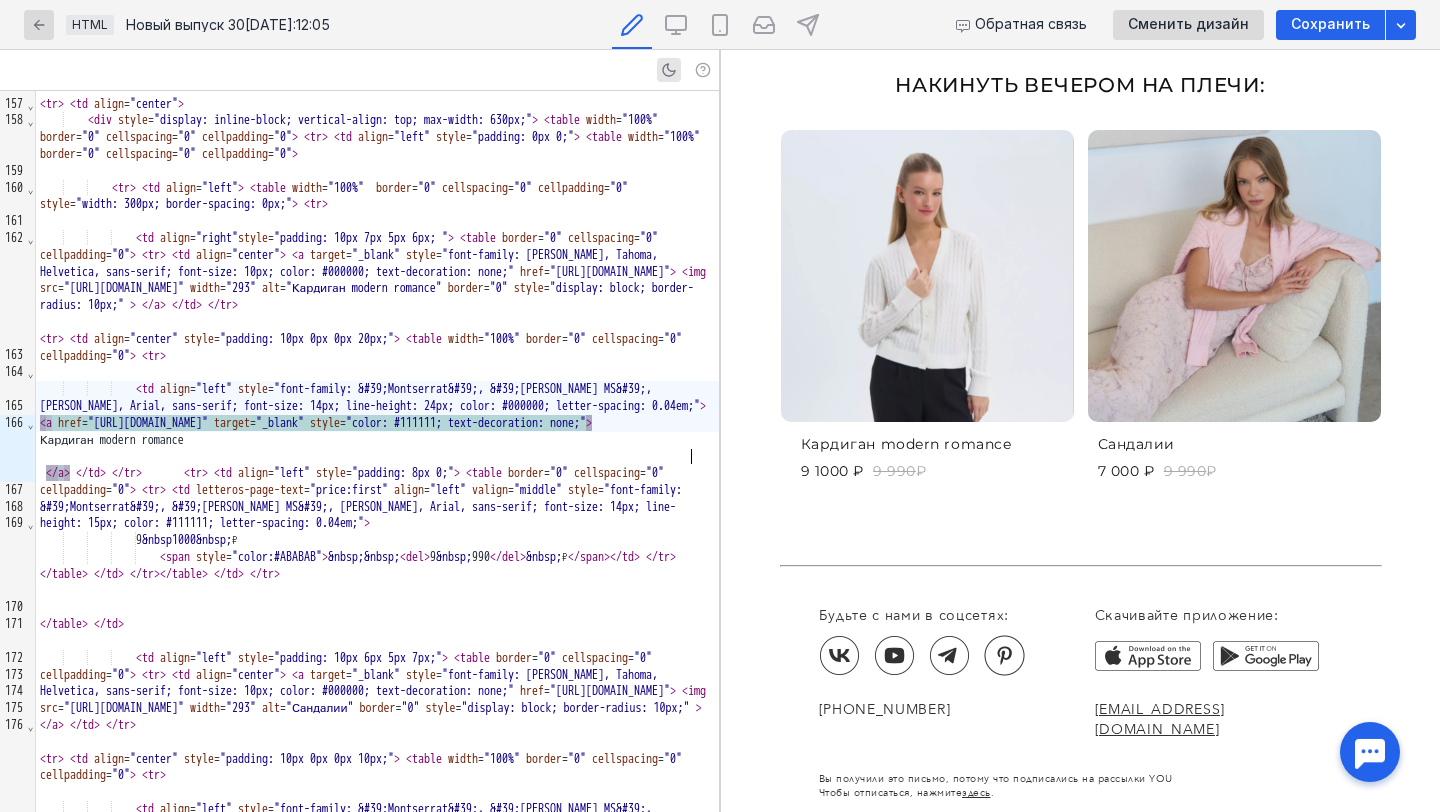 scroll, scrollTop: 2337, scrollLeft: 0, axis: vertical 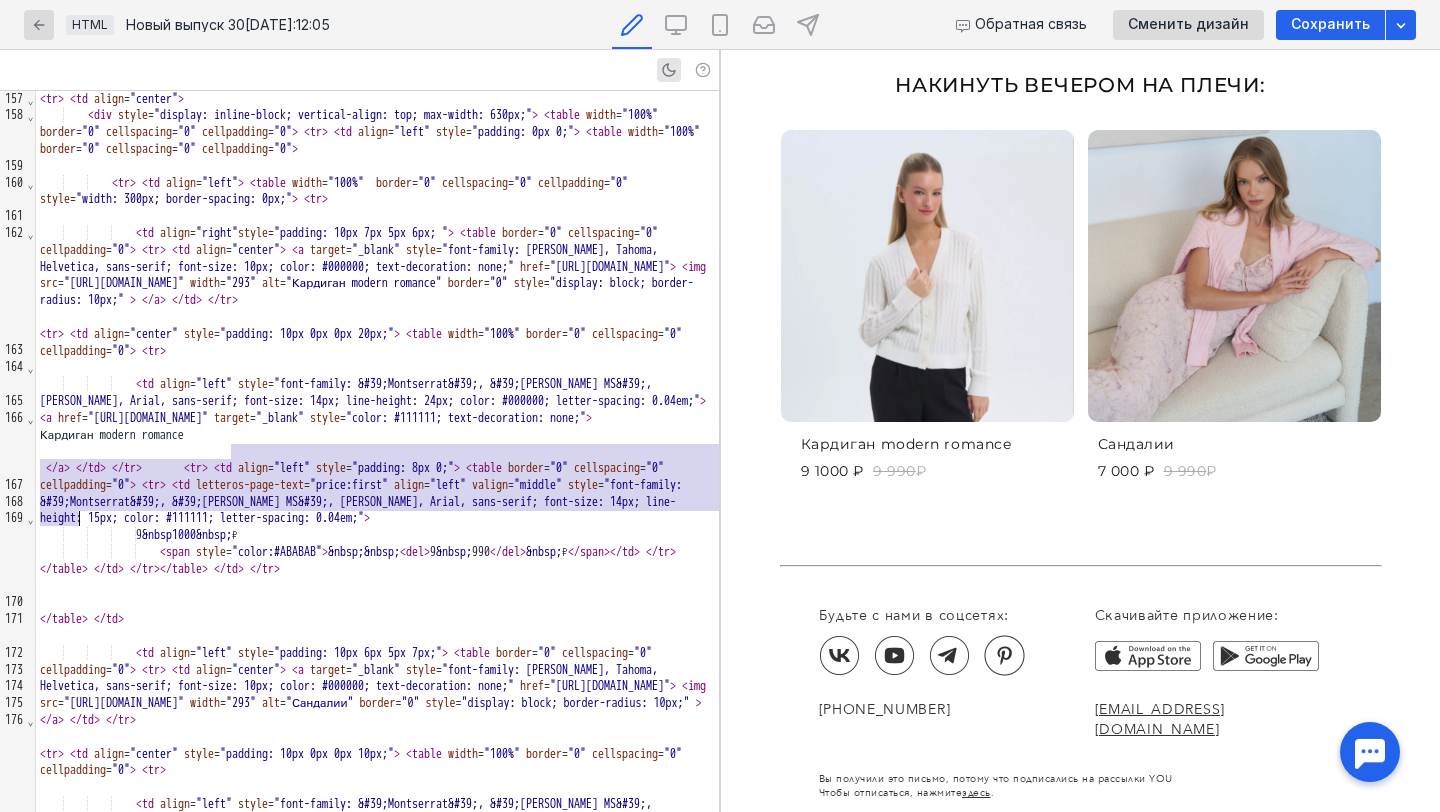 click on "Кардиган modern romance" at bounding box center (377, 435) 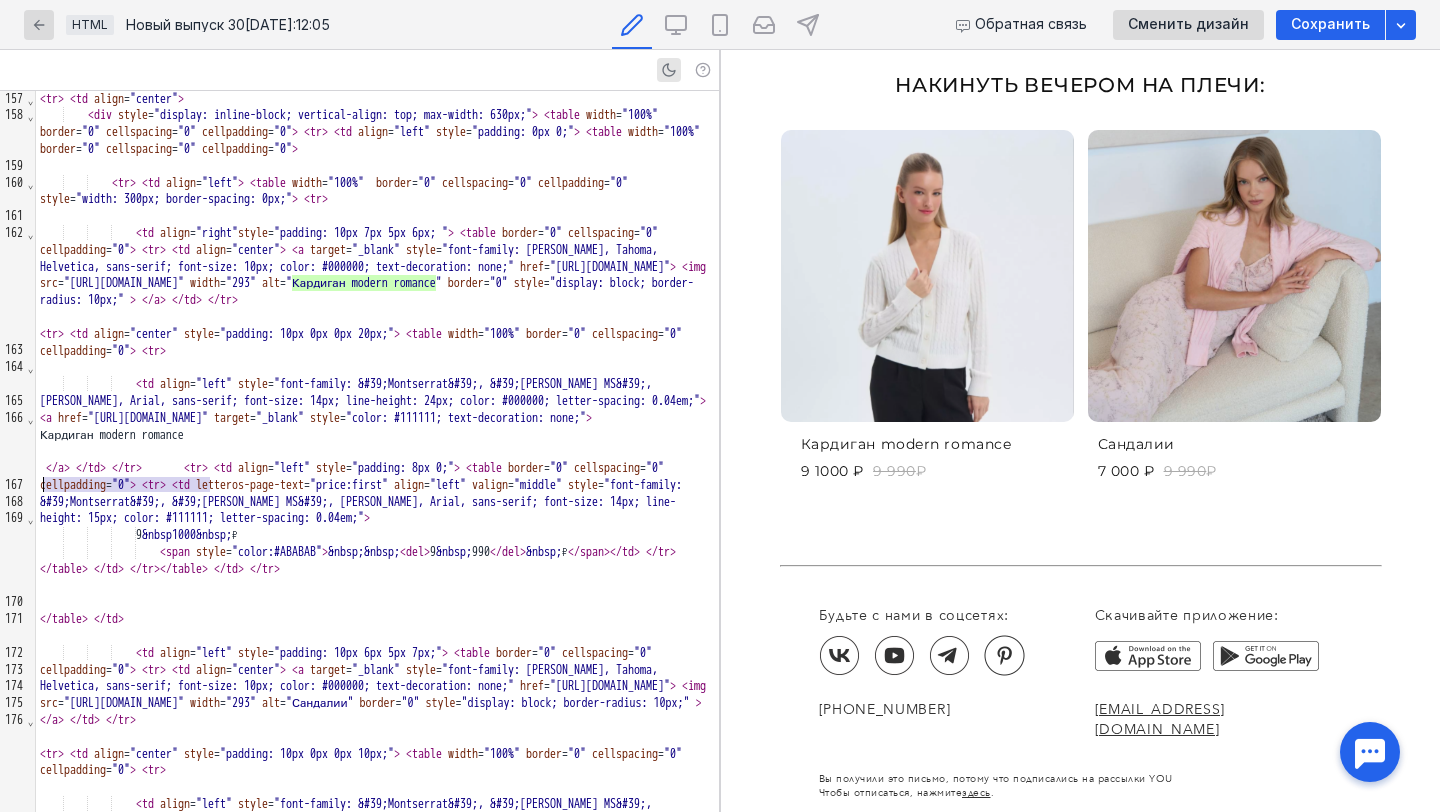 drag, startPoint x: 223, startPoint y: 489, endPoint x: 44, endPoint y: 487, distance: 179.01117 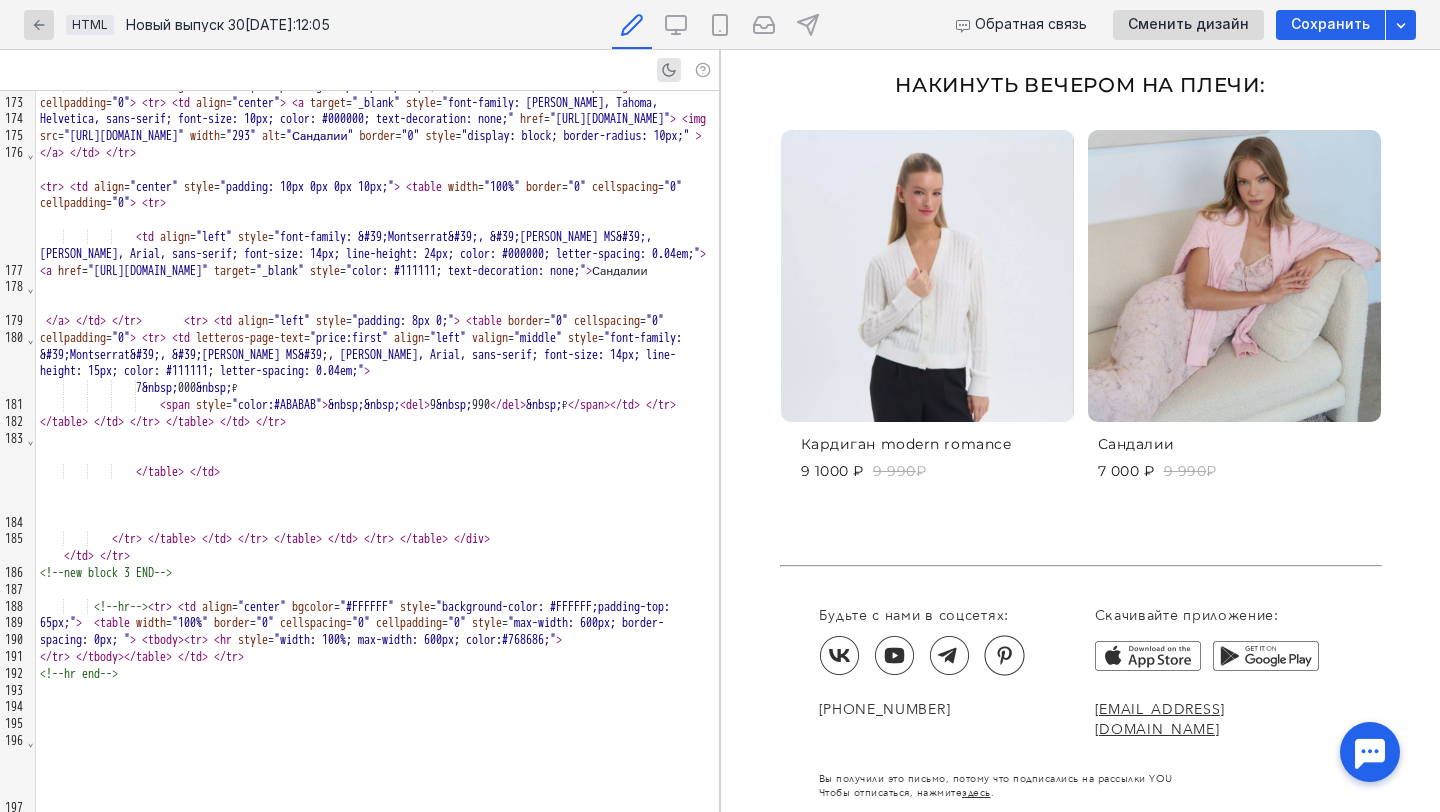 scroll, scrollTop: 7722, scrollLeft: 0, axis: vertical 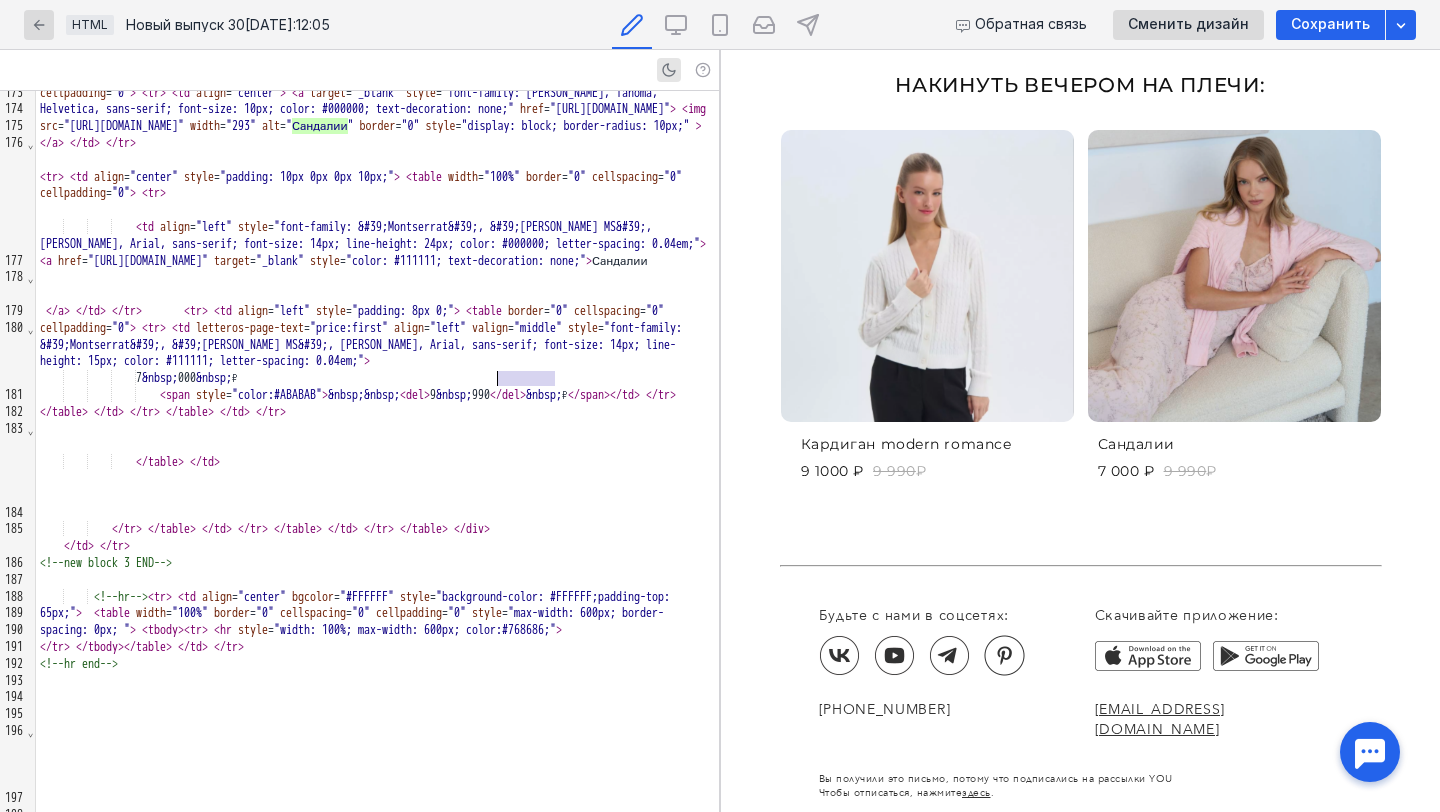 drag, startPoint x: 563, startPoint y: 382, endPoint x: 499, endPoint y: 381, distance: 64.00781 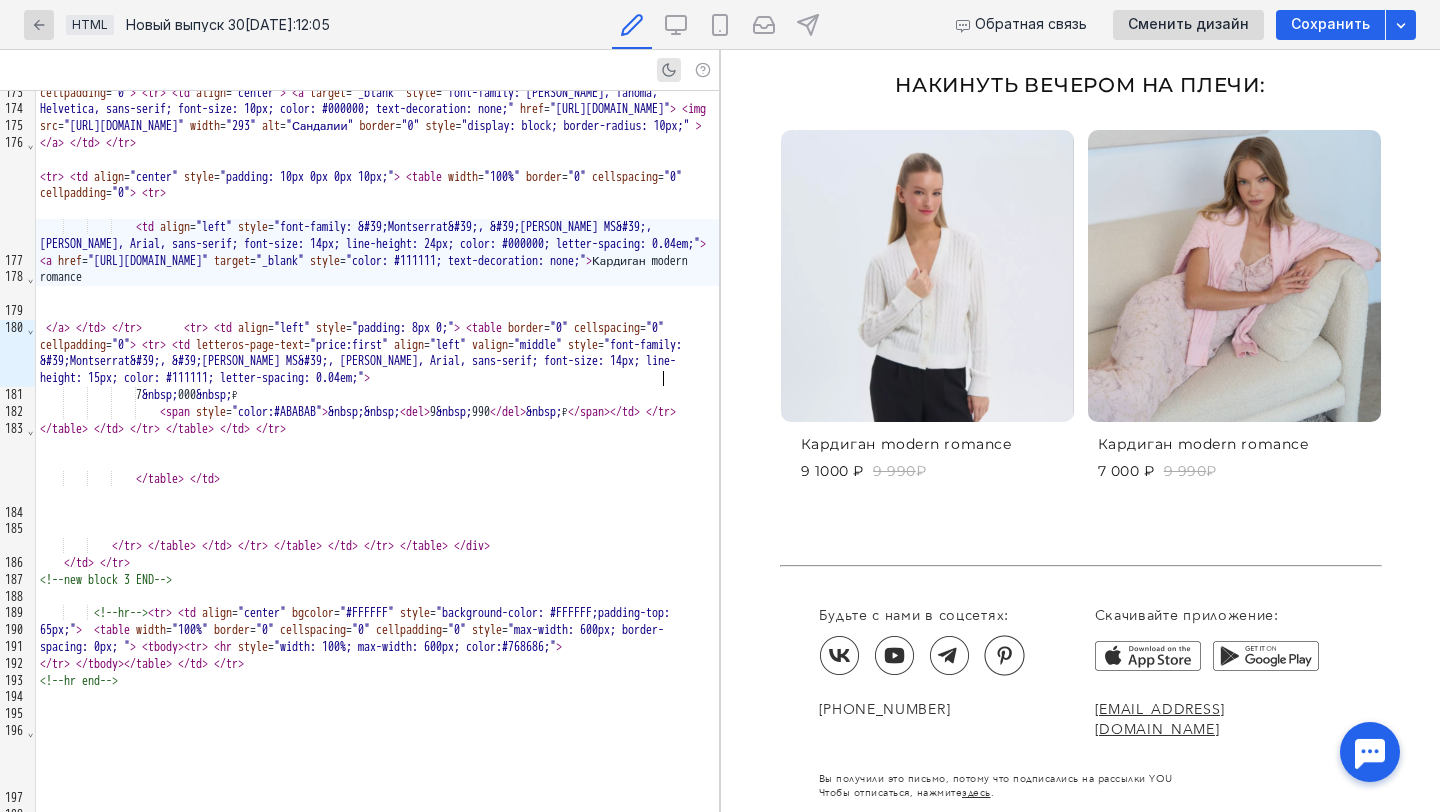 scroll, scrollTop: 2337, scrollLeft: 0, axis: vertical 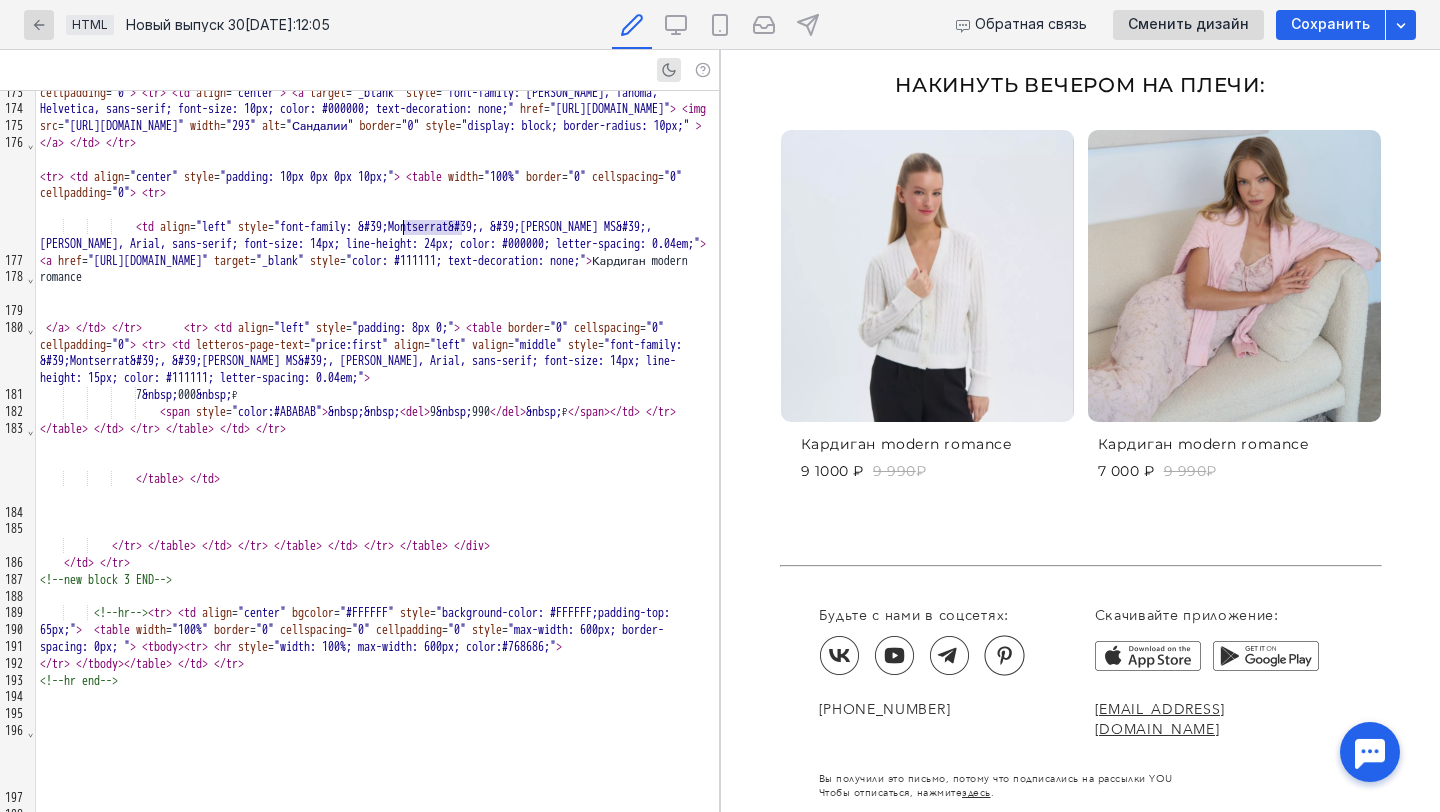 drag, startPoint x: 461, startPoint y: 231, endPoint x: 407, endPoint y: 230, distance: 54.00926 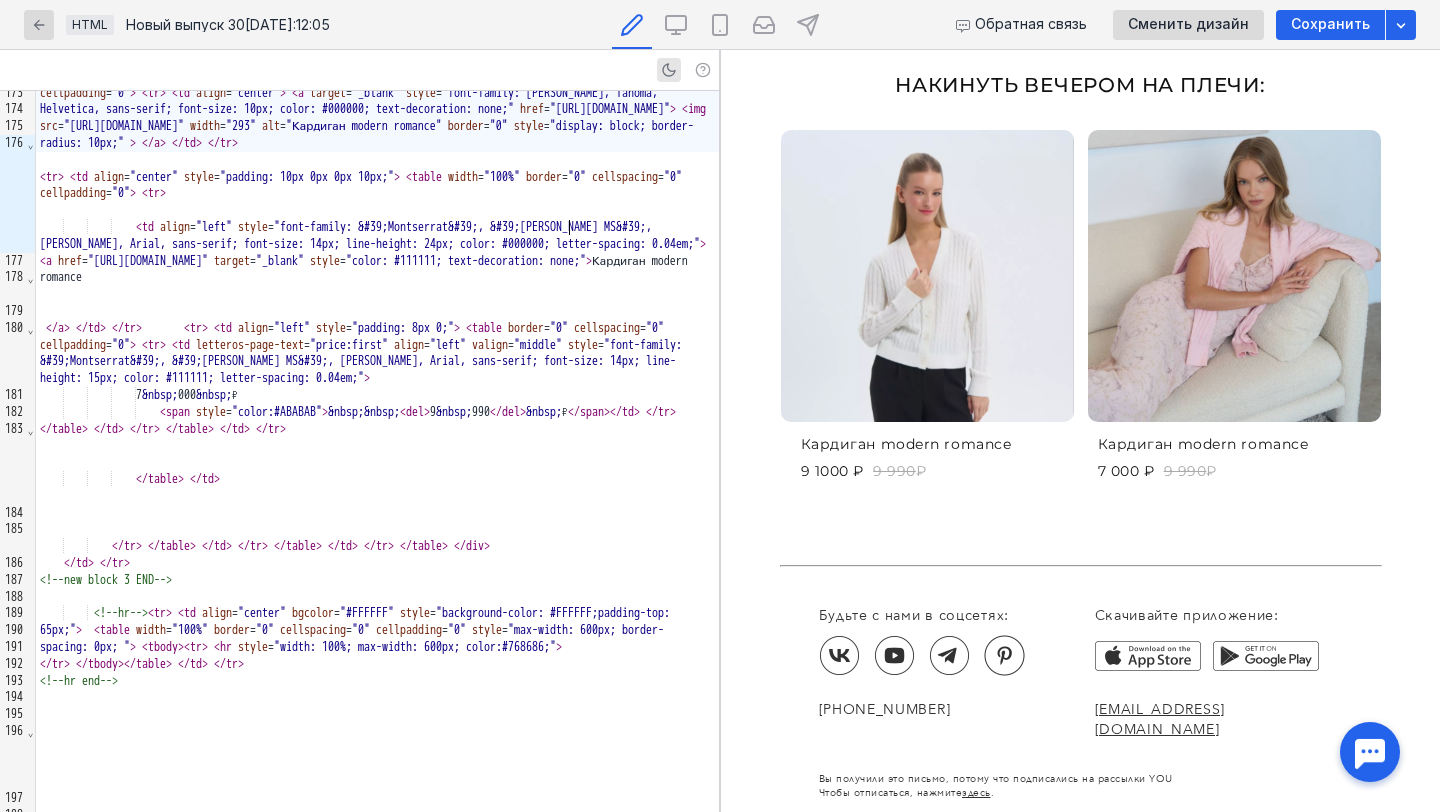 scroll, scrollTop: 2337, scrollLeft: 0, axis: vertical 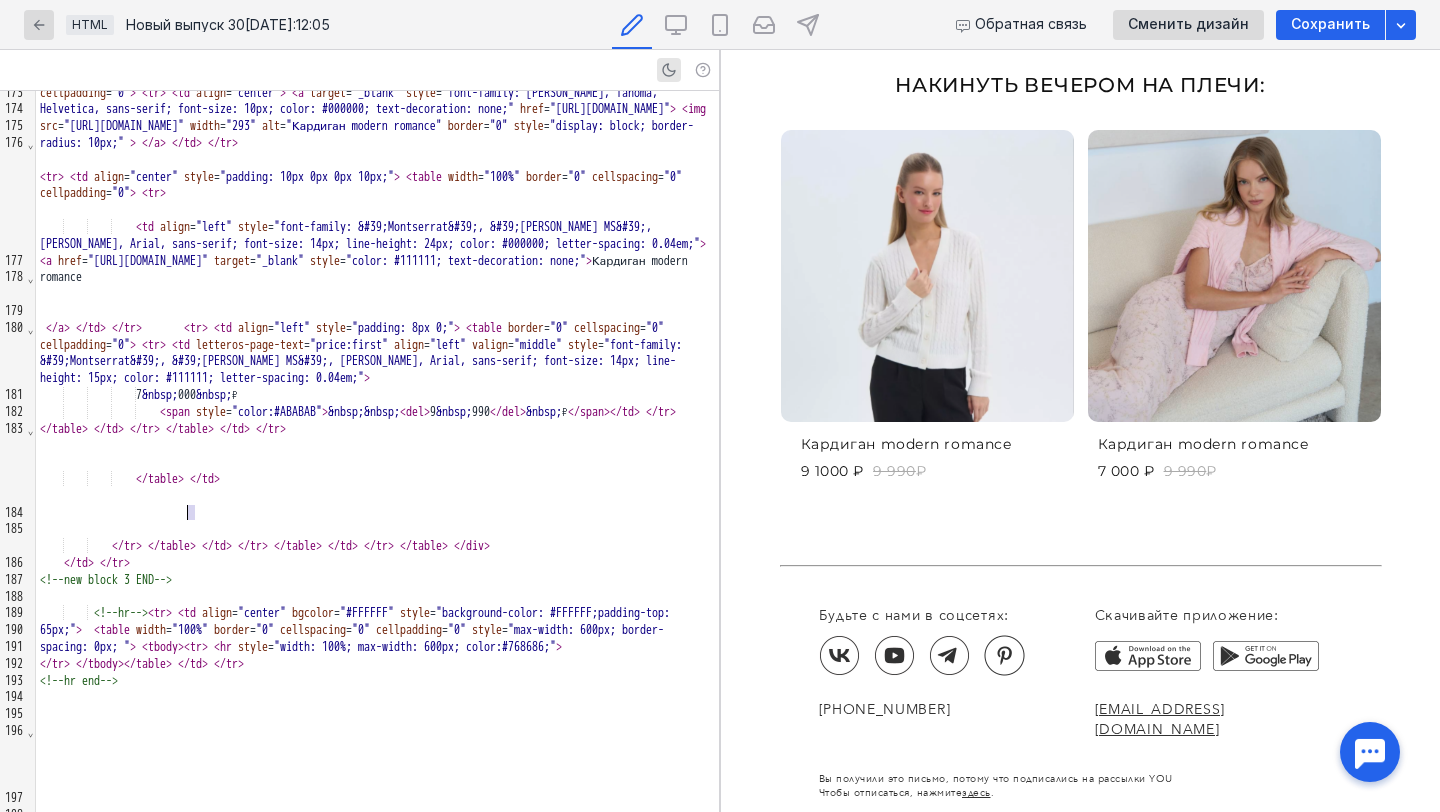 drag, startPoint x: 196, startPoint y: 515, endPoint x: 185, endPoint y: 515, distance: 11 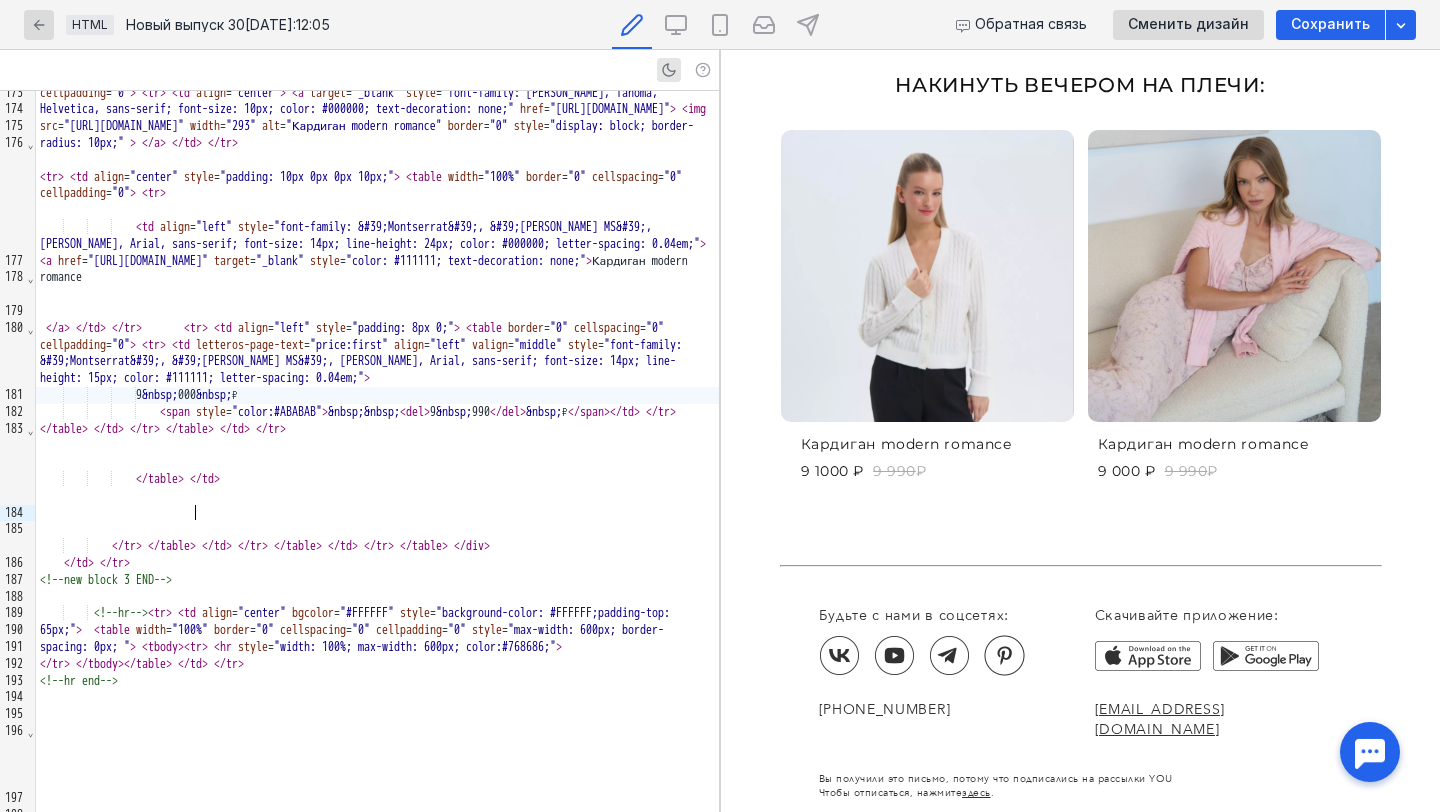 scroll, scrollTop: 2337, scrollLeft: 0, axis: vertical 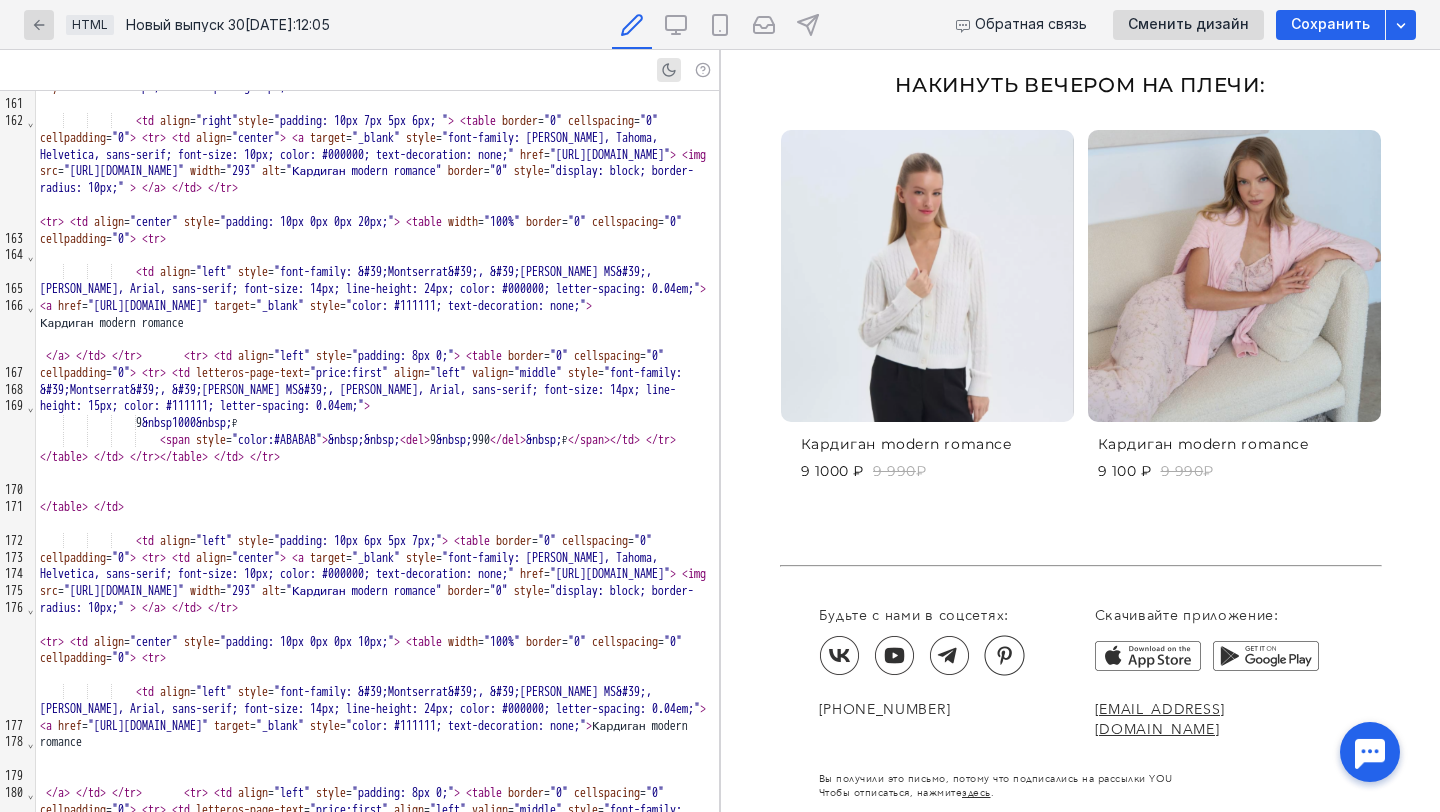 click on "&nbsp1000&nbsp;" at bounding box center (187, 423) 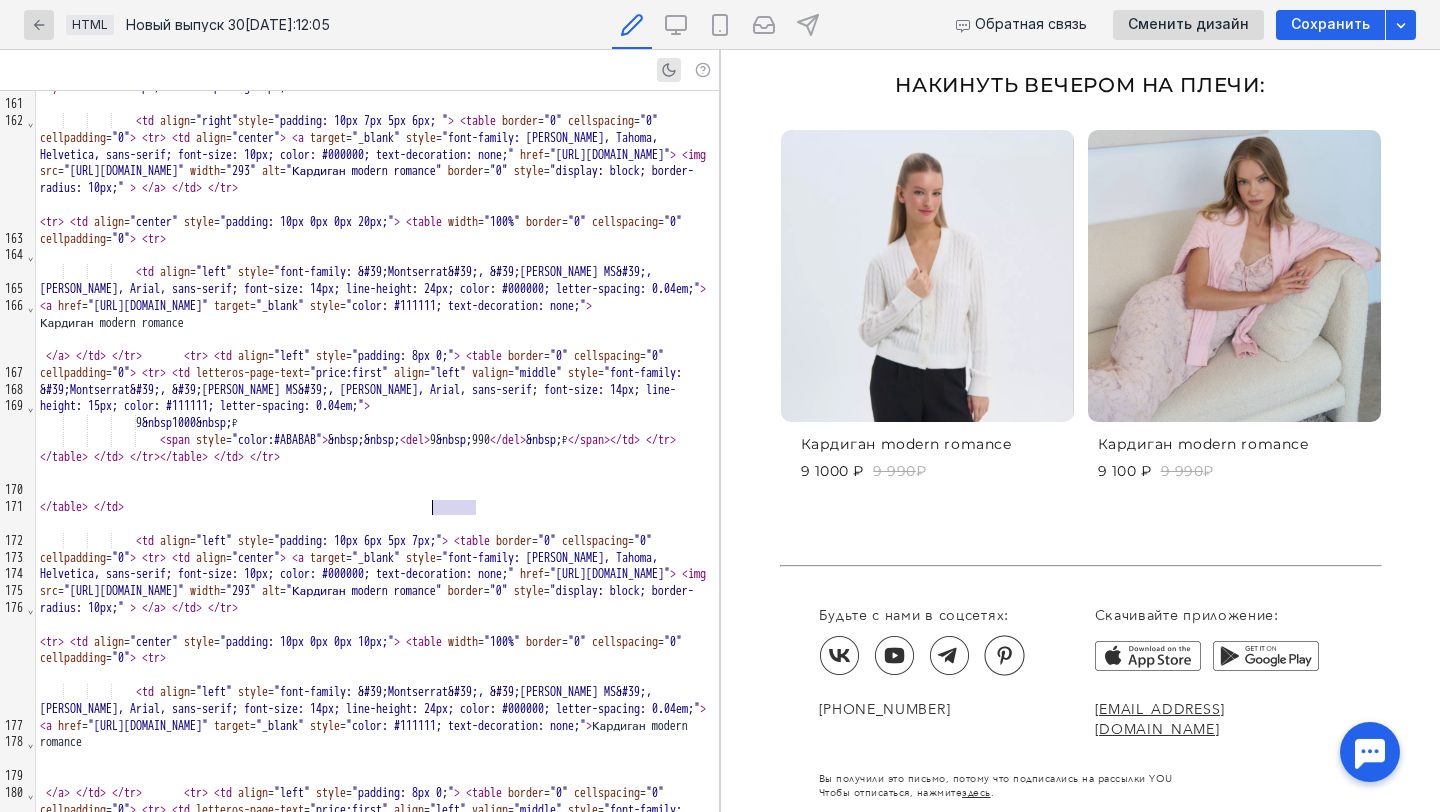 drag, startPoint x: 474, startPoint y: 512, endPoint x: 433, endPoint y: 513, distance: 41.01219 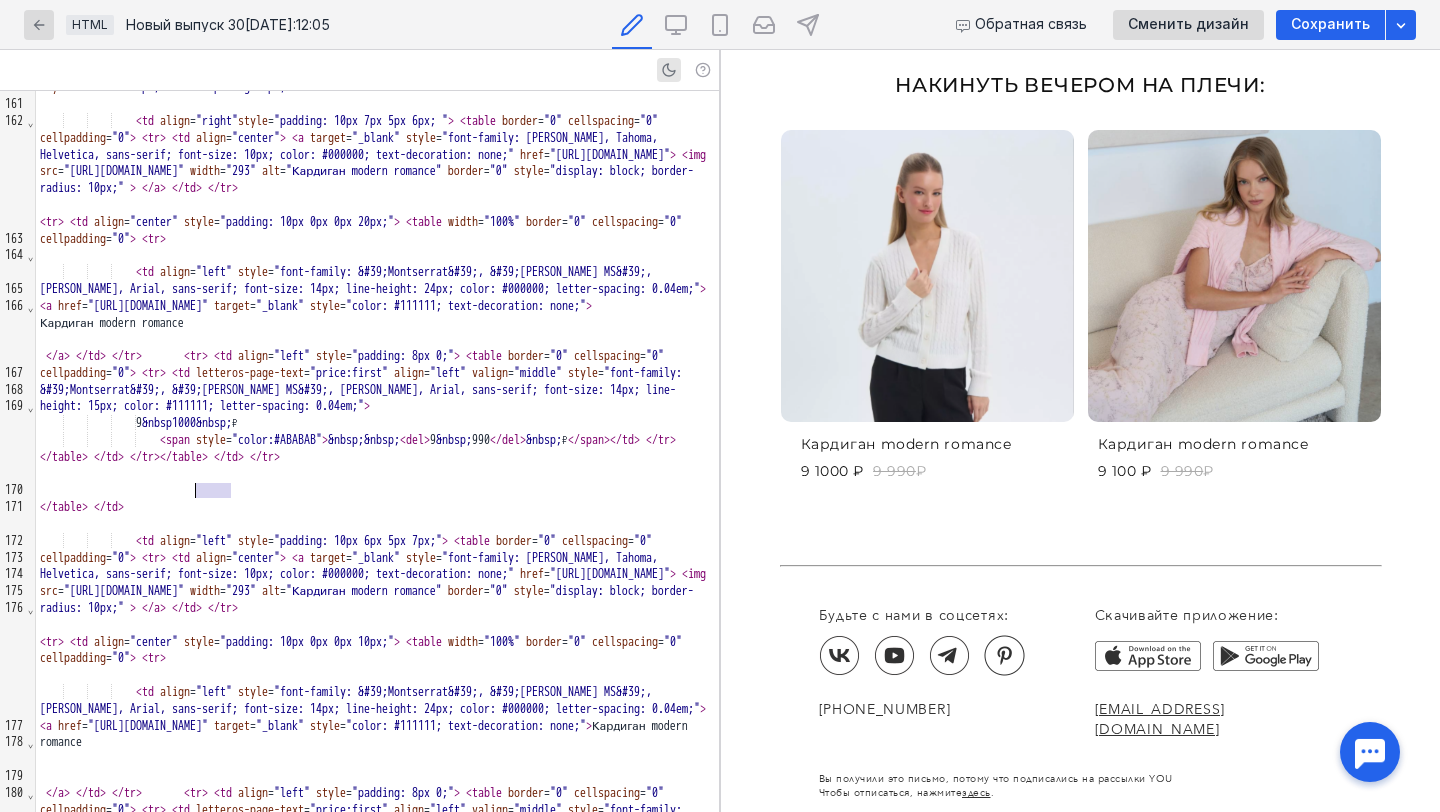drag, startPoint x: 234, startPoint y: 491, endPoint x: 197, endPoint y: 492, distance: 37.01351 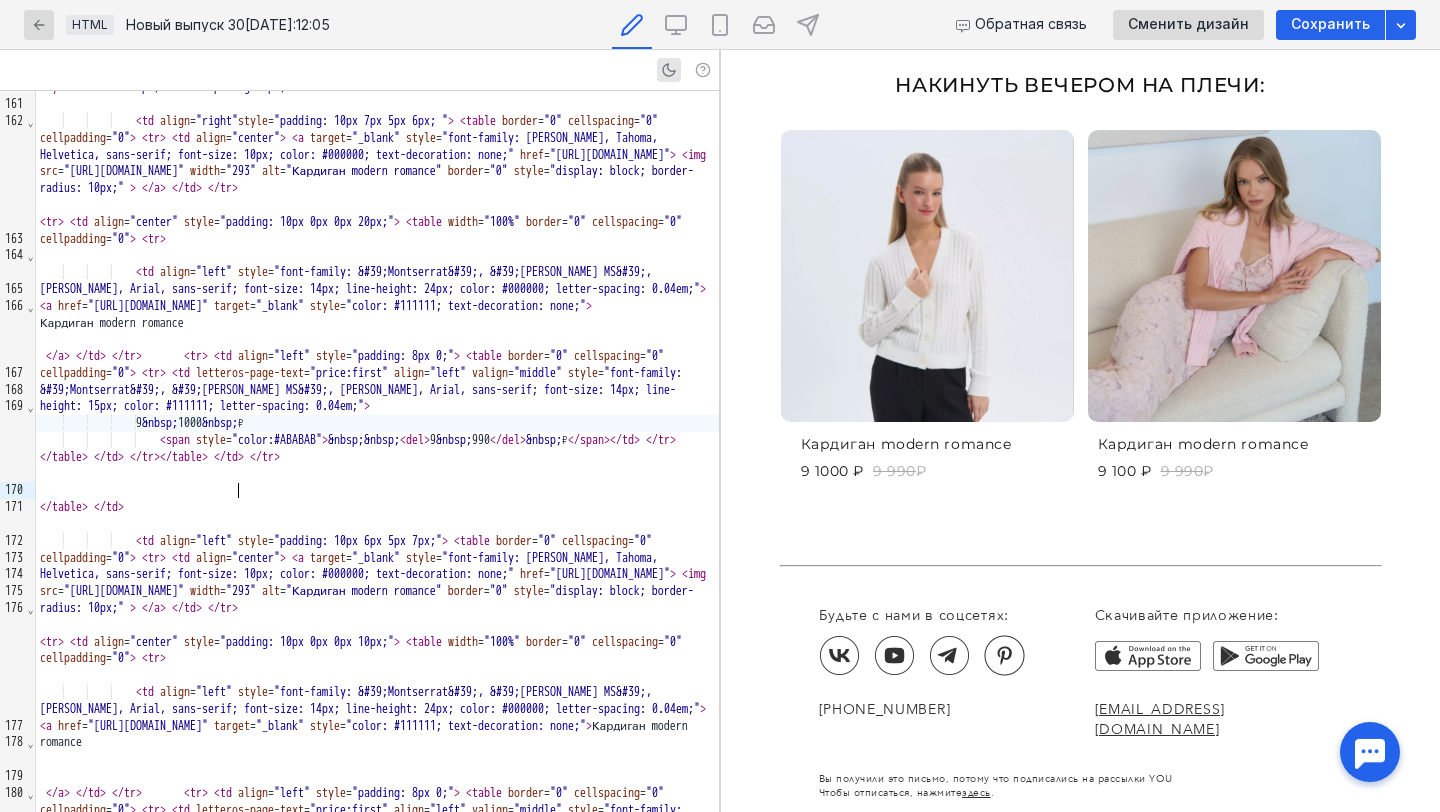 scroll, scrollTop: 2337, scrollLeft: 0, axis: vertical 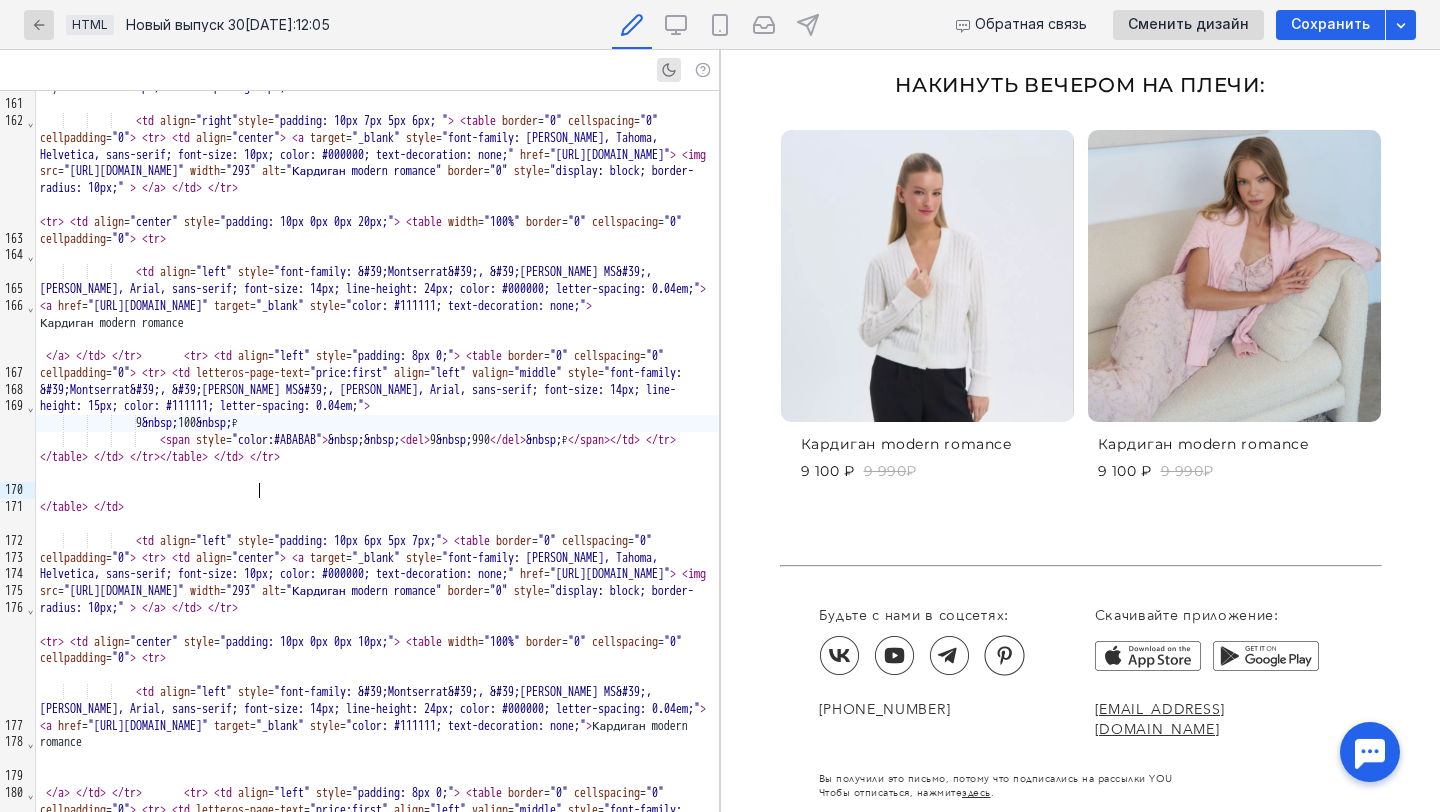 click on "&nbsp;" at bounding box center (454, 440) 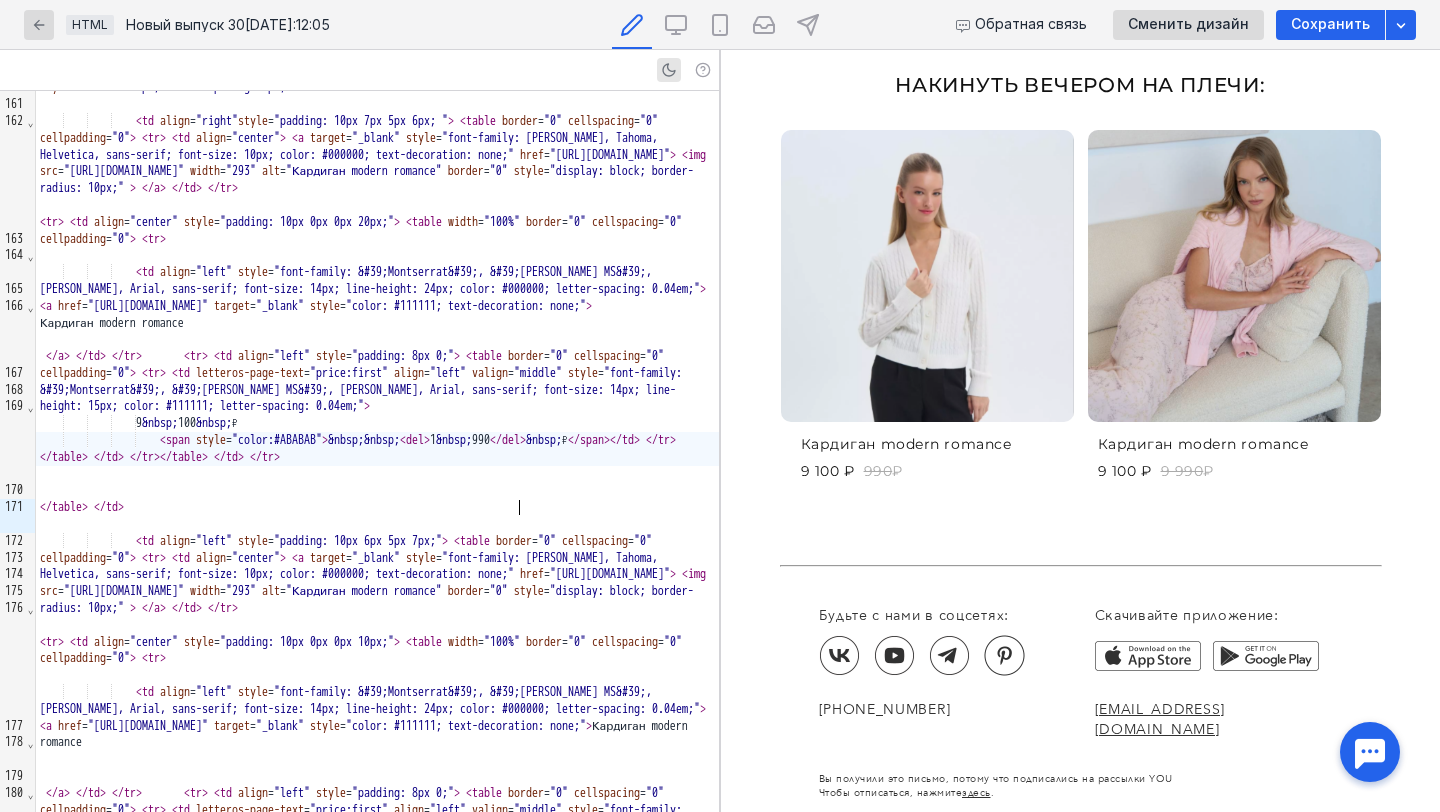 scroll, scrollTop: 0, scrollLeft: 0, axis: both 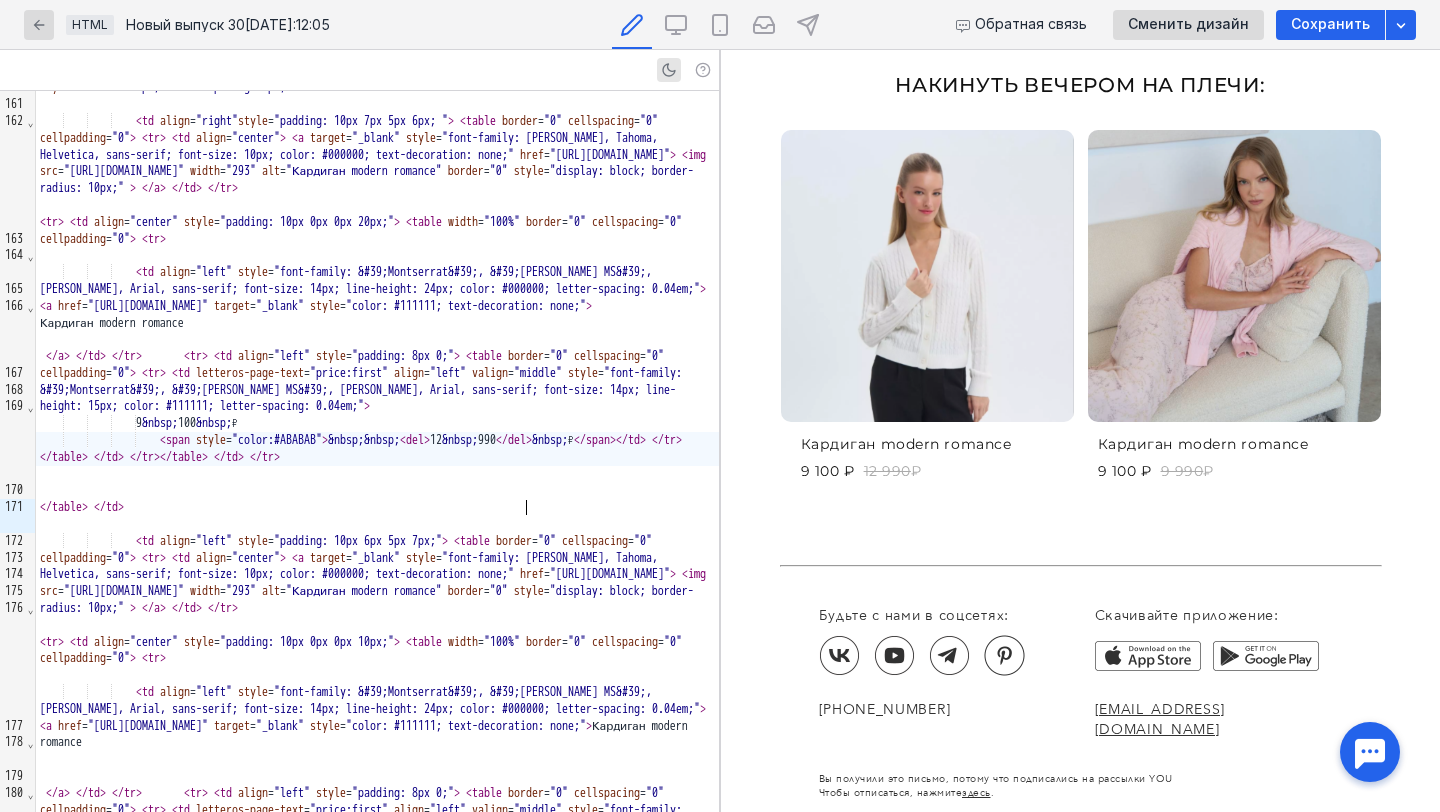 click on "9 100 ₽
9 990  ₽" at bounding box center [1239, 471] 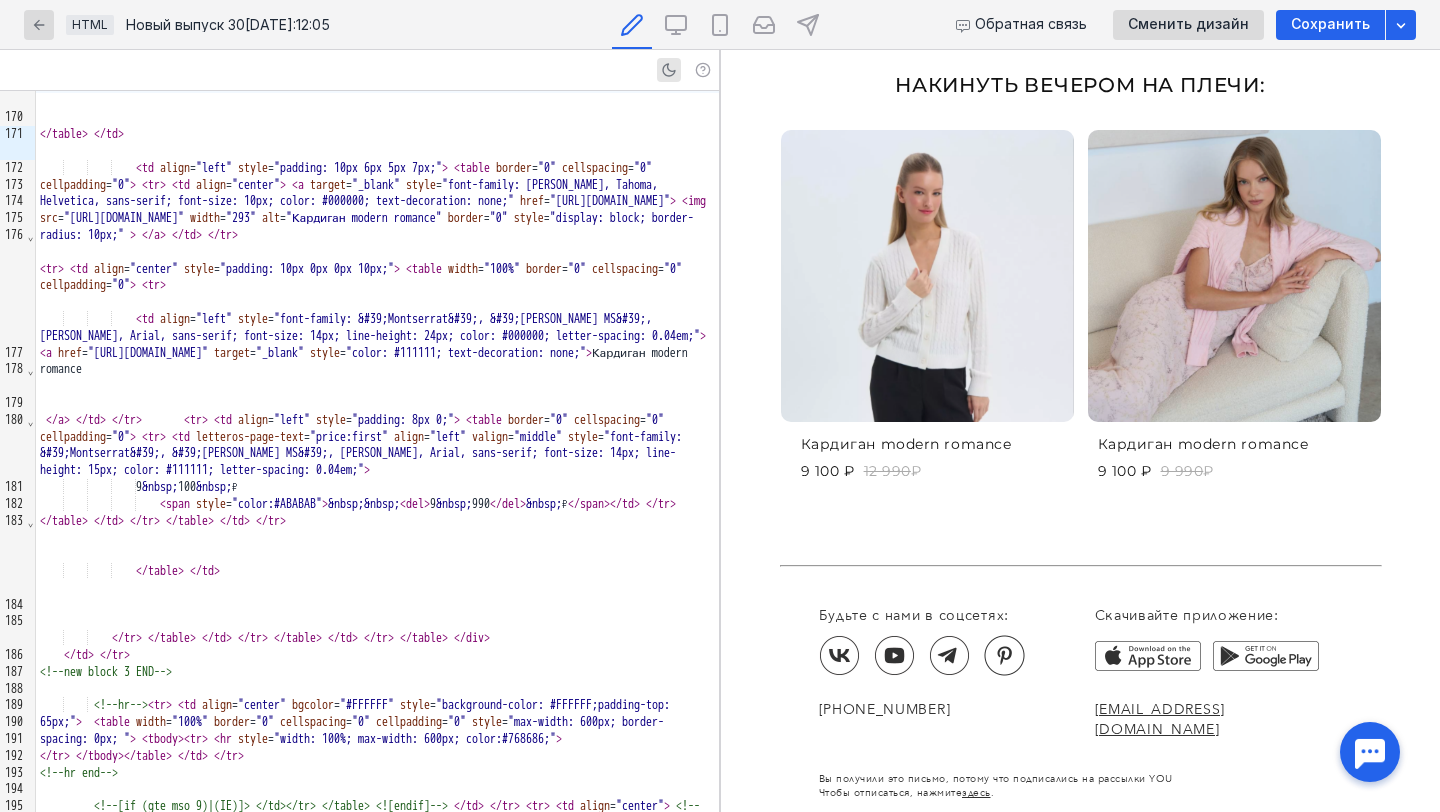 scroll, scrollTop: 7637, scrollLeft: 0, axis: vertical 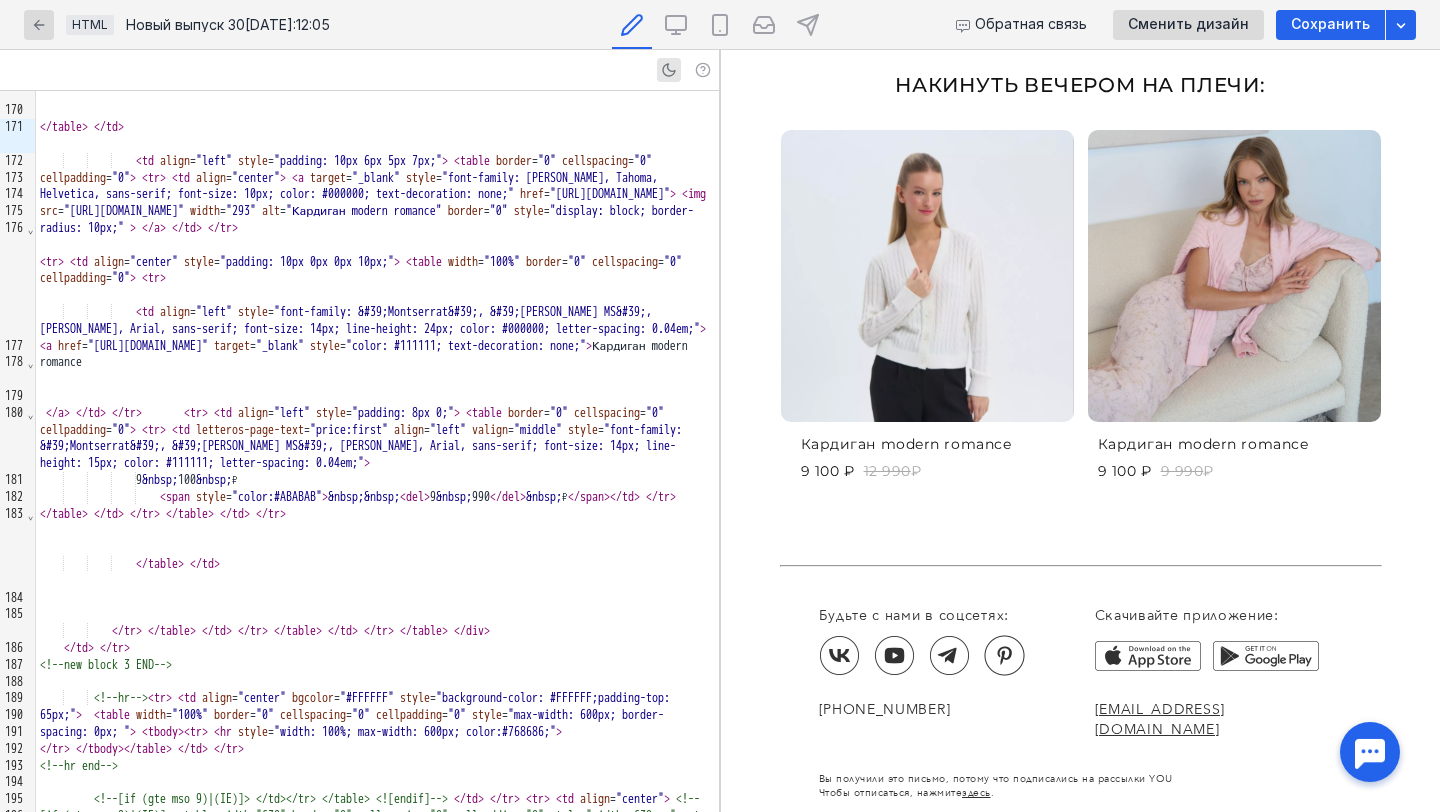 click on "< span   style = "color:#ABABAB" > &nbsp; &nbsp; < del > 9 &nbsp; 990 </ del > &nbsp; ₽ </ span > </ td >   </ tr >   </ table >   </ td >   </ tr >   </ table >   </ td >   </ tr >" at bounding box center (377, 506) 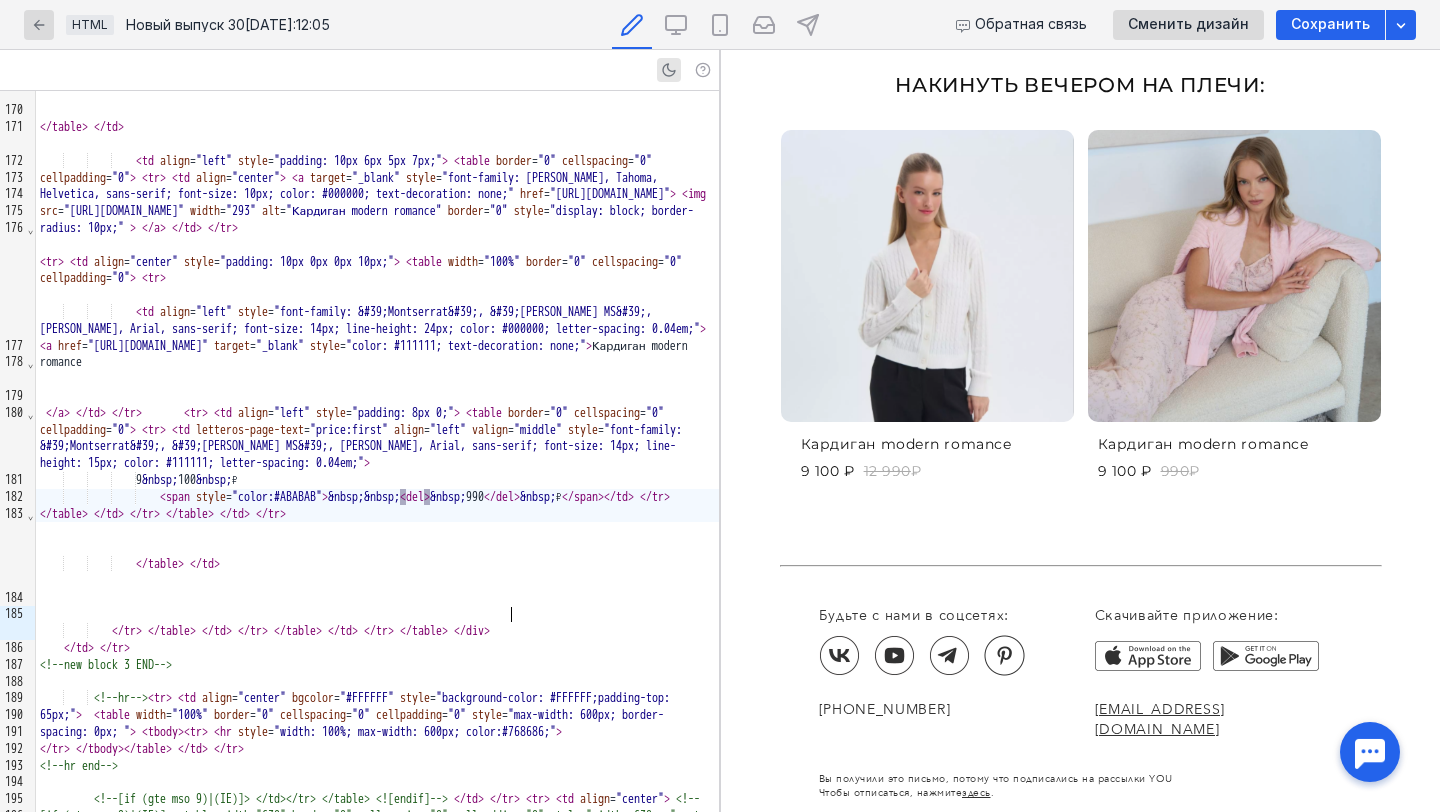 scroll, scrollTop: 2337, scrollLeft: 0, axis: vertical 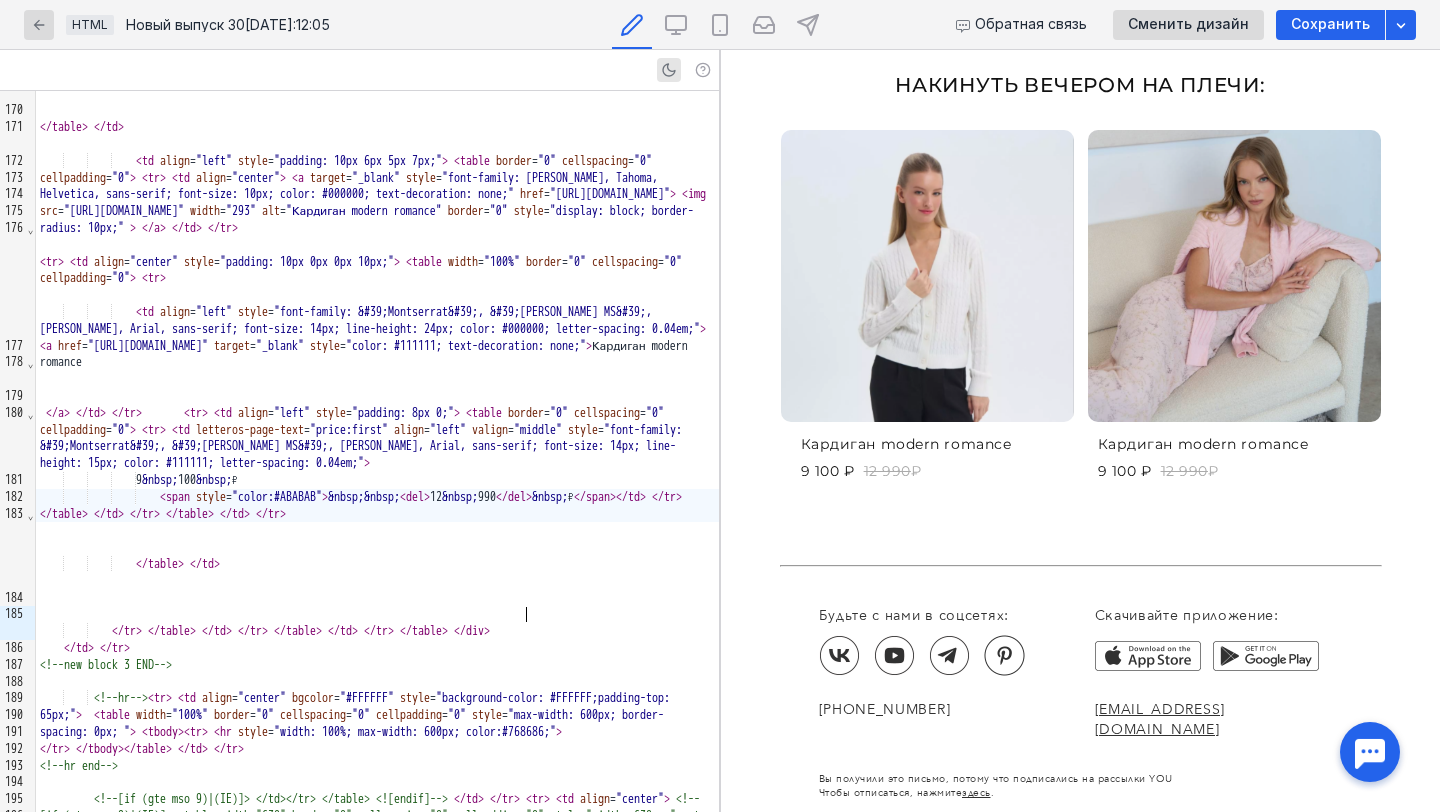 click at bounding box center (1234, 276) 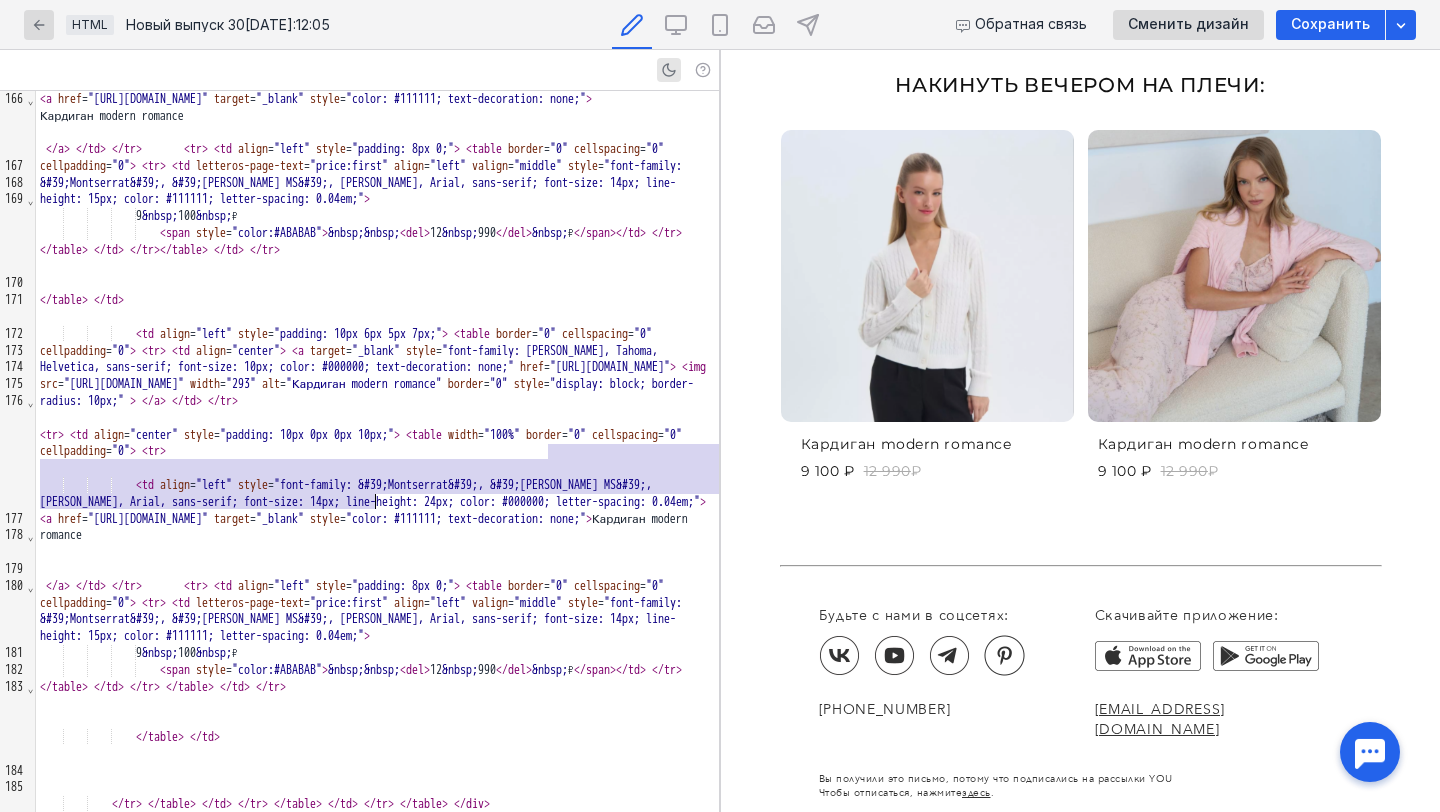click on "Кардиган modern romance
9 100 ₽
12 990  ₽" at bounding box center (928, 306) 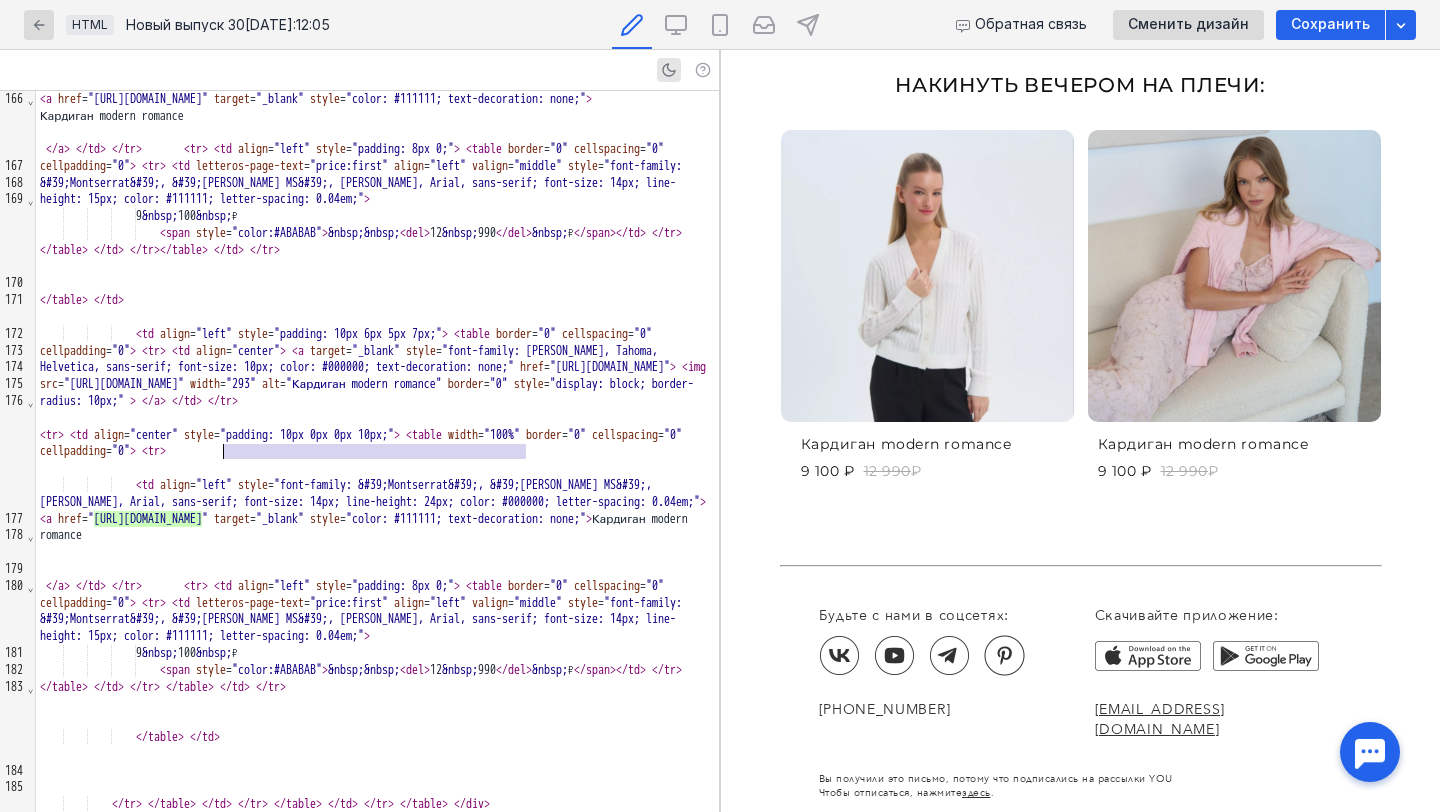 drag, startPoint x: 528, startPoint y: 454, endPoint x: 225, endPoint y: 454, distance: 303 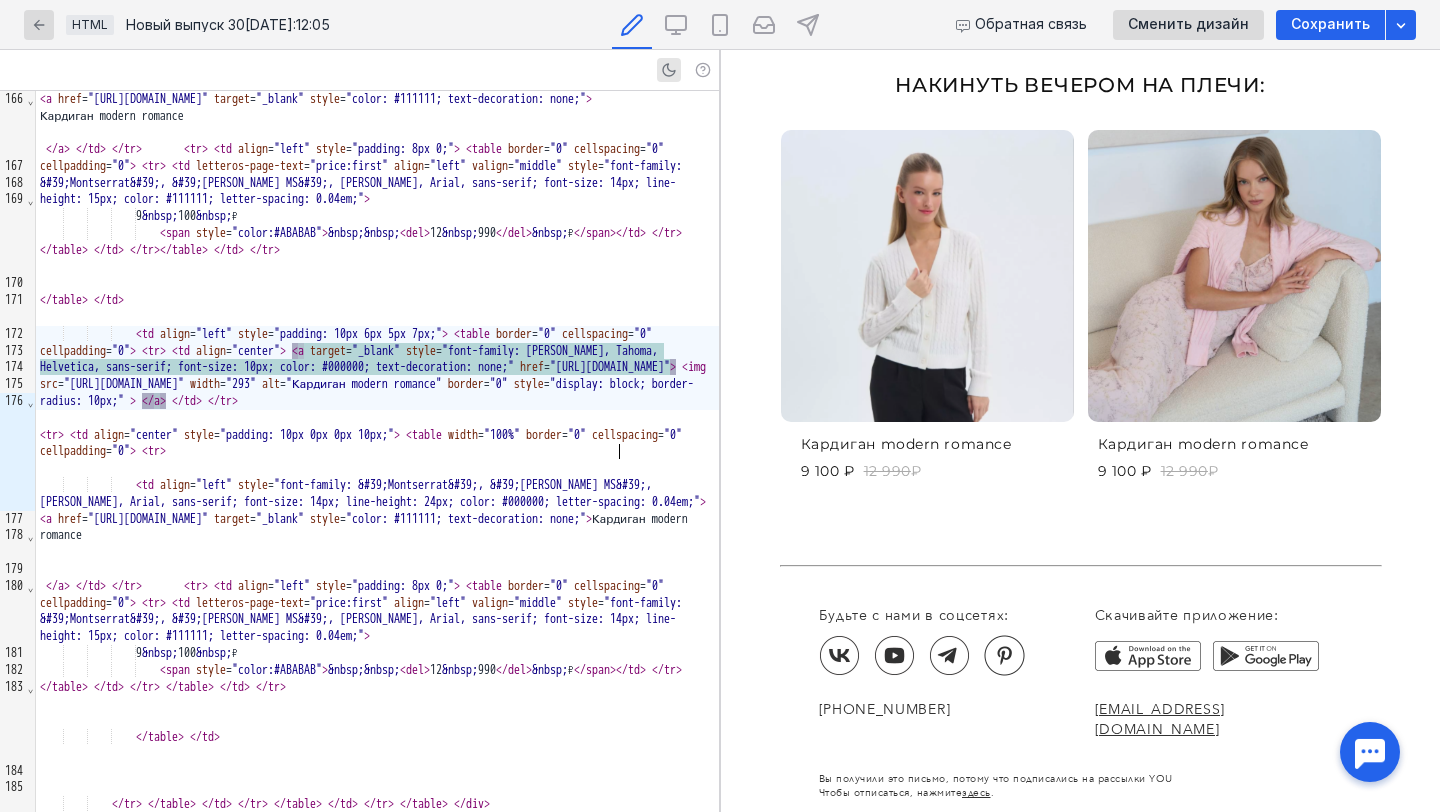 scroll, scrollTop: 2337, scrollLeft: 0, axis: vertical 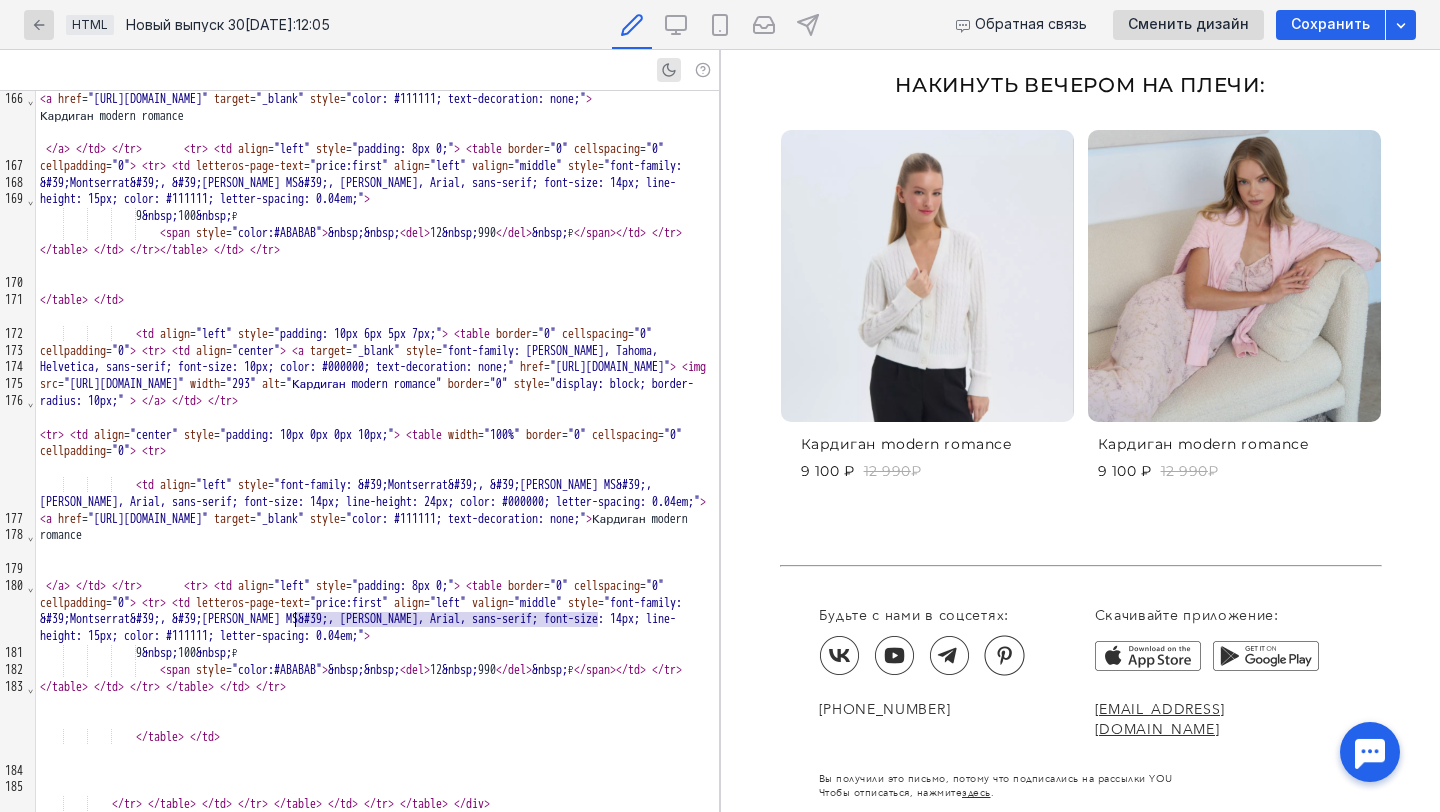 drag, startPoint x: 598, startPoint y: 623, endPoint x: 296, endPoint y: 618, distance: 302.04138 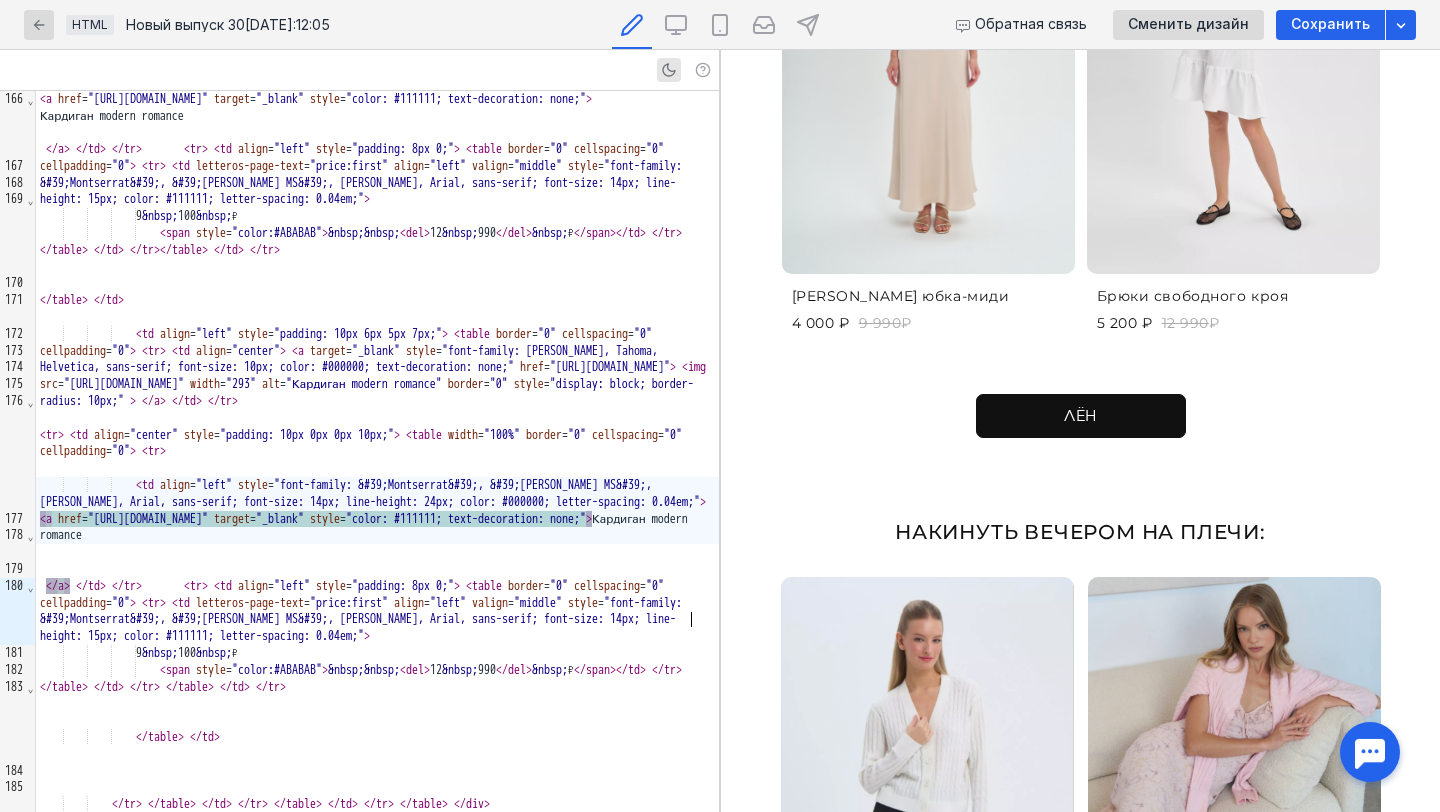 scroll, scrollTop: 1887, scrollLeft: 0, axis: vertical 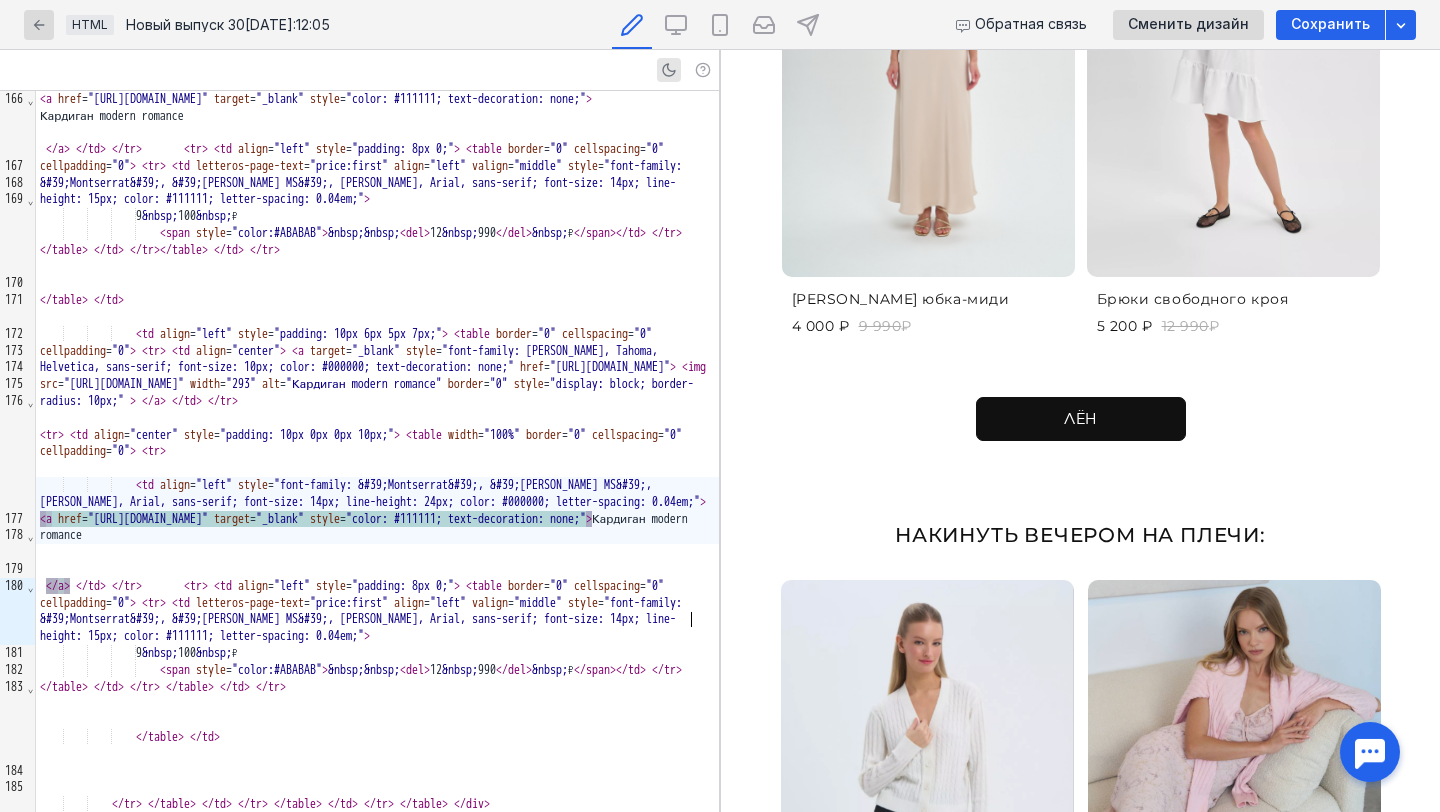 click on "ЛЁН" at bounding box center (1081, 419) 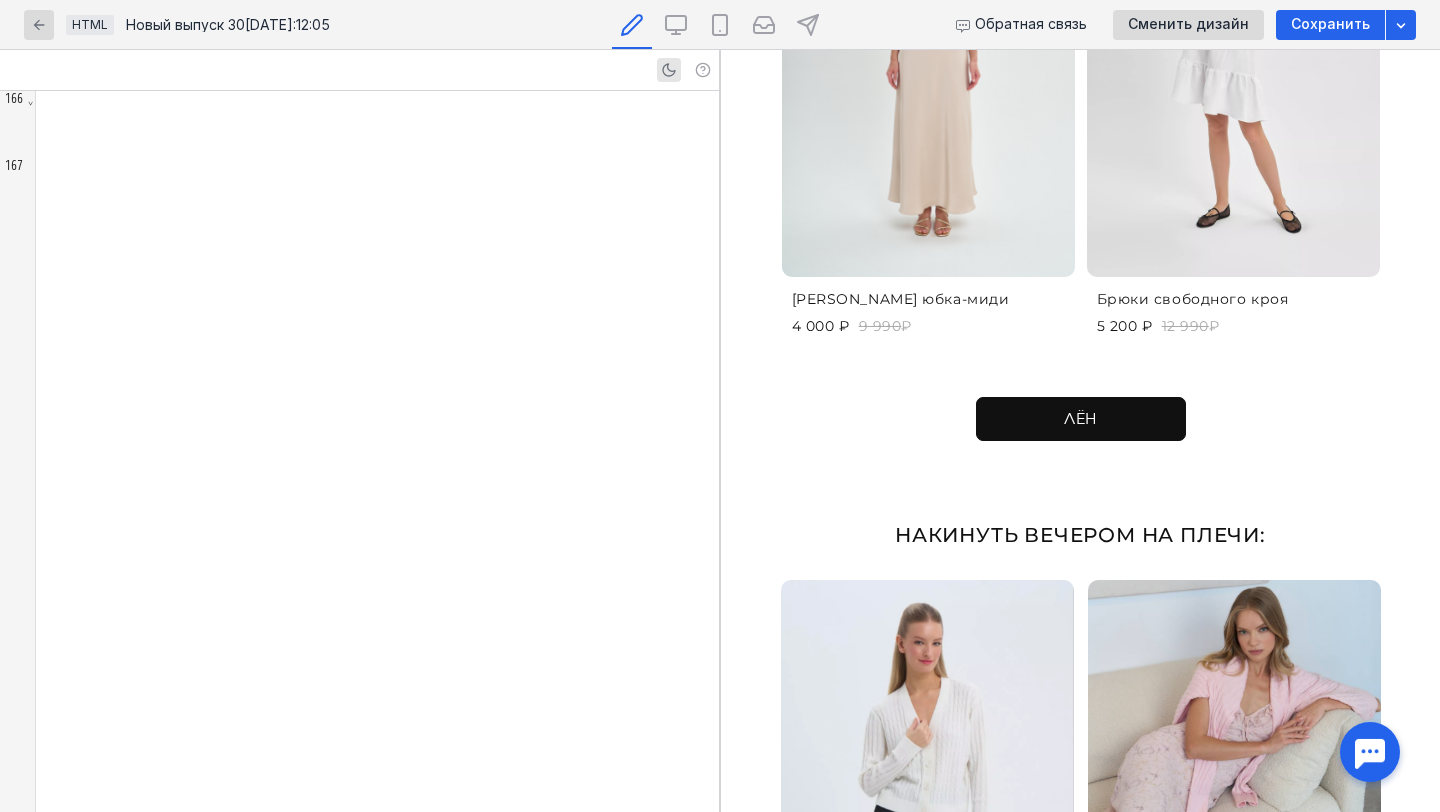 scroll, scrollTop: 6405, scrollLeft: 0, axis: vertical 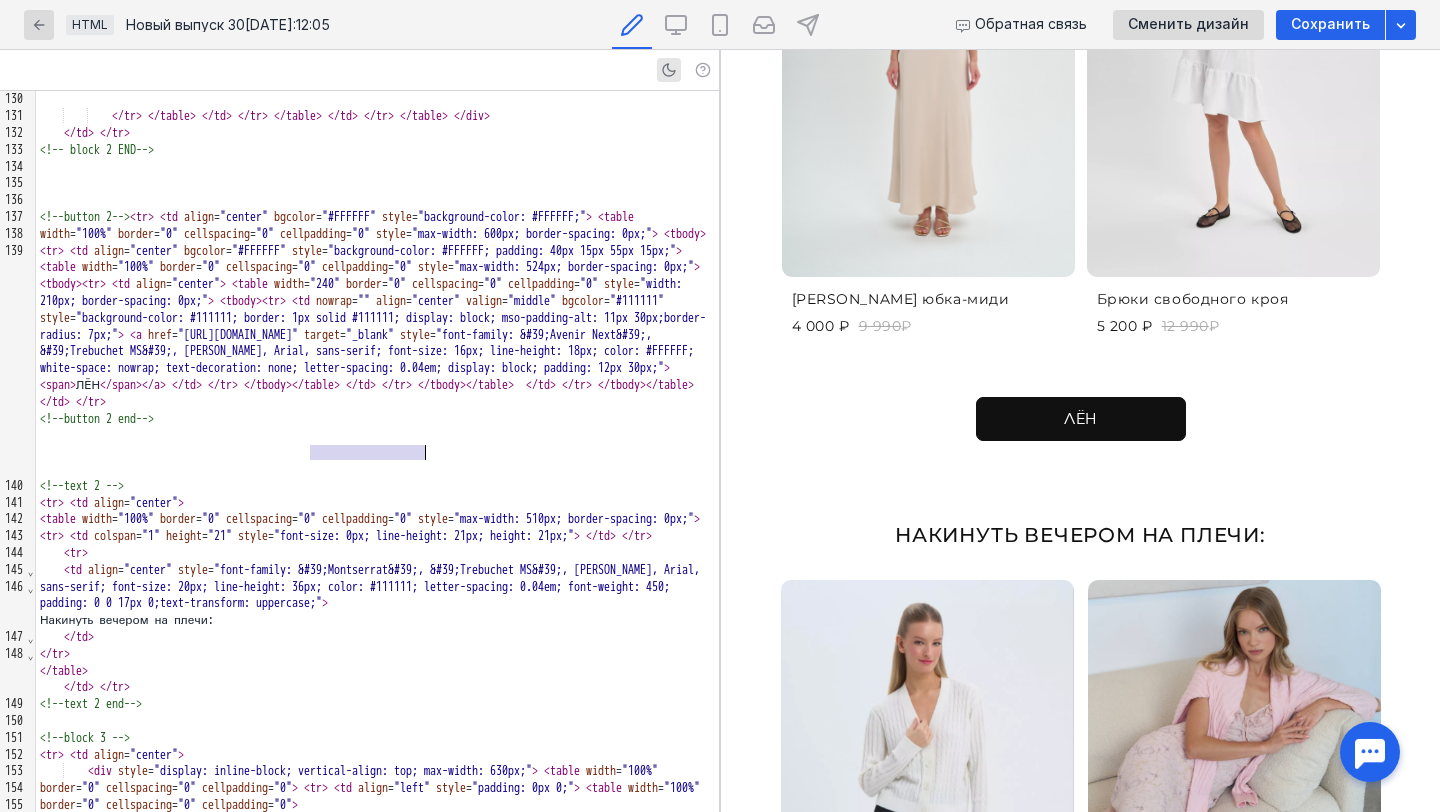 click at bounding box center (377, 452) 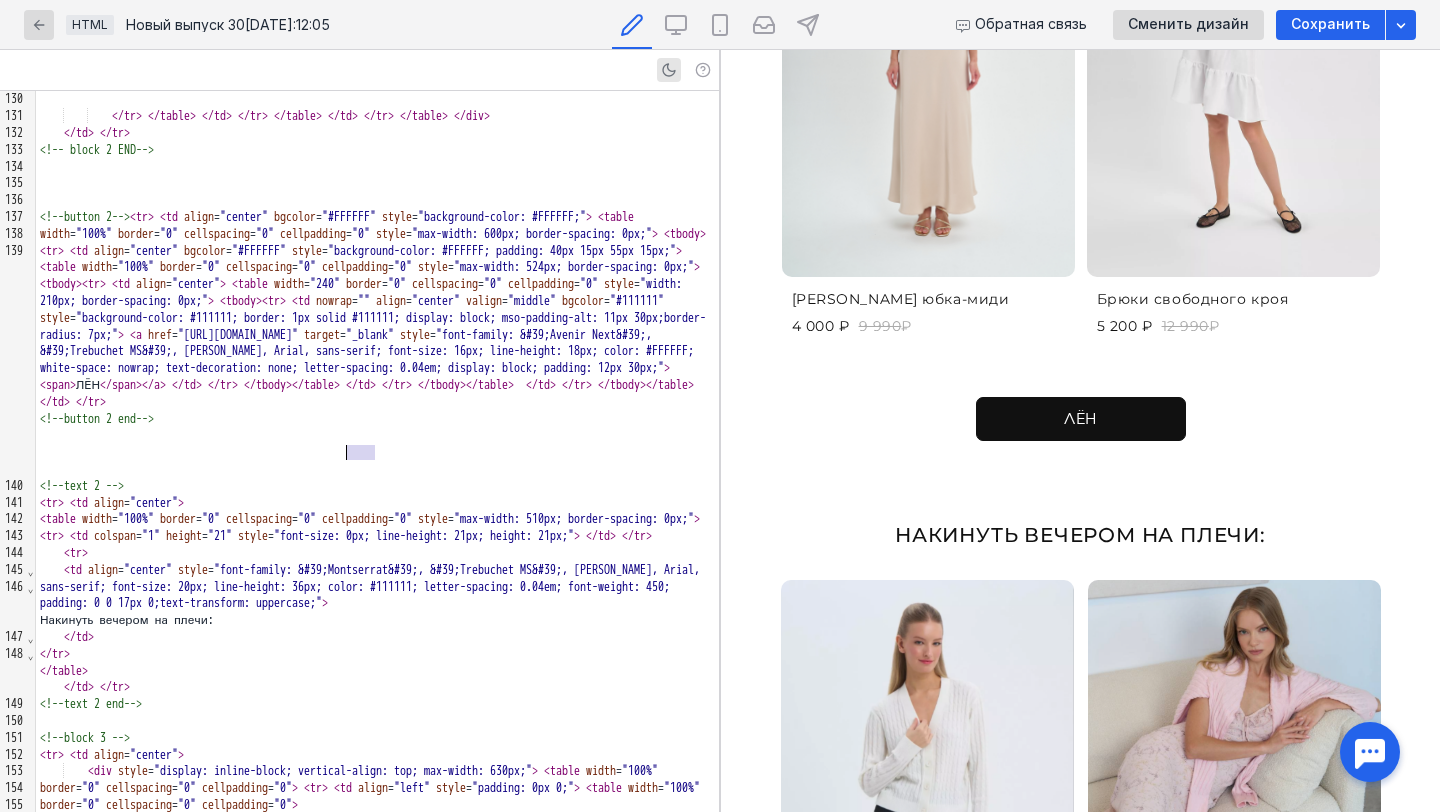 drag, startPoint x: 372, startPoint y: 448, endPoint x: 350, endPoint y: 448, distance: 22 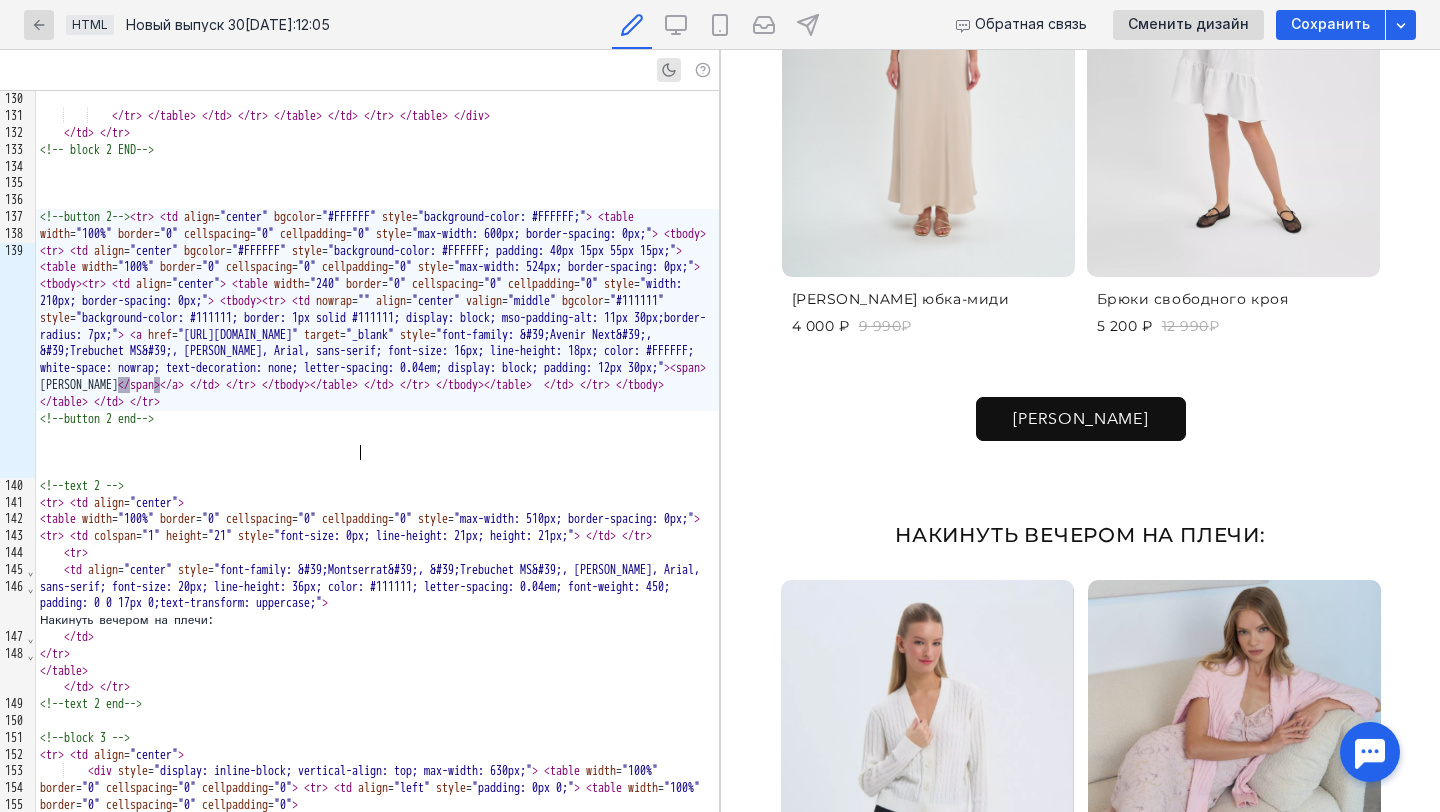 scroll, scrollTop: 1887, scrollLeft: 0, axis: vertical 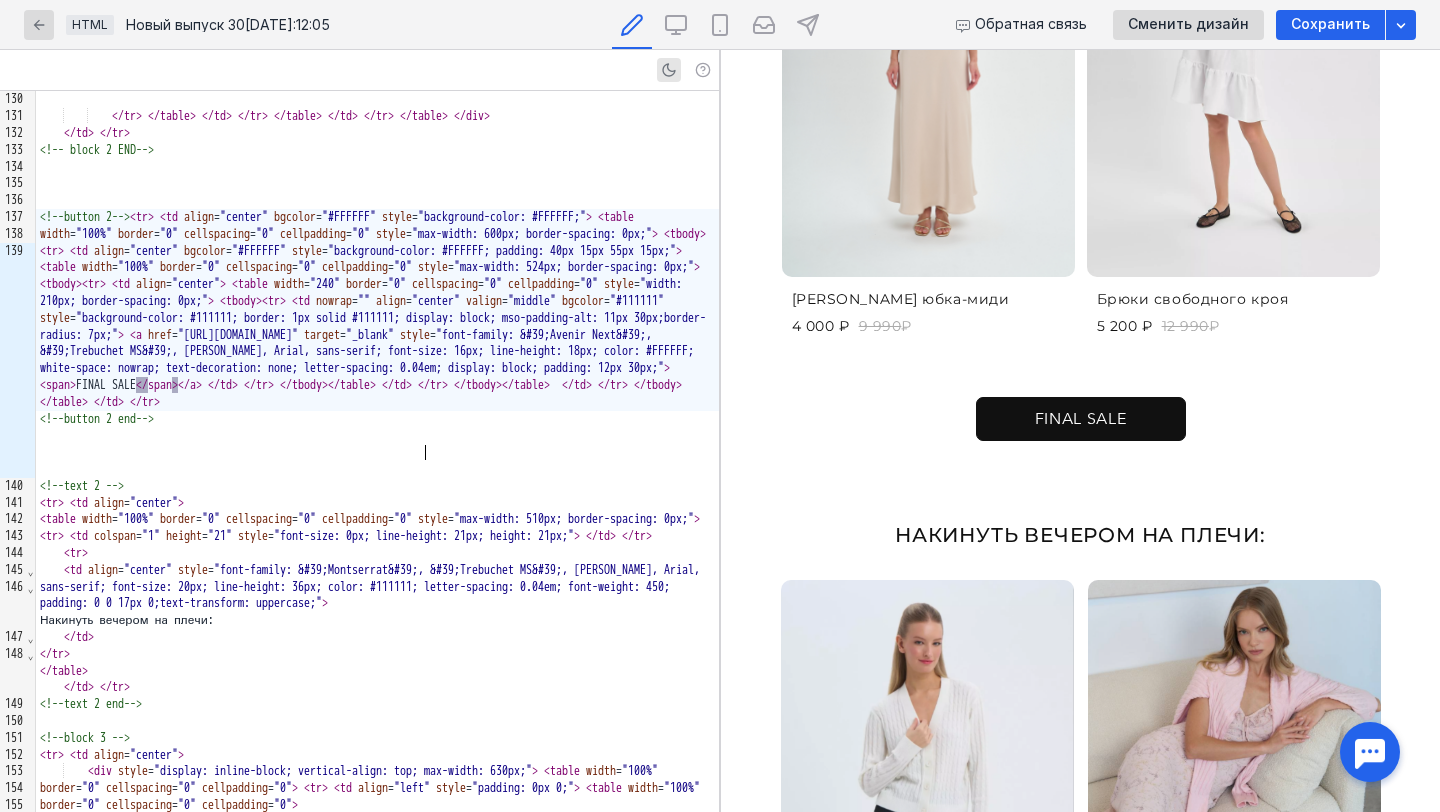click at bounding box center (377, 435) 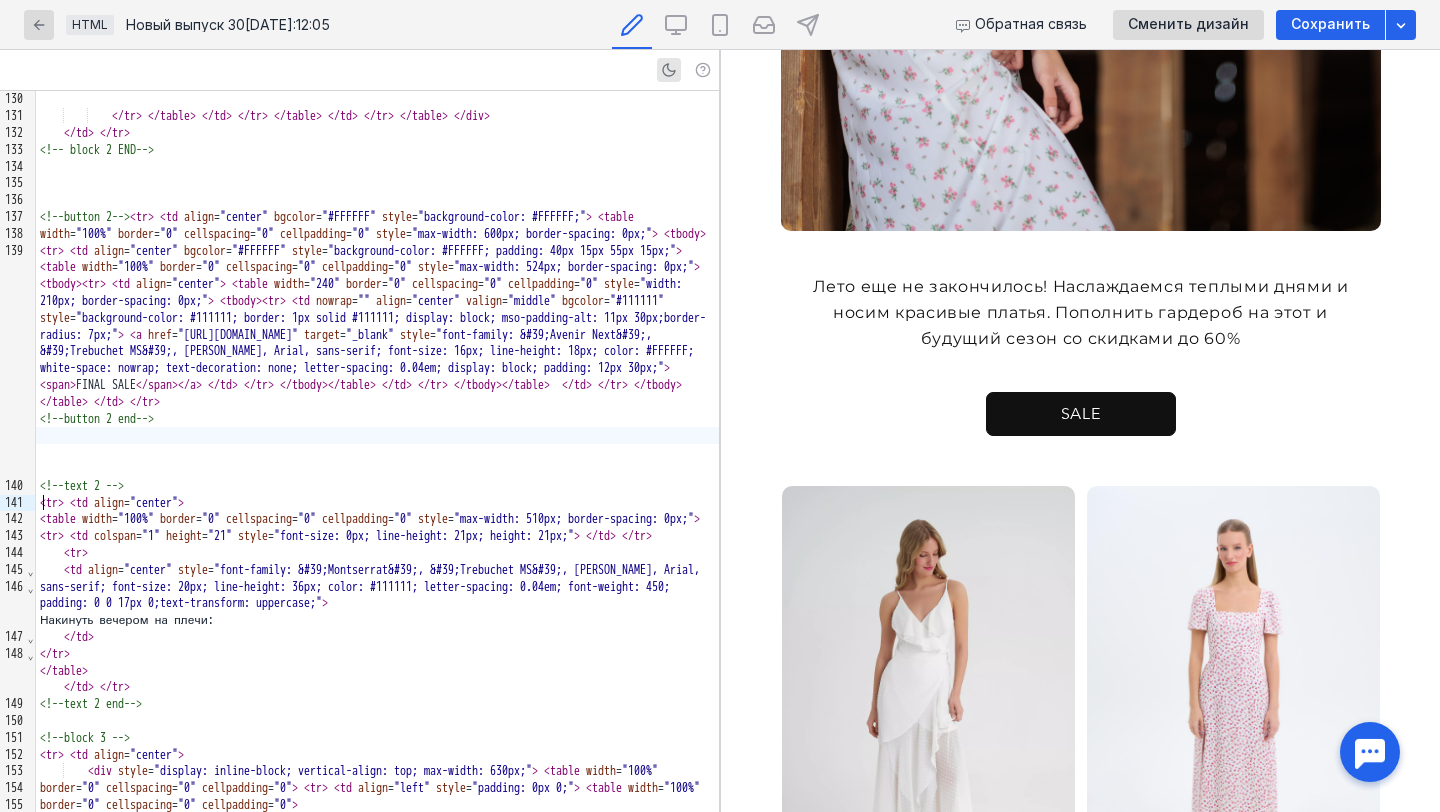scroll, scrollTop: 611, scrollLeft: 0, axis: vertical 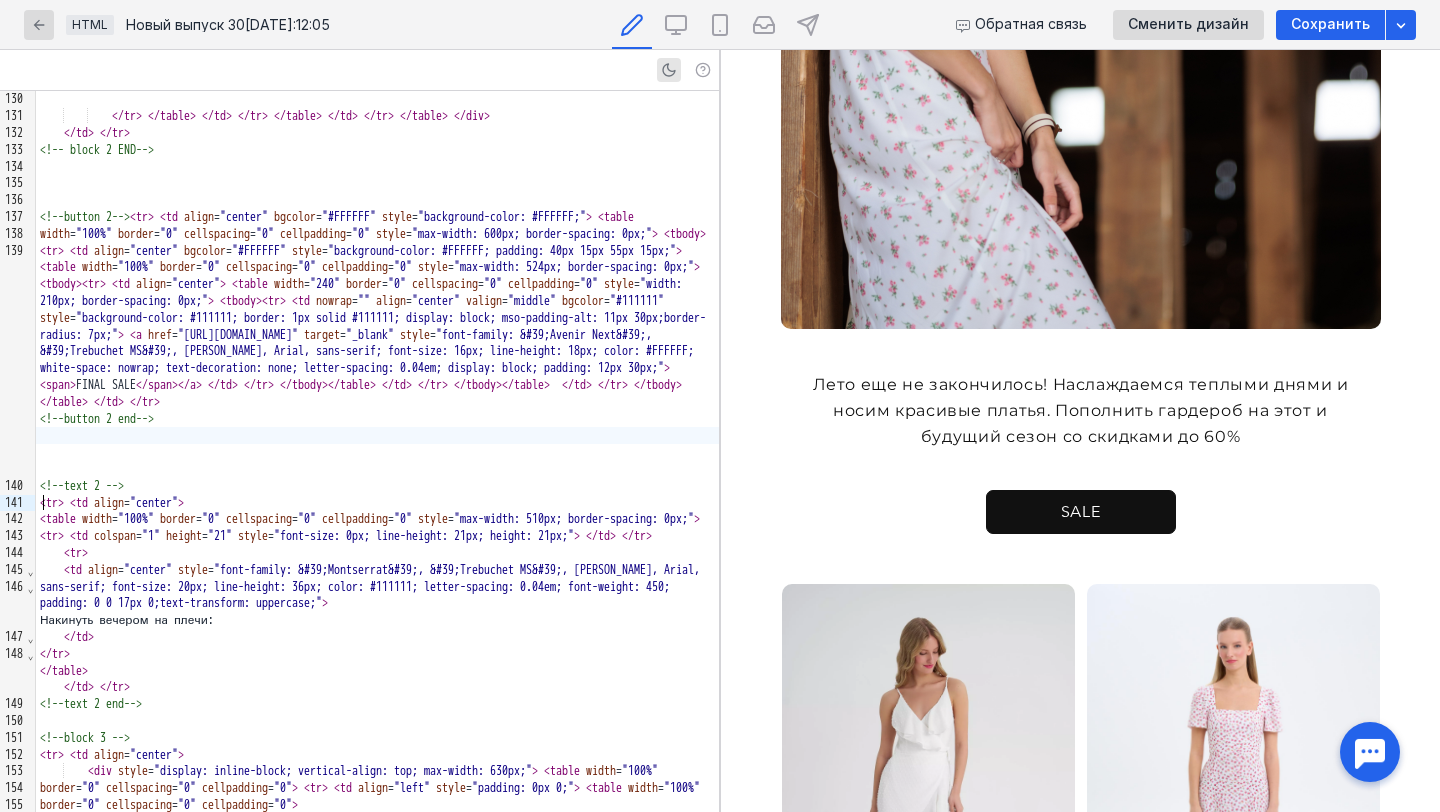 click on "SALE" at bounding box center [1081, 512] 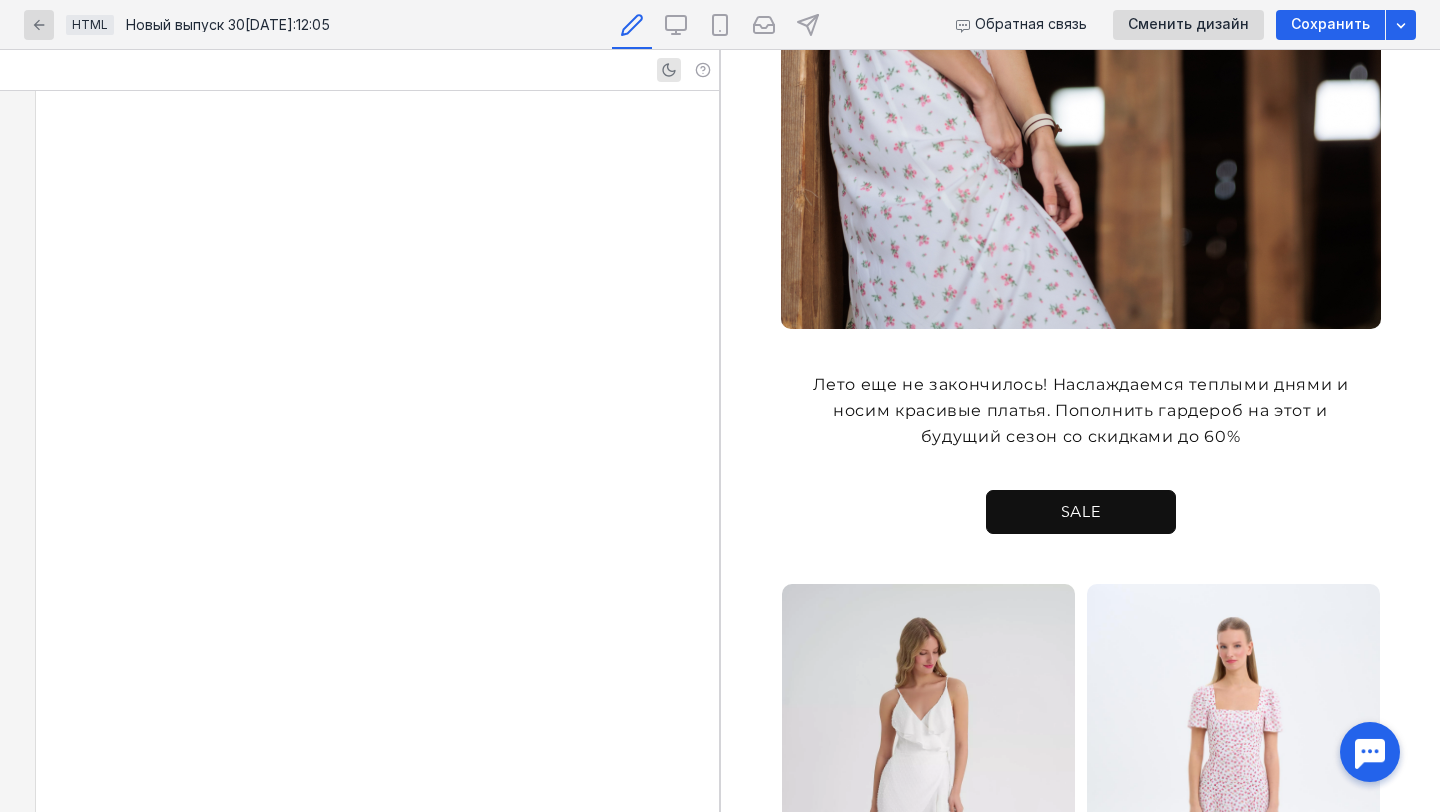scroll, scrollTop: 3584, scrollLeft: 0, axis: vertical 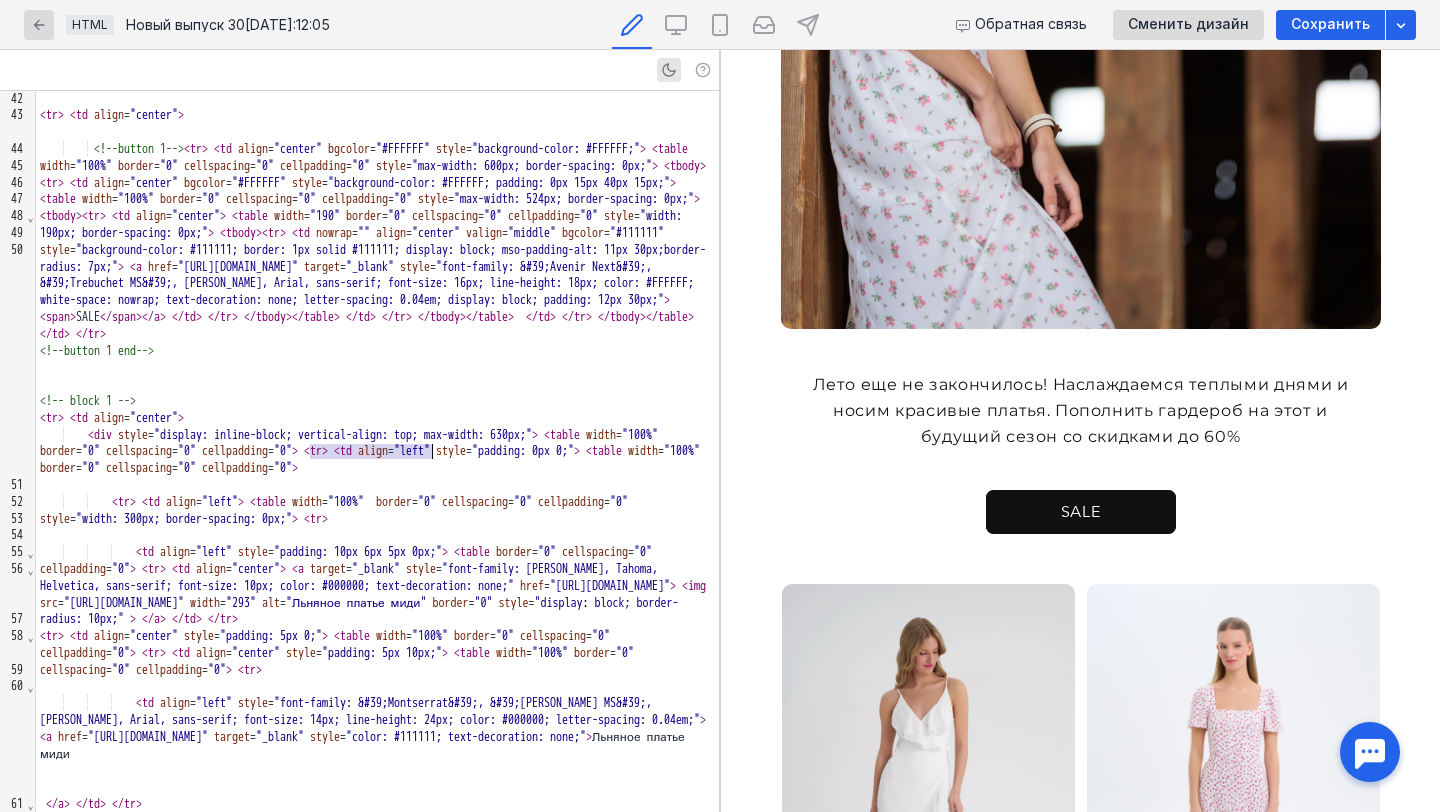 click at bounding box center [377, 367] 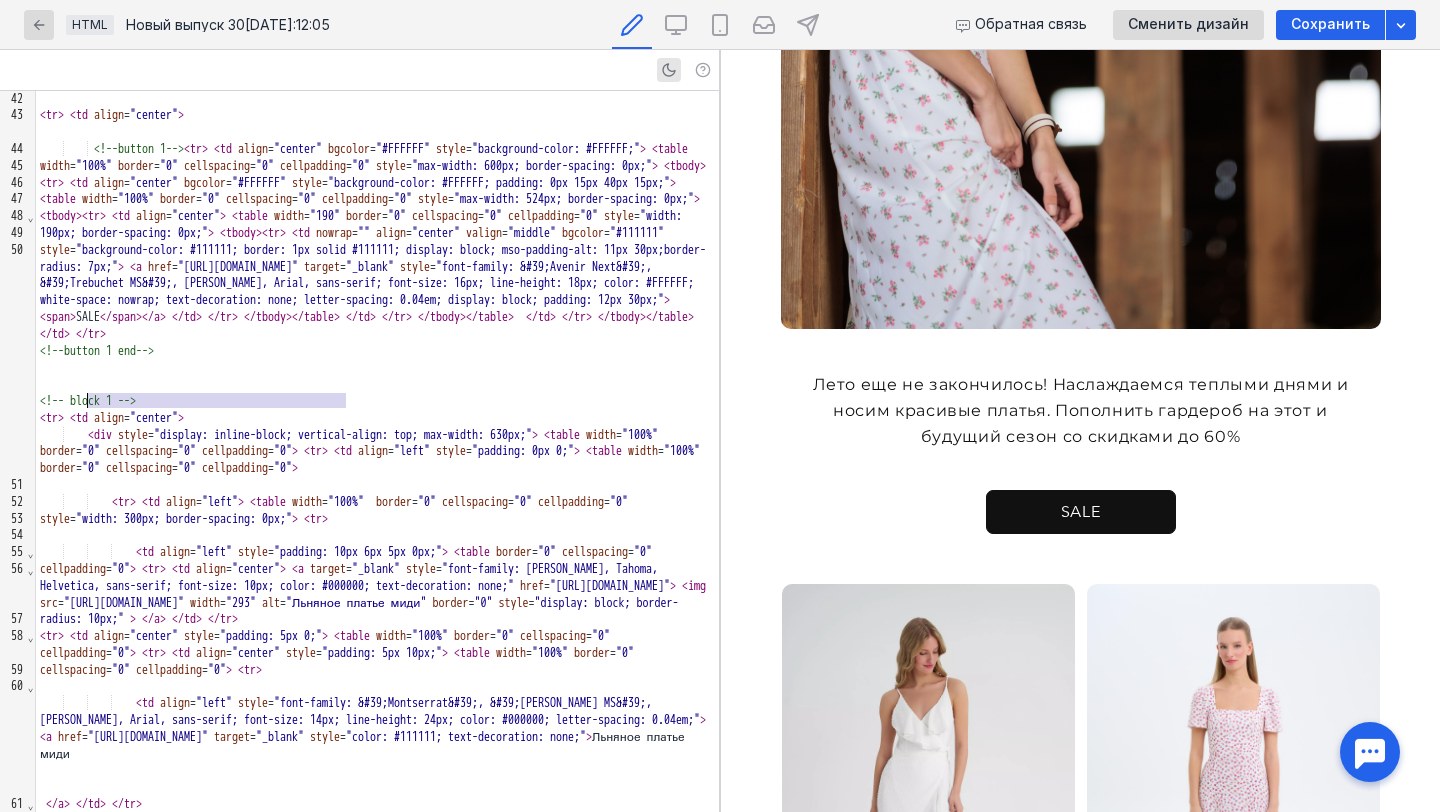 drag, startPoint x: 347, startPoint y: 401, endPoint x: 89, endPoint y: 398, distance: 258.01746 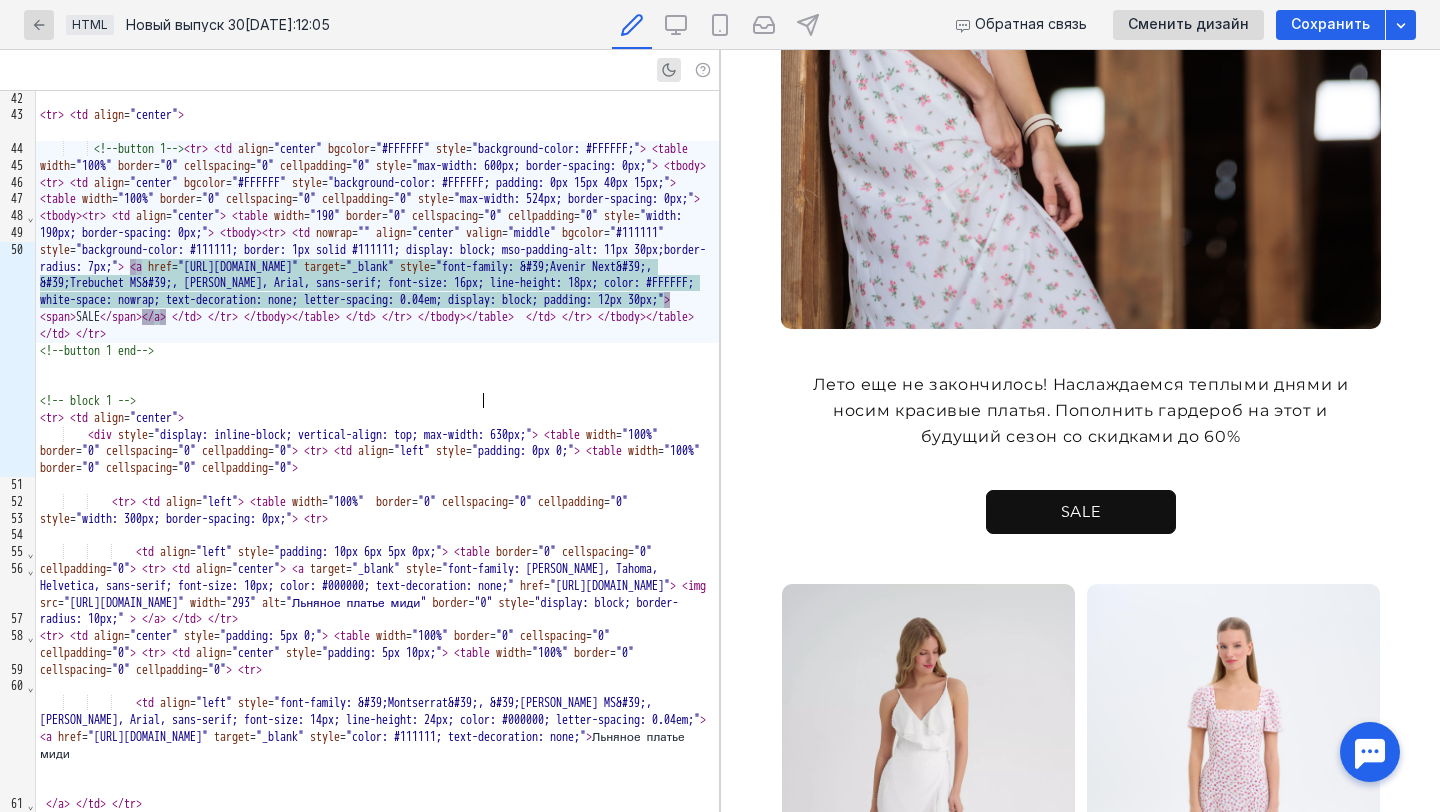 scroll, scrollTop: 611, scrollLeft: 0, axis: vertical 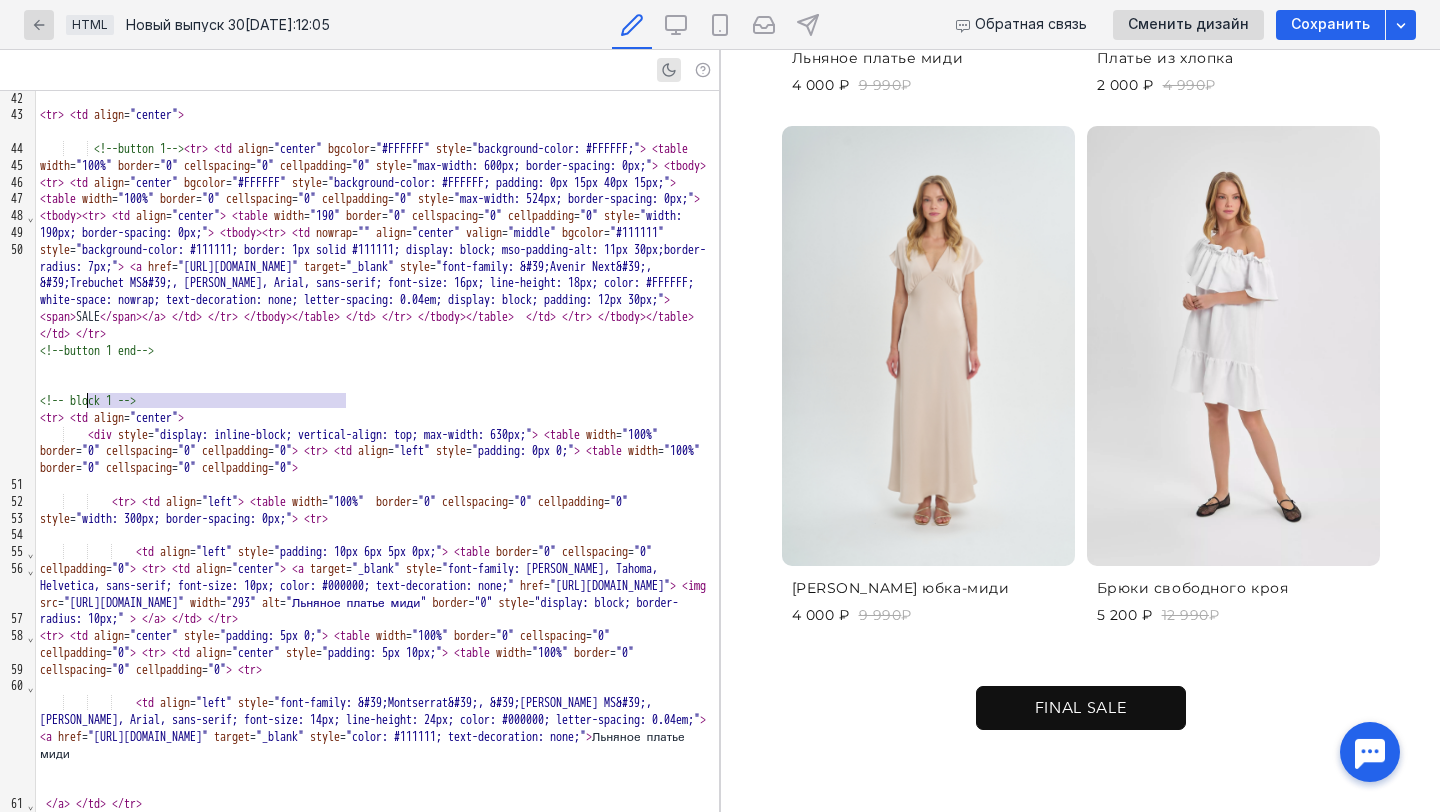 click on "FINAL SALE" at bounding box center (1080, 708) 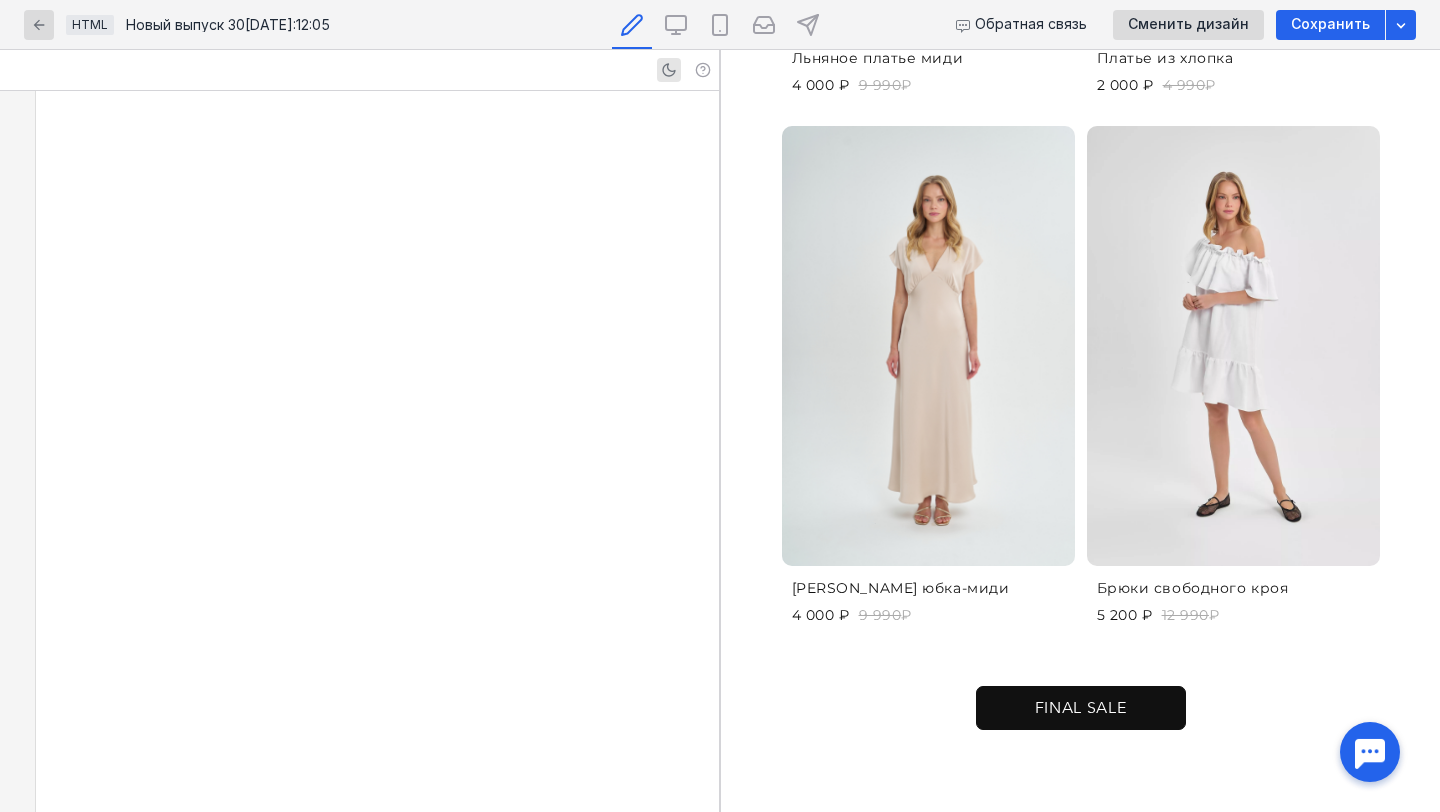 scroll, scrollTop: 6405, scrollLeft: 0, axis: vertical 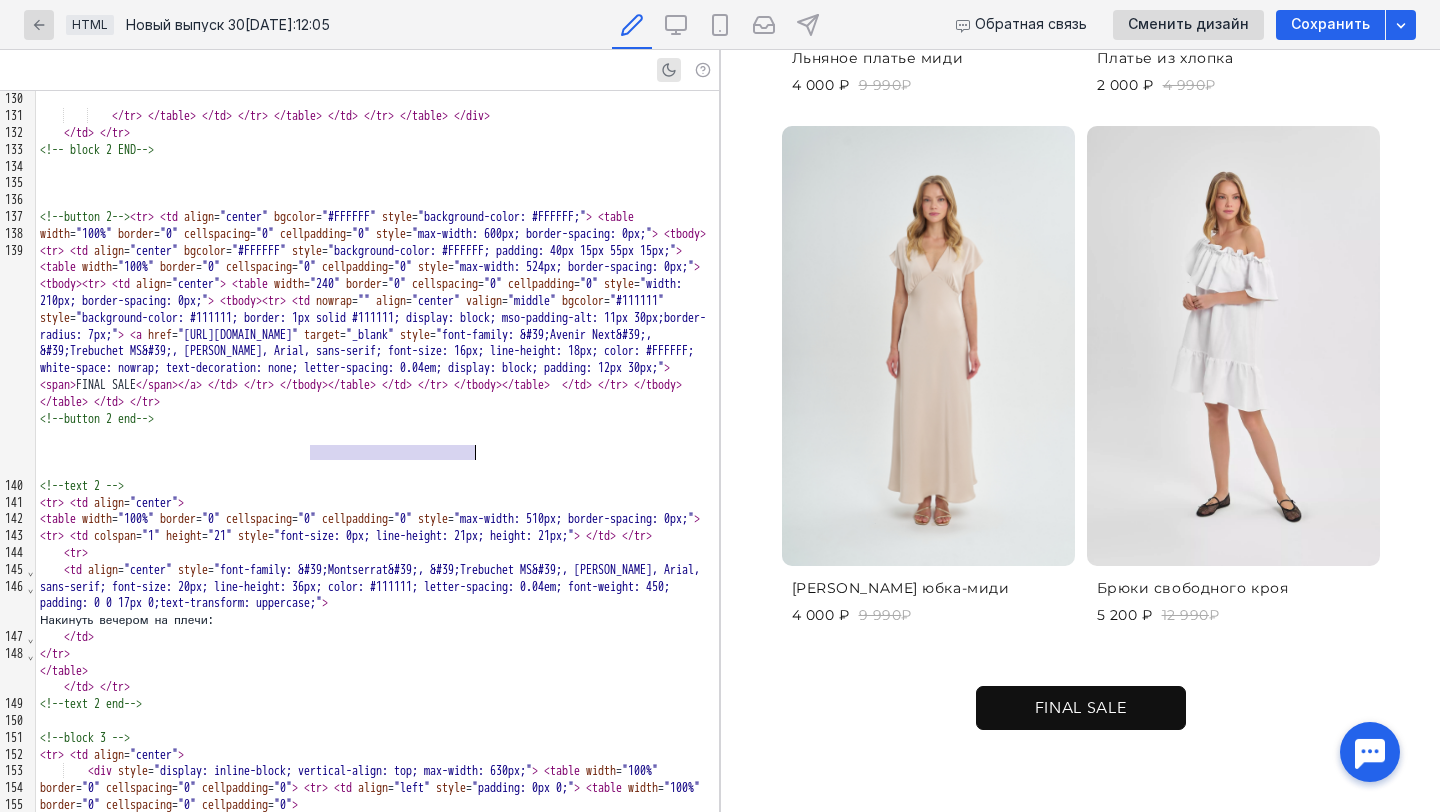 click on "< tr >   < td   align = "center" >" at bounding box center [377, 503] 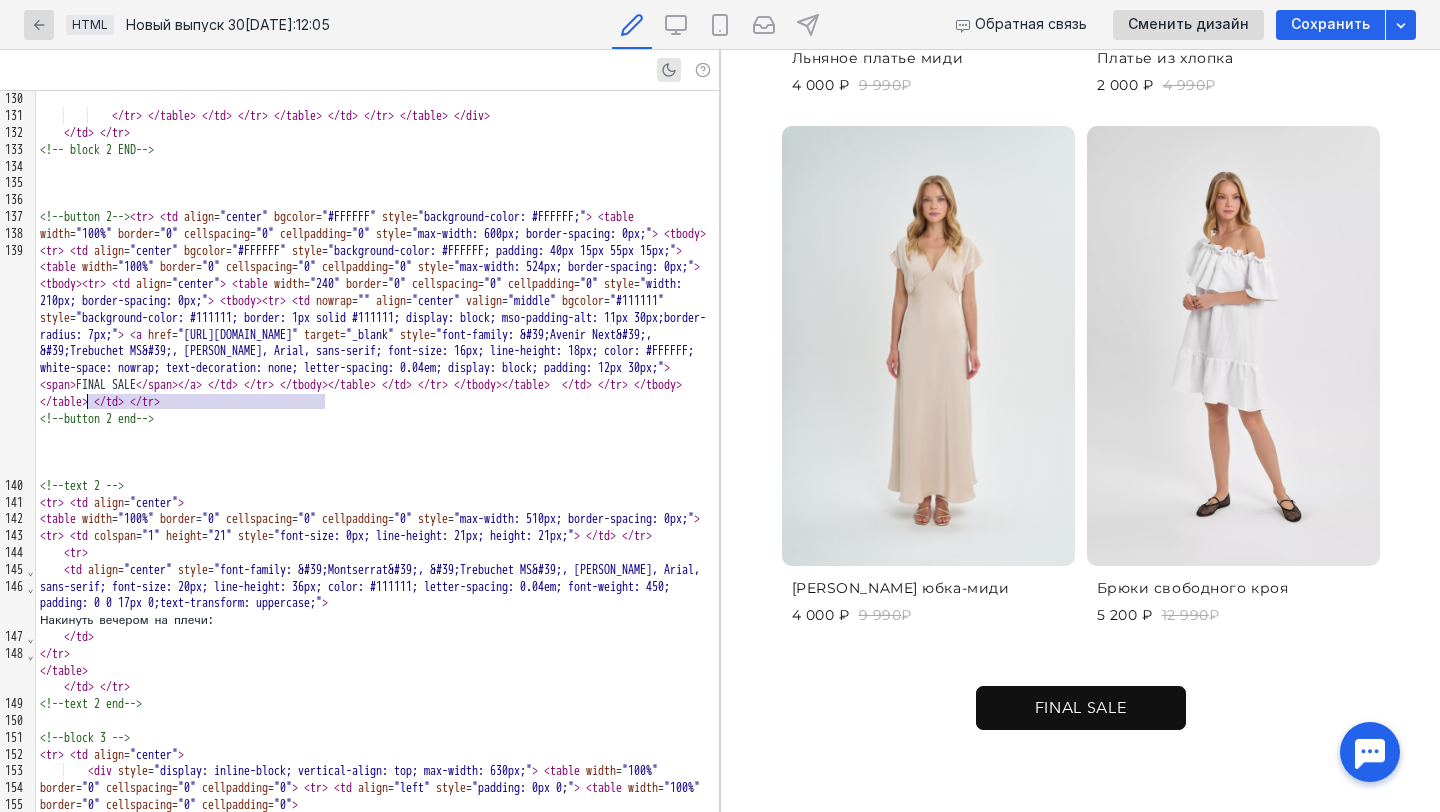 drag, startPoint x: 324, startPoint y: 402, endPoint x: 87, endPoint y: 398, distance: 237.03375 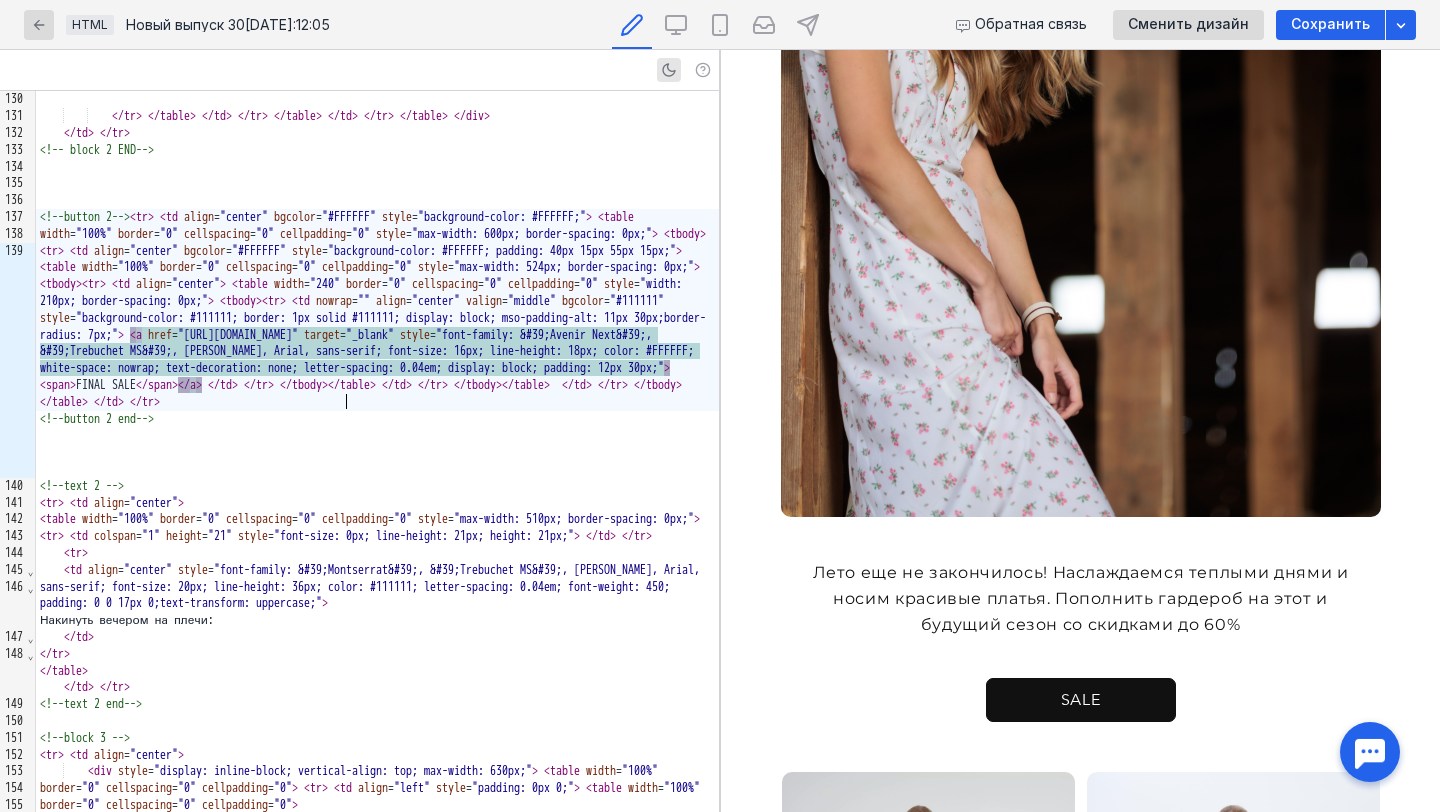 scroll, scrollTop: 418, scrollLeft: 0, axis: vertical 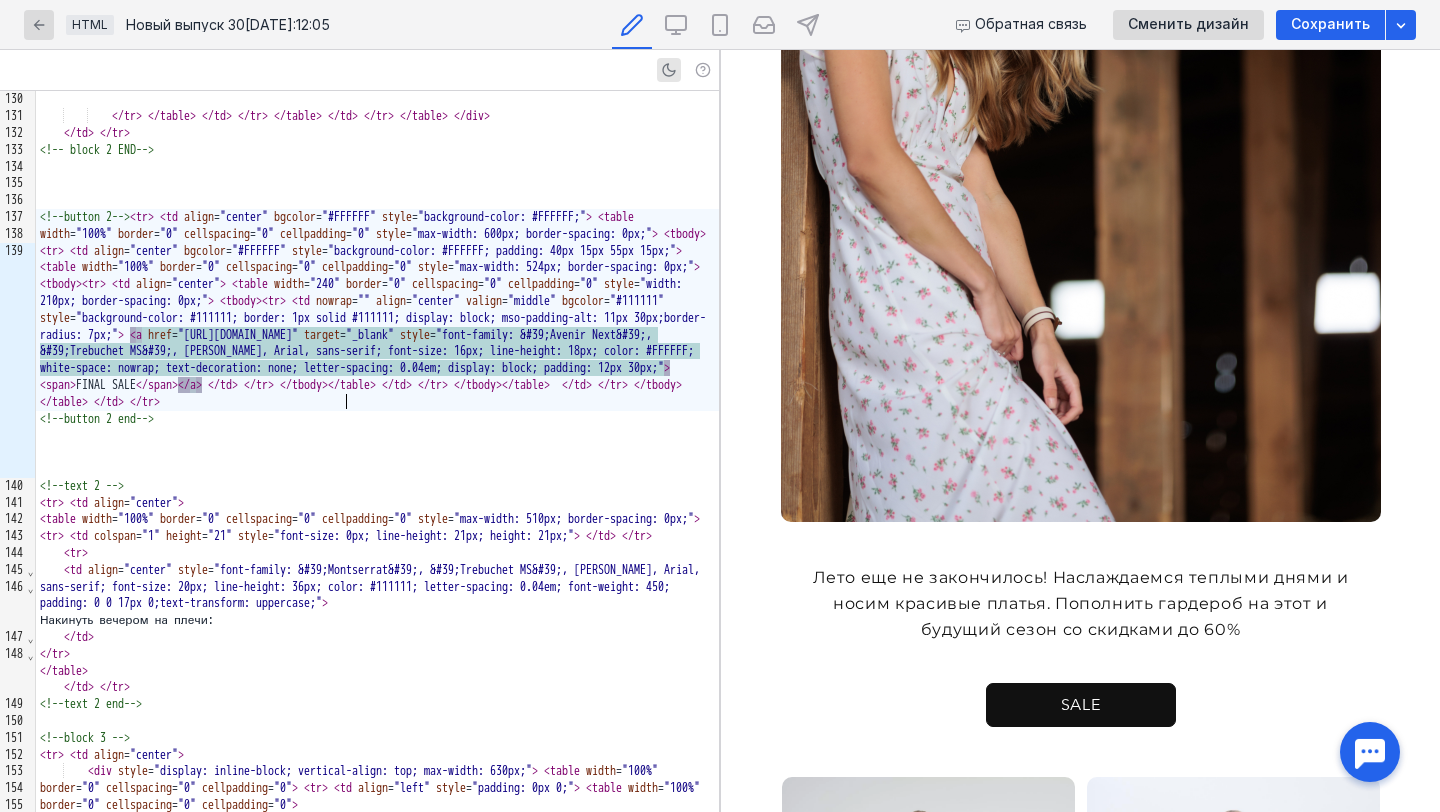 click on "SALE" at bounding box center (1081, 705) 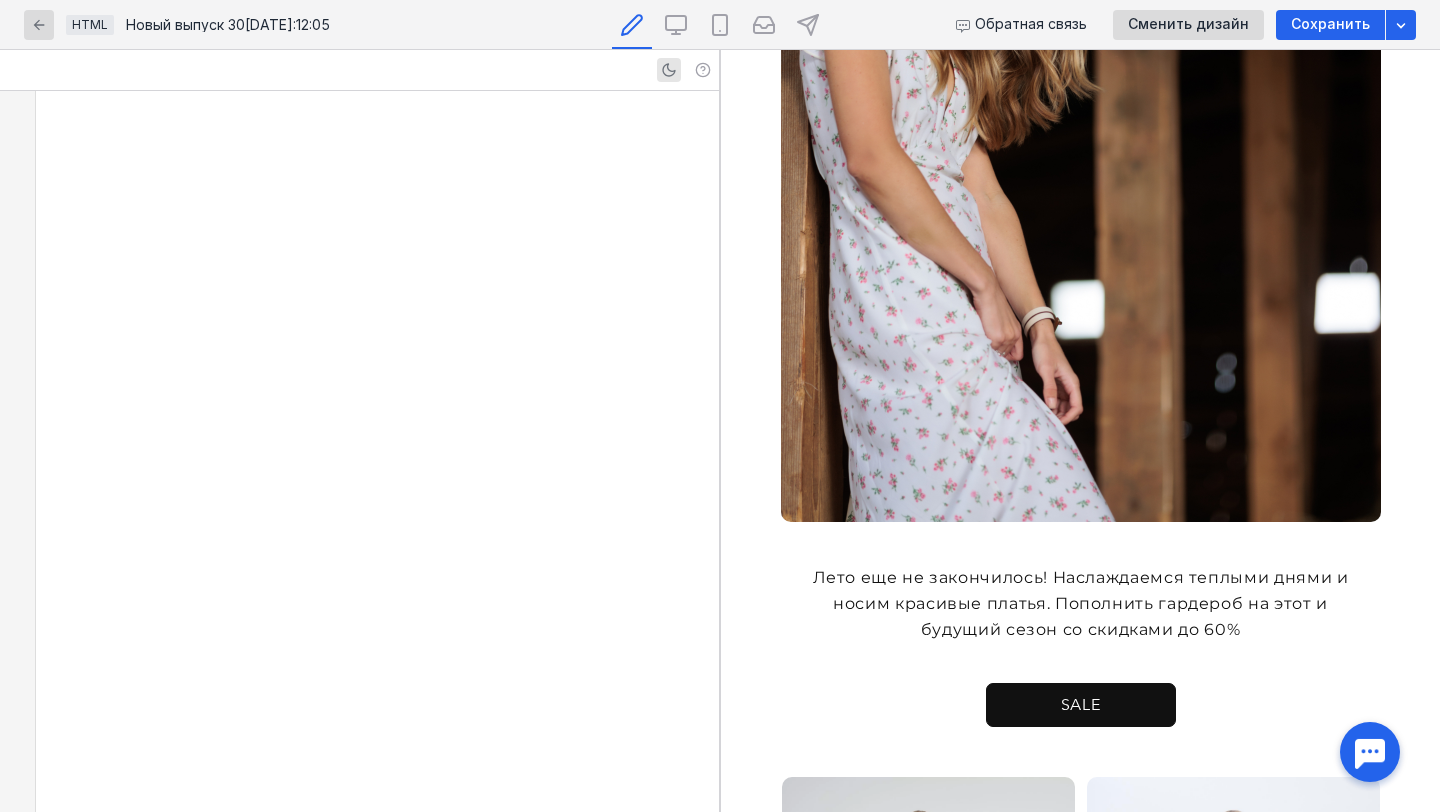 scroll, scrollTop: 3584, scrollLeft: 0, axis: vertical 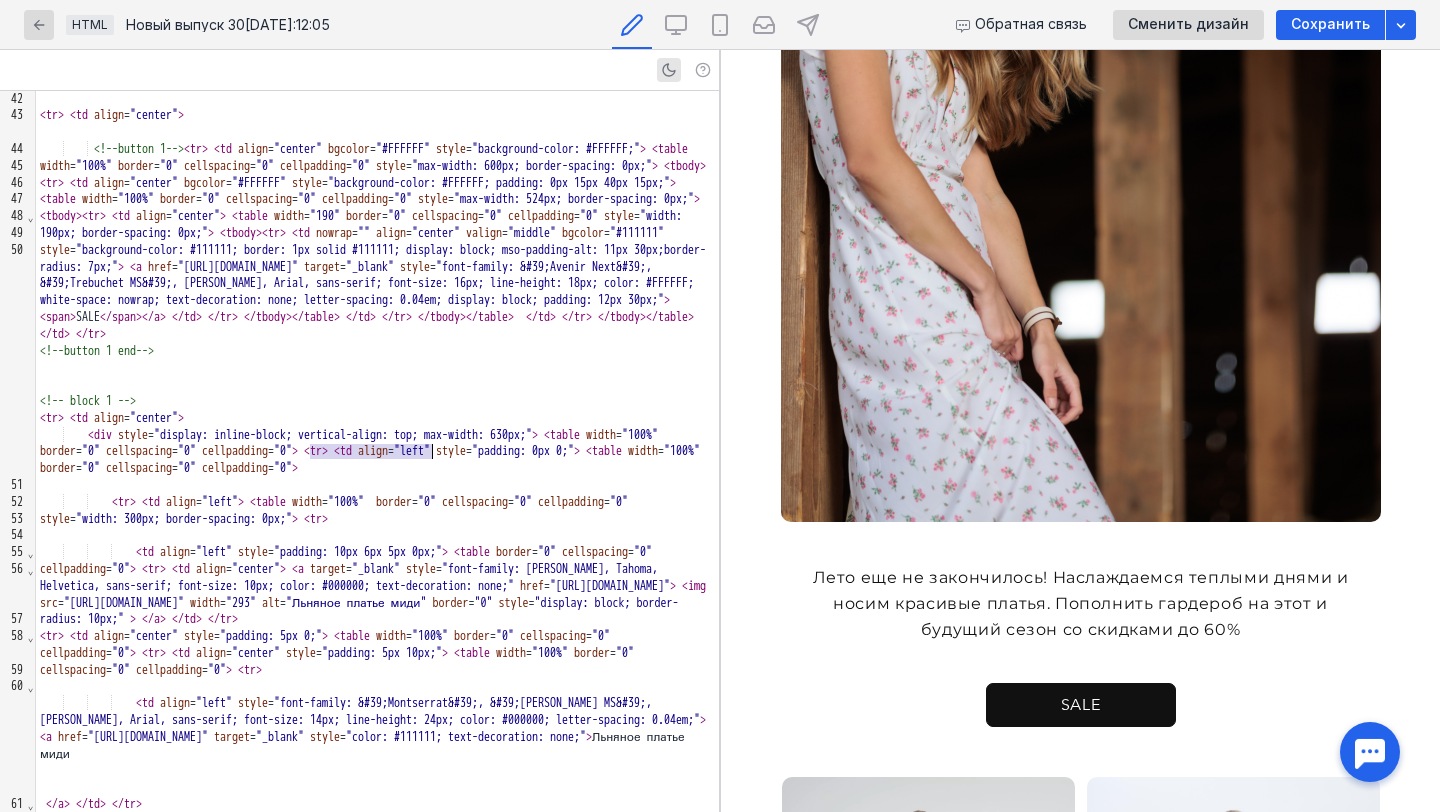 click on "< tr >   < td   align = "center" >" at bounding box center [377, 418] 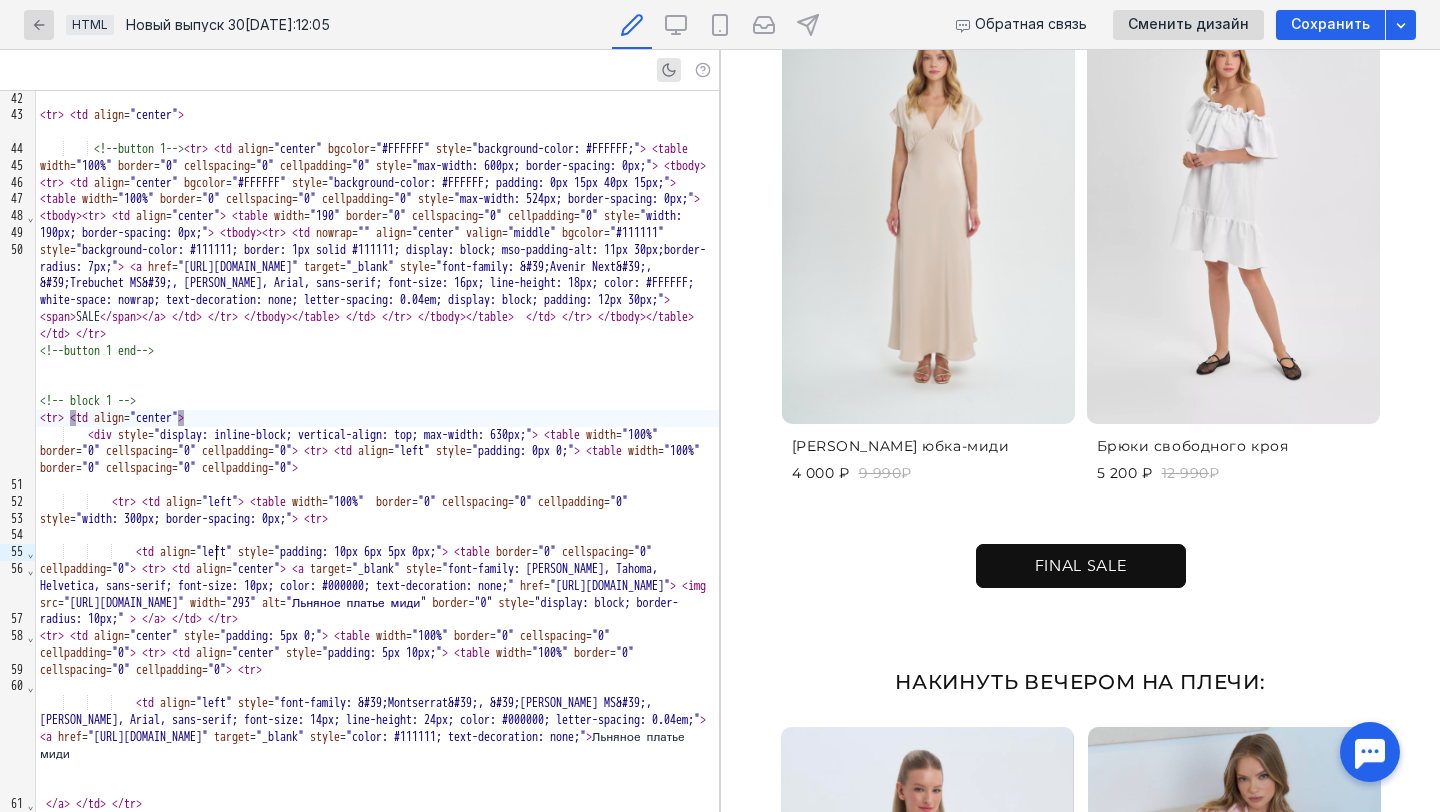 scroll, scrollTop: 1780, scrollLeft: 0, axis: vertical 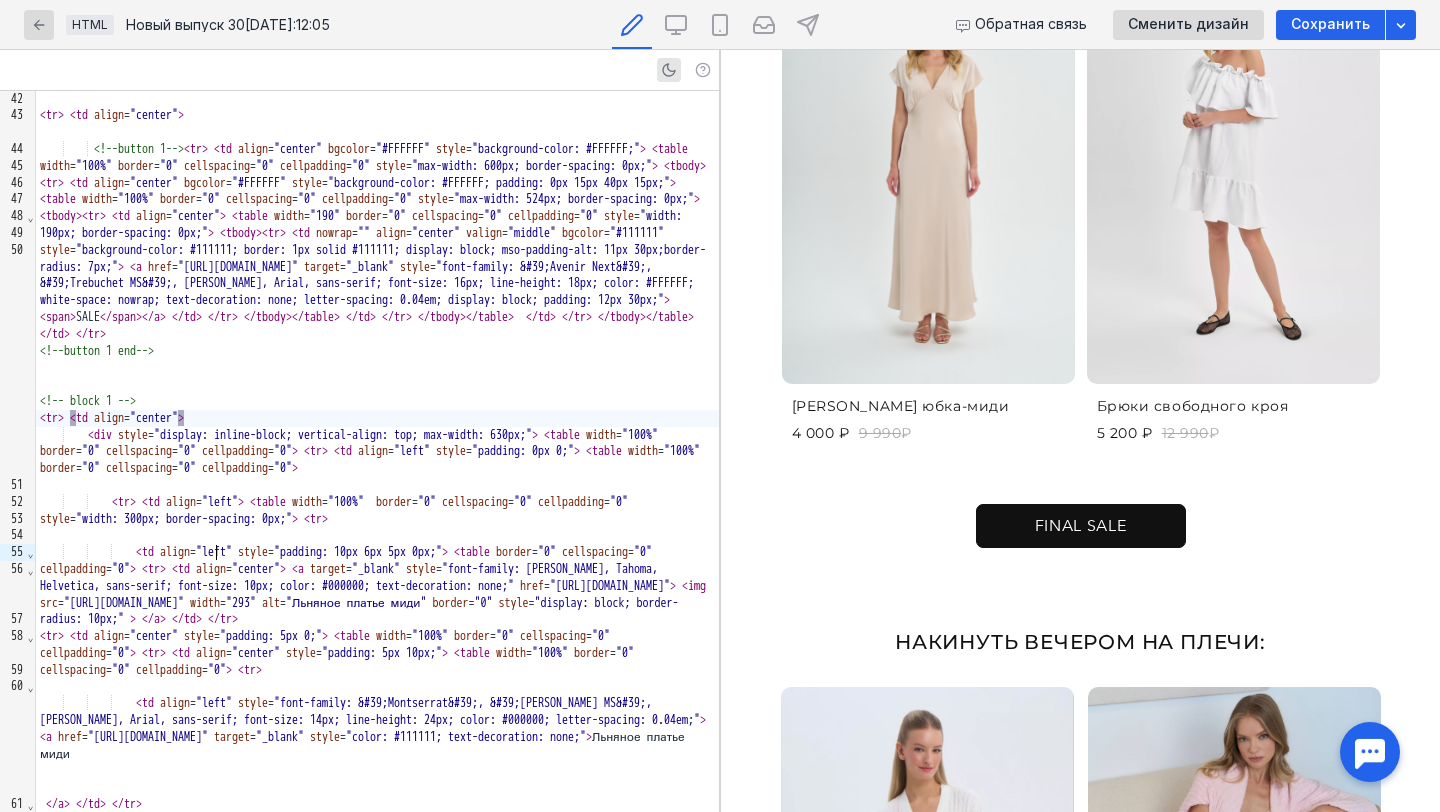 click on "FINAL SALE" at bounding box center (1080, 526) 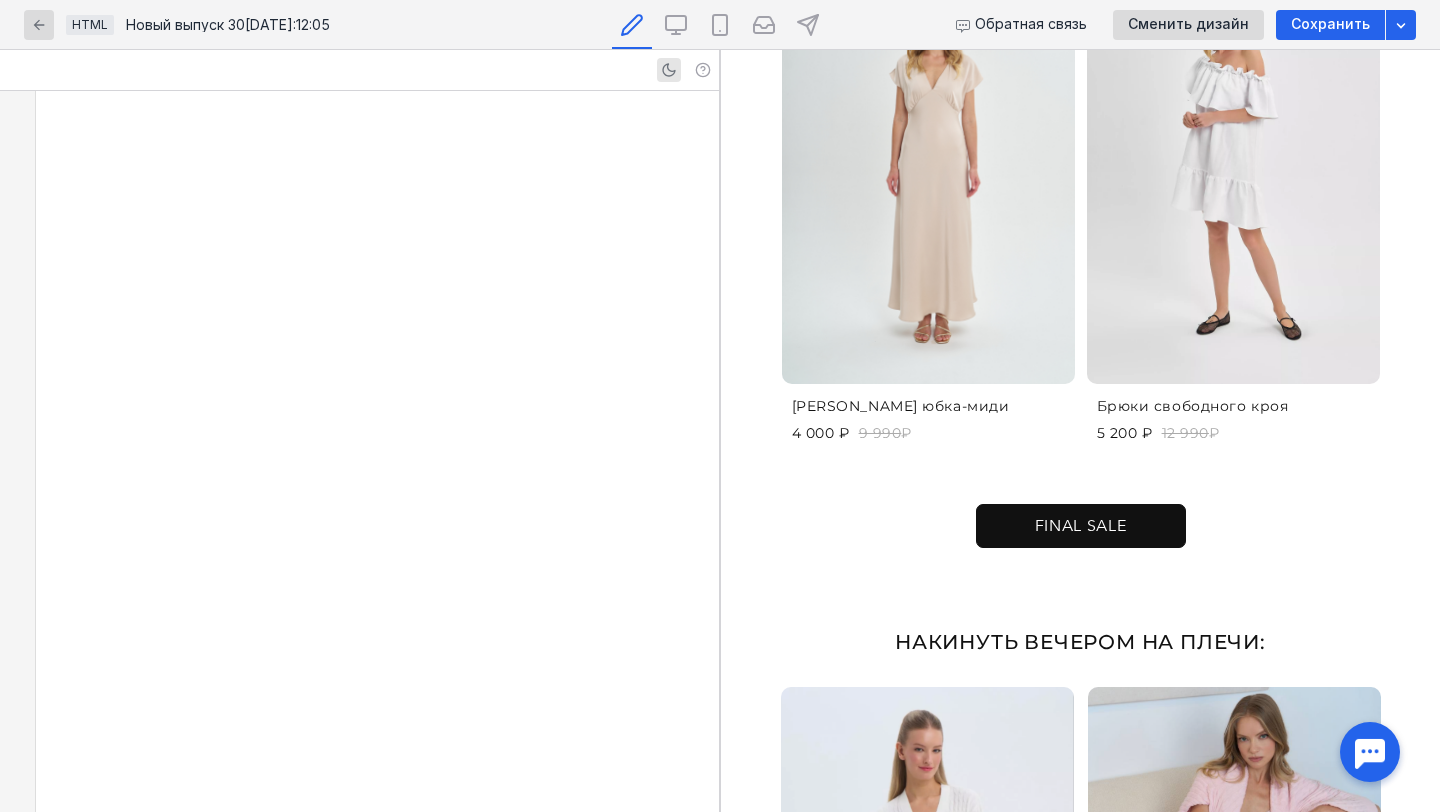 scroll, scrollTop: 6405, scrollLeft: 0, axis: vertical 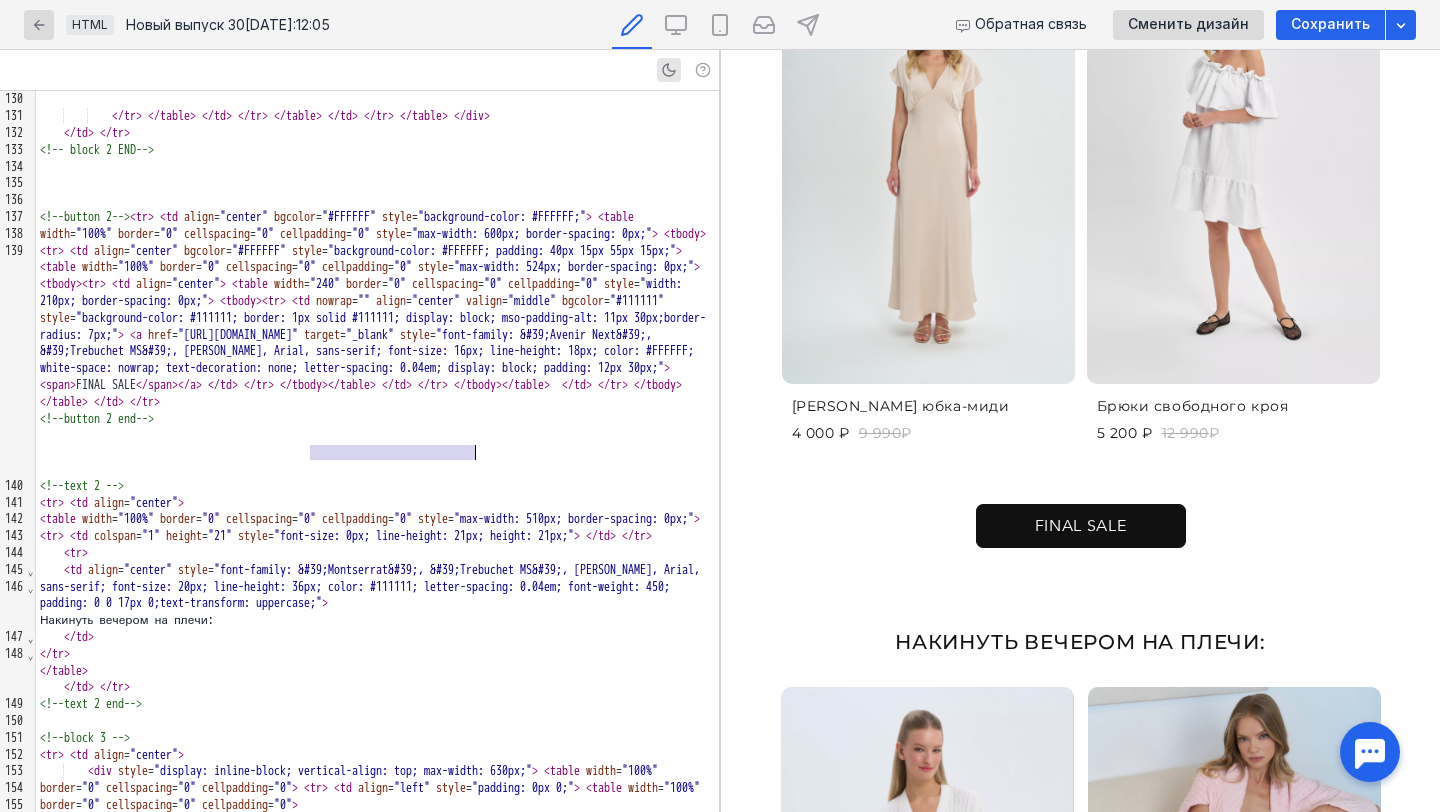 click at bounding box center [377, 435] 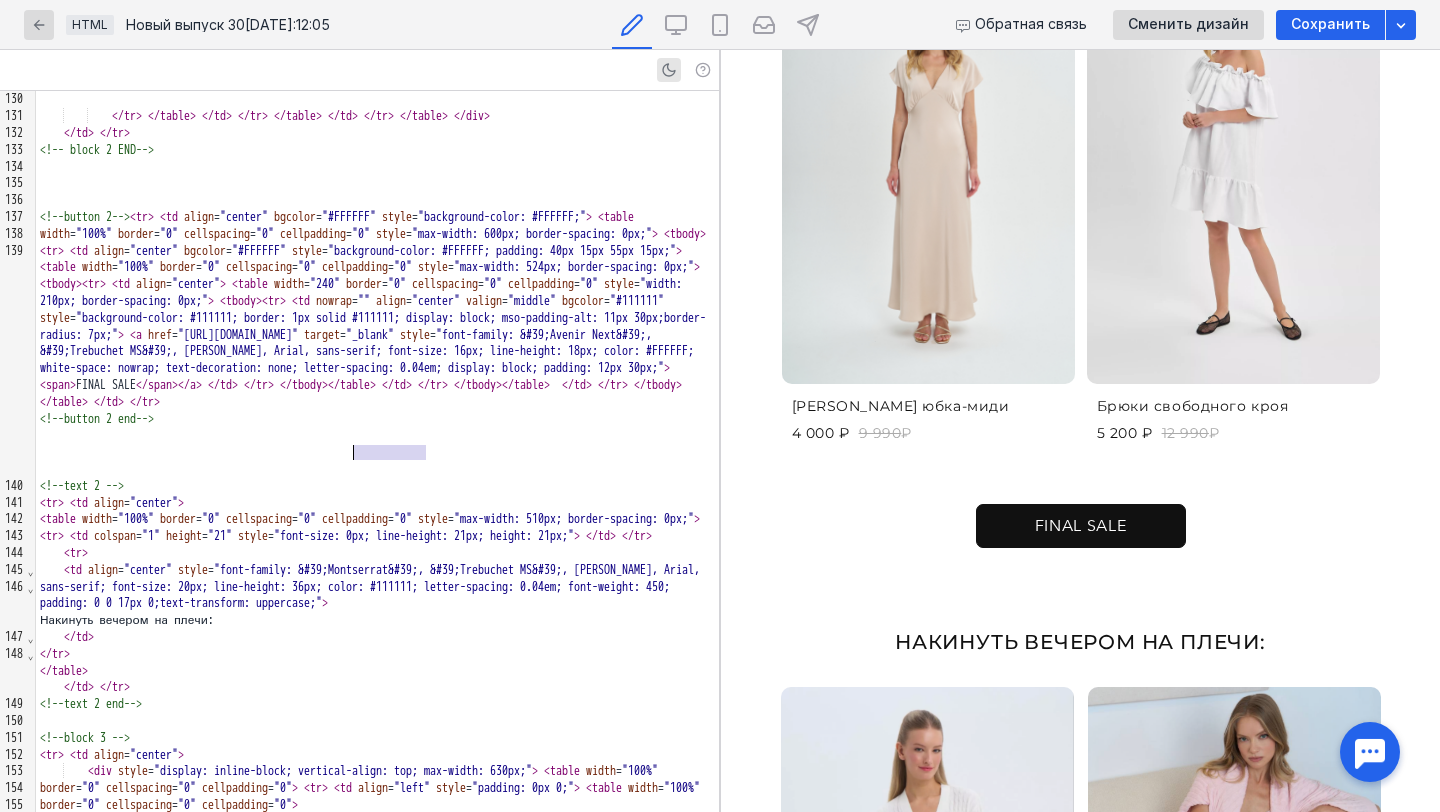 drag, startPoint x: 428, startPoint y: 450, endPoint x: 356, endPoint y: 451, distance: 72.00694 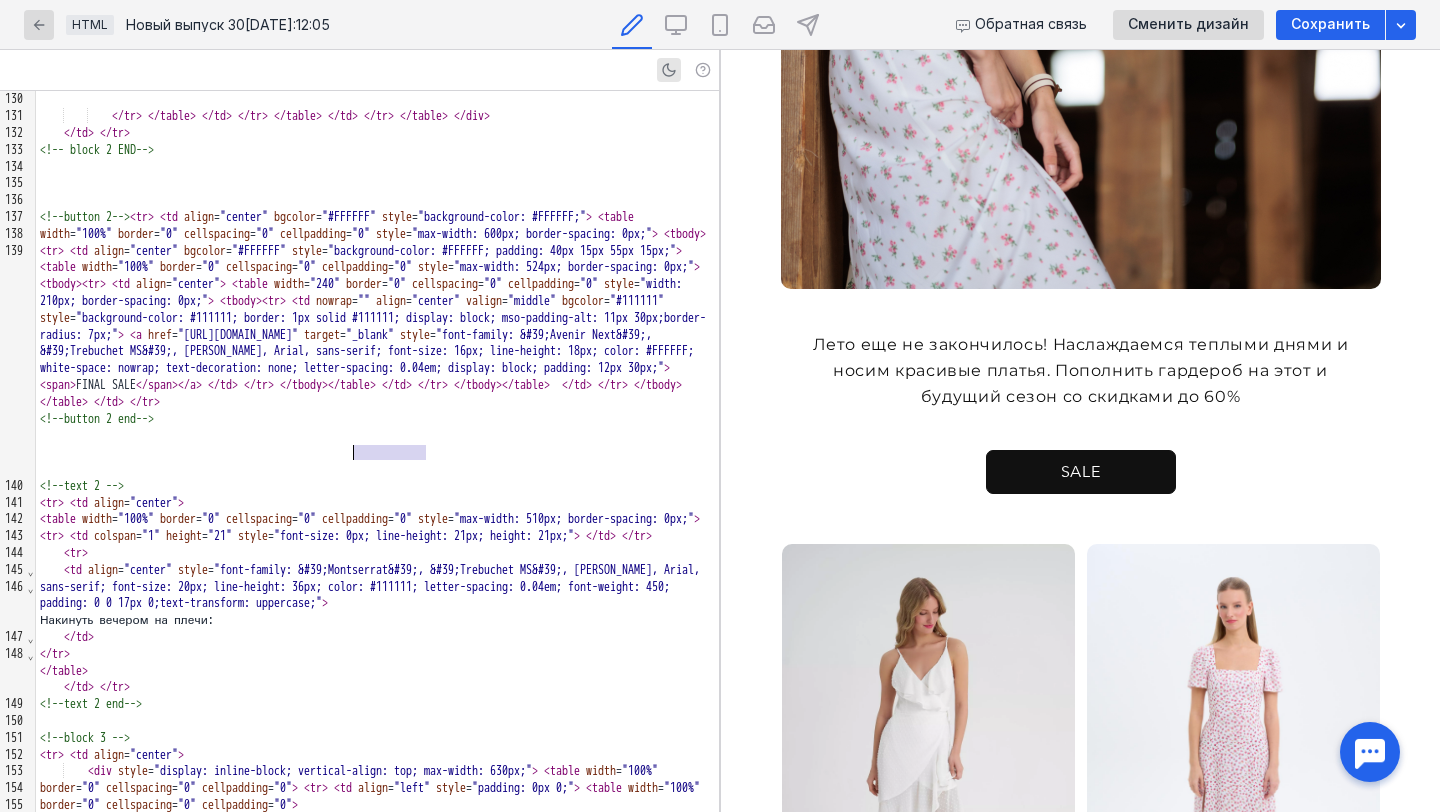 scroll, scrollTop: 671, scrollLeft: 0, axis: vertical 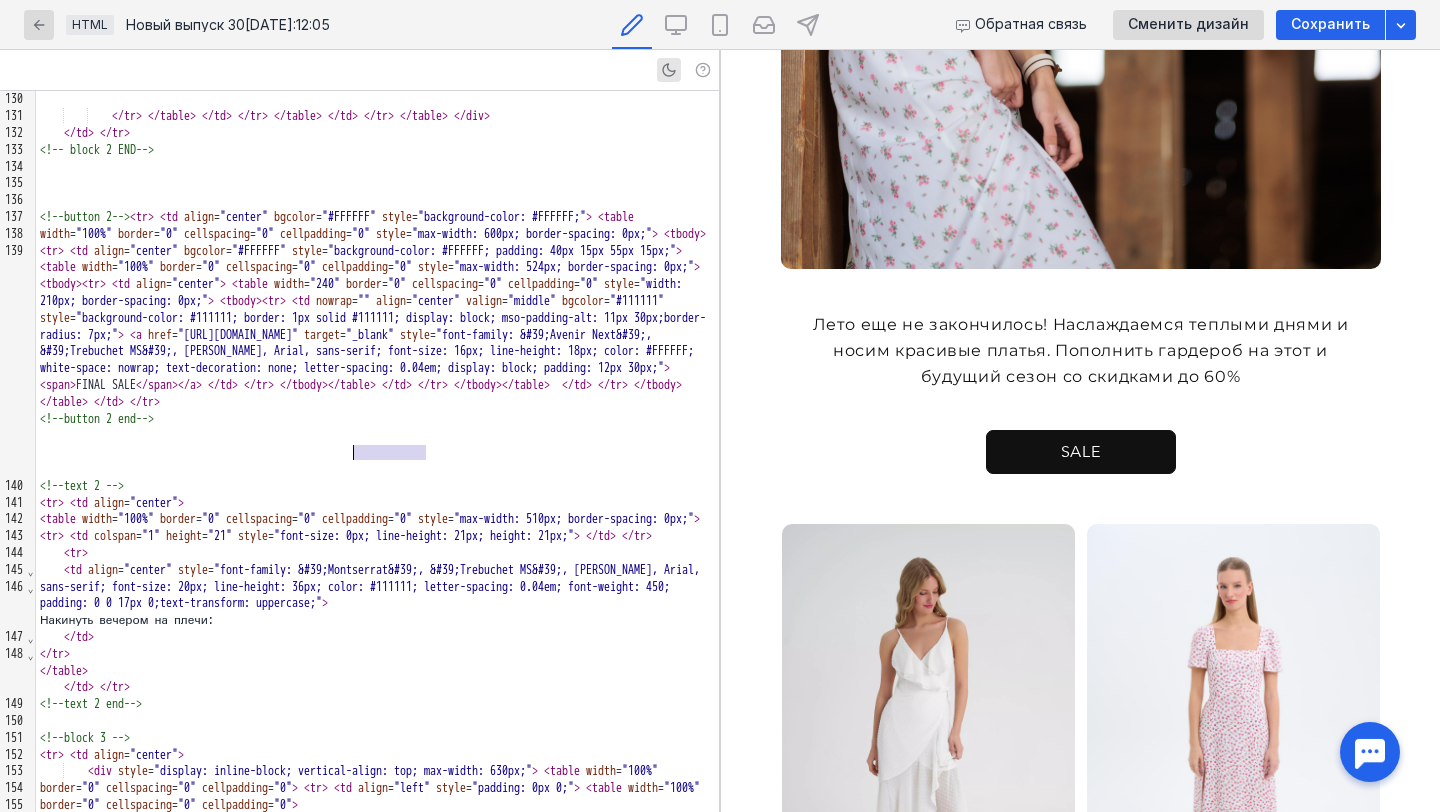 click on "SALE" at bounding box center (1081, 452) 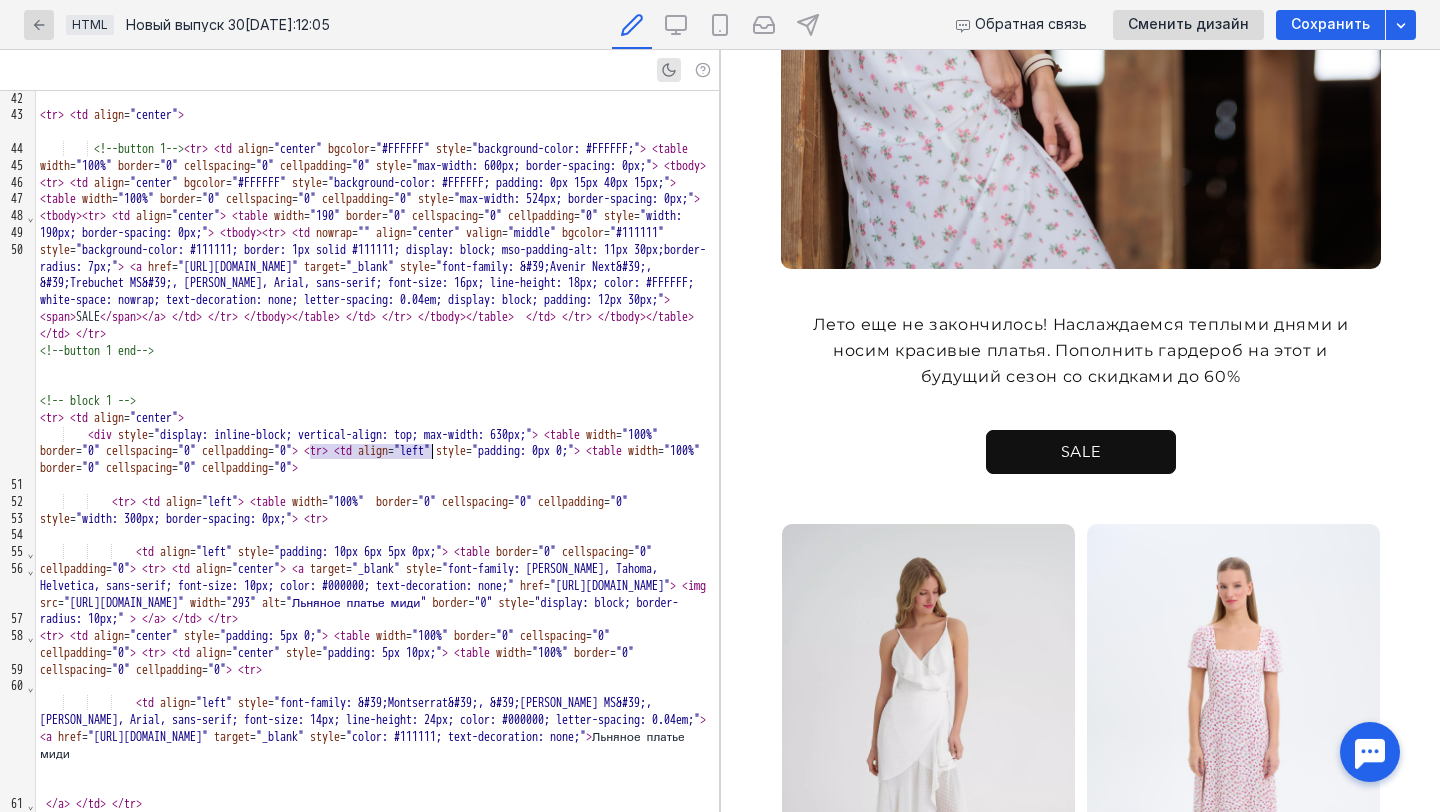 click at bounding box center (377, 384) 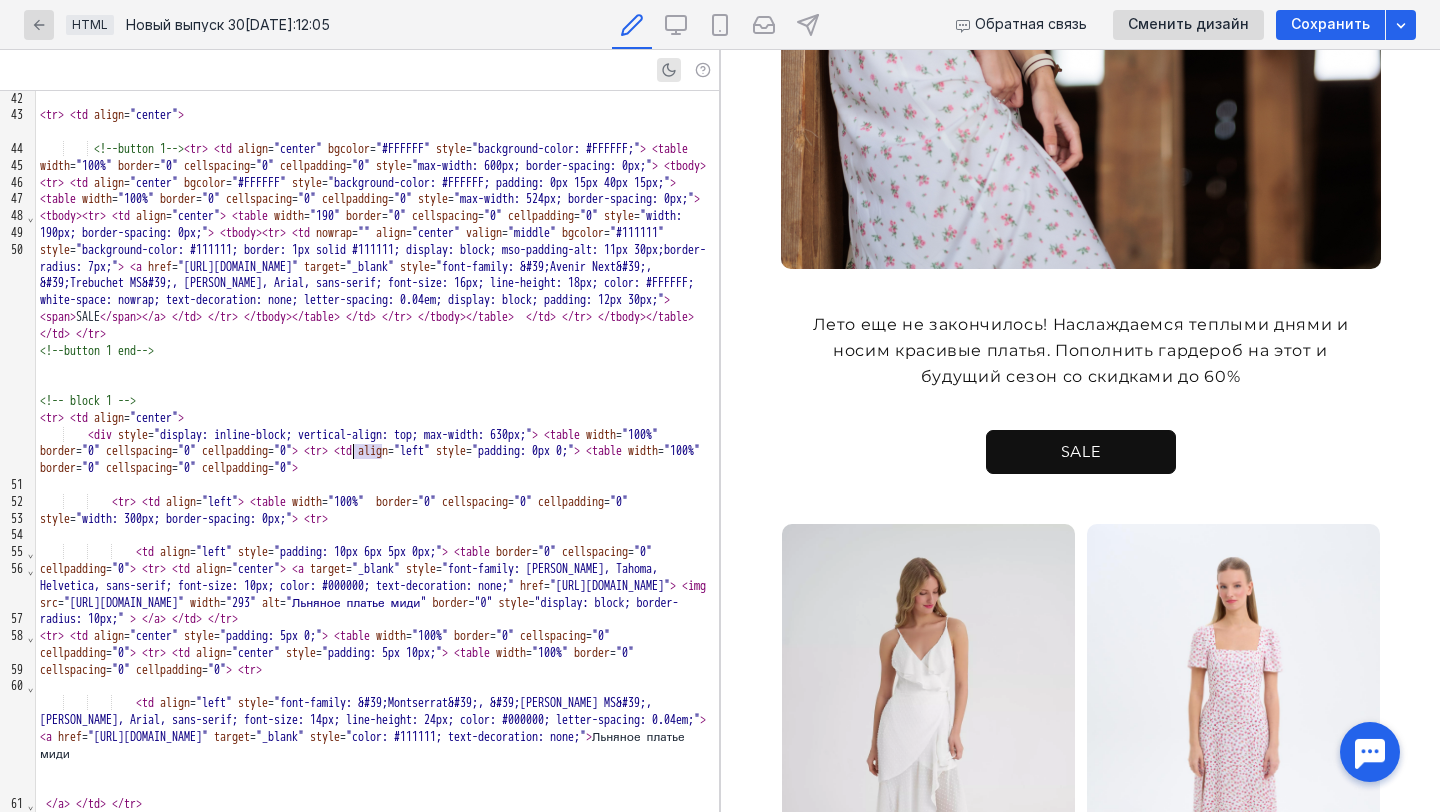 drag, startPoint x: 381, startPoint y: 450, endPoint x: 353, endPoint y: 450, distance: 28 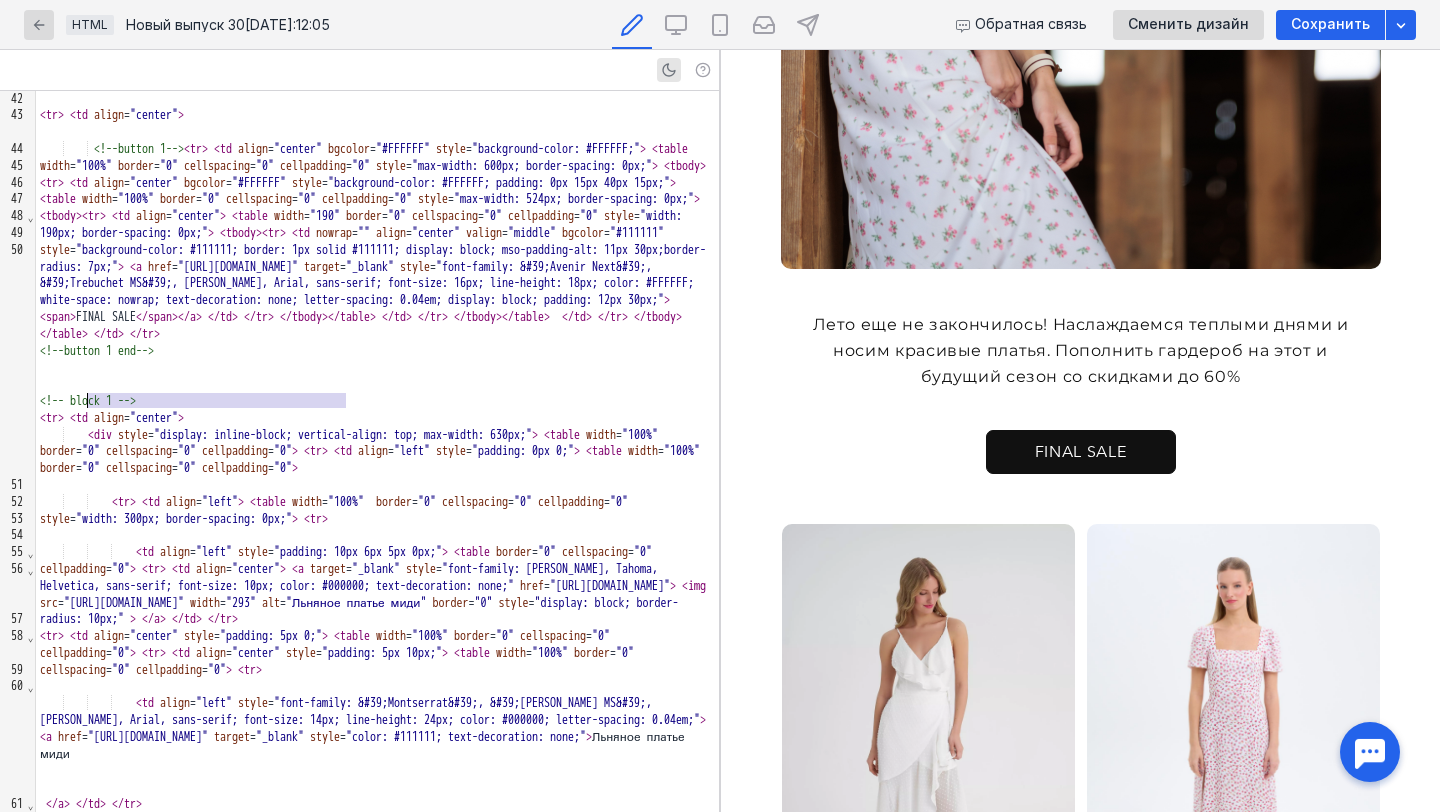 drag, startPoint x: 346, startPoint y: 400, endPoint x: 88, endPoint y: 401, distance: 258.00195 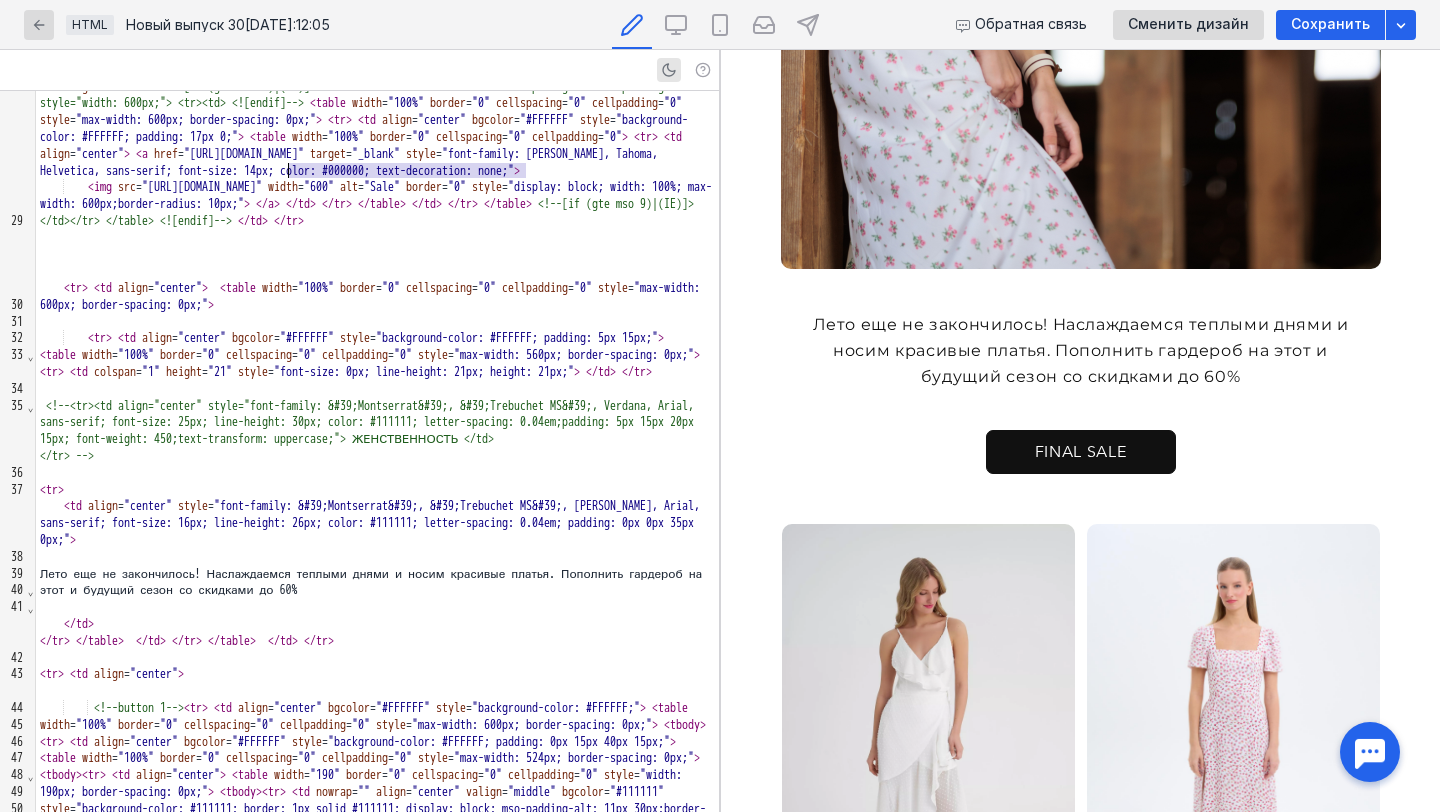 drag, startPoint x: 527, startPoint y: 167, endPoint x: 292, endPoint y: 166, distance: 235.00212 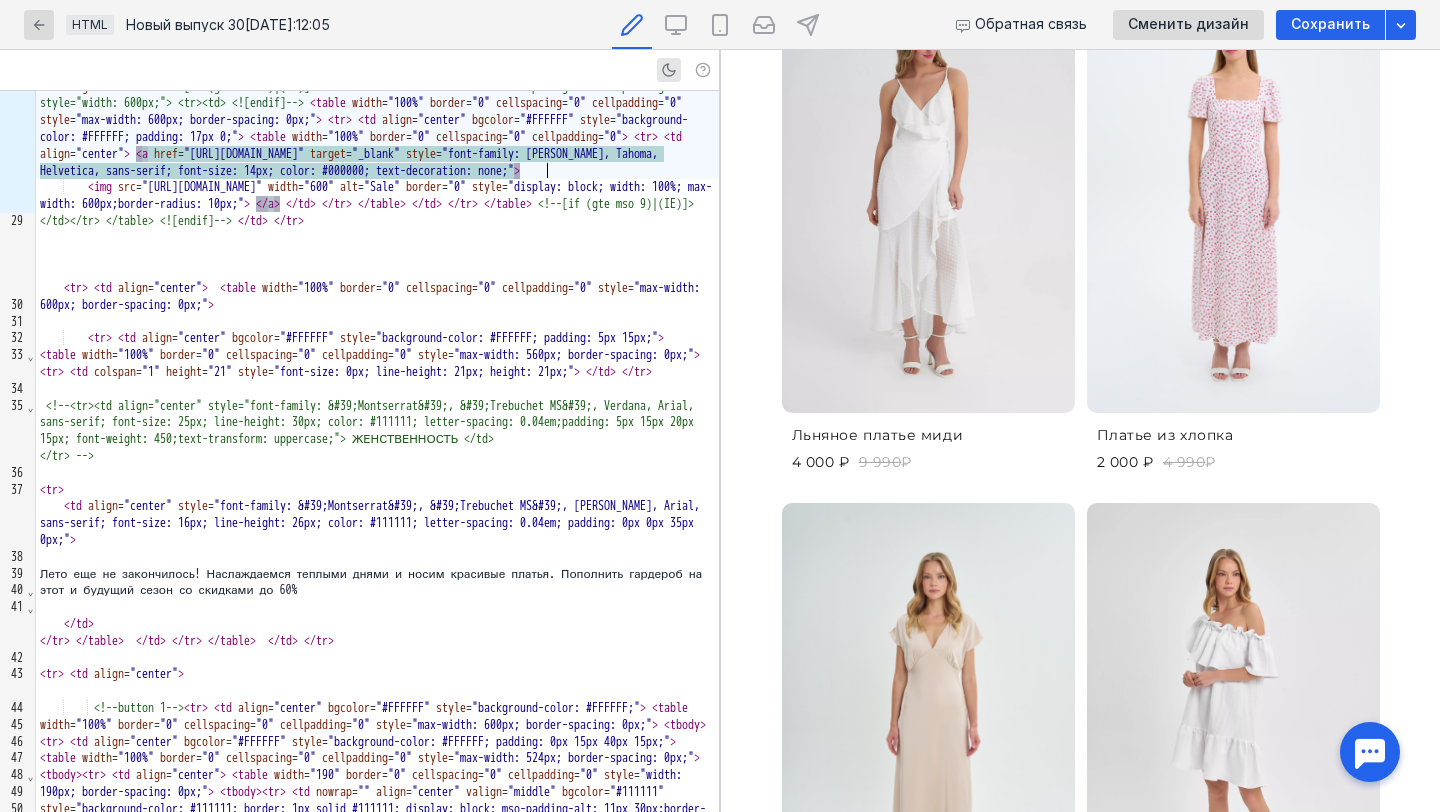 scroll, scrollTop: 1266, scrollLeft: 0, axis: vertical 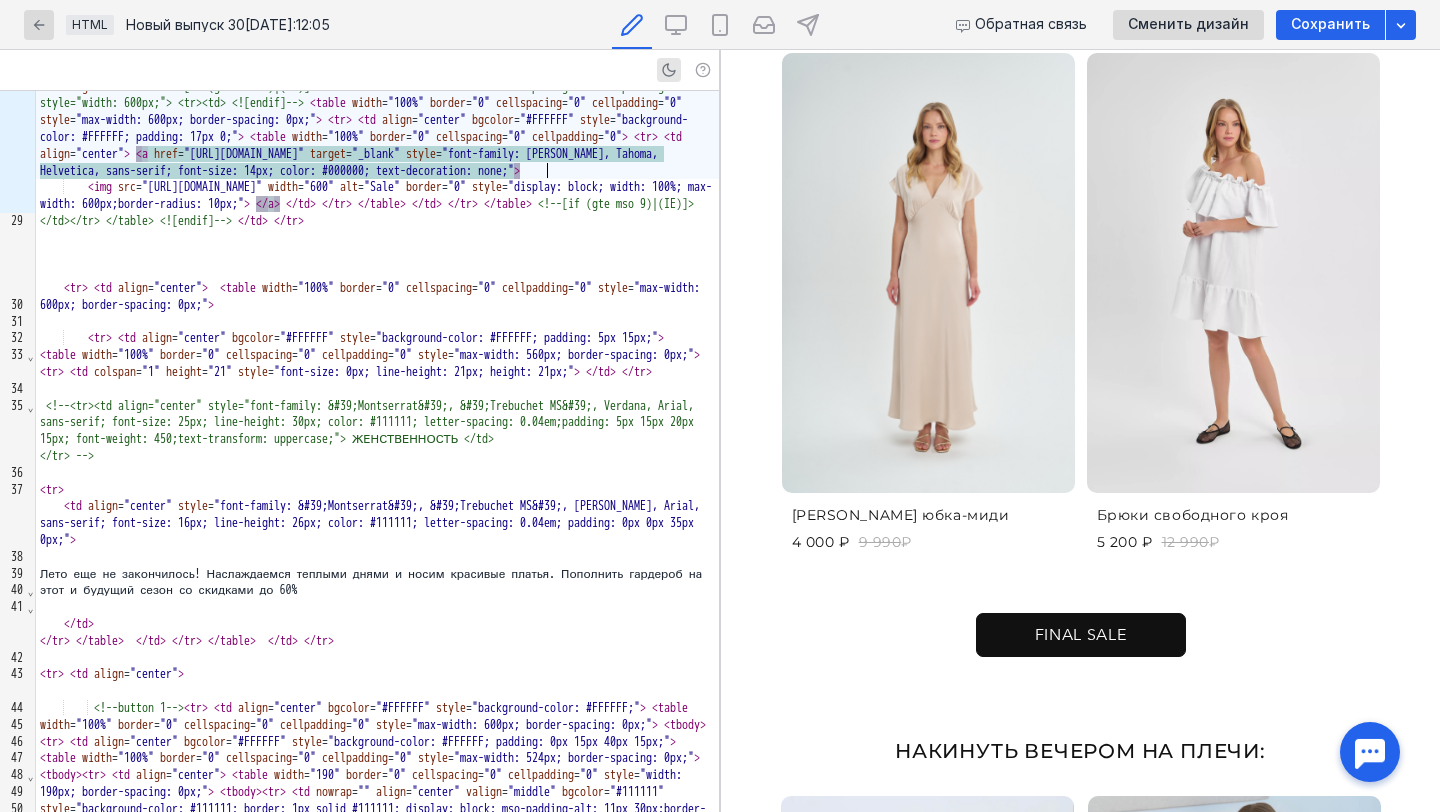 click at bounding box center (1233, 273) 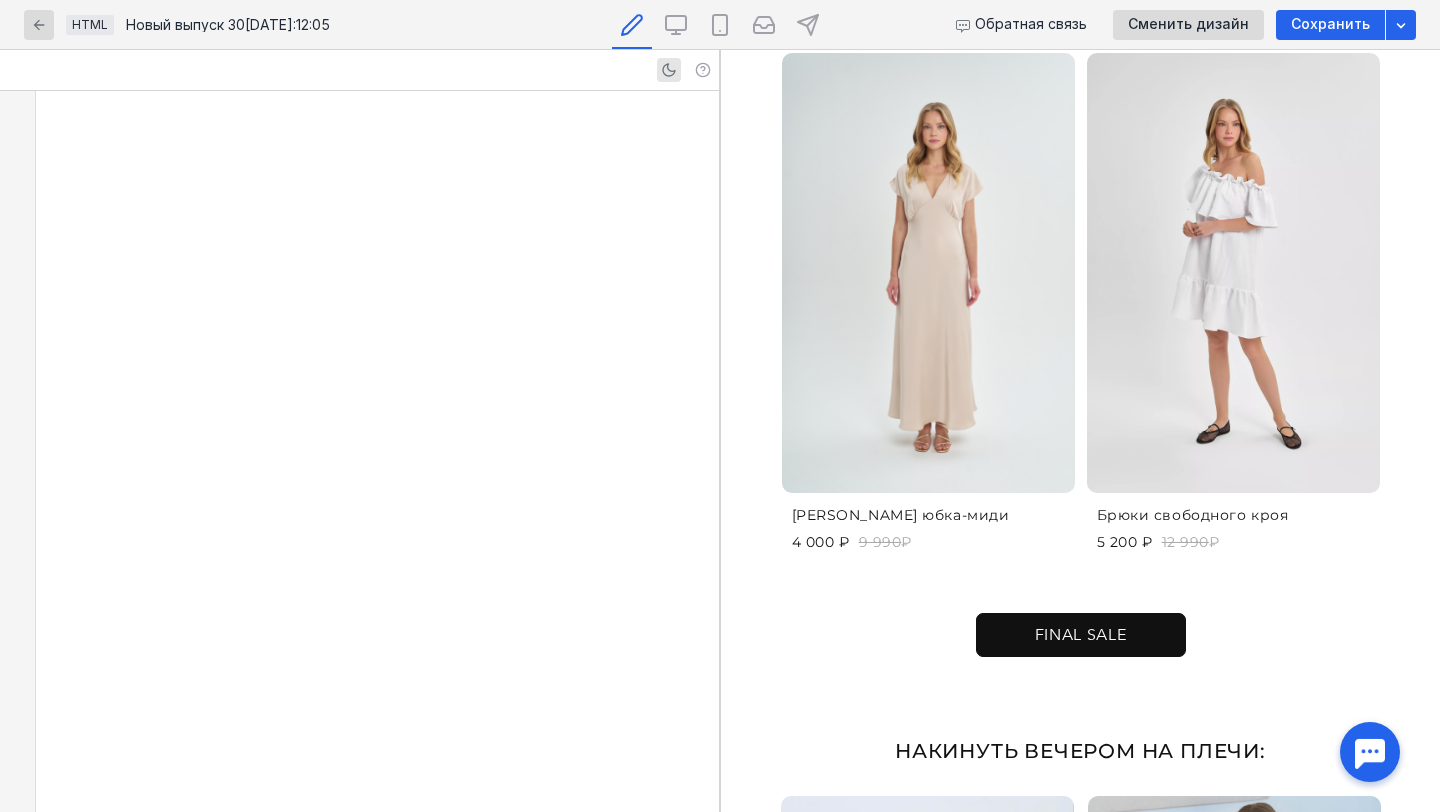 scroll, scrollTop: 5650, scrollLeft: 0, axis: vertical 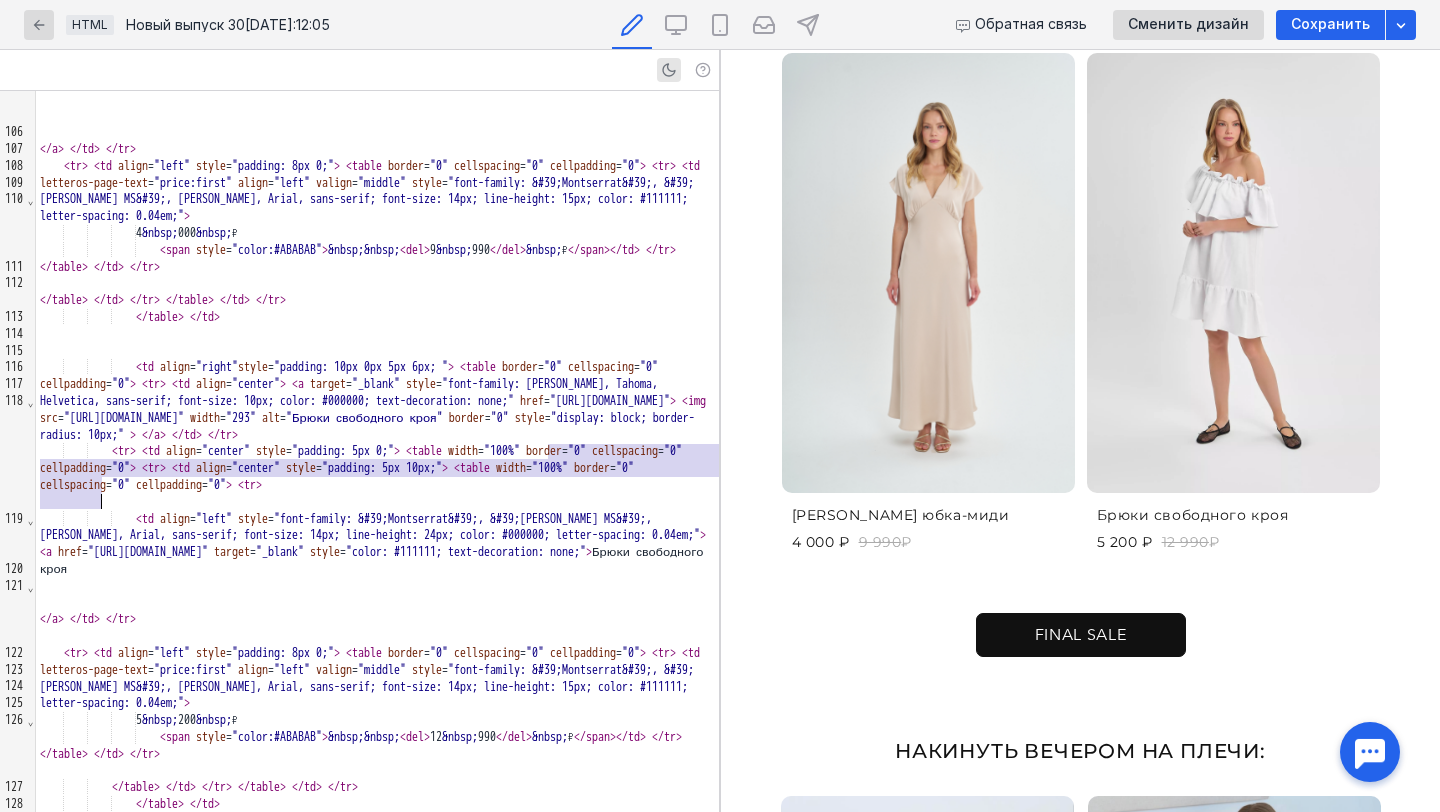 click at bounding box center (377, 502) 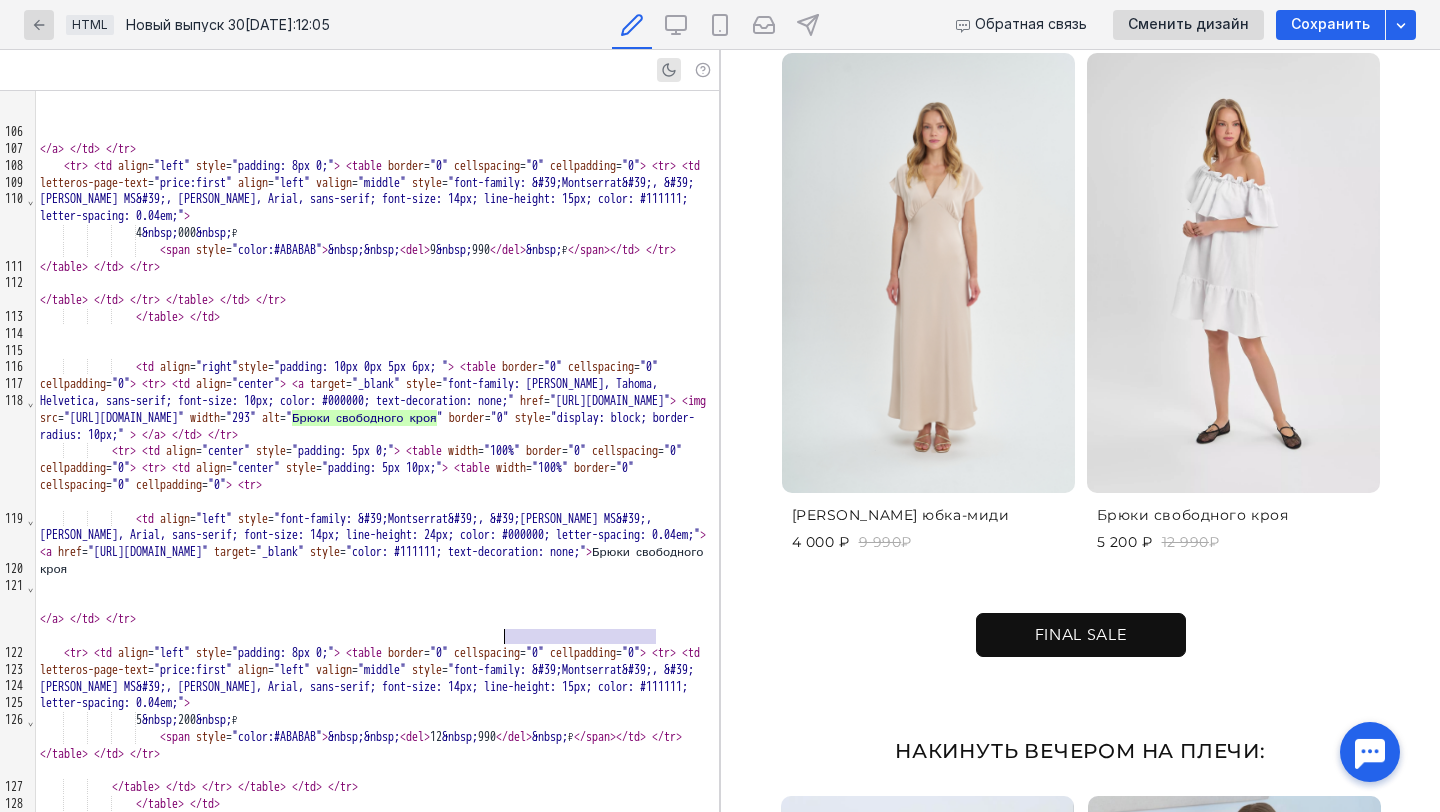 drag, startPoint x: 656, startPoint y: 640, endPoint x: 506, endPoint y: 640, distance: 150 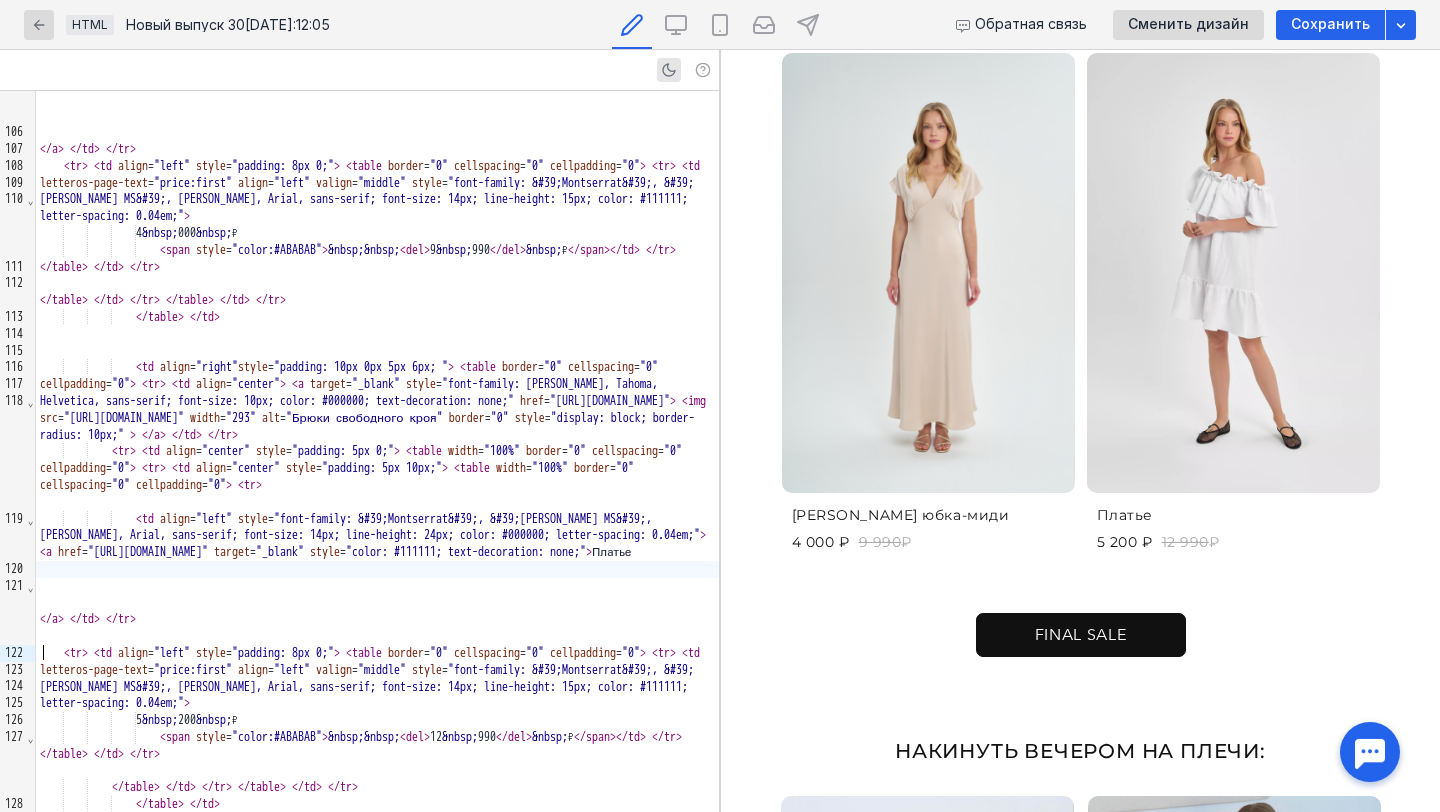 scroll, scrollTop: 1671, scrollLeft: 0, axis: vertical 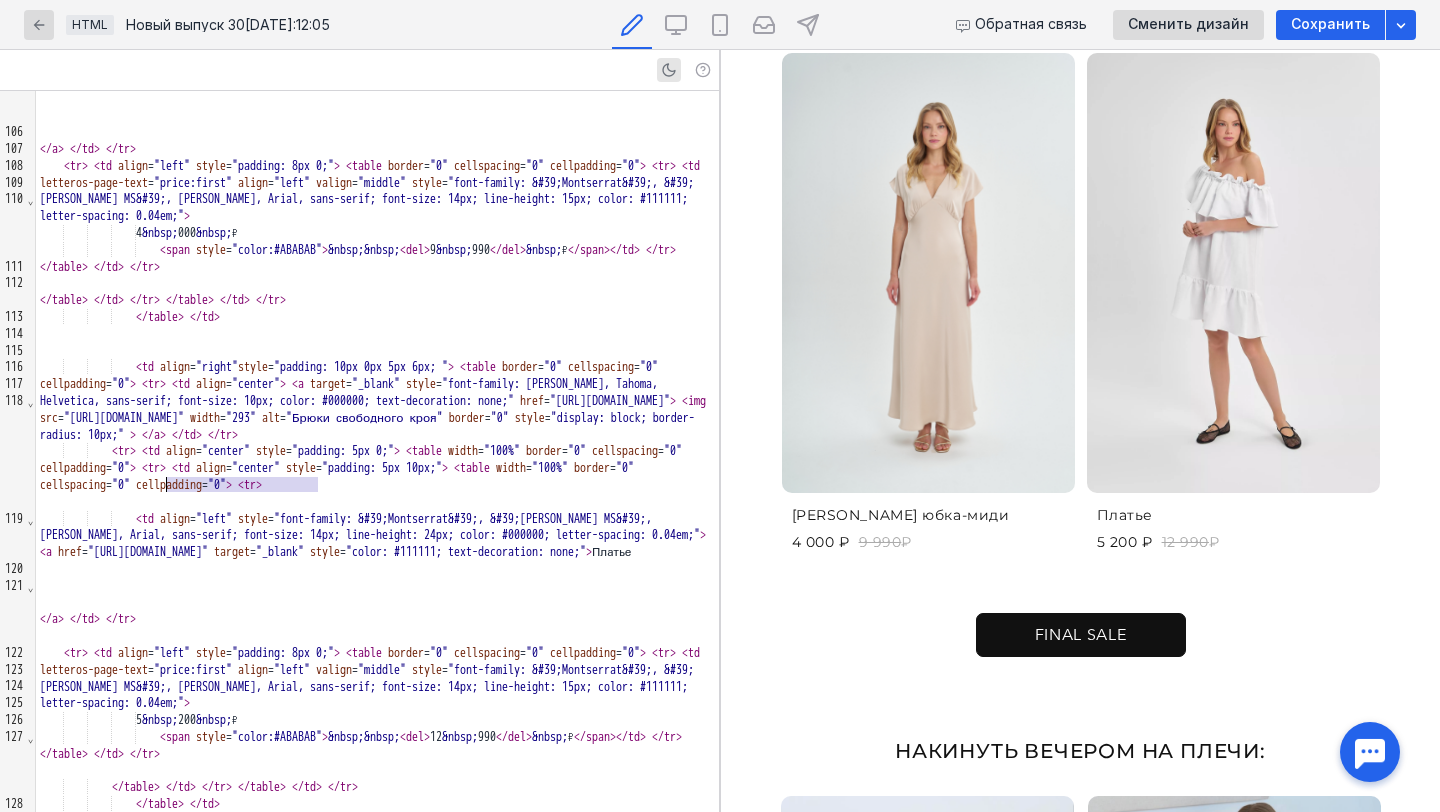 drag, startPoint x: 317, startPoint y: 483, endPoint x: 168, endPoint y: 486, distance: 149.0302 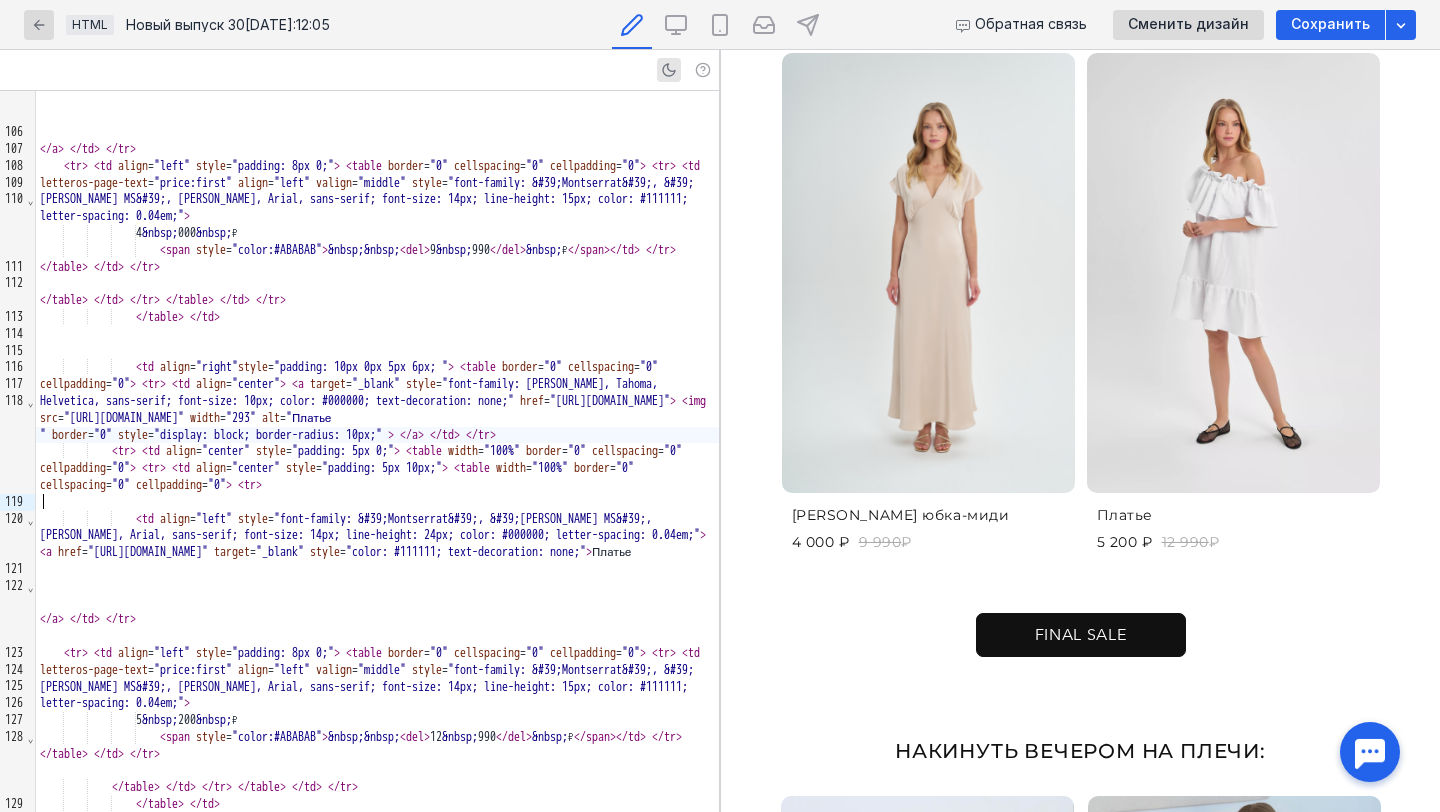 scroll, scrollTop: 1671, scrollLeft: 0, axis: vertical 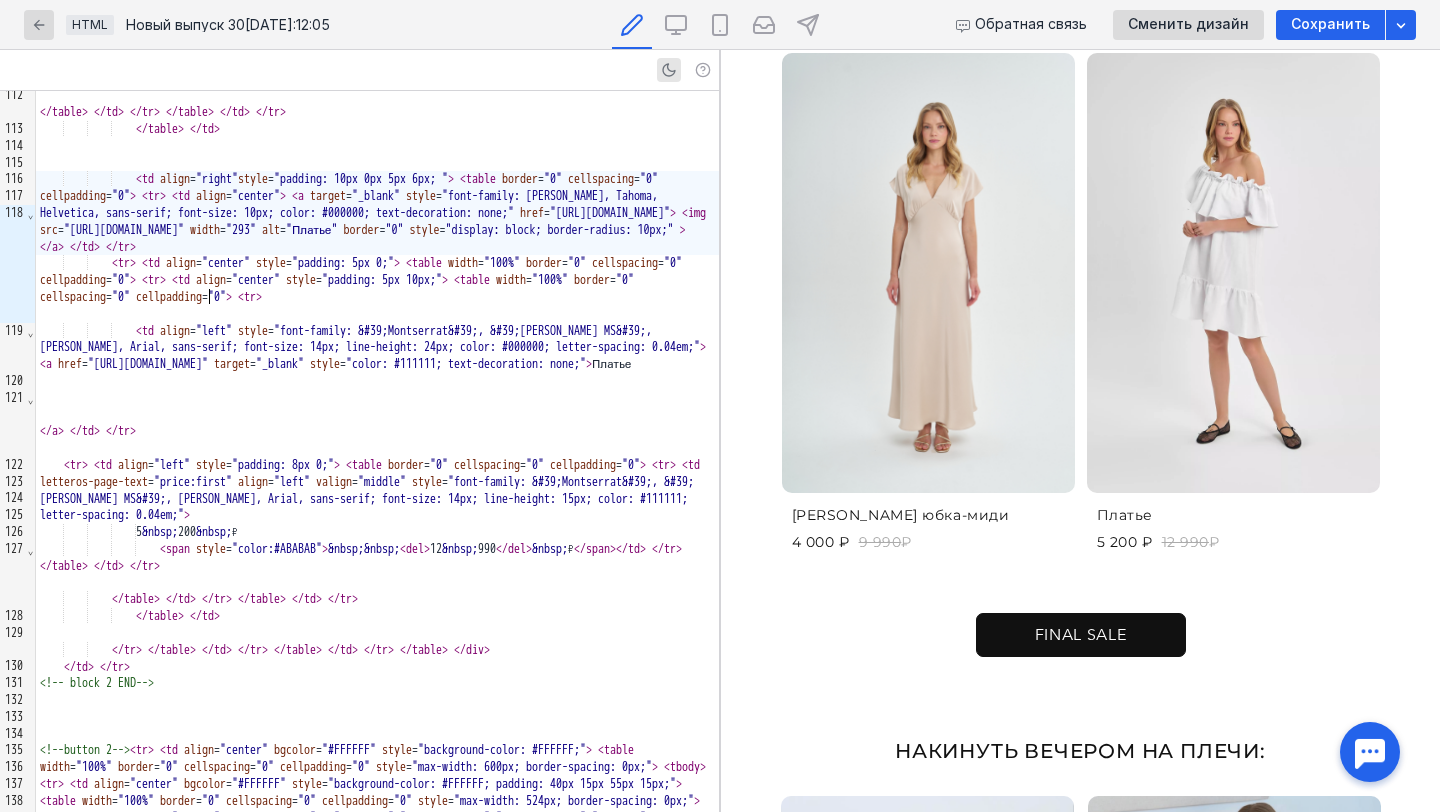 click on "5 &nbsp; 200 &nbsp; ₽" at bounding box center (377, 532) 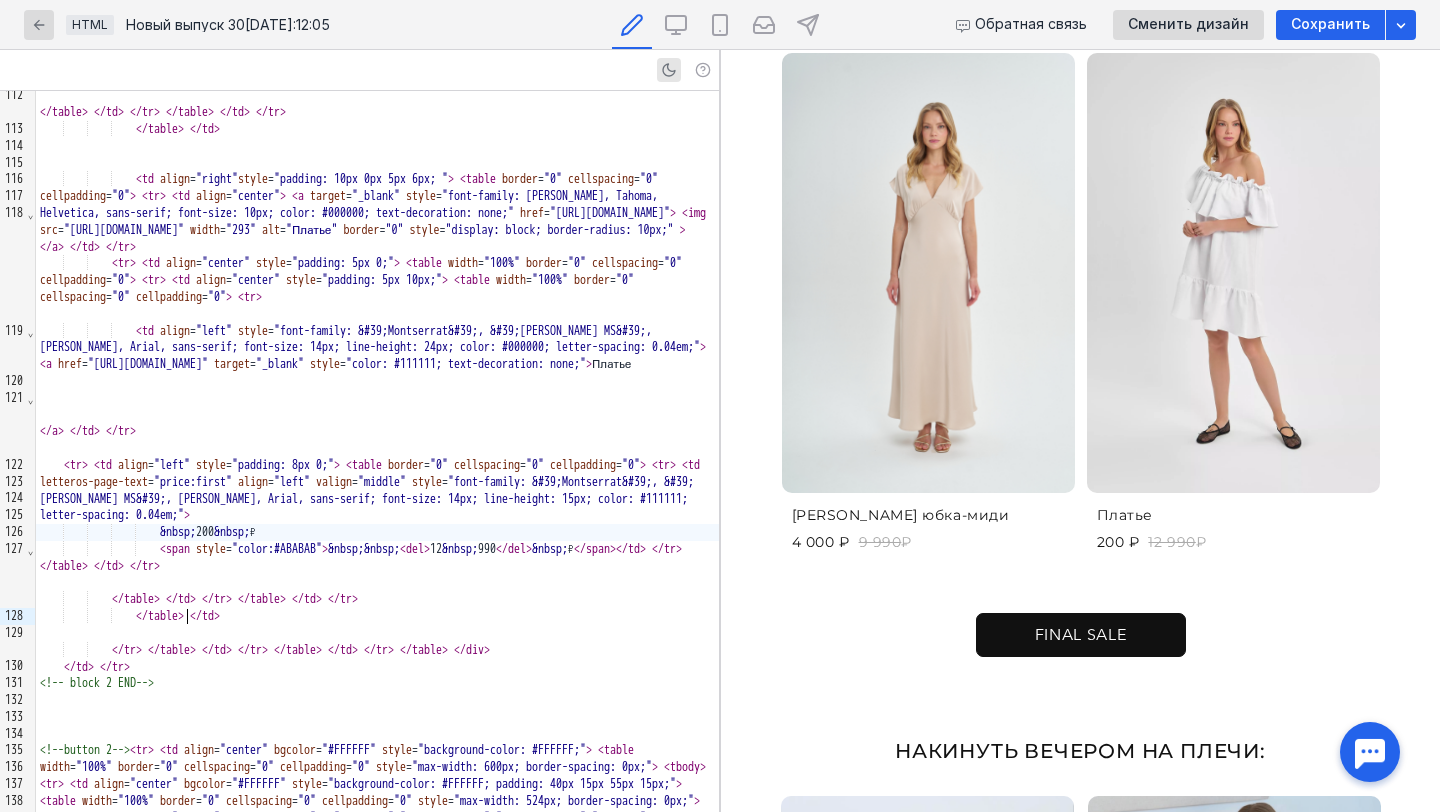 scroll, scrollTop: 1671, scrollLeft: 0, axis: vertical 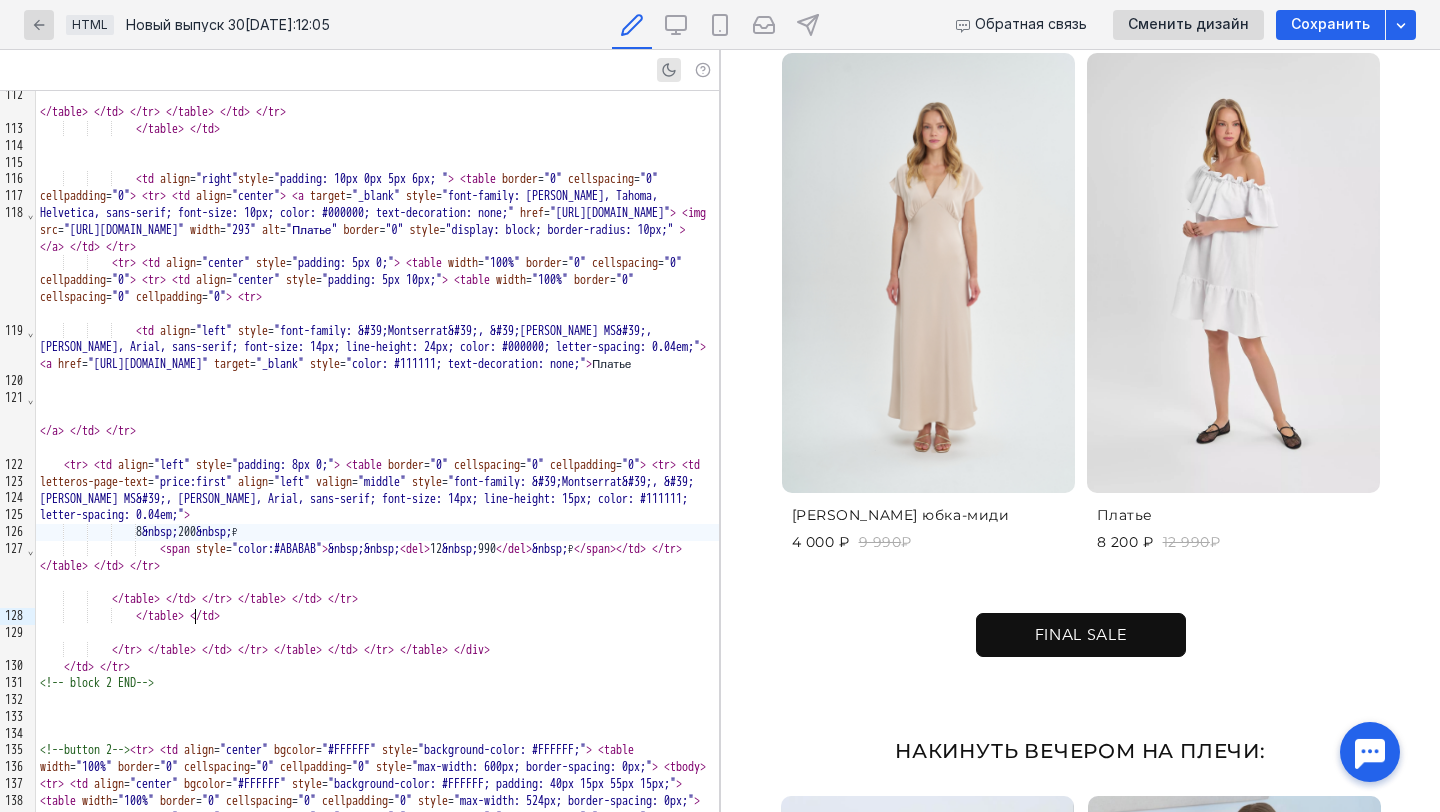 click on "8 &nbsp; 200 &nbsp; ₽" at bounding box center [377, 532] 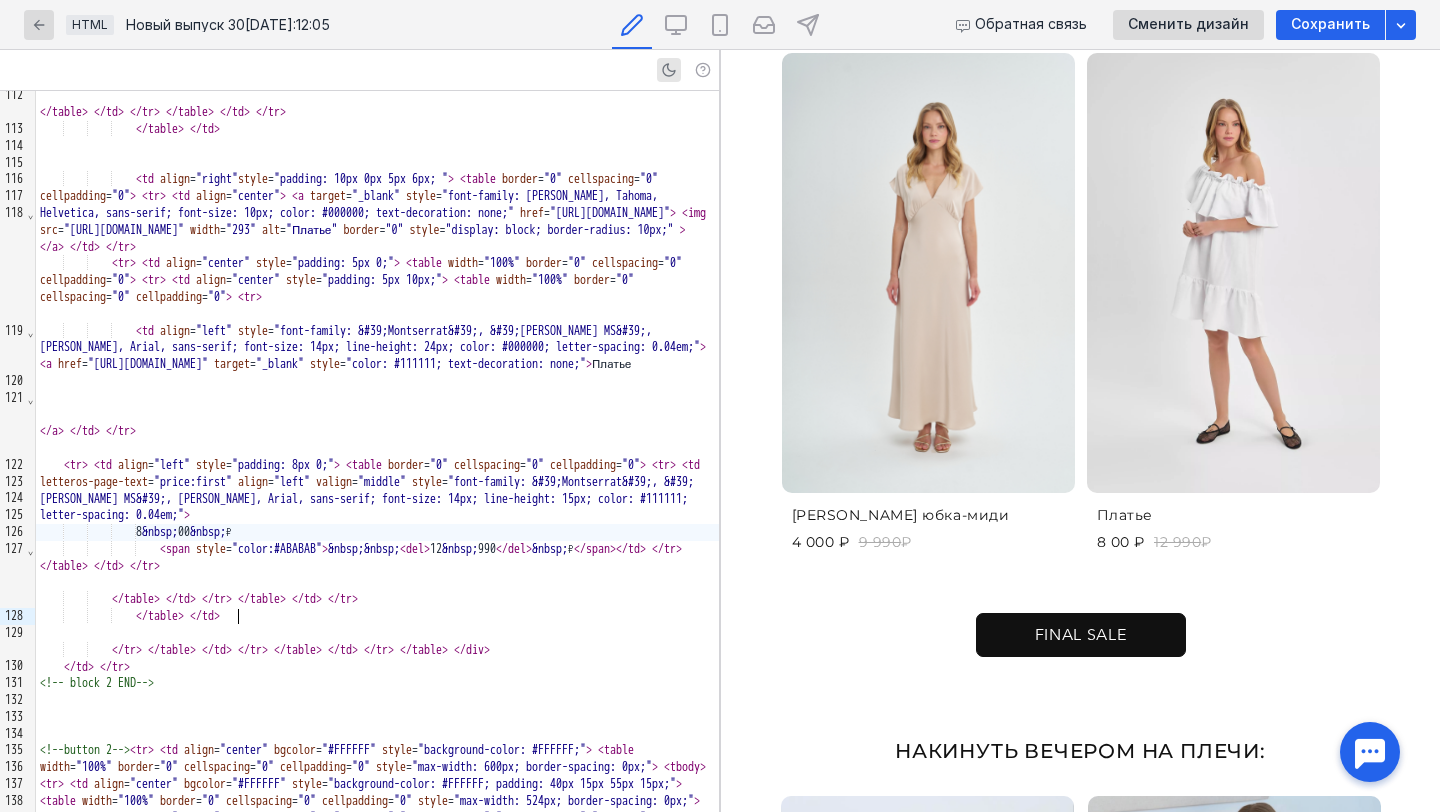 scroll, scrollTop: 1671, scrollLeft: 0, axis: vertical 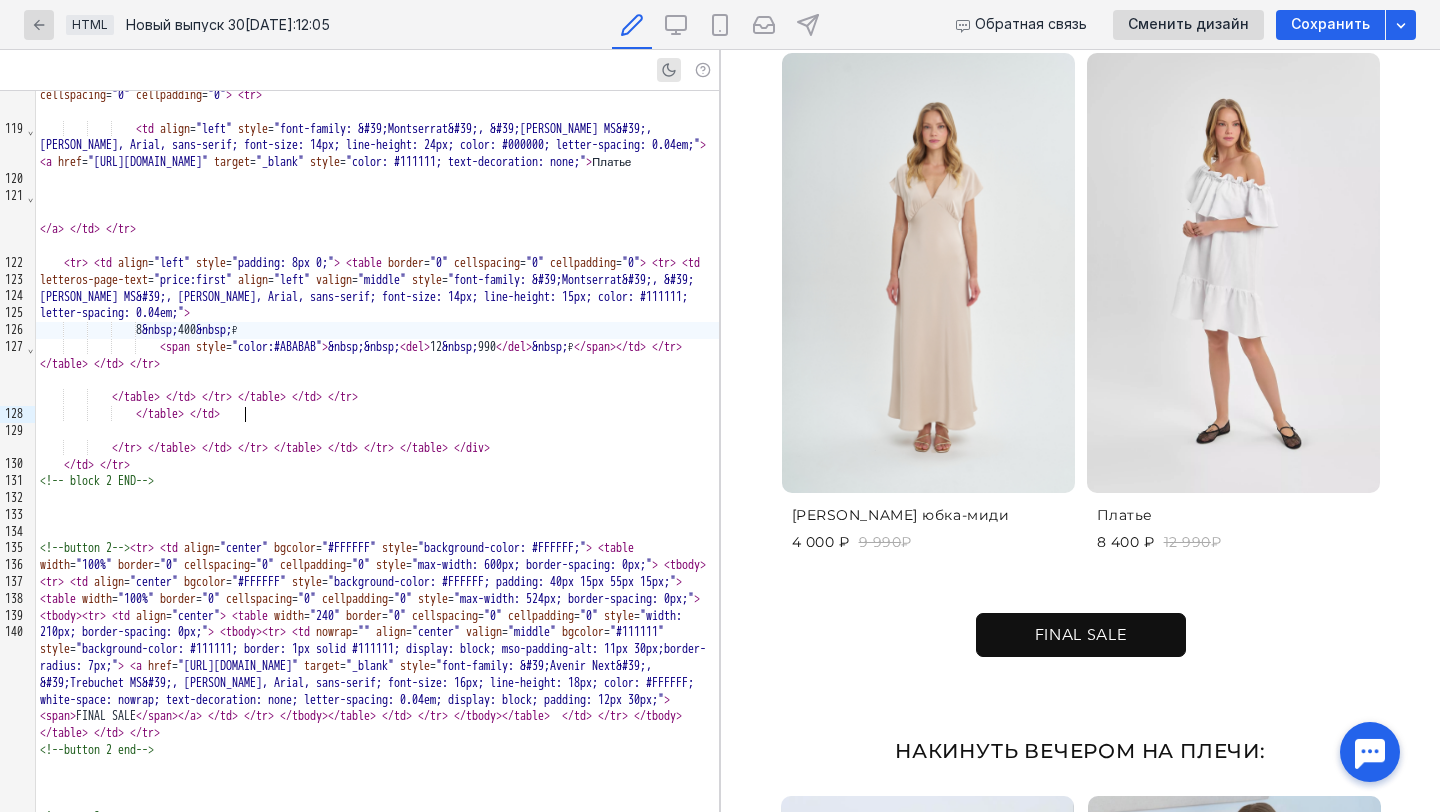 click on "&nbsp;" at bounding box center [460, 347] 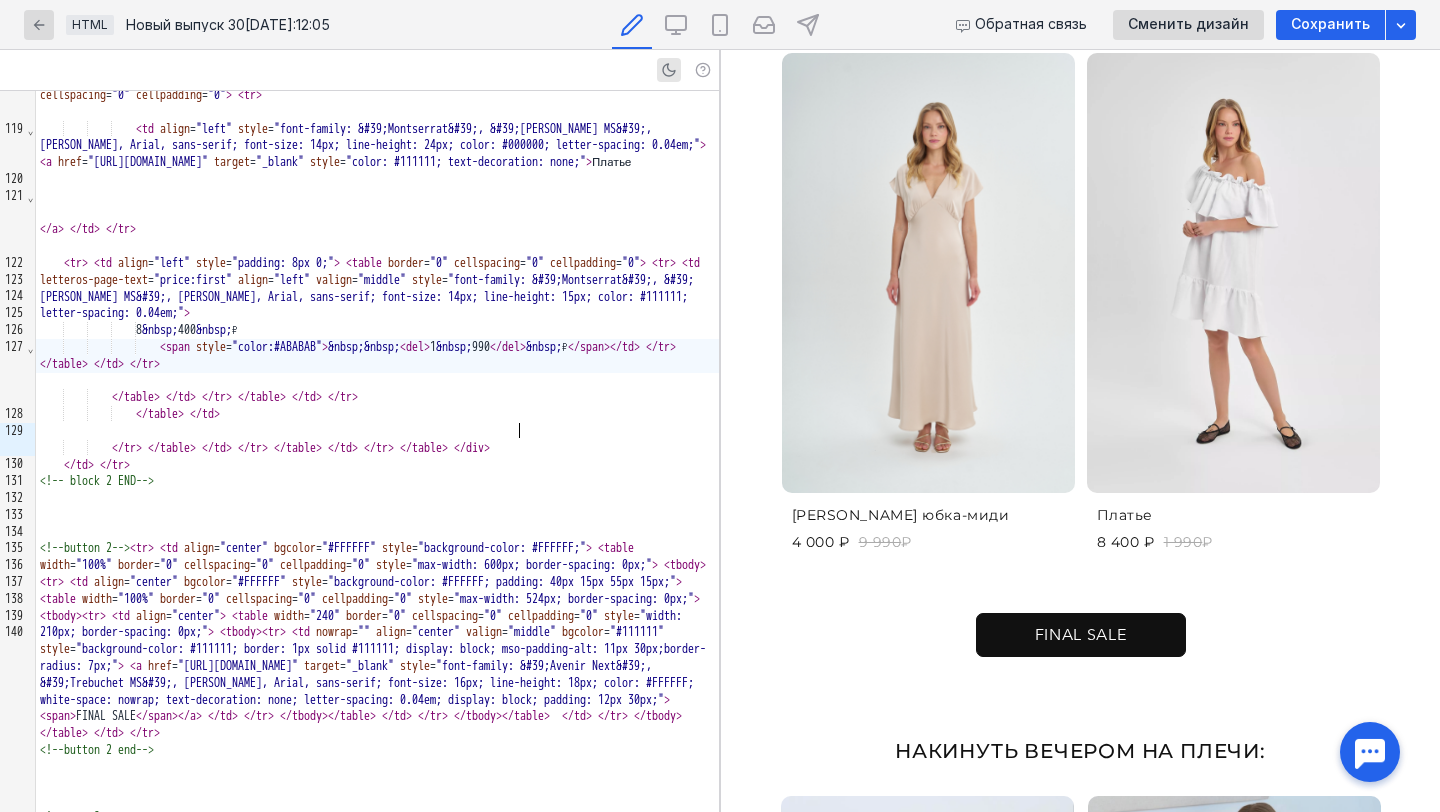 scroll, scrollTop: 1671, scrollLeft: 0, axis: vertical 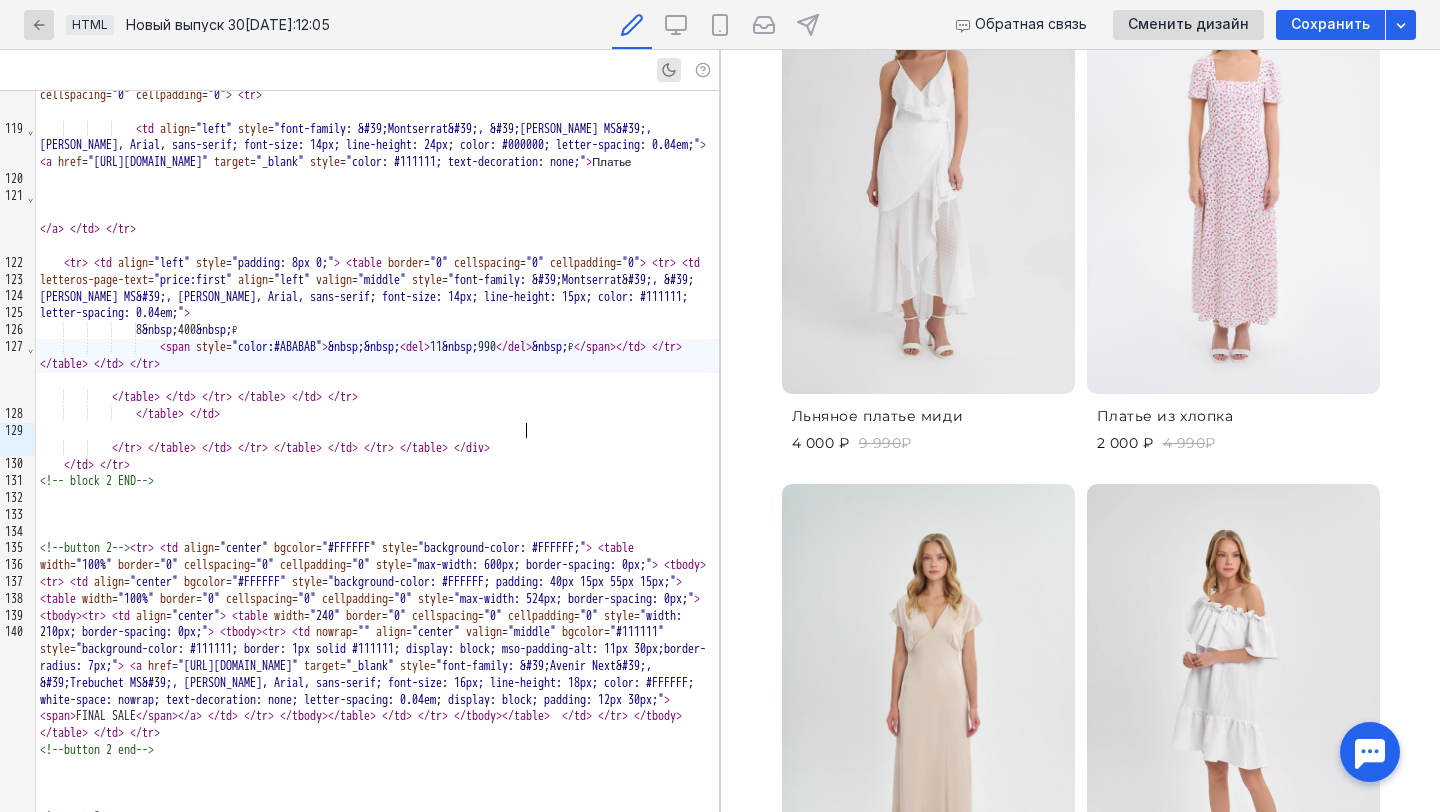 click at bounding box center [1233, 175] 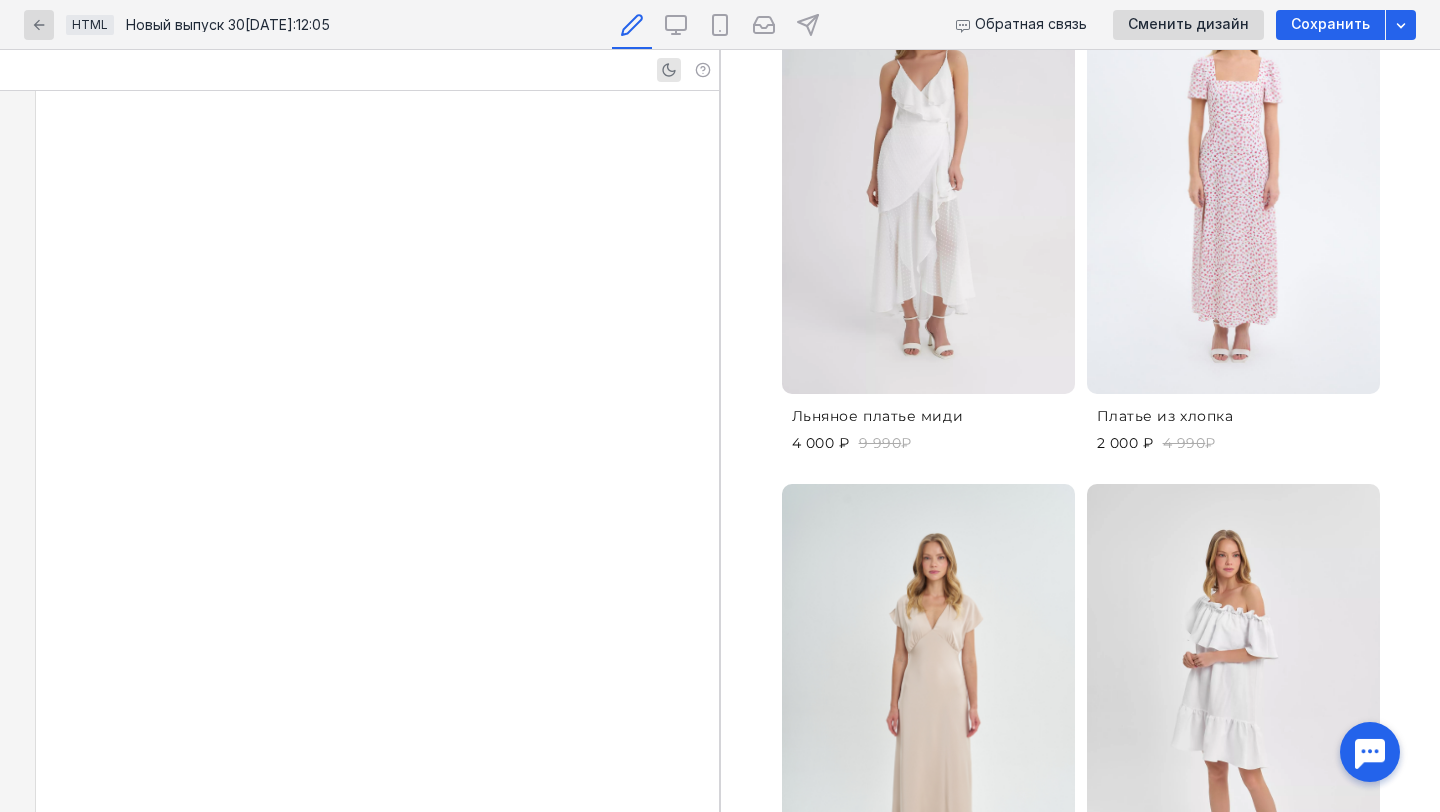 scroll, scrollTop: 4373, scrollLeft: 0, axis: vertical 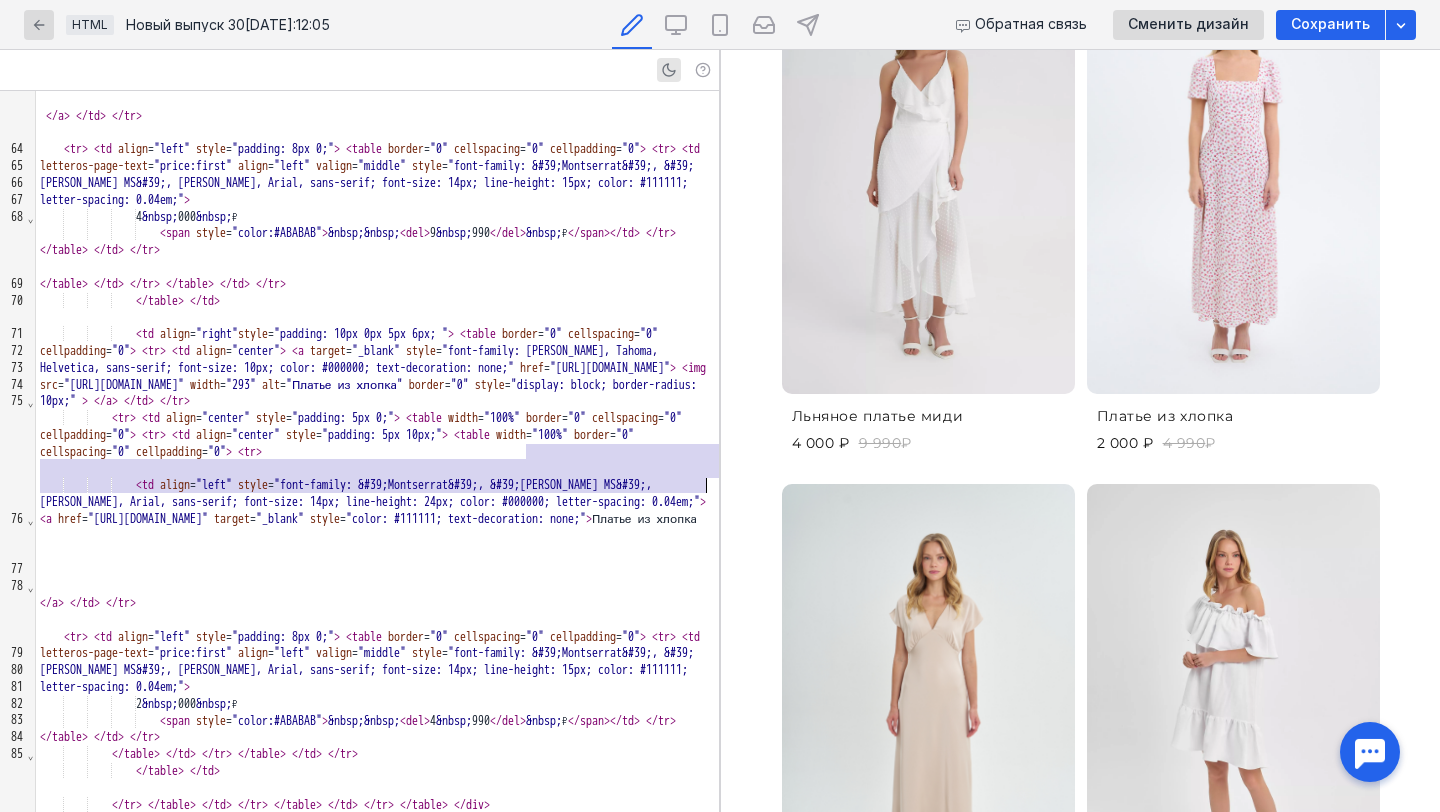 click on "</ table >   </ td >   </ tr >   </ table >   </ td >   </ tr >" at bounding box center [377, 284] 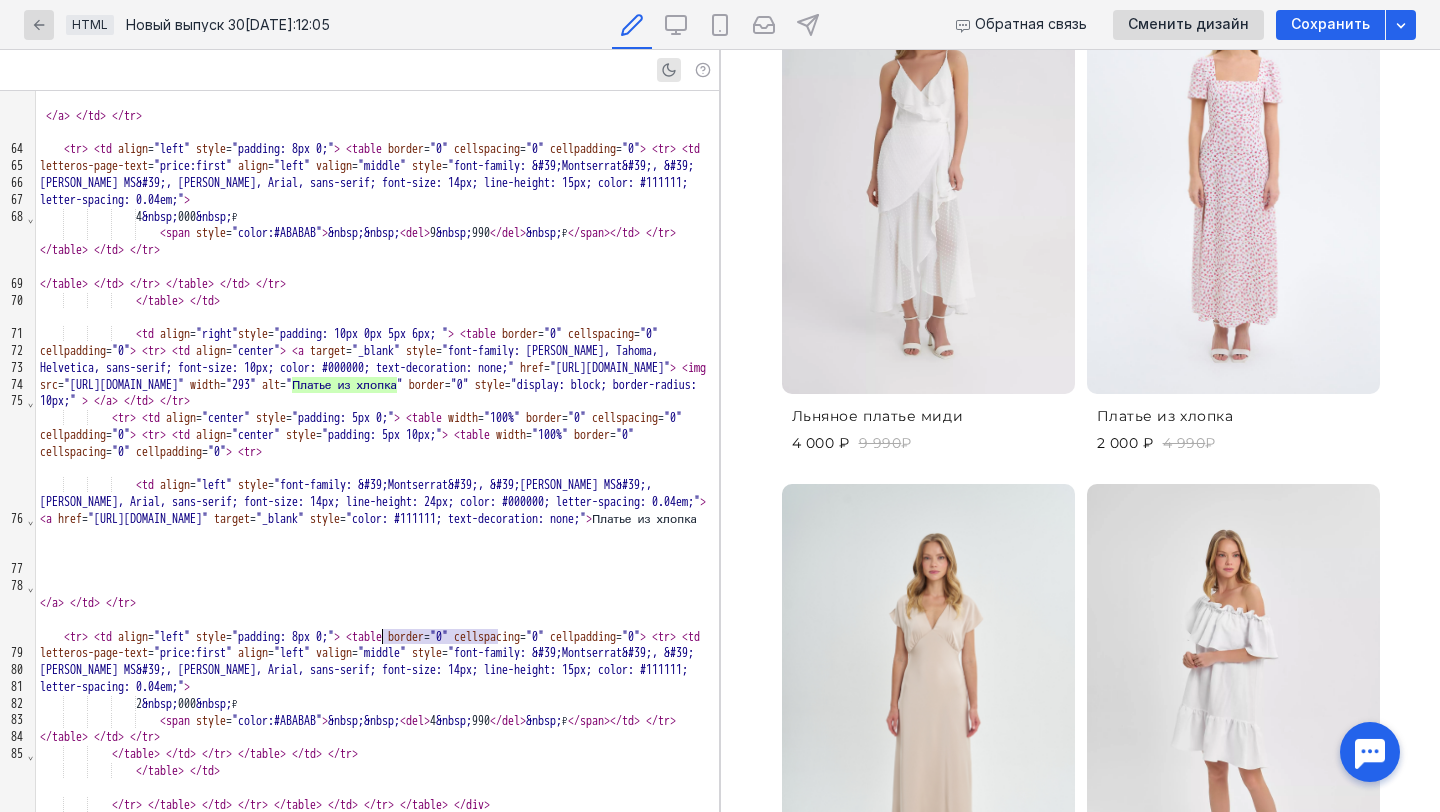 drag, startPoint x: 503, startPoint y: 636, endPoint x: 381, endPoint y: 636, distance: 122 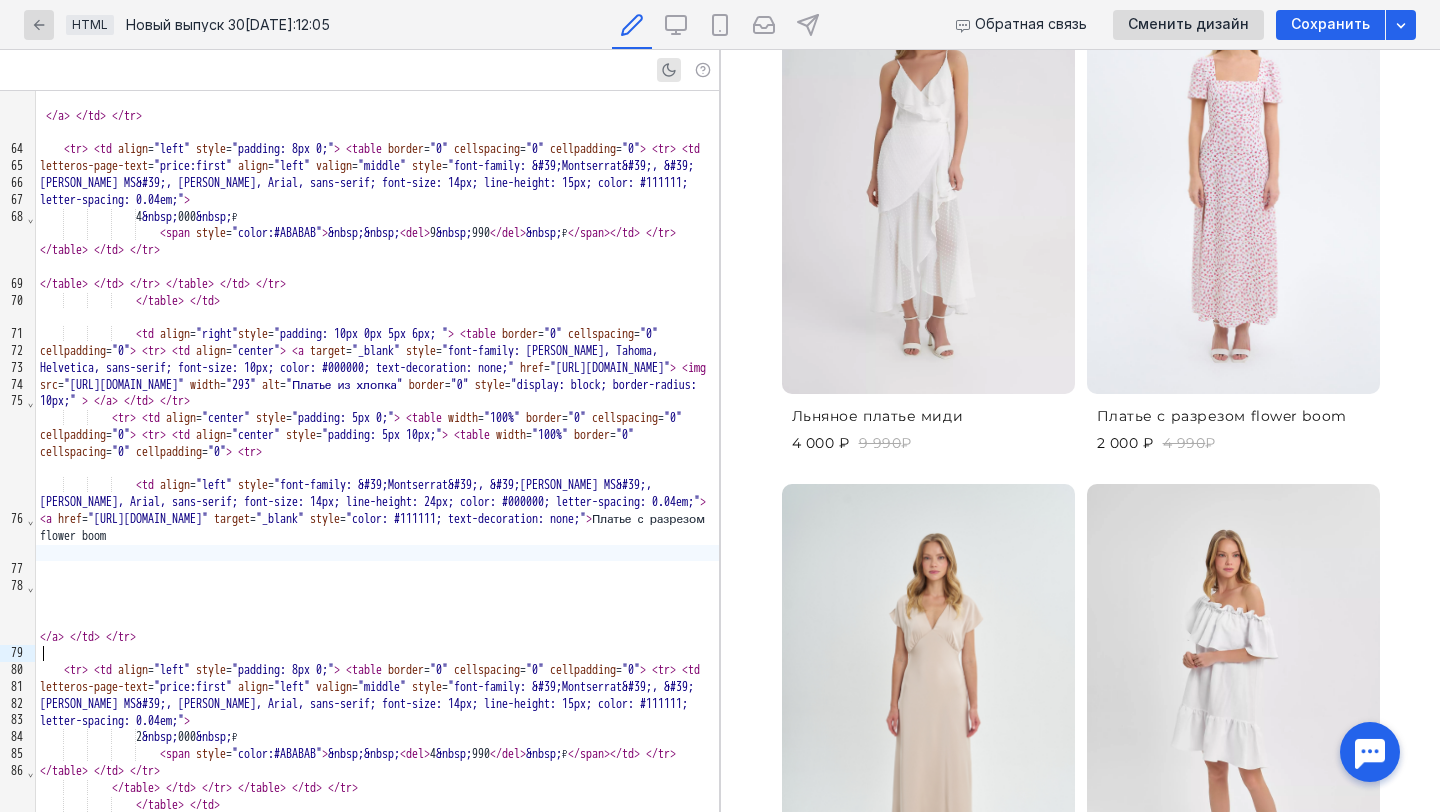 scroll, scrollTop: 1240, scrollLeft: 0, axis: vertical 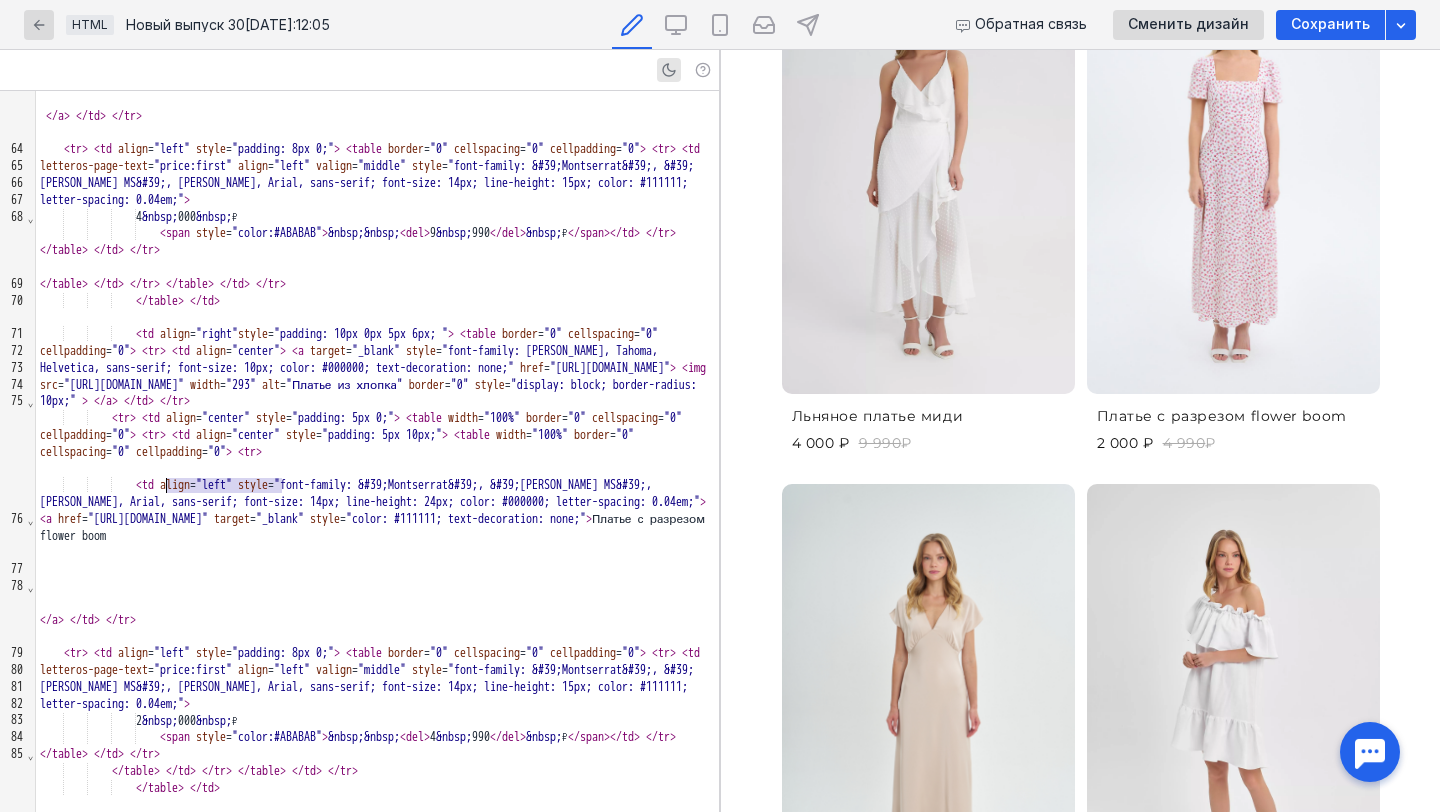 drag, startPoint x: 279, startPoint y: 485, endPoint x: 167, endPoint y: 487, distance: 112.01785 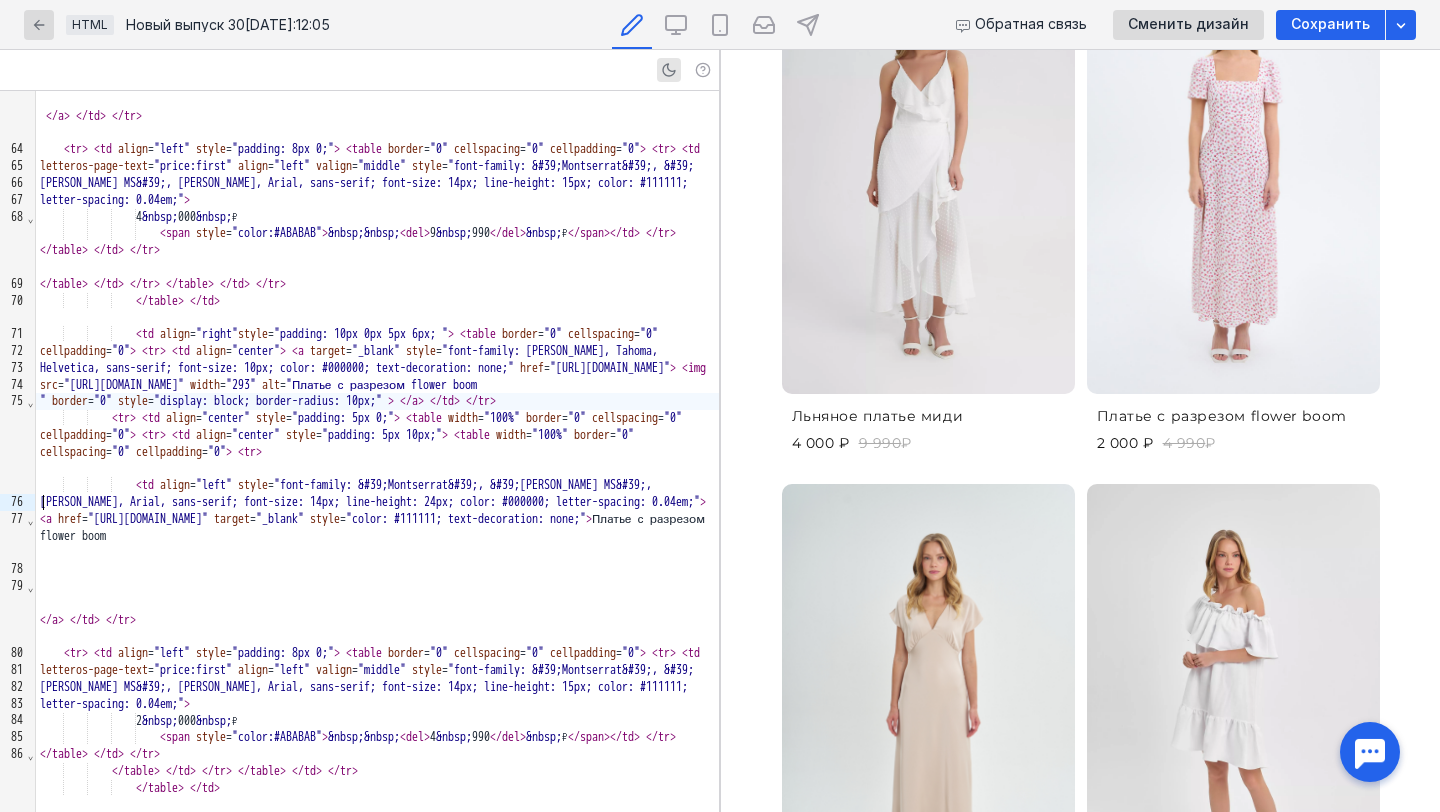 scroll, scrollTop: 1240, scrollLeft: 0, axis: vertical 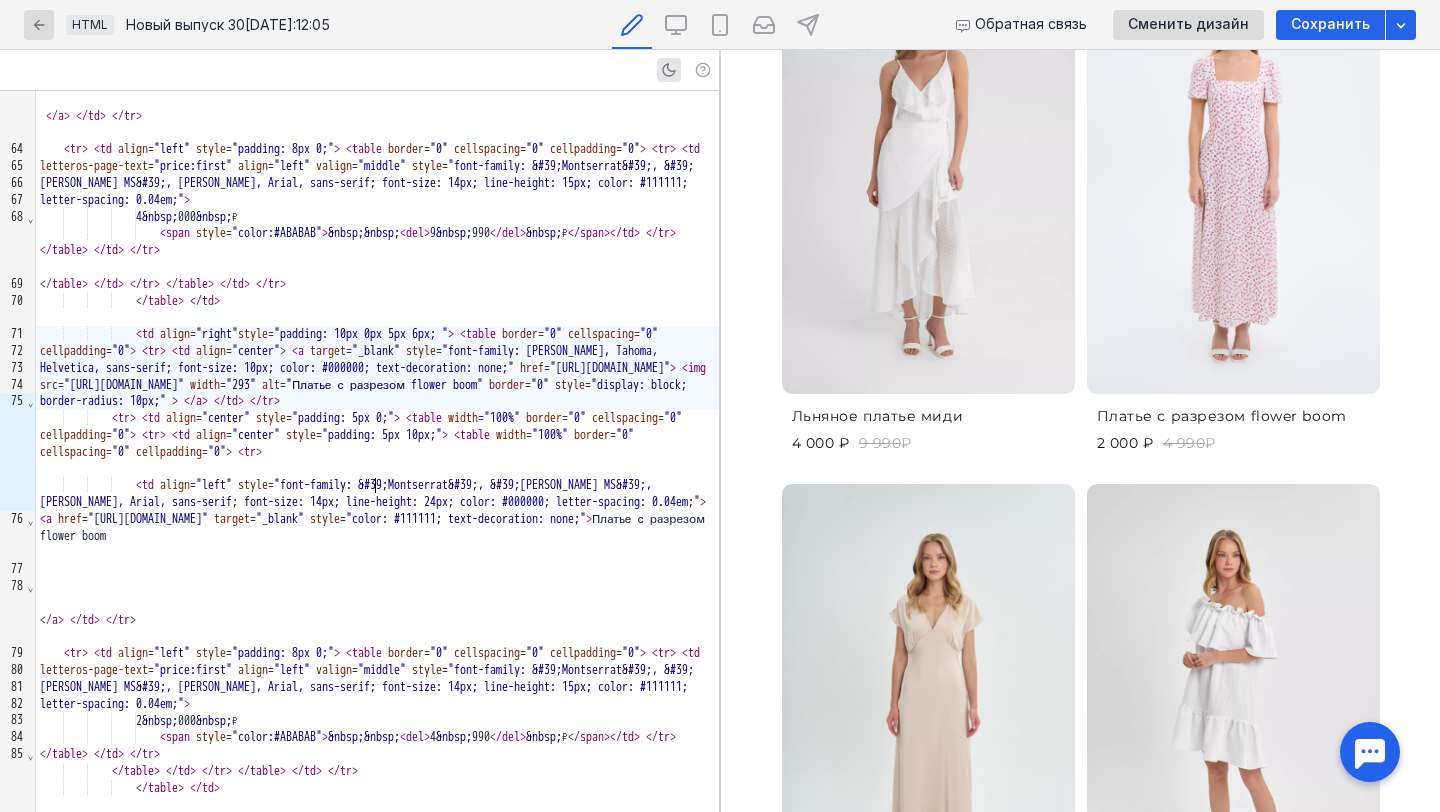 click at bounding box center (377, 586) 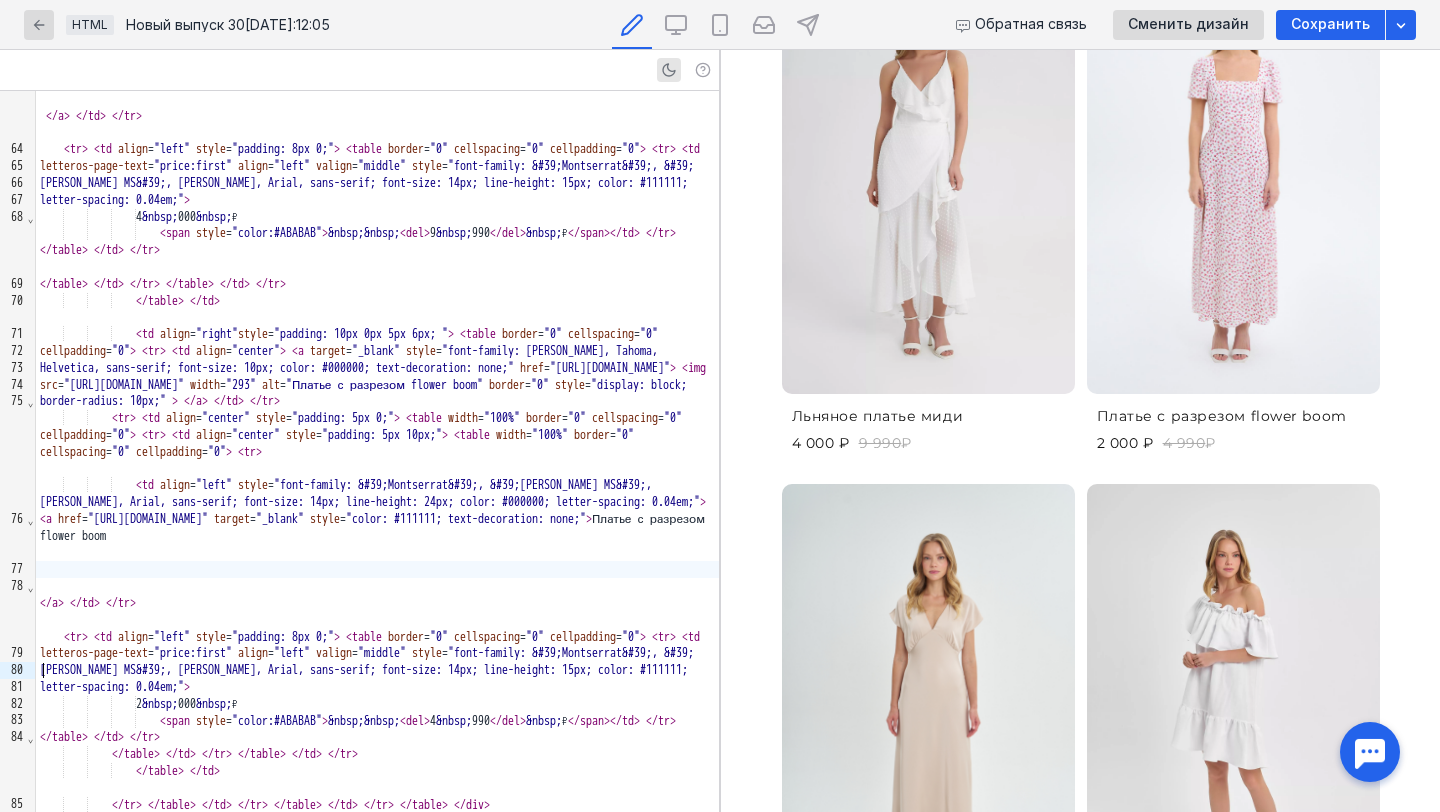 scroll, scrollTop: 1240, scrollLeft: 0, axis: vertical 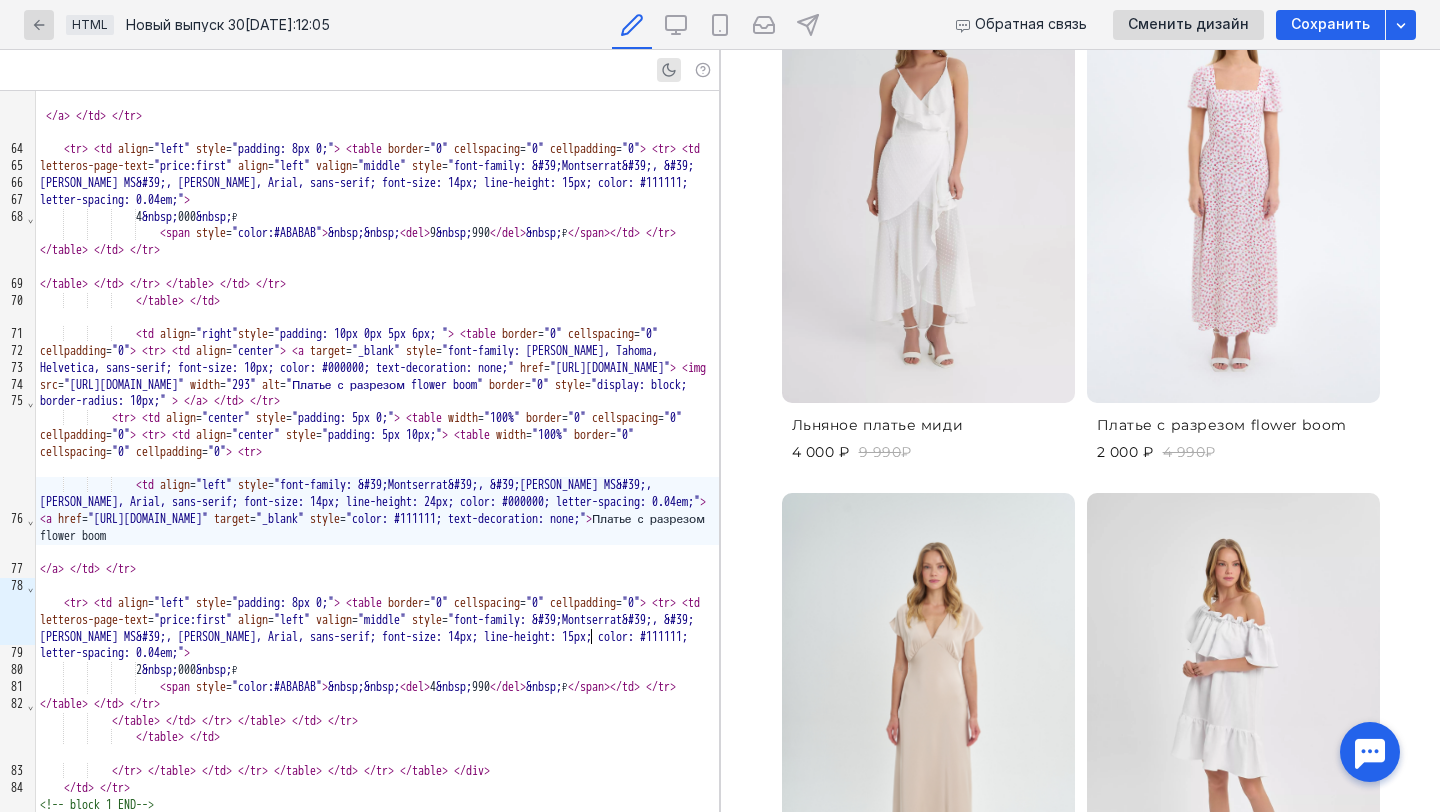 click on "2 000 ₽
4 990  ₽" at bounding box center (1156, 452) 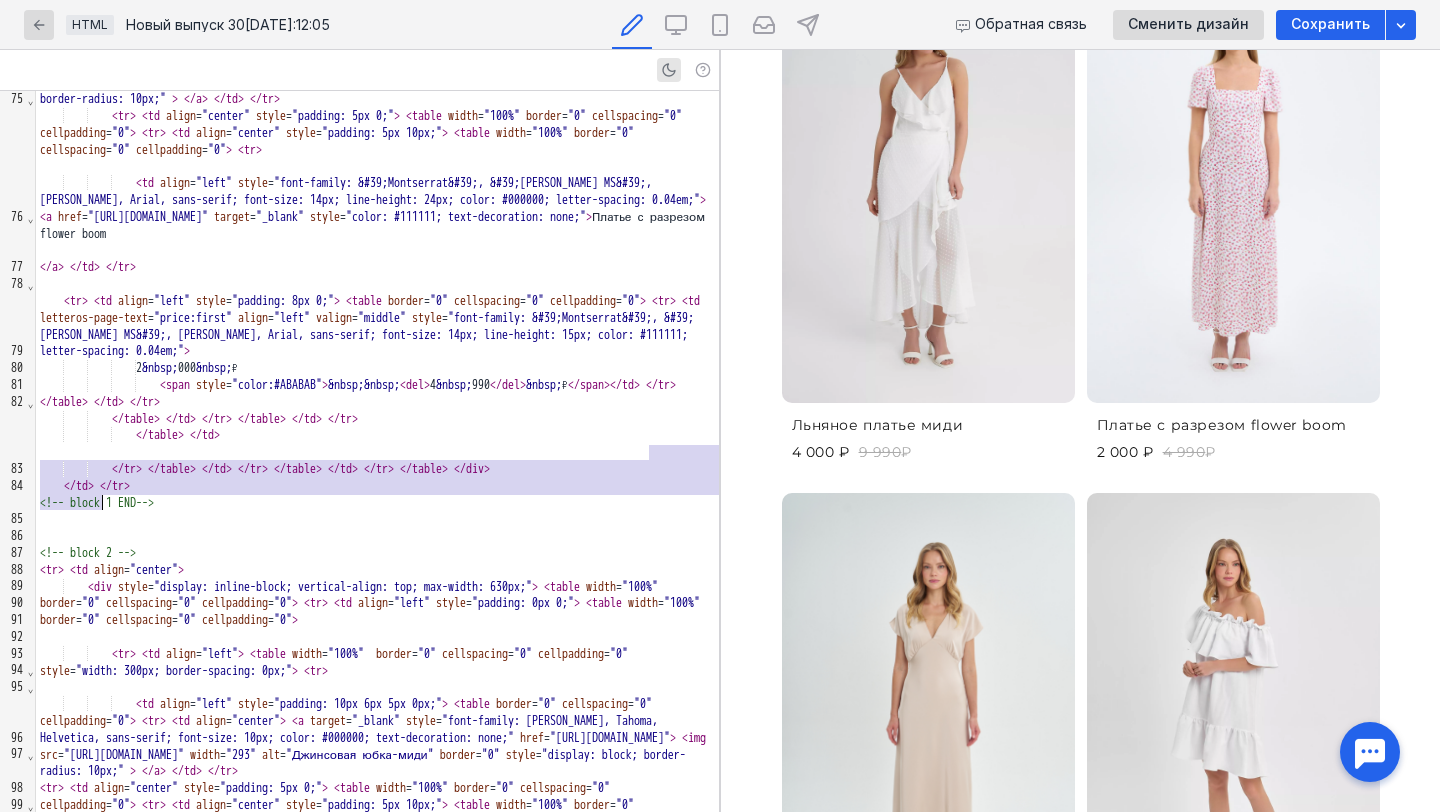 click at bounding box center [377, 452] 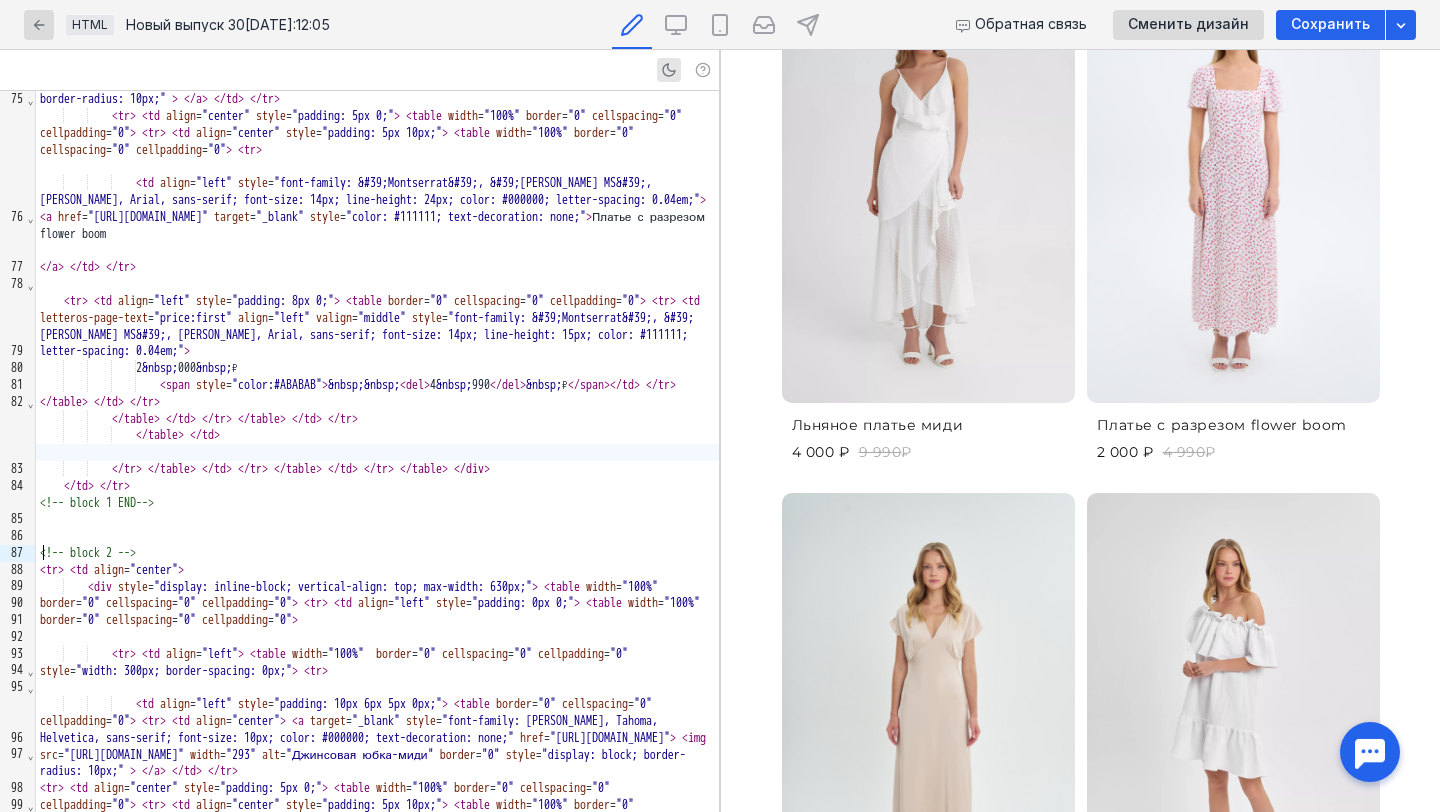 click on "2 &nbsp; 000 &nbsp; ₽" at bounding box center (377, 368) 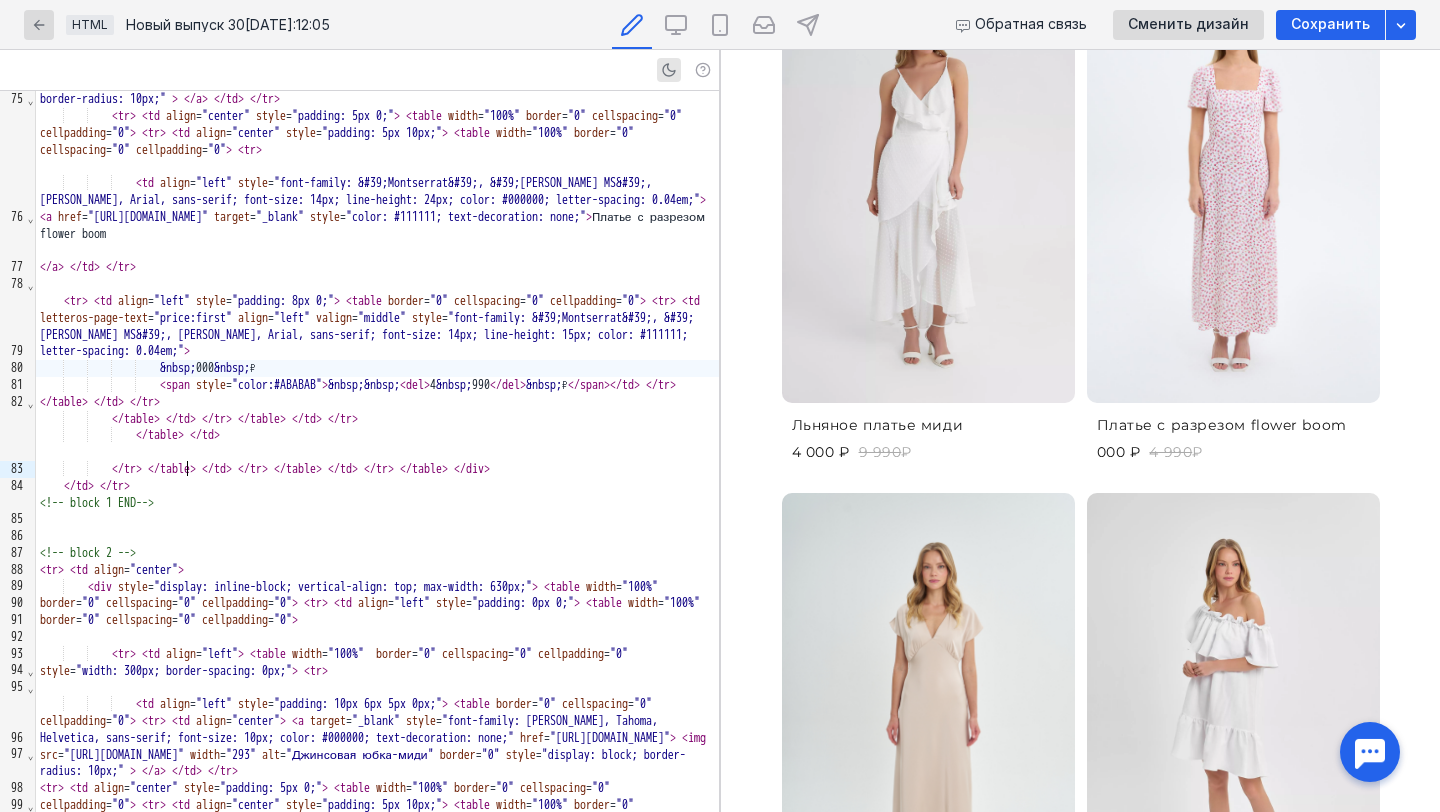 scroll, scrollTop: 1231, scrollLeft: 0, axis: vertical 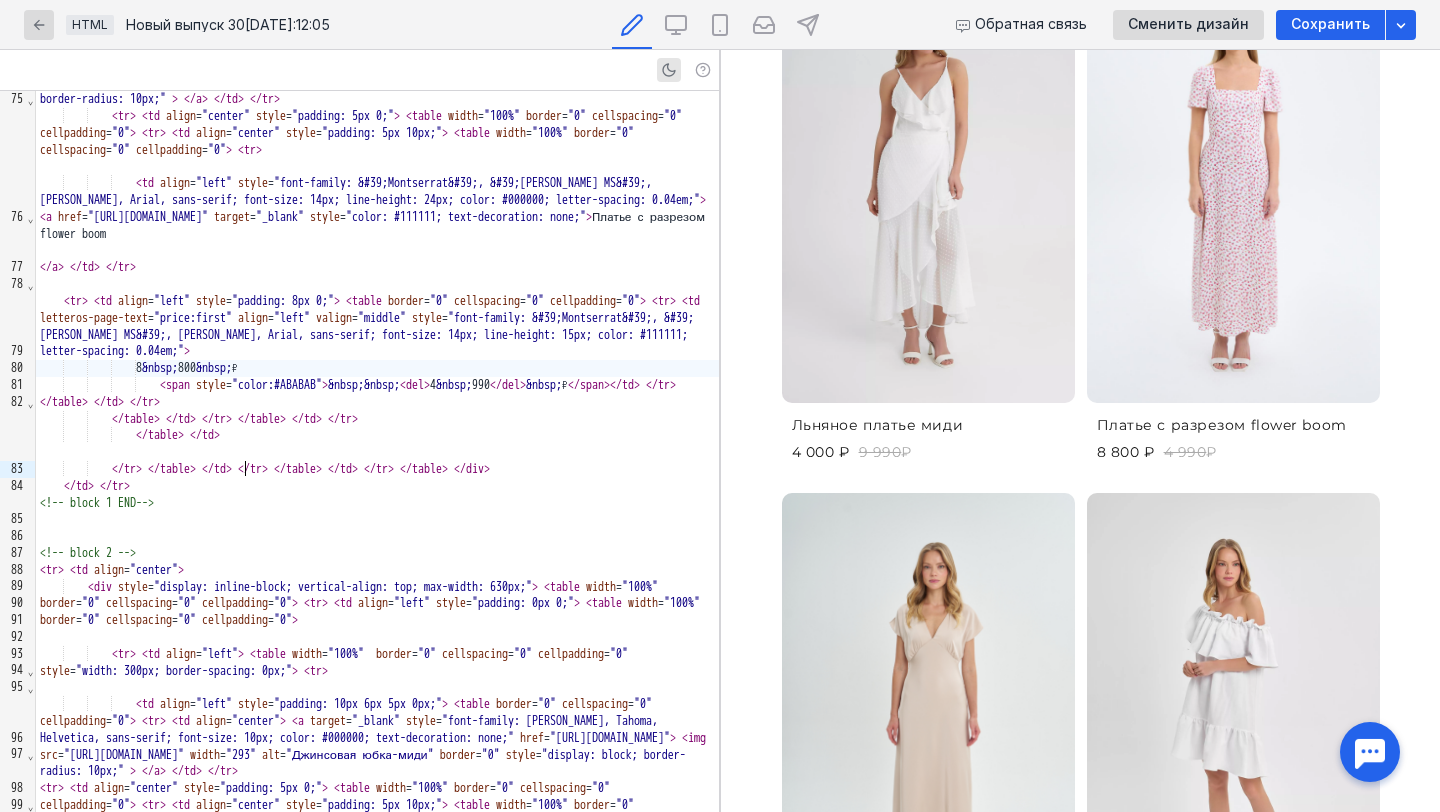 click on "&nbsp;" at bounding box center (454, 385) 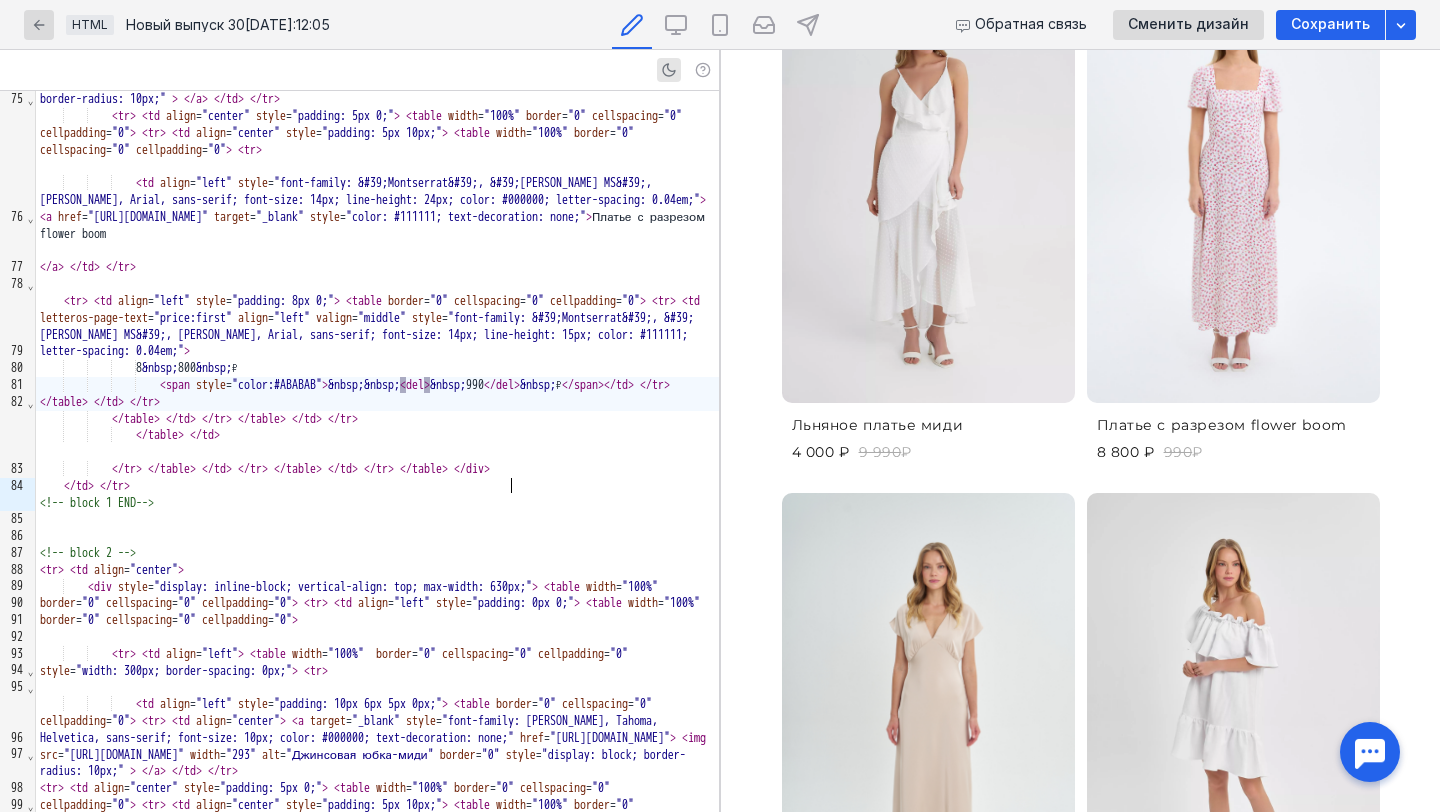 scroll, scrollTop: 1231, scrollLeft: 0, axis: vertical 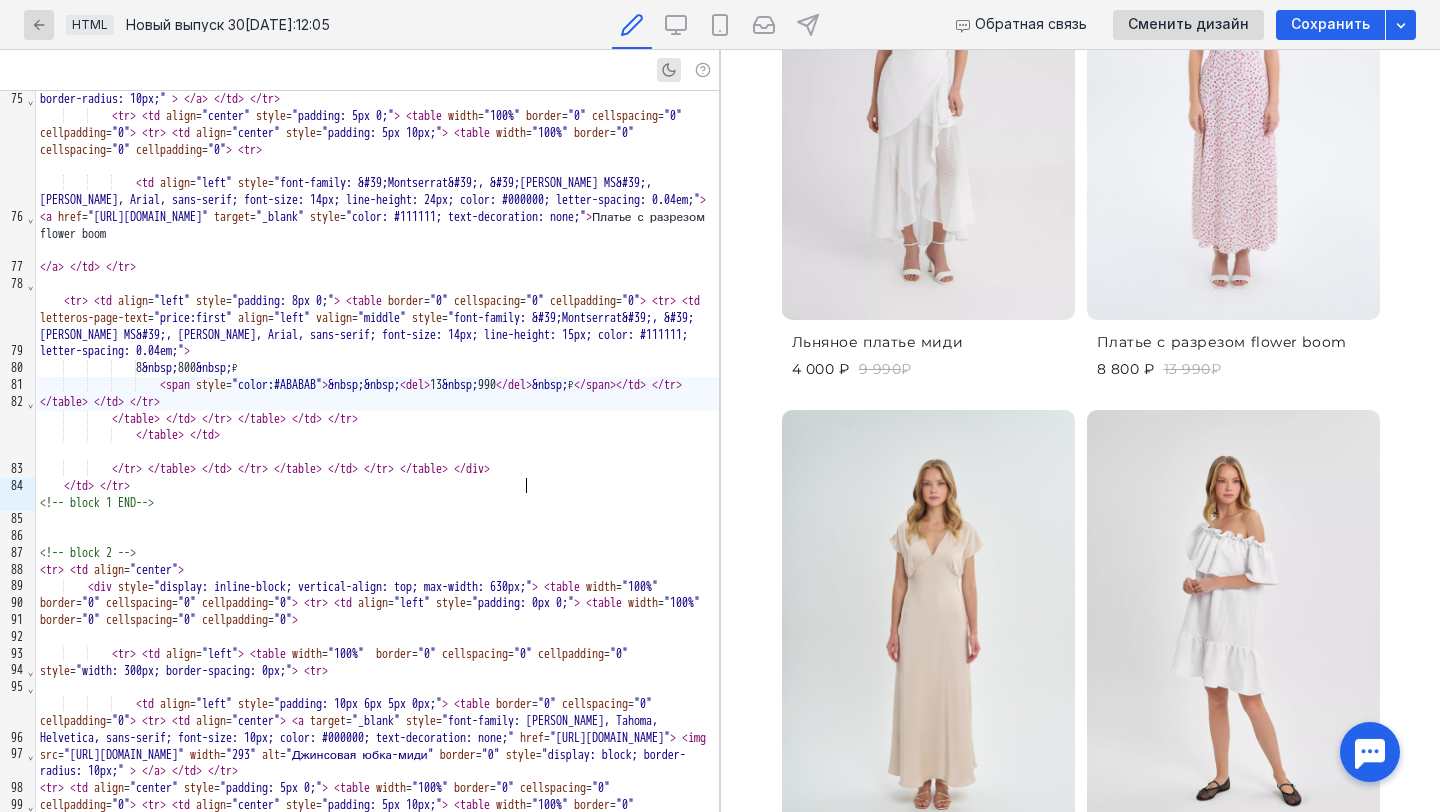 click on "&nbsp;" at bounding box center [160, 368] 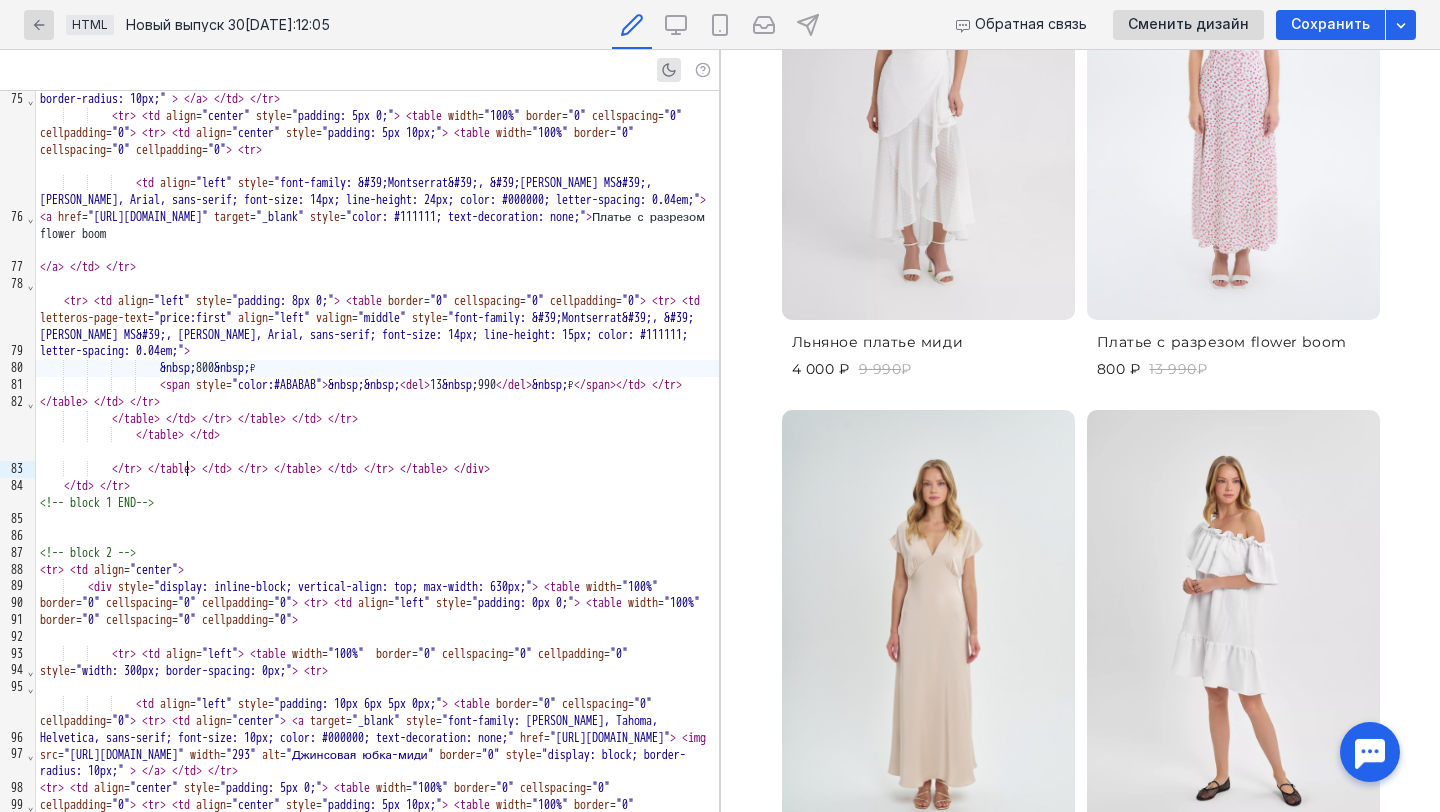 scroll, scrollTop: 1314, scrollLeft: 0, axis: vertical 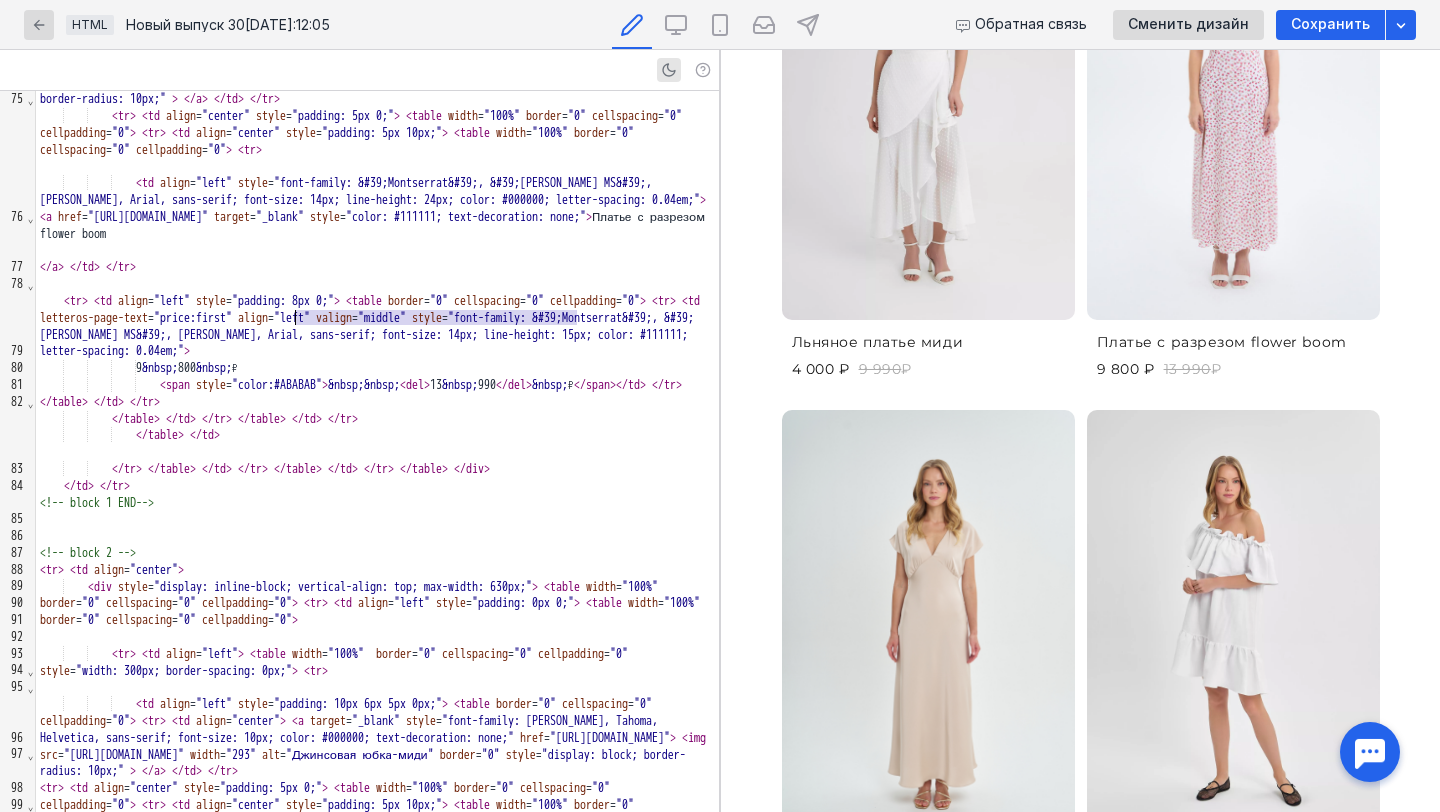 drag, startPoint x: 576, startPoint y: 320, endPoint x: 298, endPoint y: 325, distance: 278.04495 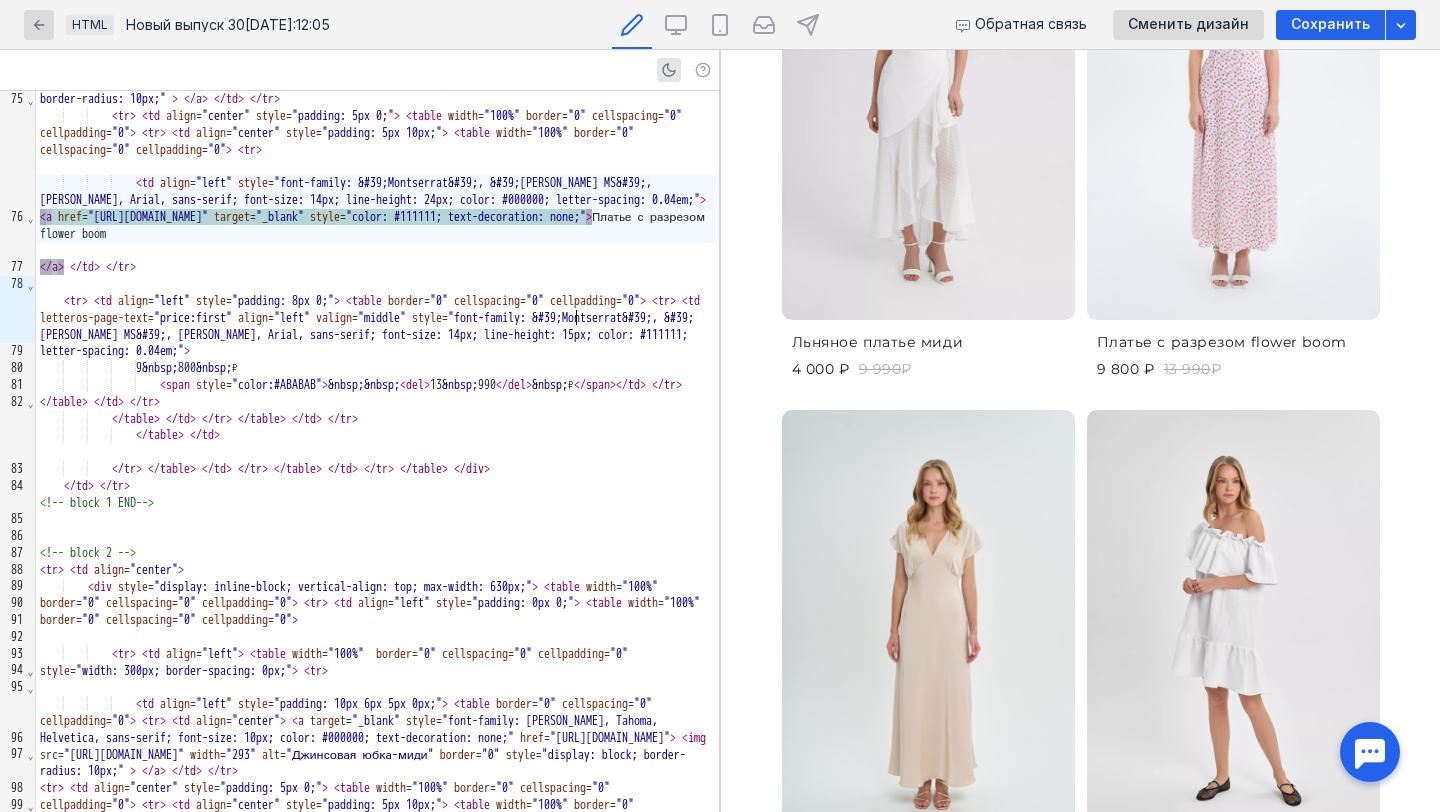 scroll, scrollTop: 1314, scrollLeft: 0, axis: vertical 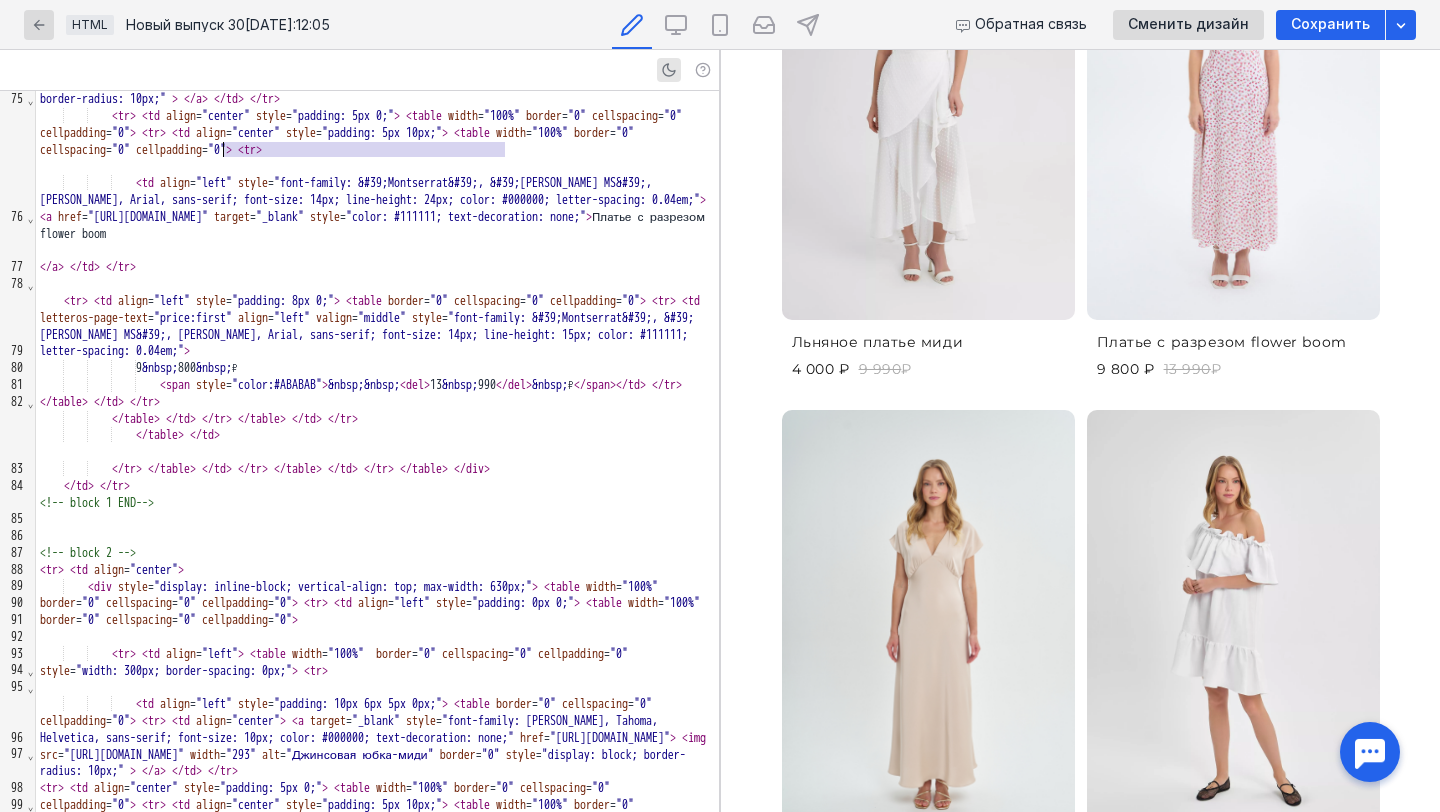 drag, startPoint x: 504, startPoint y: 148, endPoint x: 223, endPoint y: 154, distance: 281.06406 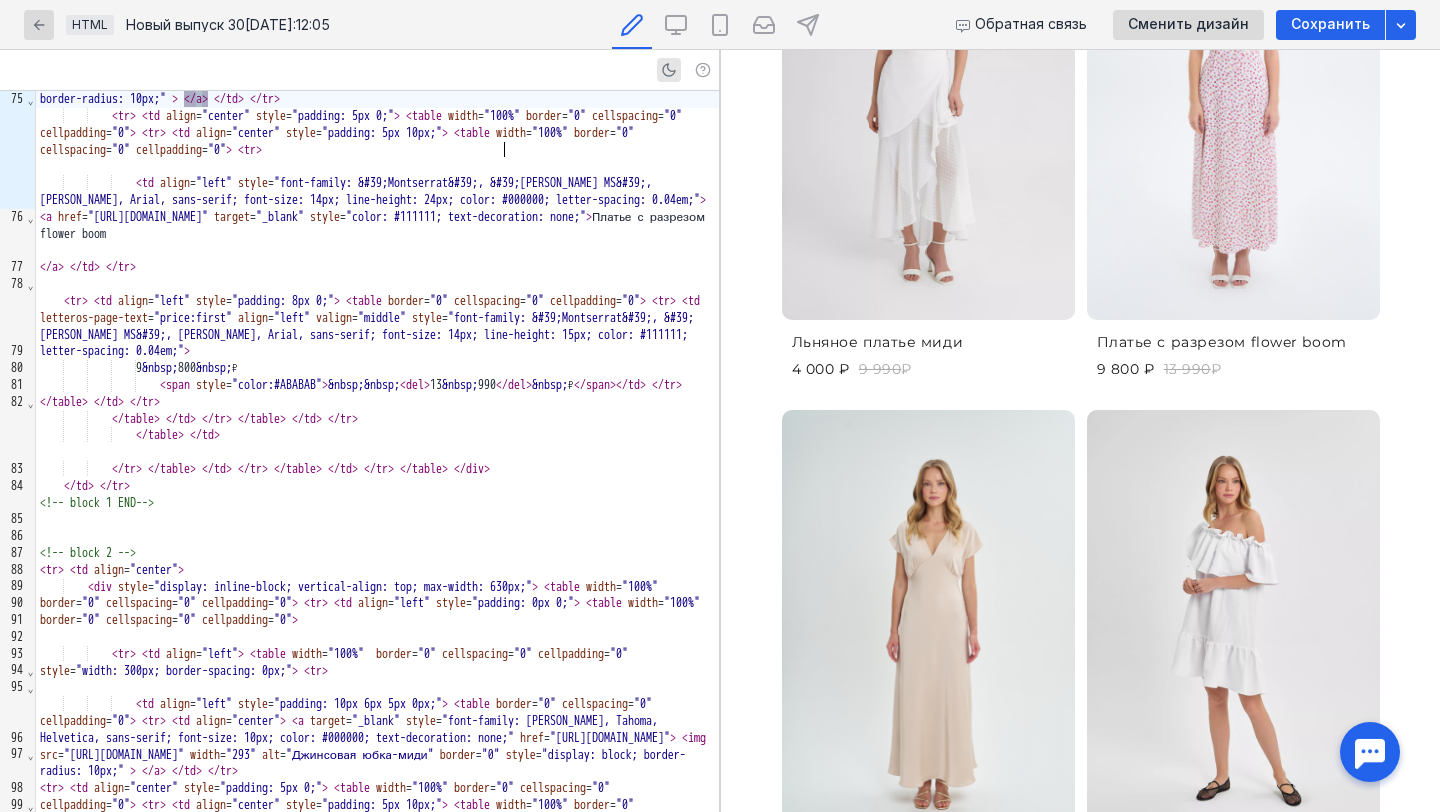 scroll, scrollTop: 1314, scrollLeft: 0, axis: vertical 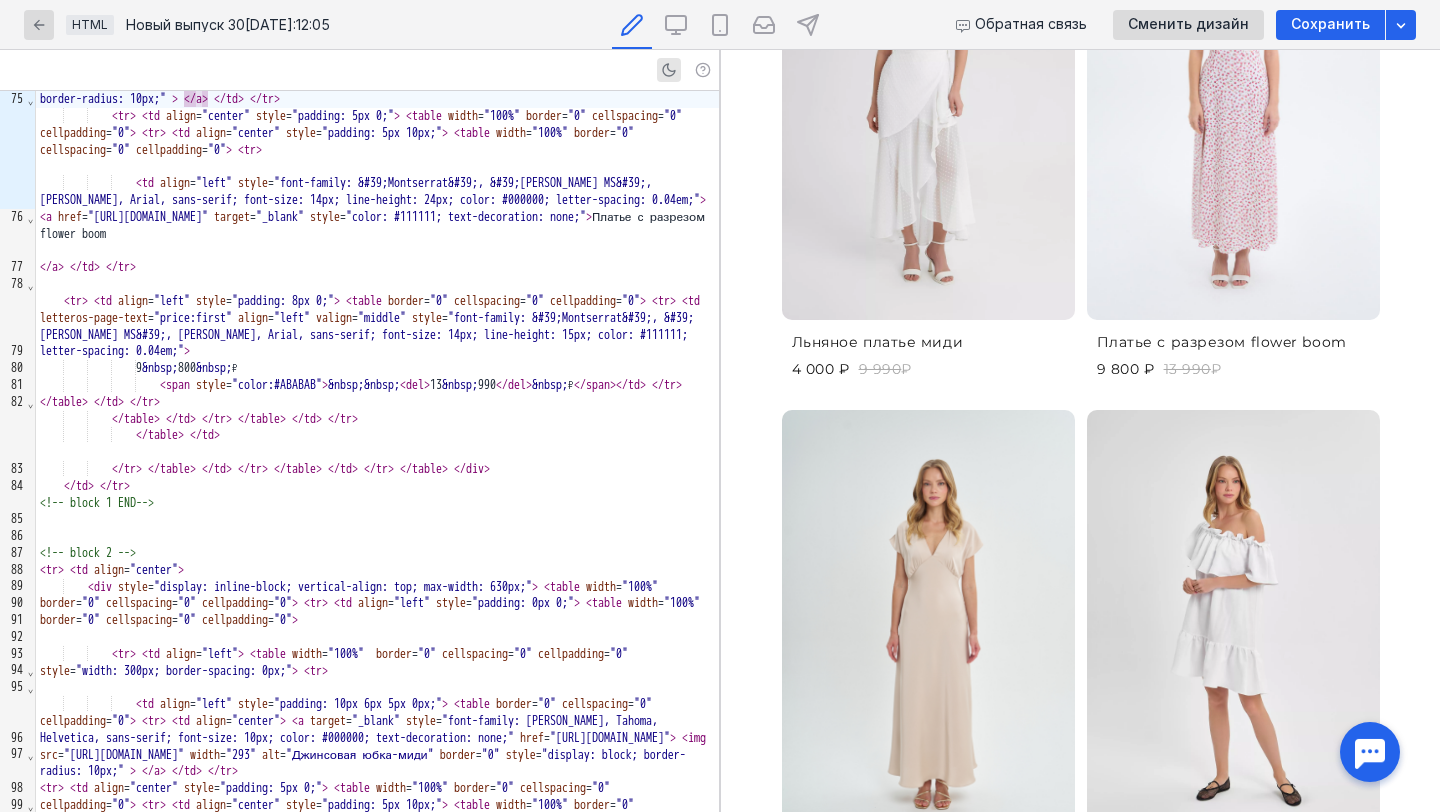 click at bounding box center (928, 630) 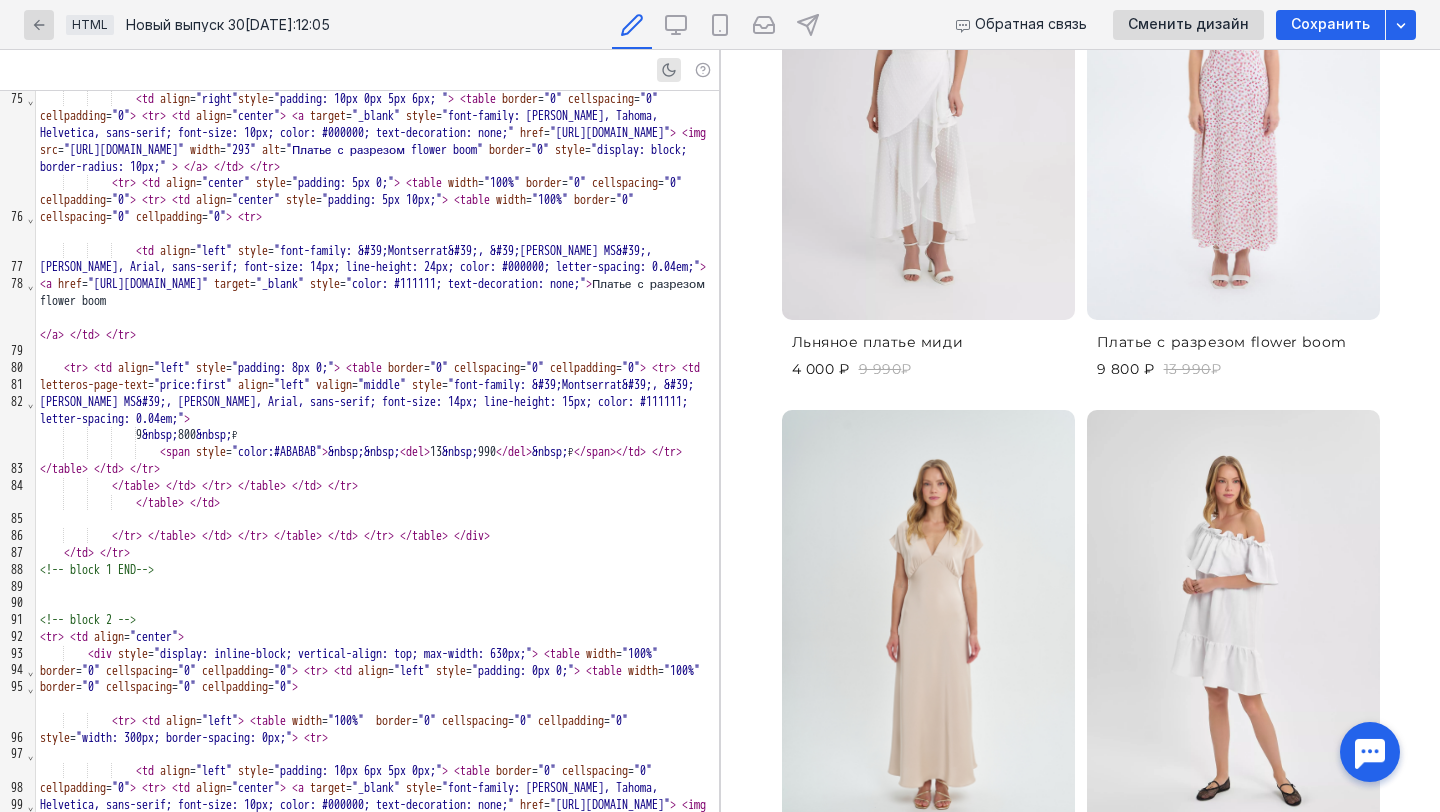 scroll, scrollTop: 5079, scrollLeft: 0, axis: vertical 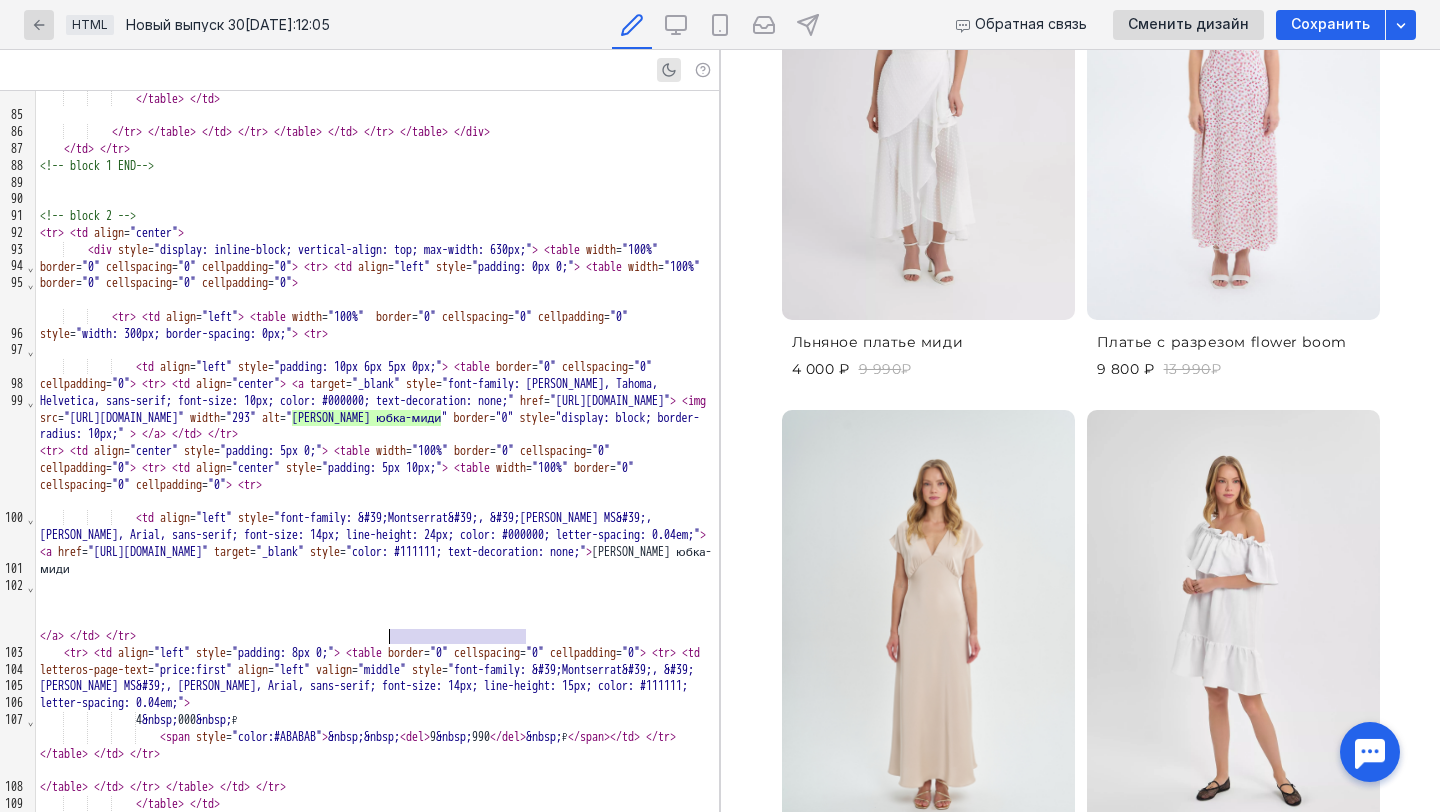 drag, startPoint x: 535, startPoint y: 639, endPoint x: 391, endPoint y: 643, distance: 144.05554 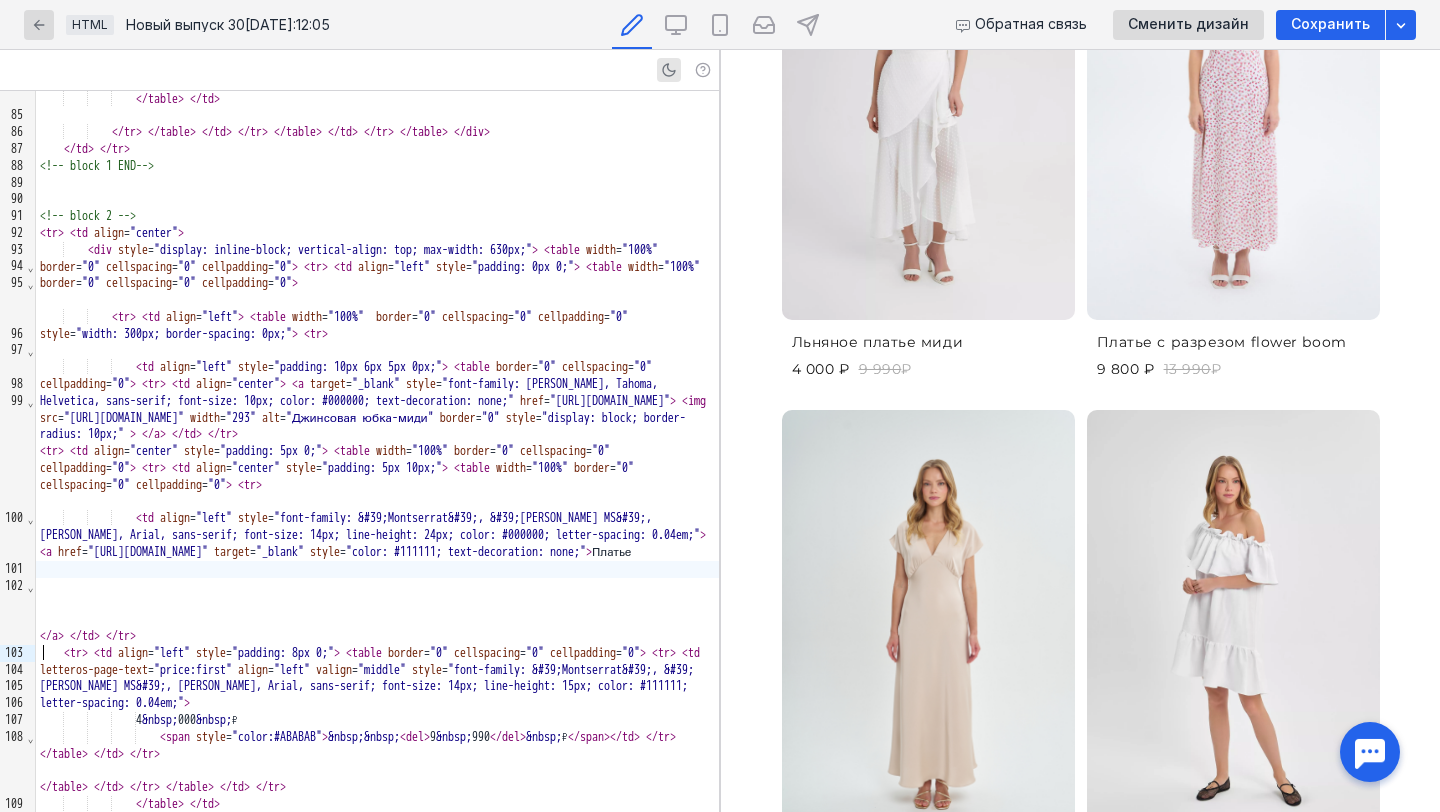 scroll, scrollTop: 1314, scrollLeft: 0, axis: vertical 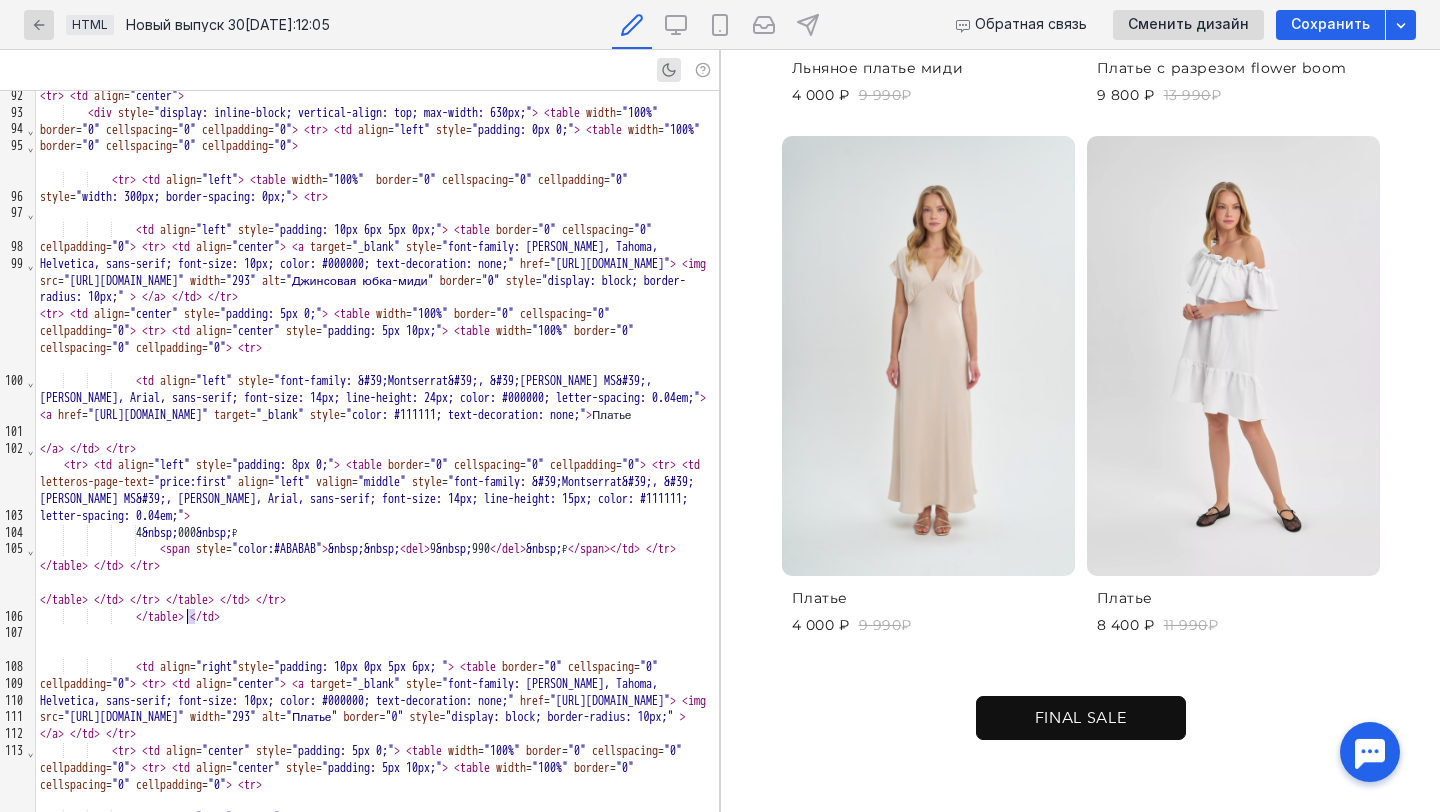 click on "4 &nbsp; 000 &nbsp; ₽" at bounding box center [377, 533] 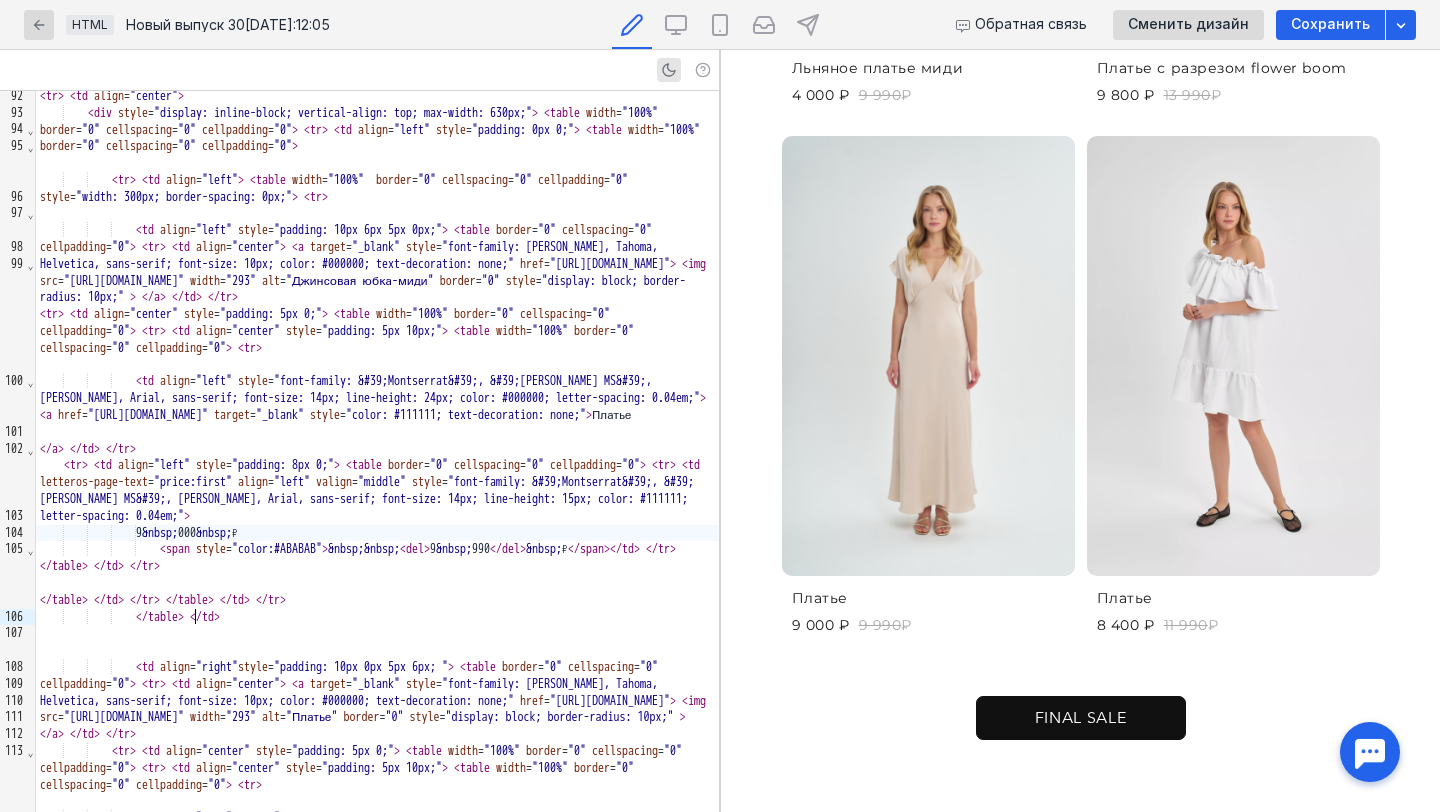 scroll, scrollTop: 1588, scrollLeft: 0, axis: vertical 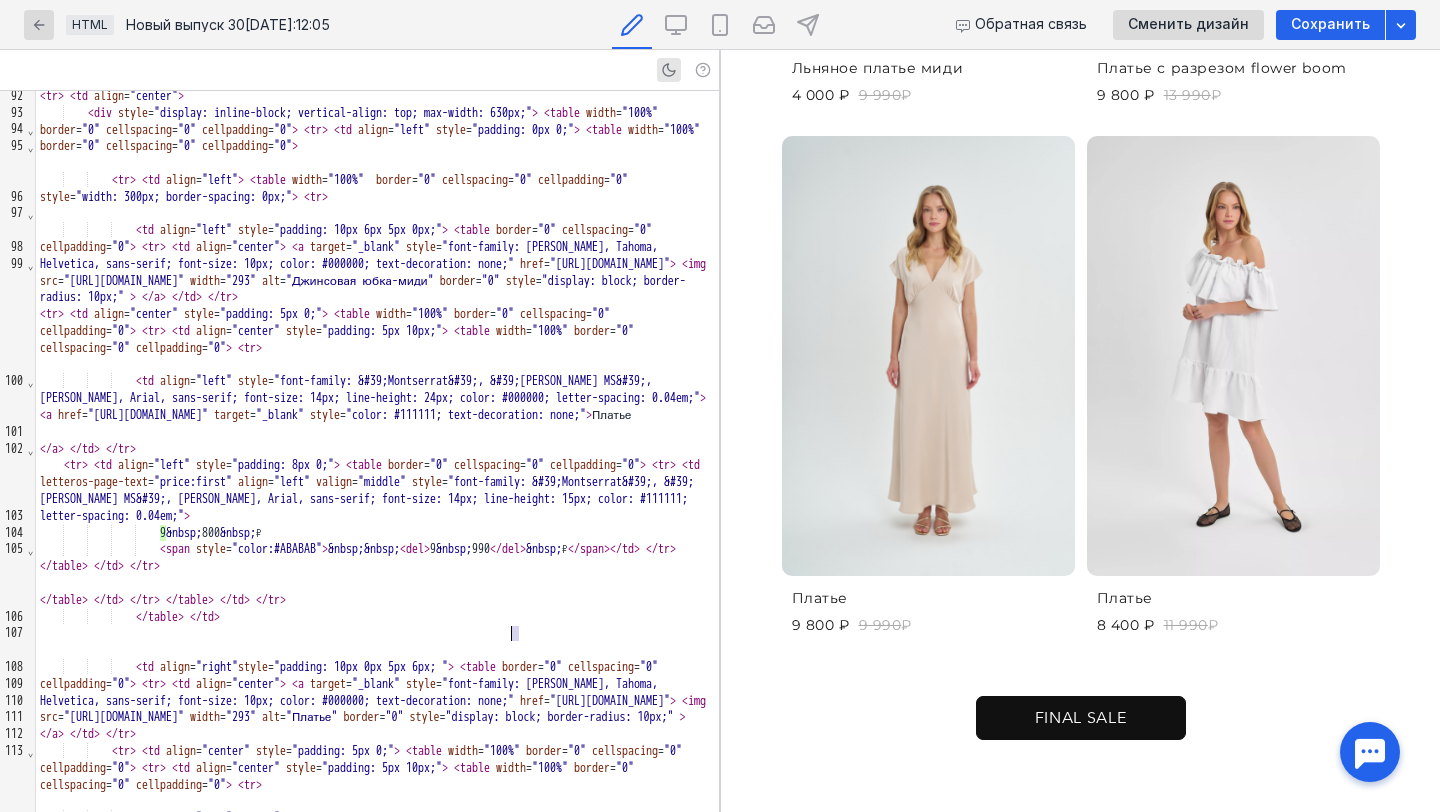click on "< span   style = "color:#ABABAB" > &nbsp; &nbsp; < del > 9 &nbsp; 990 </ del > &nbsp; ₽ </ span > </ td >   </ tr >   </ table >   </ td >   </ tr >" at bounding box center (377, 558) 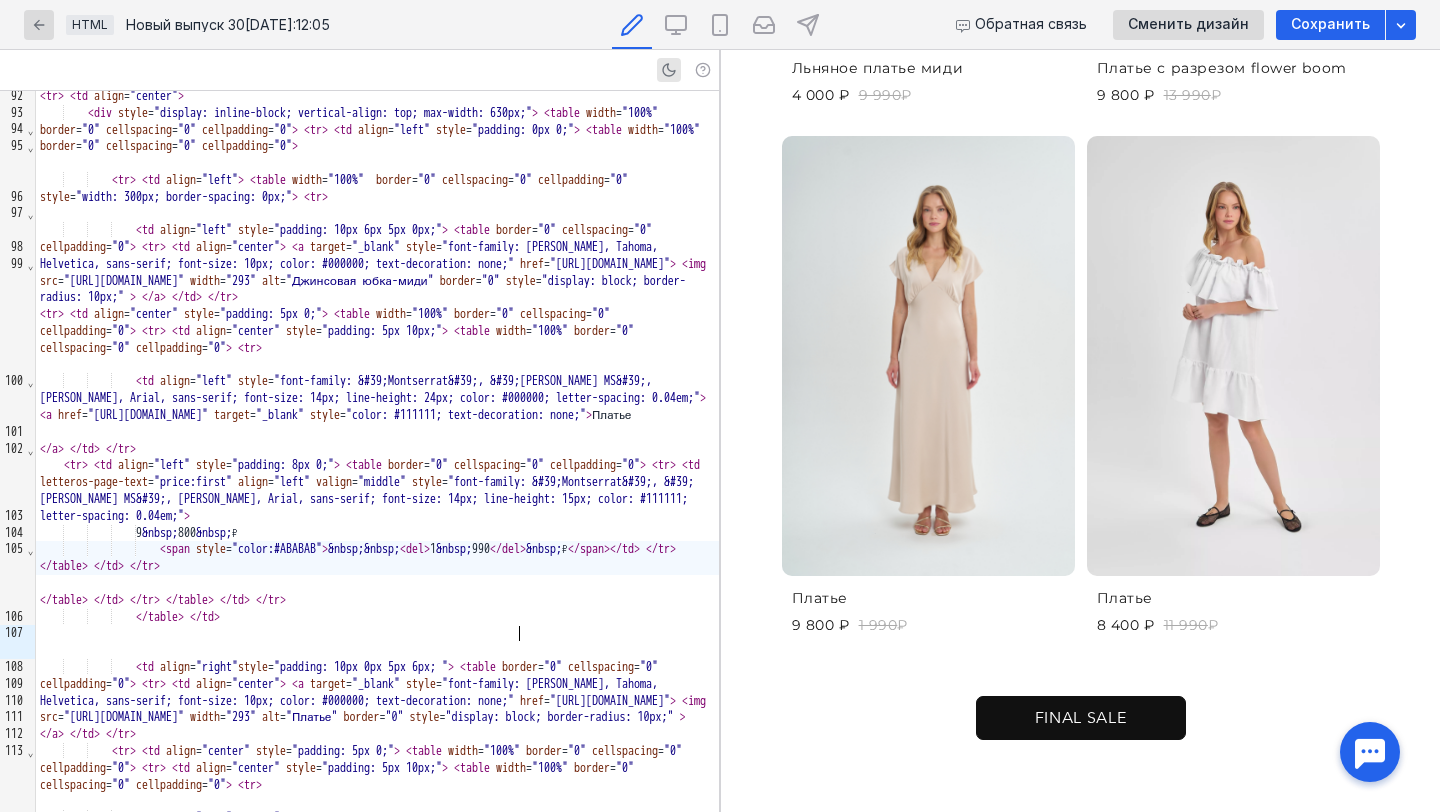 scroll, scrollTop: 1588, scrollLeft: 0, axis: vertical 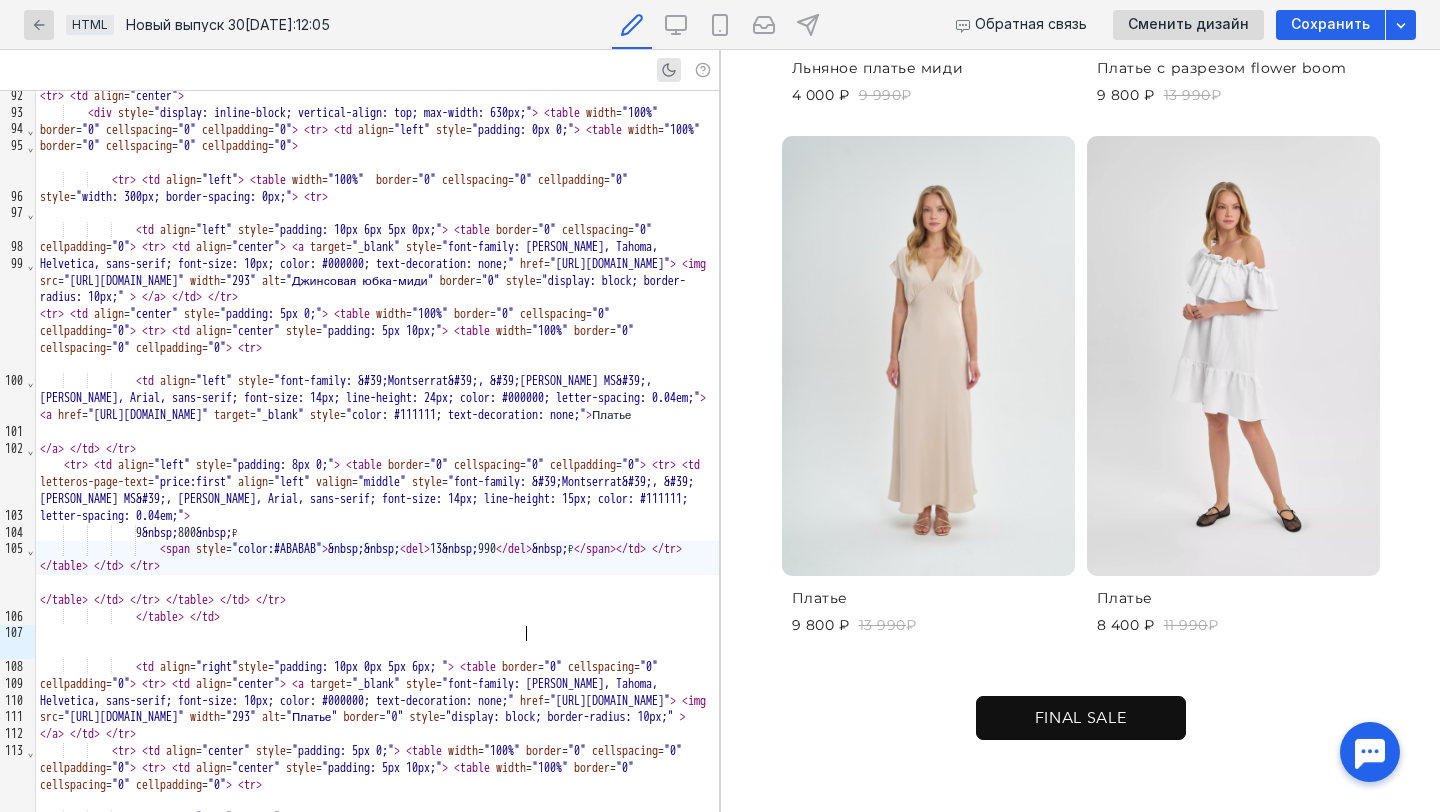 click at bounding box center [377, 583] 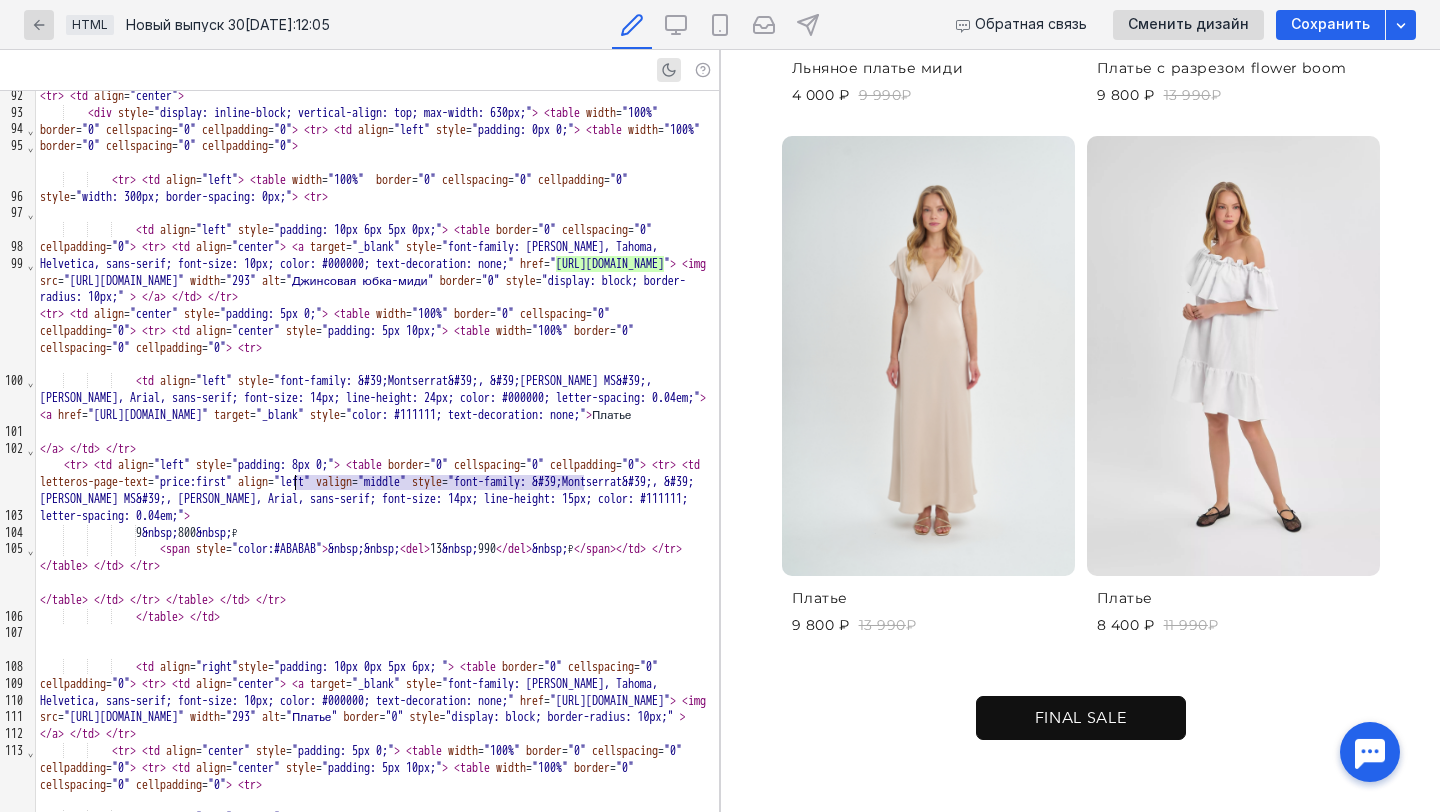 drag, startPoint x: 586, startPoint y: 480, endPoint x: 296, endPoint y: 485, distance: 290.0431 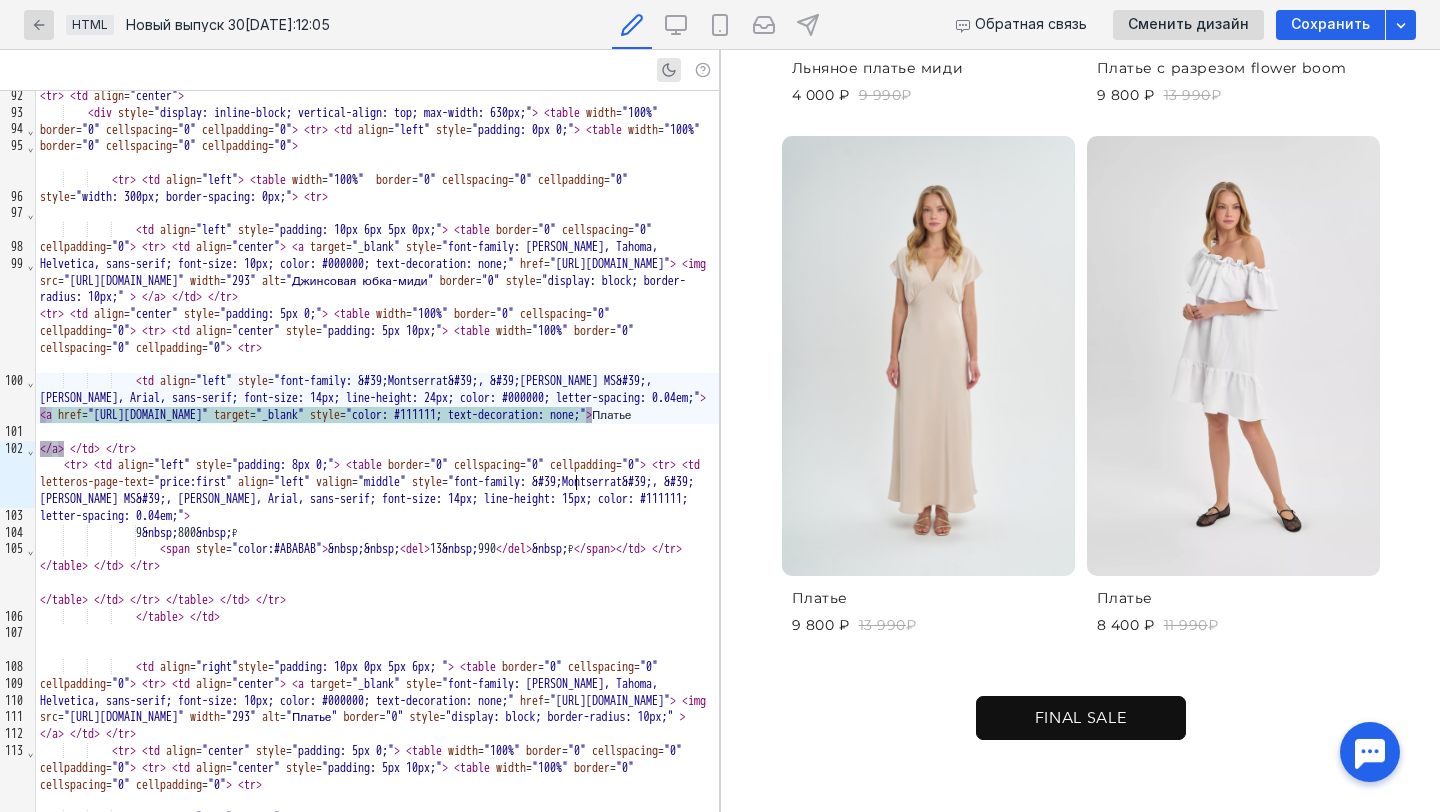 scroll, scrollTop: 1588, scrollLeft: 0, axis: vertical 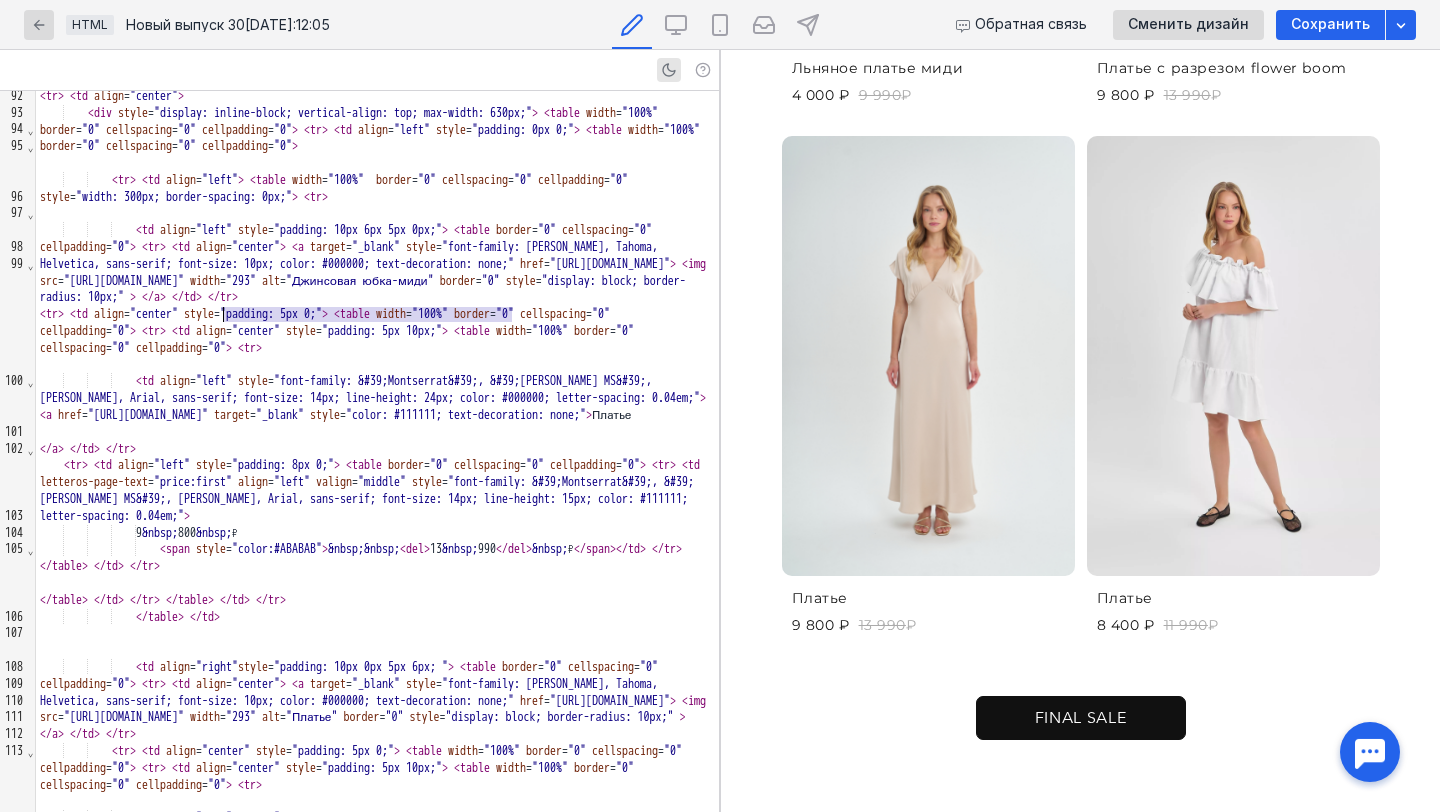 drag, startPoint x: 511, startPoint y: 317, endPoint x: 223, endPoint y: 318, distance: 288.00174 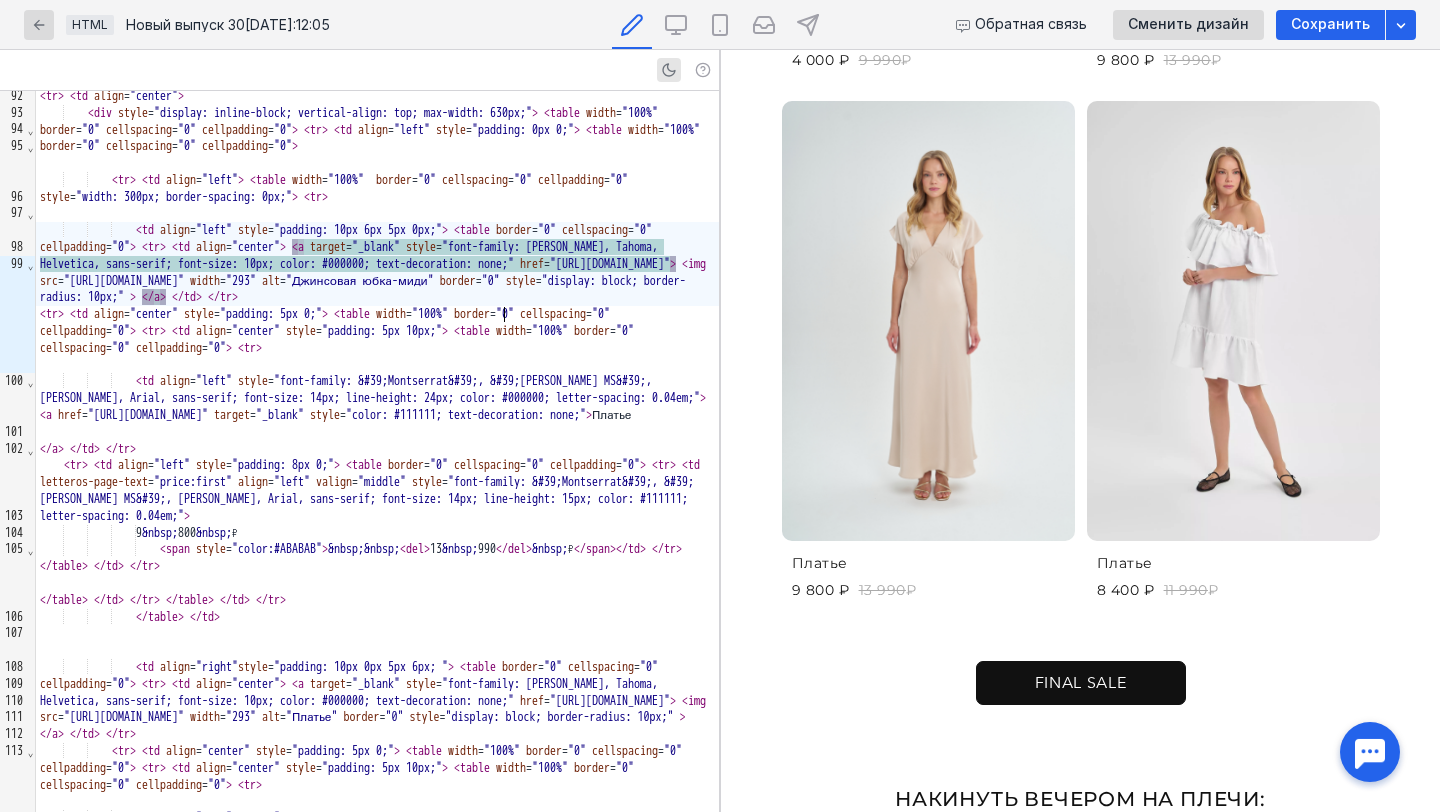 scroll, scrollTop: 1657, scrollLeft: 0, axis: vertical 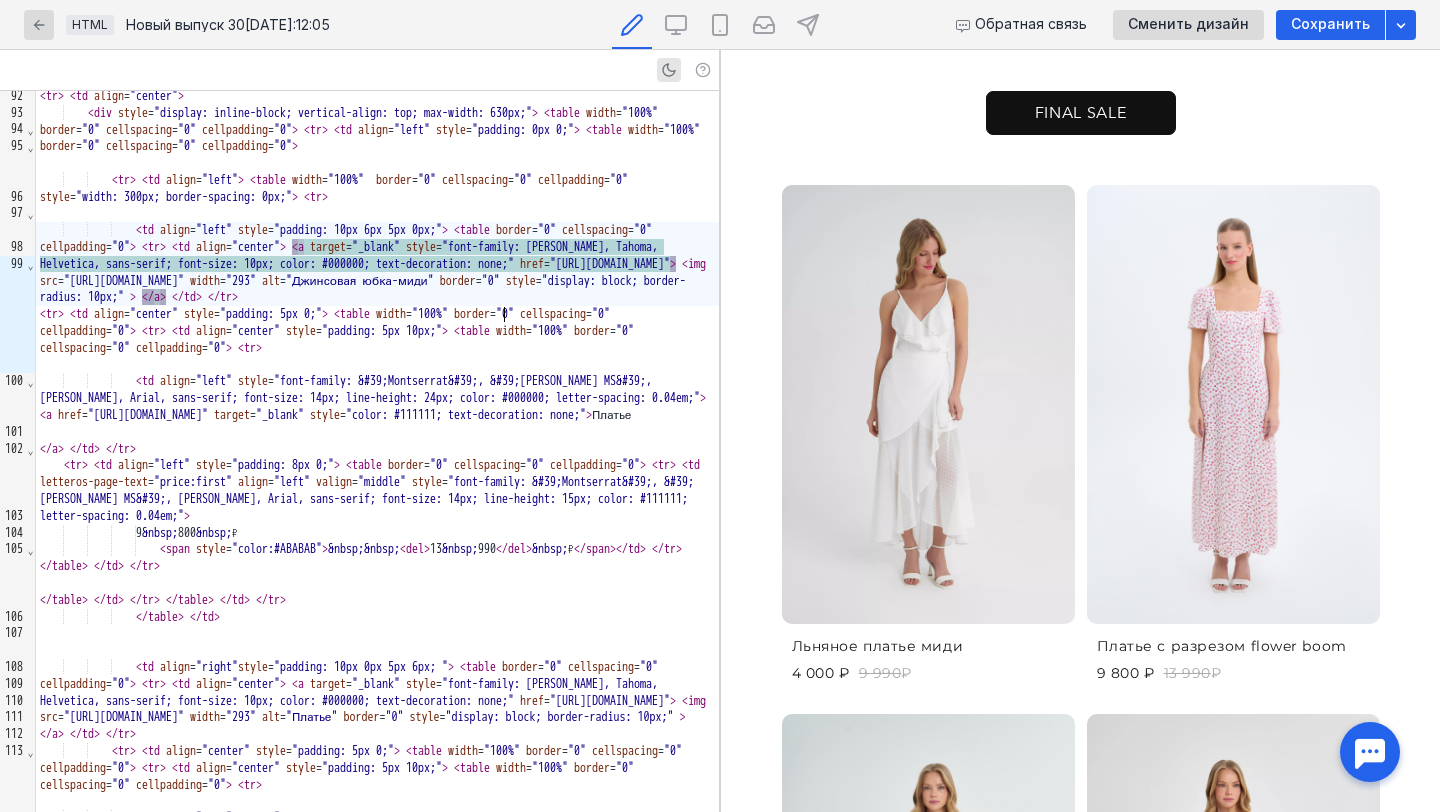 click at bounding box center [928, 405] 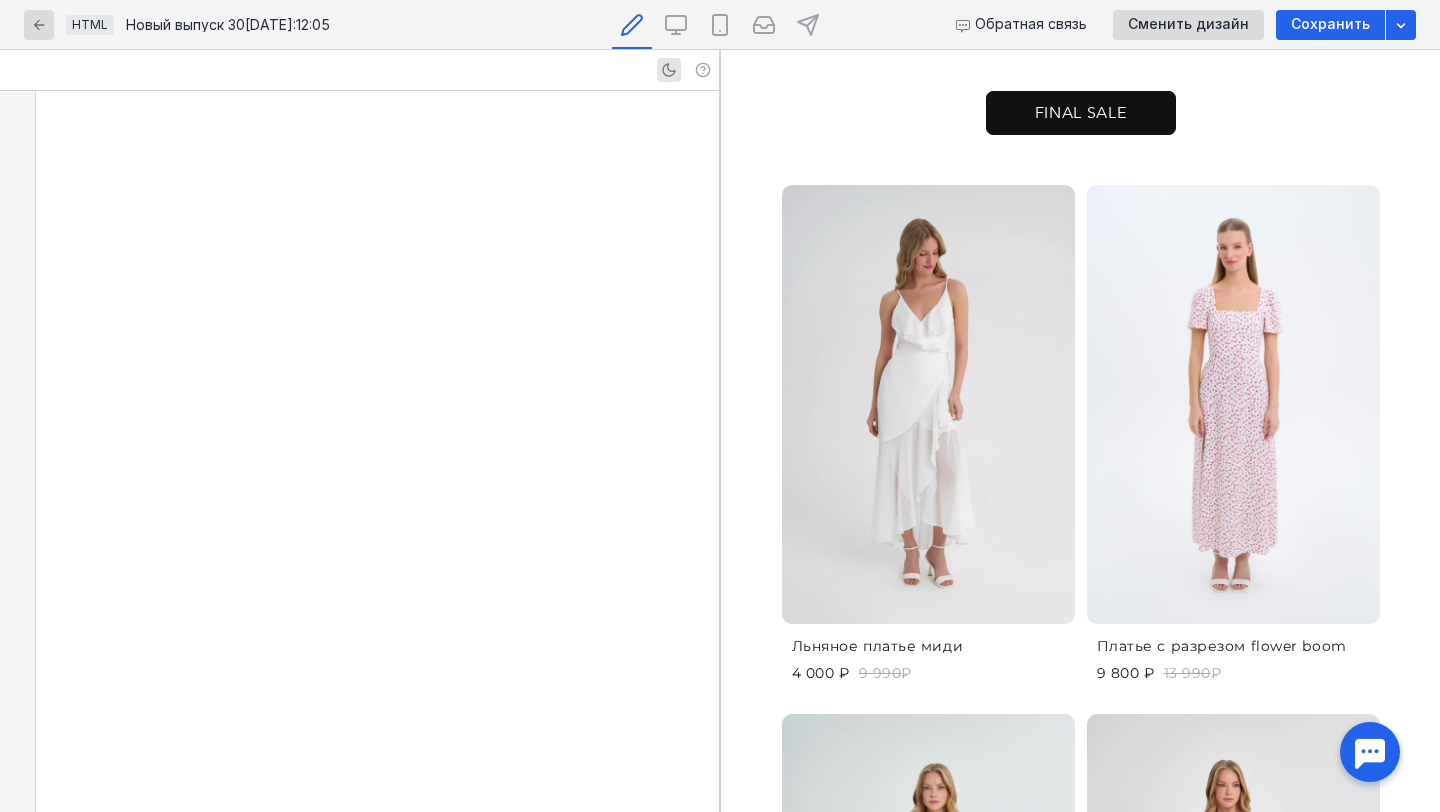 scroll, scrollTop: 3869, scrollLeft: 0, axis: vertical 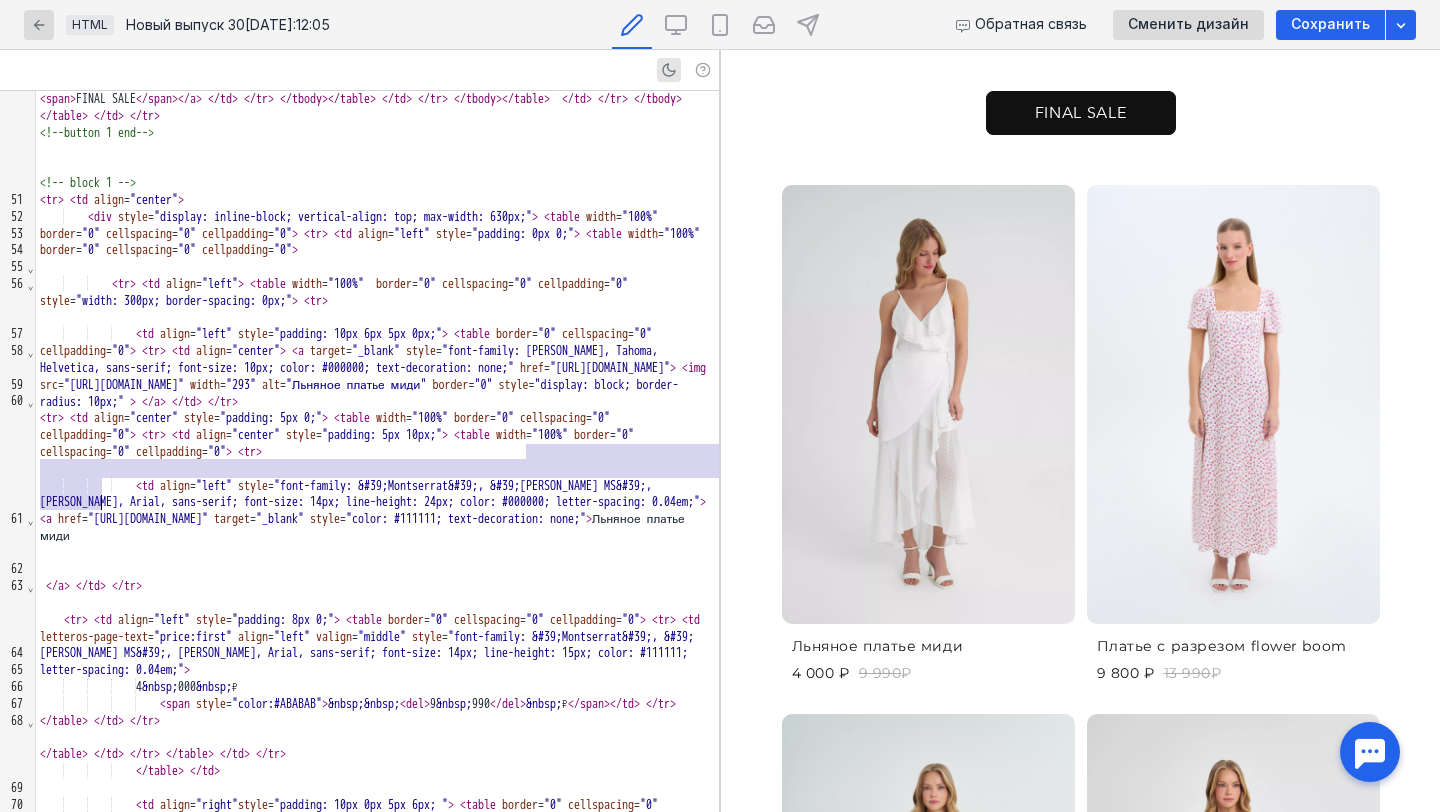 click on ""[URL][DOMAIN_NAME]"" at bounding box center [124, 385] 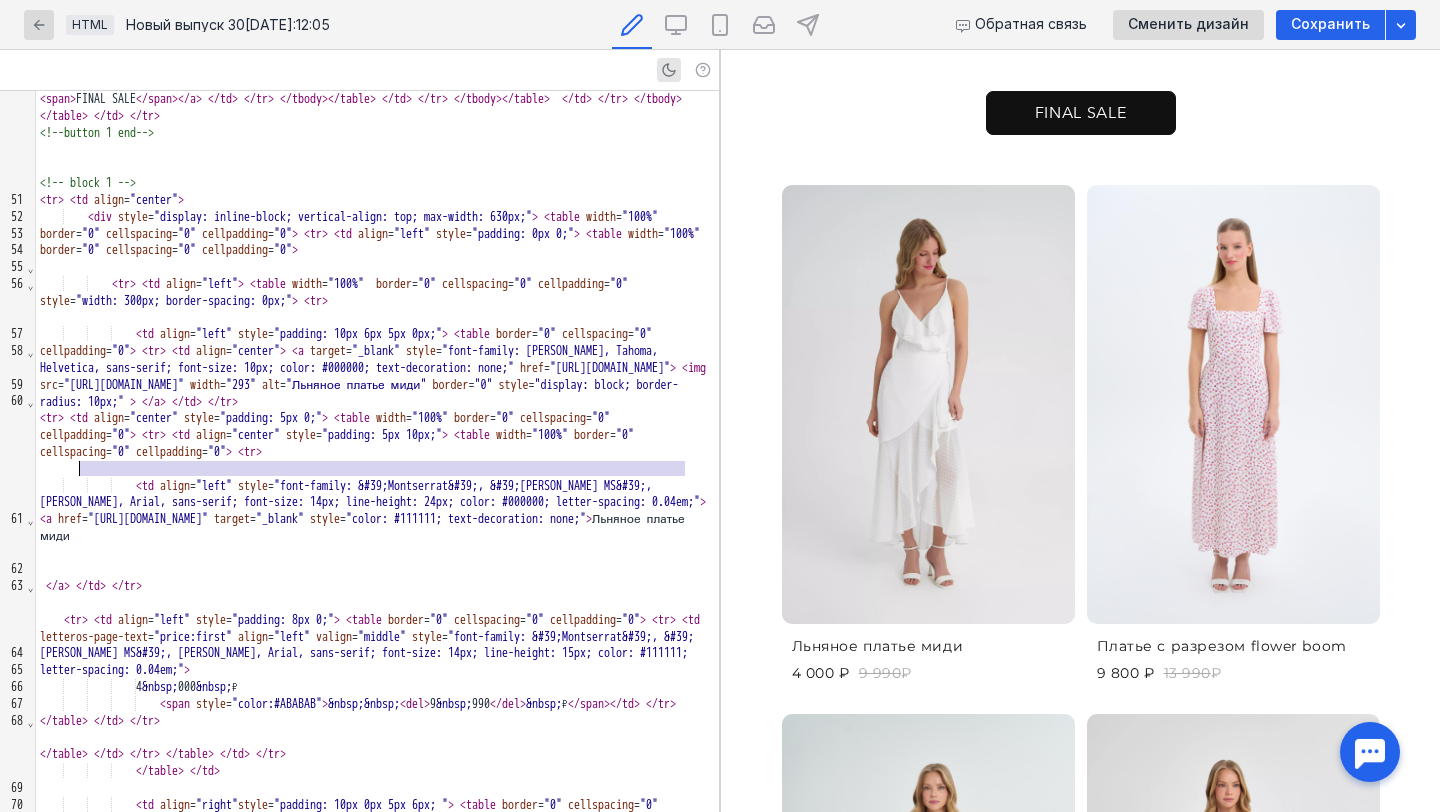 drag, startPoint x: 687, startPoint y: 469, endPoint x: 78, endPoint y: 469, distance: 609 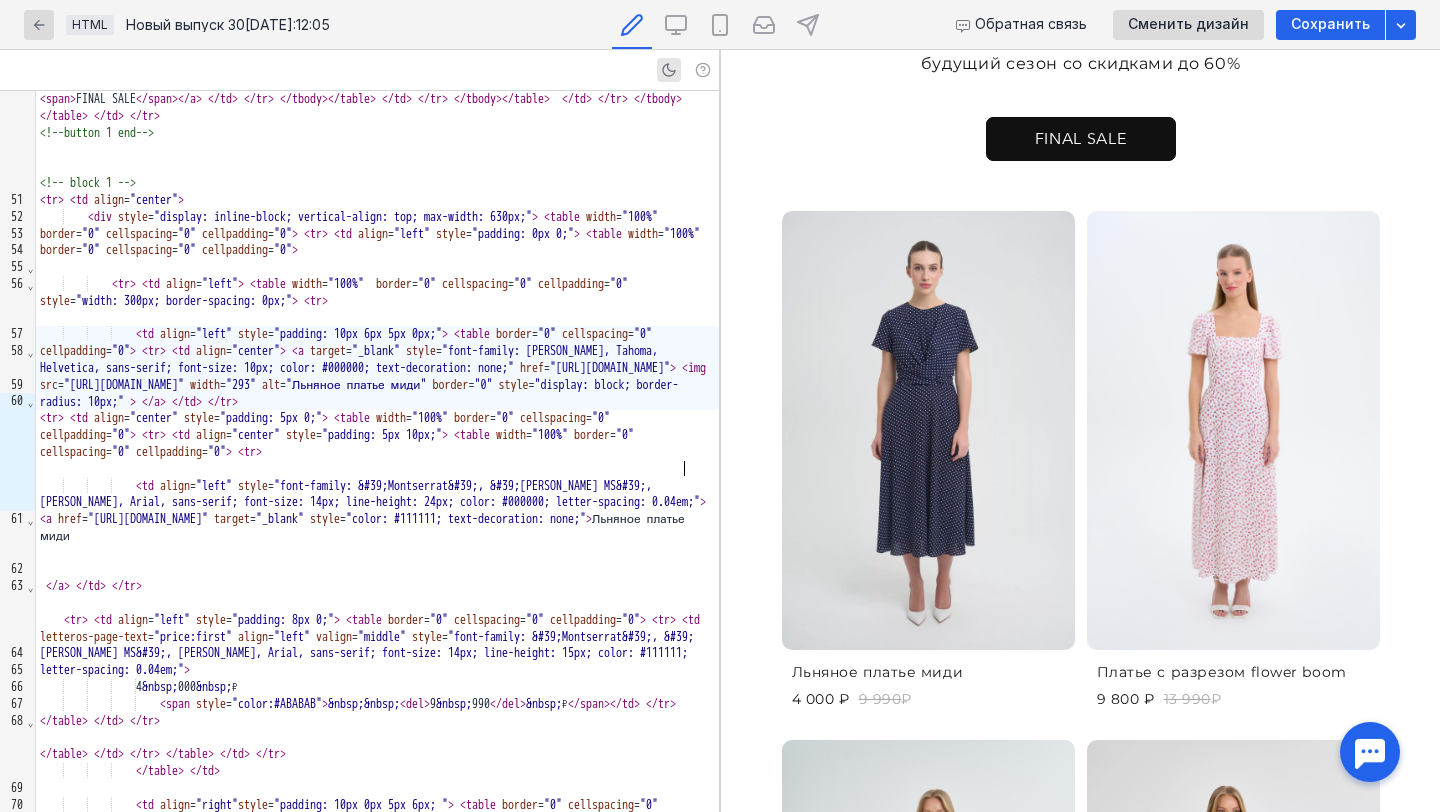 scroll, scrollTop: 980, scrollLeft: 0, axis: vertical 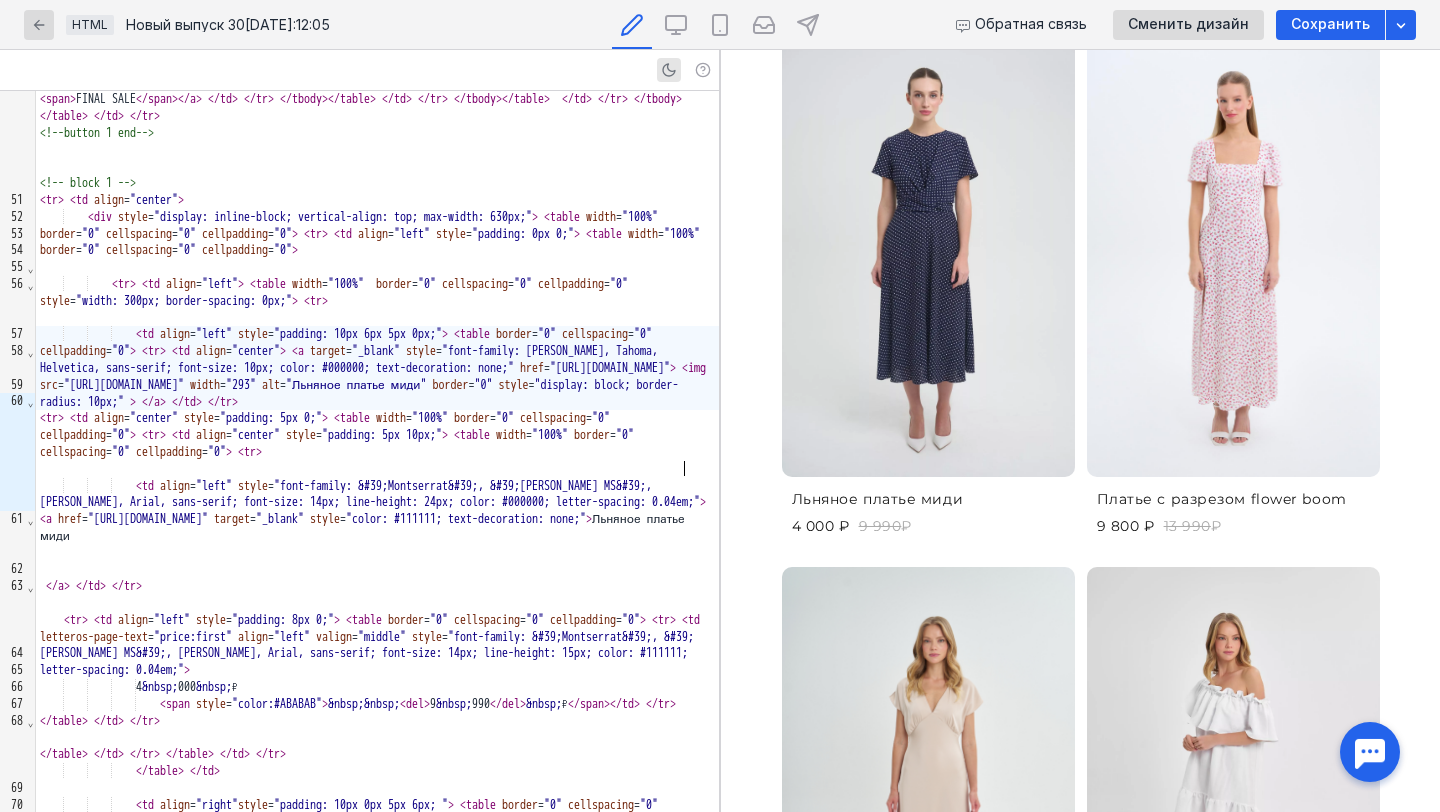 click on "Льняное платье миди" at bounding box center (878, 499) 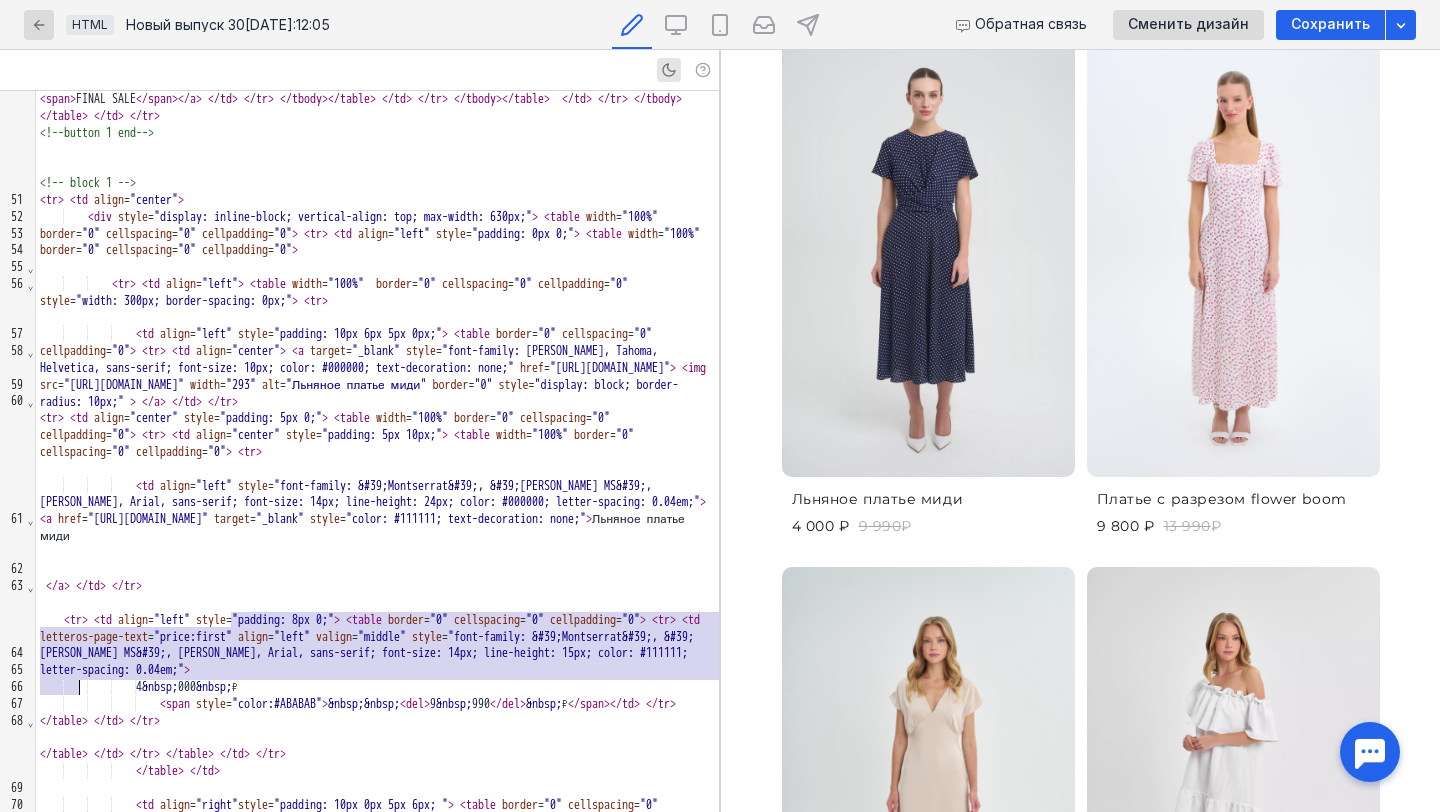 scroll, scrollTop: 4037, scrollLeft: 0, axis: vertical 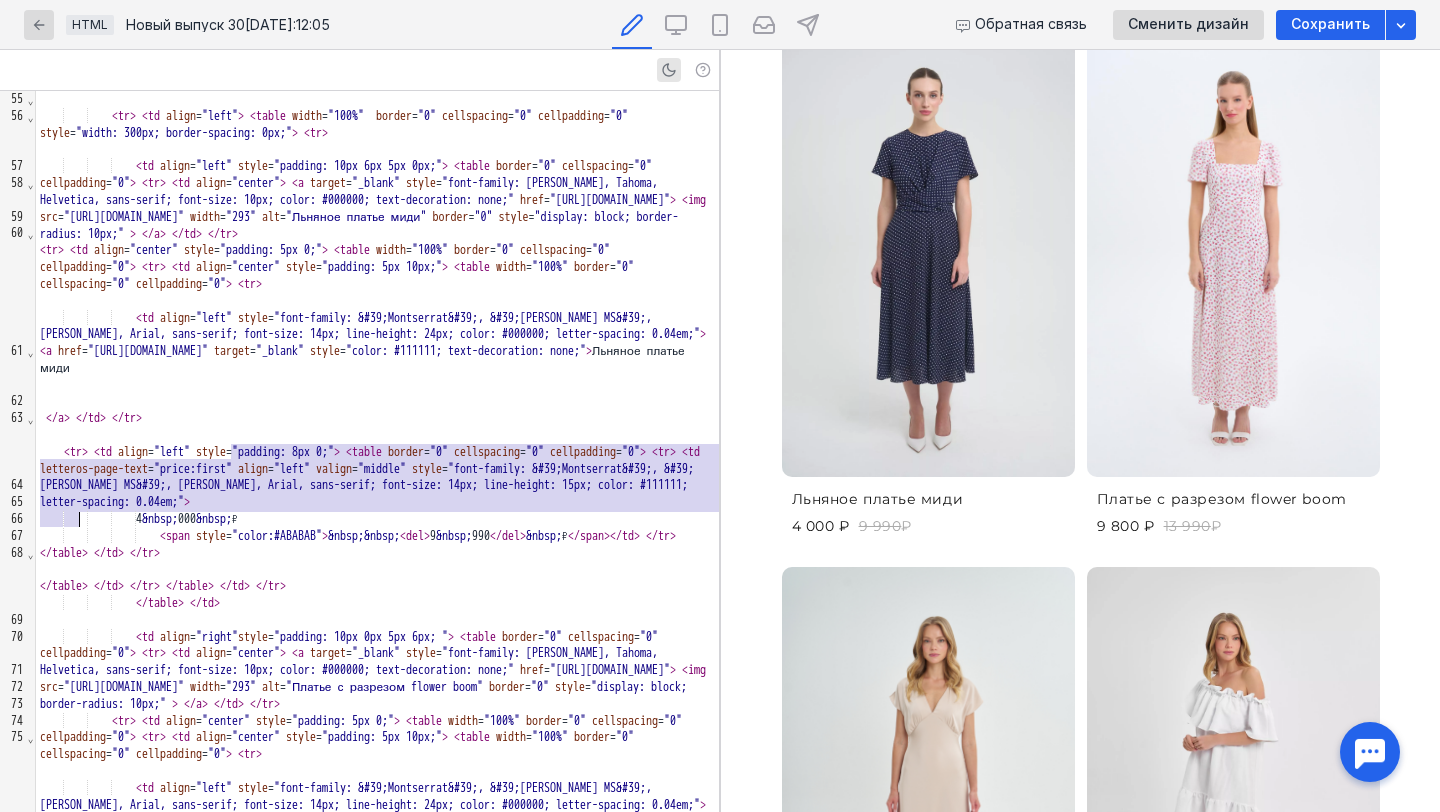 click at bounding box center [377, 385] 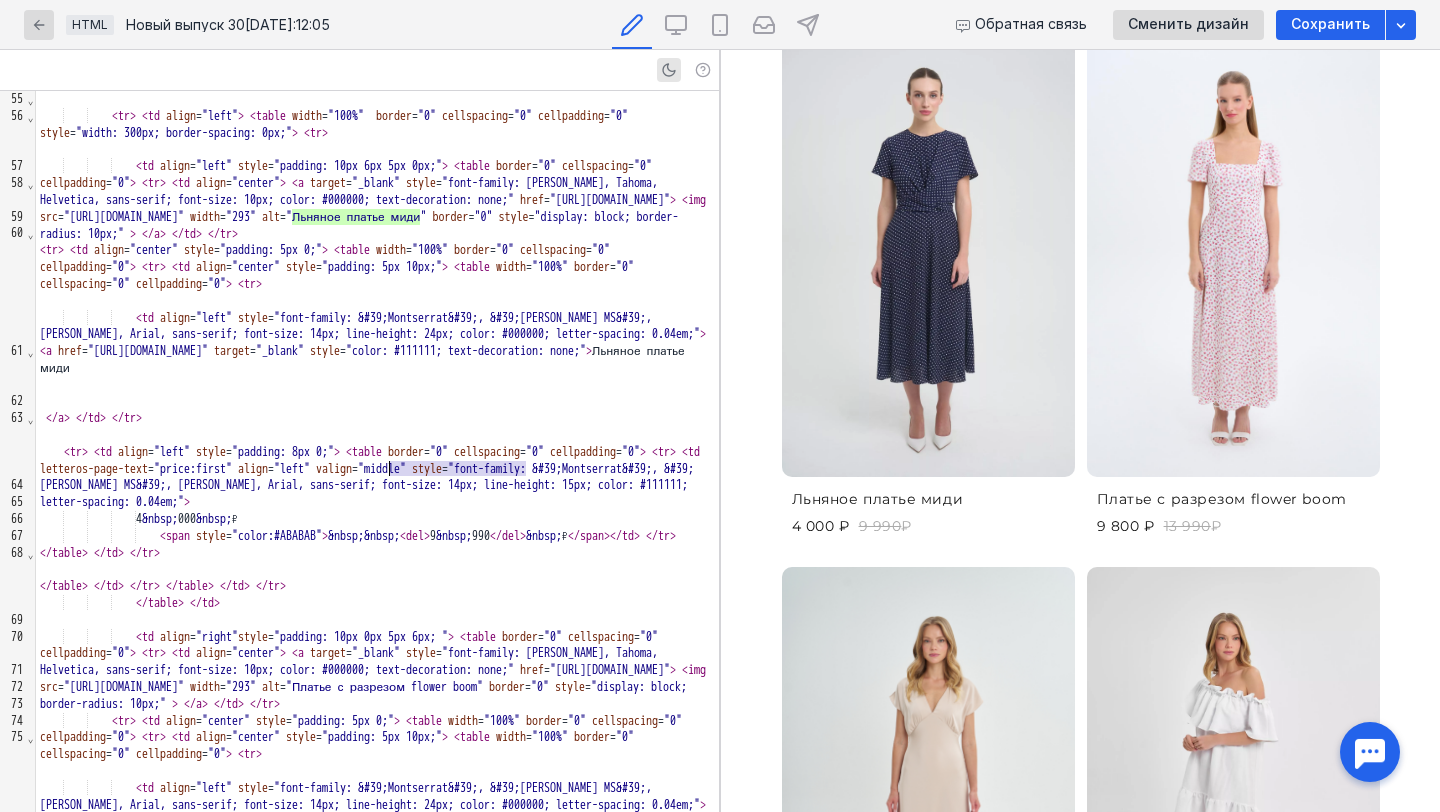 drag, startPoint x: 532, startPoint y: 471, endPoint x: 390, endPoint y: 473, distance: 142.01408 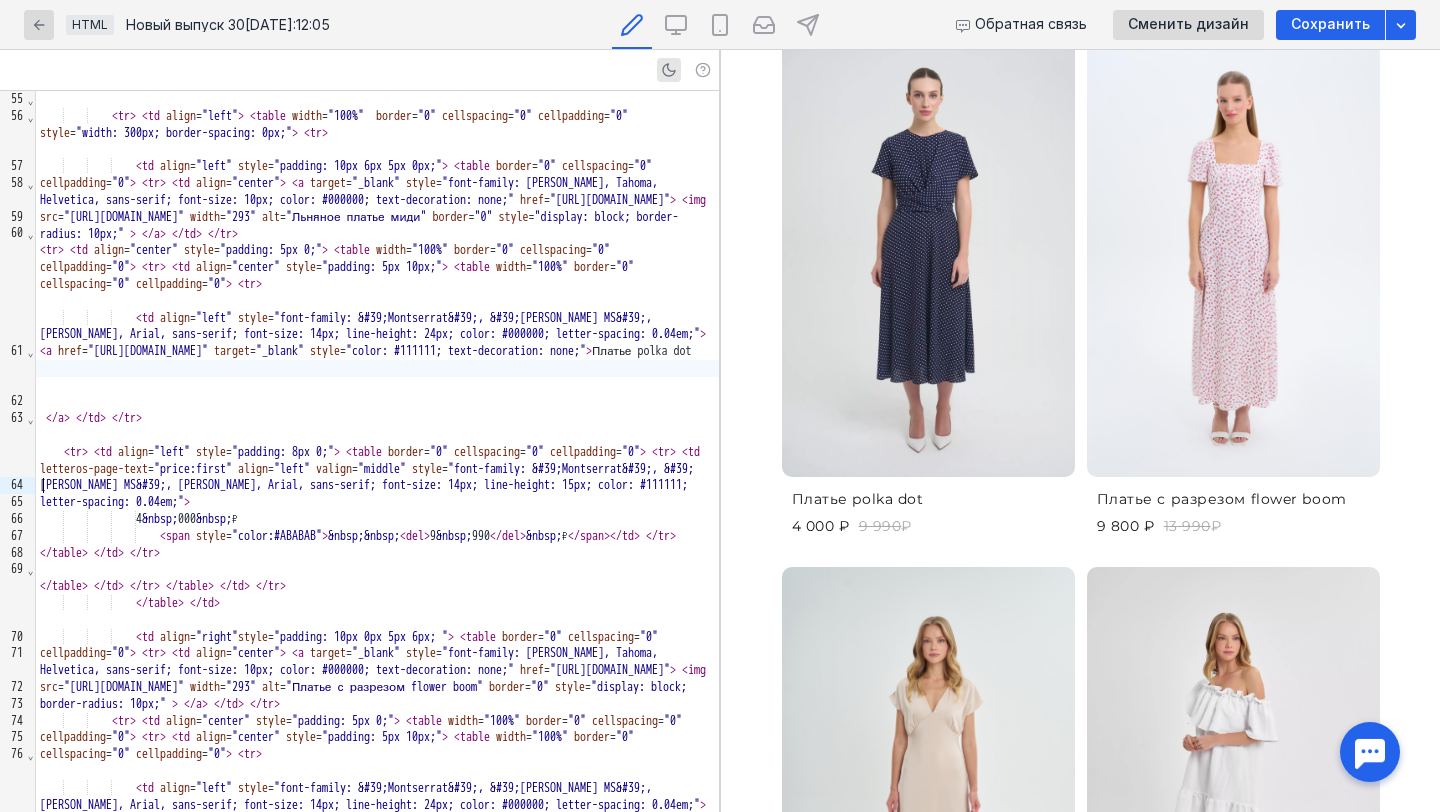 scroll, scrollTop: 1157, scrollLeft: 0, axis: vertical 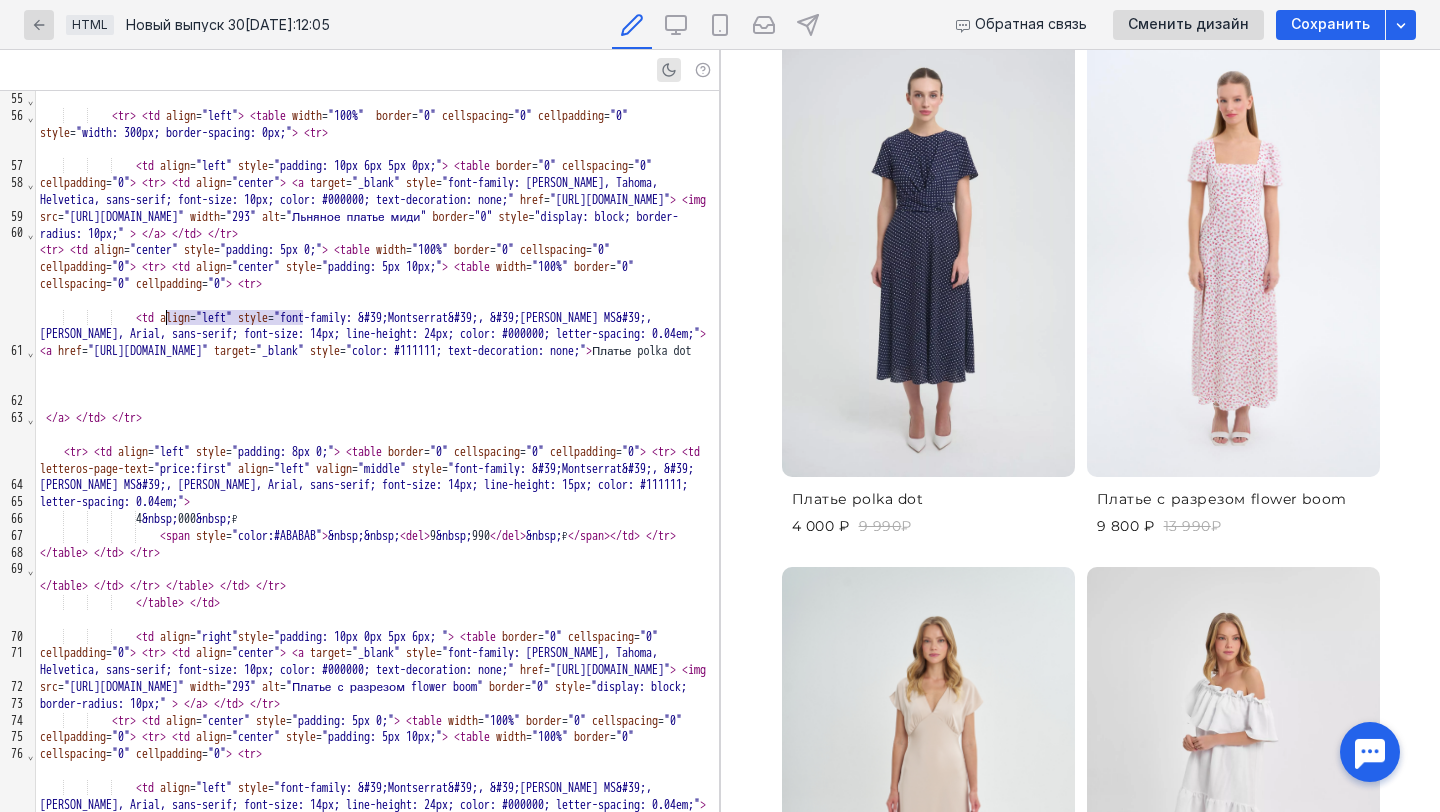 drag, startPoint x: 303, startPoint y: 320, endPoint x: 170, endPoint y: 319, distance: 133.00375 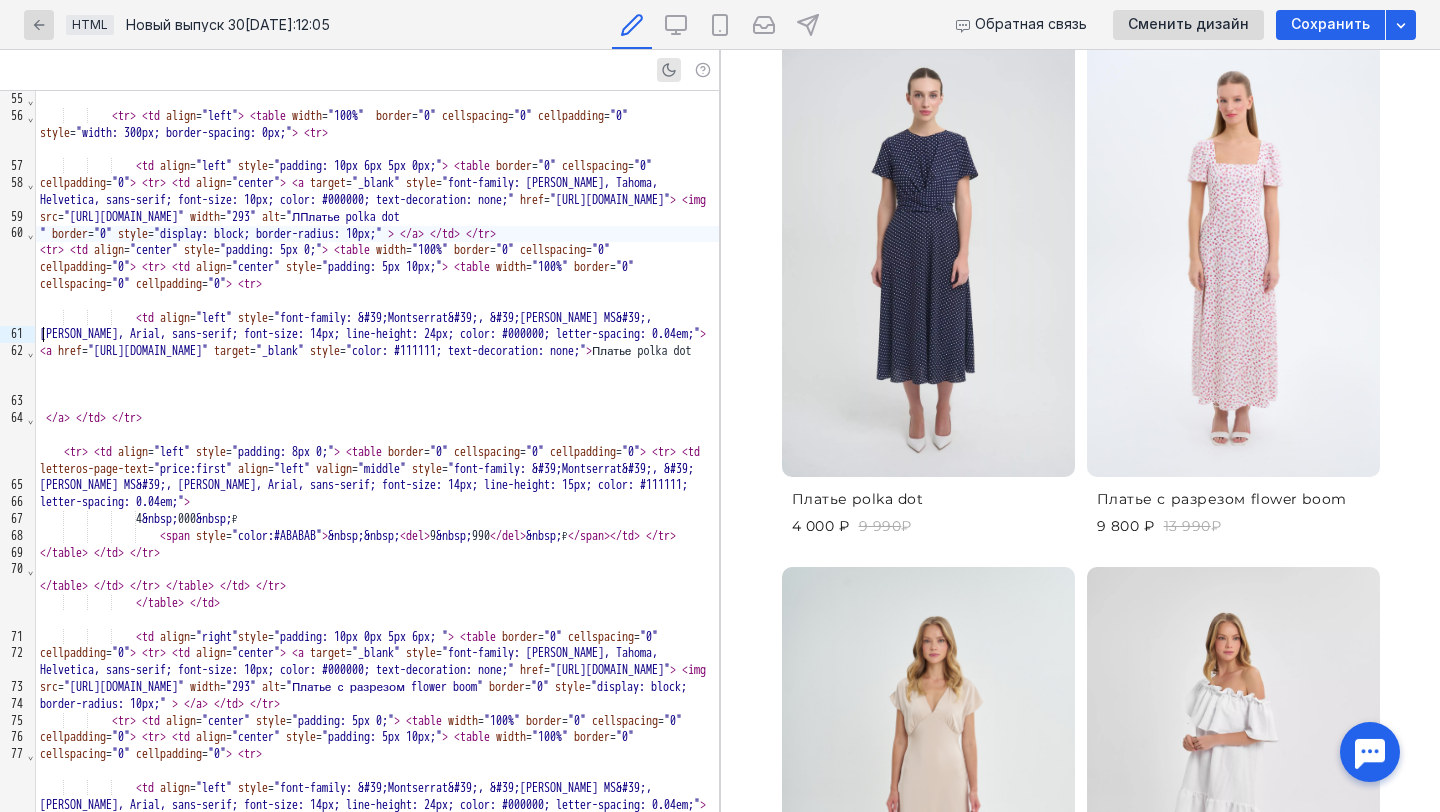 scroll, scrollTop: 1157, scrollLeft: 0, axis: vertical 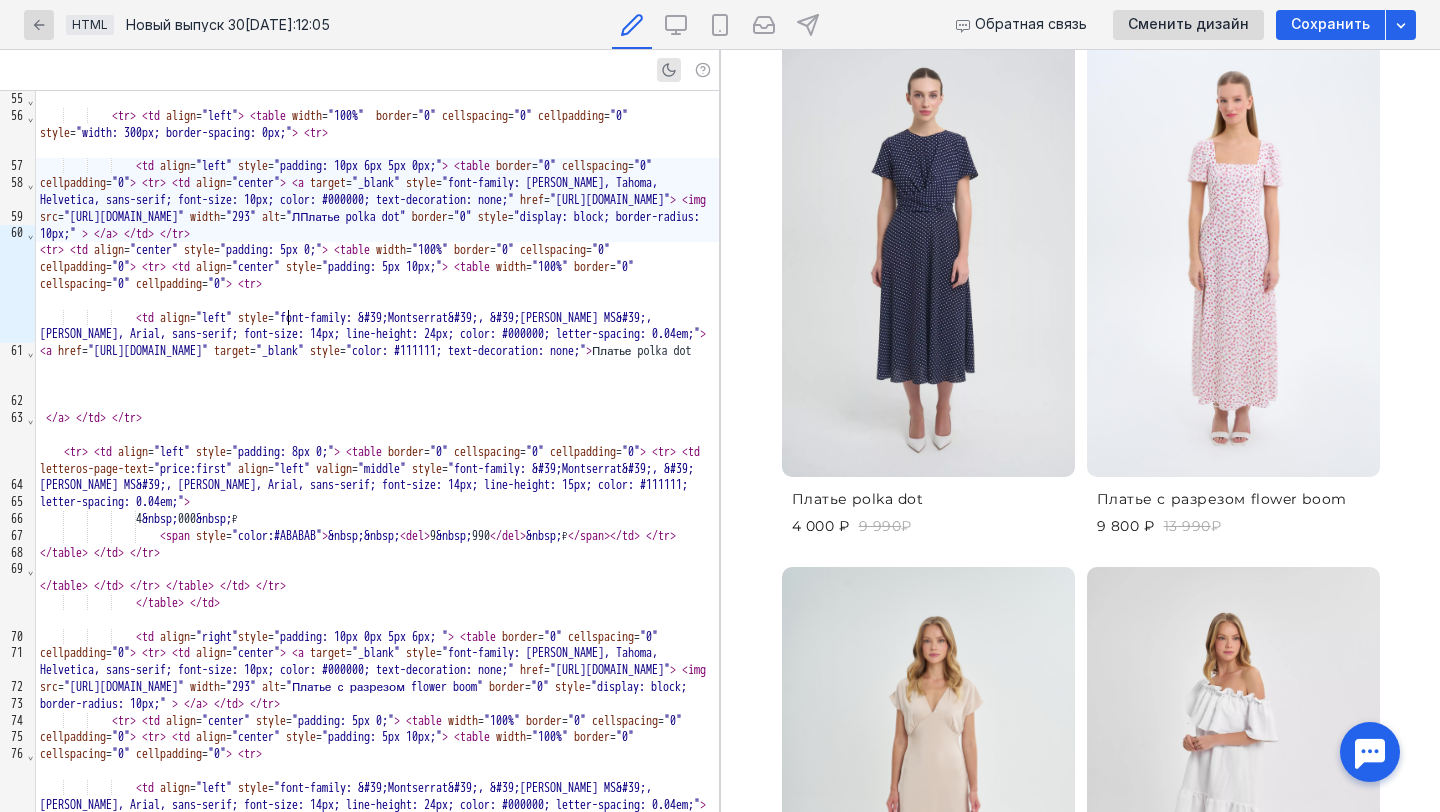 click at bounding box center [377, 401] 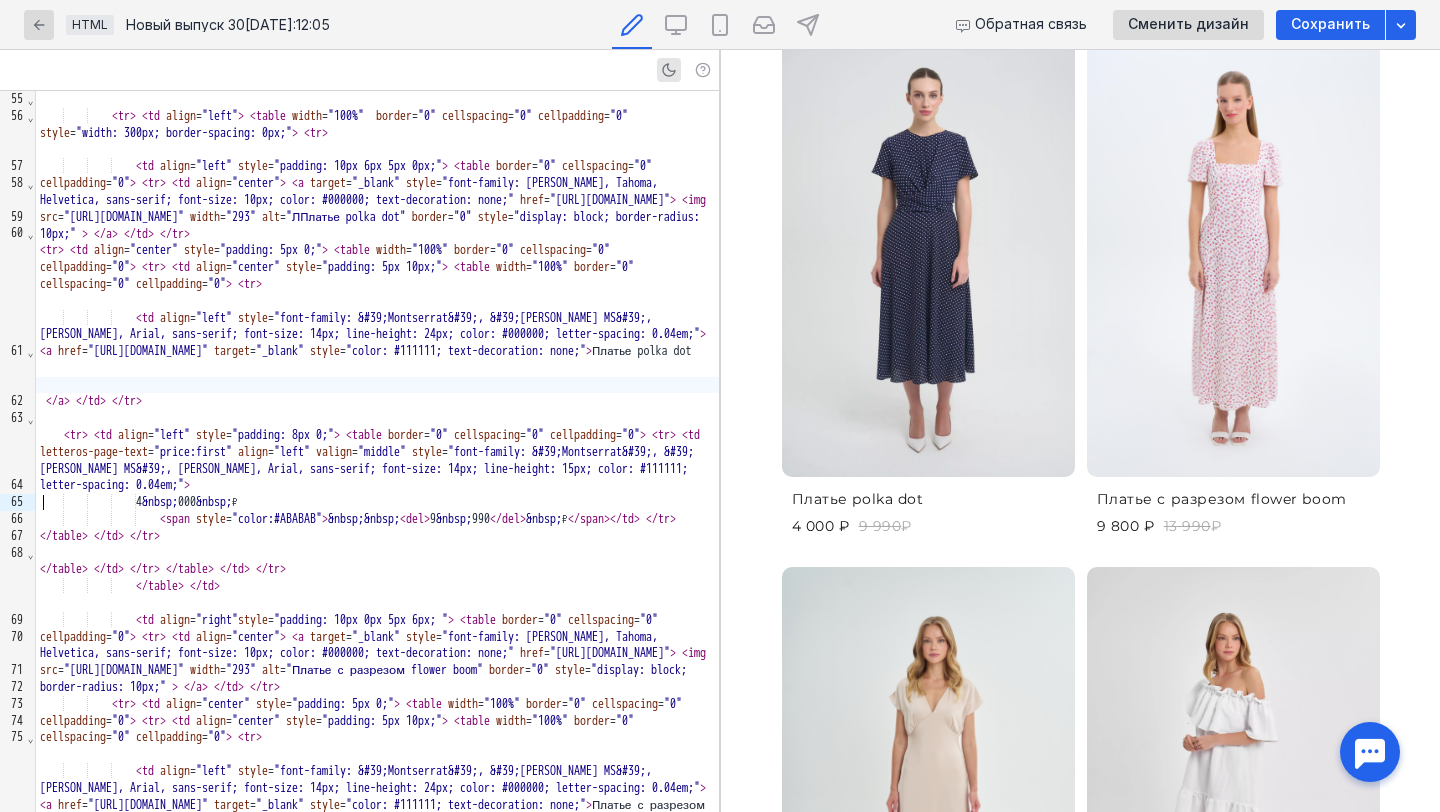 scroll, scrollTop: 1157, scrollLeft: 0, axis: vertical 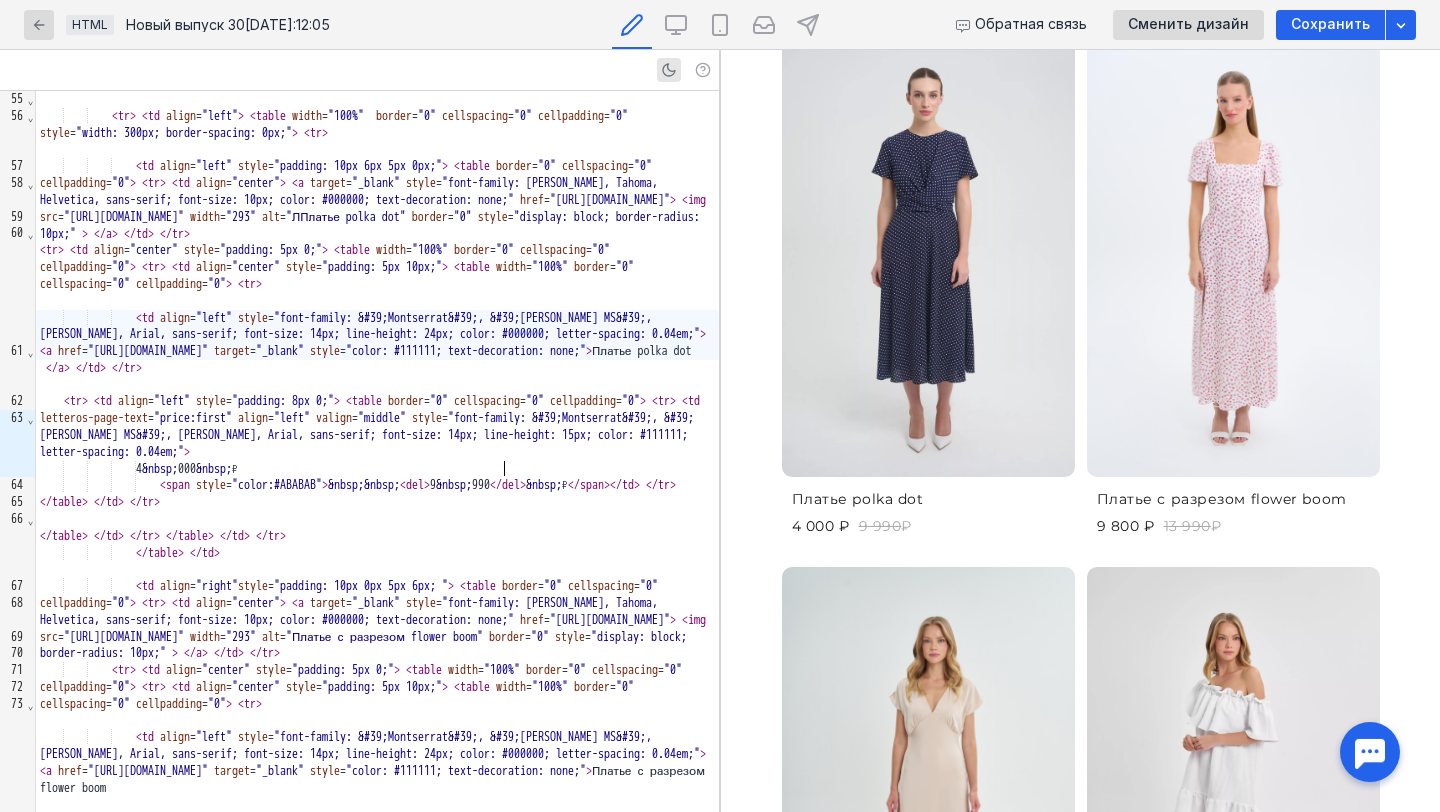 click on "4 000 ₽
9 990  ₽" at bounding box center (852, 526) 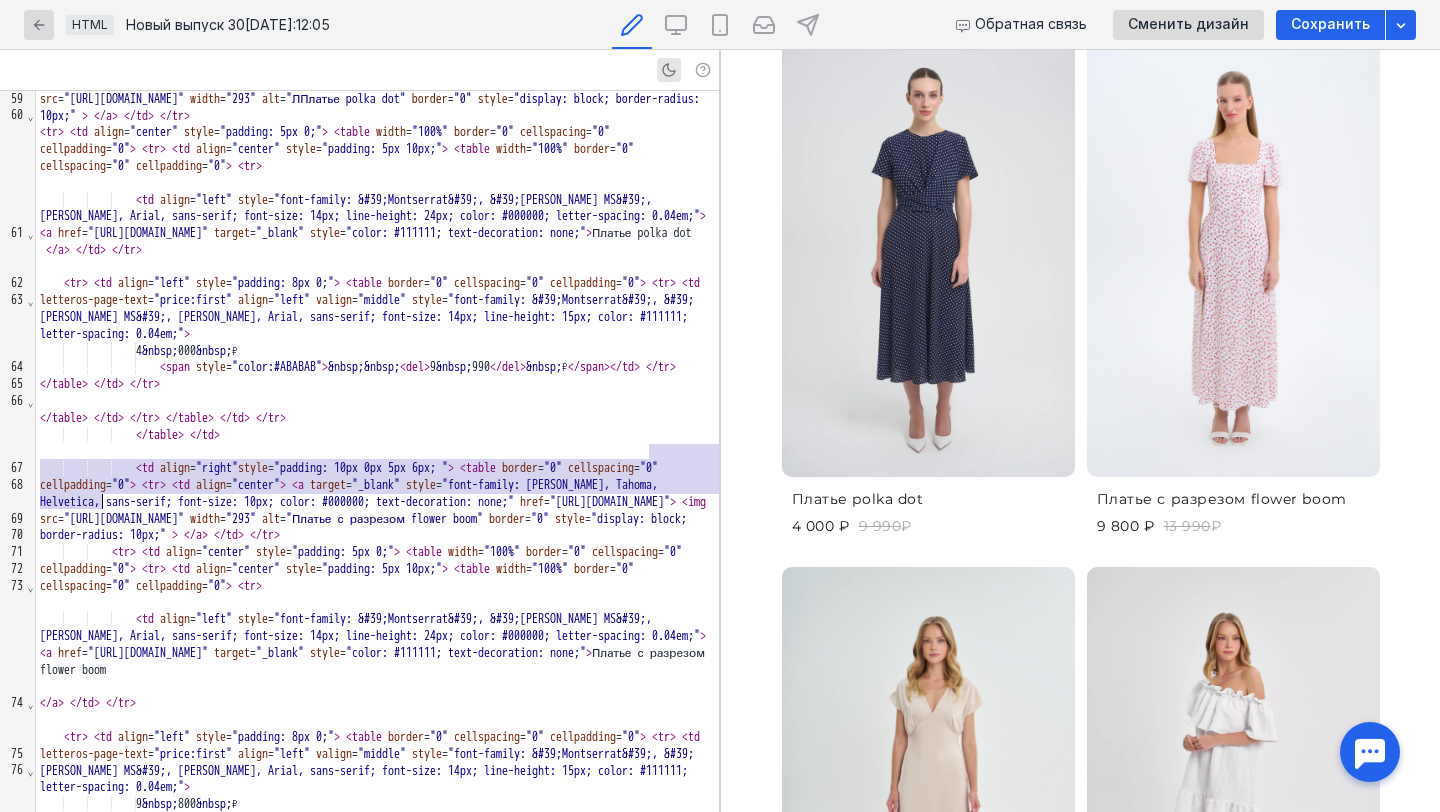 click on "</ table >   </ td >" at bounding box center [377, 435] 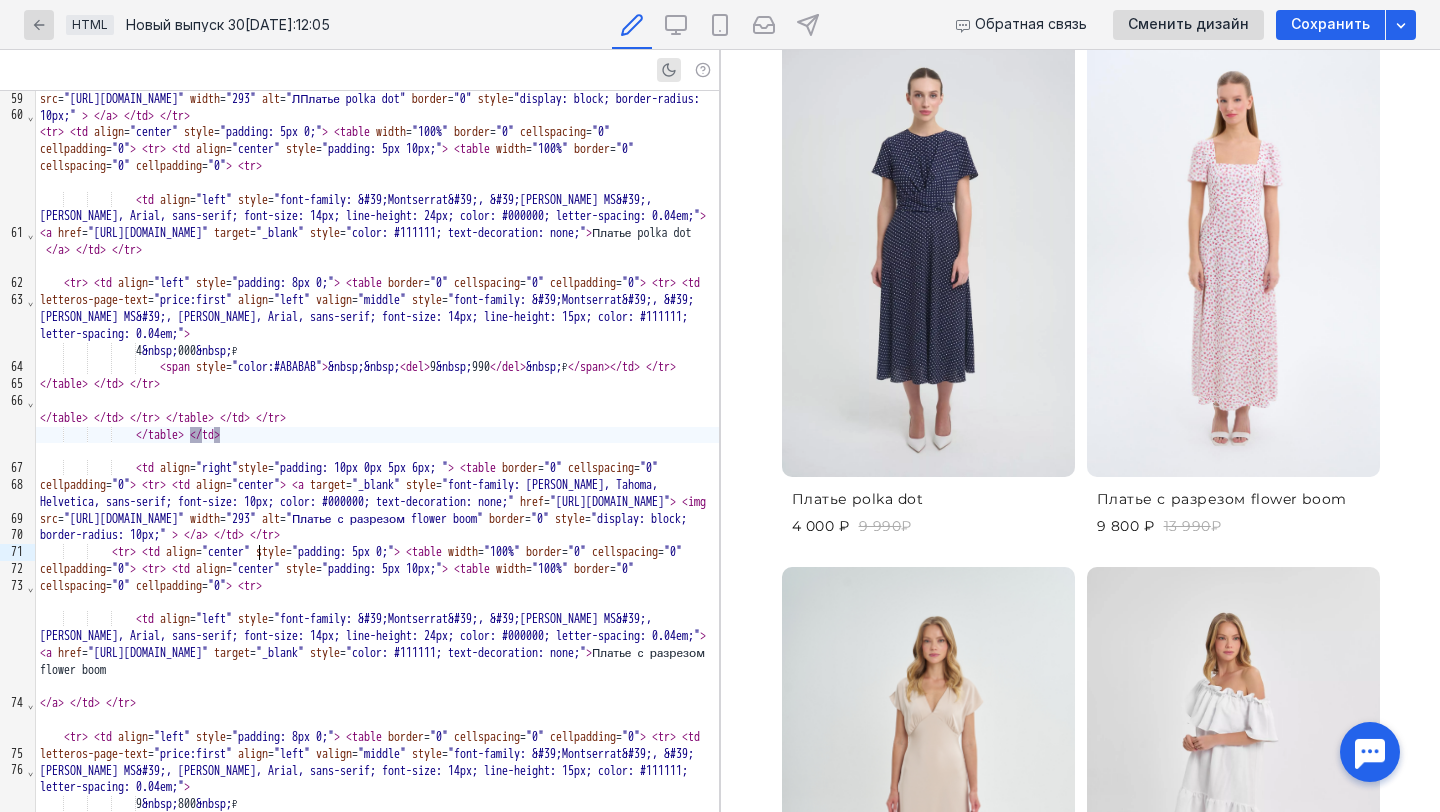 click on "&nbsp;" at bounding box center (160, 351) 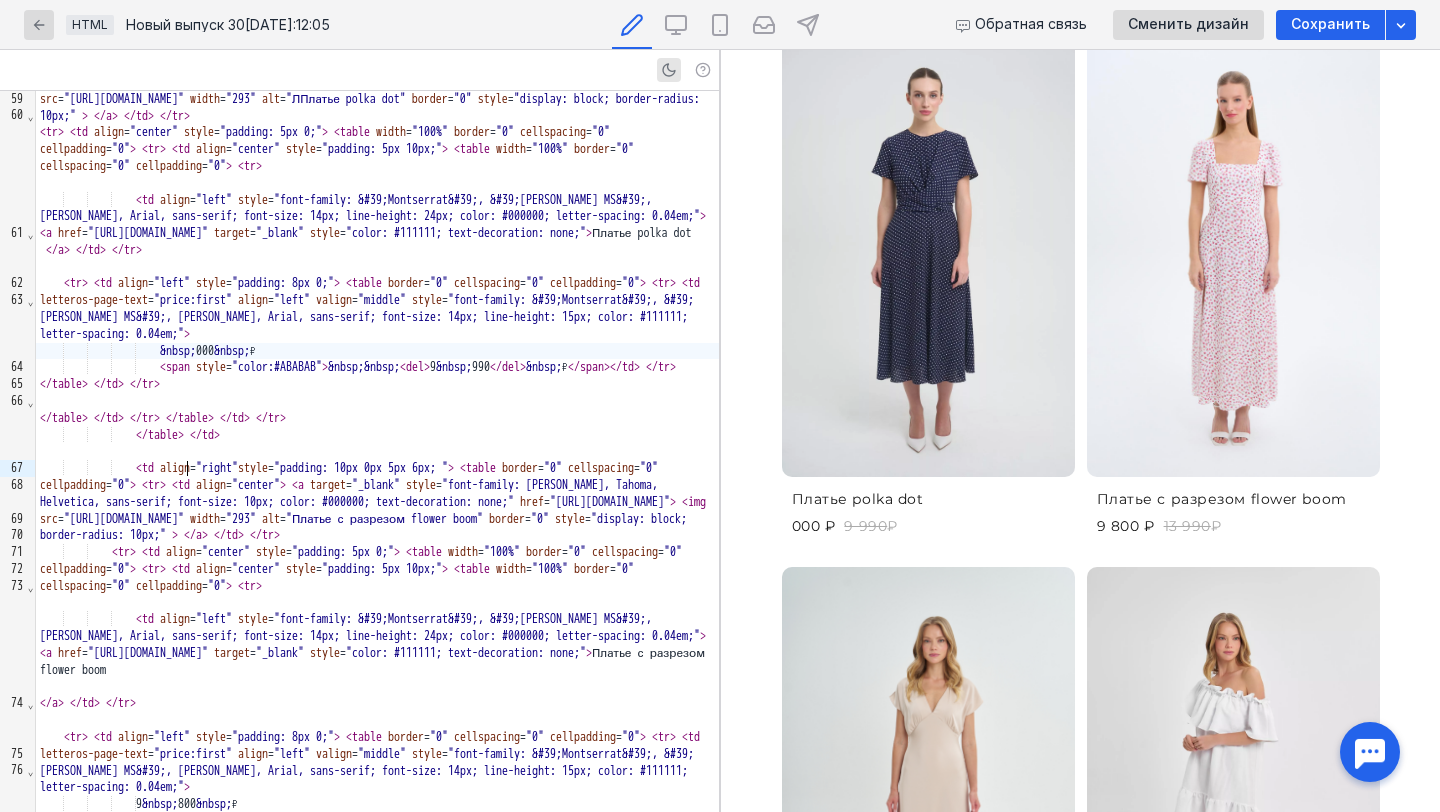 scroll, scrollTop: 1157, scrollLeft: 0, axis: vertical 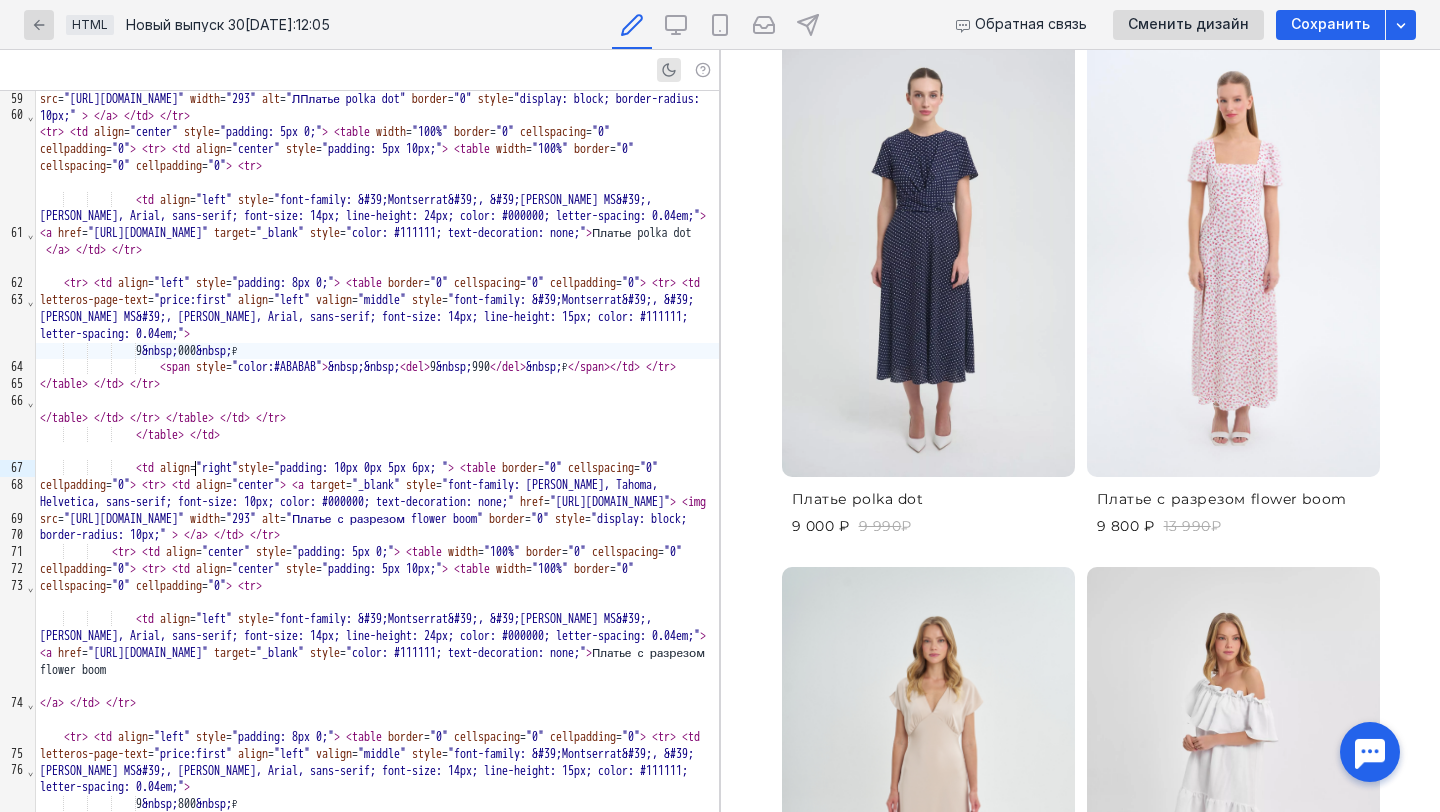 click on "9 &nbsp; 000 &nbsp; ₽" at bounding box center (377, 351) 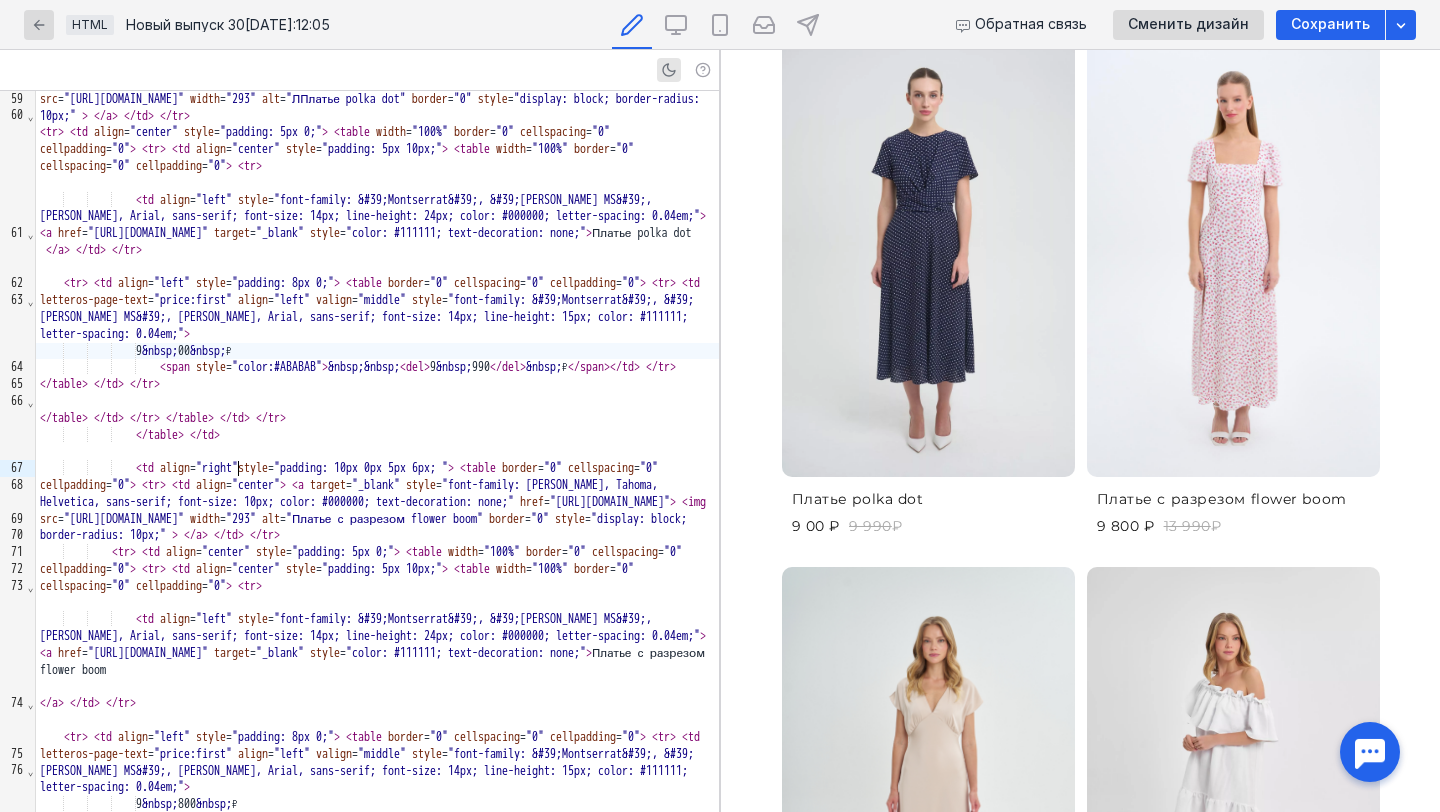 scroll, scrollTop: 1157, scrollLeft: 0, axis: vertical 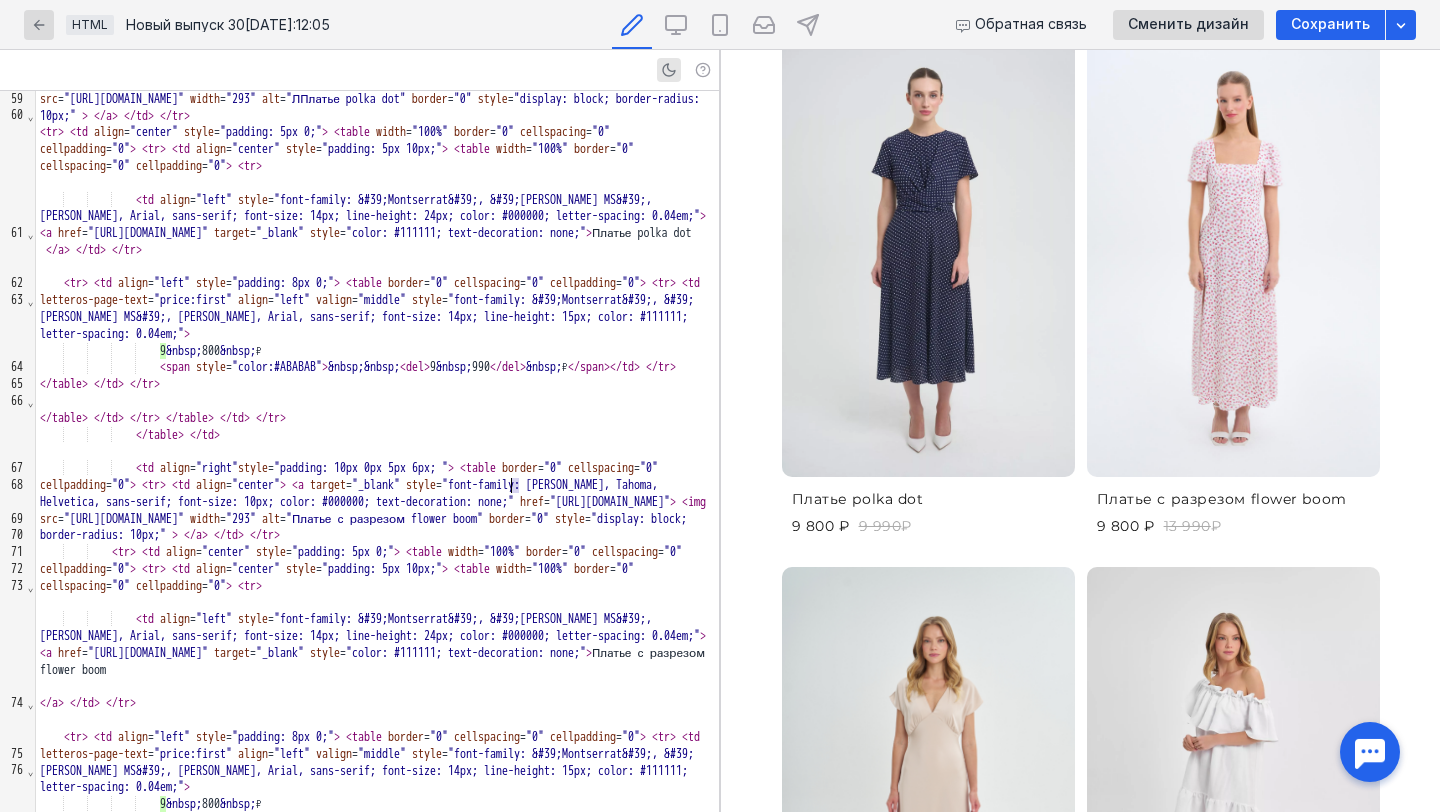 click on "< span   style = "color:#ABABAB" > &nbsp; &nbsp; < del > 9 &nbsp; 990 </ del > &nbsp; ₽ </ span > </ td >   </ tr >   </ table >   </ td >   </ tr >" at bounding box center [377, 376] 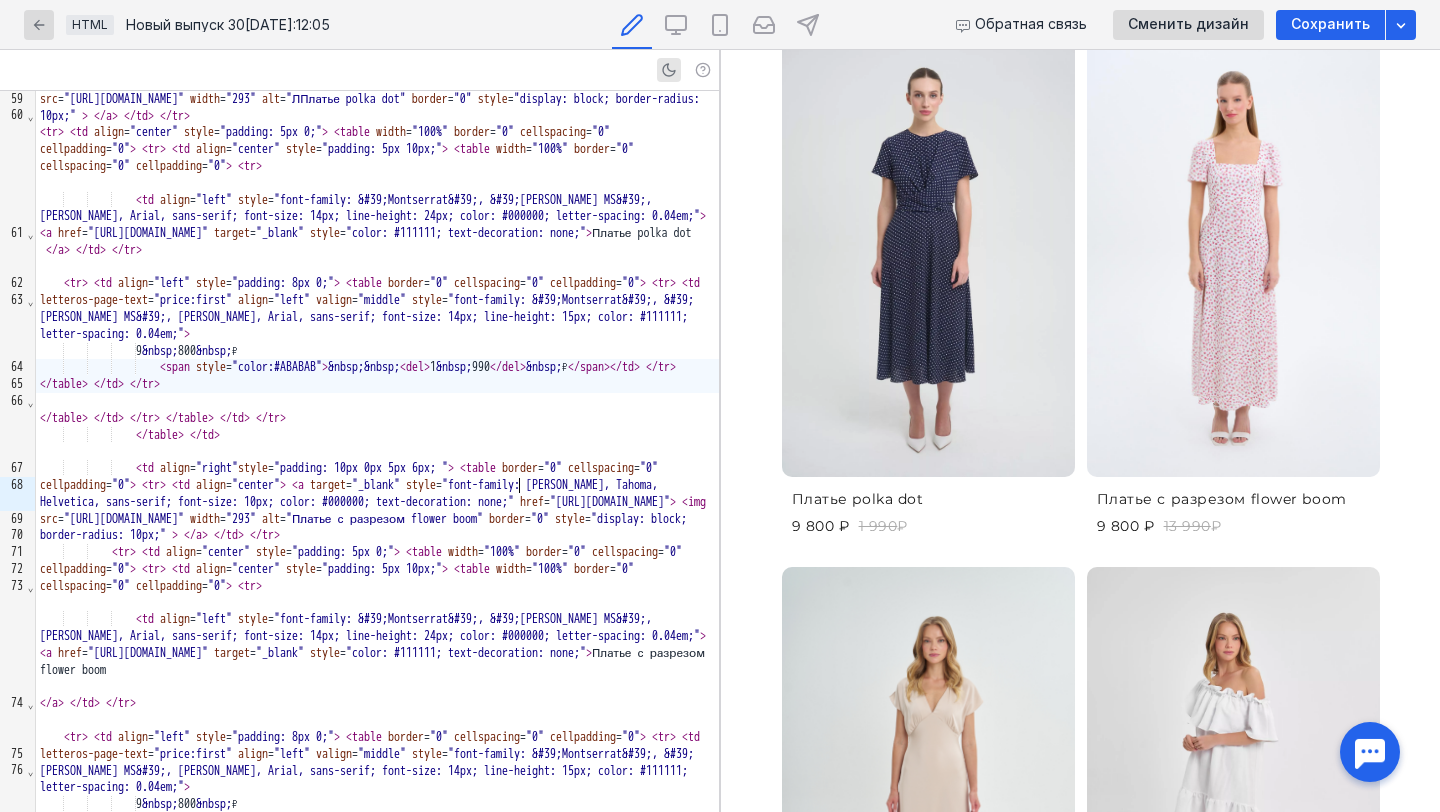 scroll, scrollTop: 1157, scrollLeft: 0, axis: vertical 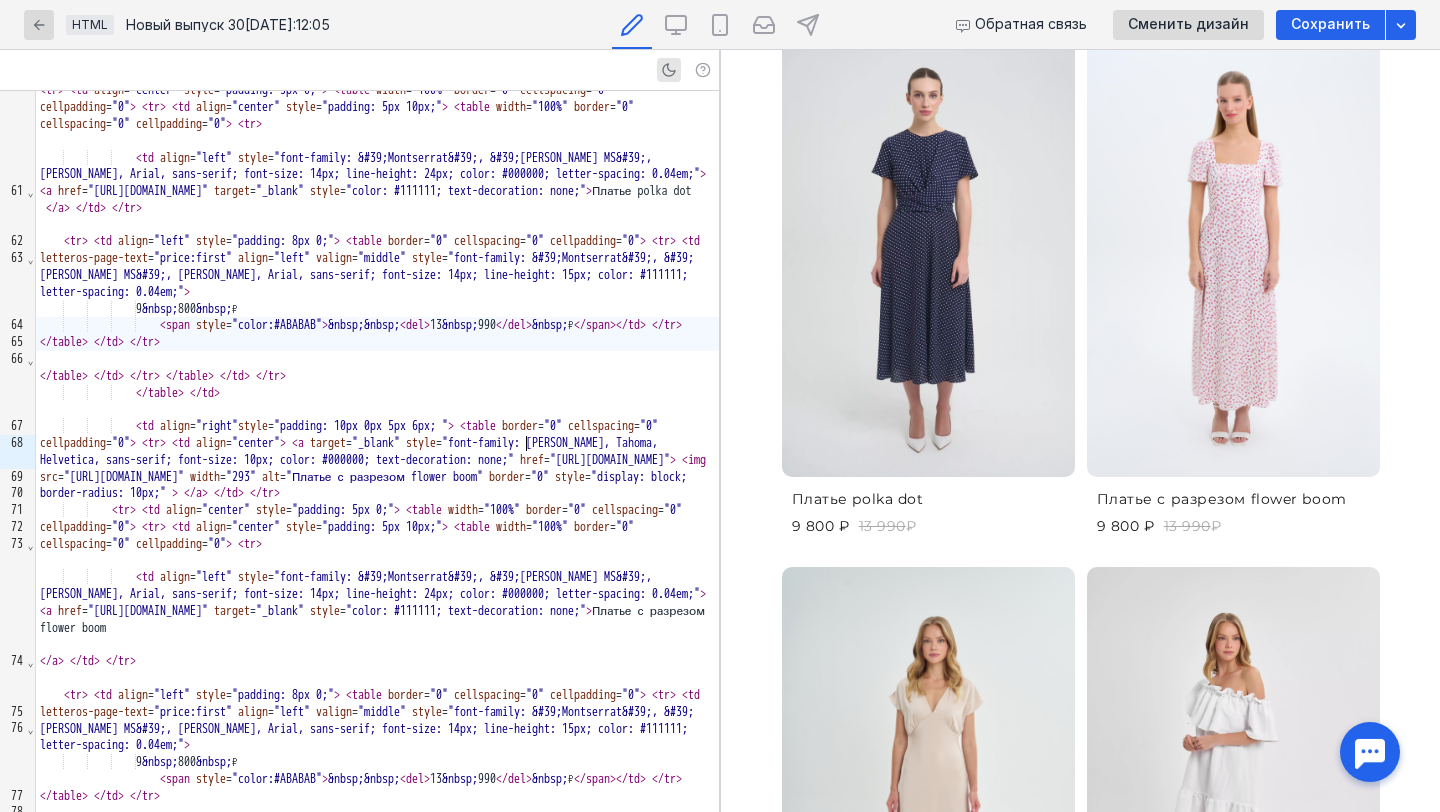 click at bounding box center (928, 258) 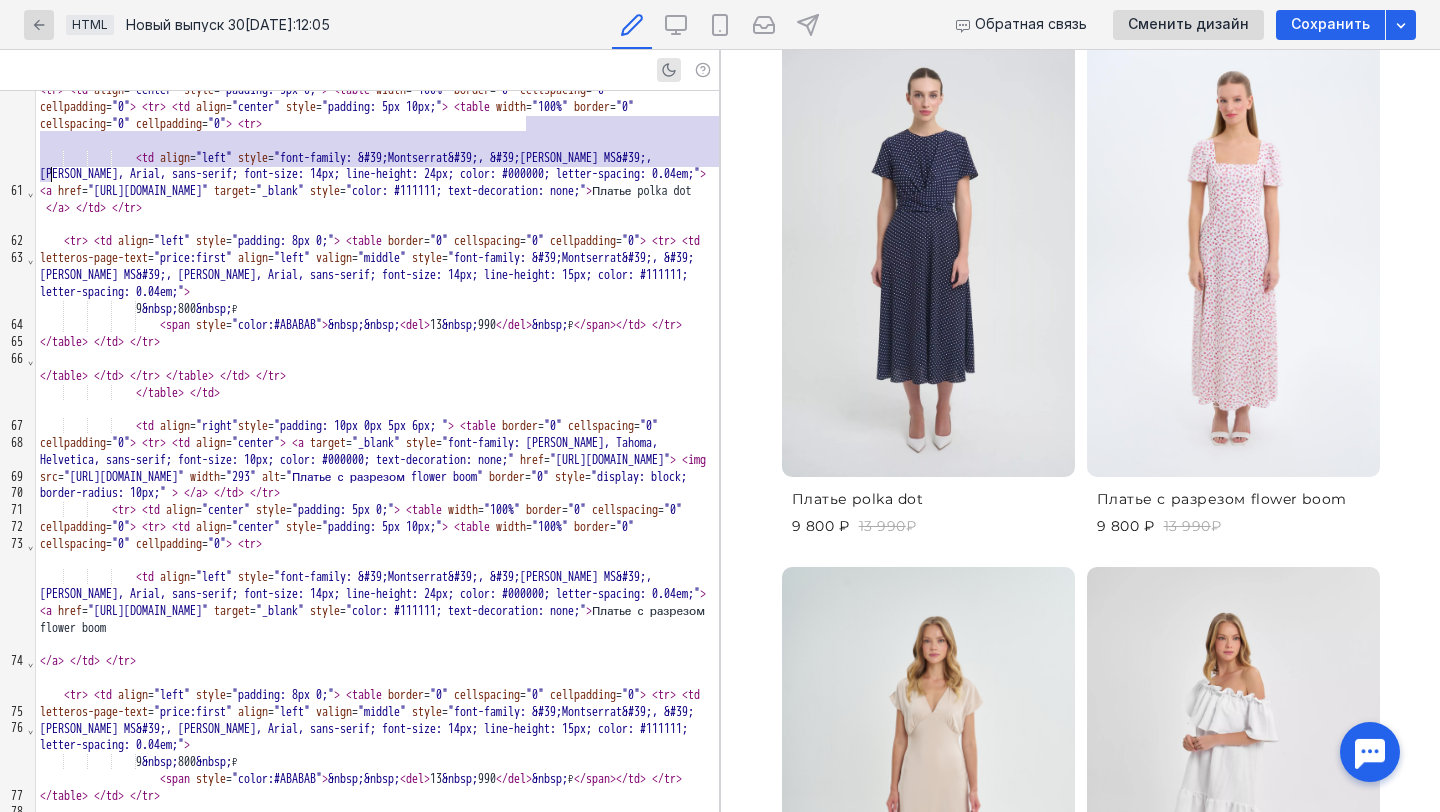 scroll, scrollTop: 3869, scrollLeft: 0, axis: vertical 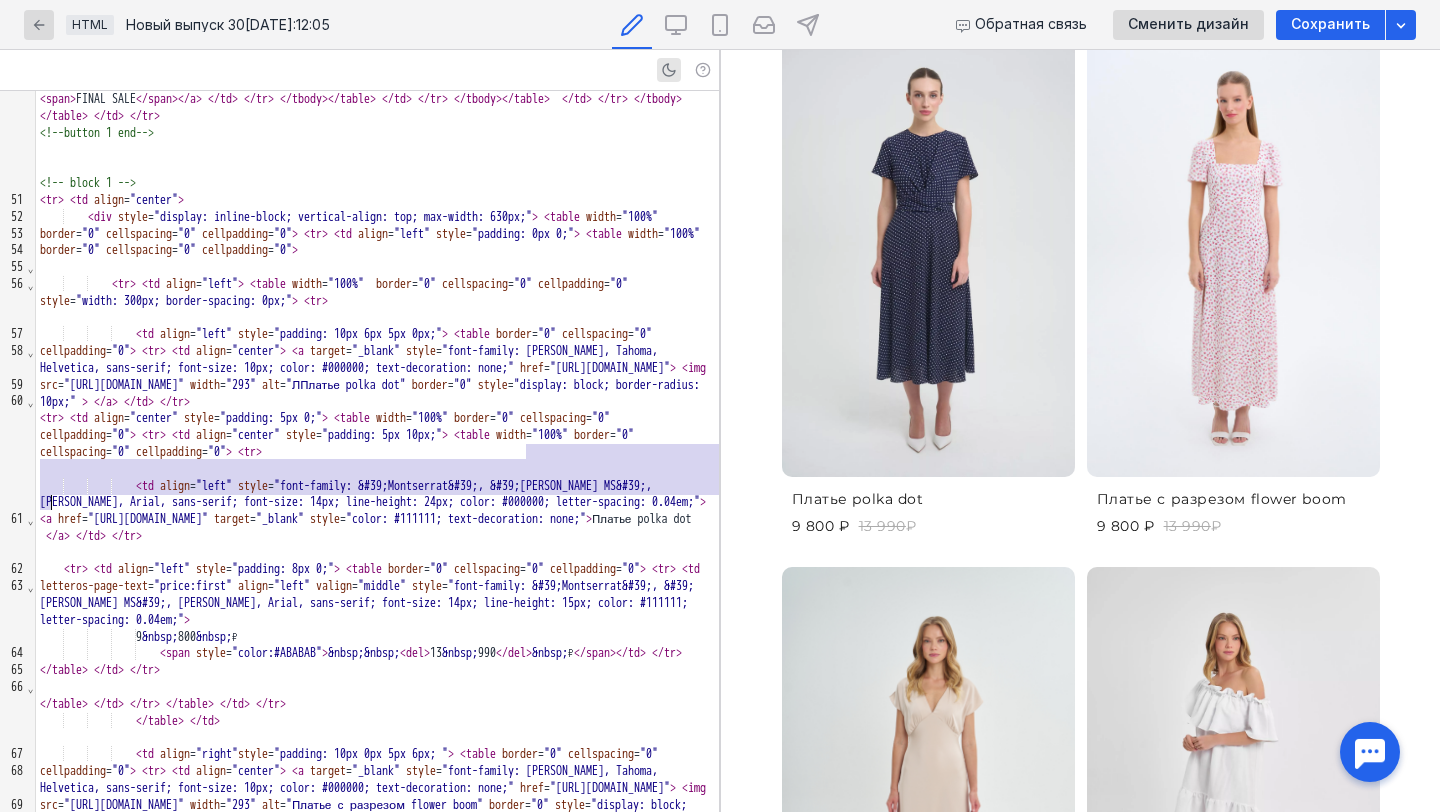 click on "< td   align = "left"   style = "padding: 10px 6px 5px 0px;" >   < table   border = "0"   cellspacing = "0"   cellpadding = "0" >   < tr >   < td   align = "center" >   < a   target = "_blank"   style = "font-family: Arial, Tahoma, Helvetica, sans-serif; font-size: 10px; color: #000000; text-decoration: none;"   href = "[URL][DOMAIN_NAME]" >   < img   src = "[URL][DOMAIN_NAME]"   width = "293"   alt = "ЛПлатье polka dot"   border = "0"   style = "display: block; border-radius: 10px;"   >   </ a >   </ td >   </ tr >" at bounding box center (377, 368) 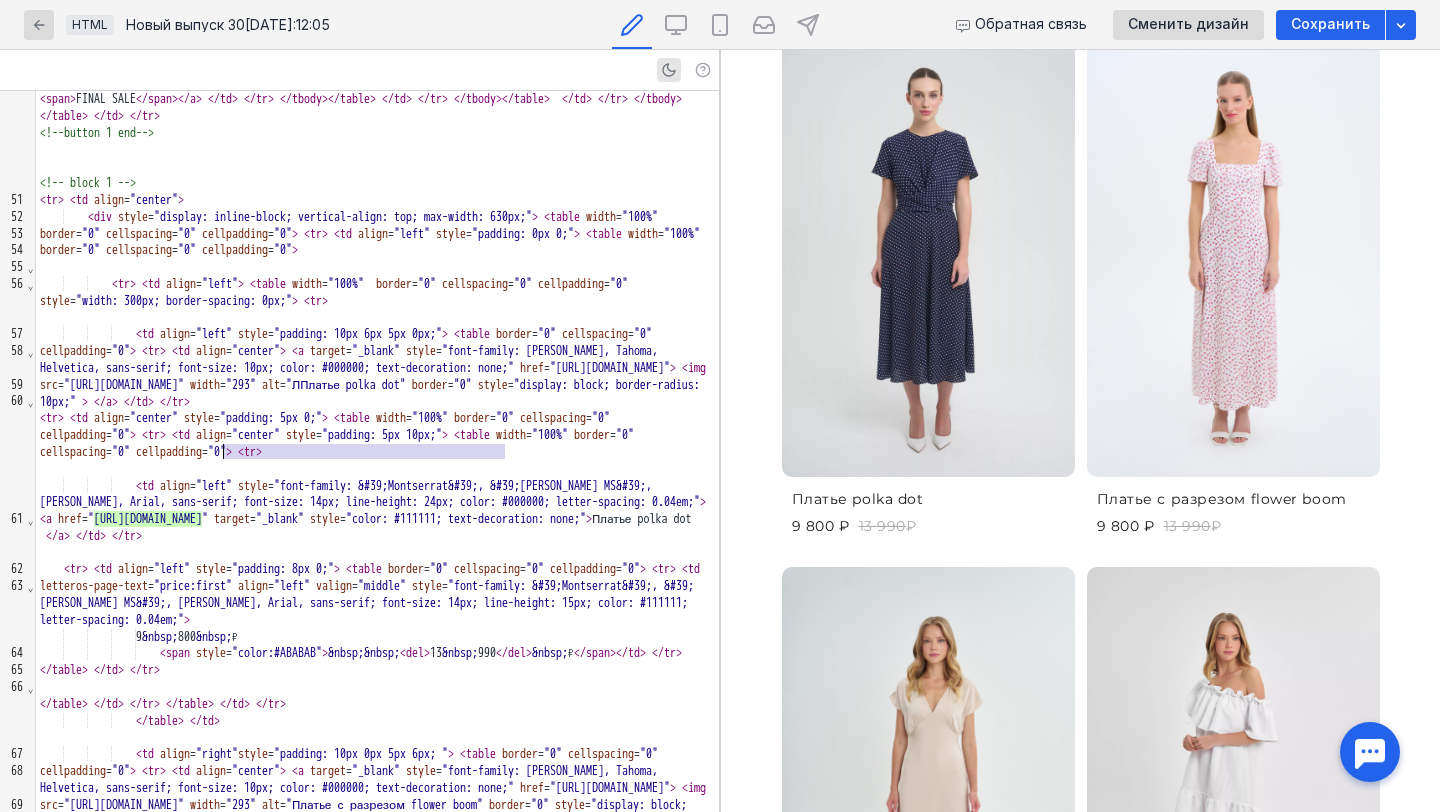drag, startPoint x: 505, startPoint y: 452, endPoint x: 224, endPoint y: 455, distance: 281.01602 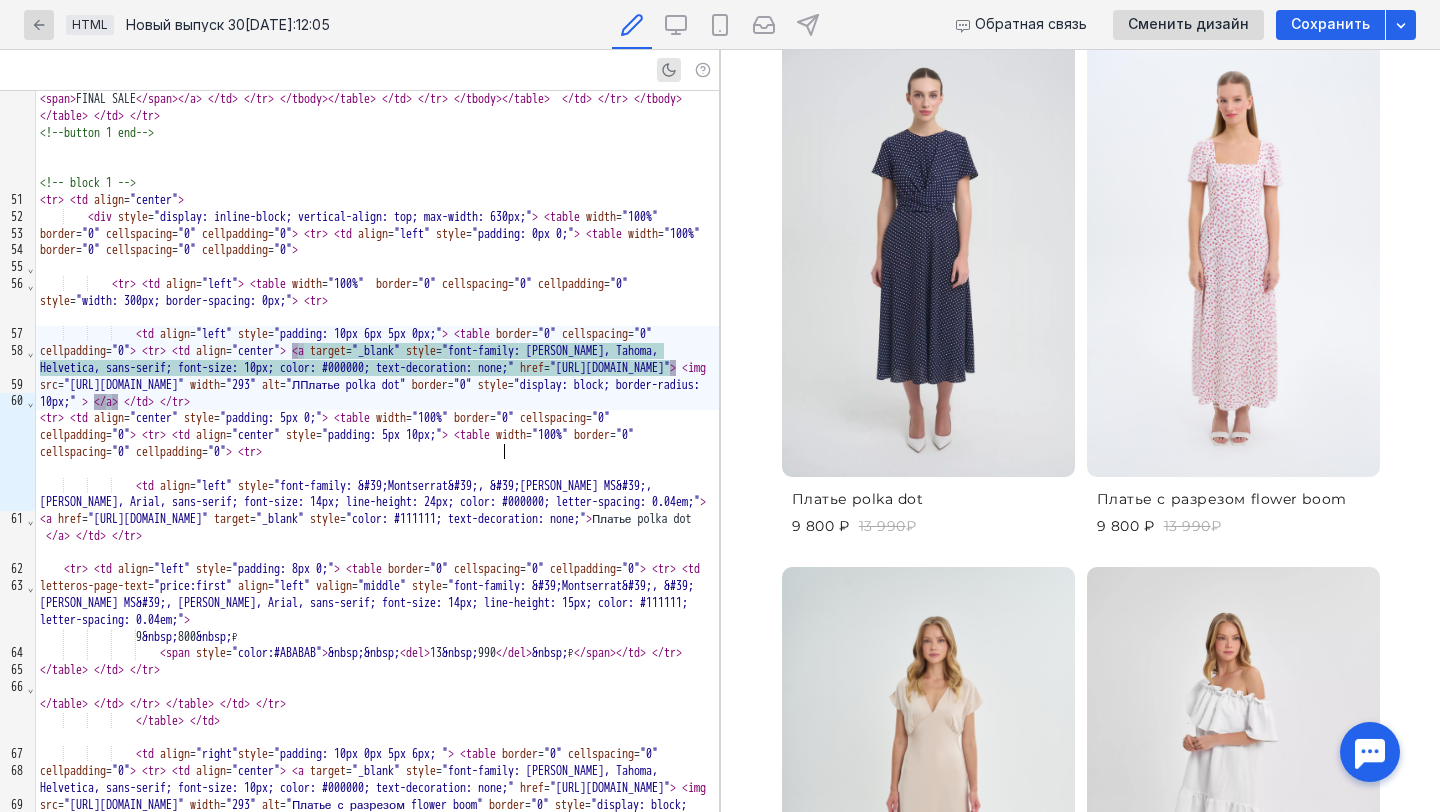 scroll, scrollTop: 1157, scrollLeft: 0, axis: vertical 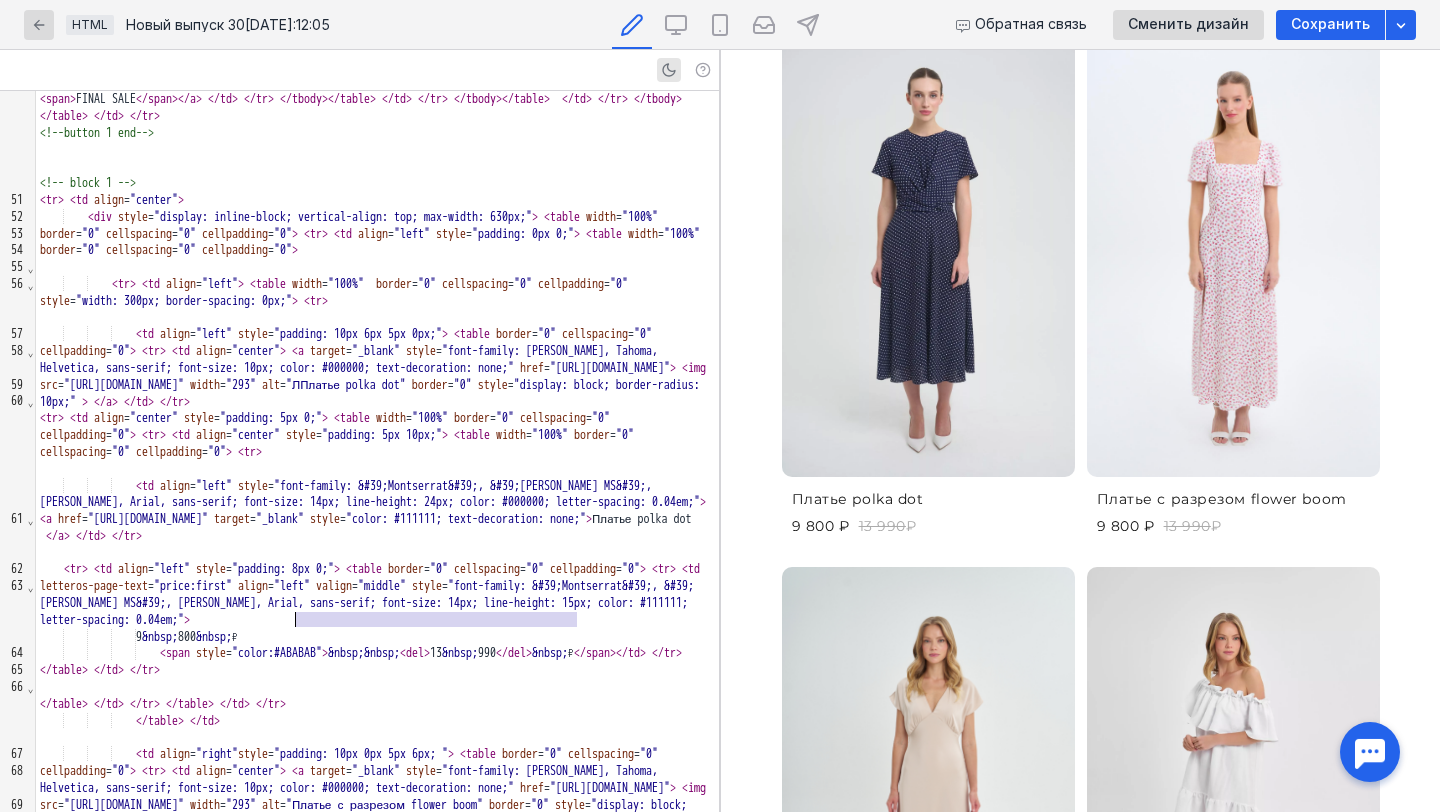 drag, startPoint x: 578, startPoint y: 622, endPoint x: 293, endPoint y: 620, distance: 285.00702 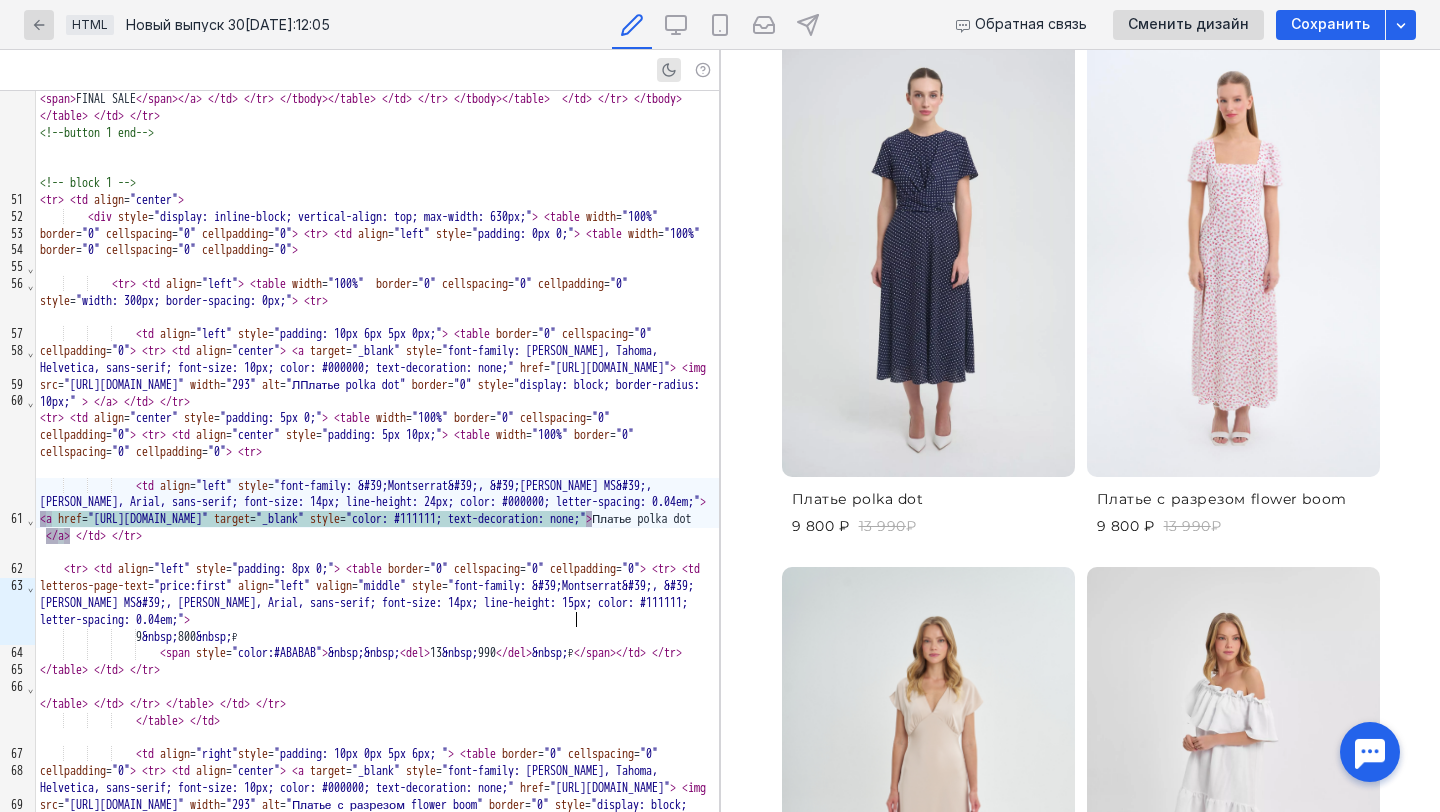 scroll, scrollTop: 1157, scrollLeft: 0, axis: vertical 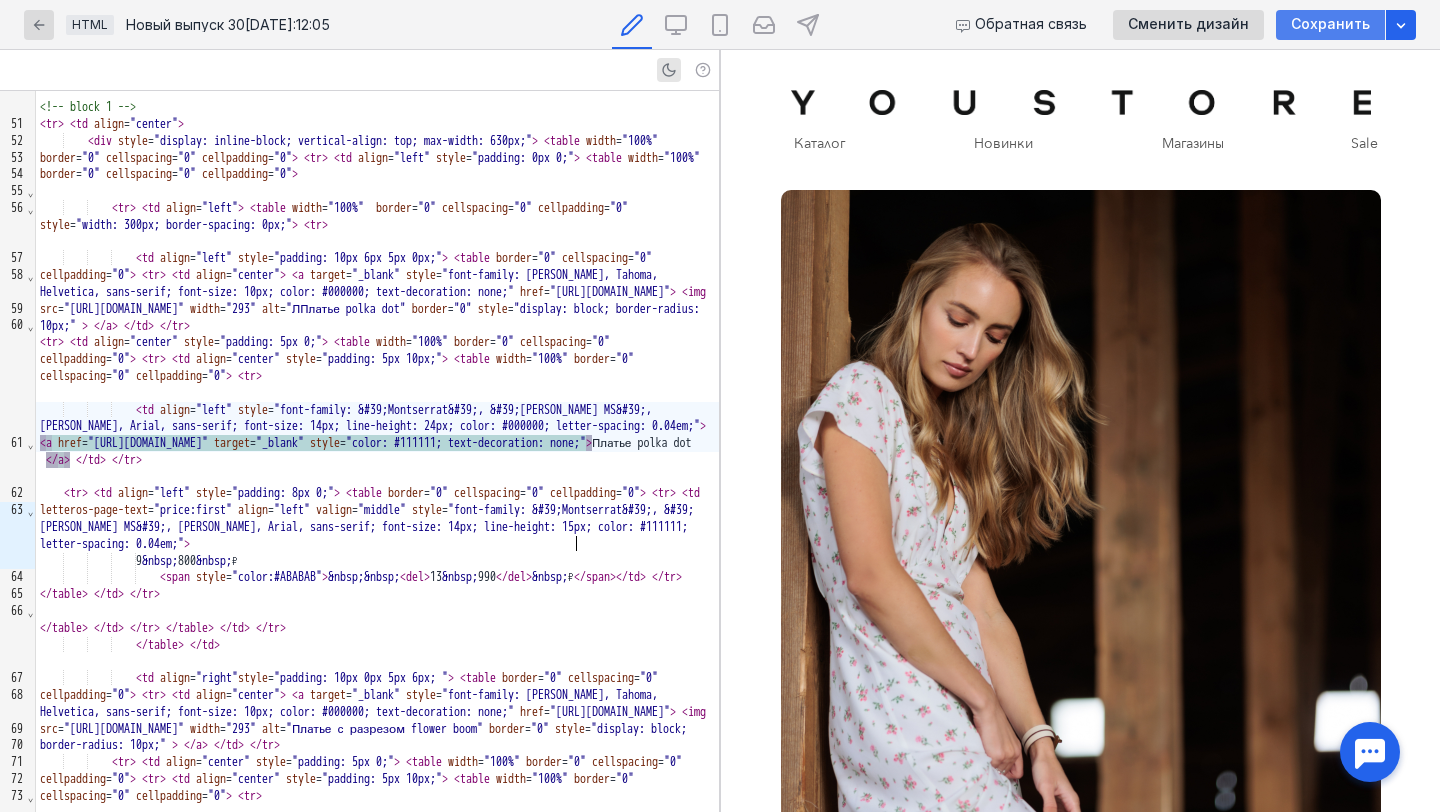 click on "Сохранить" at bounding box center [1330, 24] 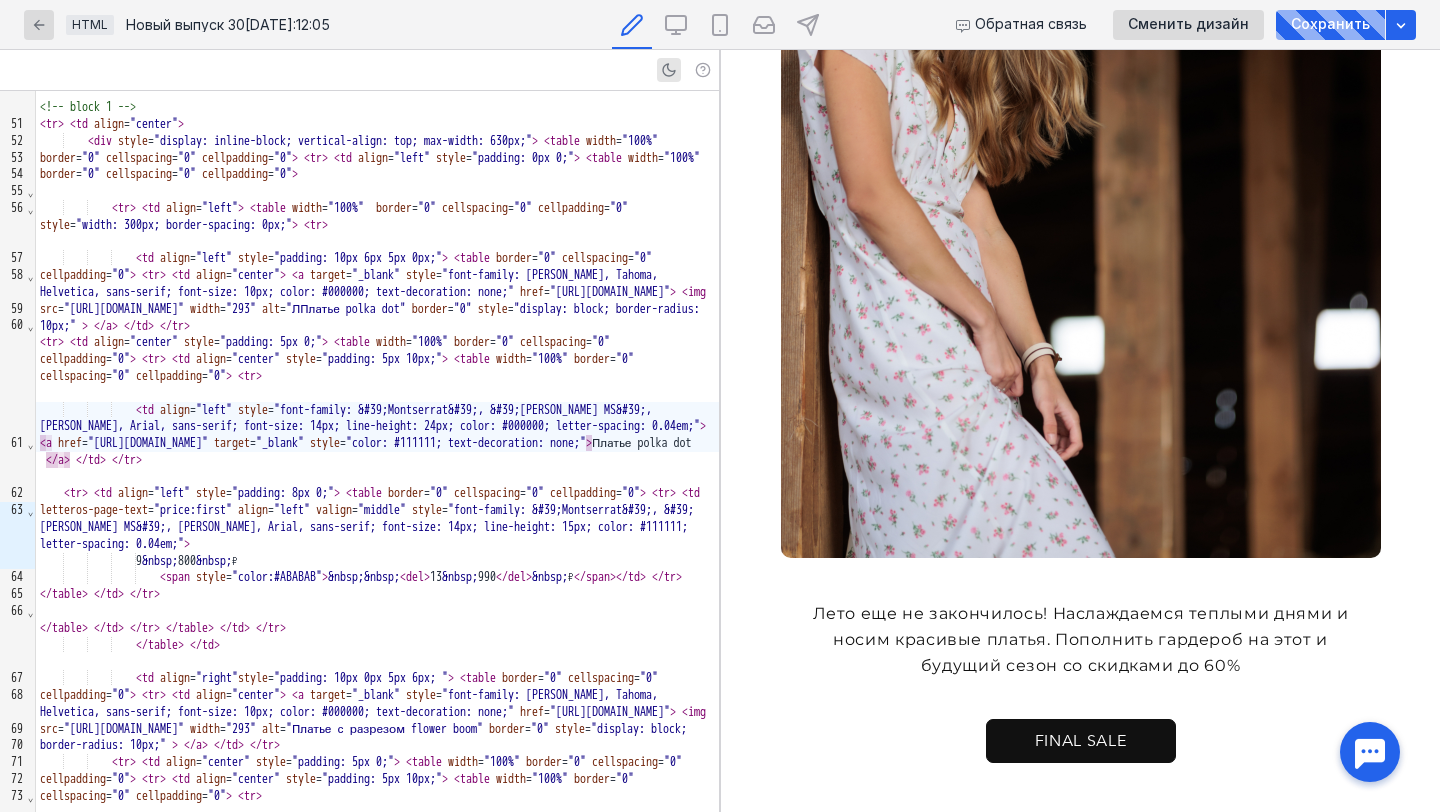scroll, scrollTop: 620, scrollLeft: 0, axis: vertical 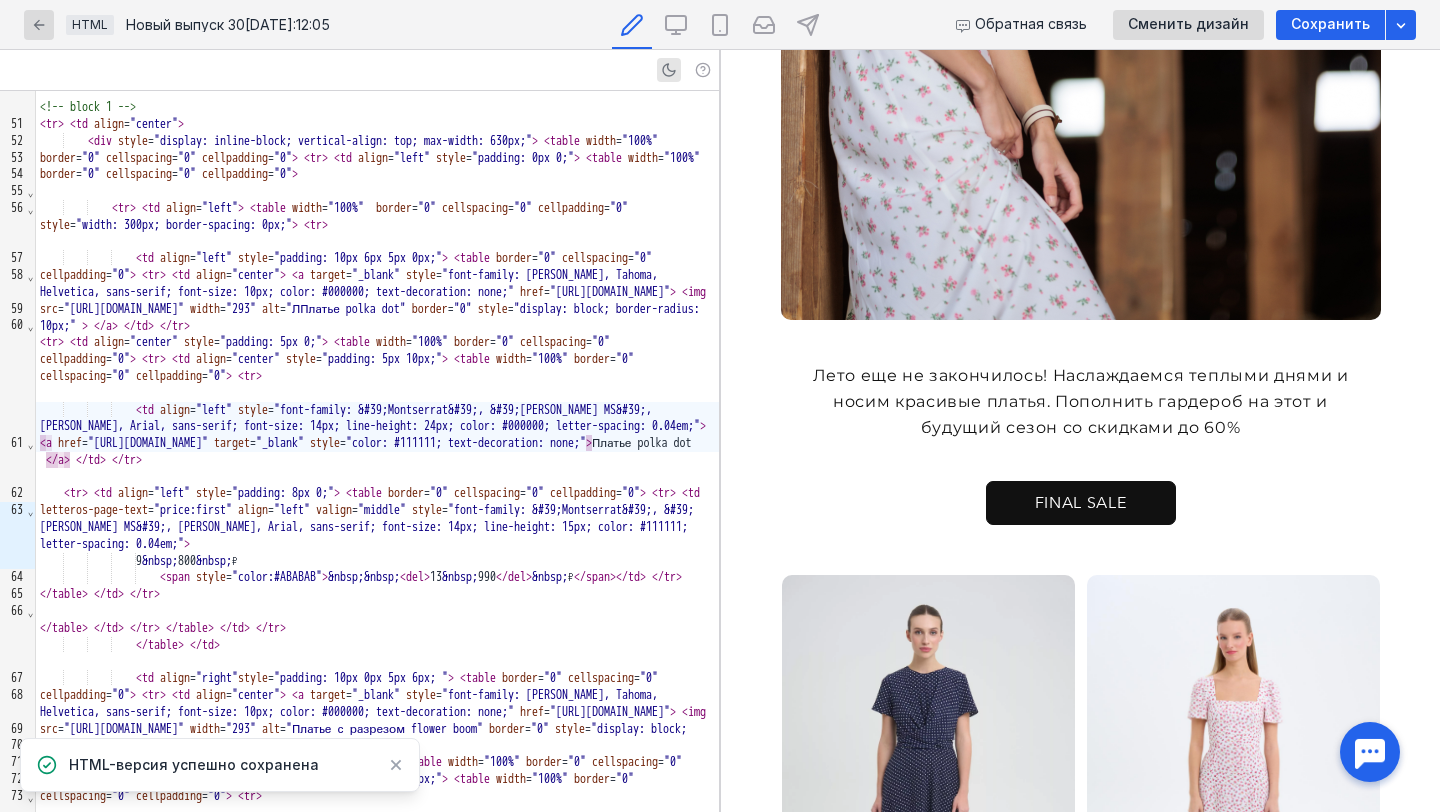 click on "Лето еще не закончилось! Наслаждаемся теплыми днями и носим красивые платья. Пополнить гардероб на этот и будущий сезон со скидками до 60%" at bounding box center (1081, 419) 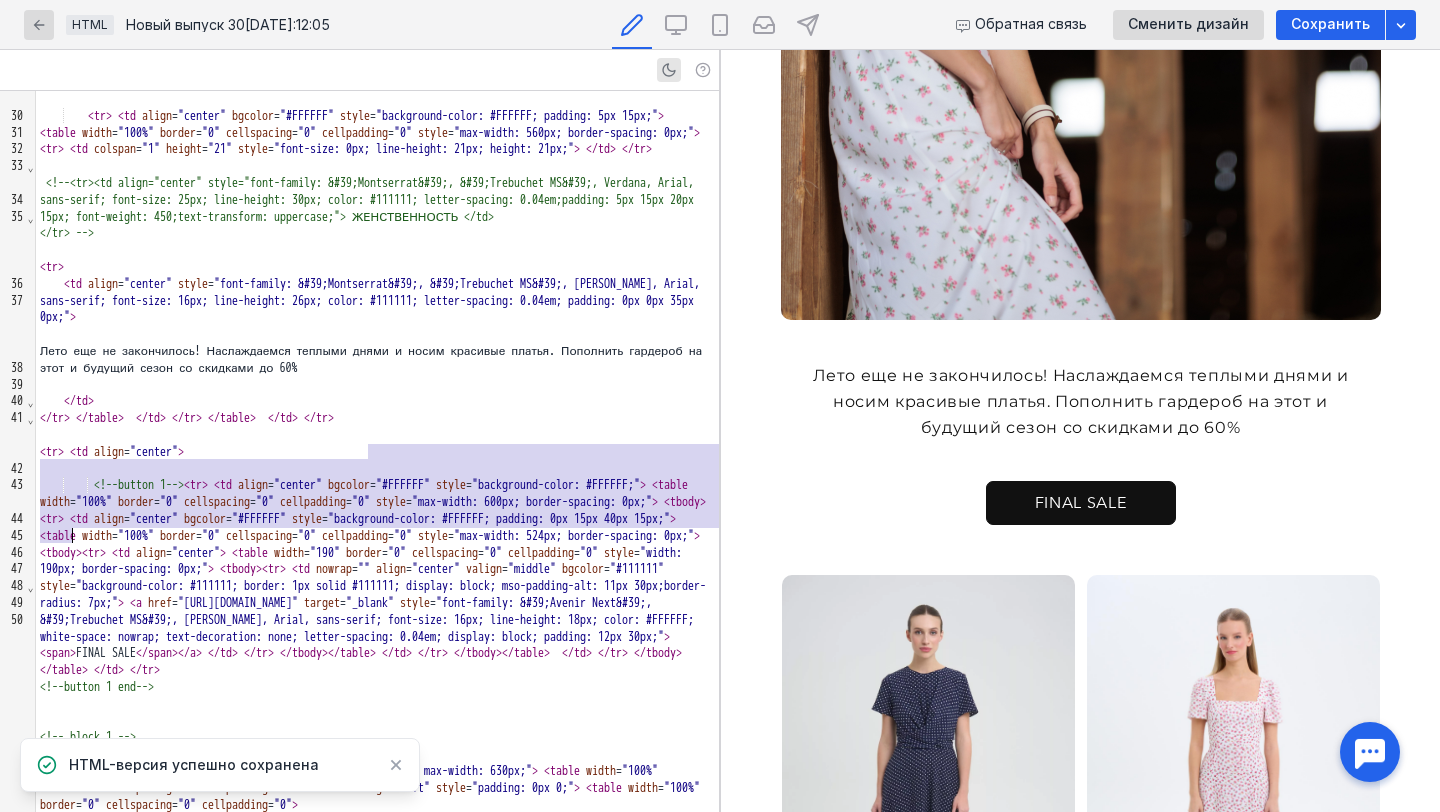 click on "</ td >" at bounding box center (377, 401) 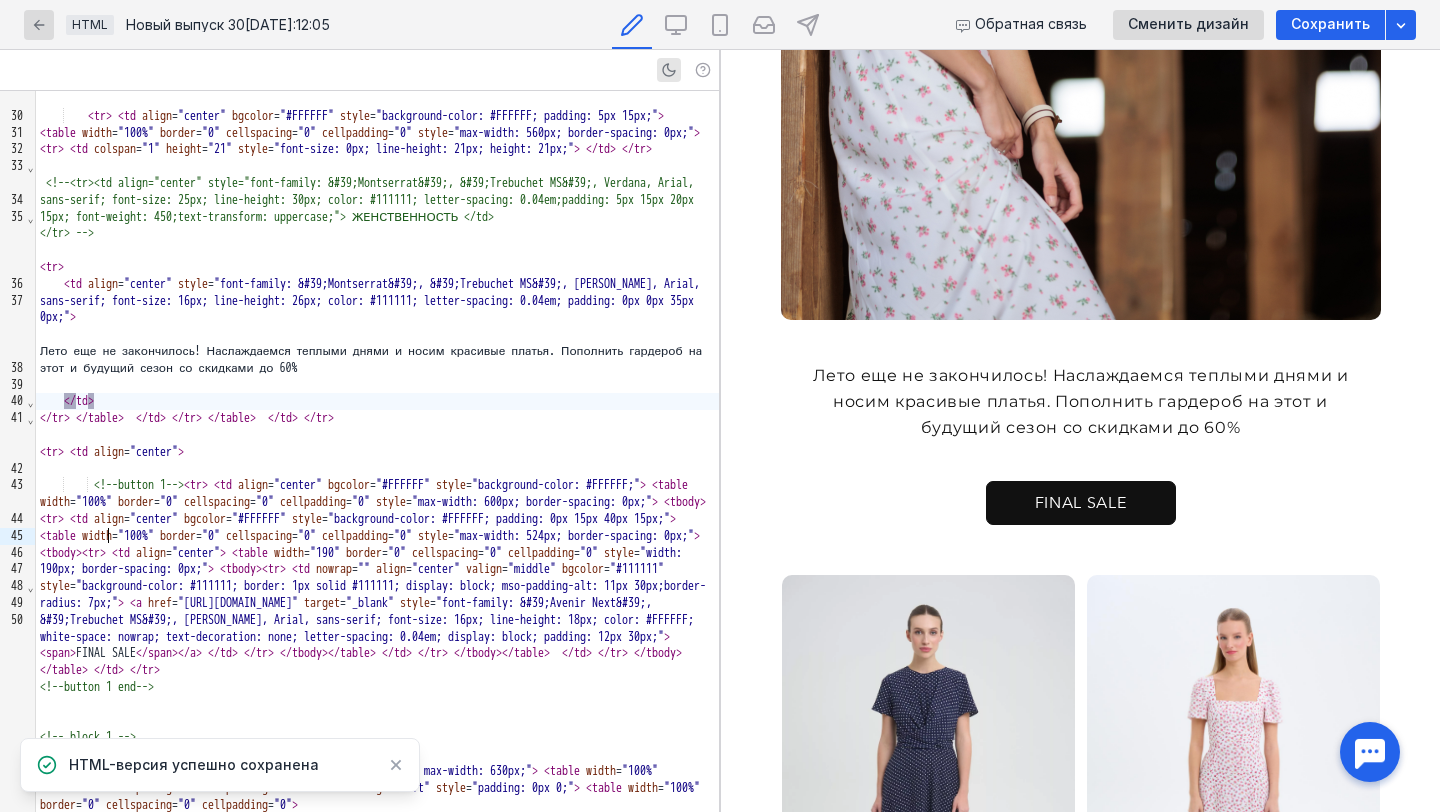 click on "Лето еще не закончилось! Наслаждаемся теплыми днями и носим красивые платья. Пополнить гардероб на этот и будущий сезон со скидками до 60%" at bounding box center (377, 360) 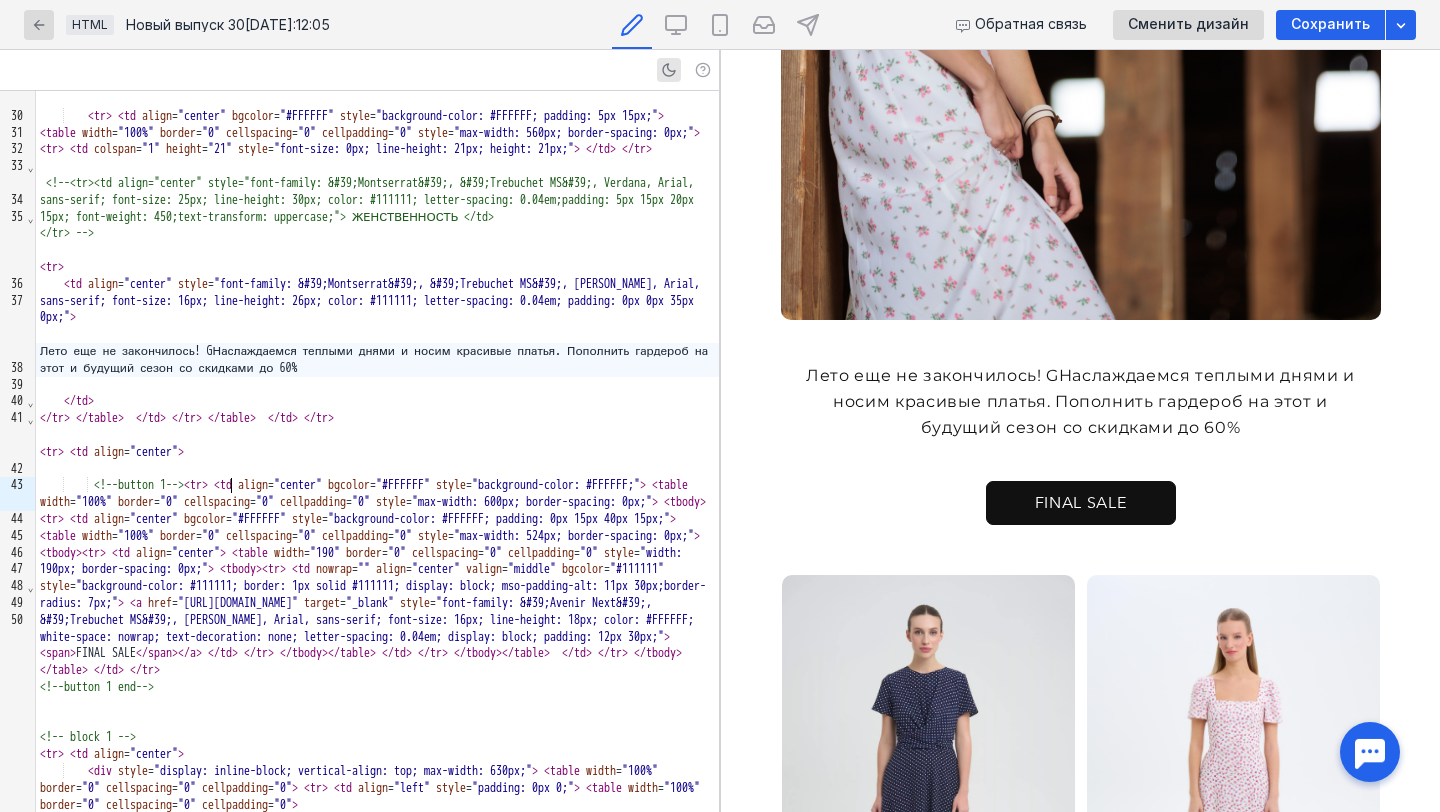 scroll, scrollTop: 620, scrollLeft: 0, axis: vertical 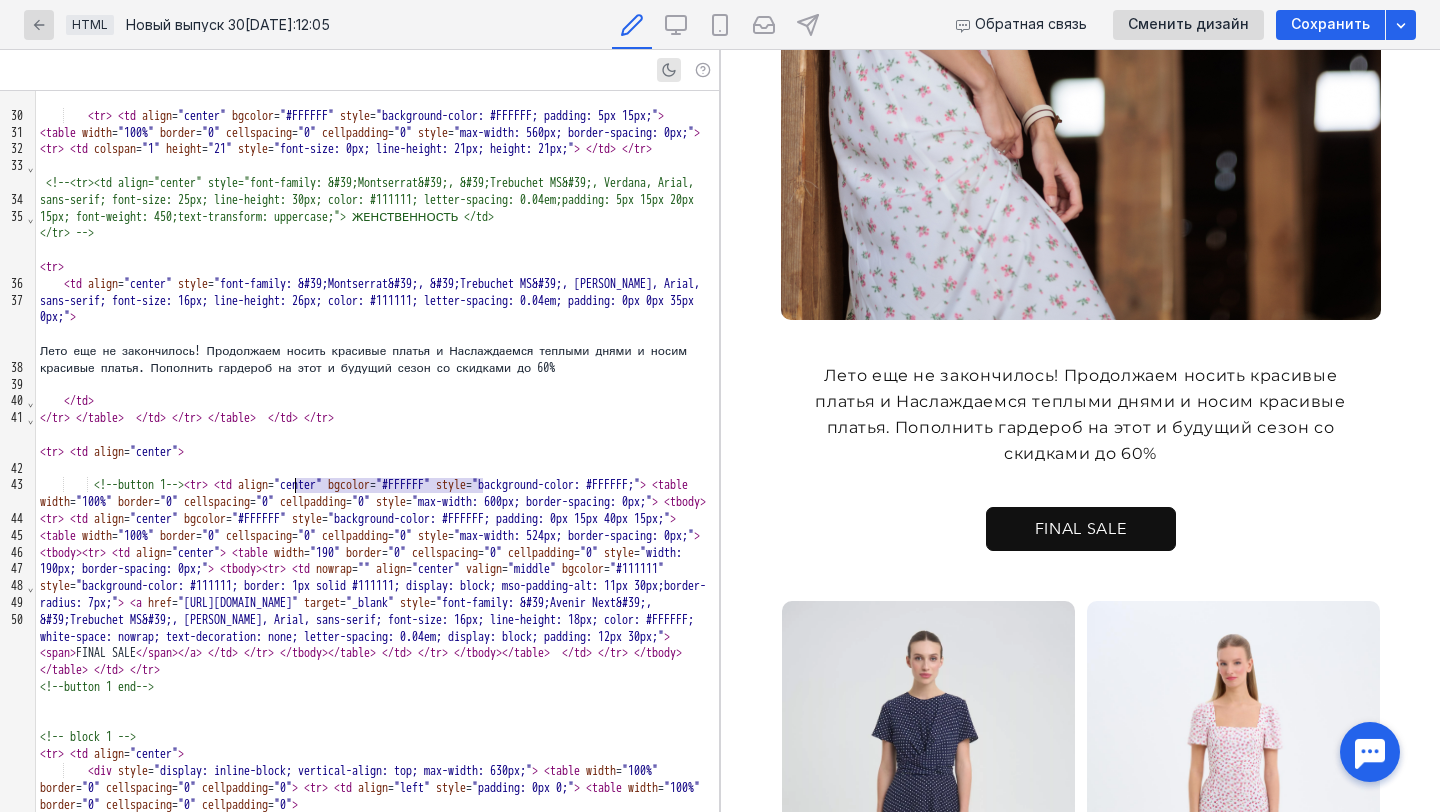 drag, startPoint x: 485, startPoint y: 487, endPoint x: 299, endPoint y: 487, distance: 186 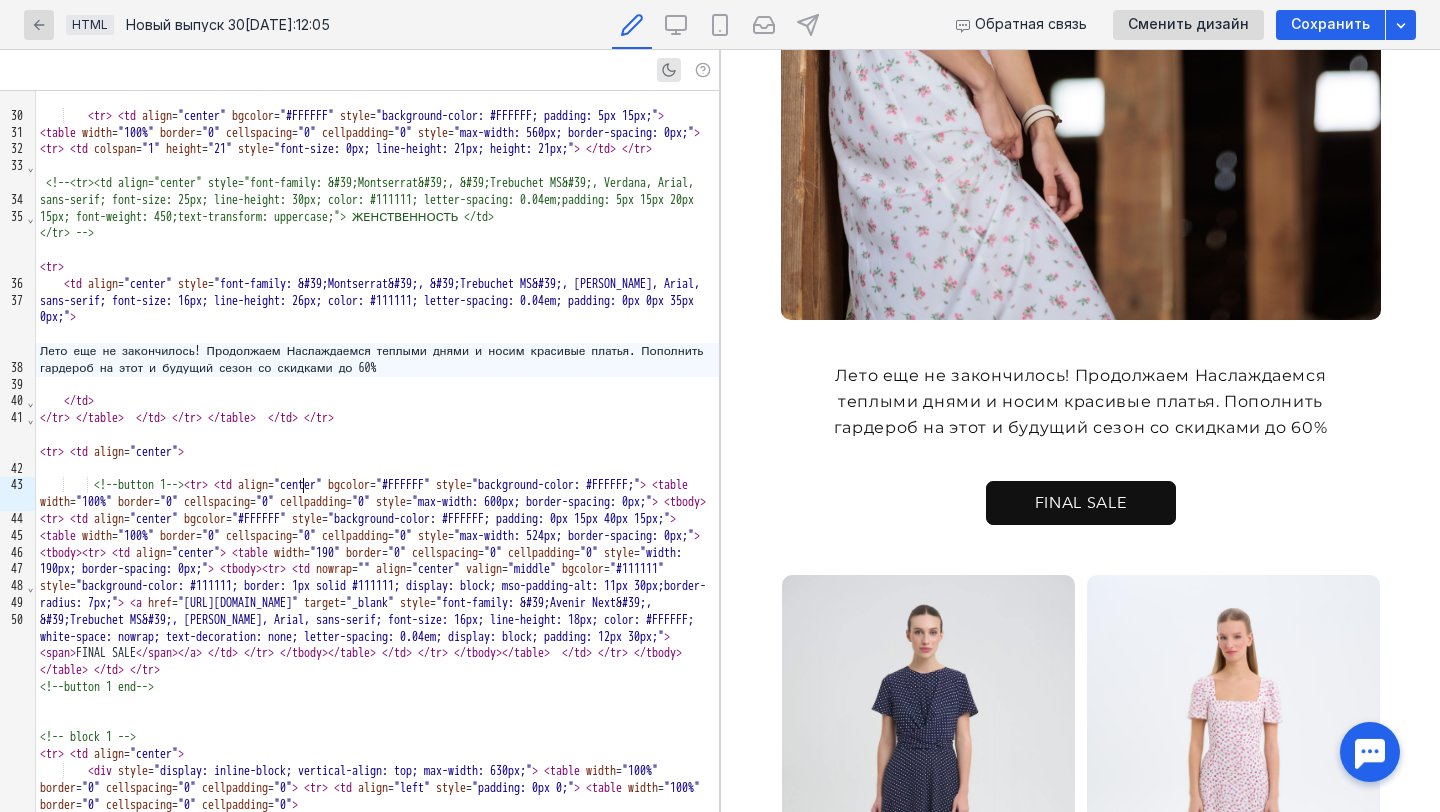 click on "Лето еще не закончилось! Продолжаем Наслаждаемся теплыми днями и носим красивые платья. Пополнить гардероб на этот и будущий сезон со скидками до 60%" at bounding box center [377, 360] 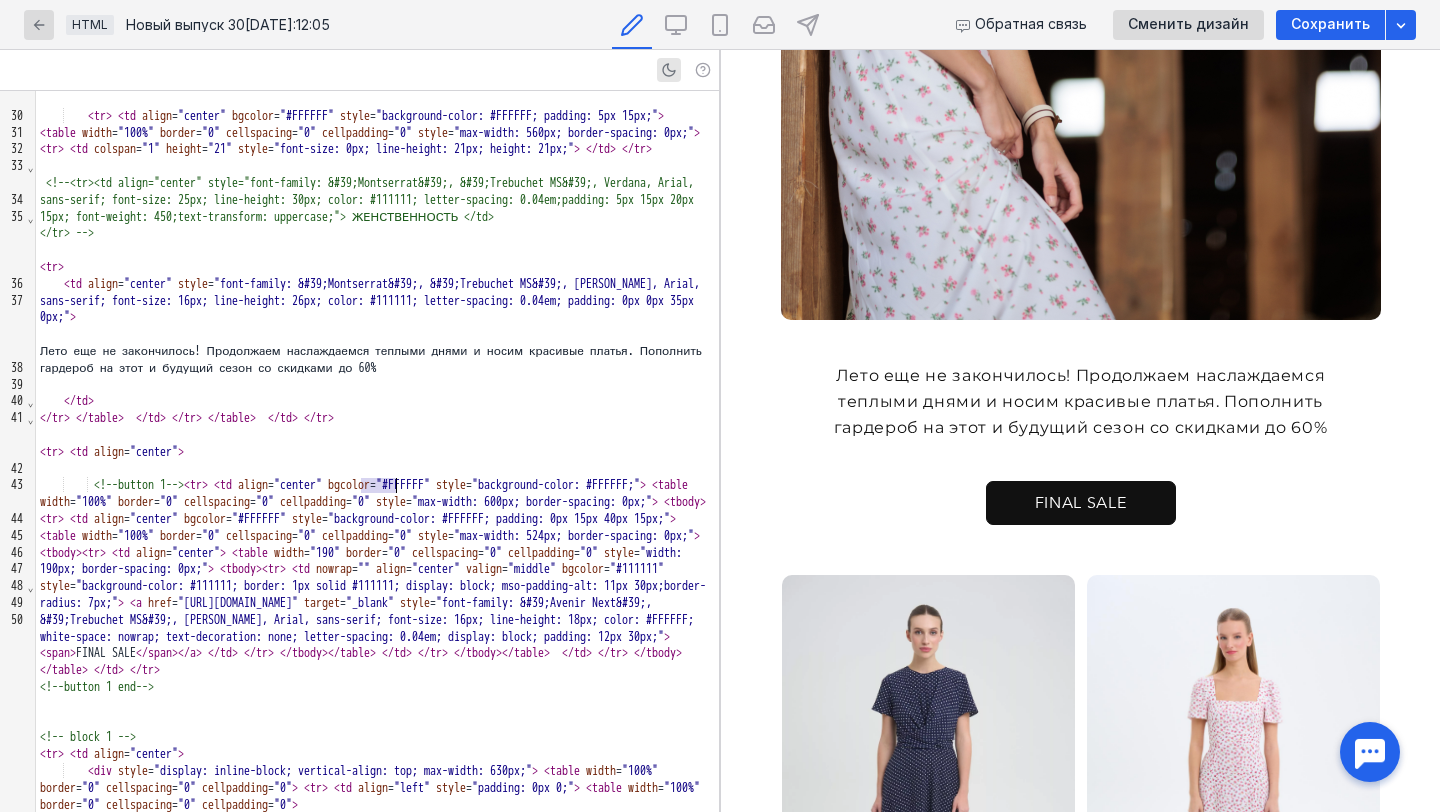drag, startPoint x: 361, startPoint y: 488, endPoint x: 396, endPoint y: 487, distance: 35.014282 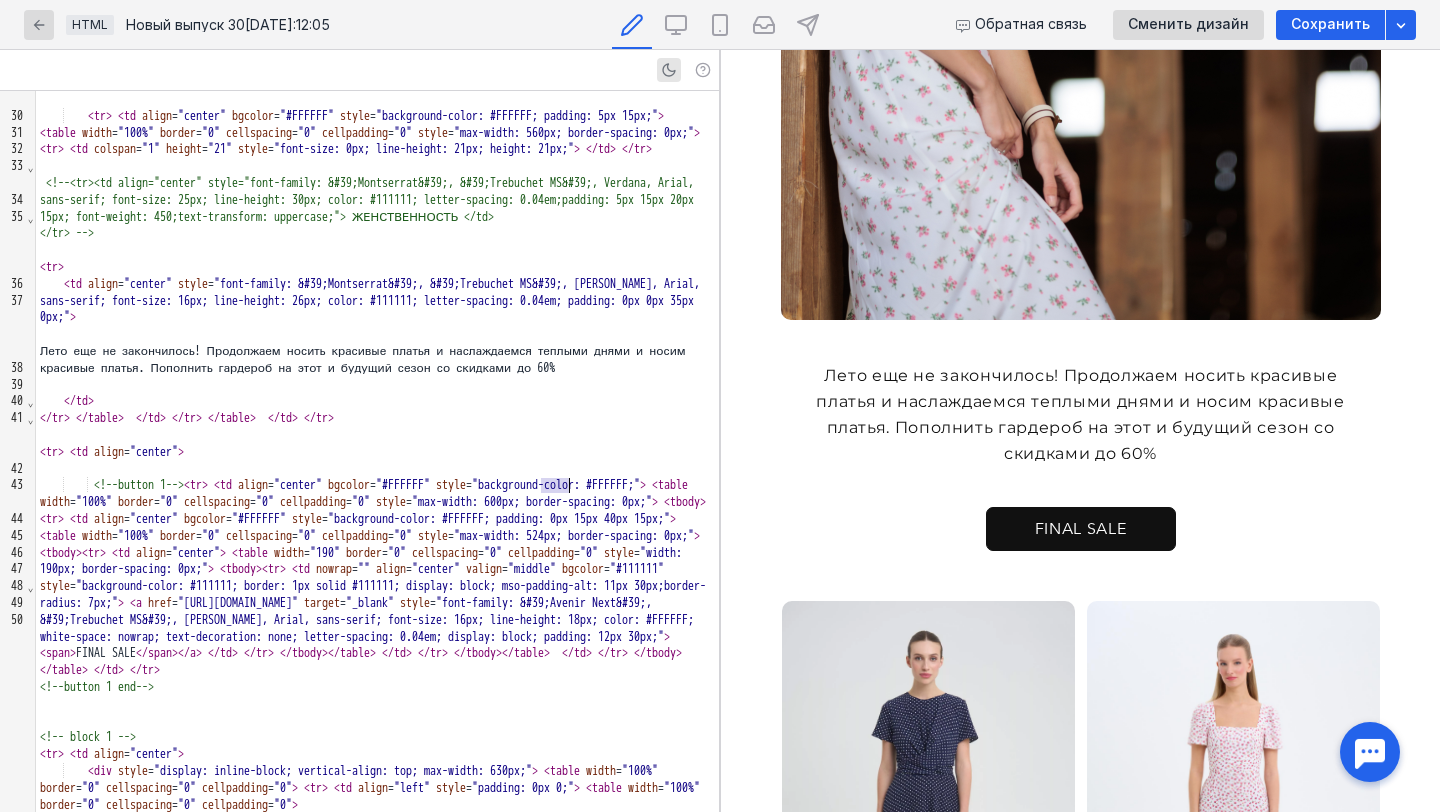 drag, startPoint x: 542, startPoint y: 488, endPoint x: 568, endPoint y: 485, distance: 26.172504 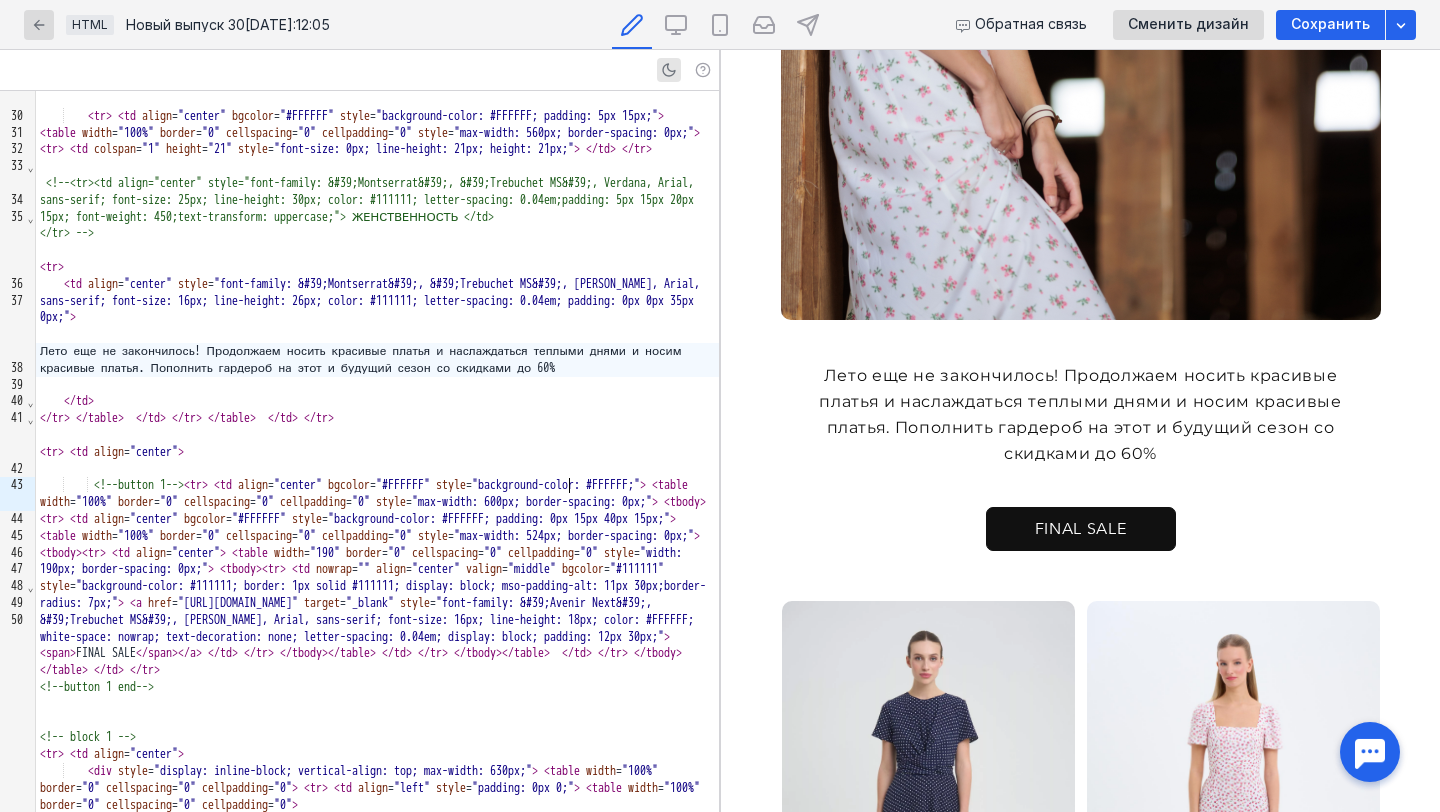 click on "Лето еще не закончилось! Продолжаем носить красивые платья и наслаждаться теплыми днями и носим красивые платья. Пополнить гардероб на этот и будущий сезон со скидками до 60%" at bounding box center [377, 360] 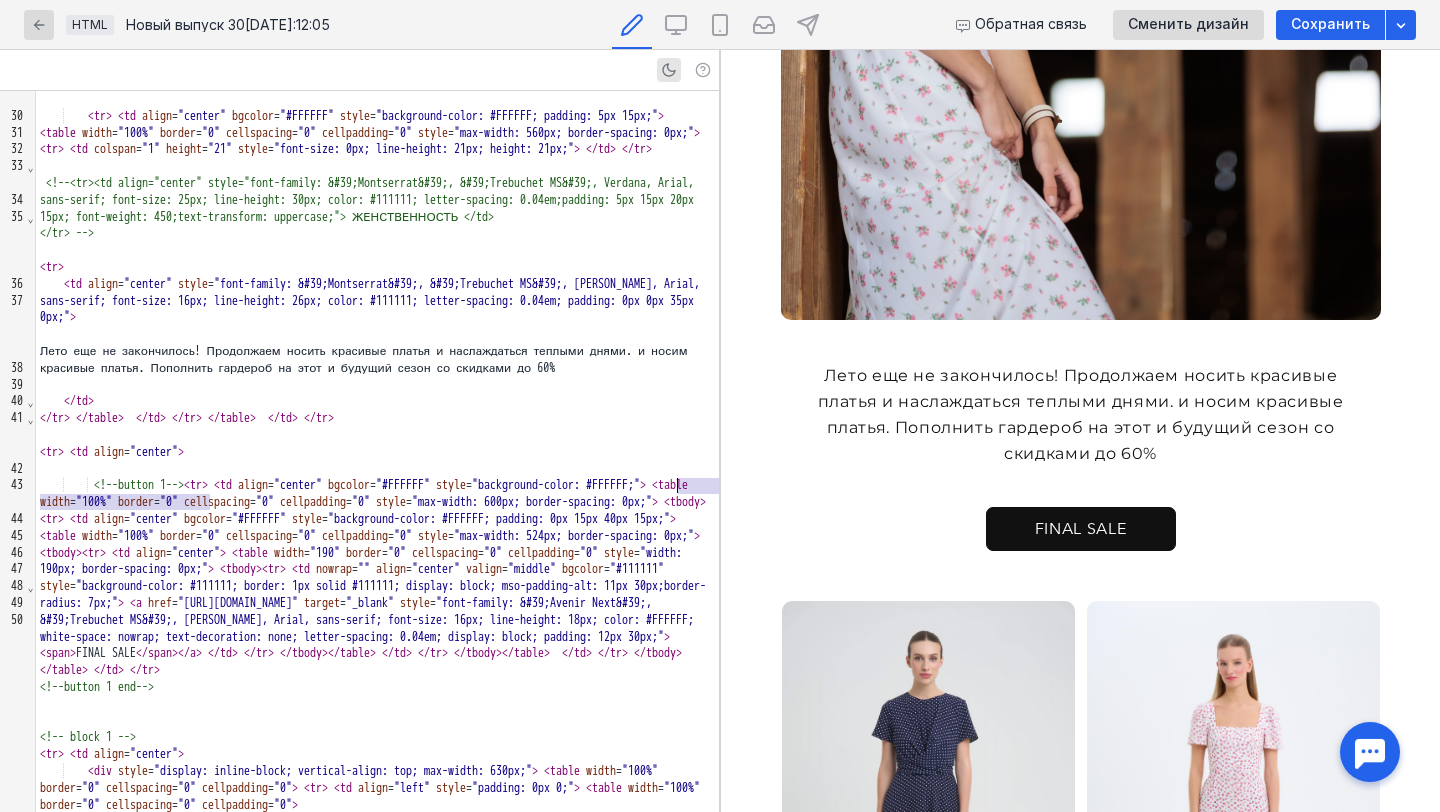 drag, startPoint x: 209, startPoint y: 500, endPoint x: 677, endPoint y: 484, distance: 468.27344 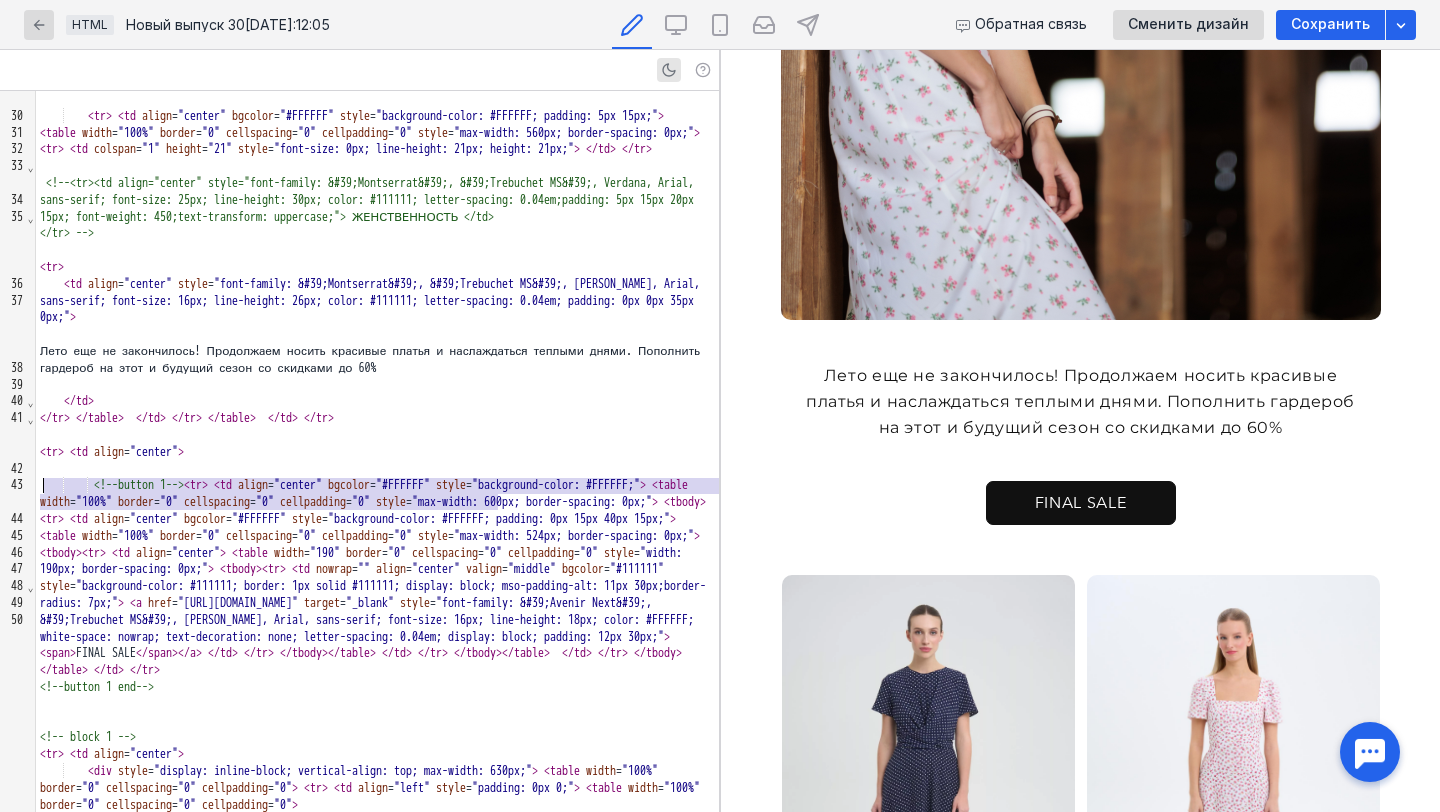 drag, startPoint x: 518, startPoint y: 506, endPoint x: 33, endPoint y: 493, distance: 485.1742 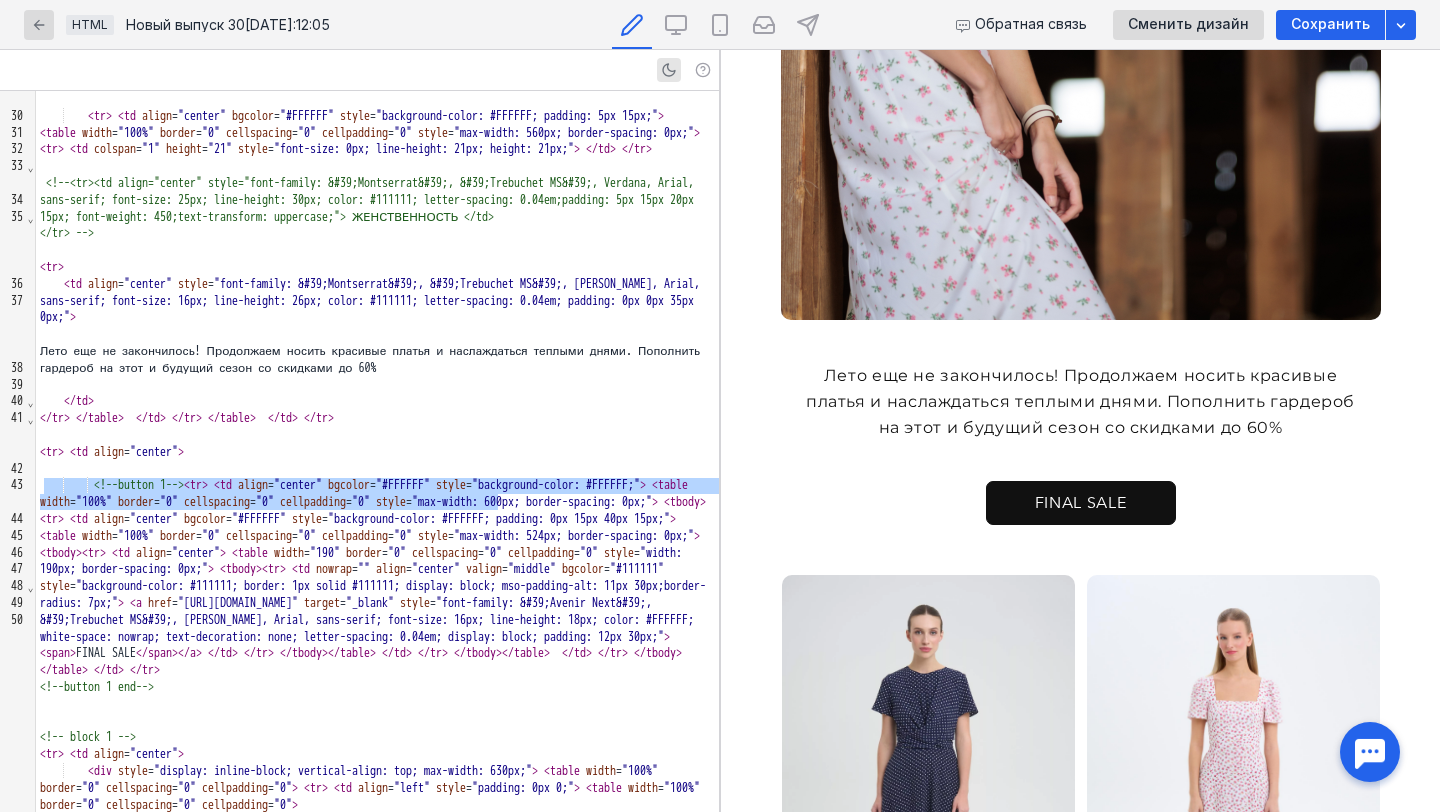 click on "<!--<tr><td align="center" style="font-family: &#39;Montserrat&#39;, &#39;Trebuchet MS&#39;, Verdana, Arial, sans-serif; font-size: 25px; line-height: 30px; color: #111111; letter-spacing: 0.04em;padding: 5px 15px 20px 15px; font-weight: 450;text-transform: uppercase;"> ЖЕНСТВЕННОСТЬ </td>" at bounding box center (370, 200) 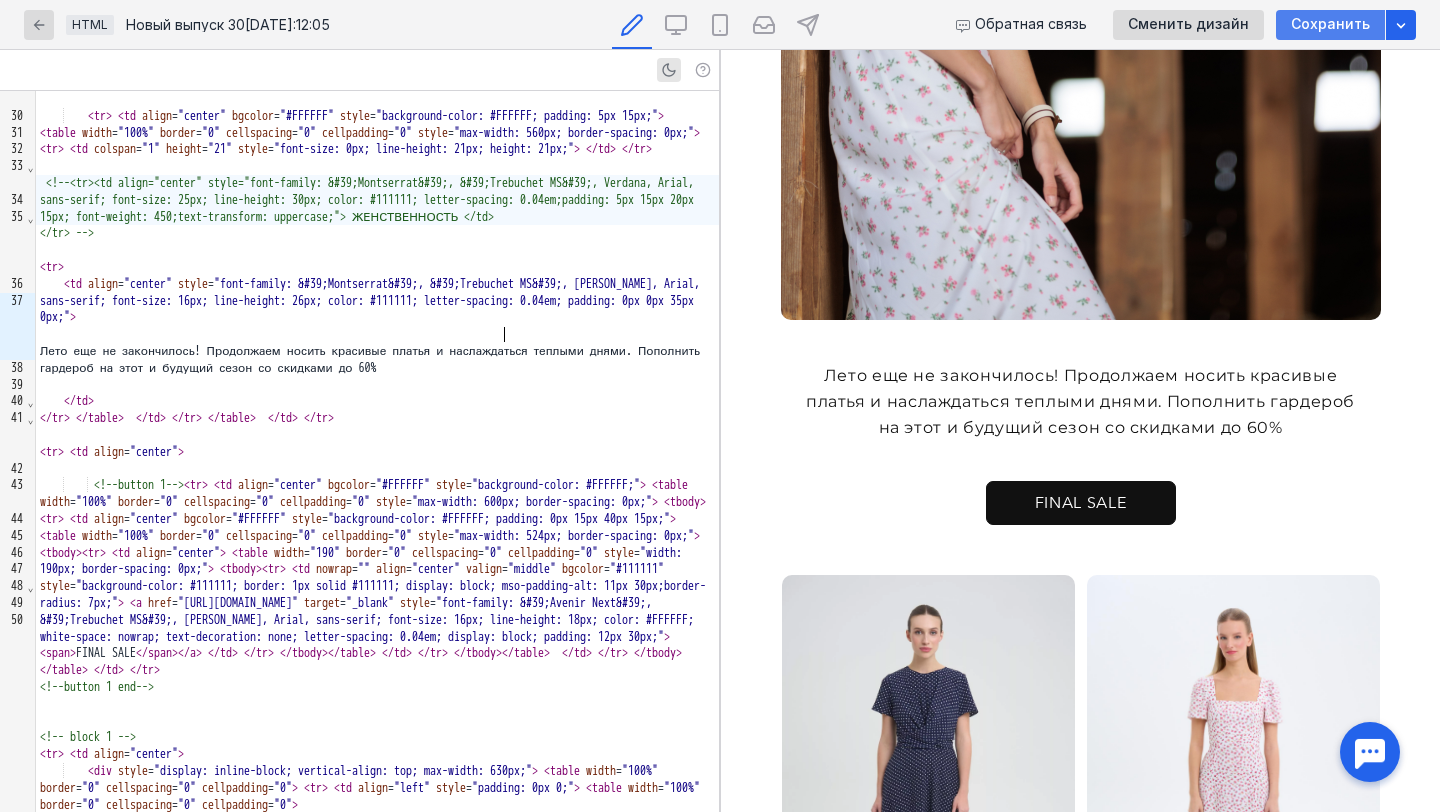click on "Сохранить" at bounding box center [1330, 24] 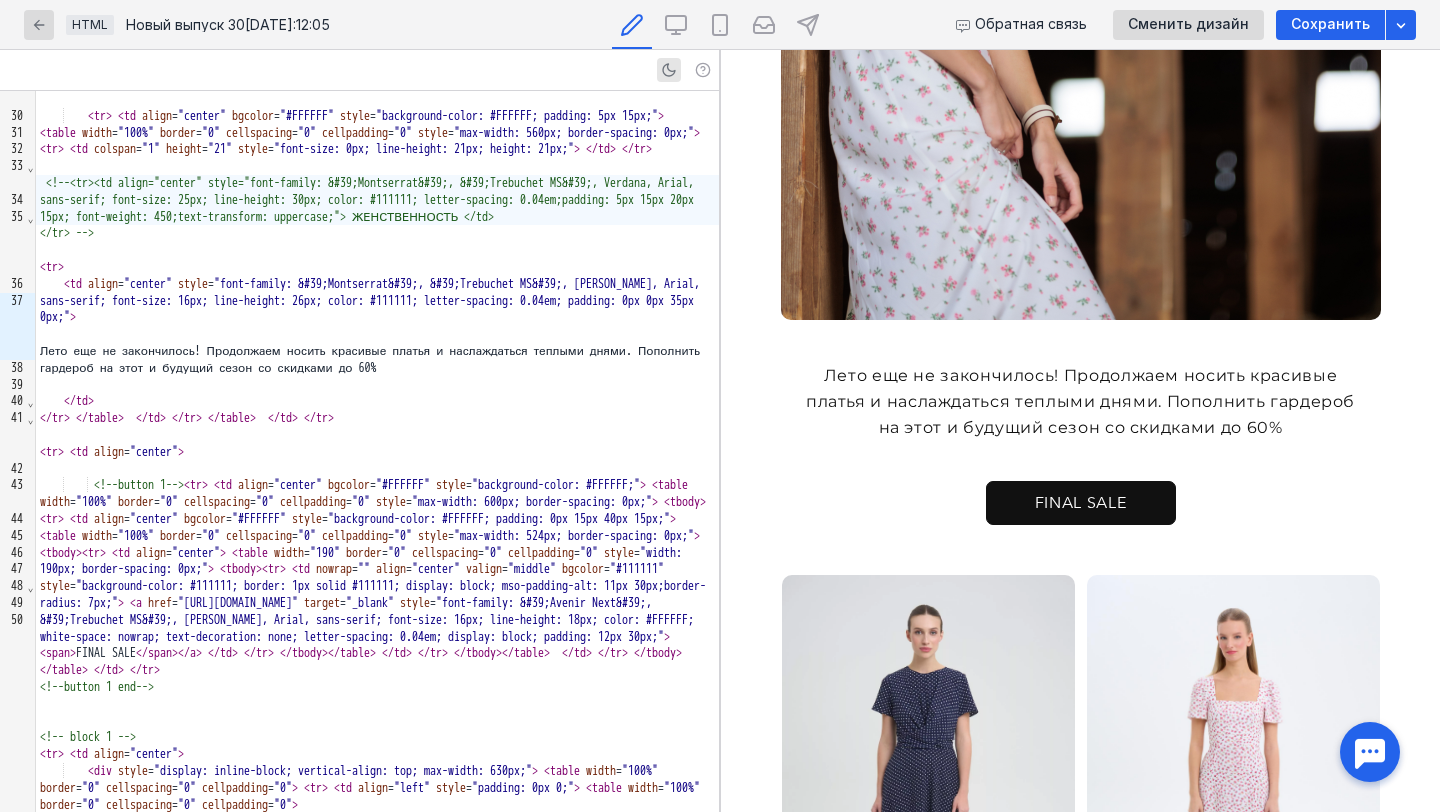 click on "Лето еще не закончилось! Продолжаем носить красивые платья и наслаждаться теплыми днями. Пополнить гардероб на этот и будущий сезон со скидками до 60%" at bounding box center (1081, 419) 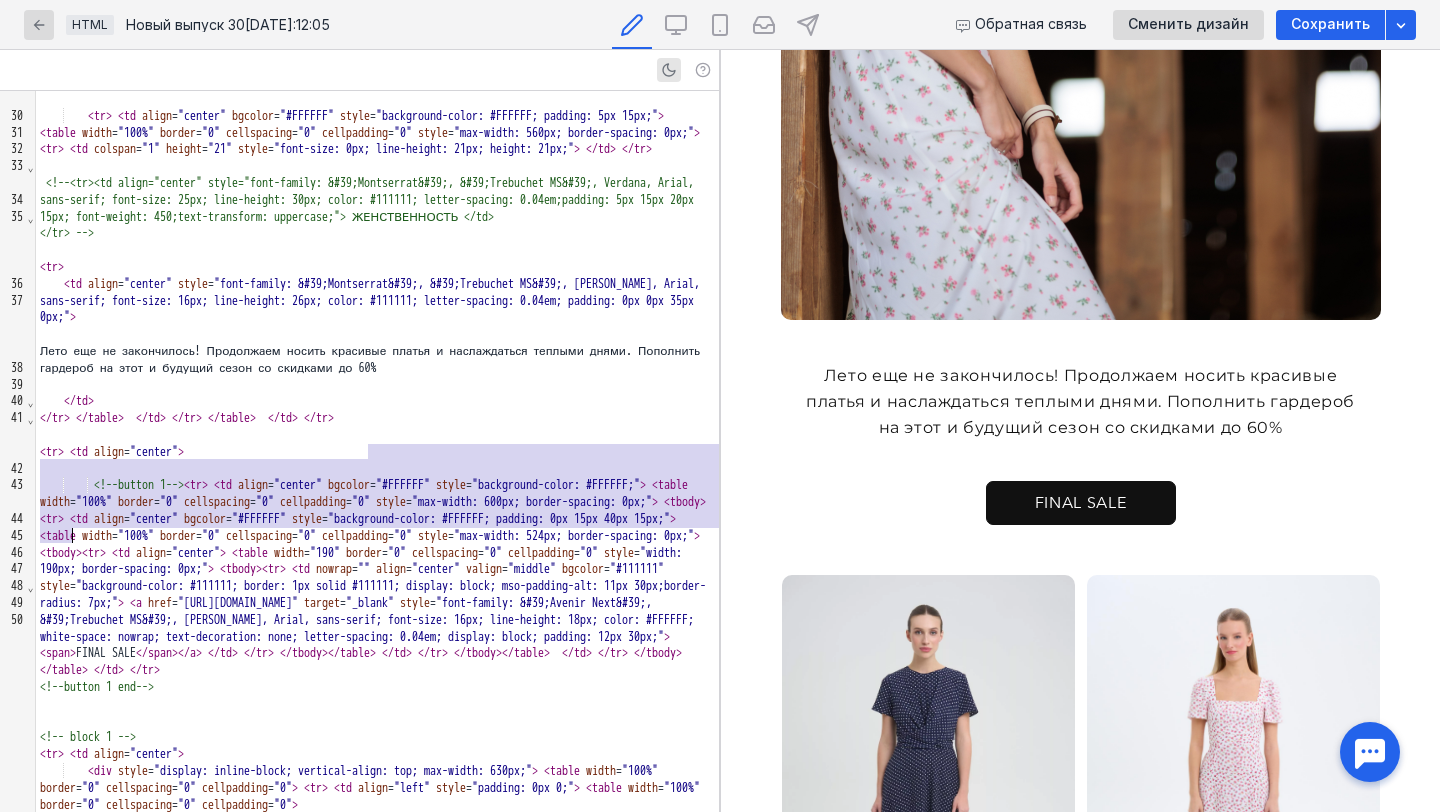 click on "Лето еще не закончилось! Продолжаем носить красивые платья и наслаждаться теплыми днями. Пополнить гардероб на этот и будущий сезон со скидками до 60%" at bounding box center (377, 360) 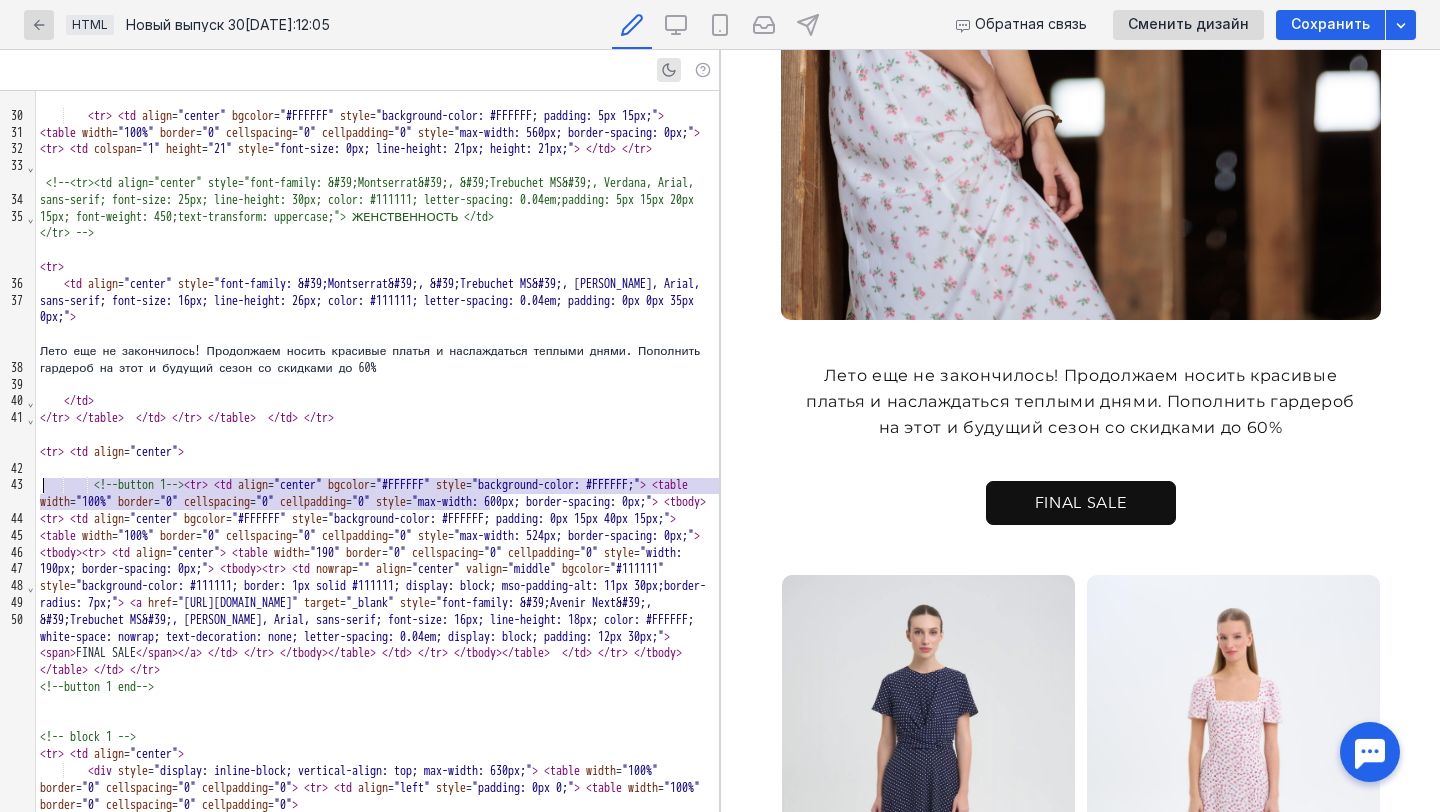 drag, startPoint x: 492, startPoint y: 504, endPoint x: 28, endPoint y: 489, distance: 464.2424 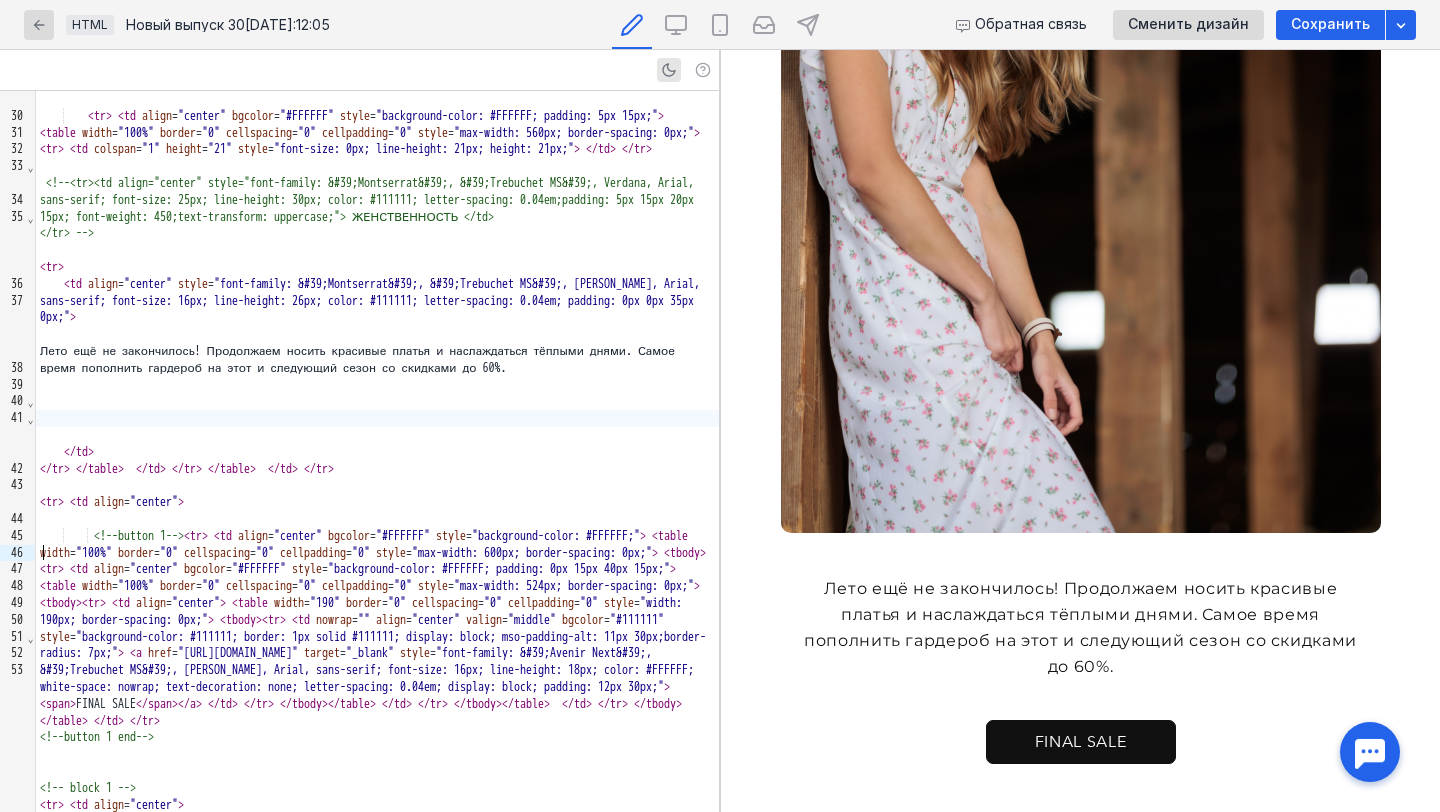 scroll, scrollTop: 1157, scrollLeft: 0, axis: vertical 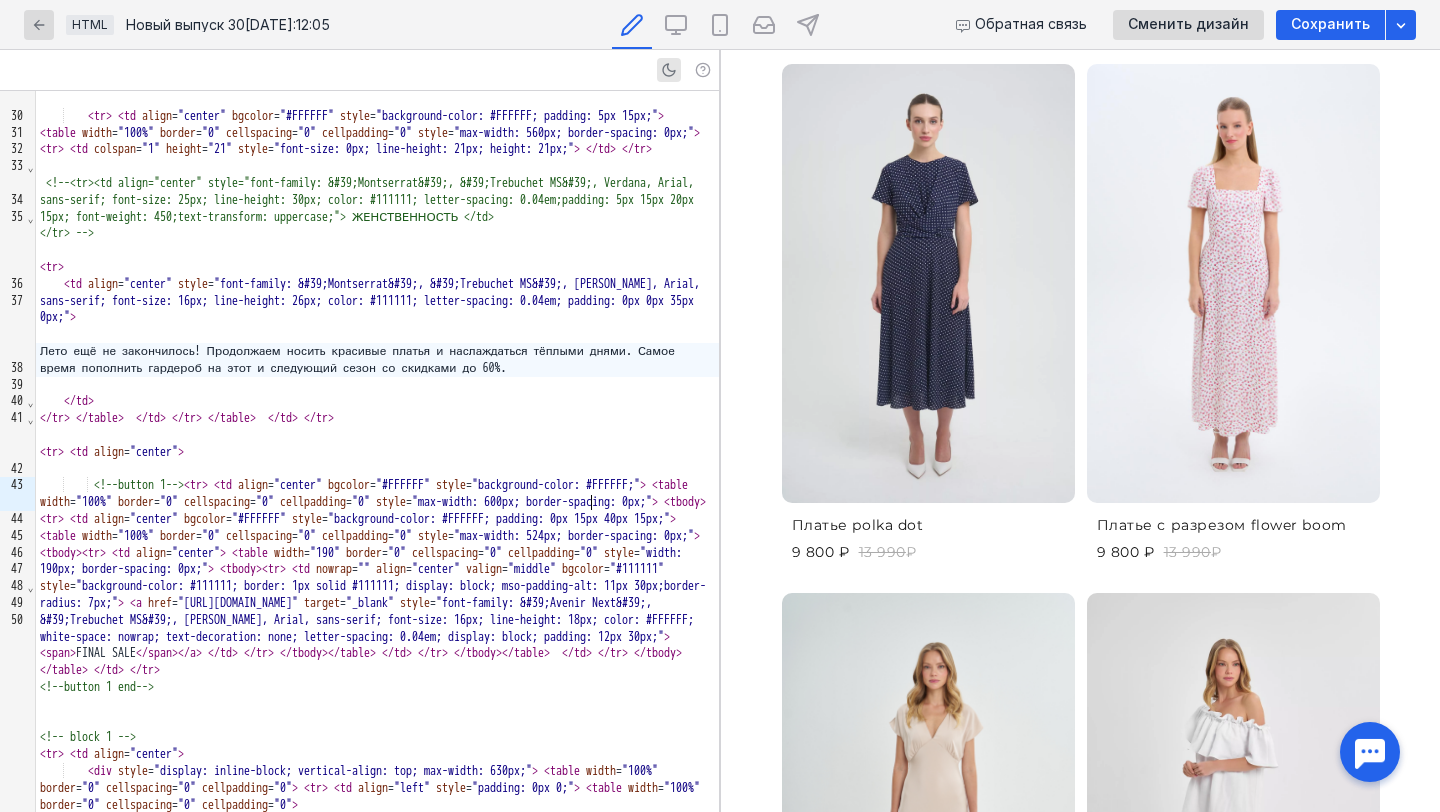 click on "Лето ещё не закончилось! Продолжаем носить красивые платья и наслаждаться тёплыми днями. Самое время пополнить гардероб на этот и следующий сезон со скидками до 60%." at bounding box center (377, 360) 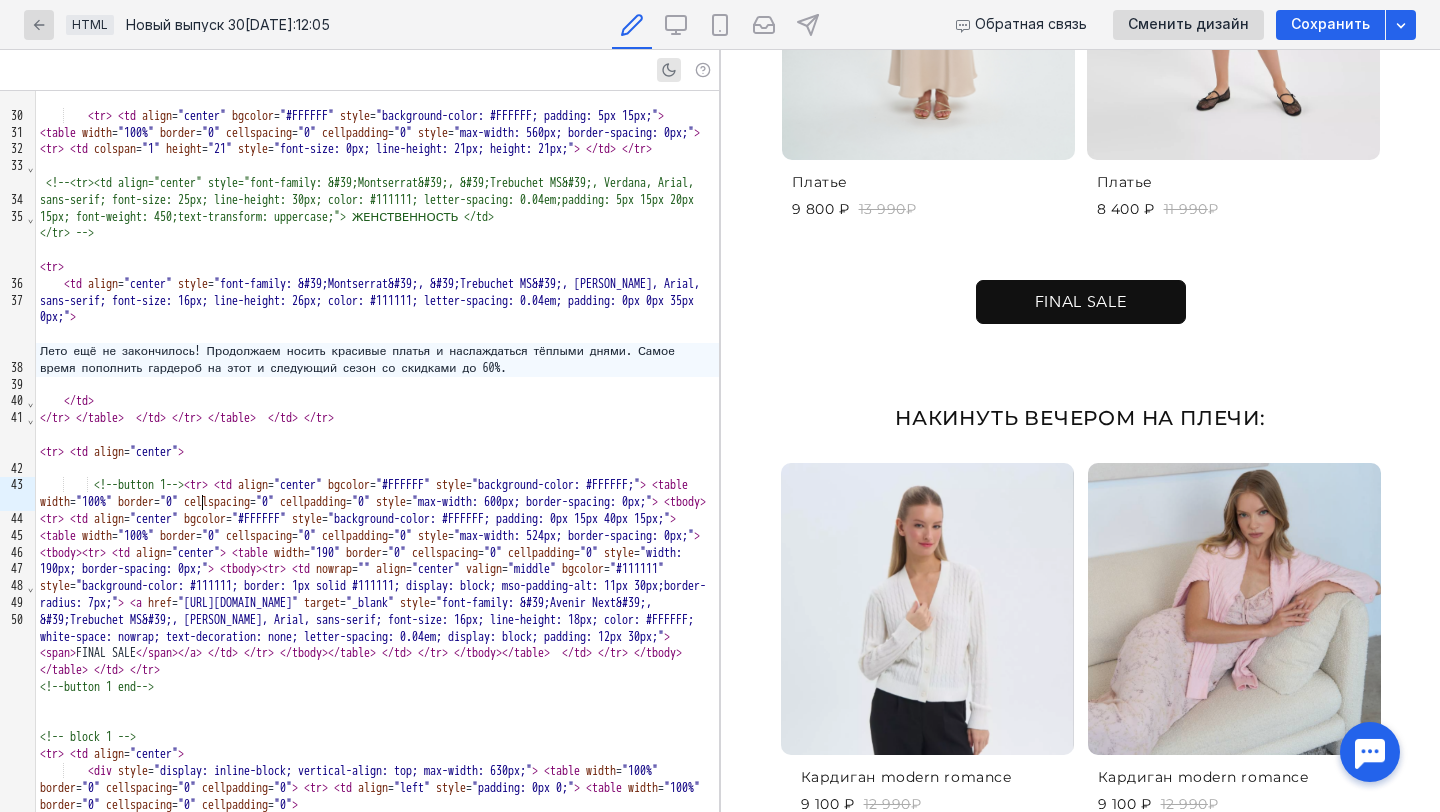 scroll, scrollTop: 2036, scrollLeft: 0, axis: vertical 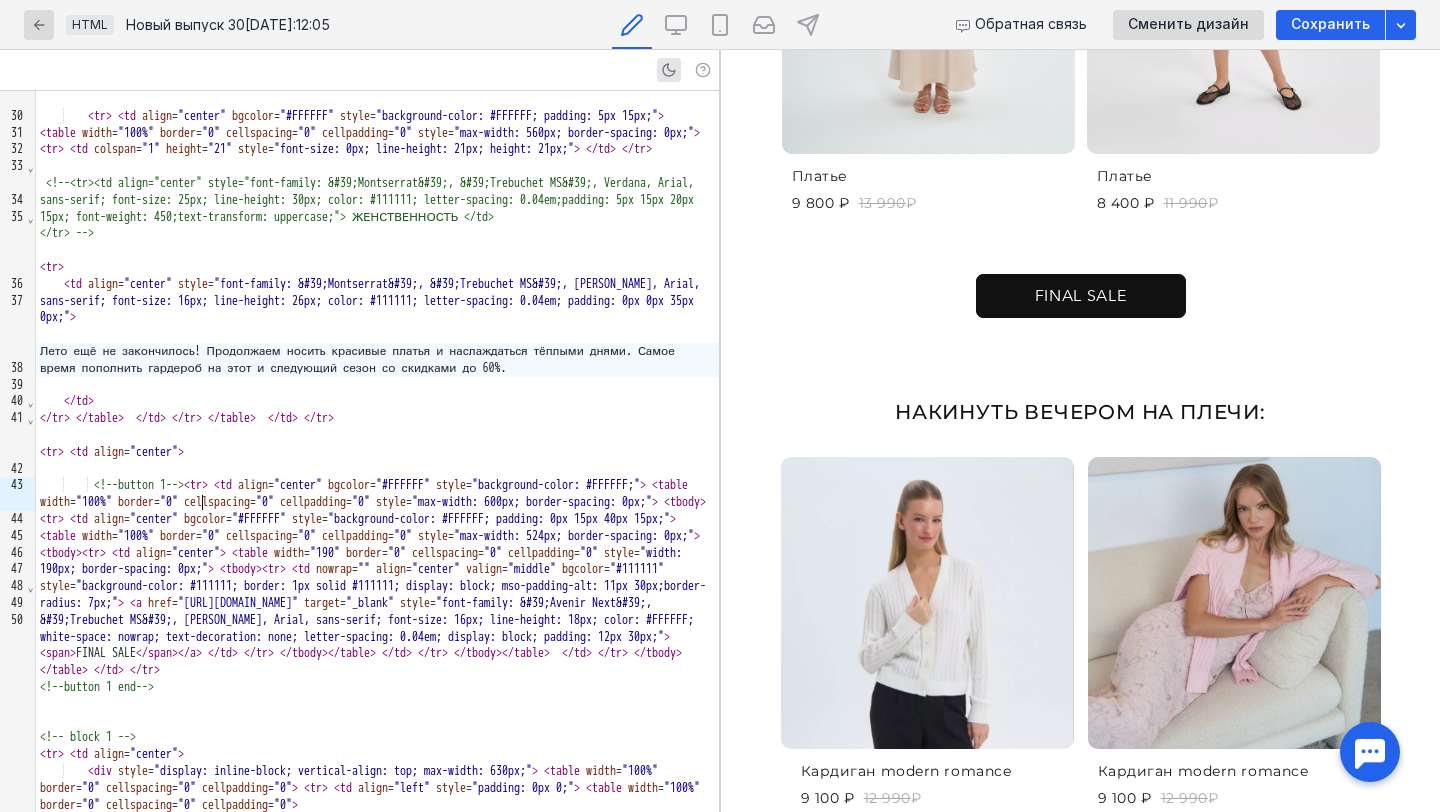 click on "FINAL SALE" at bounding box center [1080, 296] 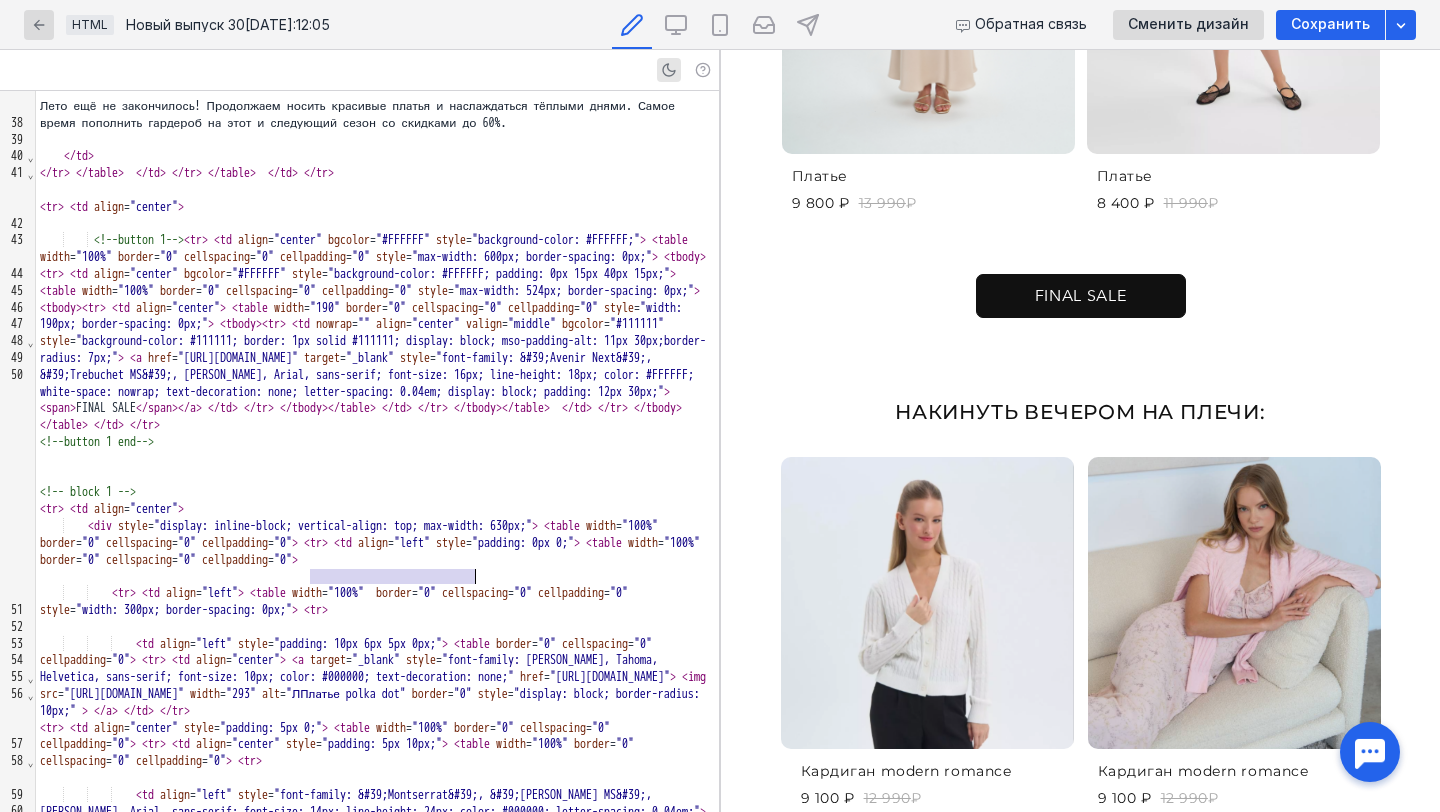 scroll, scrollTop: 3463, scrollLeft: 0, axis: vertical 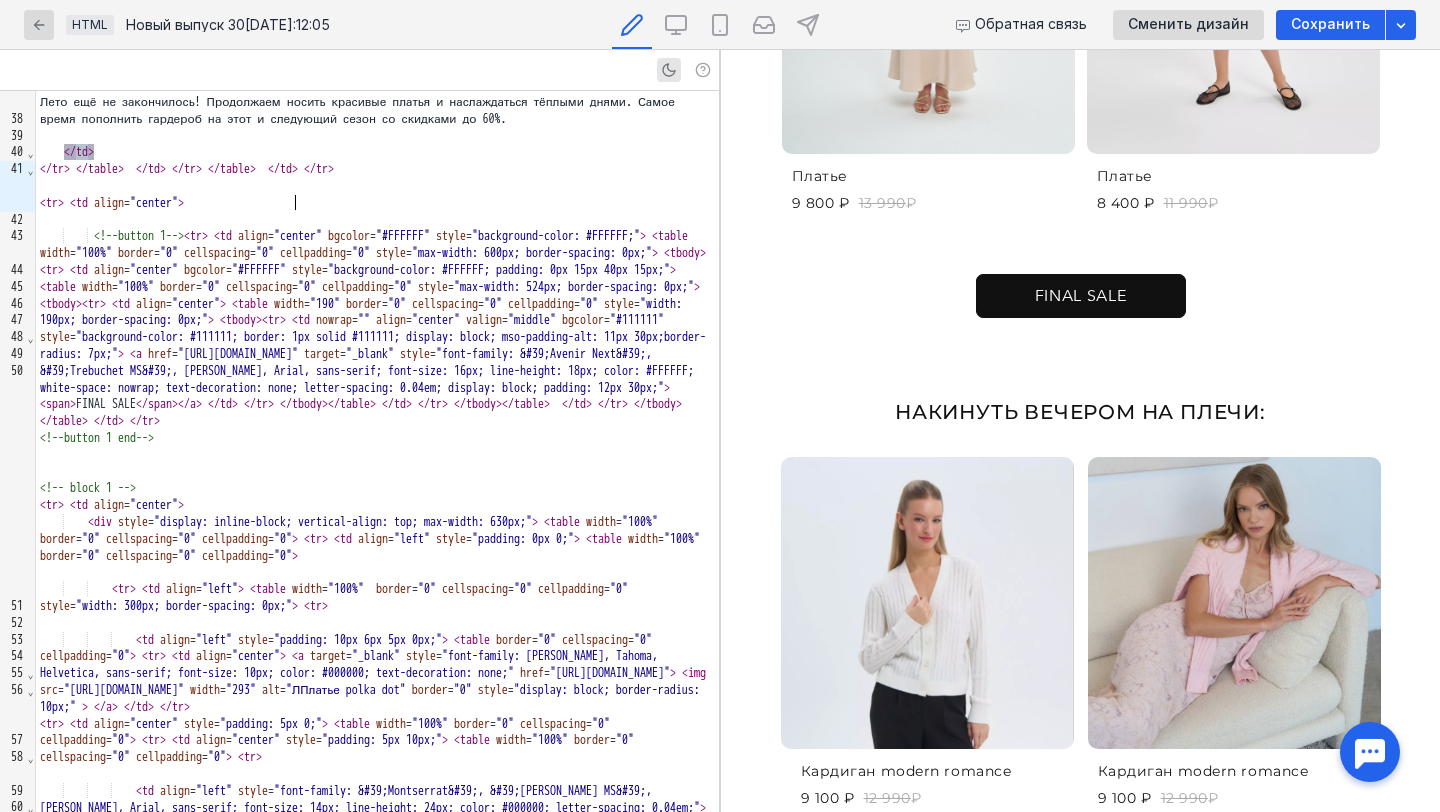 click on "Накинуть вечером на плечи:" at bounding box center [1081, 420] 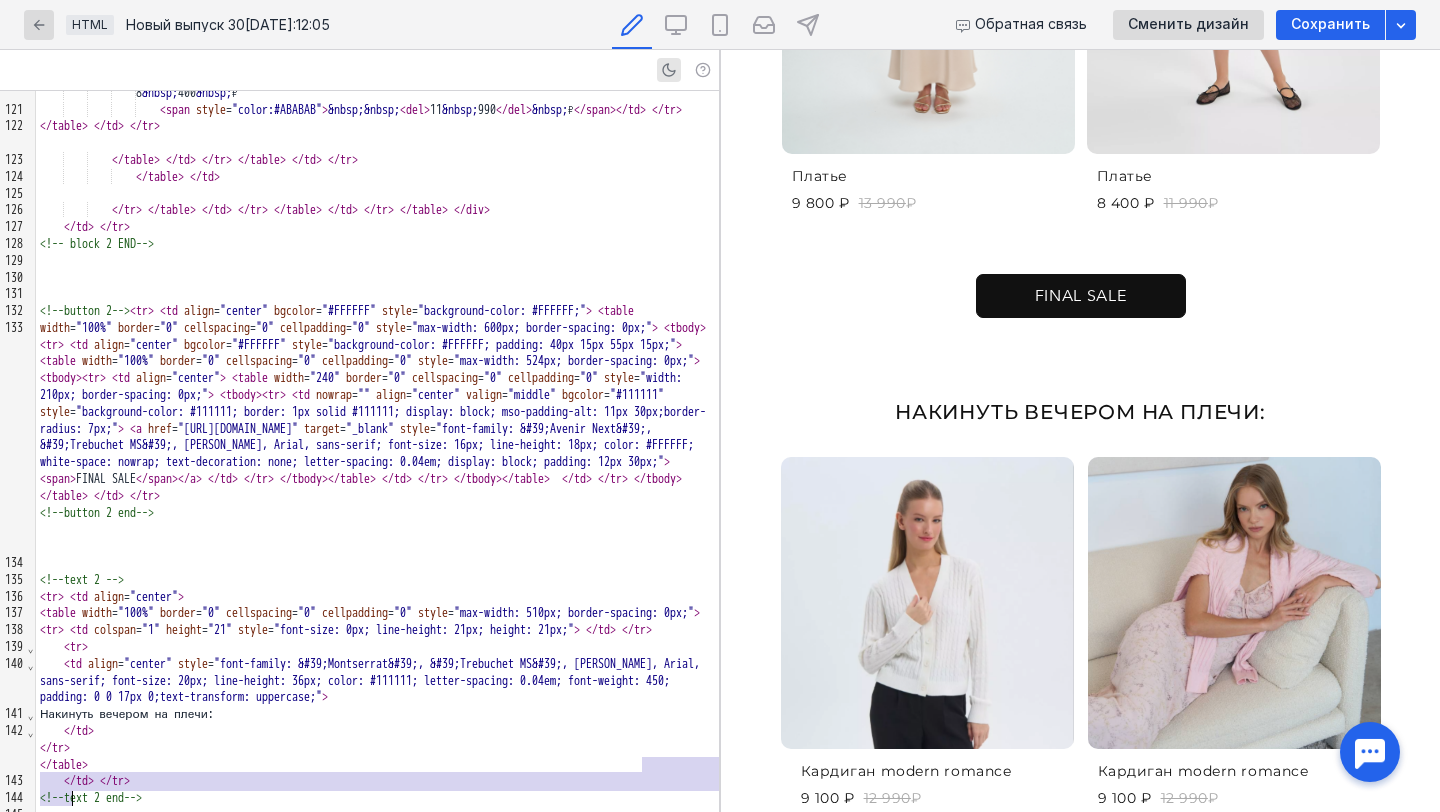 scroll, scrollTop: 6219, scrollLeft: 0, axis: vertical 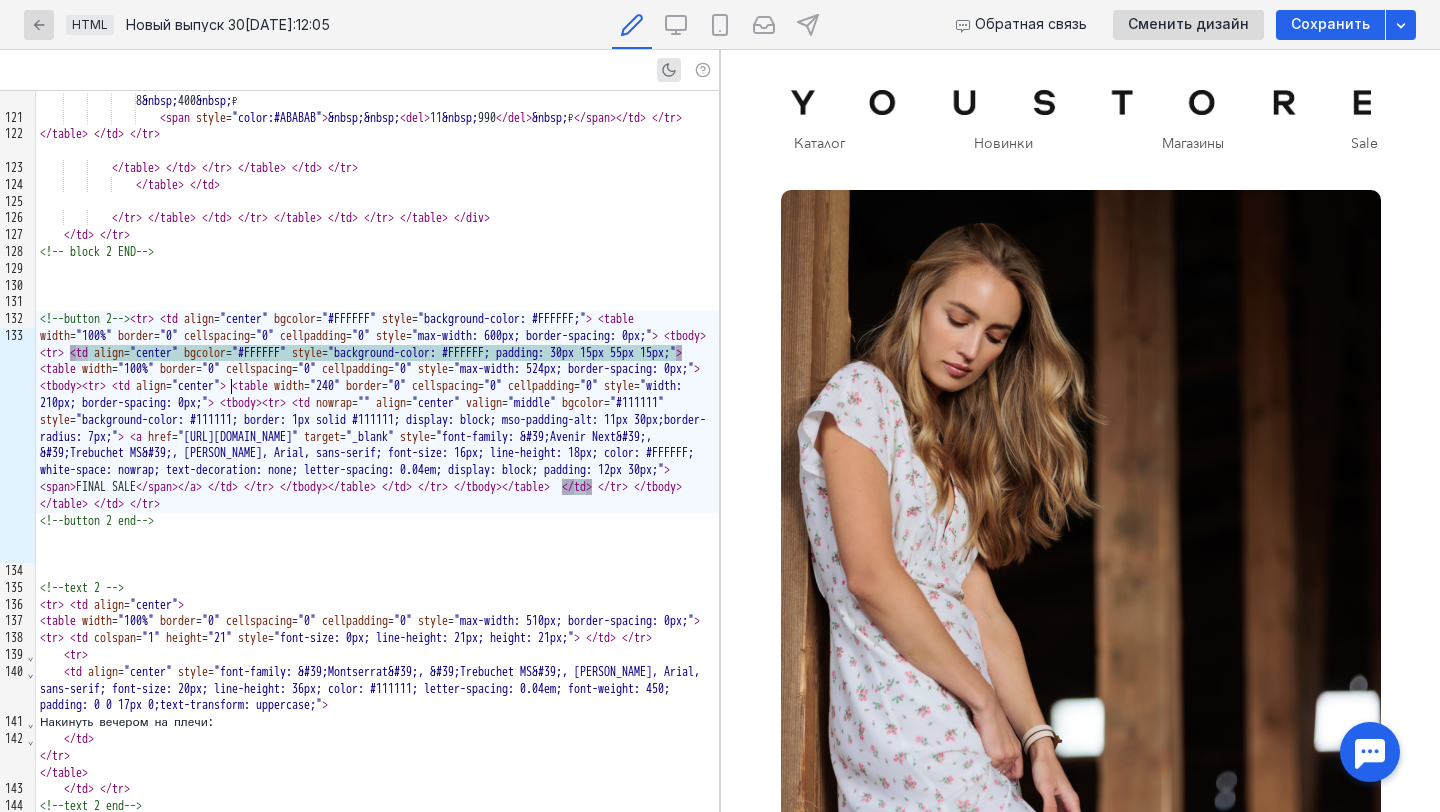 click at bounding box center (377, 269) 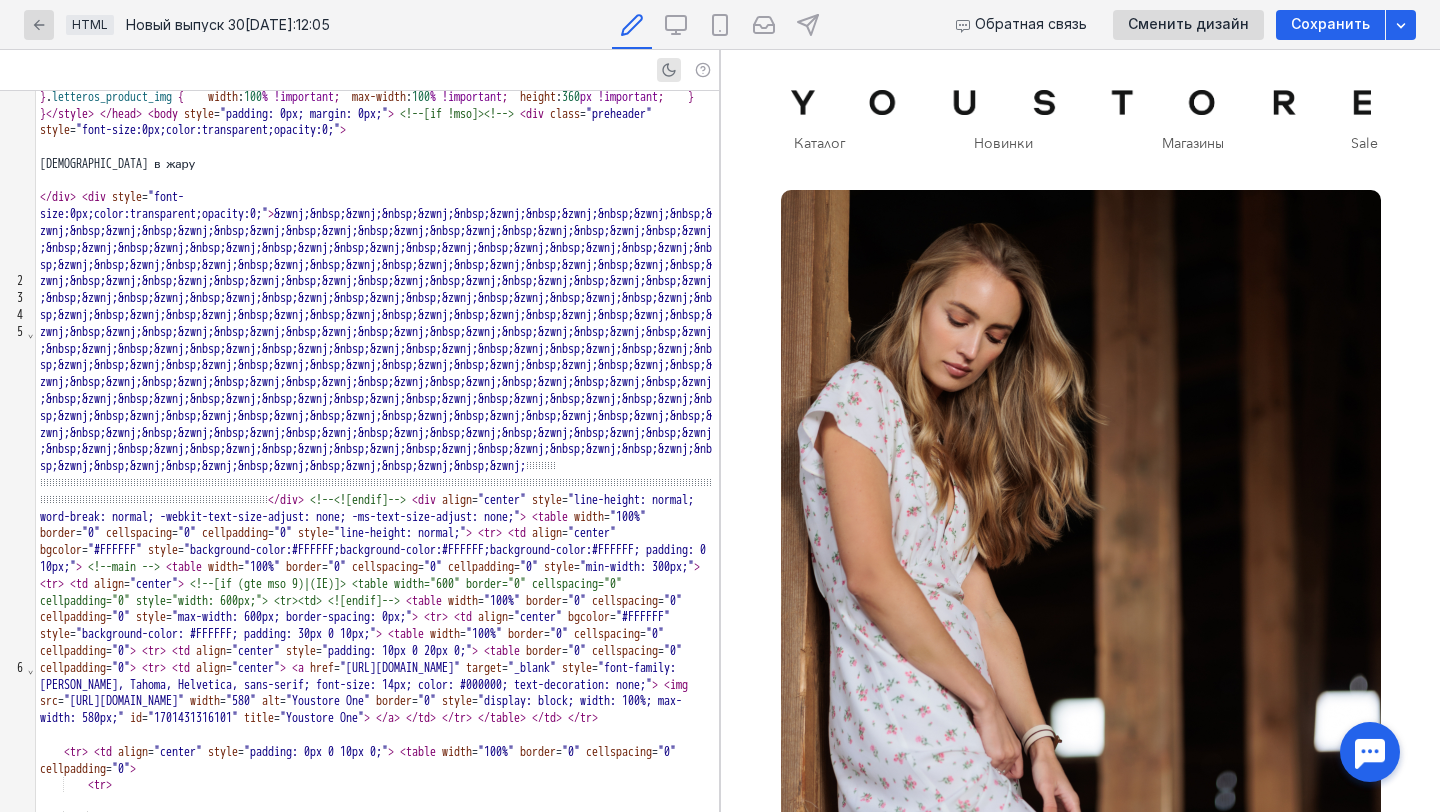 scroll, scrollTop: 1490, scrollLeft: 0, axis: vertical 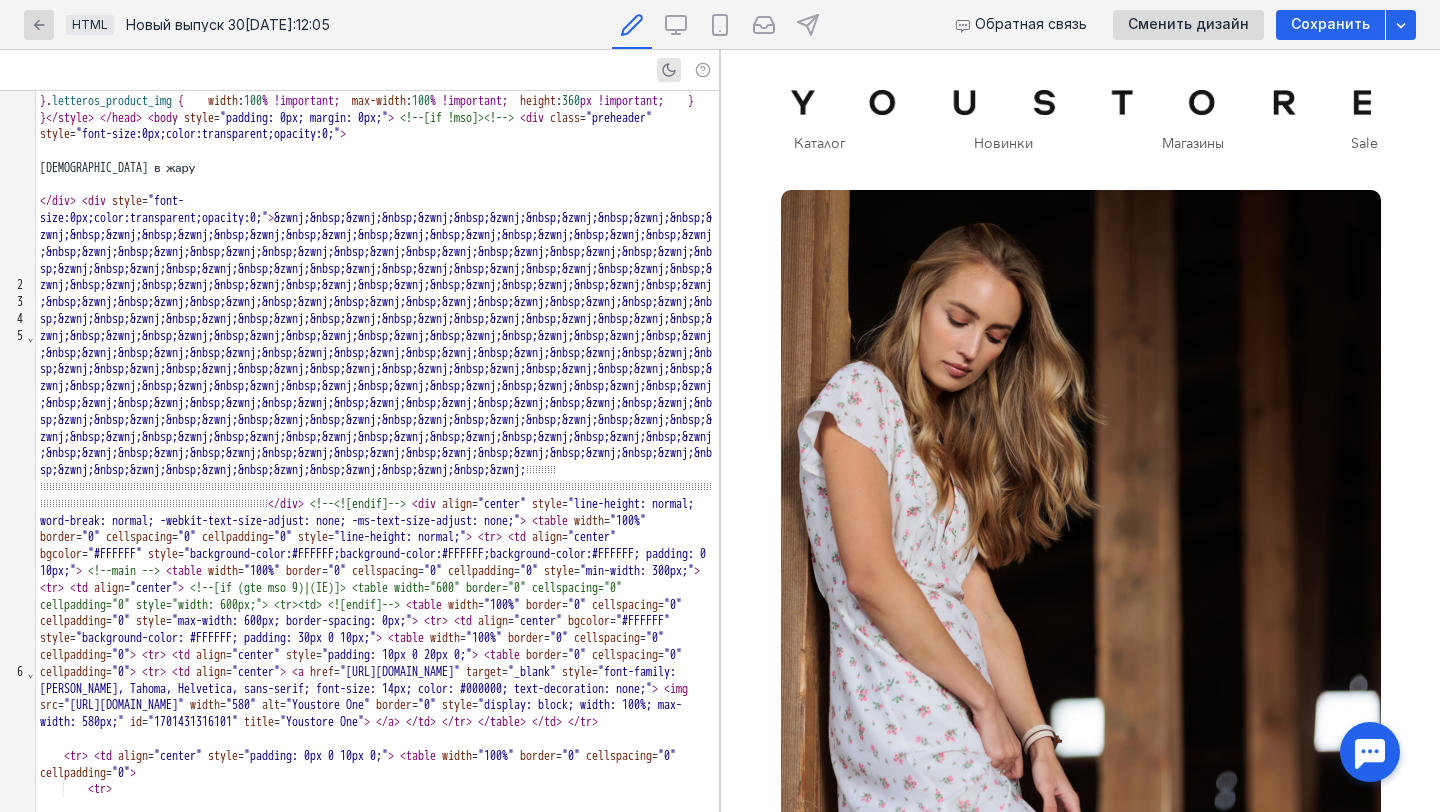 click on "[DEMOGRAPHIC_DATA] в жару" at bounding box center [377, 168] 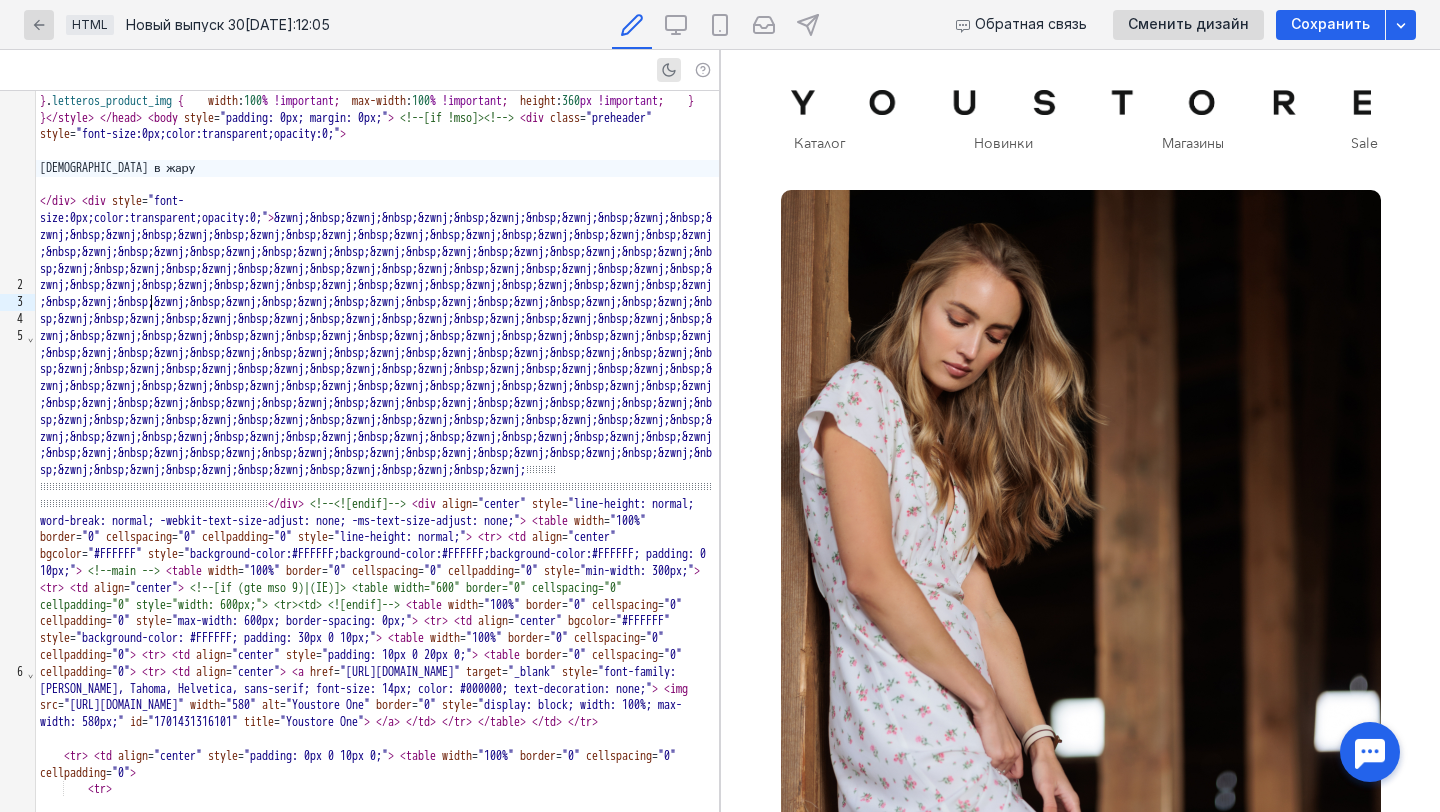 click on "[DEMOGRAPHIC_DATA] в жару" at bounding box center [377, 168] 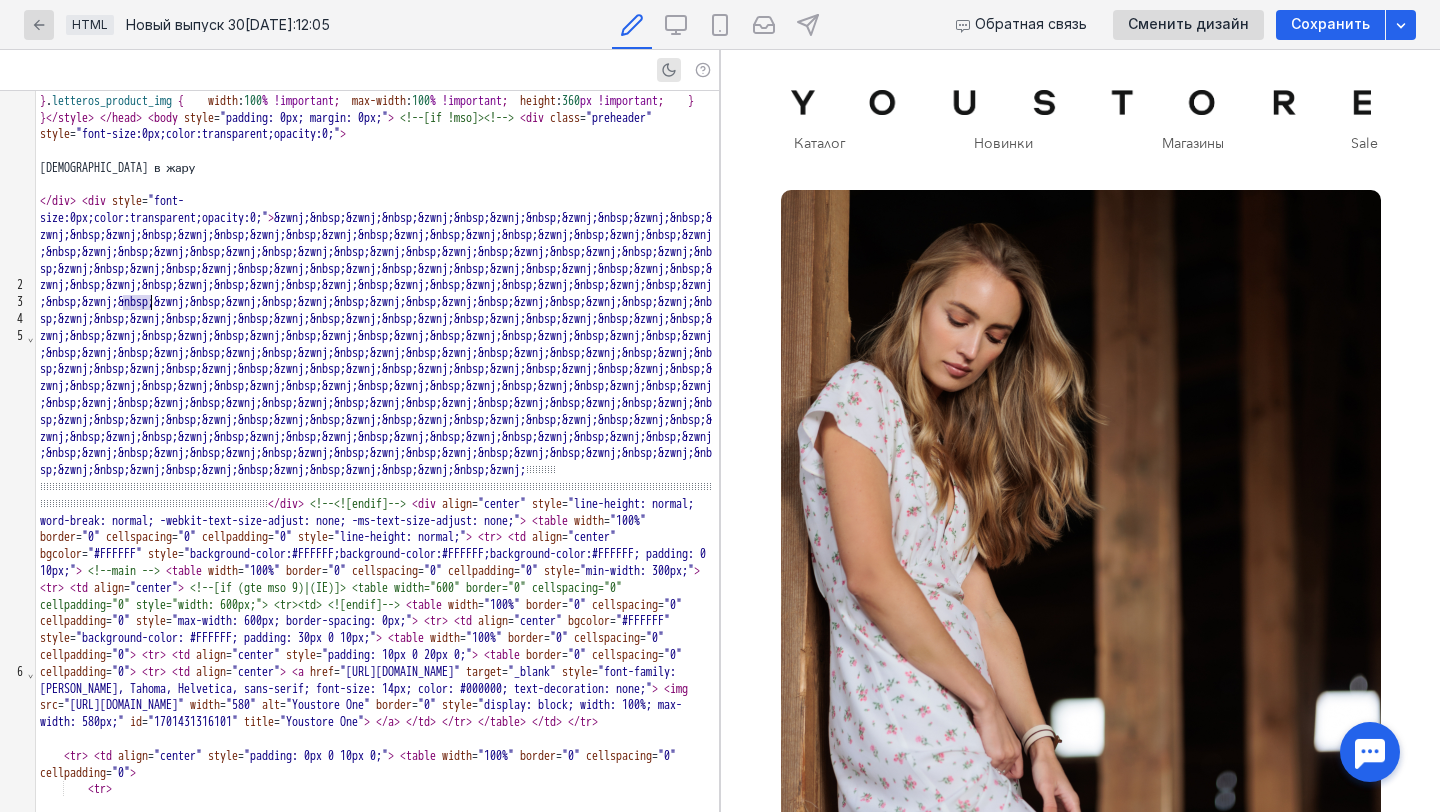 click on "[DEMOGRAPHIC_DATA] в жару" at bounding box center (377, 168) 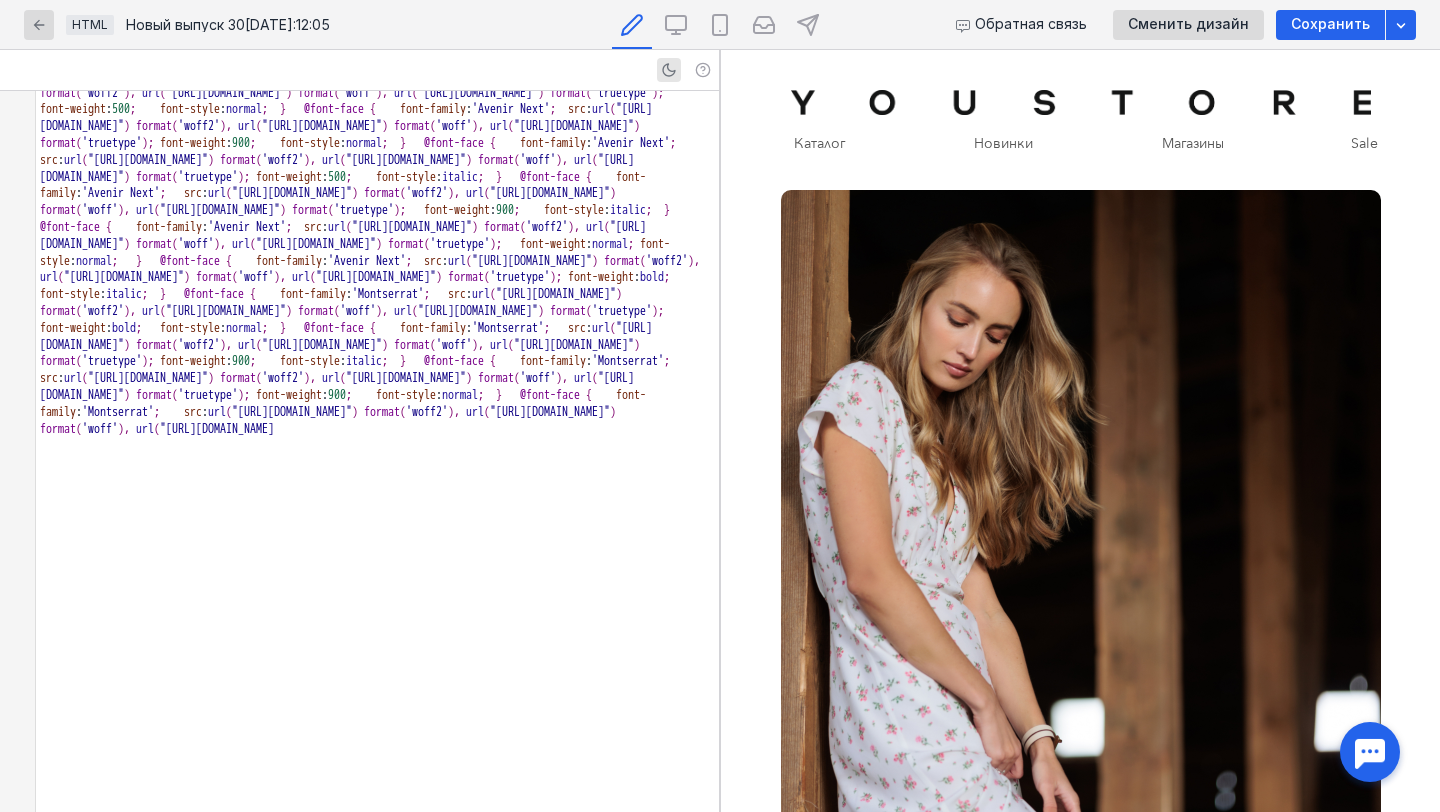 scroll, scrollTop: 0, scrollLeft: 0, axis: both 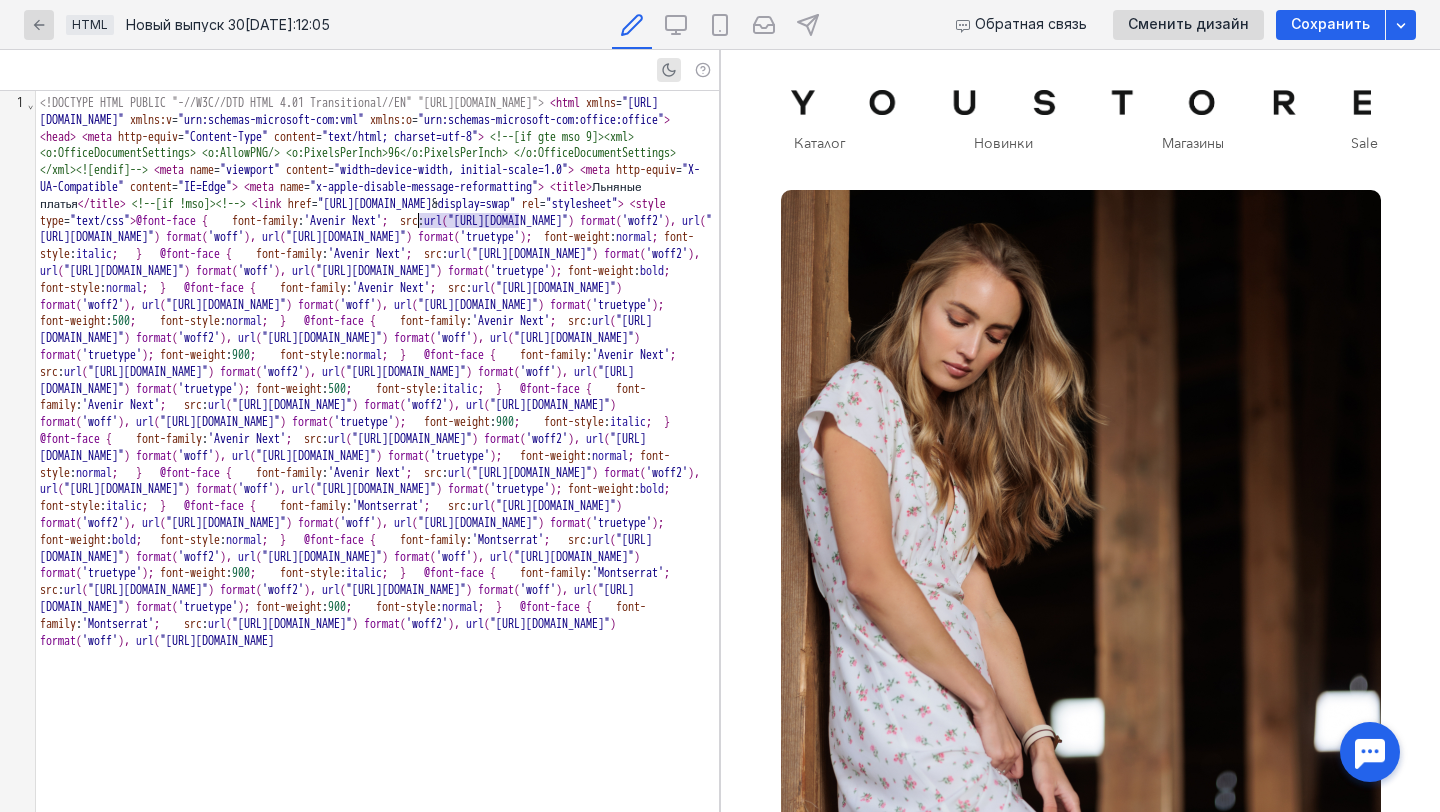 drag, startPoint x: 517, startPoint y: 222, endPoint x: 421, endPoint y: 222, distance: 96 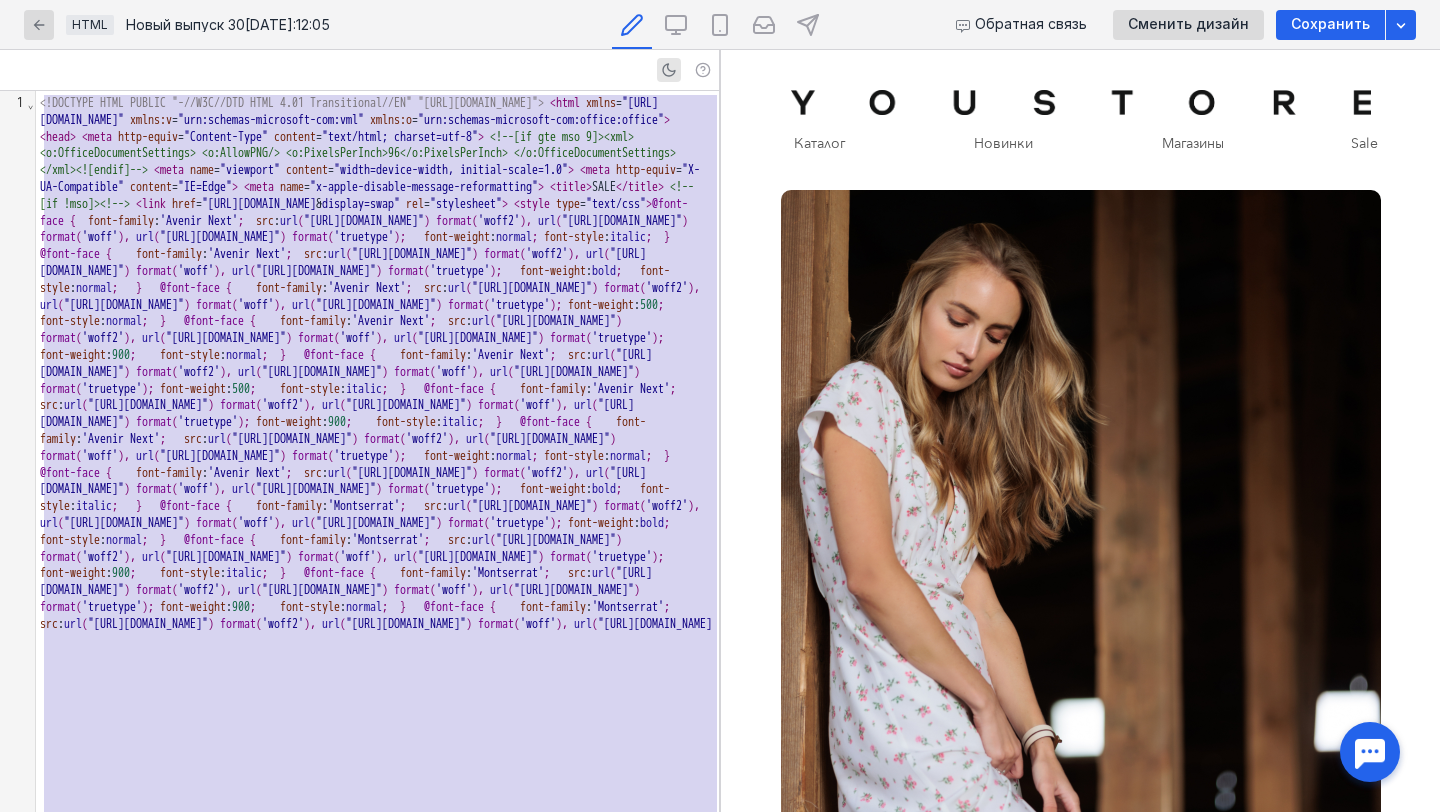 copy on "<!DOCTYPE HTML PUBLIC "-//W3C//DTD HTML 4.01 Transitional//EN" "[URL][DOMAIN_NAME]">   < html   xmlns = "[URL][DOMAIN_NAME]"   xmlns:v = "urn:schemas-microsoft-com:vml"   xmlns:o = "urn:schemas-microsoft-com:office:office" >   < head >   < meta   http-equiv = "Content-Type"   content = "text/html; charset=utf-8" >   <!--[if gte mso 9]><xml> <o:OfficeDocumentSettings> <o:AllowPNG/> <o:PixelsPerInch>96</o:PixelsPerInch> </o:OfficeDocumentSettings> </xml><![endif]-->   < meta   name = "viewport"   content = "width=device-width, initial-scale=1.0" >   < meta   http-equiv = "X-UA-Compatible"   content = "IE=Edge" >   < meta   name = "x-apple-disable-message-reformatting" >   < title > SALE </ title >   <!--[if !mso]><!-->   < link   href = "[URL][DOMAIN_NAME] & display=swap"   rel = "stylesheet" >   < style   type = "text/css" > @font-face   { 	 font-family :  'Avenir Next' ; 	 src :  url ( "ht..." 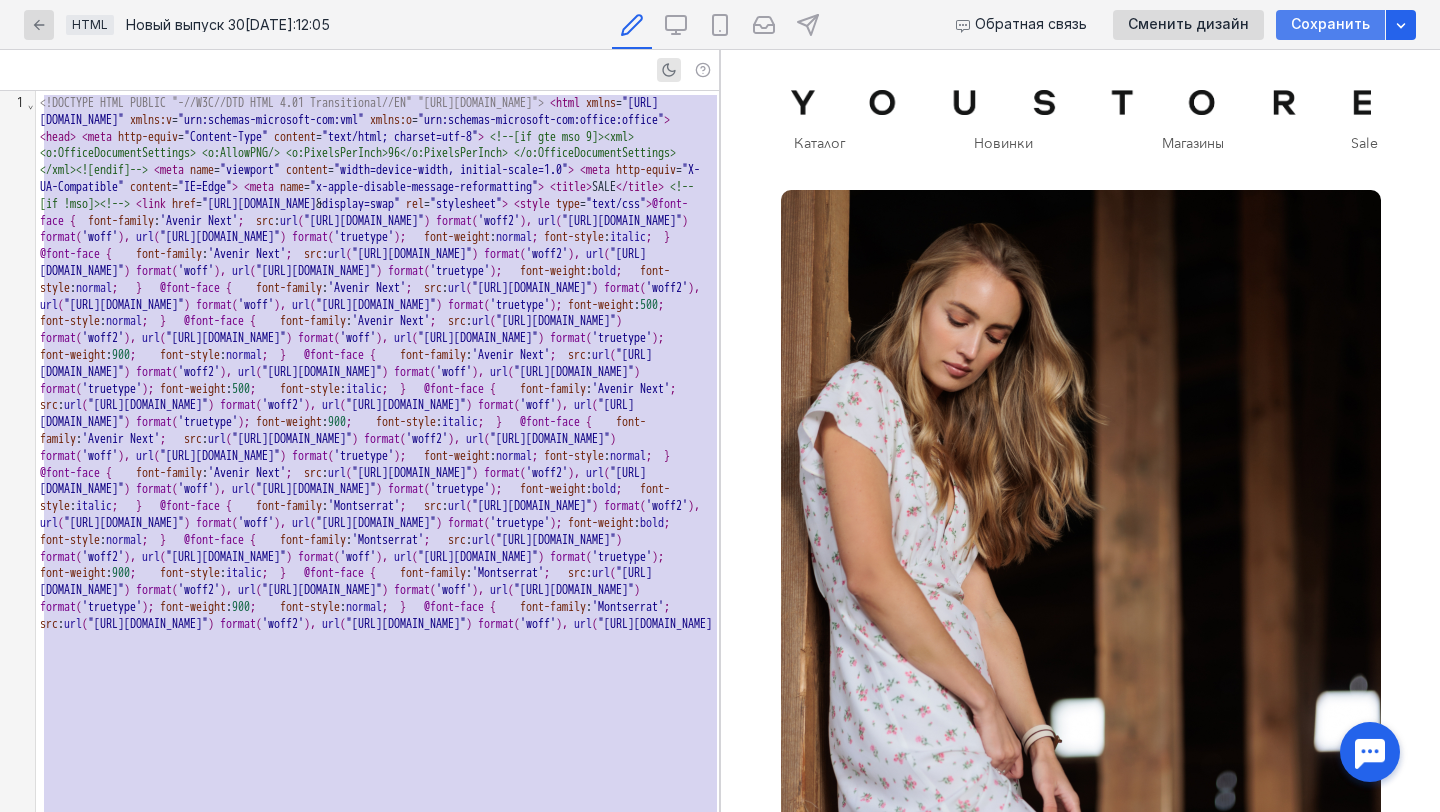 click on "Сохранить" at bounding box center (1330, 24) 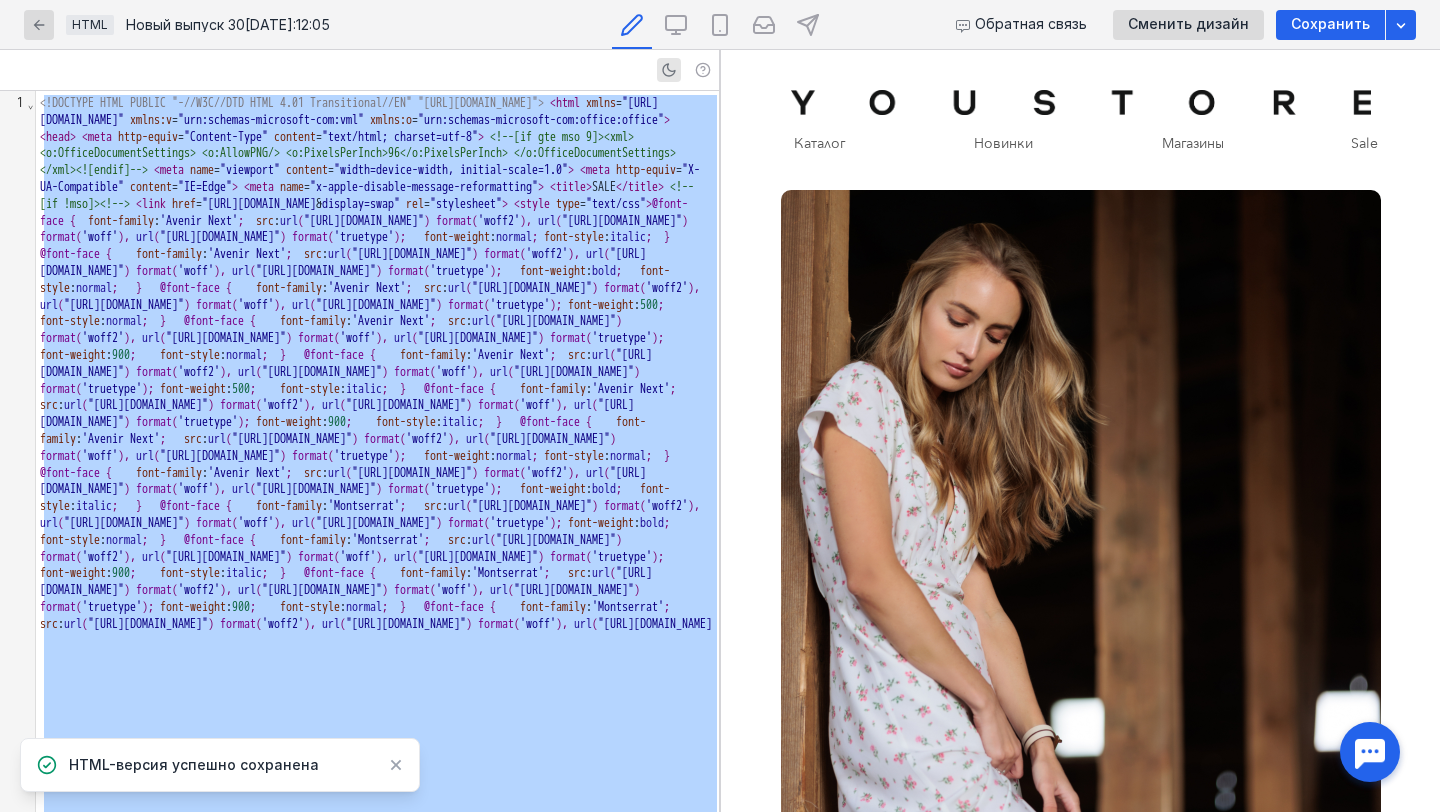 scroll, scrollTop: 293, scrollLeft: 0, axis: vertical 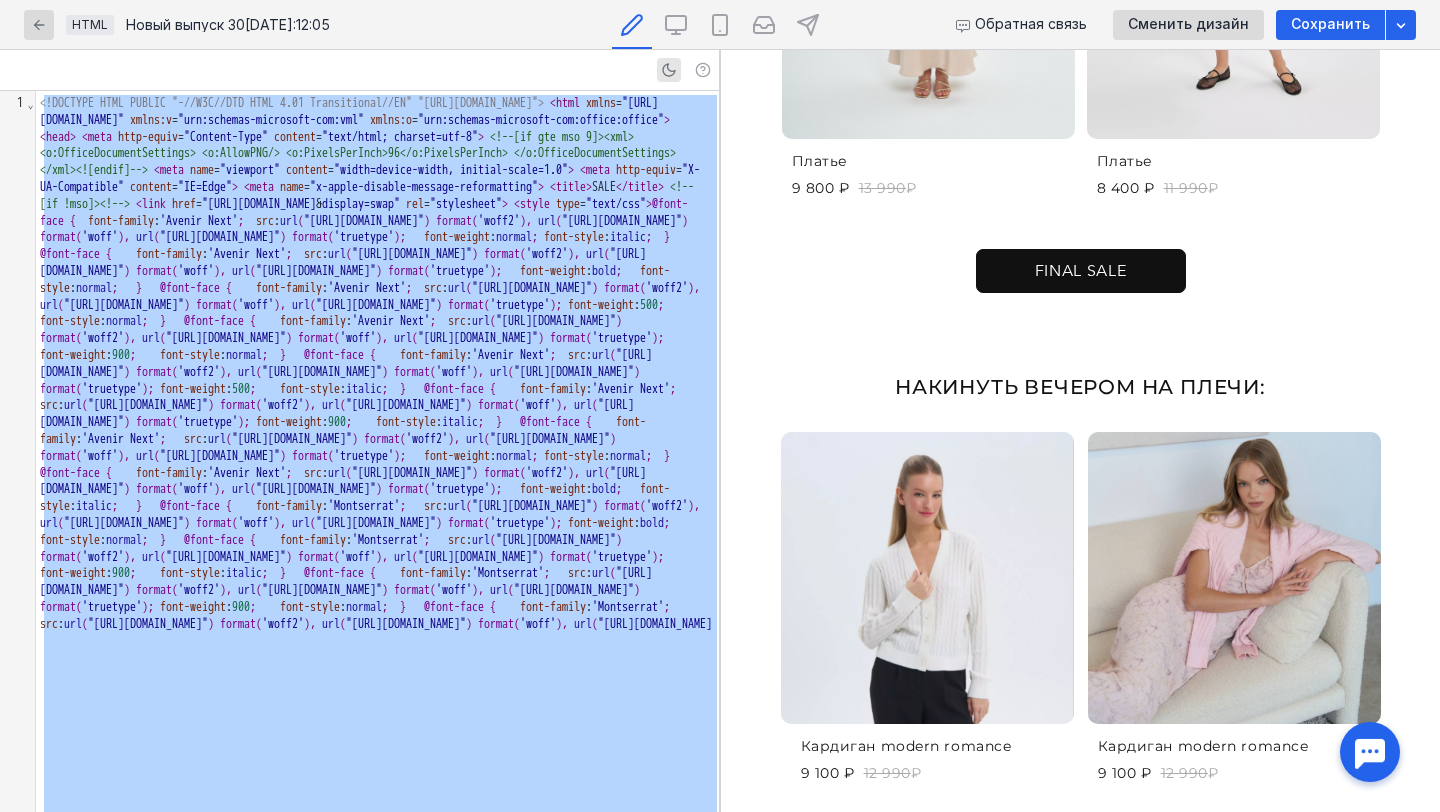 click on "Накинуть вечером на плечи:" at bounding box center [1081, 395] 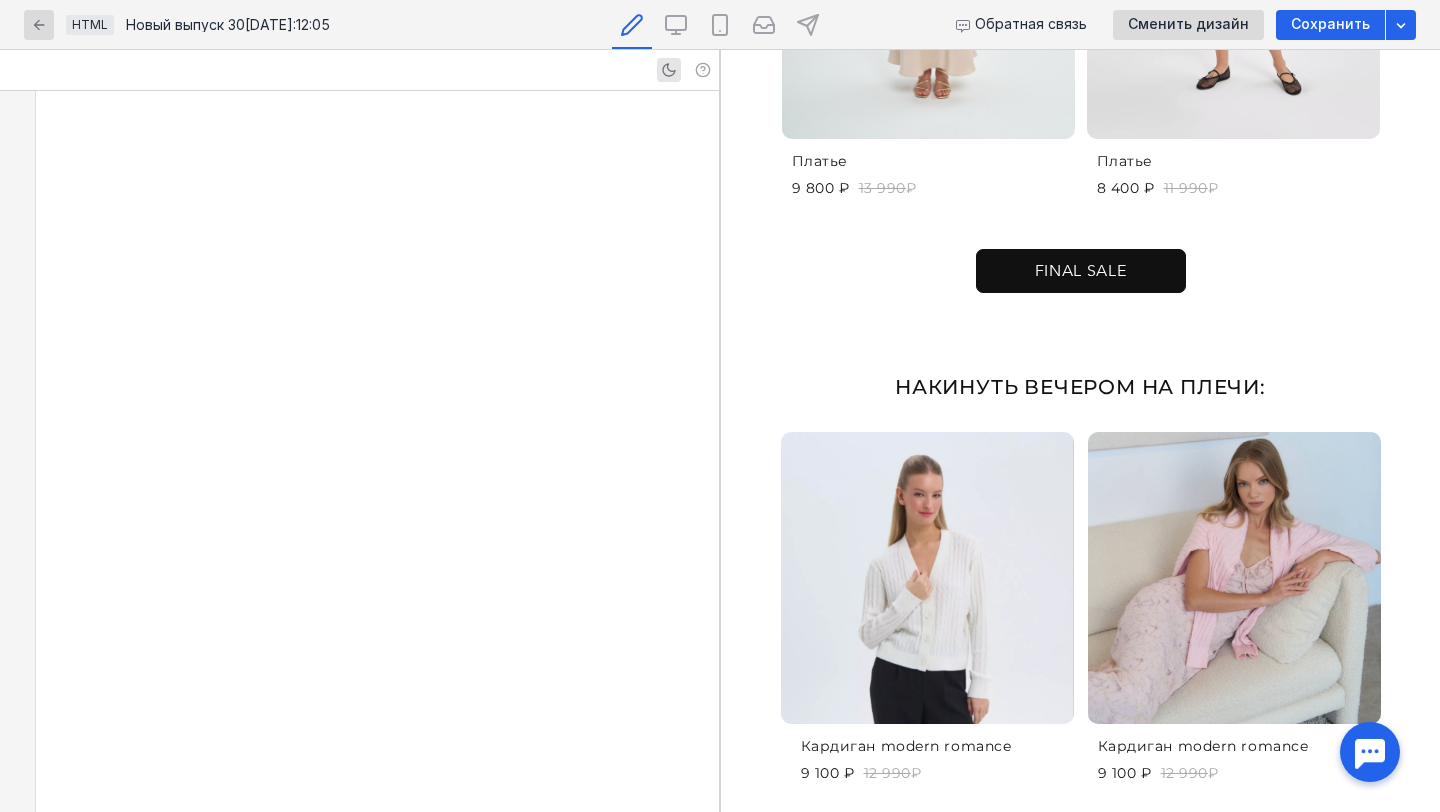 scroll, scrollTop: 6525, scrollLeft: 0, axis: vertical 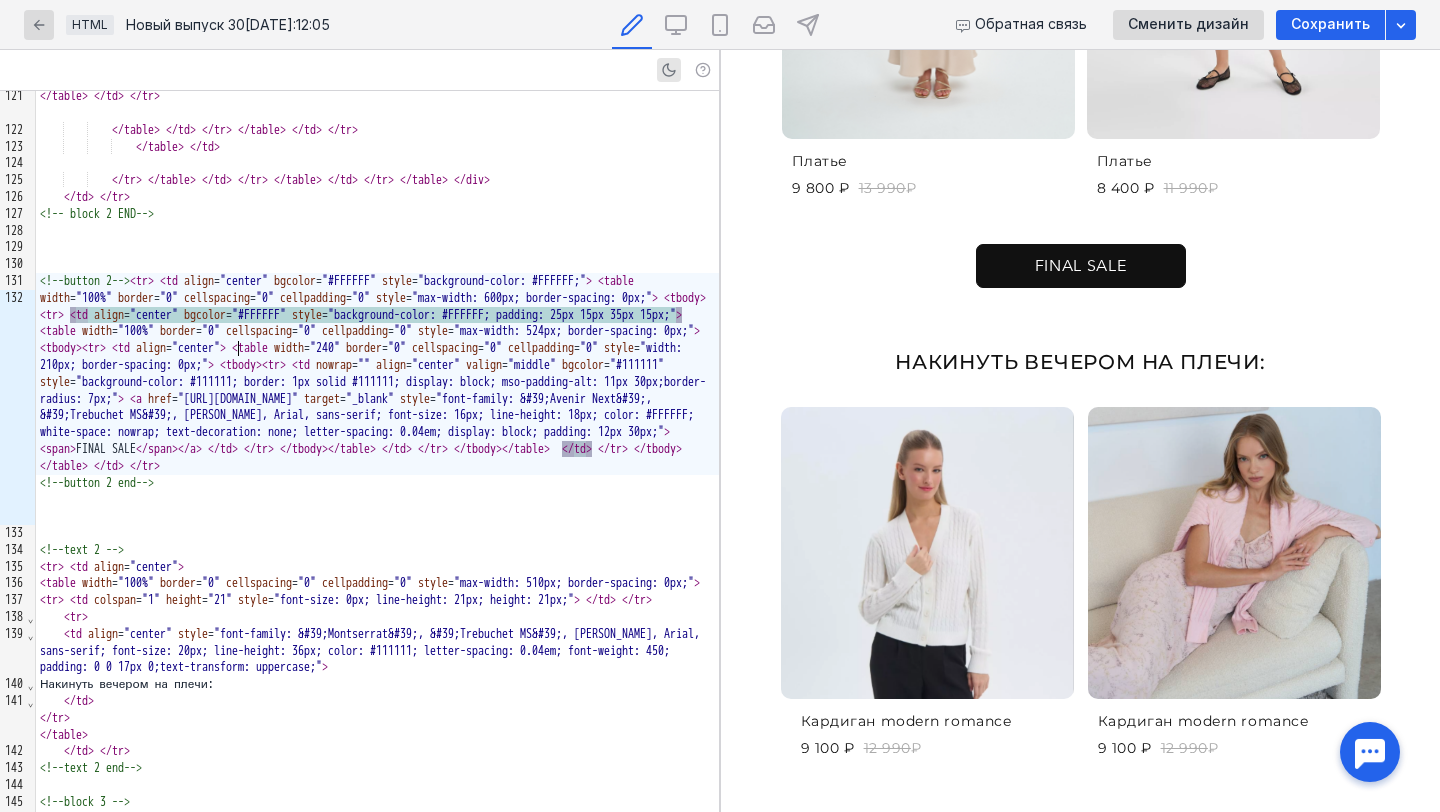 click on "td" at bounding box center [82, 315] 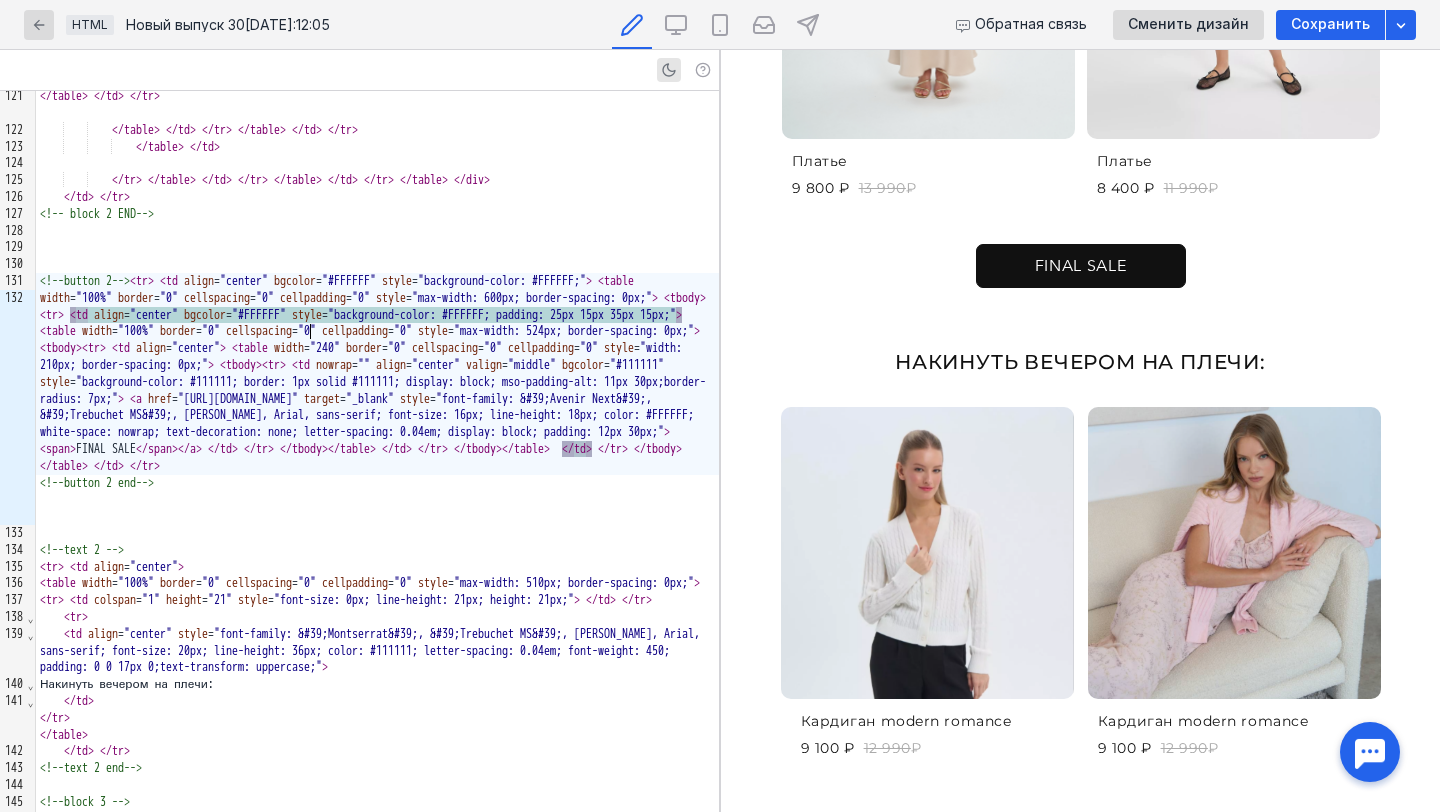 click on "<!-- block 2 END-->" at bounding box center (377, 214) 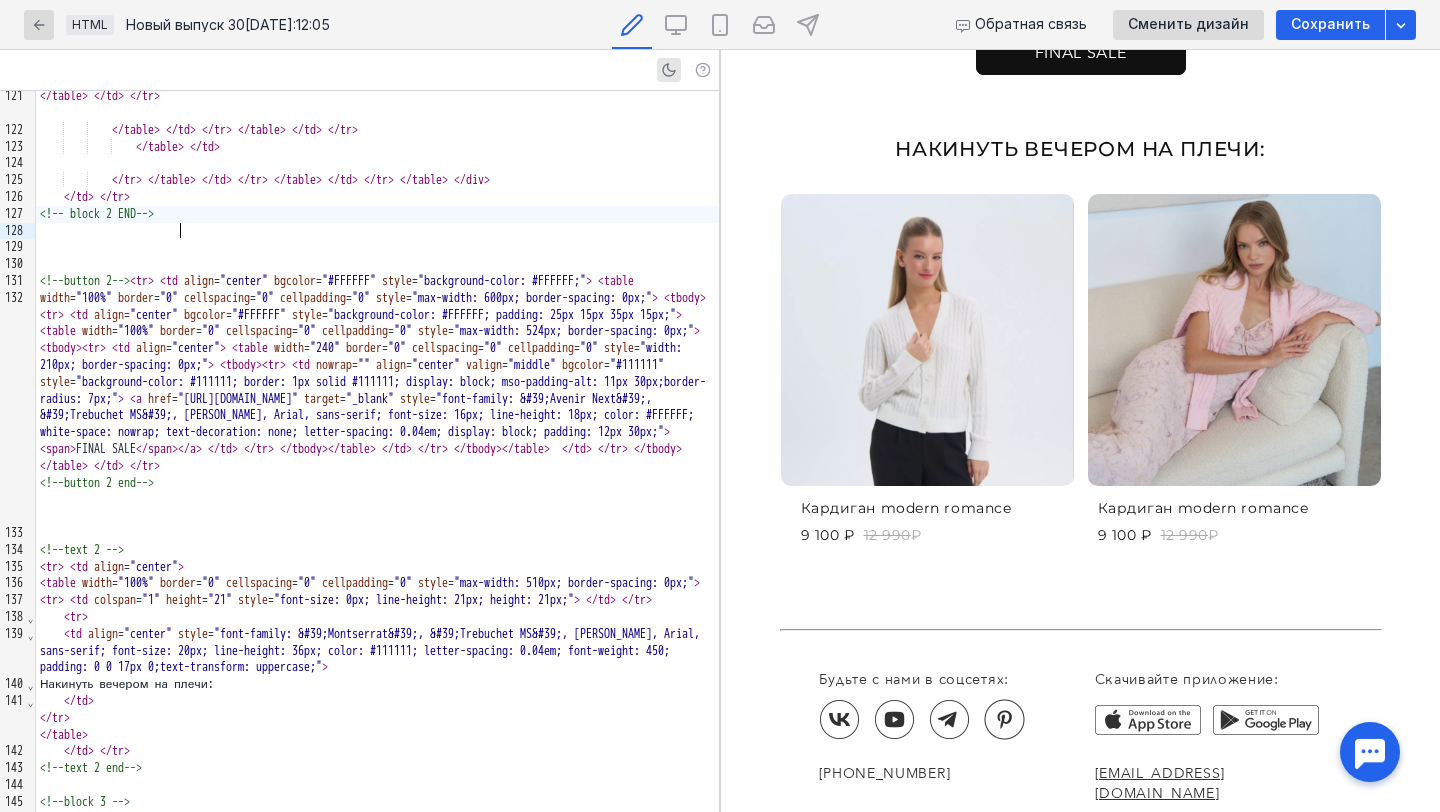 scroll, scrollTop: 2265, scrollLeft: 0, axis: vertical 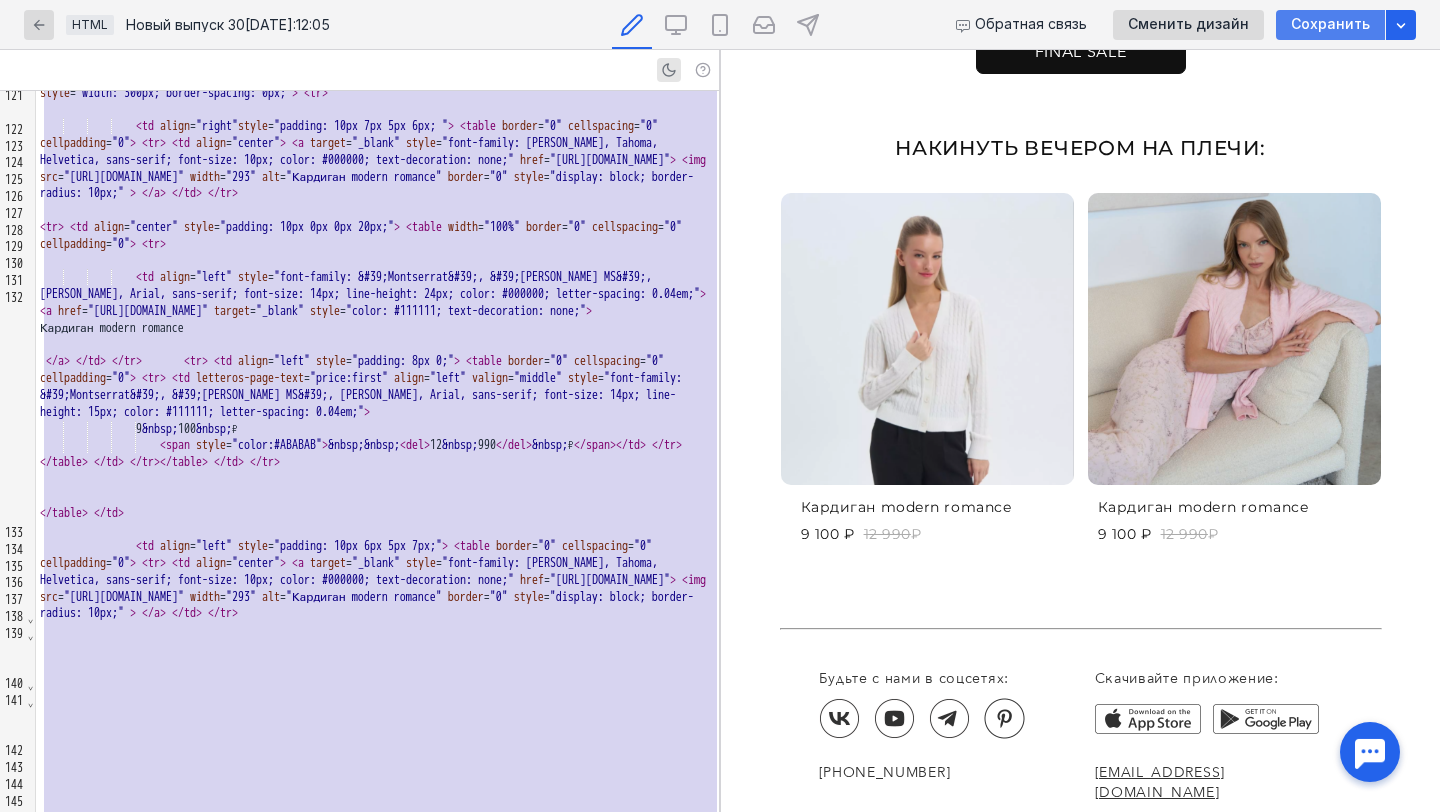 click on "Сохранить" at bounding box center (1330, 24) 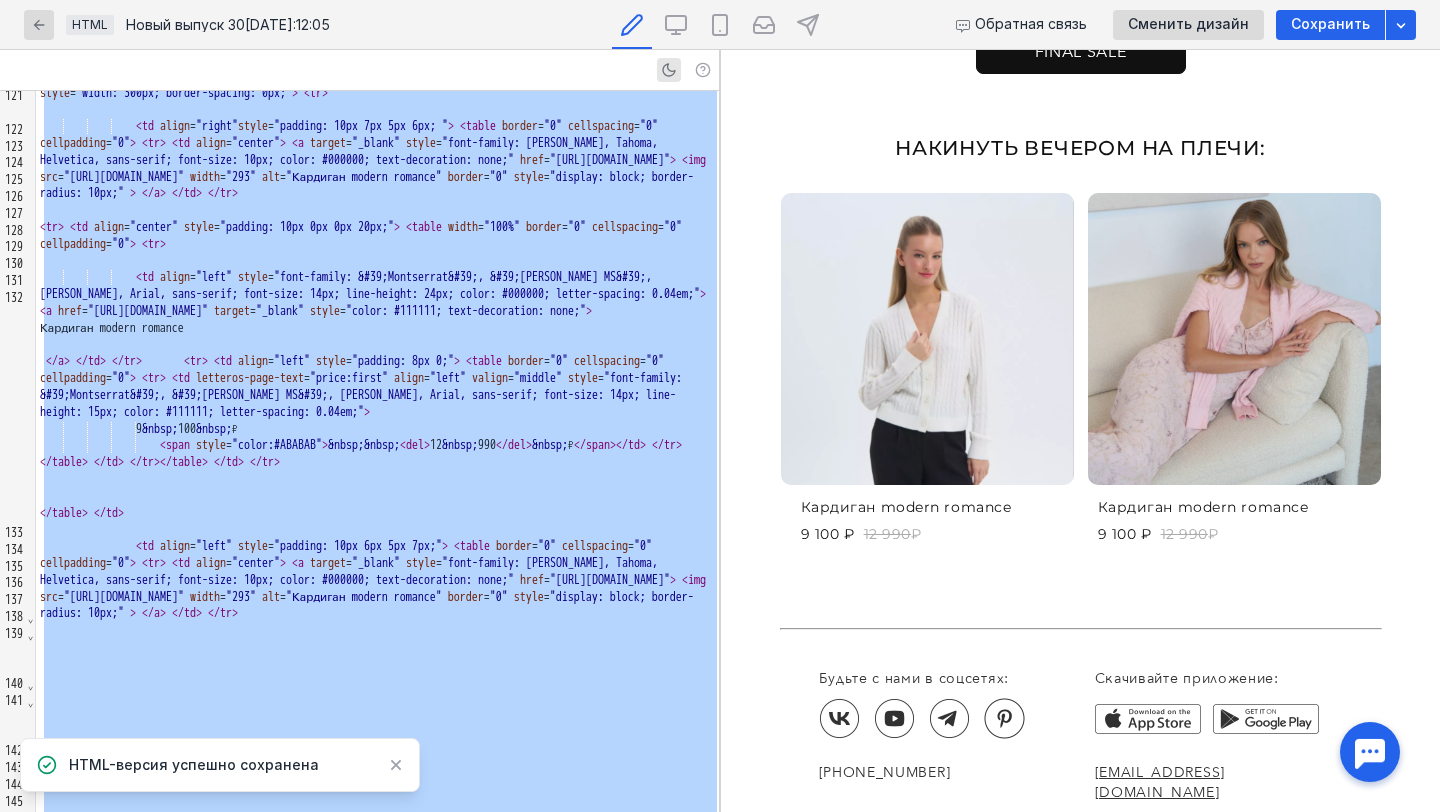 scroll, scrollTop: 293, scrollLeft: 0, axis: vertical 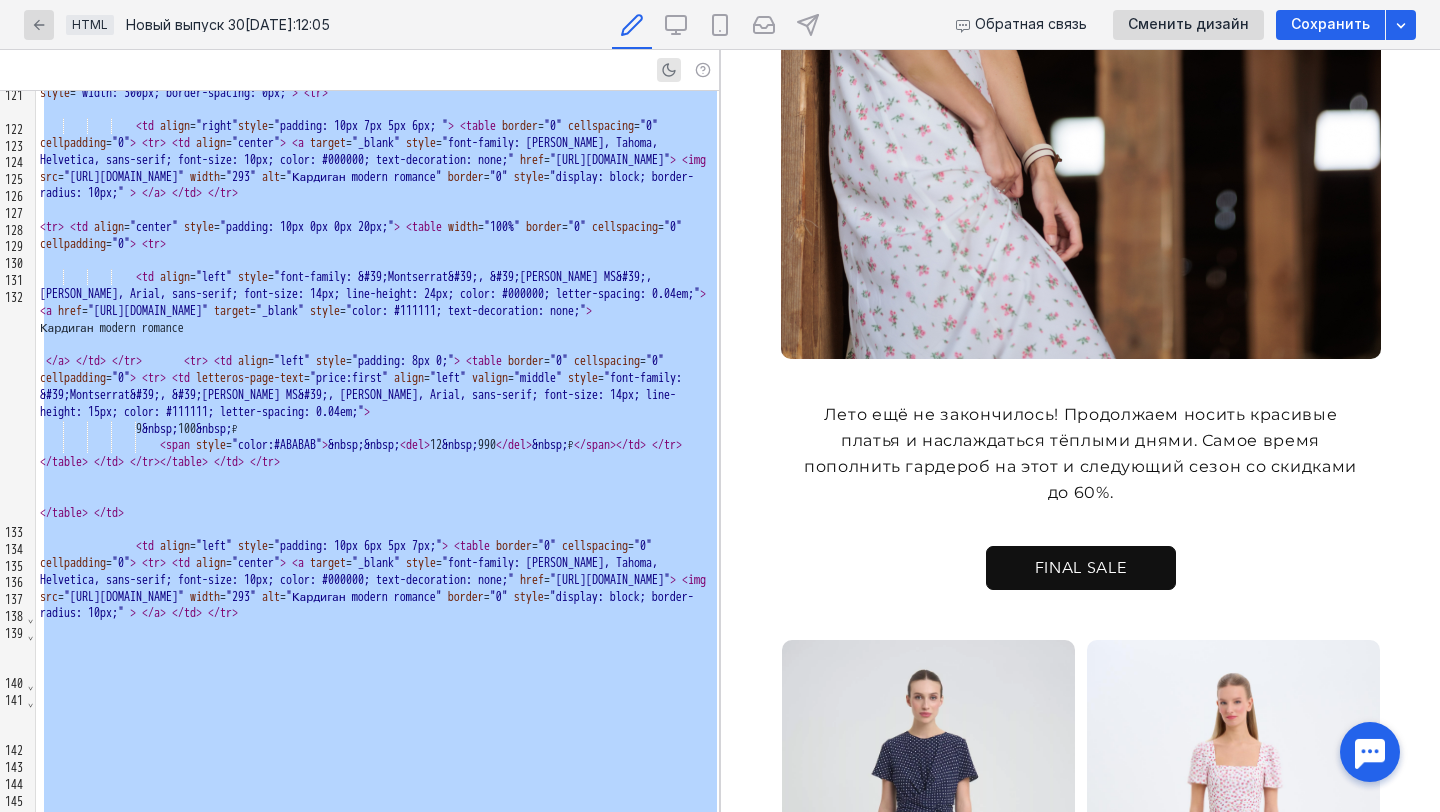 click on "Лето ещё не закончилось! Продолжаем носить красивые платья и наслаждаться тёплыми днями. Самое время пополнить гардероб на этот и следующий сезон со скидками до 60%." at bounding box center (1081, 471) 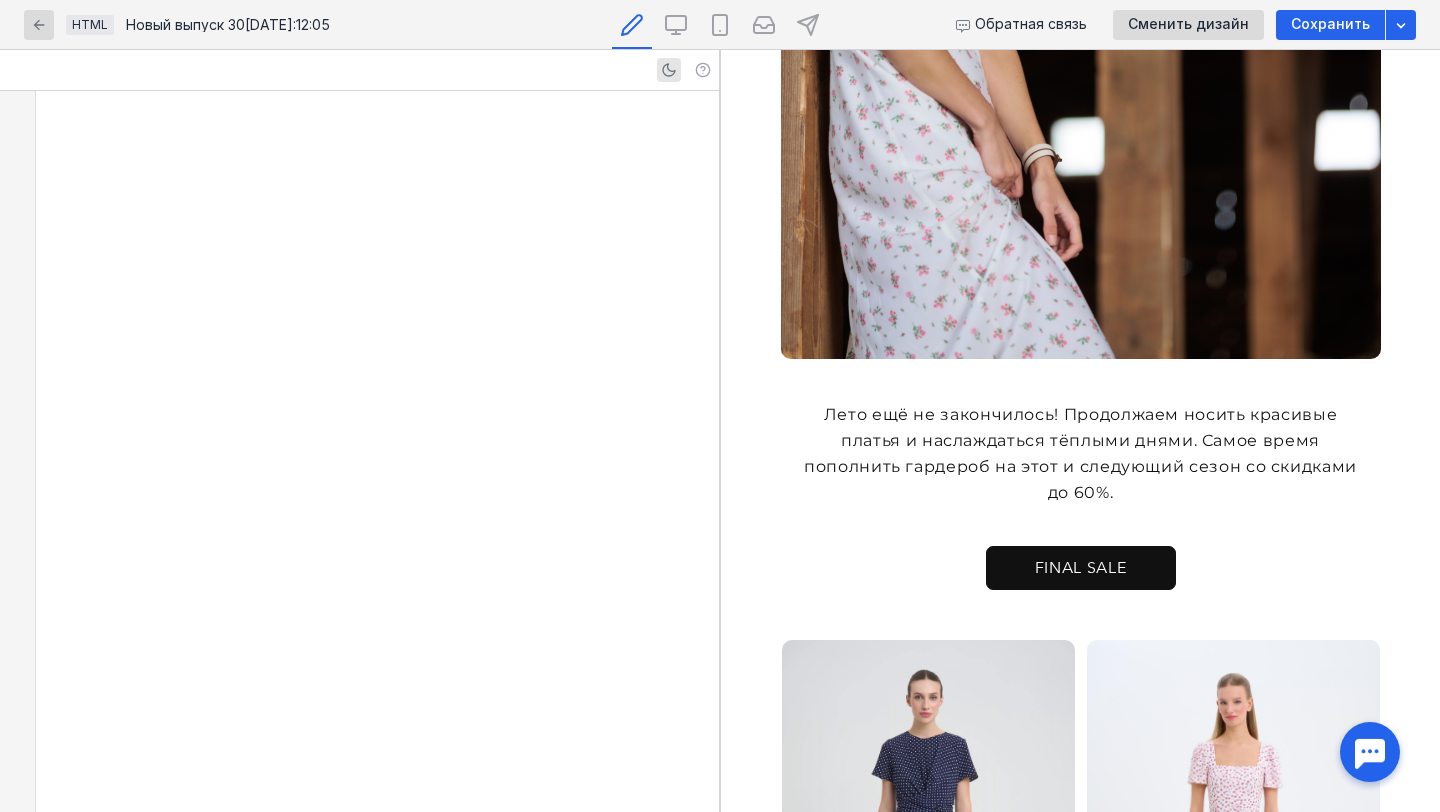 scroll, scrollTop: 3199, scrollLeft: 0, axis: vertical 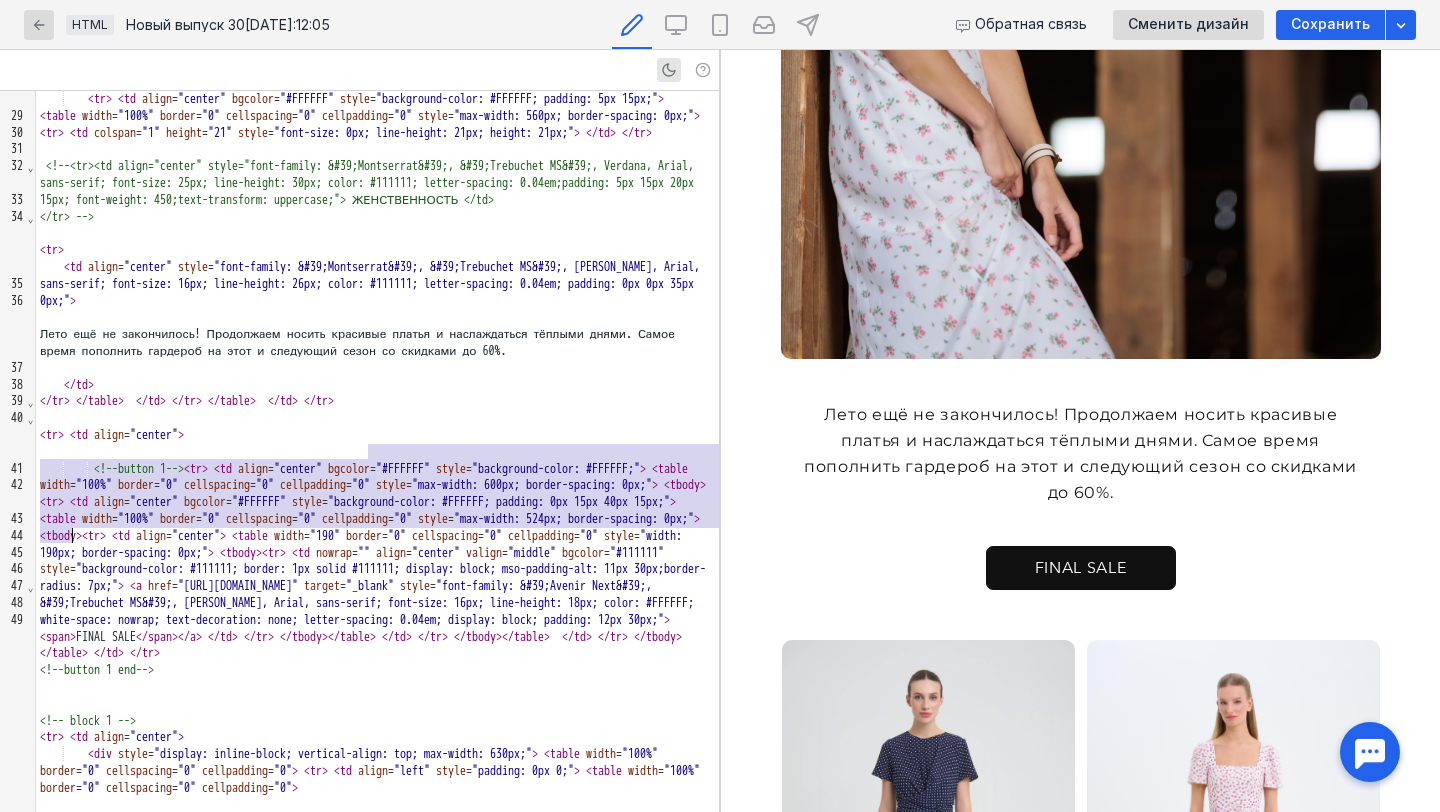 click at bounding box center (377, 317) 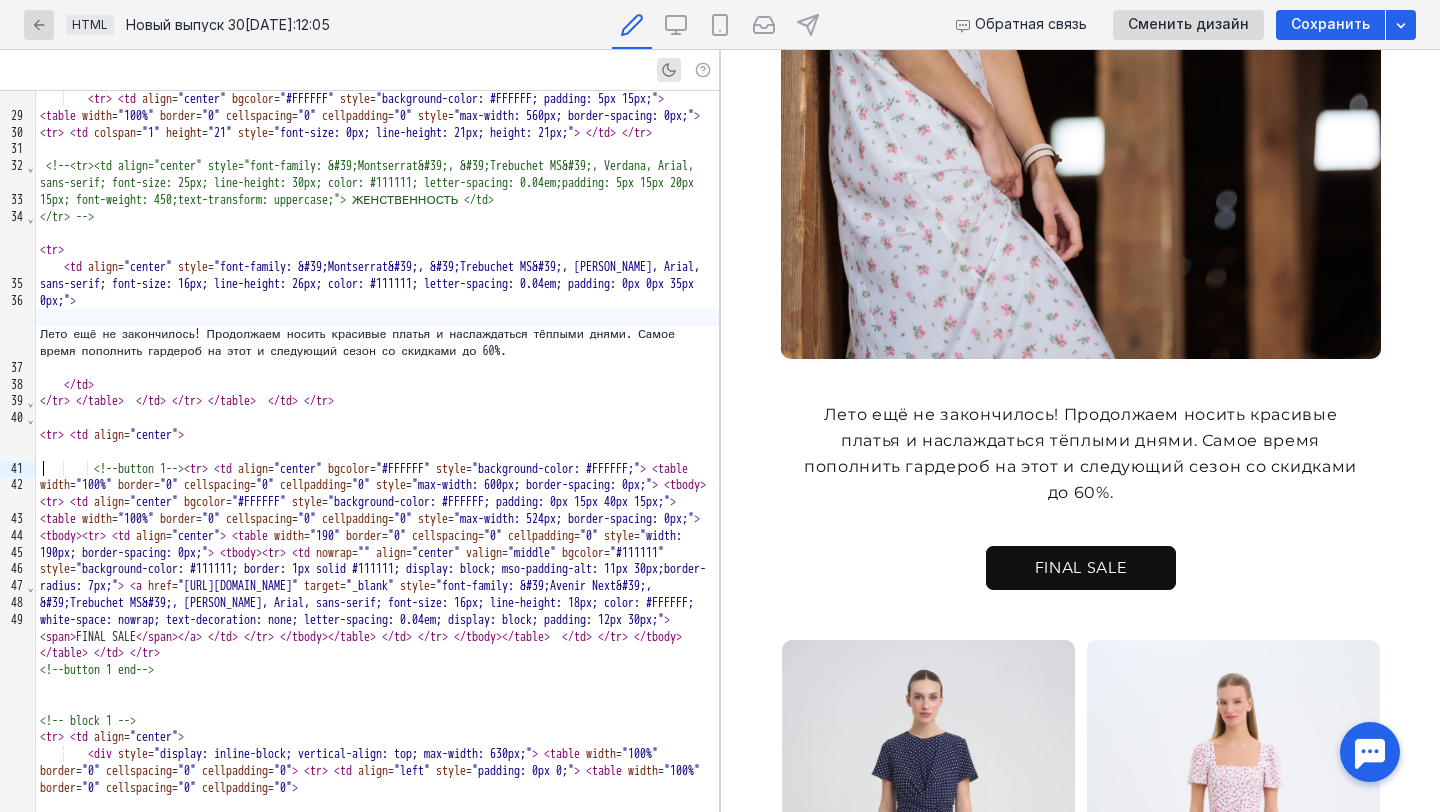 click on "</" at bounding box center (274, 401) 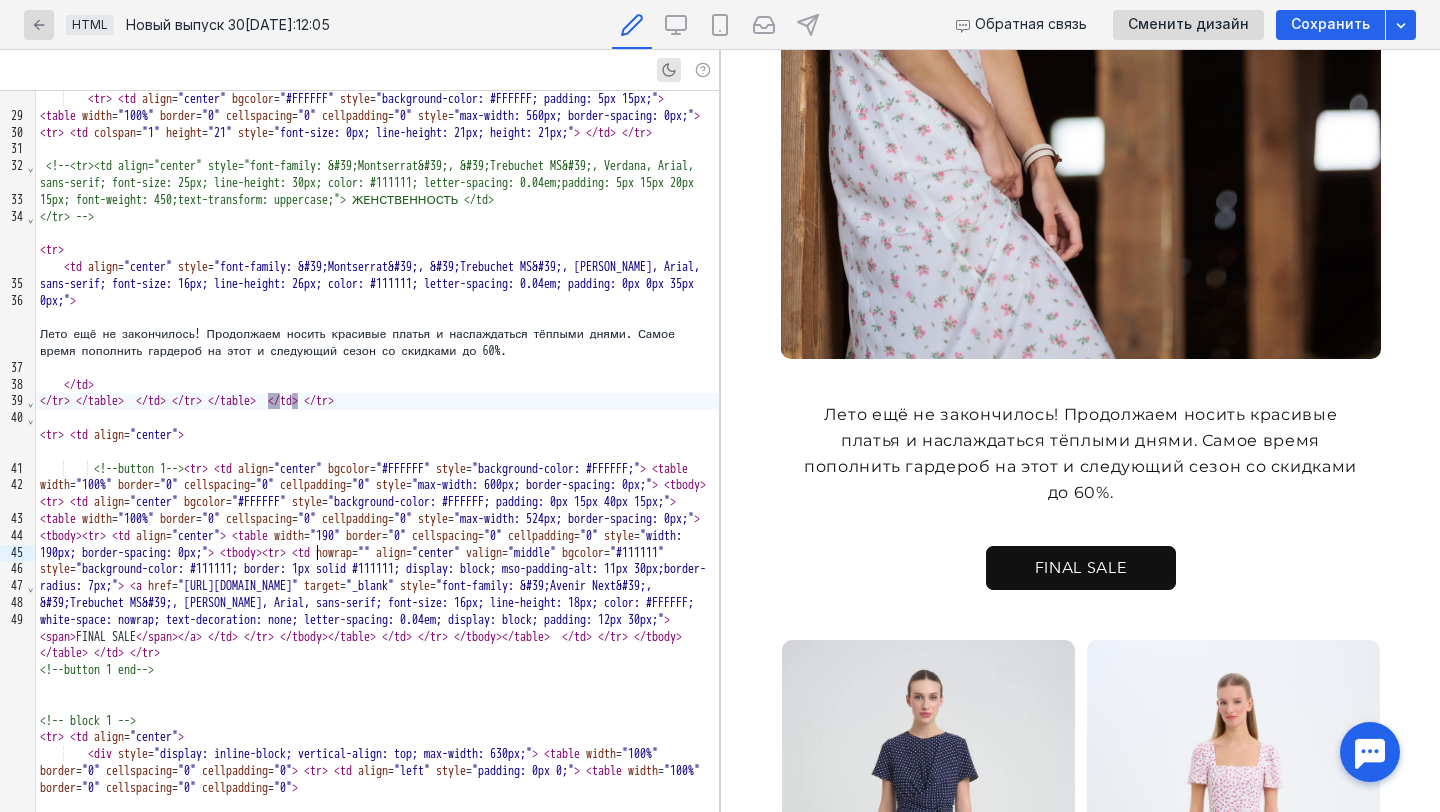 click on "Лето ещё не закончилось! Продолжаем носить красивые платья и наслаждаться тёплыми днями. Самое время пополнить гардероб на этот и следующий сезон со скидками до 60%." at bounding box center [377, 343] 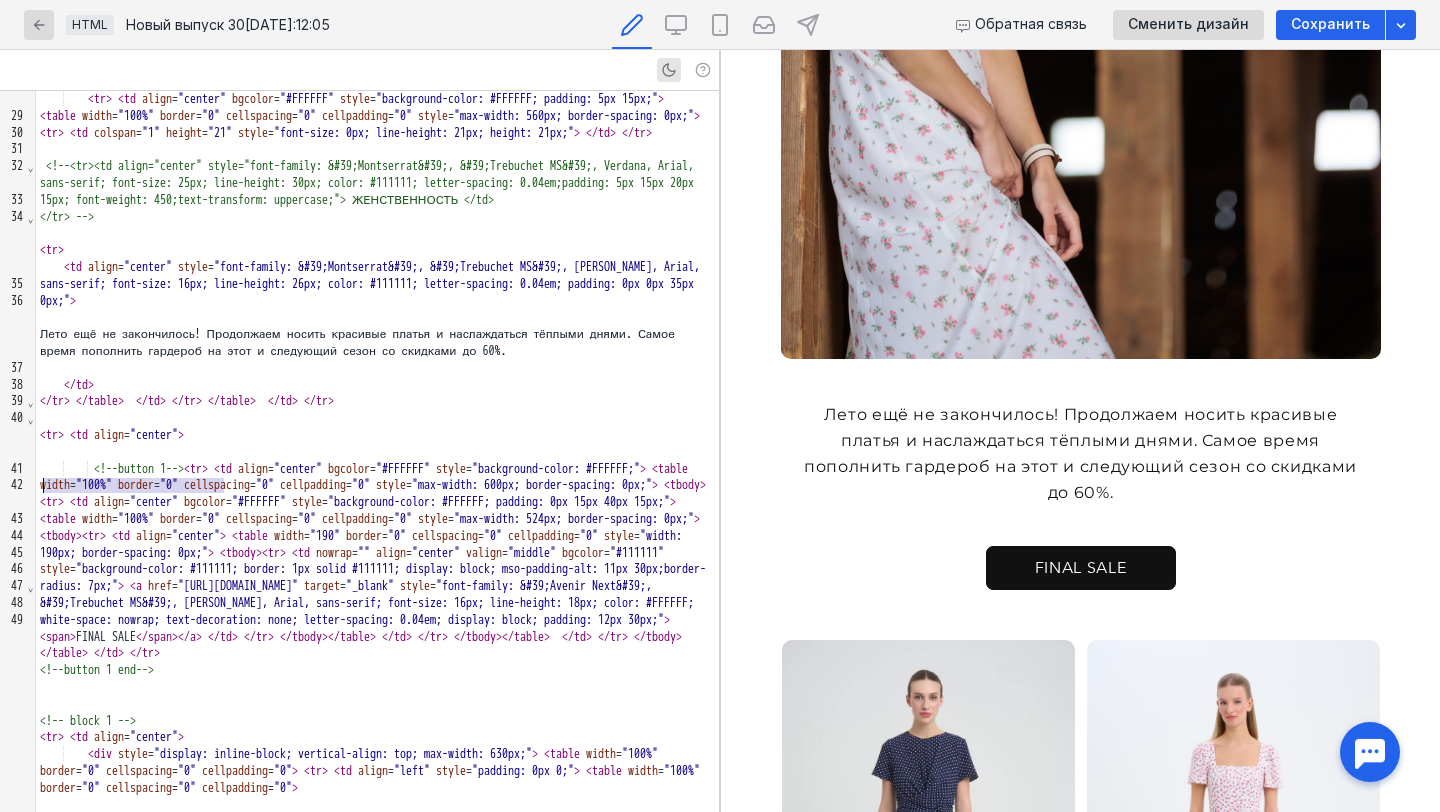 drag, startPoint x: 223, startPoint y: 485, endPoint x: 41, endPoint y: 489, distance: 182.04395 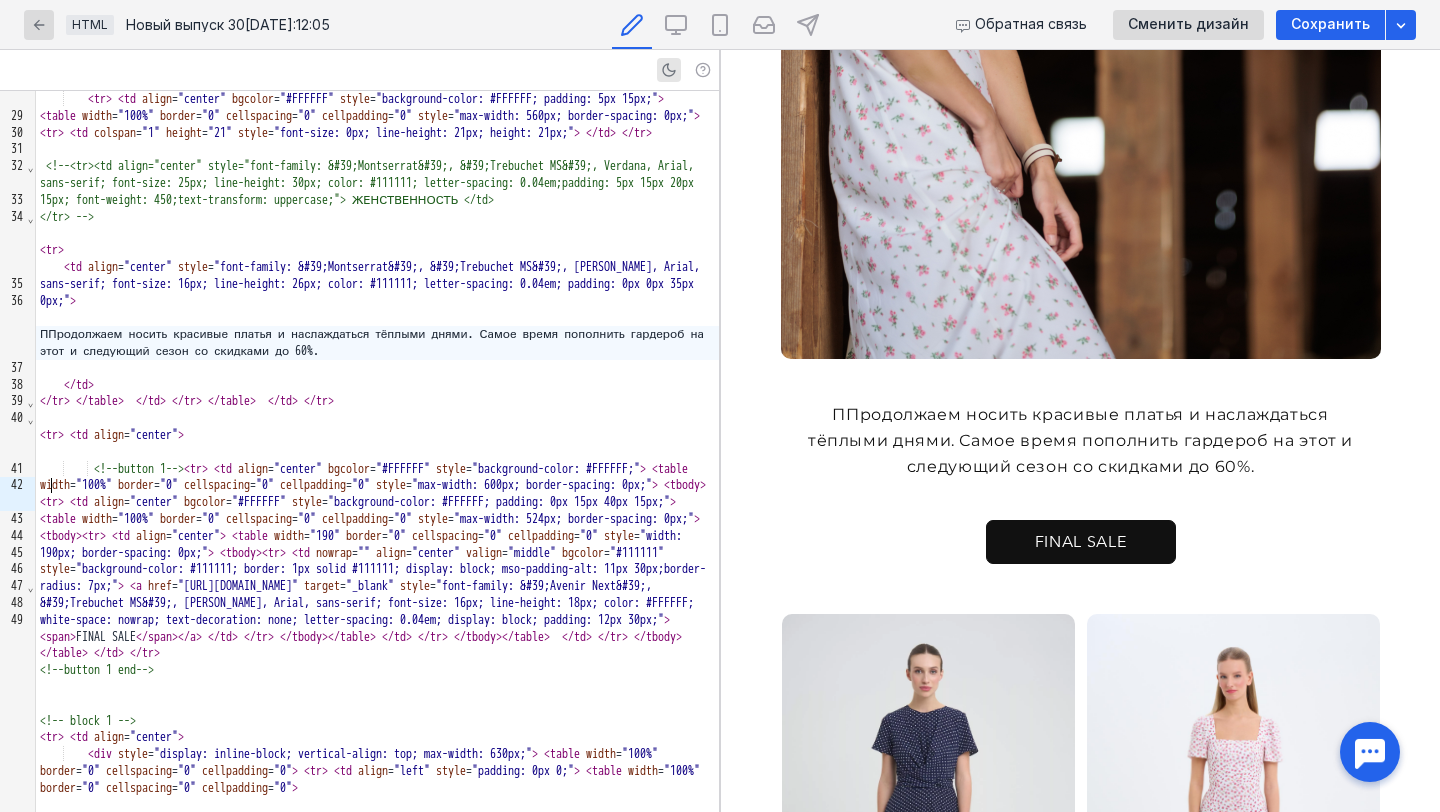 scroll, scrollTop: 0, scrollLeft: 0, axis: both 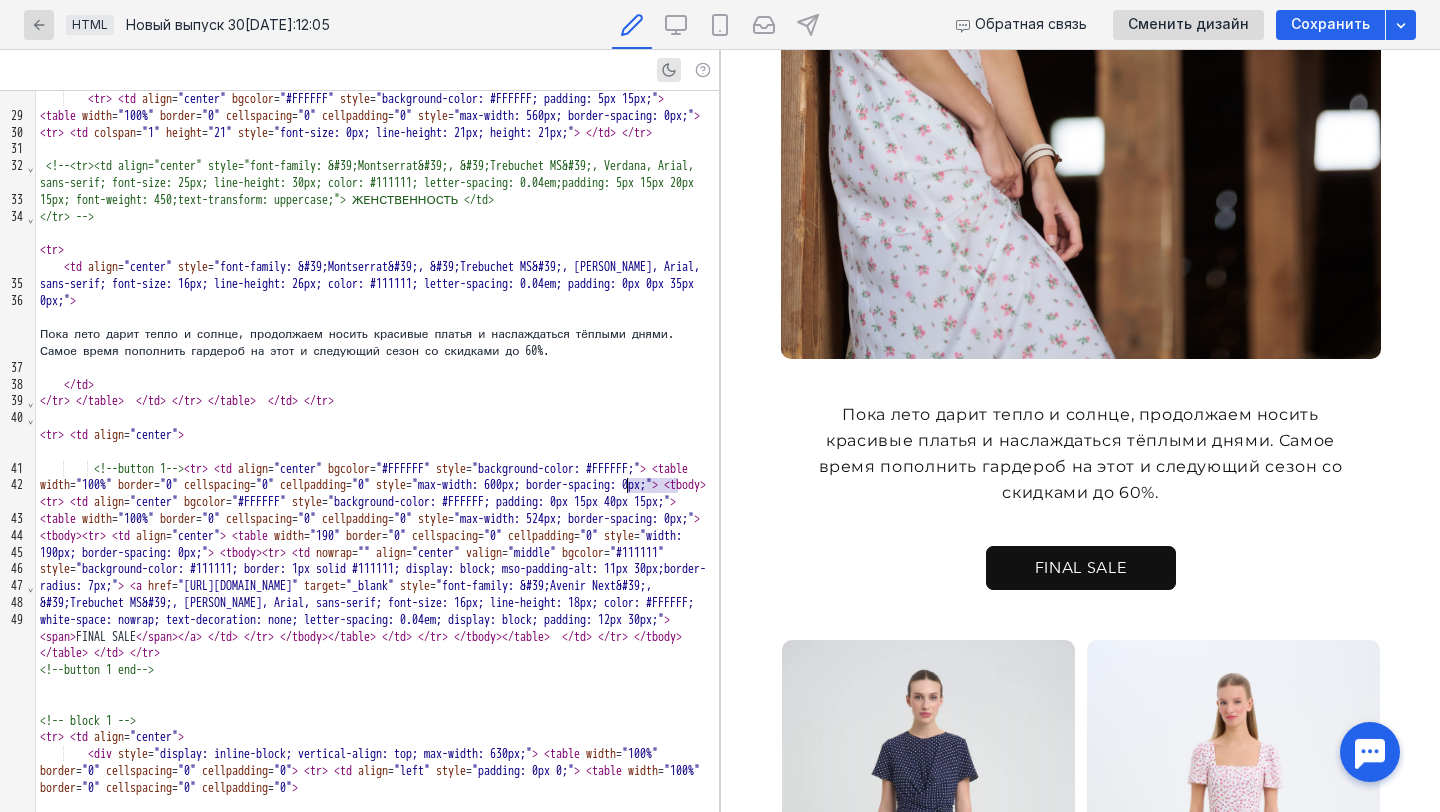 drag, startPoint x: 679, startPoint y: 489, endPoint x: 625, endPoint y: 491, distance: 54.037025 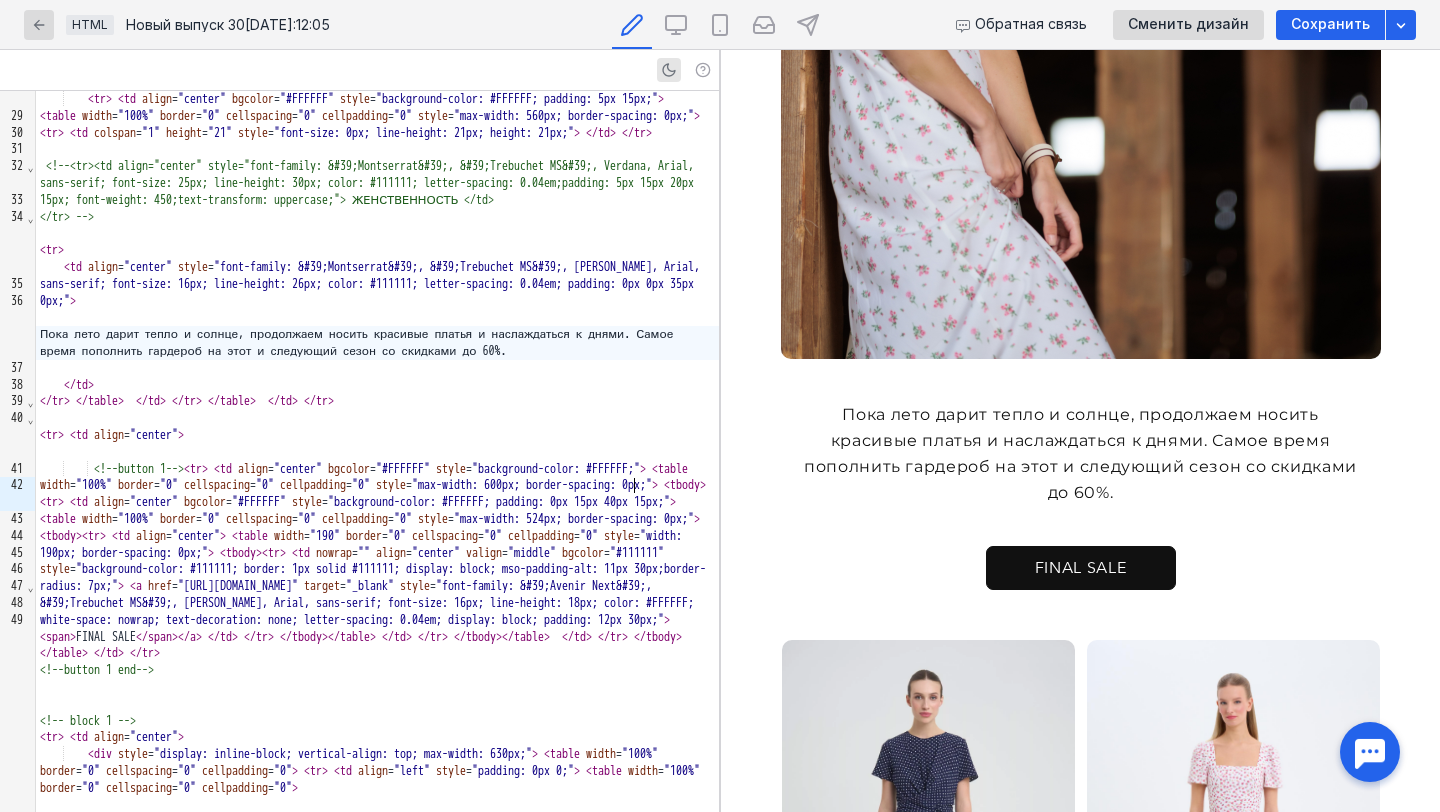 scroll, scrollTop: 0, scrollLeft: 0, axis: both 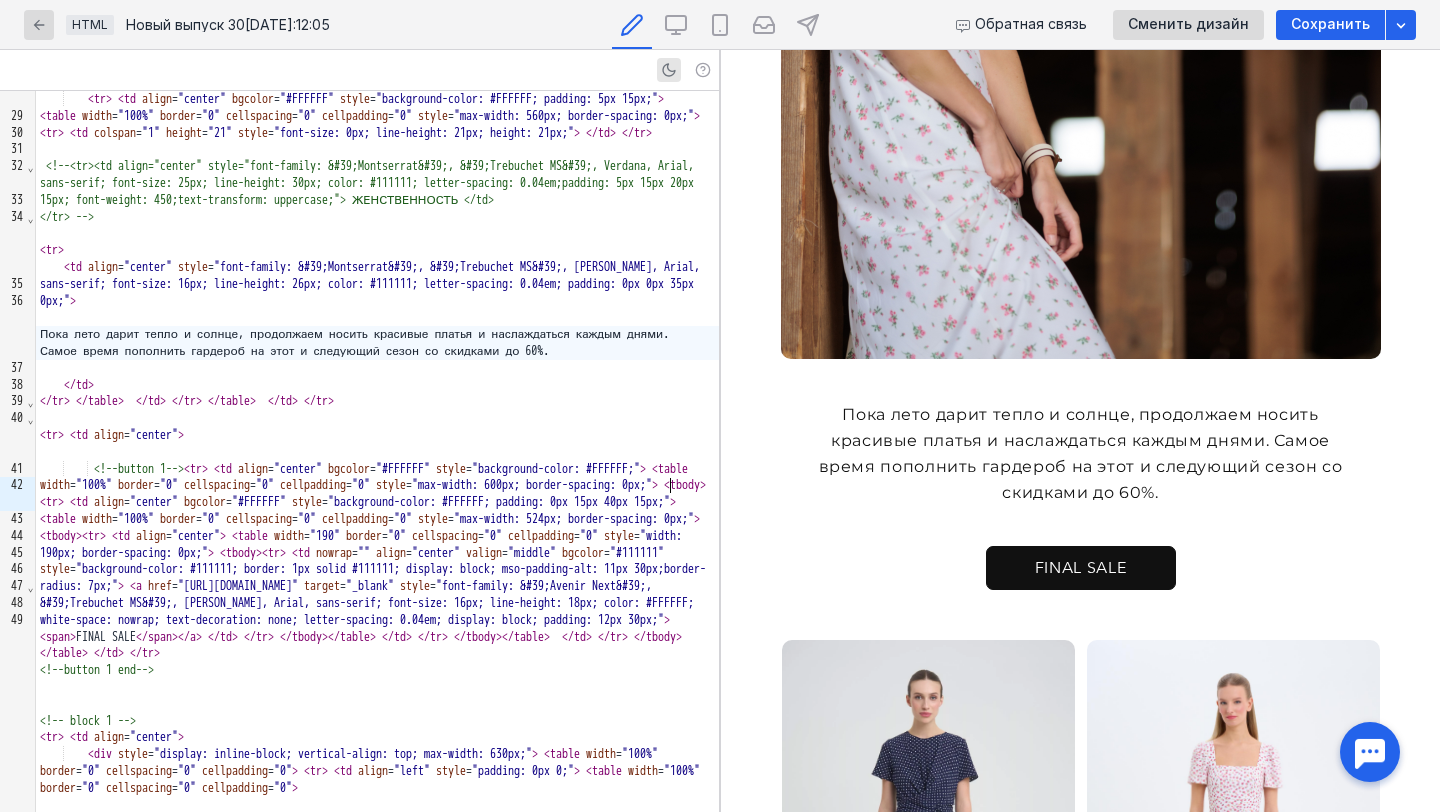 click on "Пока лето дарит тепло и солнце, продолжаем носить красивые платья и наслаждаться каждым днями. Самое время пополнить гардероб на этот и следующий сезон со скидками до 60%." at bounding box center (377, 343) 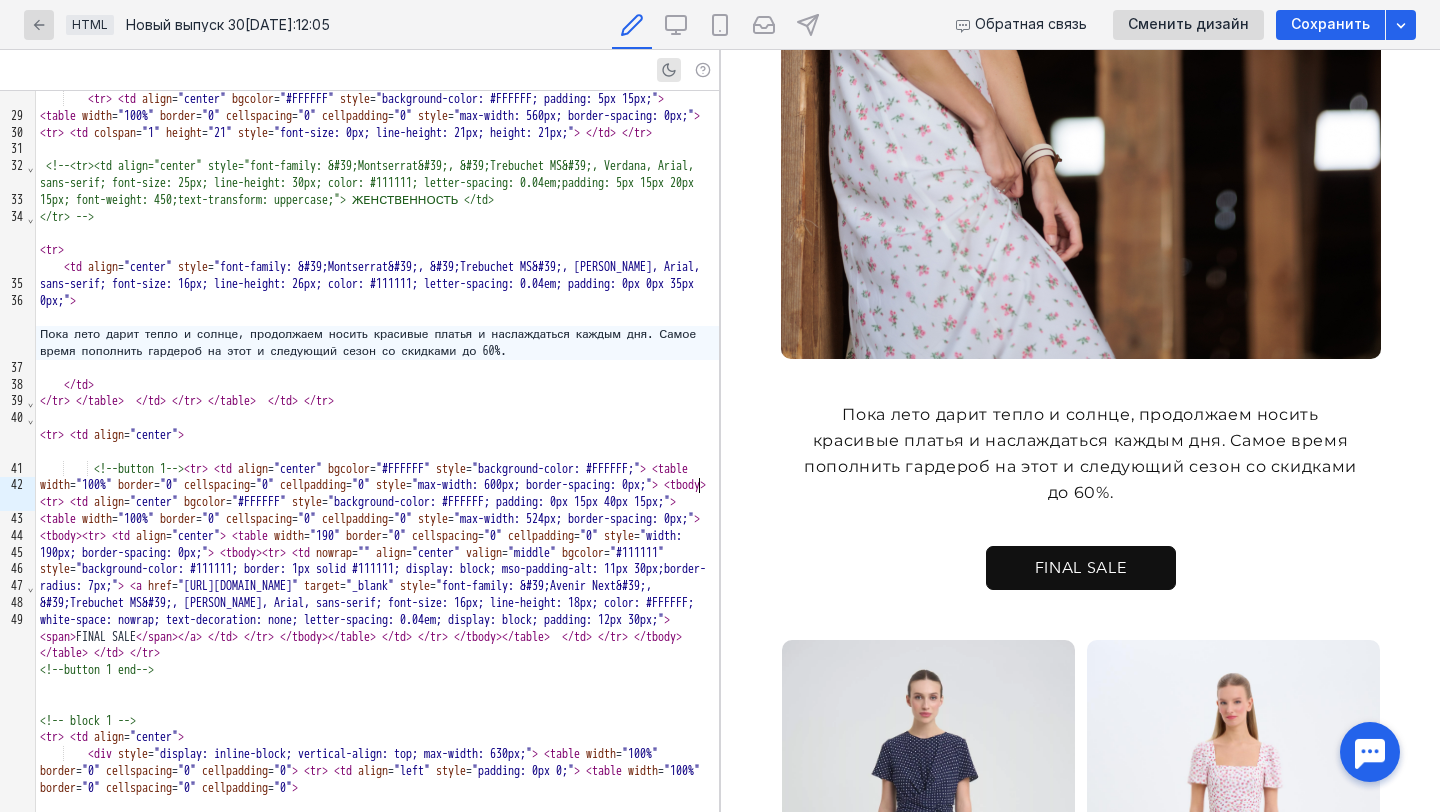 scroll, scrollTop: 581, scrollLeft: 0, axis: vertical 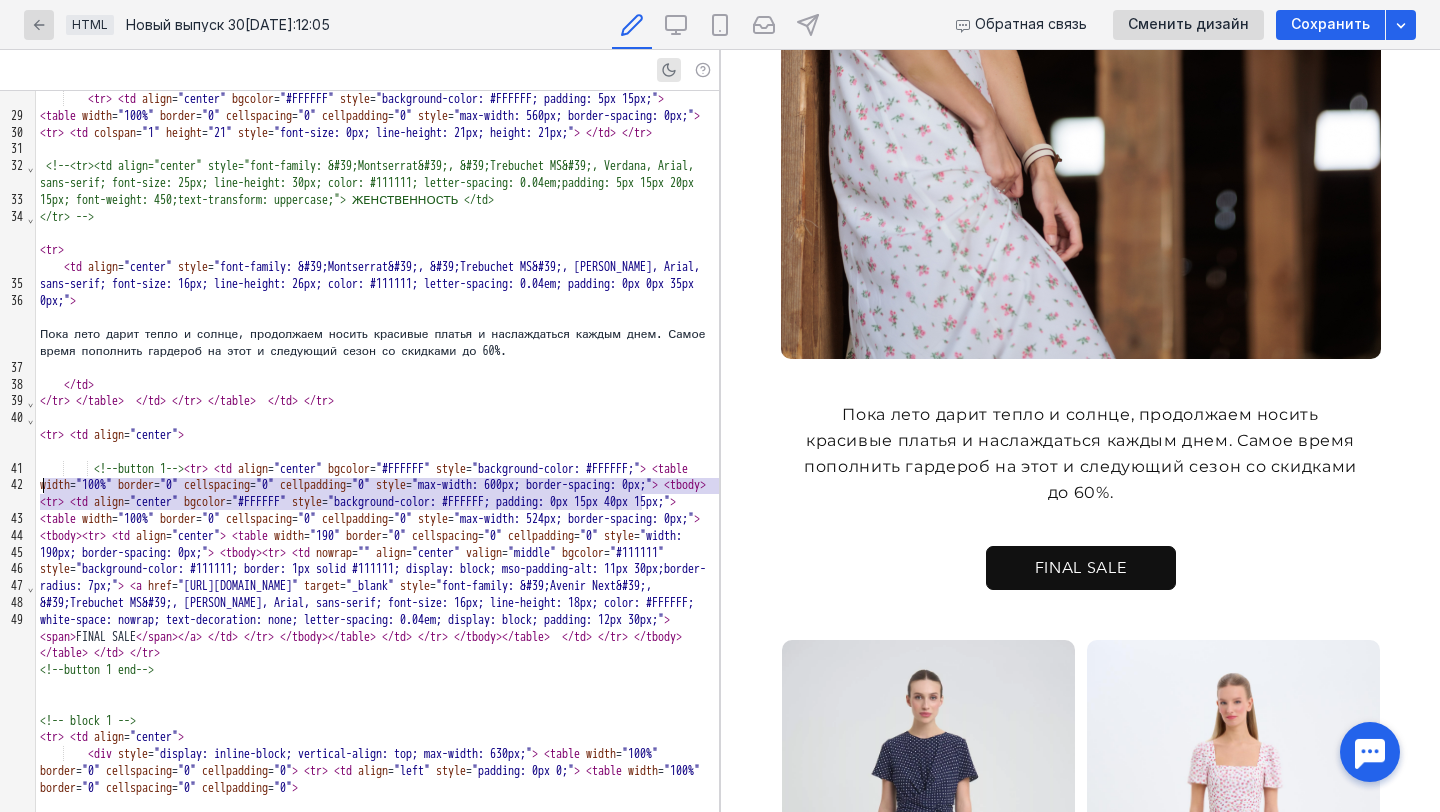 drag, startPoint x: 641, startPoint y: 503, endPoint x: 31, endPoint y: 484, distance: 610.29584 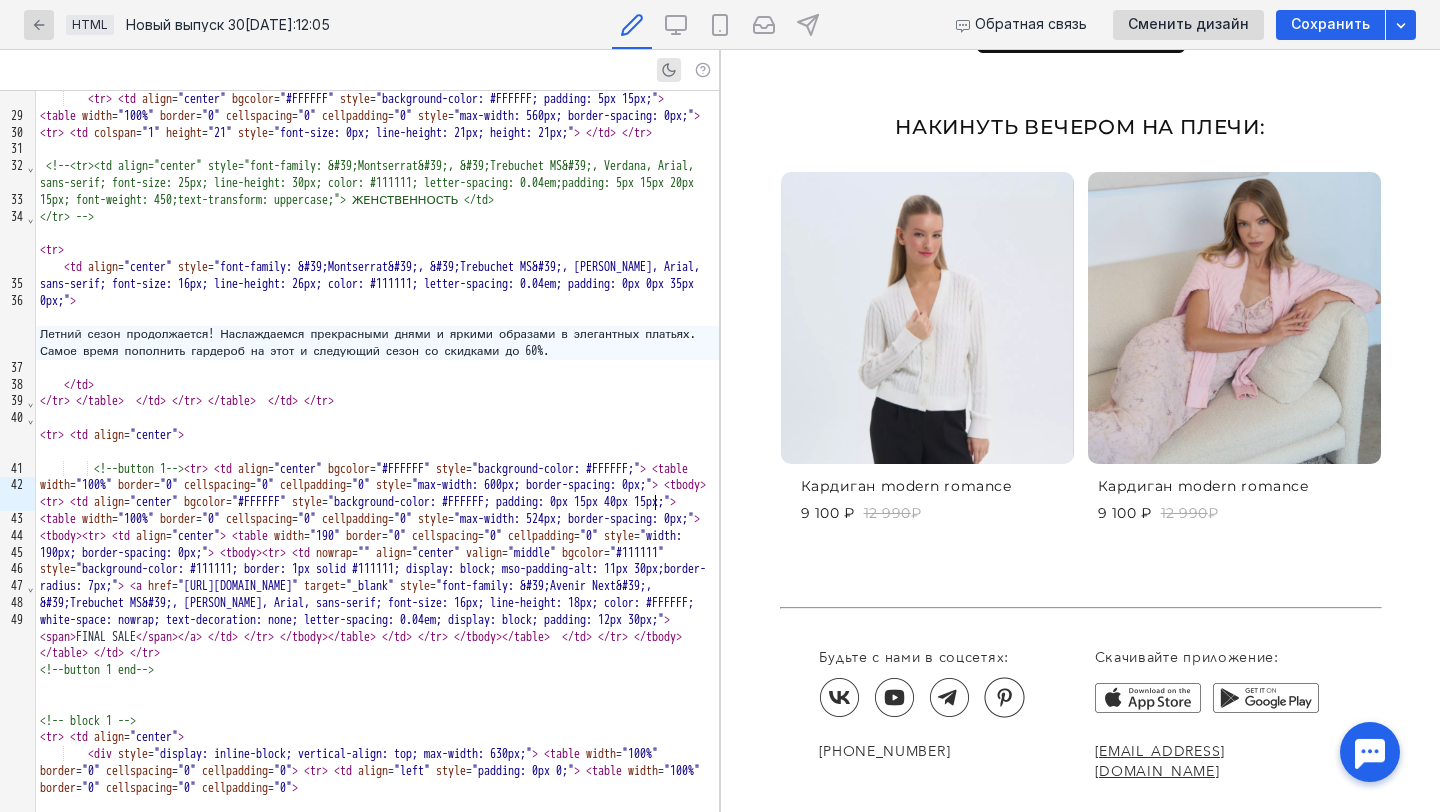 scroll, scrollTop: 2303, scrollLeft: 0, axis: vertical 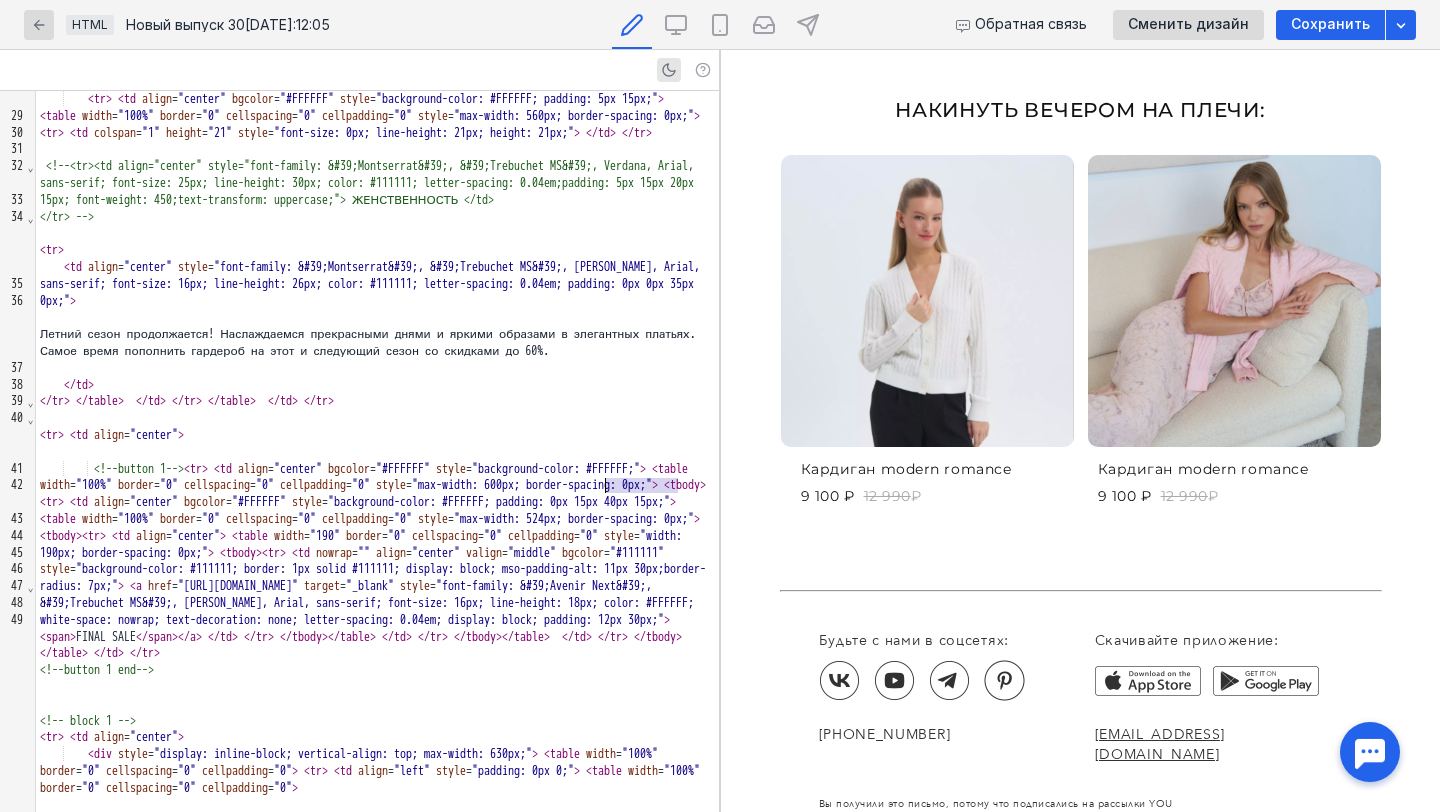 drag, startPoint x: 676, startPoint y: 489, endPoint x: 608, endPoint y: 493, distance: 68.117546 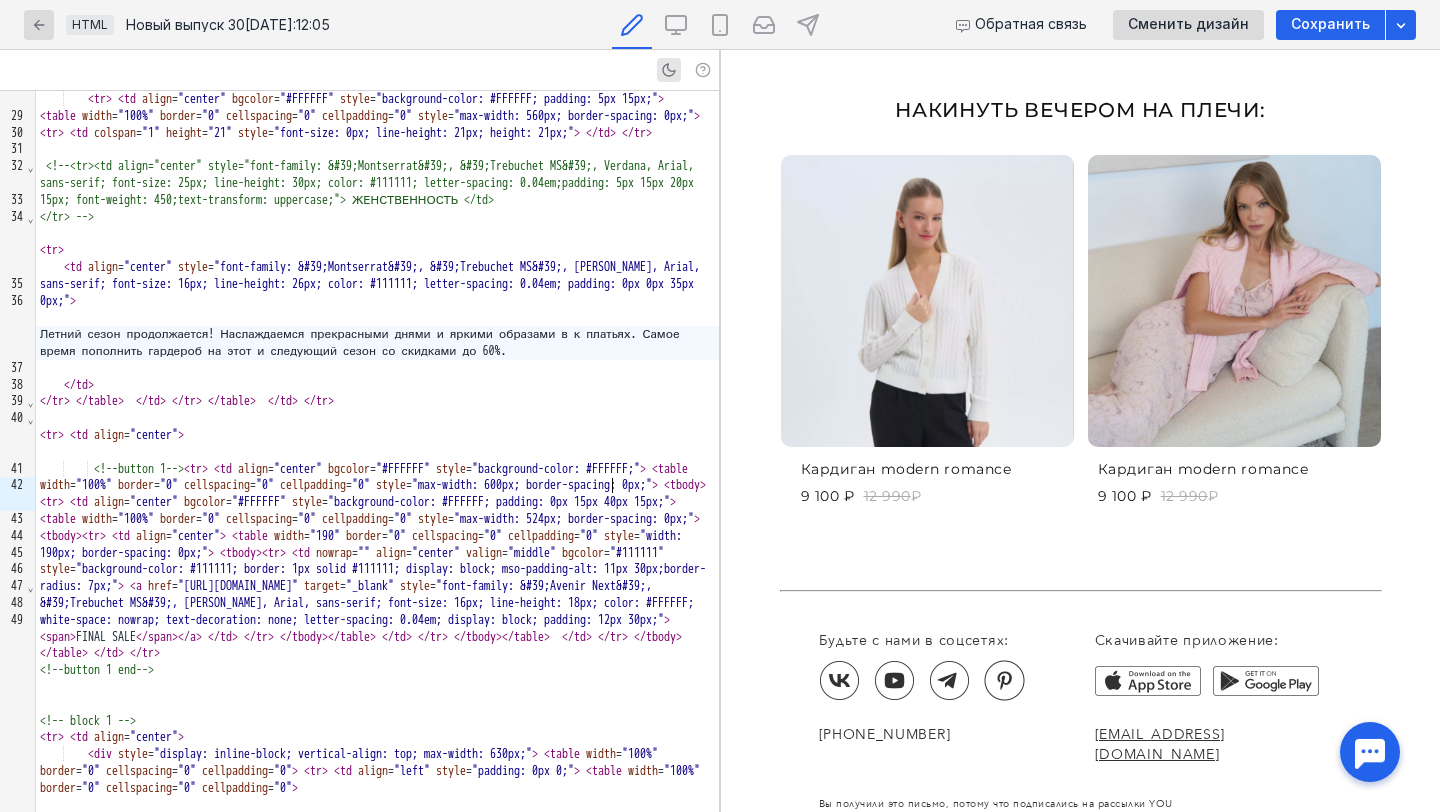 scroll, scrollTop: 0, scrollLeft: 0, axis: both 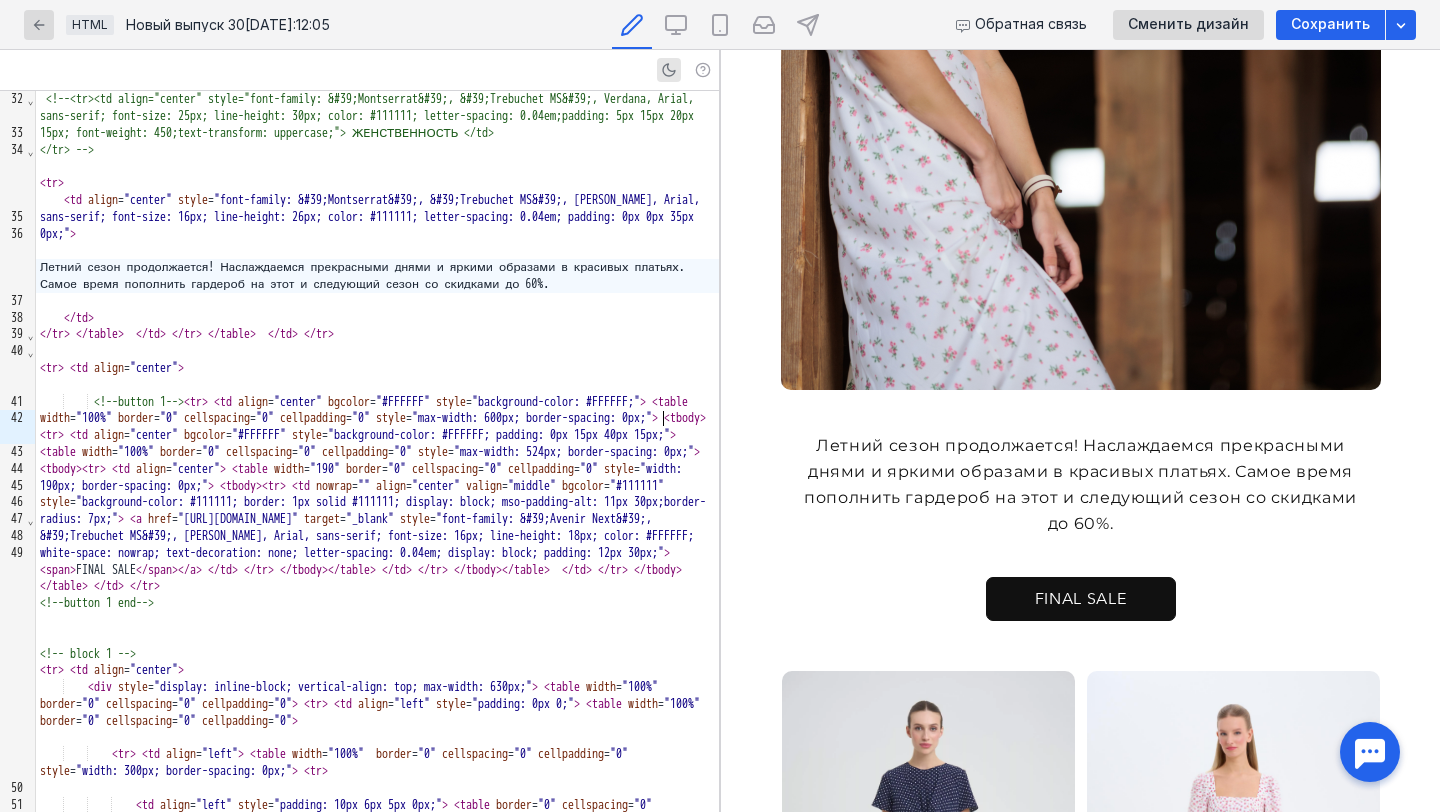 click on "Летний сезон продолжается! Наслаждаемся прекрасными днями и яркими образами в красивых платьях. Самое время пополнить гардероб на этот и следующий сезон со скидками до 60%." at bounding box center (1081, 502) 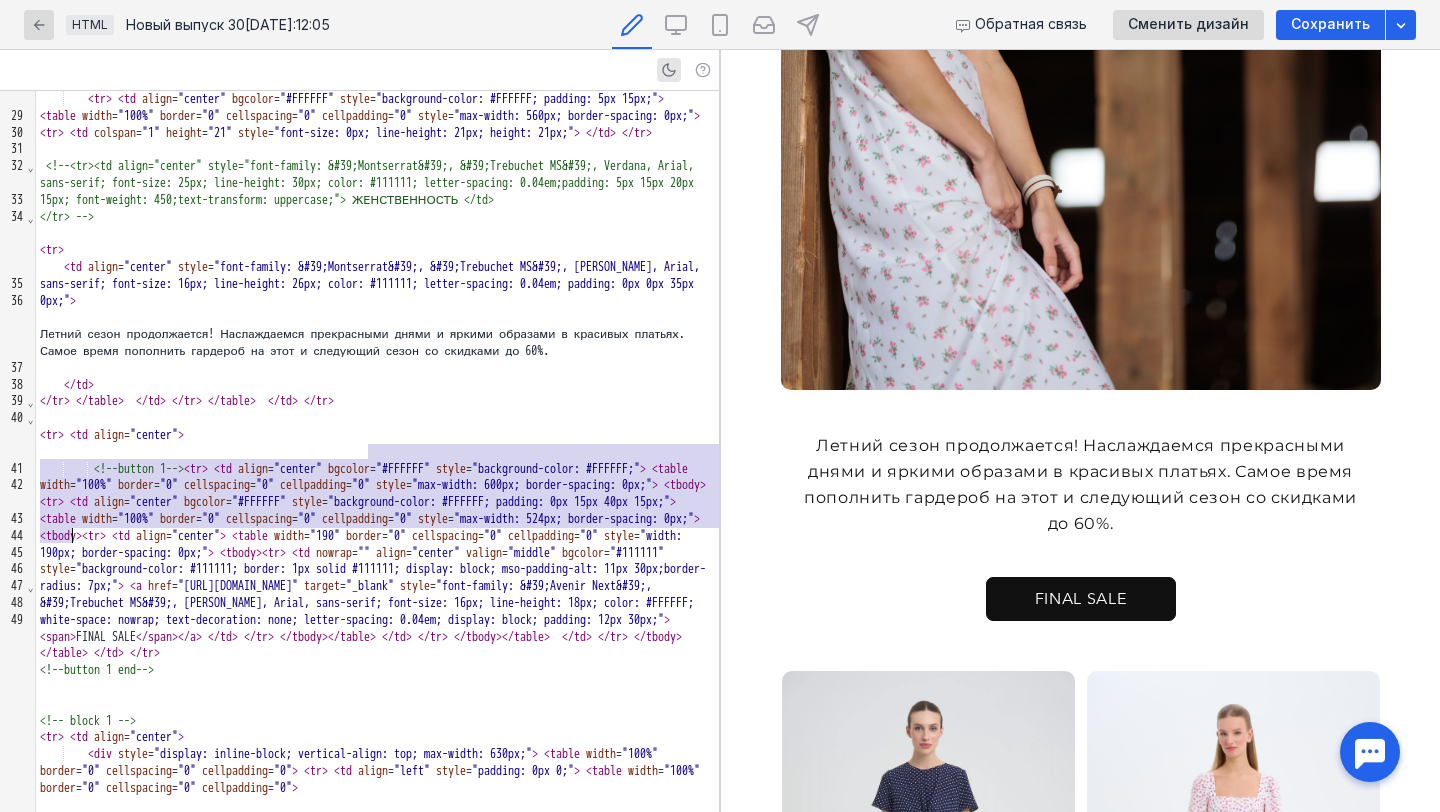click on "Летний сезон продолжается! Наслаждаемся прекрасными днями и яркими образами в красивых платьях. Самое время пополнить гардероб на этот и следующий сезон со скидками до 60%." at bounding box center [377, 343] 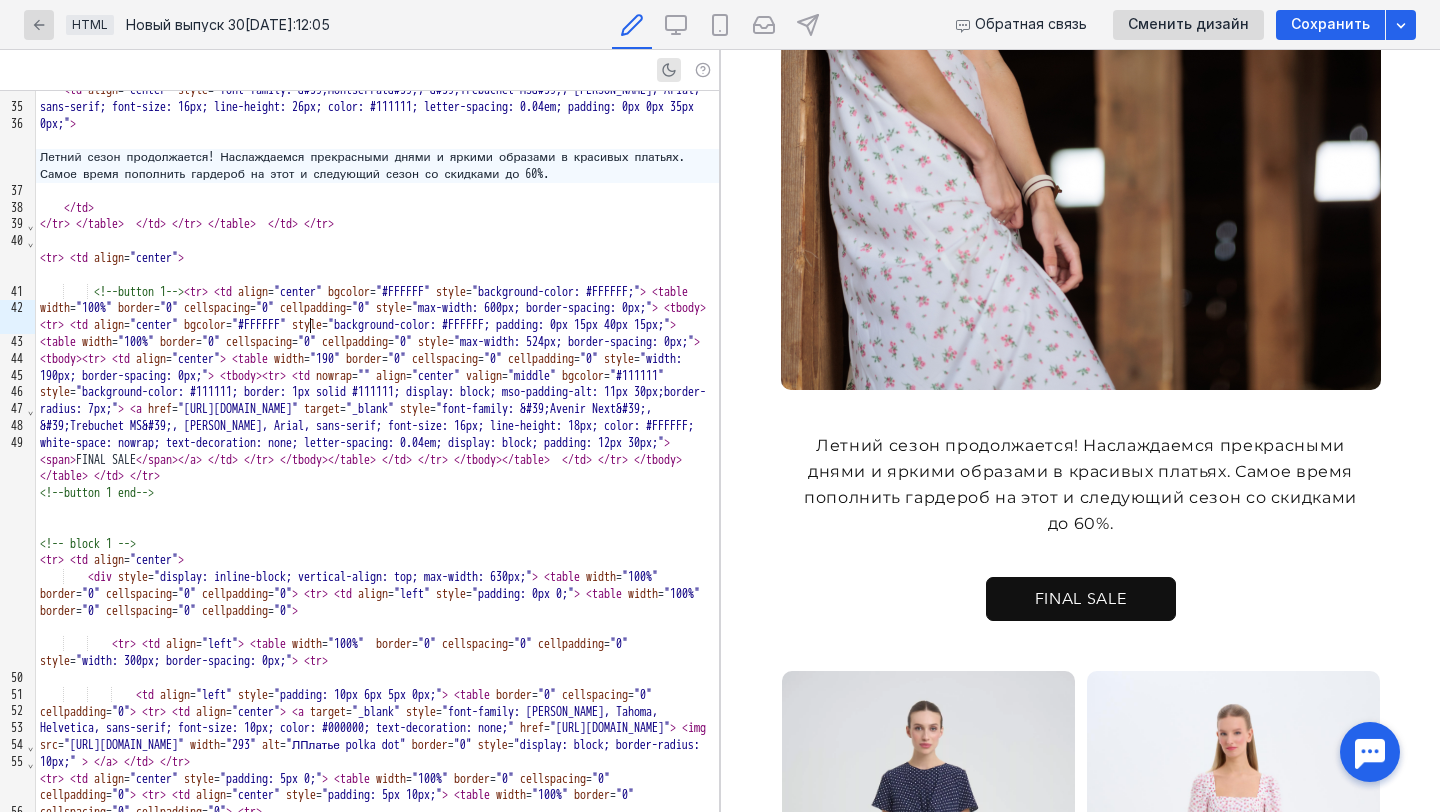 scroll, scrollTop: 3295, scrollLeft: 0, axis: vertical 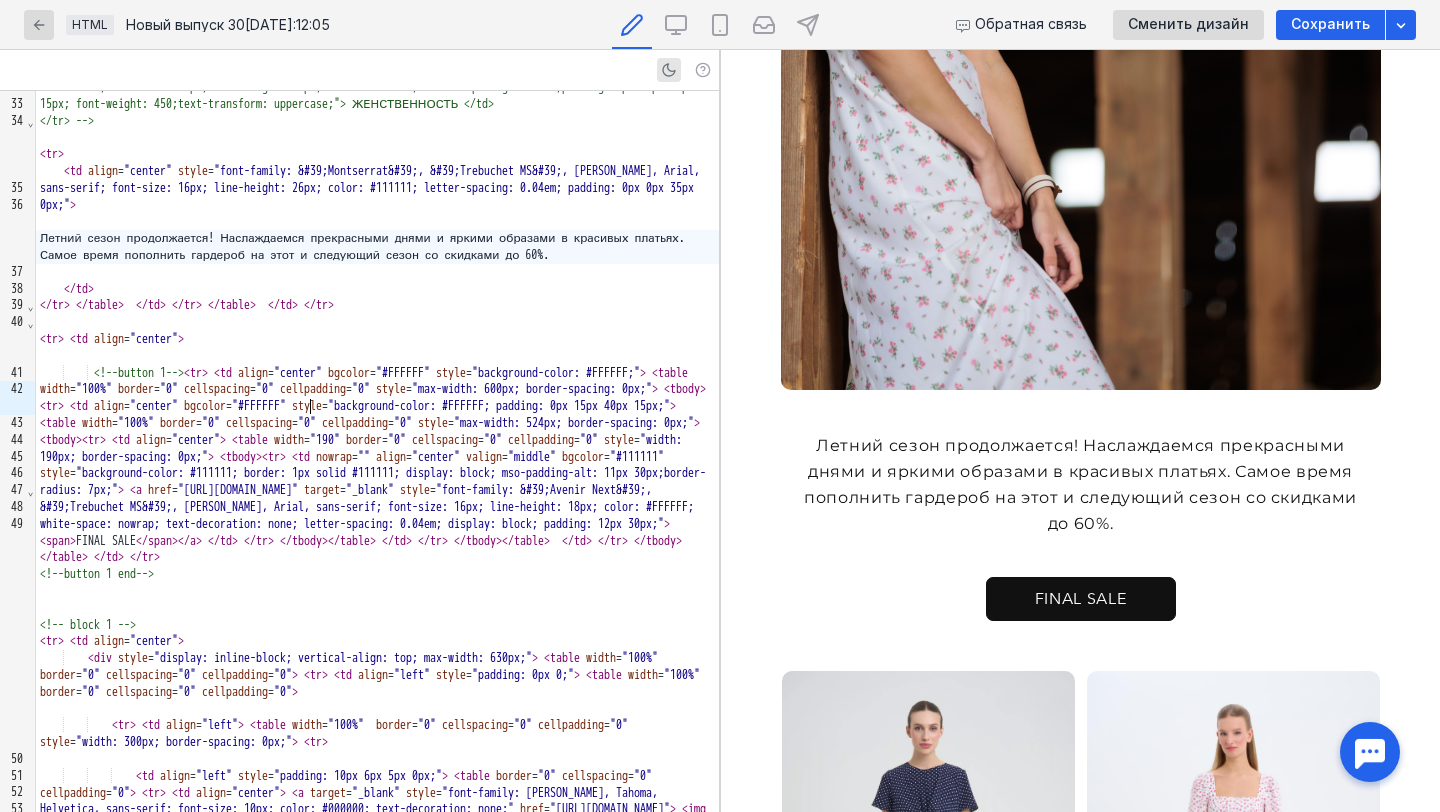 click on "Летний сезон продолжается! Наслаждаемся прекрасными днями и яркими образами в красивых платьях. Самое время пополнить гардероб на этот и следующий сезон со скидками до 60%." at bounding box center (377, 247) 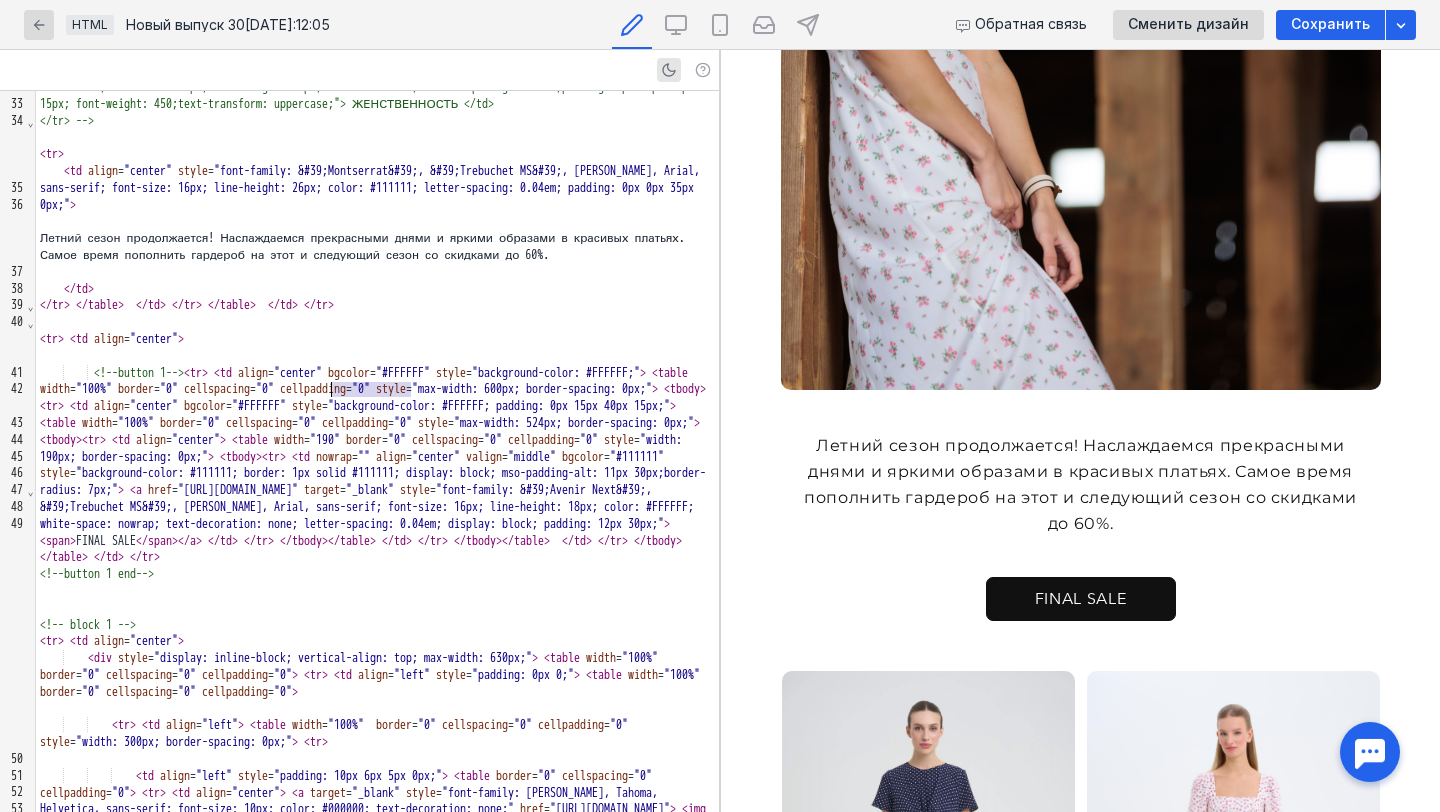 drag, startPoint x: 412, startPoint y: 392, endPoint x: 335, endPoint y: 393, distance: 77.00649 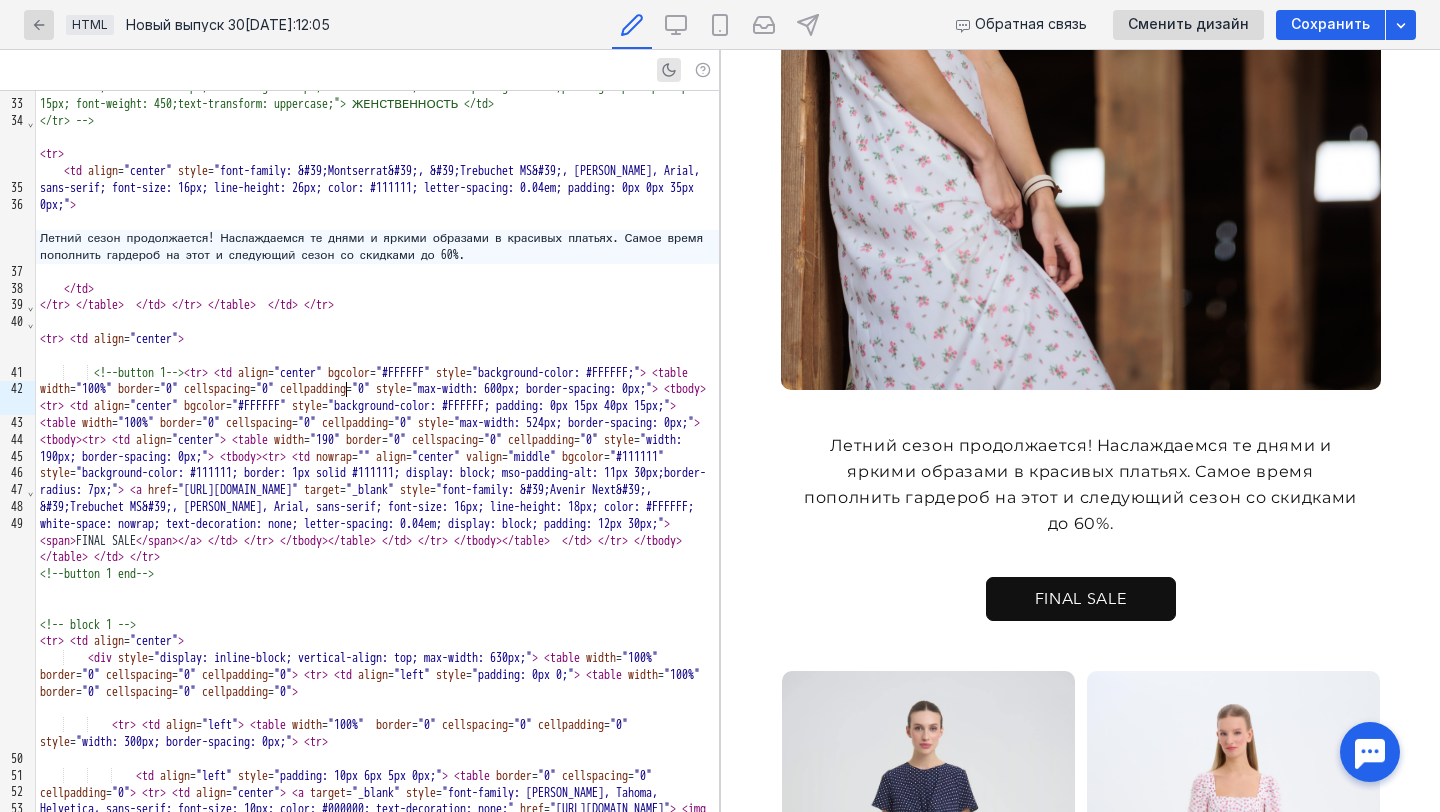 scroll, scrollTop: 550, scrollLeft: 0, axis: vertical 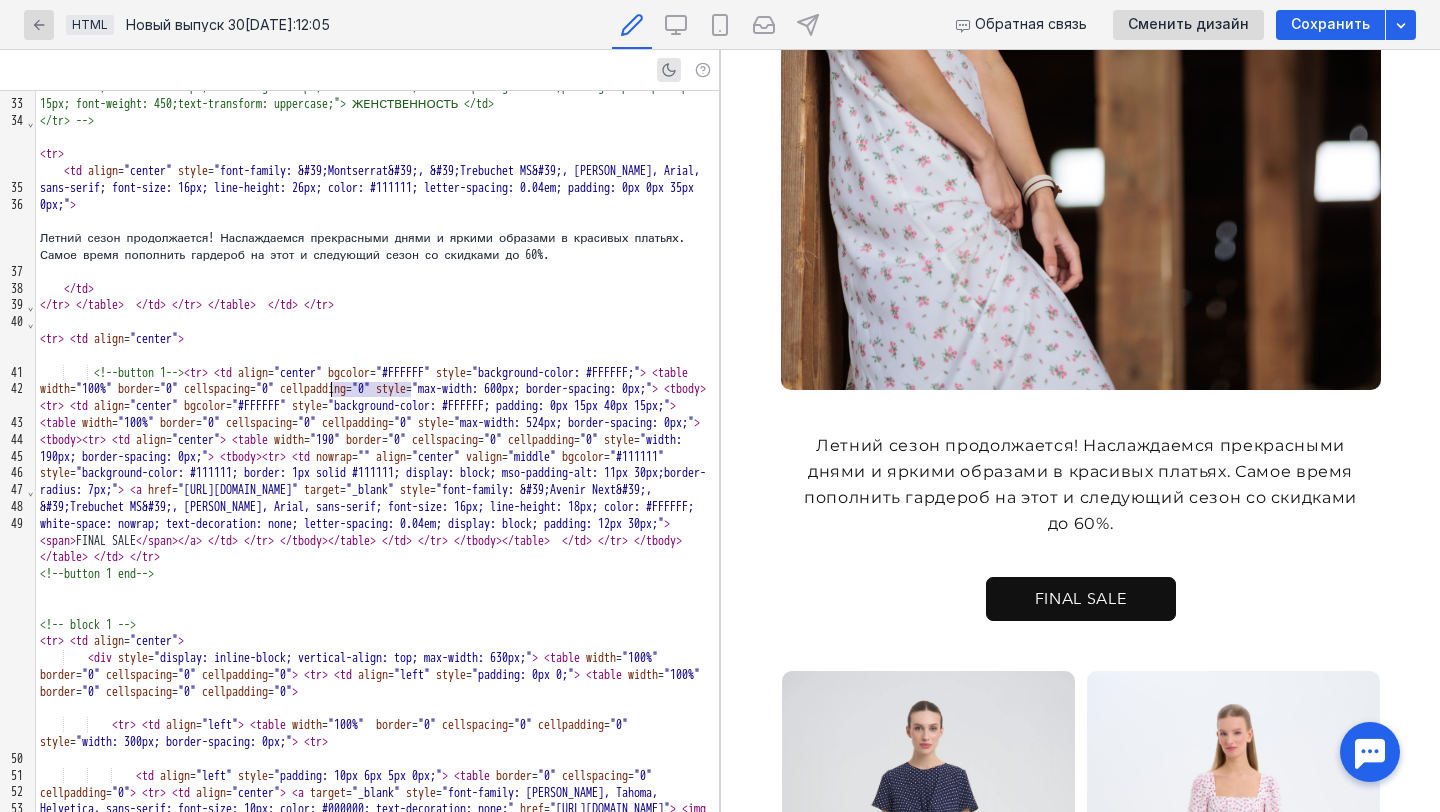 click on "Летний сезон продолжается! Наслаждаемся прекрасными днями и яркими образами в красивых платьях. Самое время пополнить гардероб на этот и следующий сезон со скидками до 60%." at bounding box center (1081, 502) 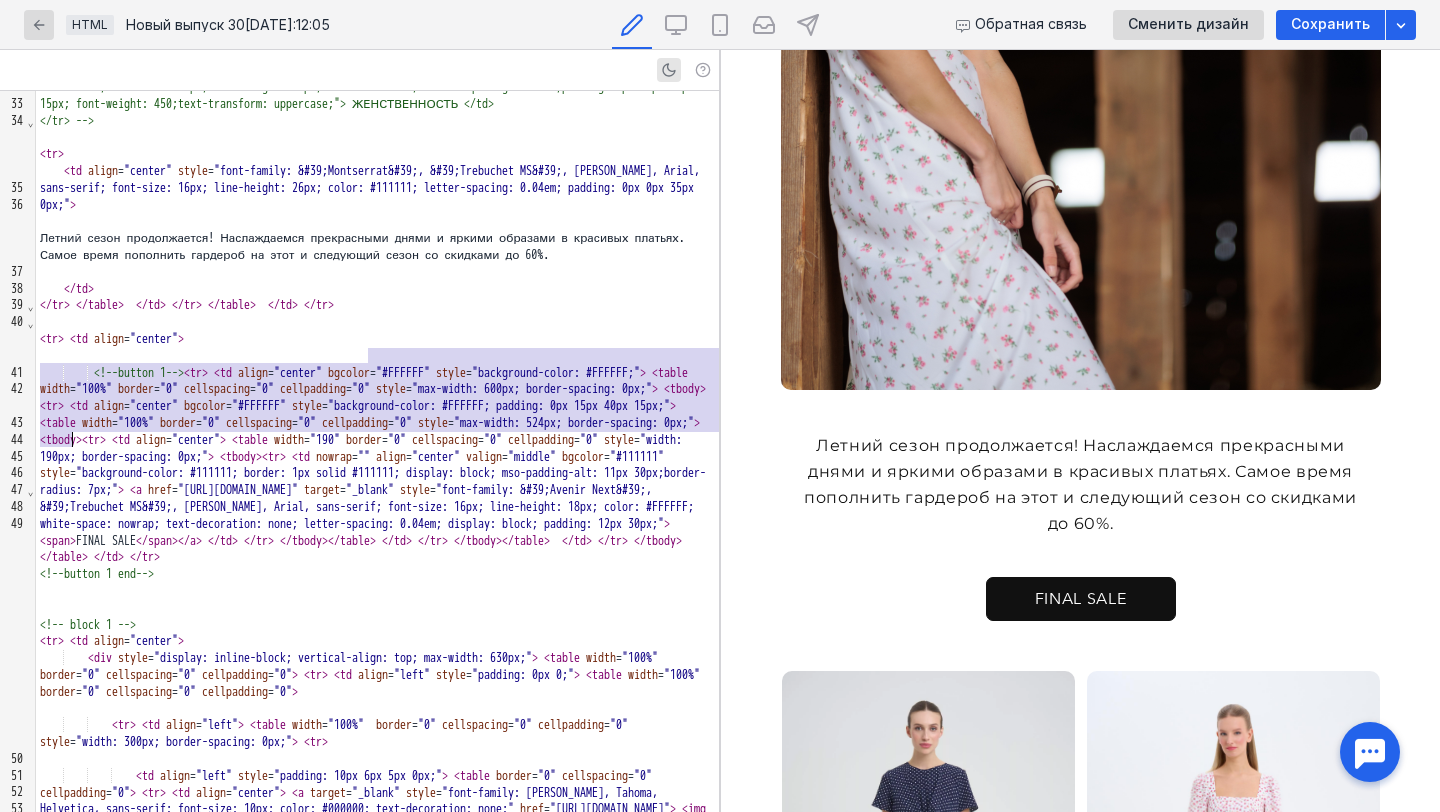 scroll, scrollTop: 3199, scrollLeft: 0, axis: vertical 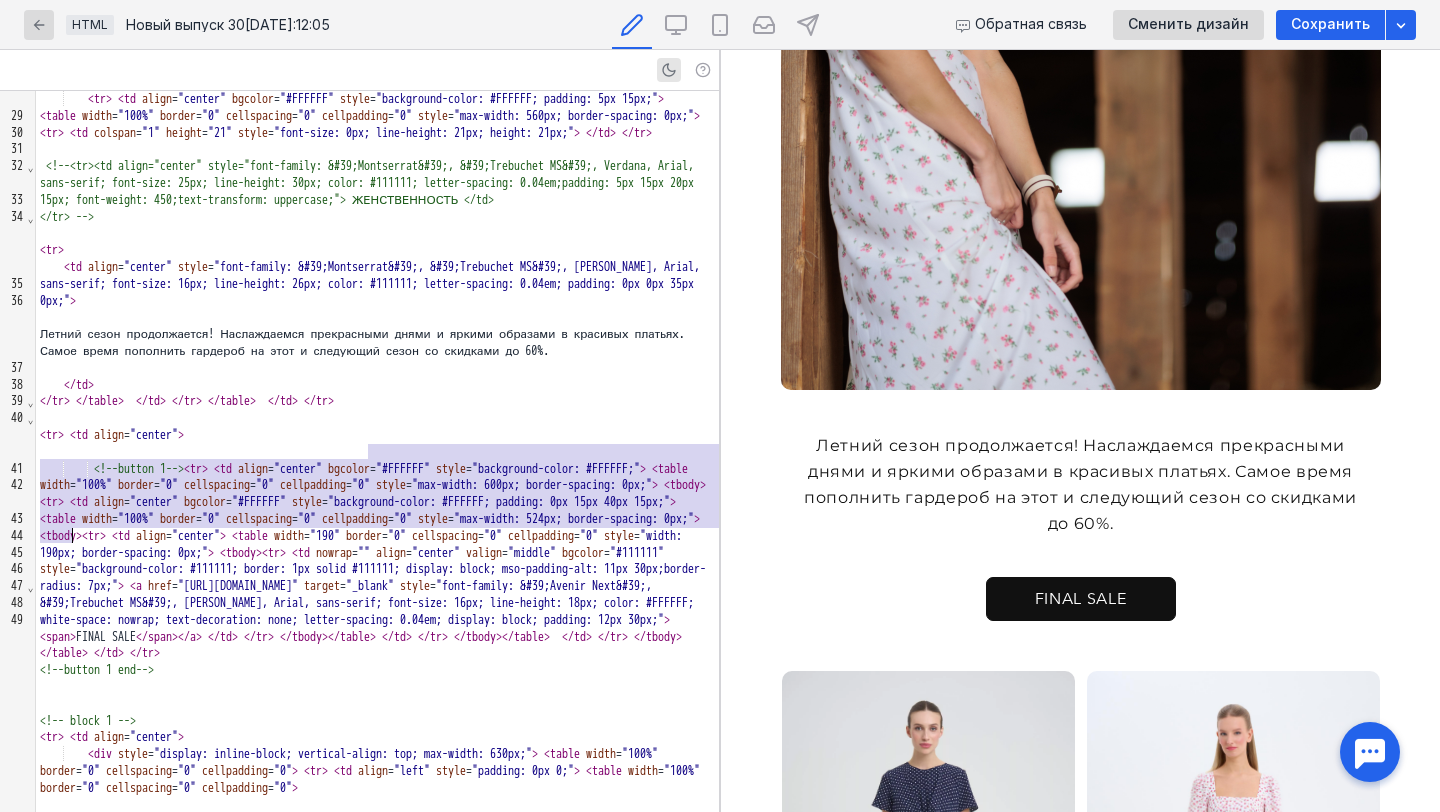click on "Летний сезон продолжается! Наслаждаемся прекрасными днями и яркими образами в красивых платьях. Самое время пополнить гардероб на этот и следующий сезон со скидками до 60%." at bounding box center (377, 343) 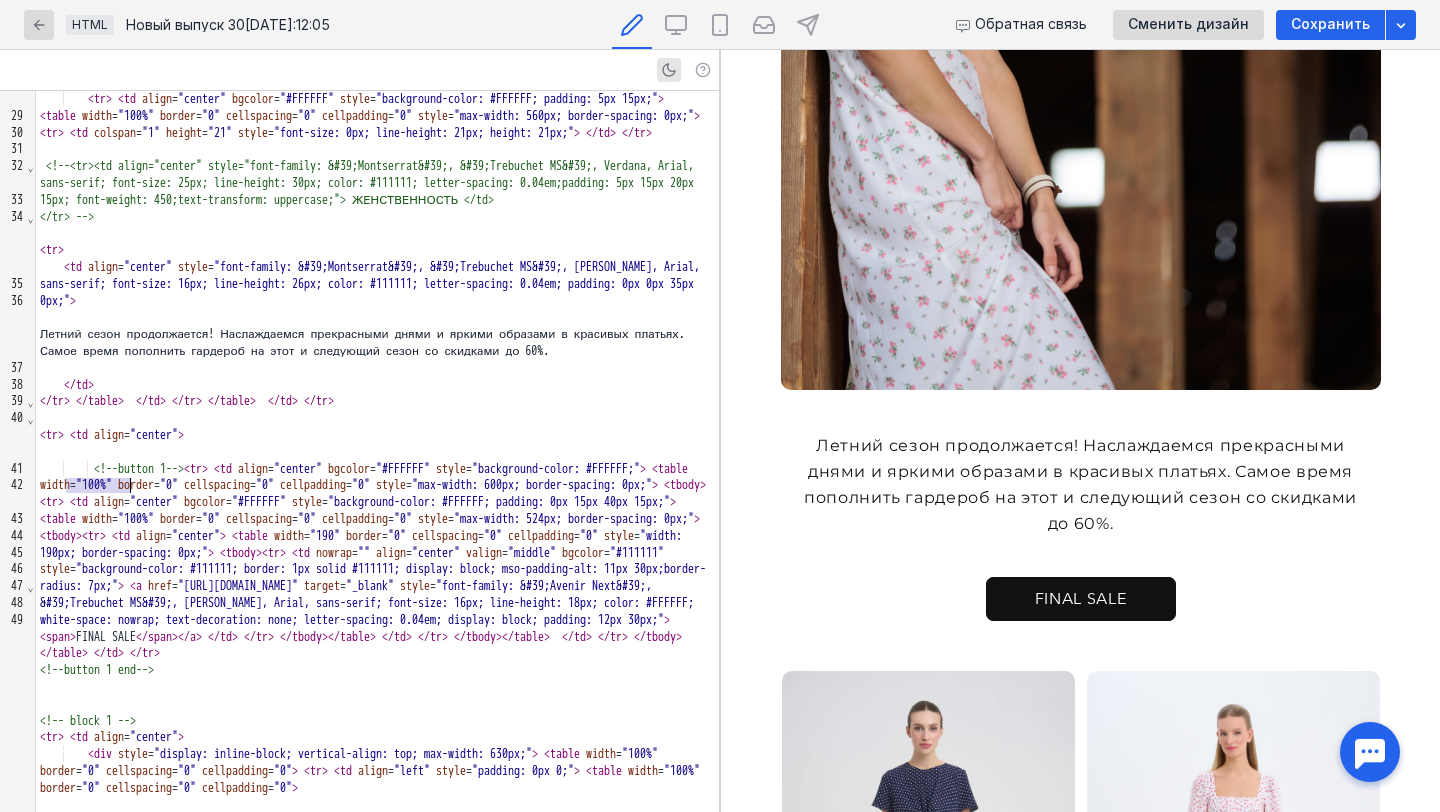 drag, startPoint x: 64, startPoint y: 489, endPoint x: 128, endPoint y: 484, distance: 64.195015 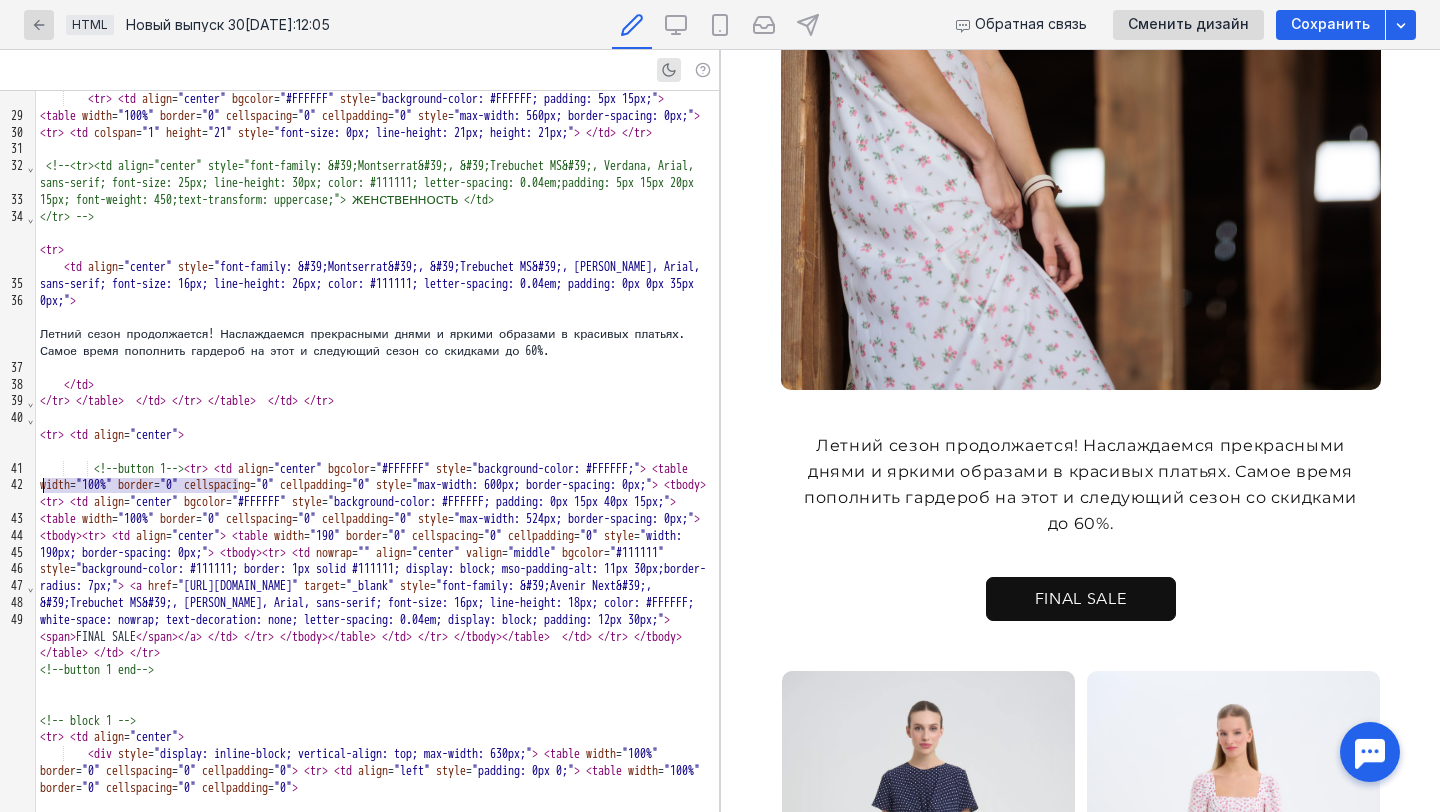 drag, startPoint x: 237, startPoint y: 487, endPoint x: 39, endPoint y: 486, distance: 198.00252 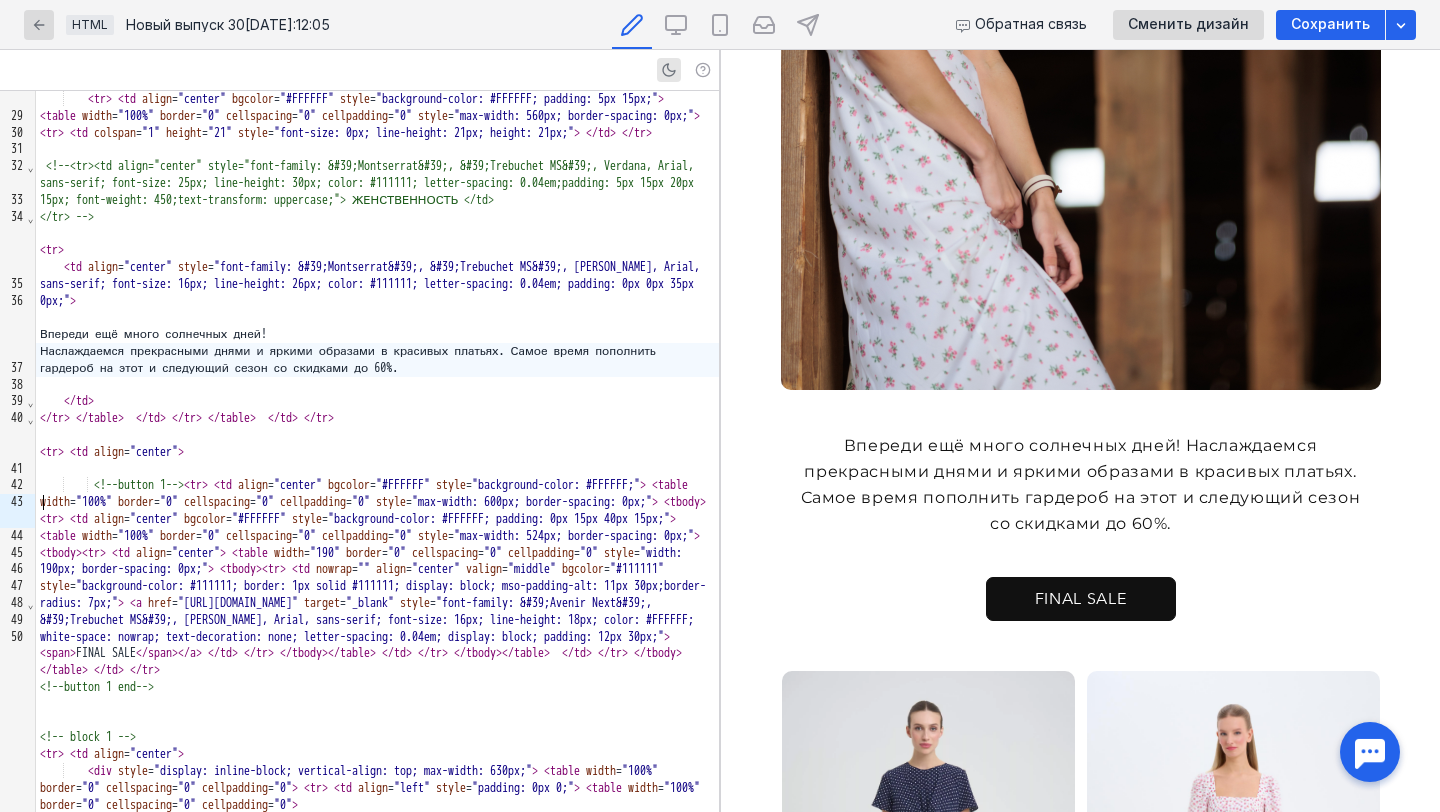 scroll, scrollTop: 550, scrollLeft: 0, axis: vertical 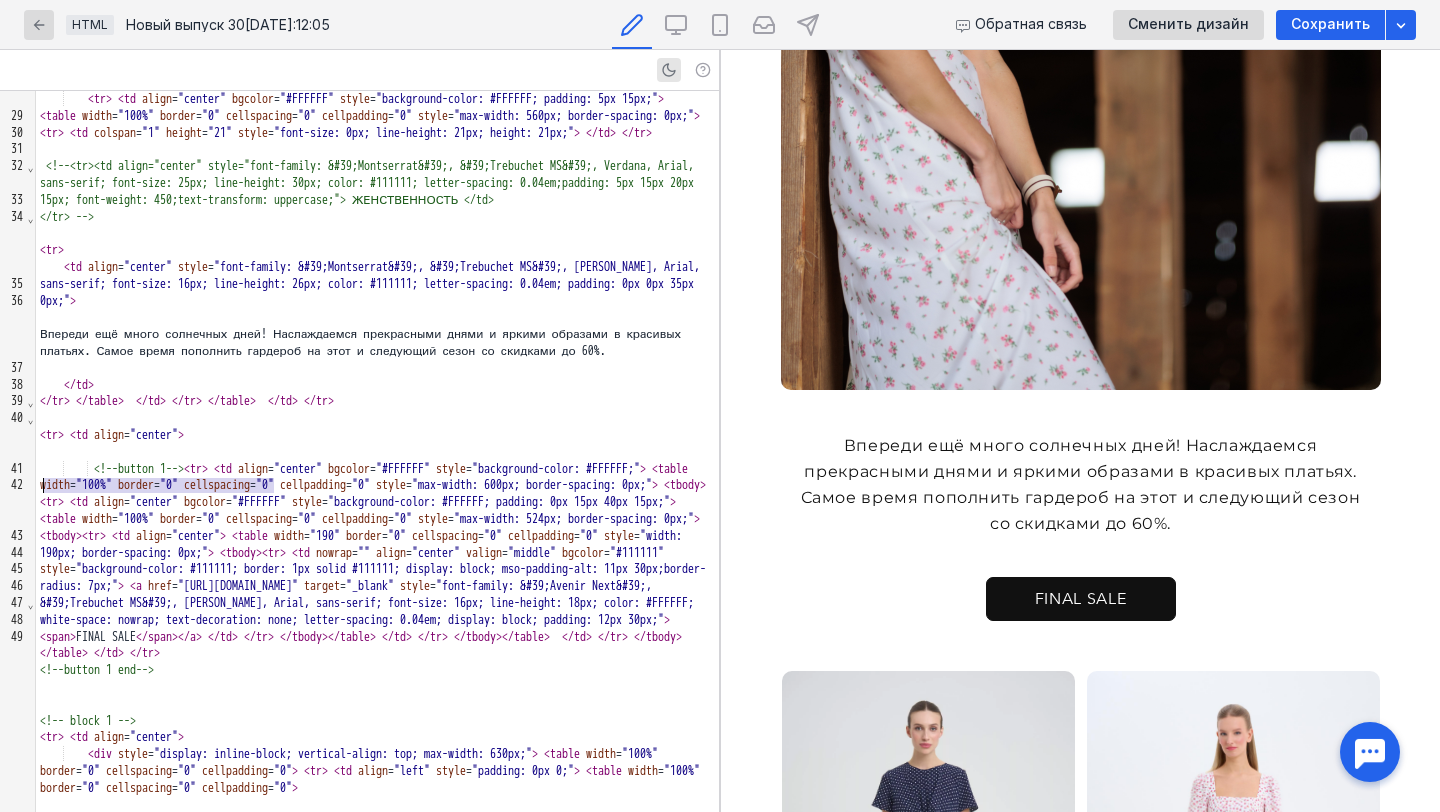 drag, startPoint x: 275, startPoint y: 487, endPoint x: 27, endPoint y: 490, distance: 248.01814 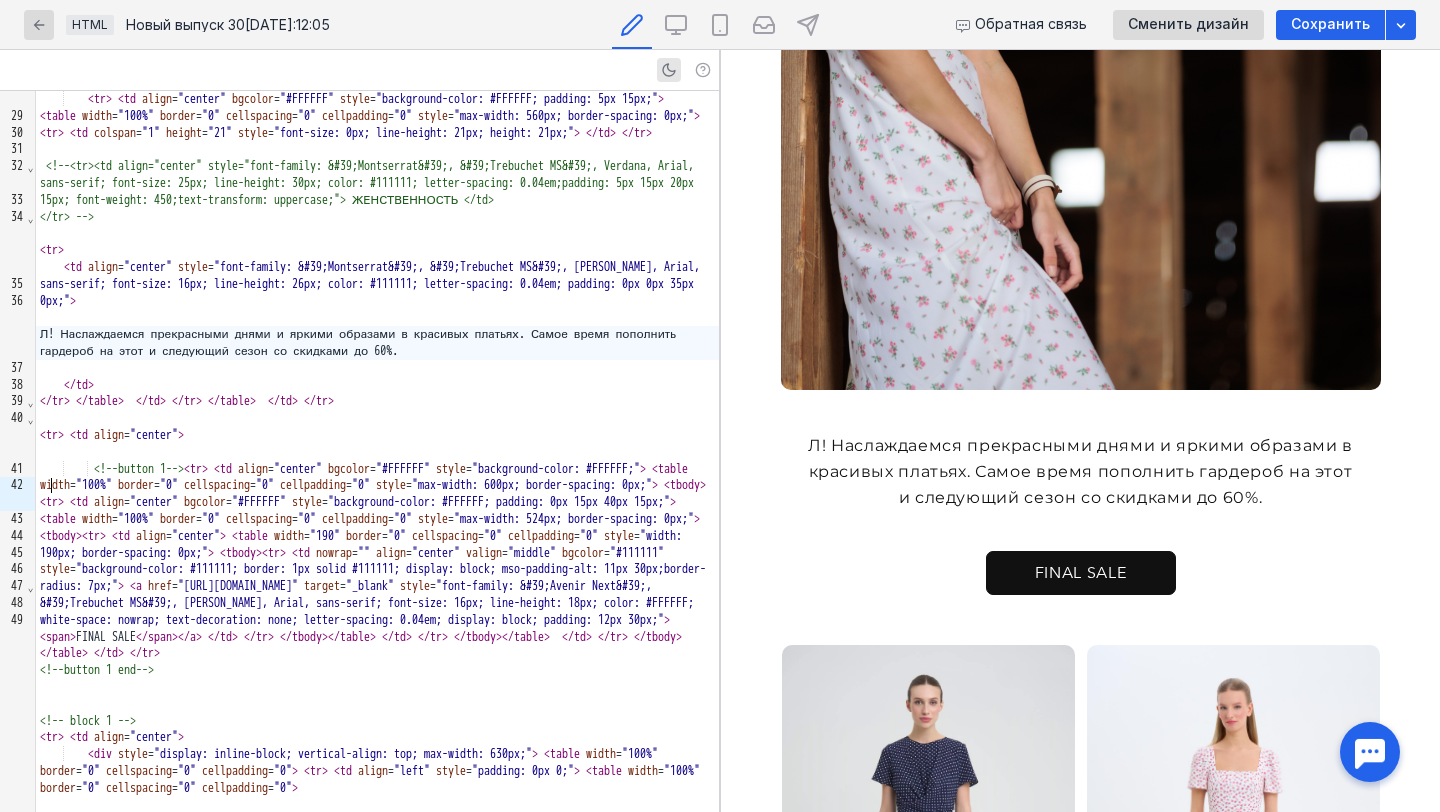 scroll, scrollTop: 0, scrollLeft: 0, axis: both 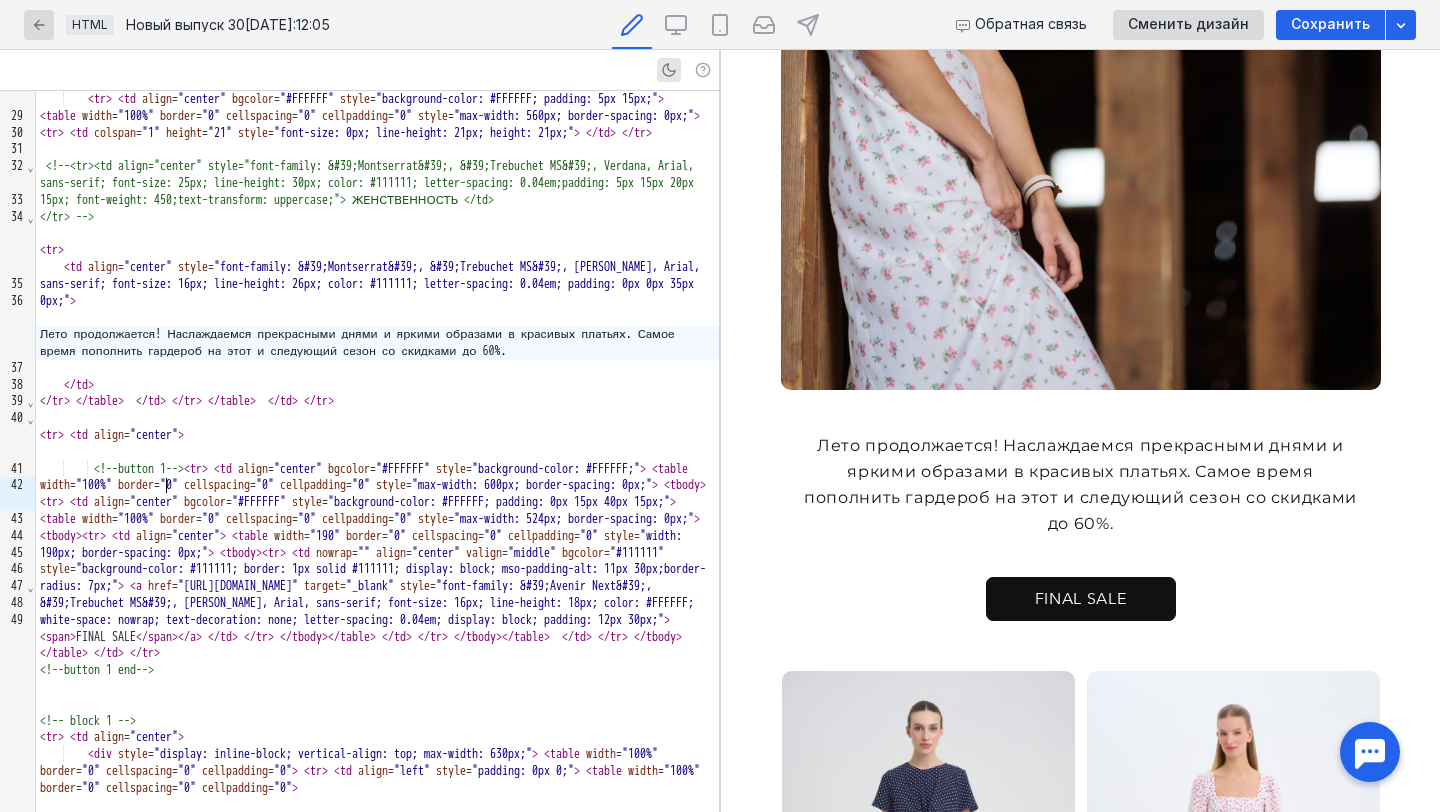 click at bounding box center (377, 368) 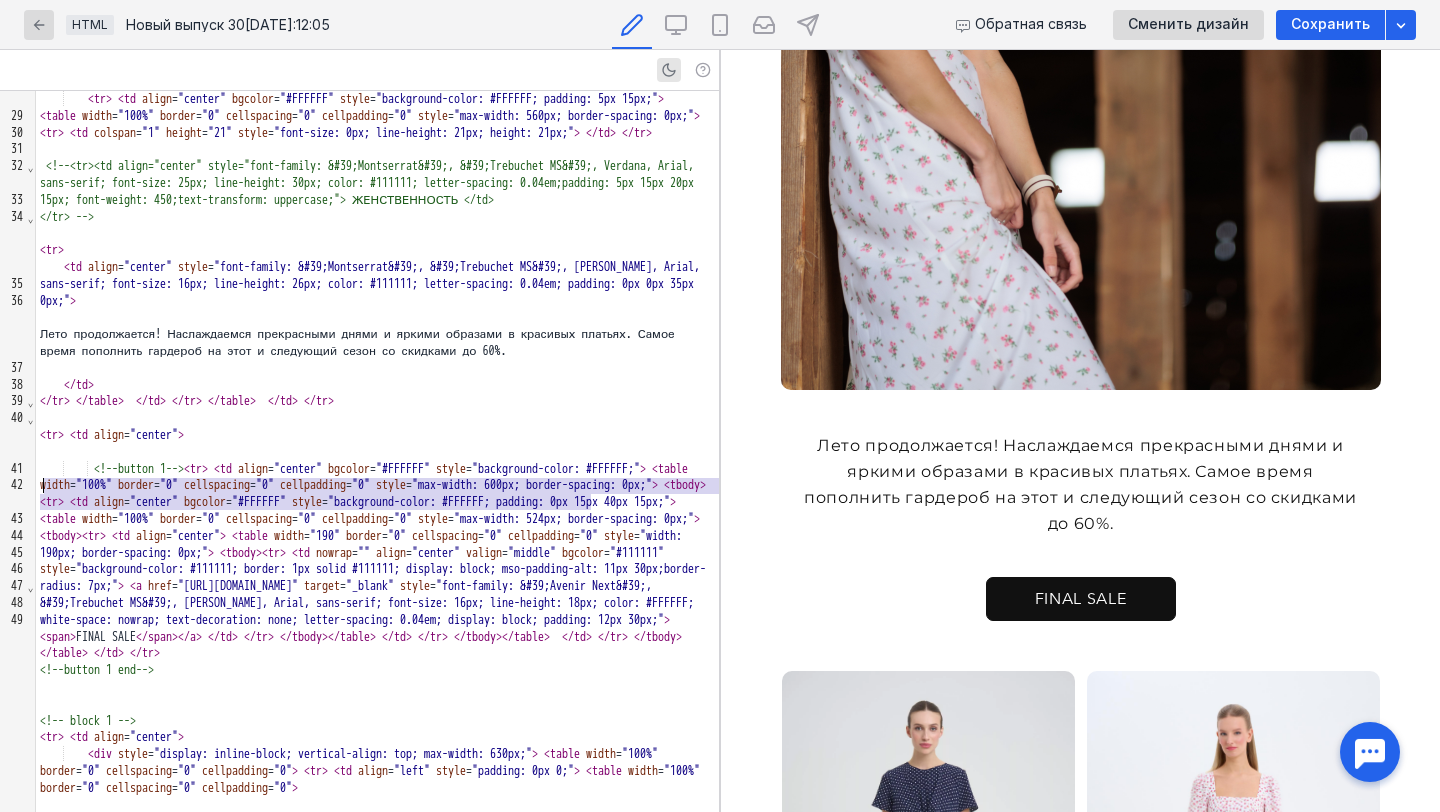 drag, startPoint x: 598, startPoint y: 506, endPoint x: 30, endPoint y: 493, distance: 568.14874 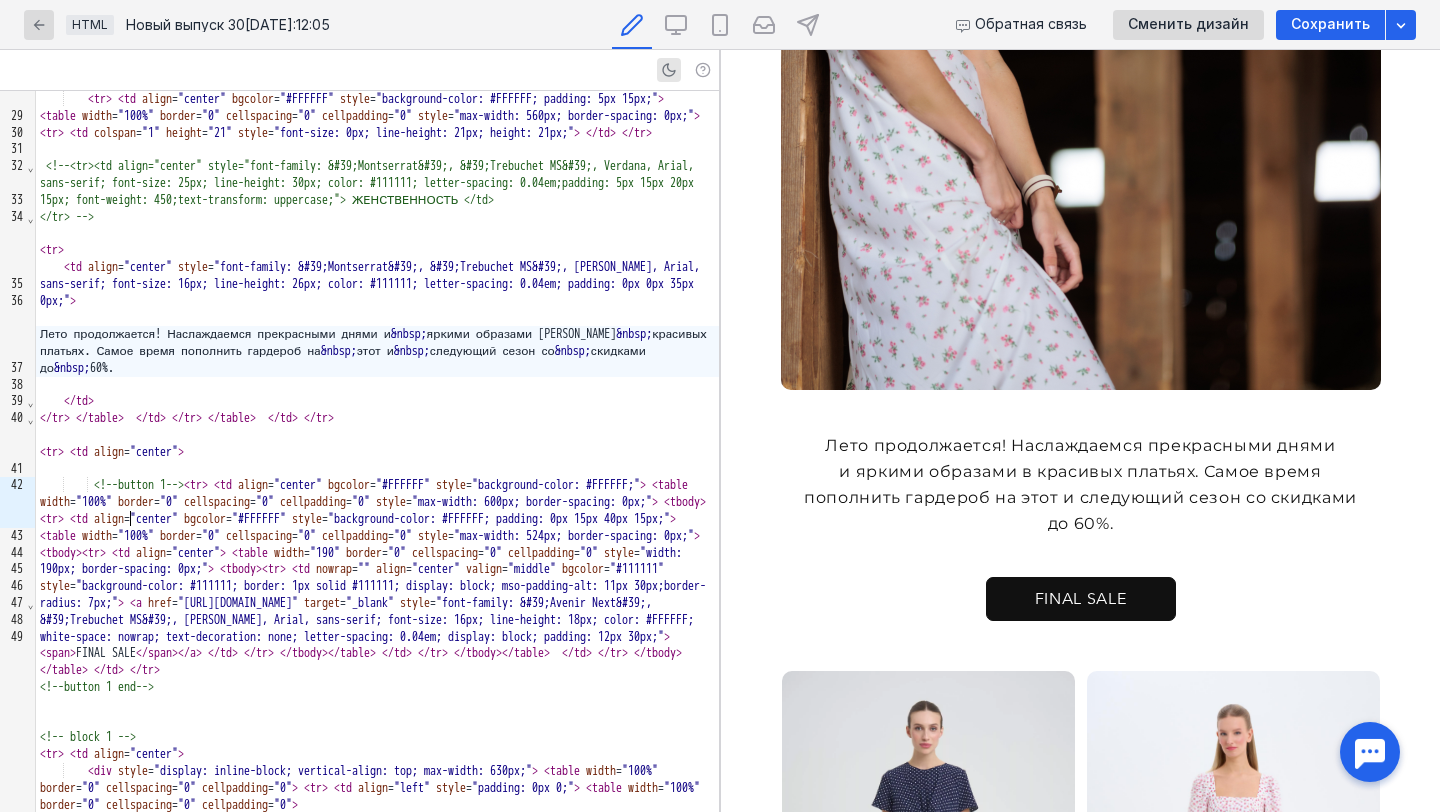scroll, scrollTop: 550, scrollLeft: 0, axis: vertical 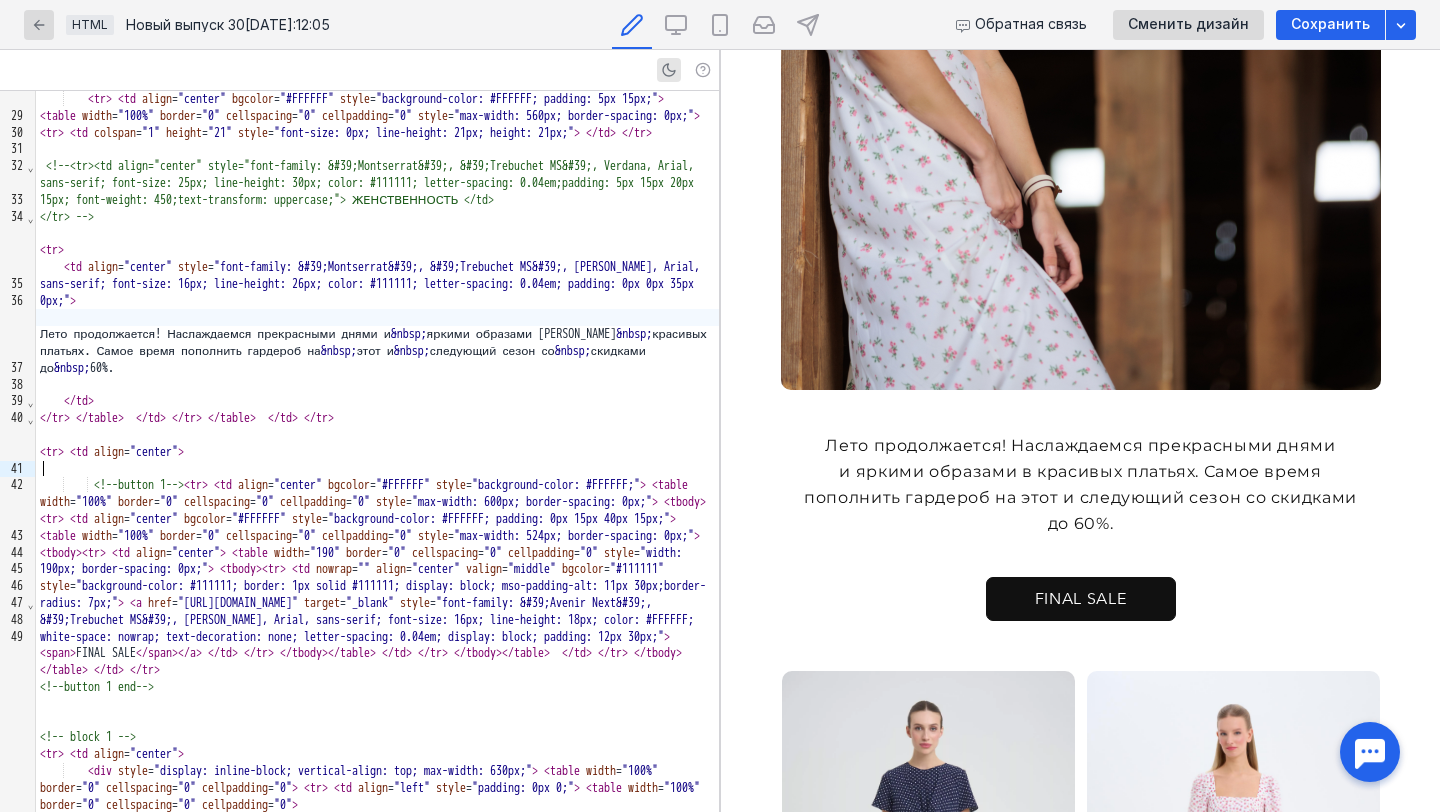 click on "Лето продолжается! Наслаждаемся прекрасными днями и &nbsp; яркими образами в &nbsp; красивых платьях. Самое время пополнить гардероб на &nbsp; этот и &nbsp; следующий сезон со &nbsp; скидками до &nbsp; 60%." at bounding box center (377, 351) 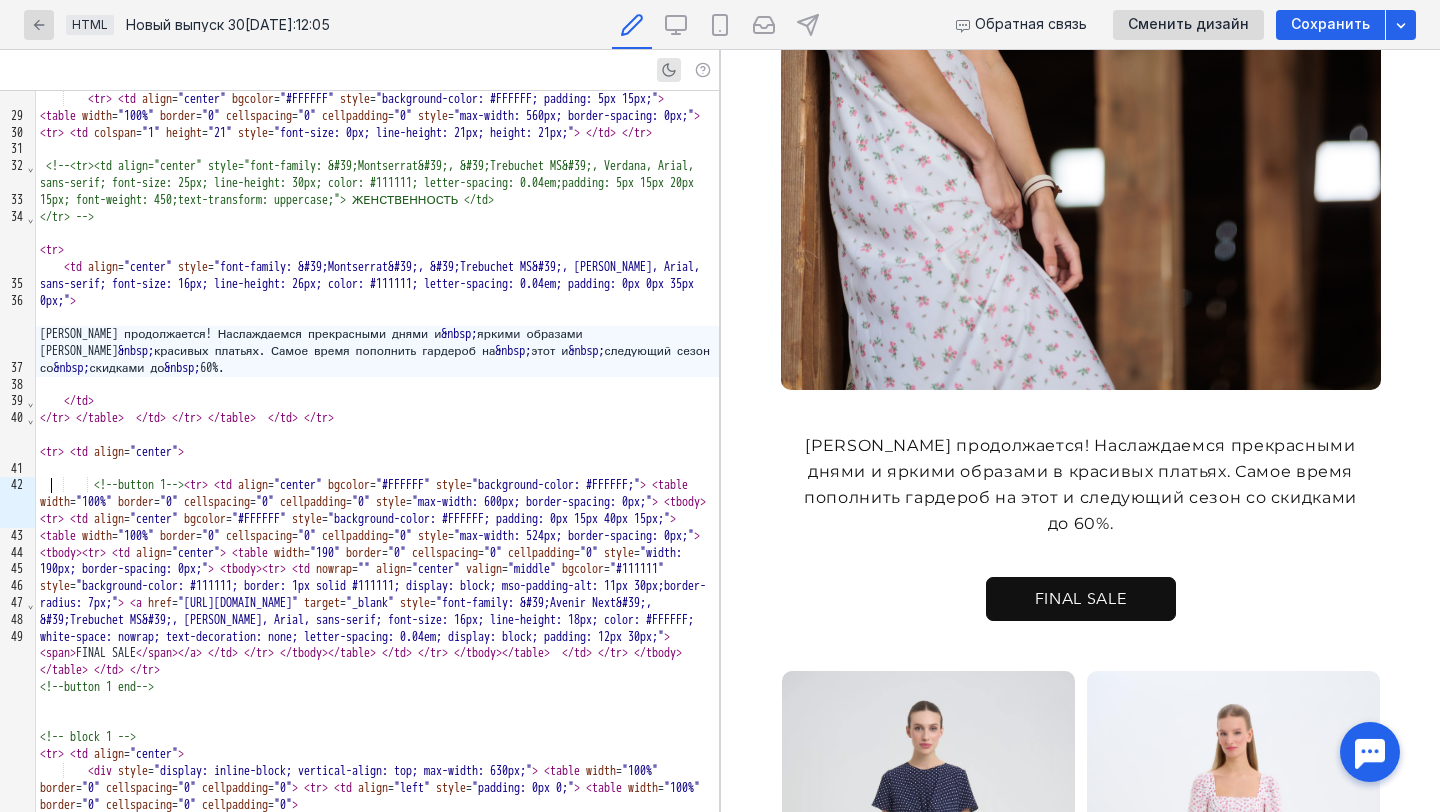 scroll, scrollTop: 550, scrollLeft: 0, axis: vertical 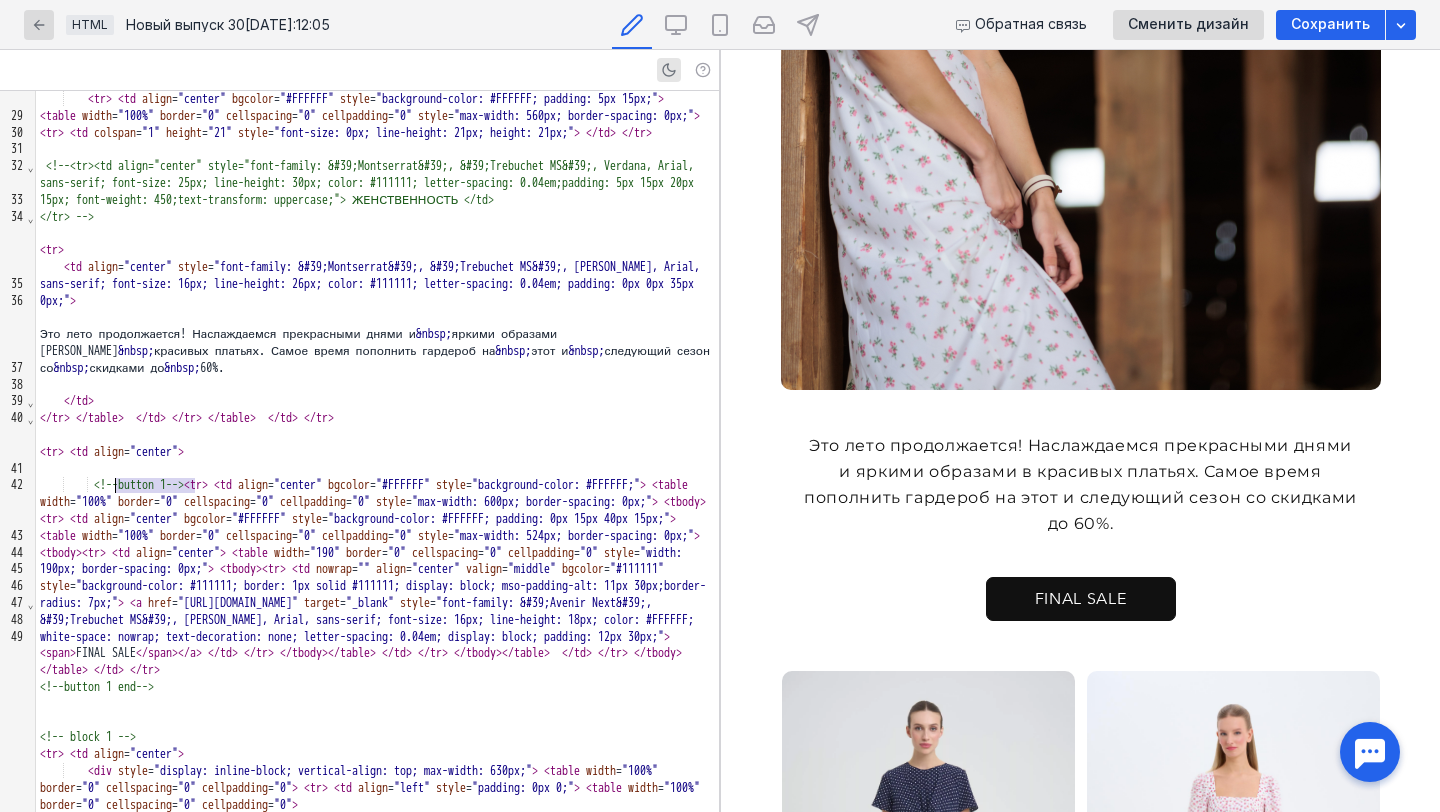 drag, startPoint x: 197, startPoint y: 490, endPoint x: 116, endPoint y: 490, distance: 81 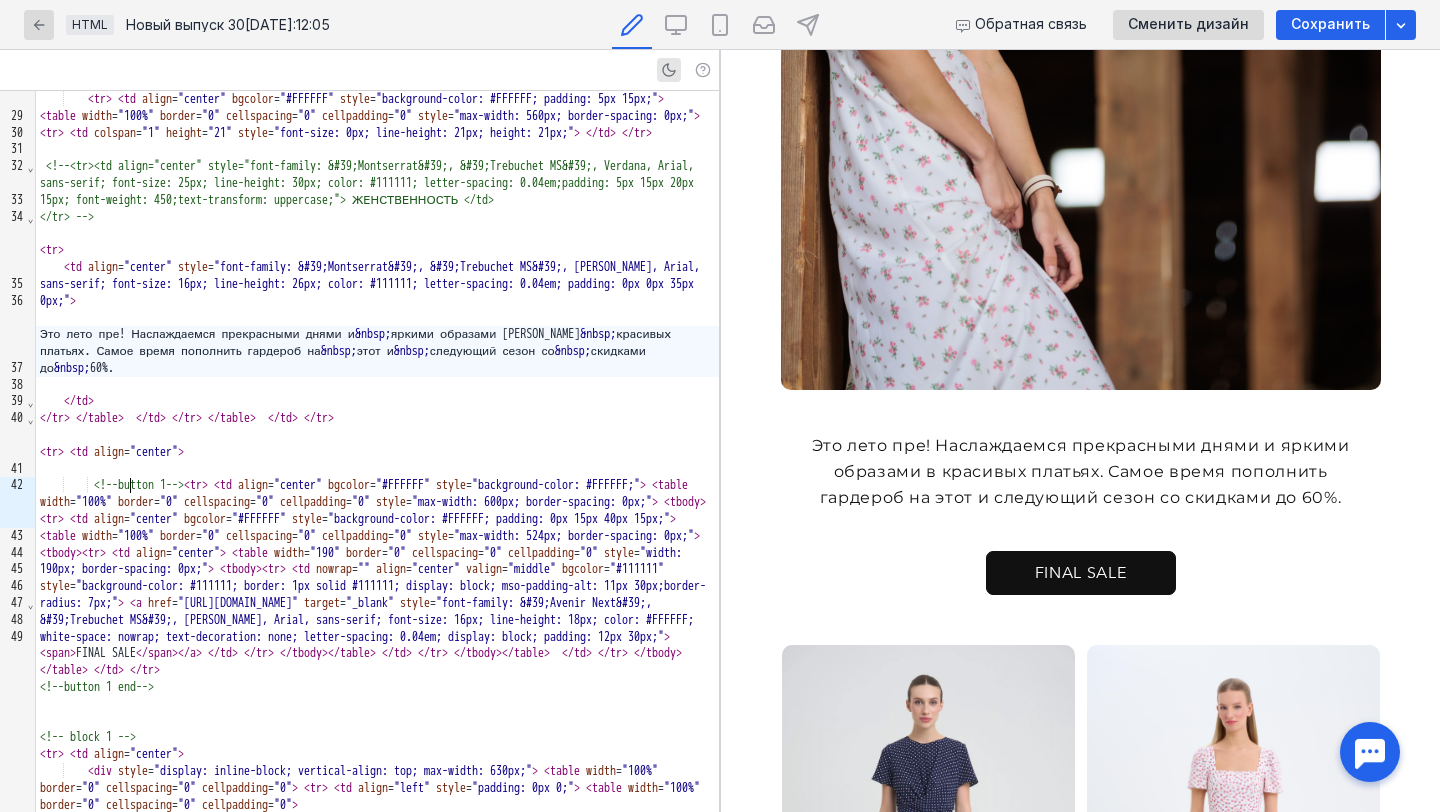 scroll, scrollTop: 550, scrollLeft: 0, axis: vertical 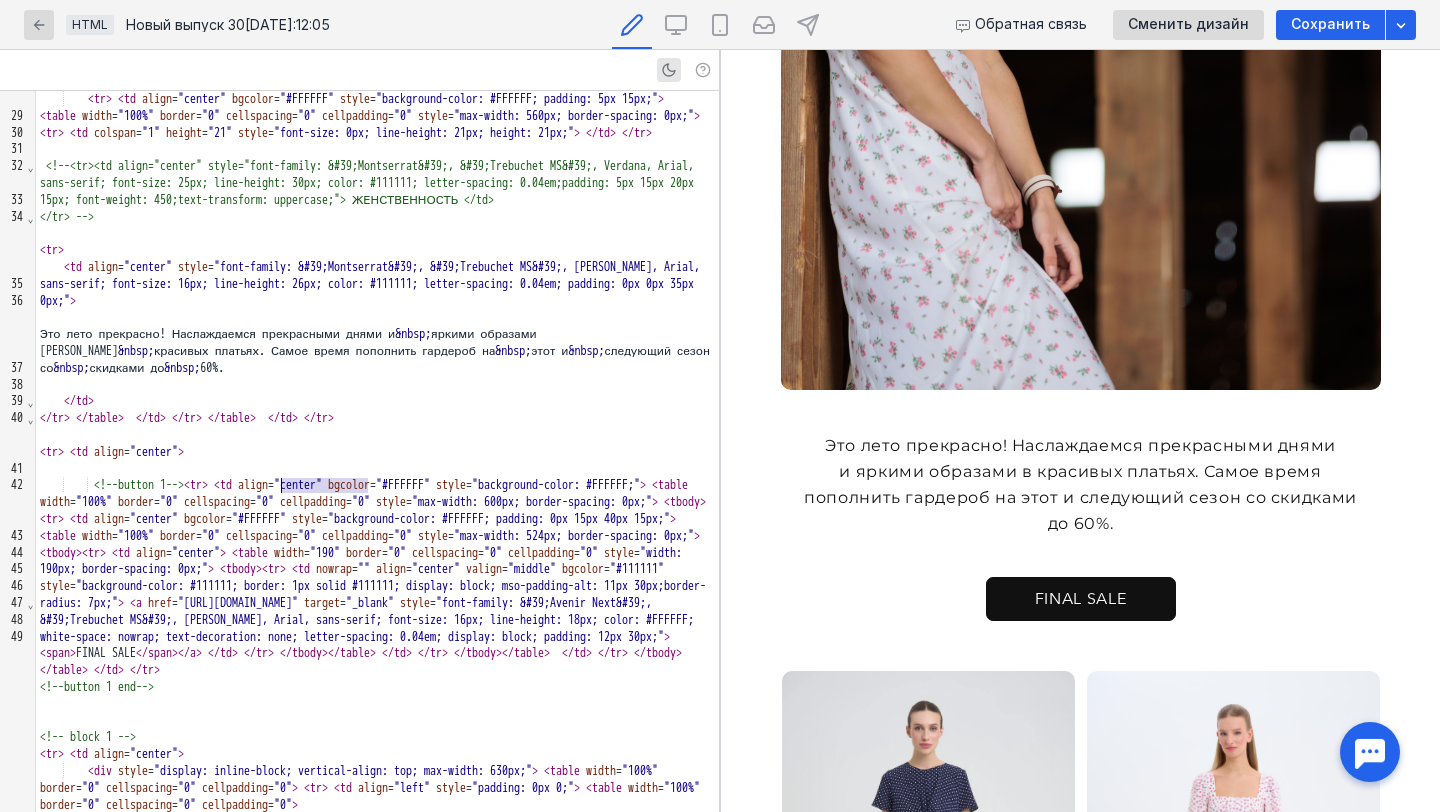 drag, startPoint x: 370, startPoint y: 490, endPoint x: 283, endPoint y: 491, distance: 87.005745 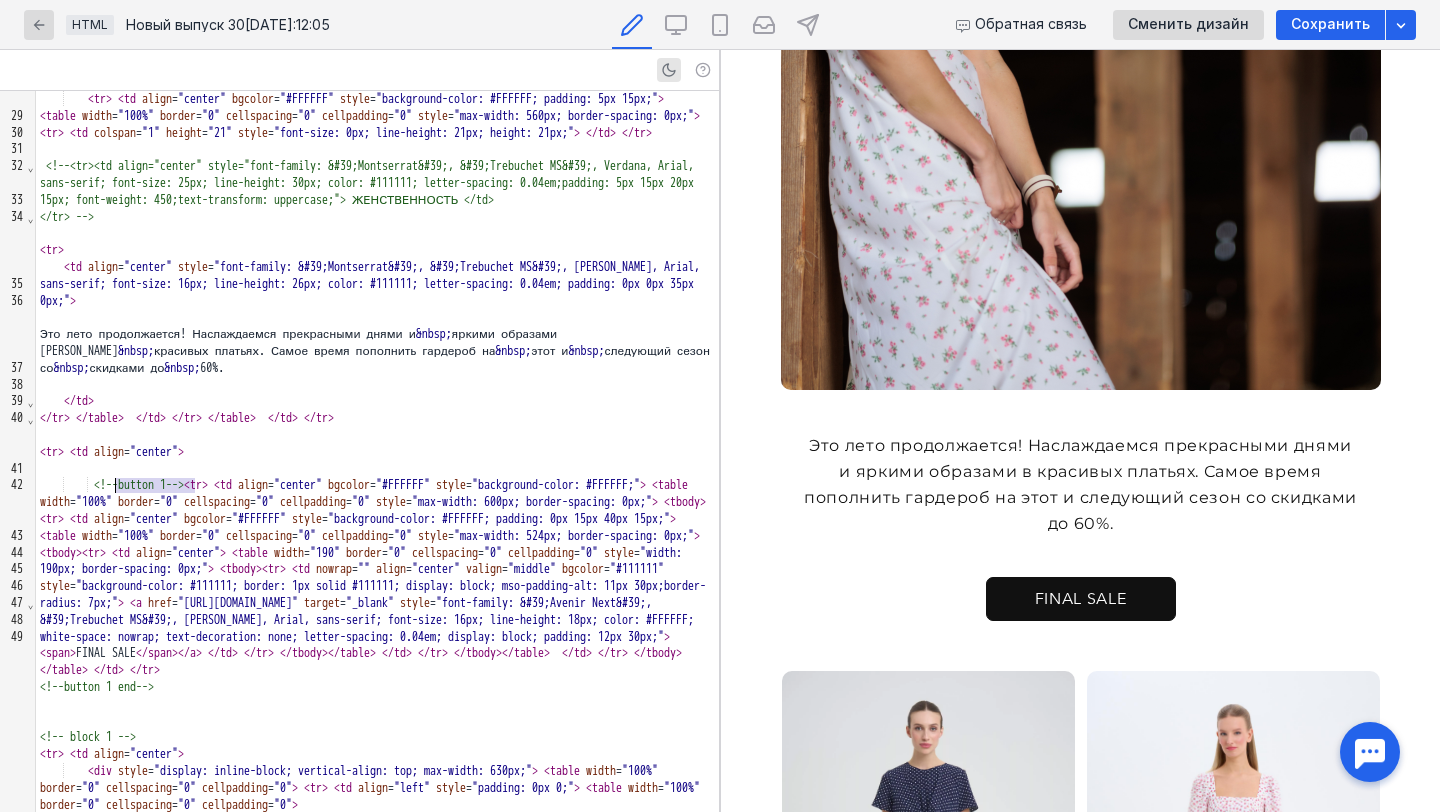 scroll, scrollTop: 550, scrollLeft: 0, axis: vertical 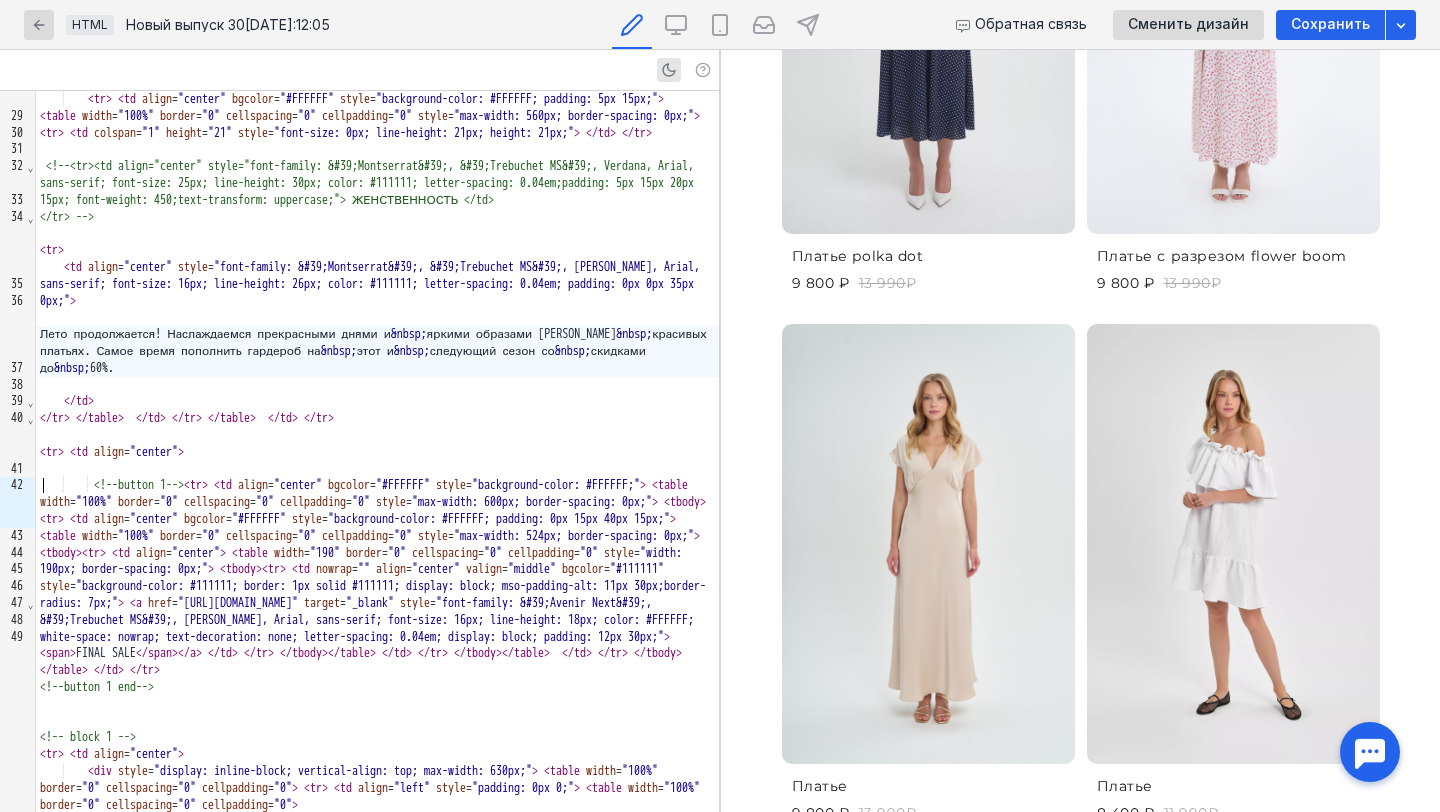 click at bounding box center (377, 385) 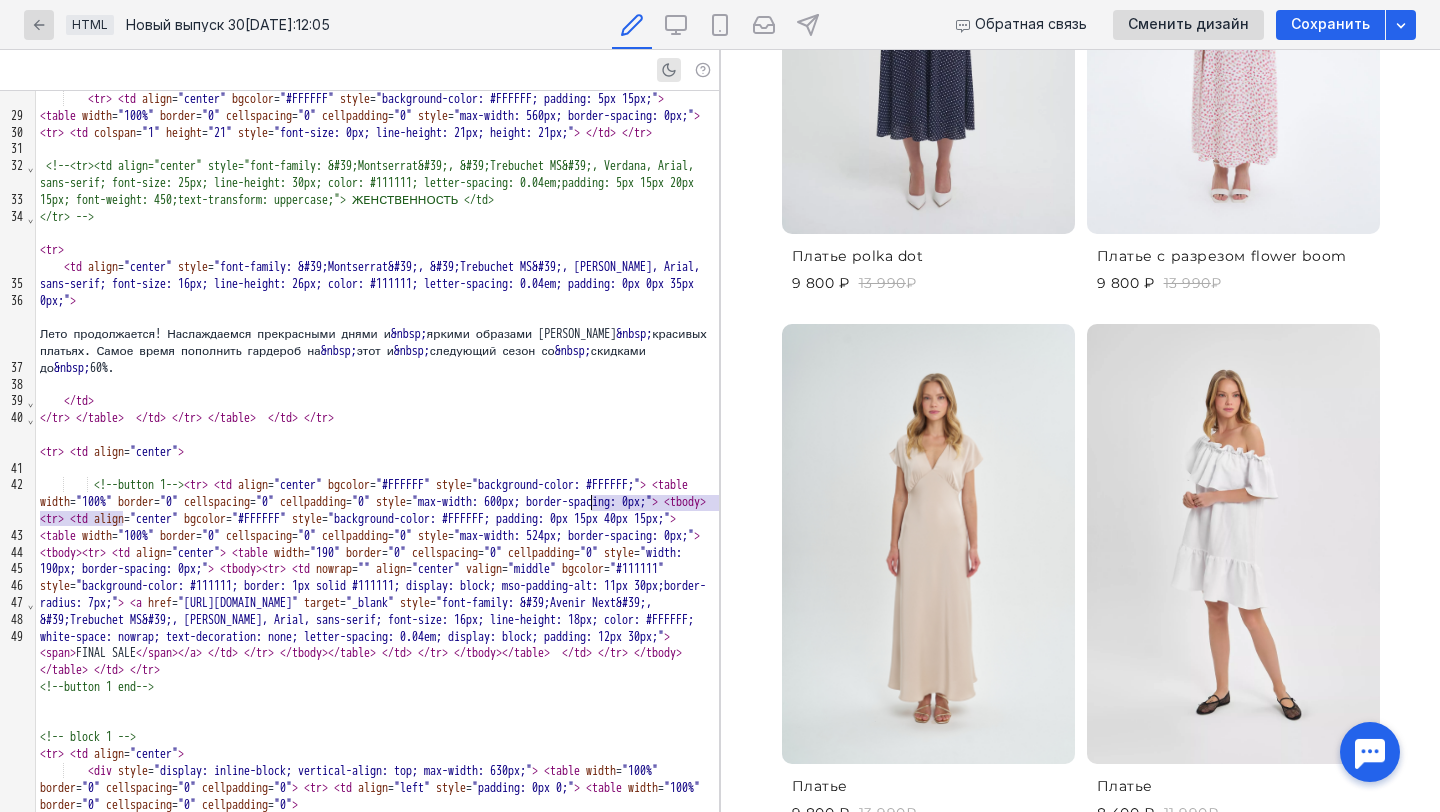 drag, startPoint x: 124, startPoint y: 520, endPoint x: 593, endPoint y: 507, distance: 469.18015 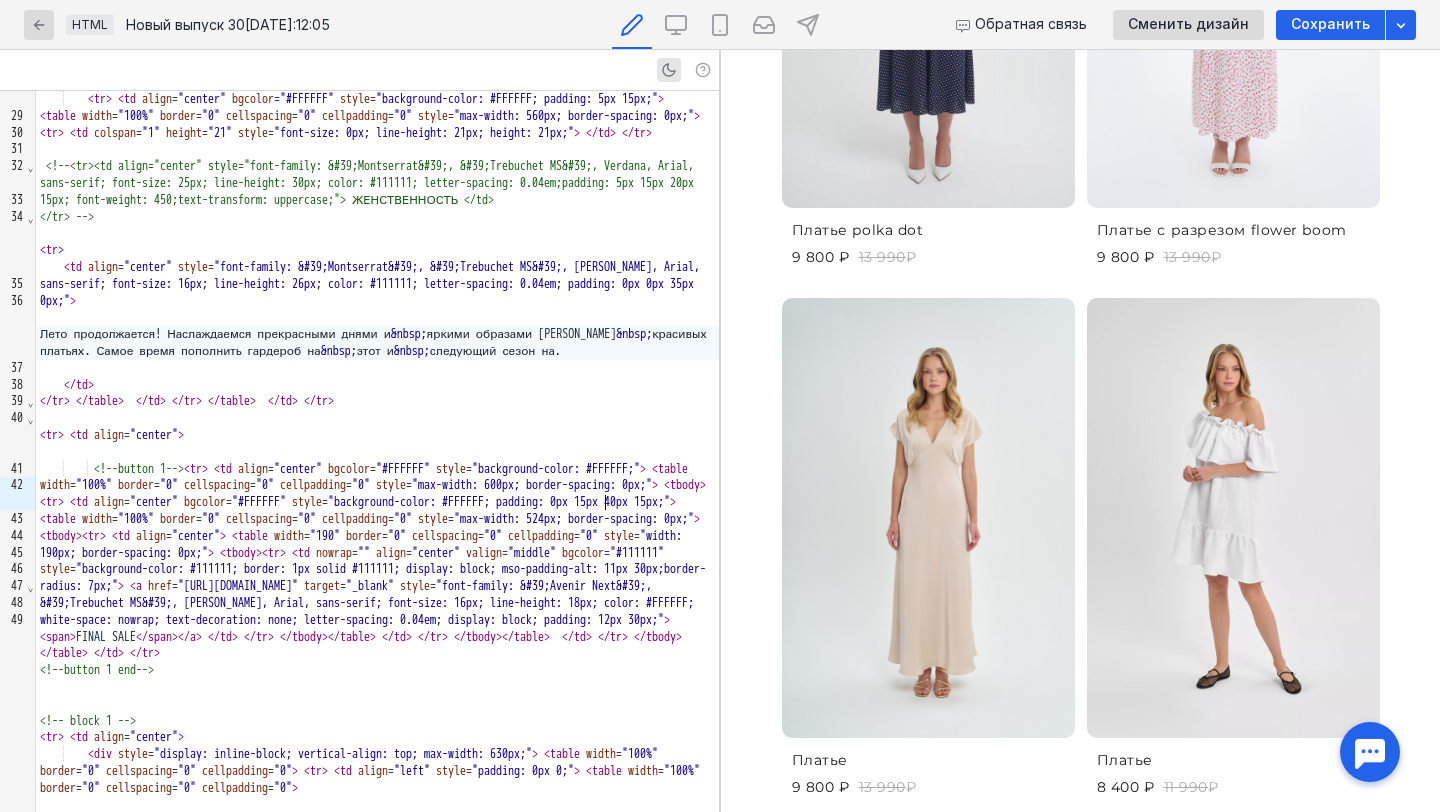 scroll, scrollTop: 0, scrollLeft: 0, axis: both 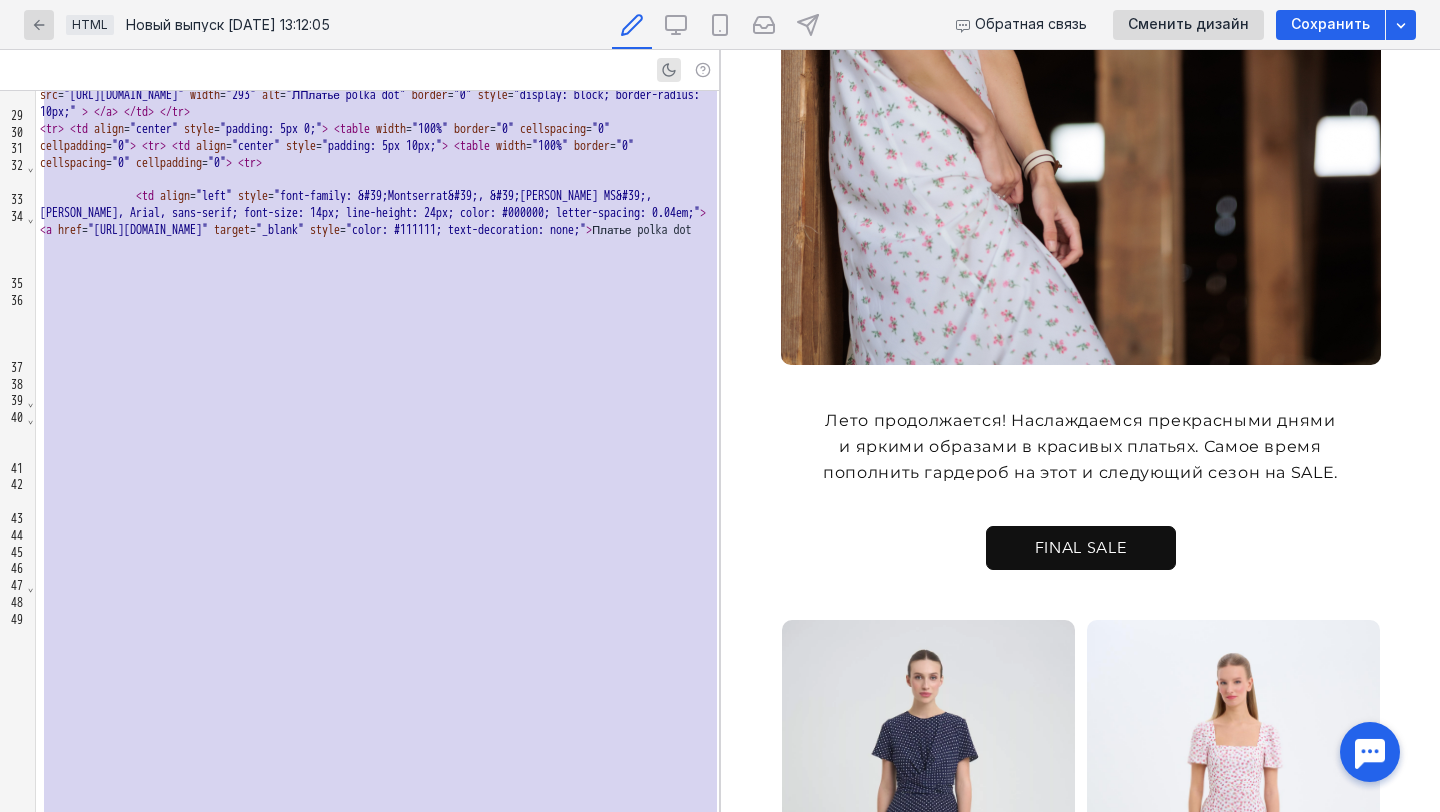 click on "< td   align = "center"   style = "font-family: &#39;Montserrat&#39;, &#39;Trebuchet MS&#39;, Verdana, Arial, sans-serif; font-size: 16px; line-height: 26px; color: #111111; letter-spacing: 0.04em; padding: 0px 0px 35px 0px;" >" at bounding box center (377, -543) 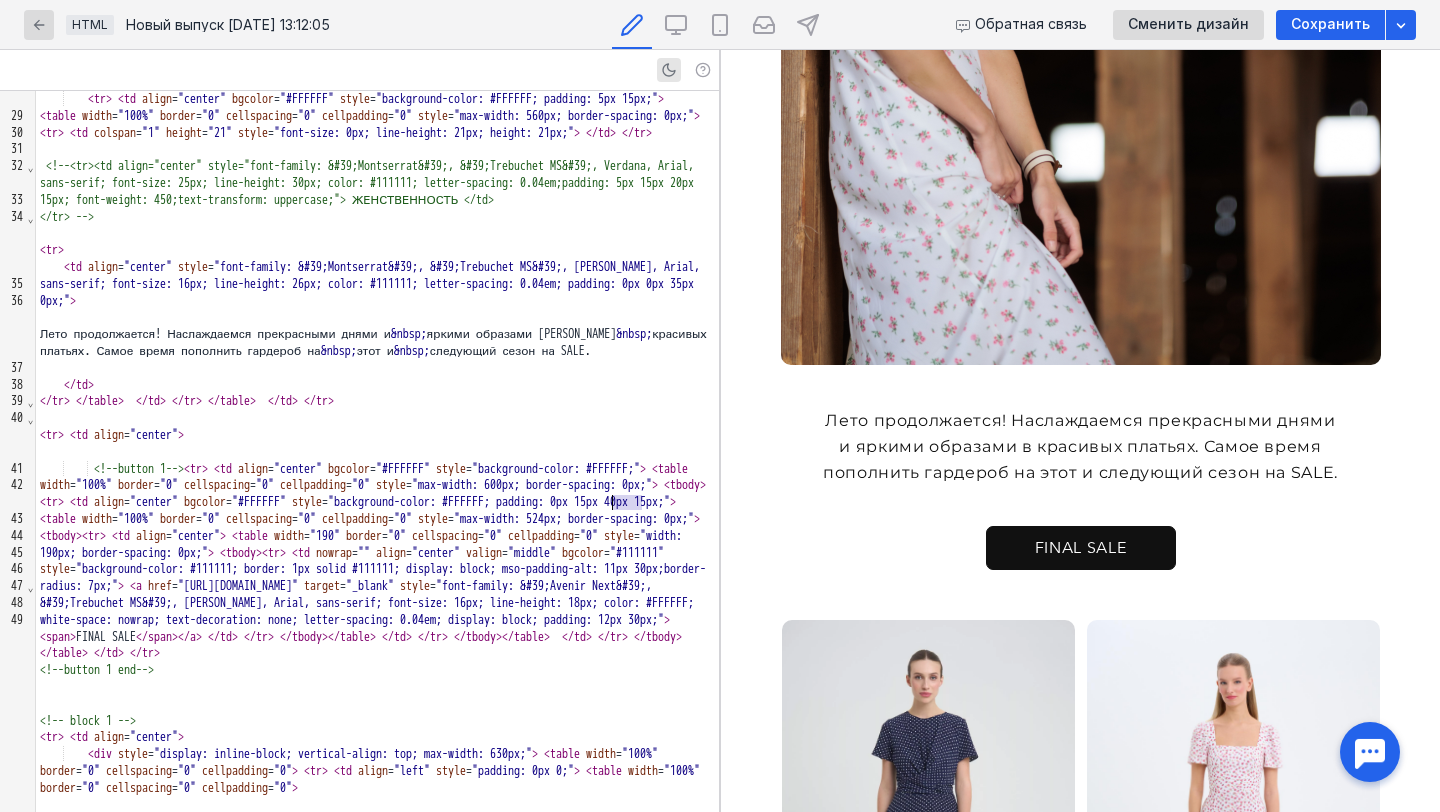 drag, startPoint x: 639, startPoint y: 505, endPoint x: 611, endPoint y: 500, distance: 28.442924 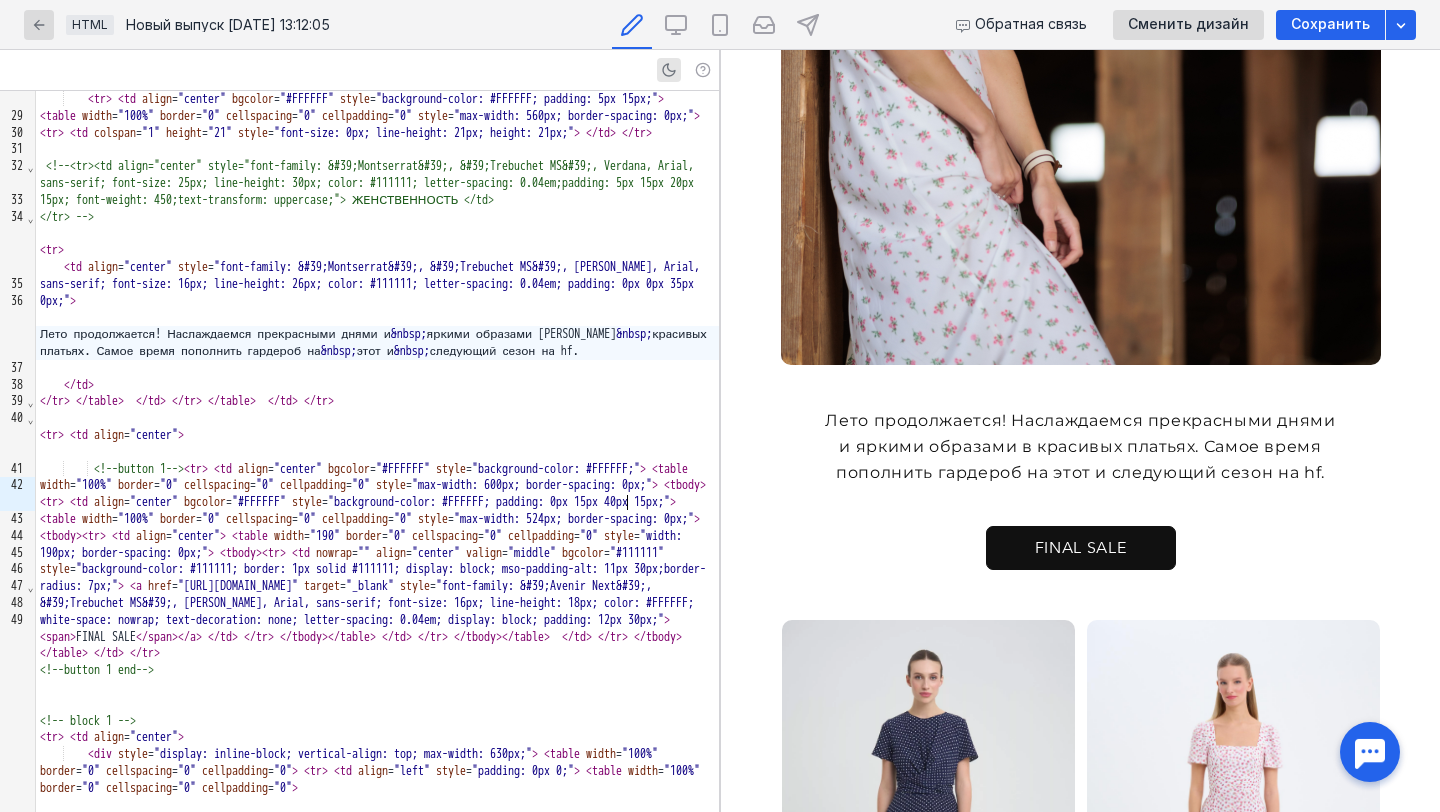 scroll, scrollTop: 0, scrollLeft: 0, axis: both 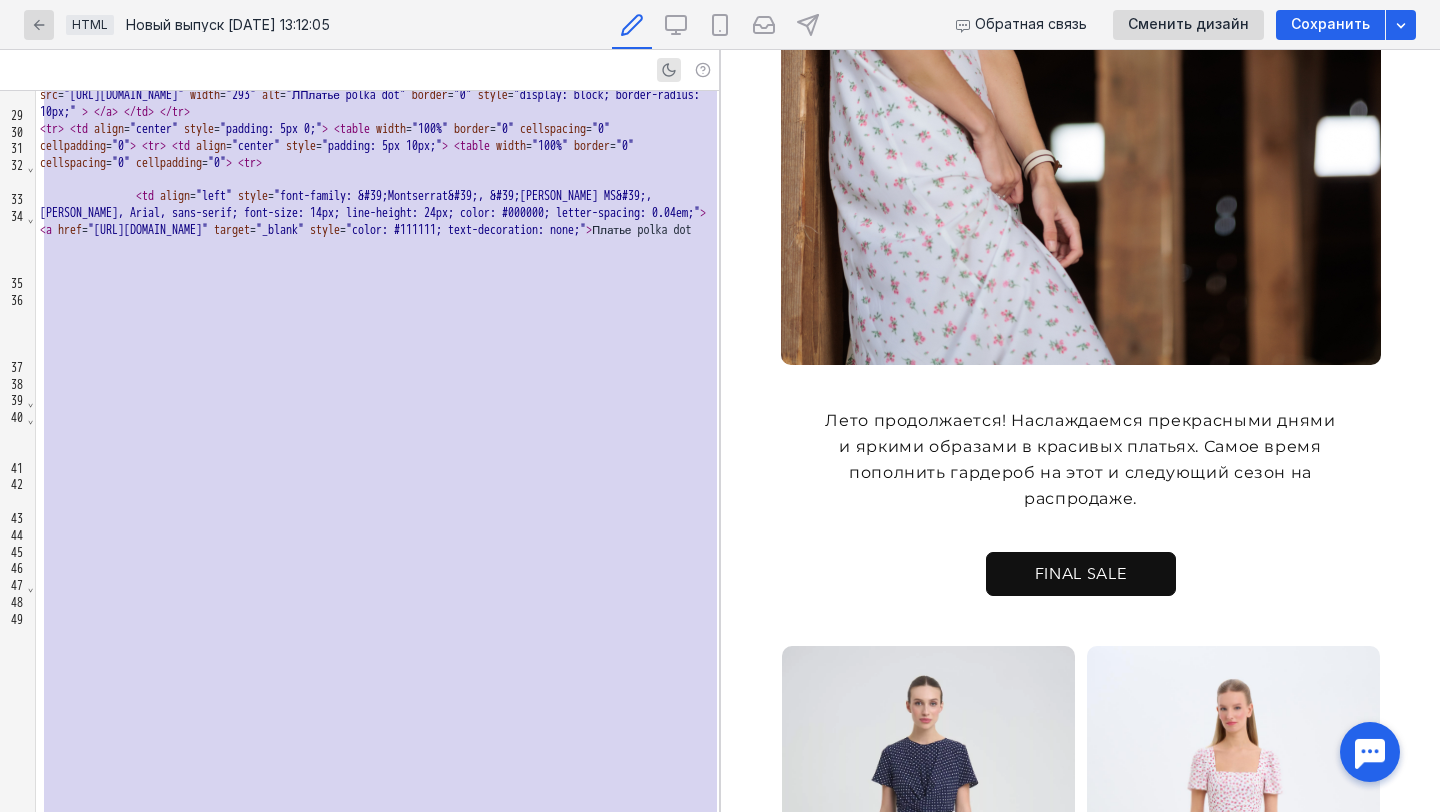 copy on "< td   align = "center" width = "20%"   style = "width: 20%;" >   < div   style = "width: 10px;" > </ div >   </ td > 	 	 	 < td   nowrap   align = "center"   style = "font-family: &#39;Avenir Next&#39;, &#39;Trebuchet MS&#39;, Verdana, Arial, sans-serif; font-size: 14px; line-height: 17px;" >   < a   href = "https://youstore.one/shops"   target = "_blank"   style = "color: #555555; text-decoration: none; white-space: nowrap;" > < span > Магазины </ span > </ a >   </ td > 	 	 	 < td   align = "center" width = "20%"   style = "width: 20%;" >   < div   style = "width: 10px;" > </ div >   </ td > 	 	 < td   nowrap   align = "center"   style = "font-family: &#39;Avenir Next&#39;, &#39;Trebuchet MS&#39;, Verdana, Arial, sans-serif; font-size: 14px; line-height: 17px;" >   < a   href = "https://youstore.one/catalog/special"   target = "_blank"   style = "color: #555555; text-decoration: none; white-space: nowrap;" > < span > Sale </ span > </ a >   </ td > 	 </ tr >   </ table >   </ td >   </ tr > 	 </ tab..." 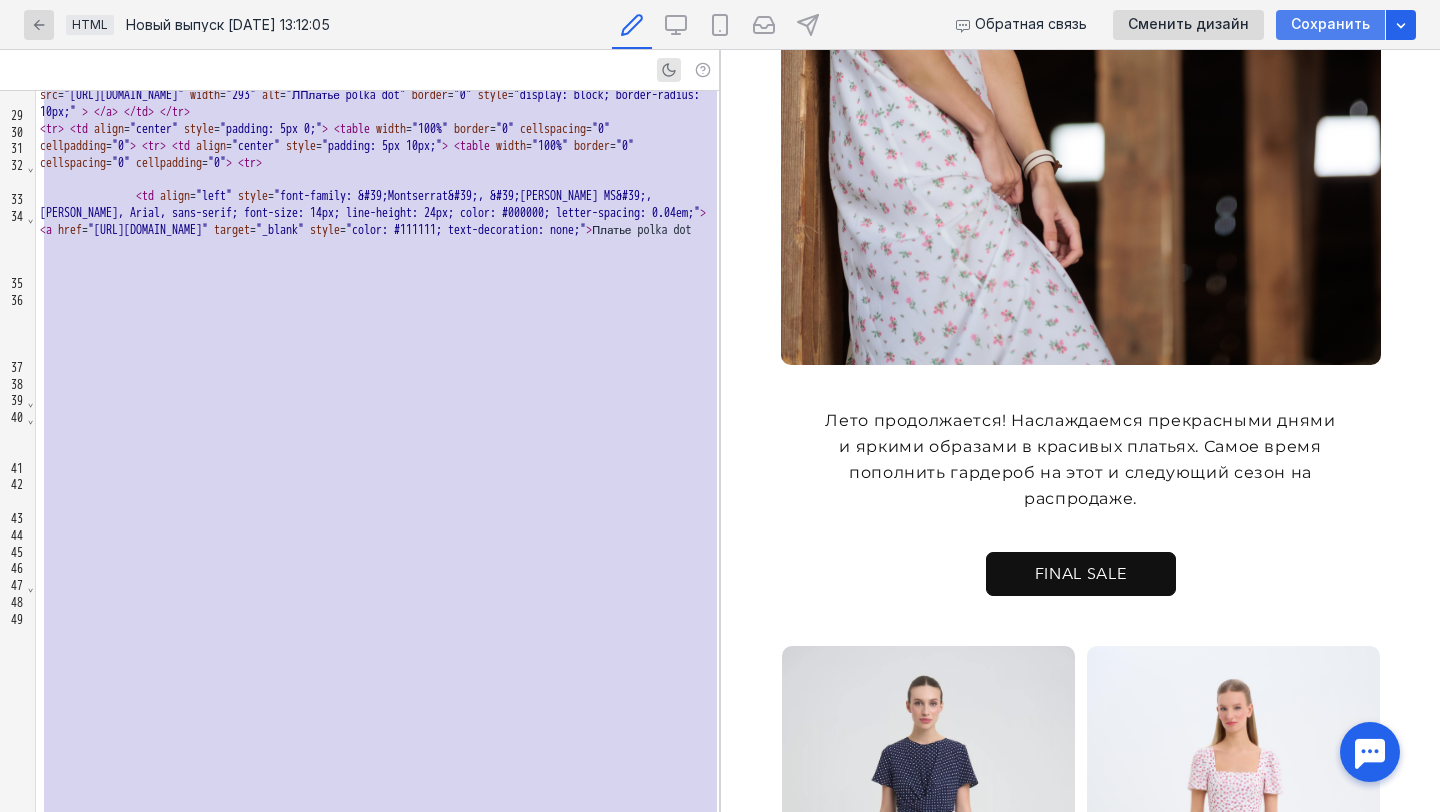 click on "Сохранить" at bounding box center [1330, 25] 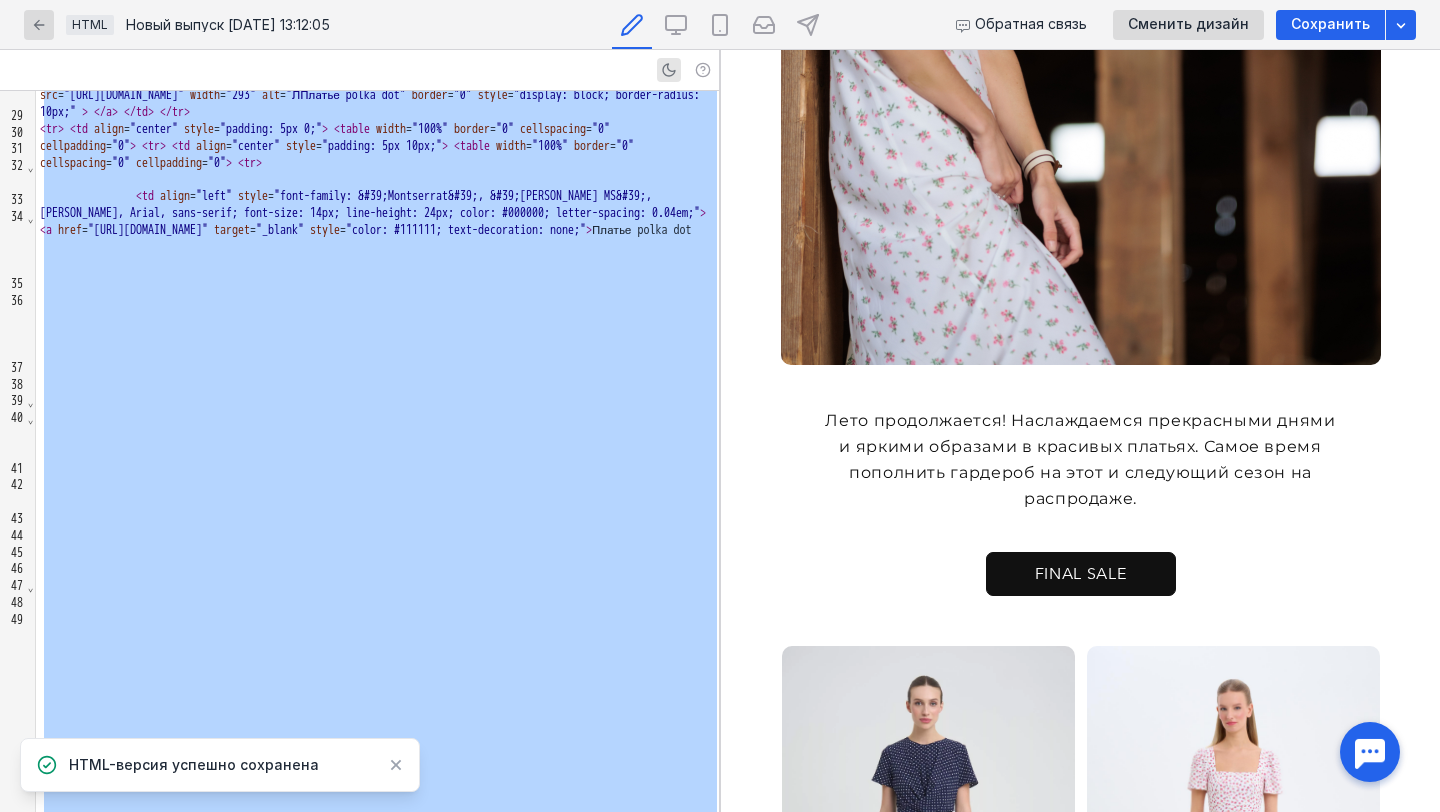 scroll, scrollTop: 293, scrollLeft: 0, axis: vertical 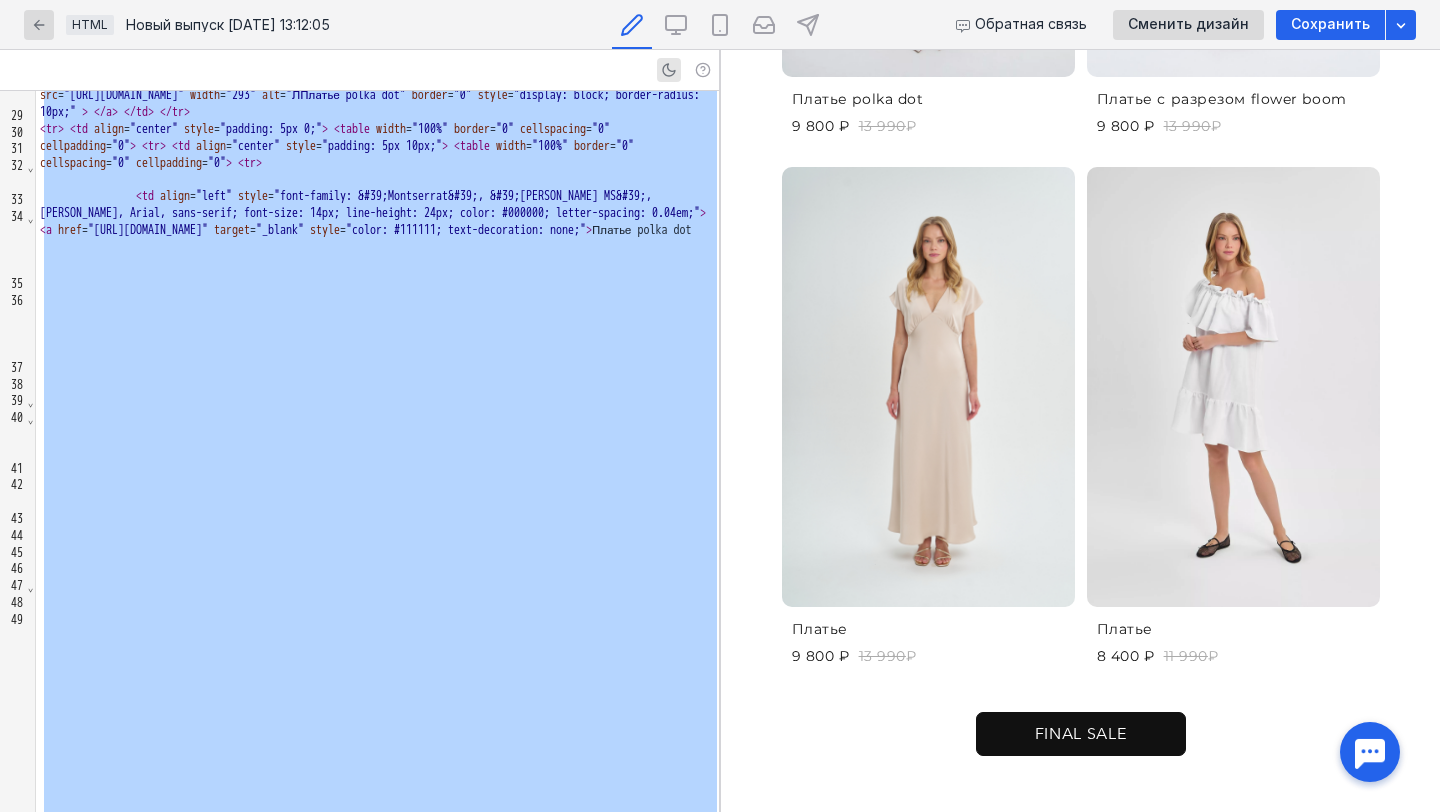 click at bounding box center (1233, 387) 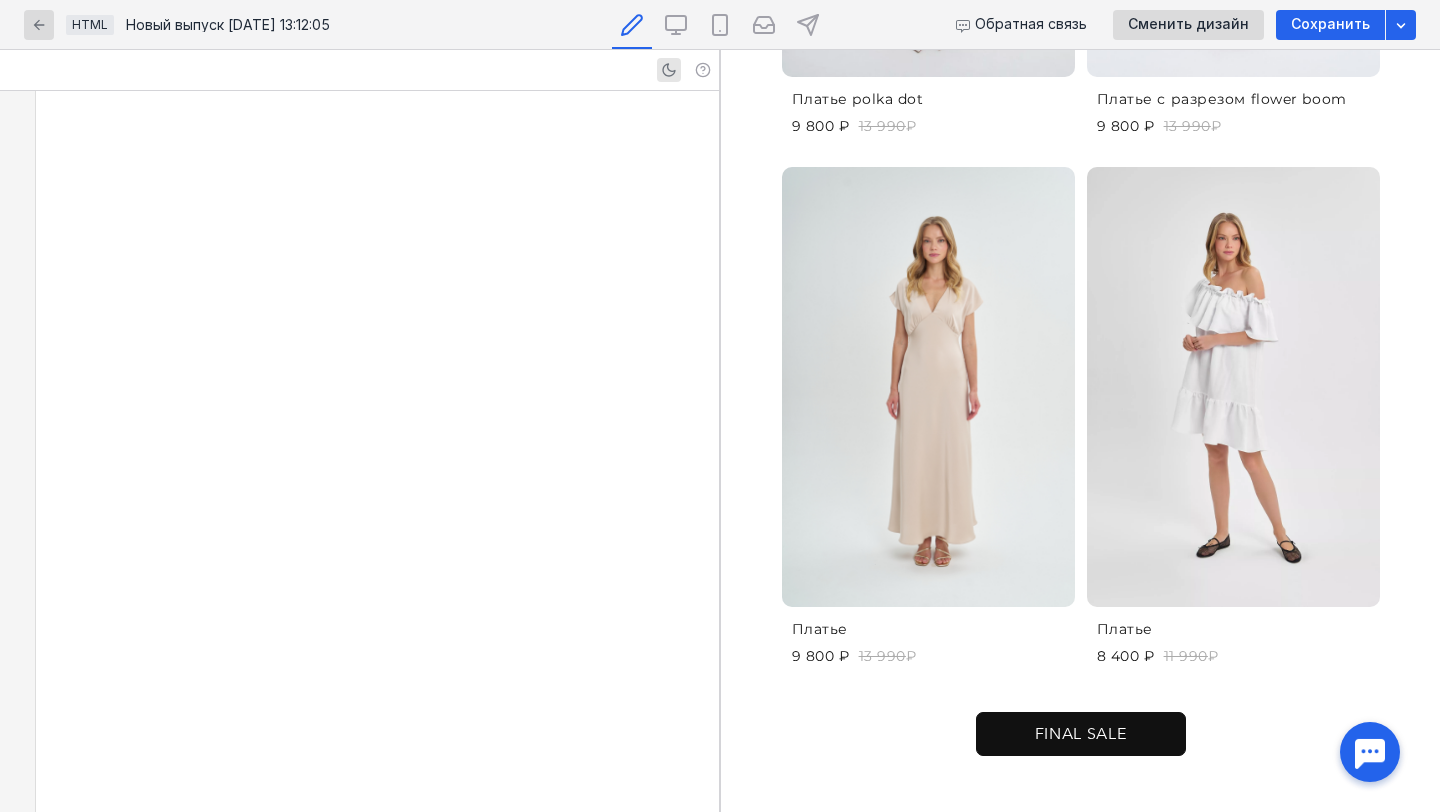 scroll, scrollTop: 5517, scrollLeft: 0, axis: vertical 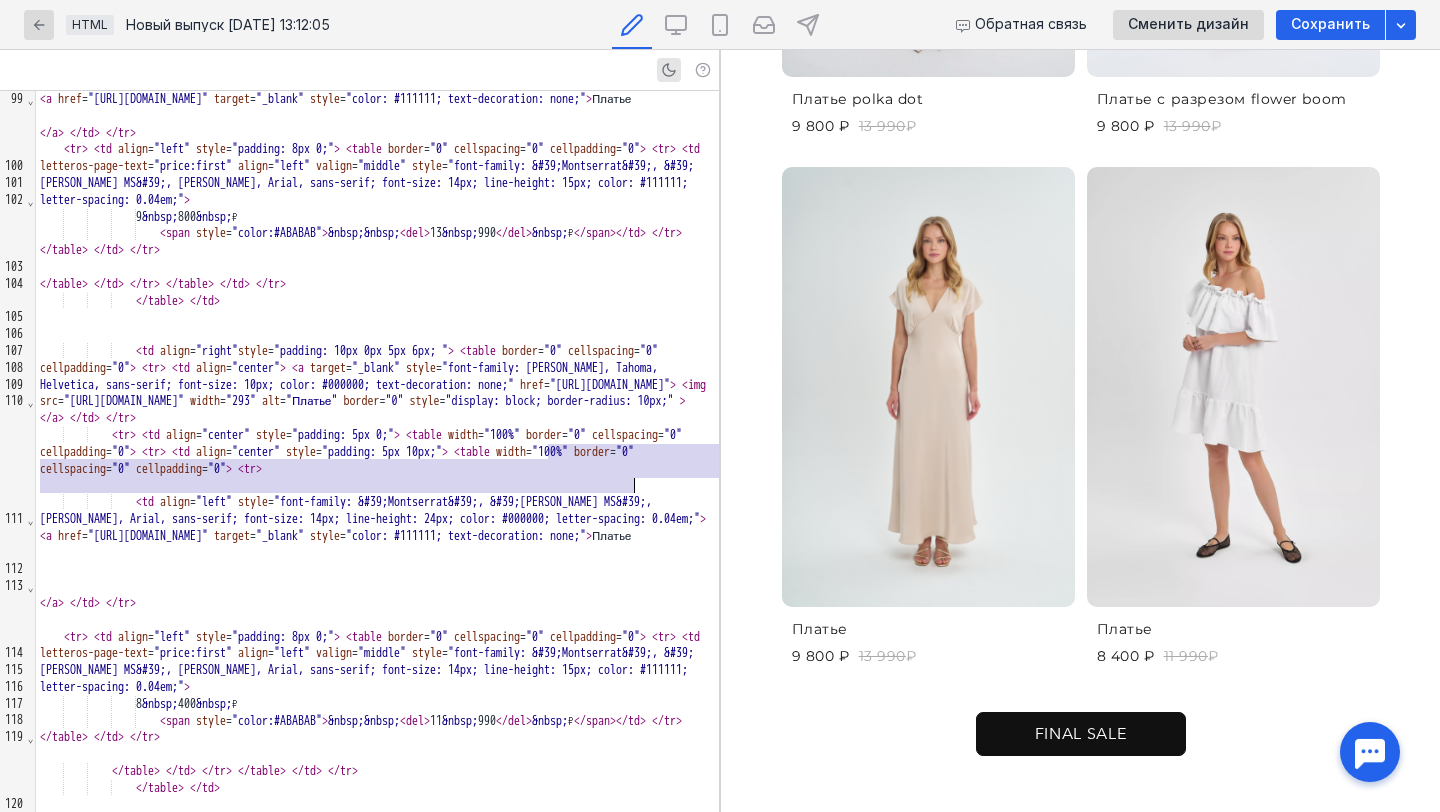 click on "< td   align = "right" style = "padding: 10px 0px 5px 6px; " >   < table   border = "0"   cellspacing = "0"   cellpadding = "0" >   < tr >   < td   align = "center" >   < a   target = "_blank"   style = "font-family: Arial, Tahoma, Helvetica, sans-serif; font-size: 10px; color: #000000; text-decoration: none;"   href = "https://youstore.one/catalog/straight/6622" >   < img   src = "https://youstore.one/storage_cache/17/75/87a107efec090b6a150255b9d2db4892_w1400.webp"   width = "293"   alt = "Платье"   border = "0"   style = "display: block; border-radius: 10px;"   >   </ a >   </ td >   </ tr >" at bounding box center (377, 385) 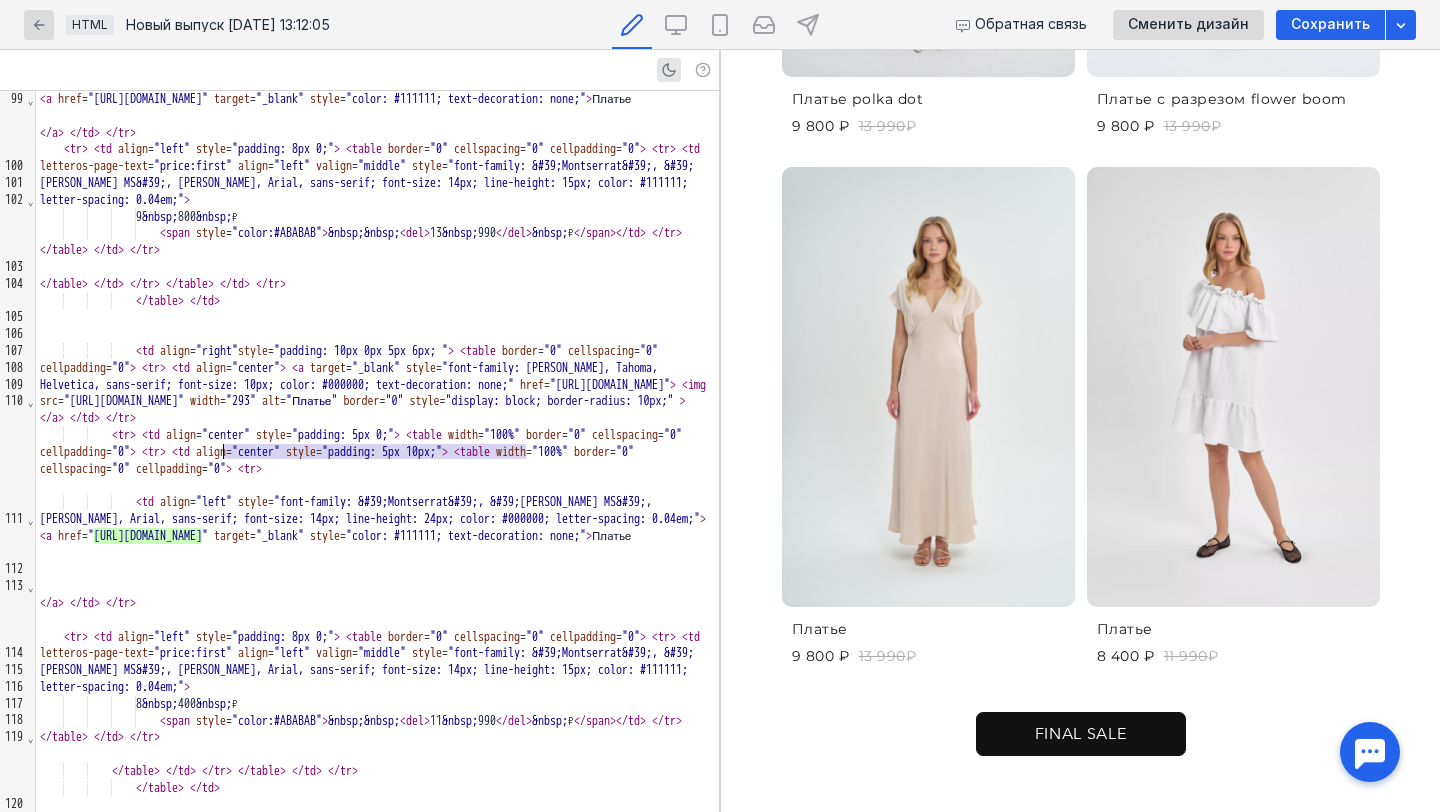 drag, startPoint x: 529, startPoint y: 449, endPoint x: 225, endPoint y: 456, distance: 304.08057 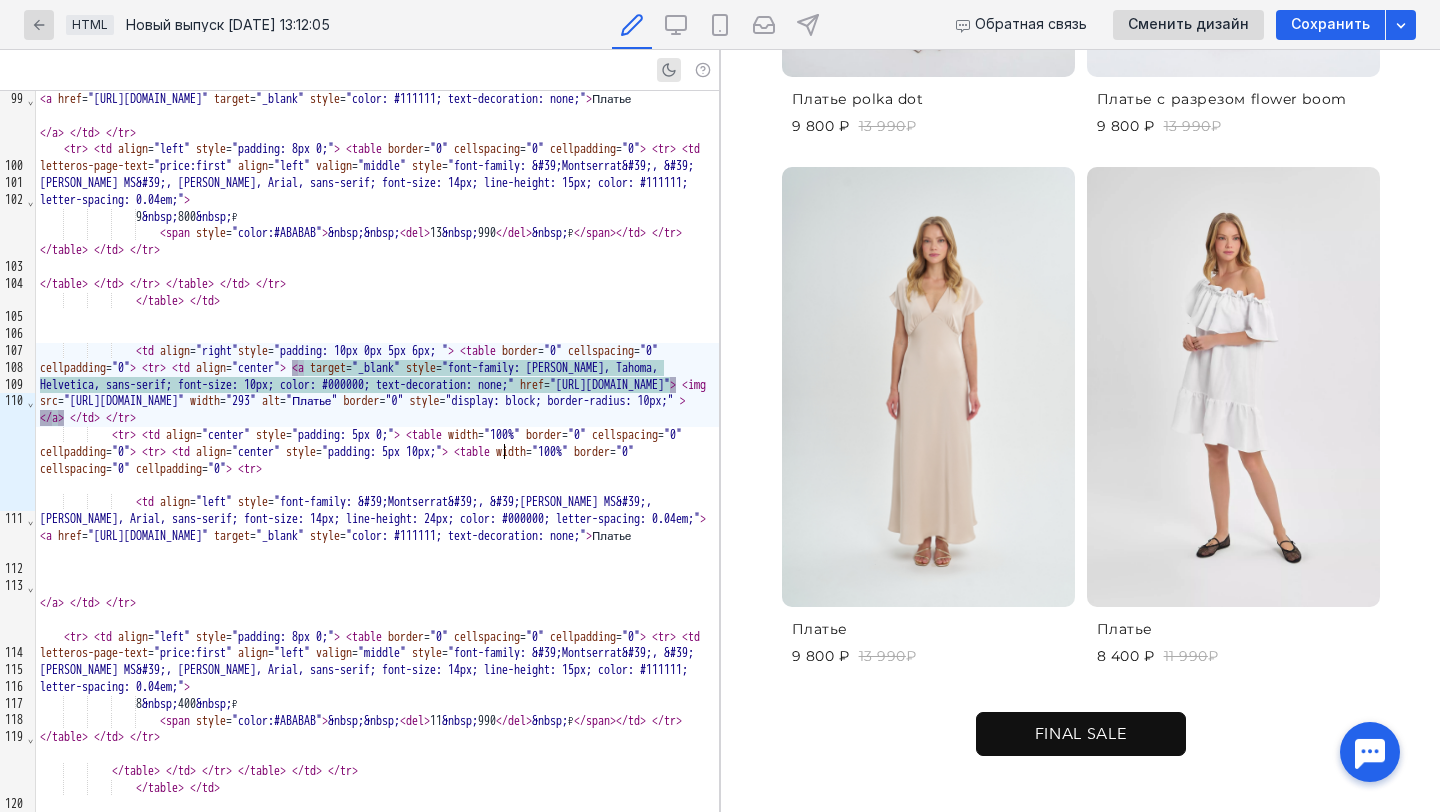 scroll, scrollTop: 1583, scrollLeft: 0, axis: vertical 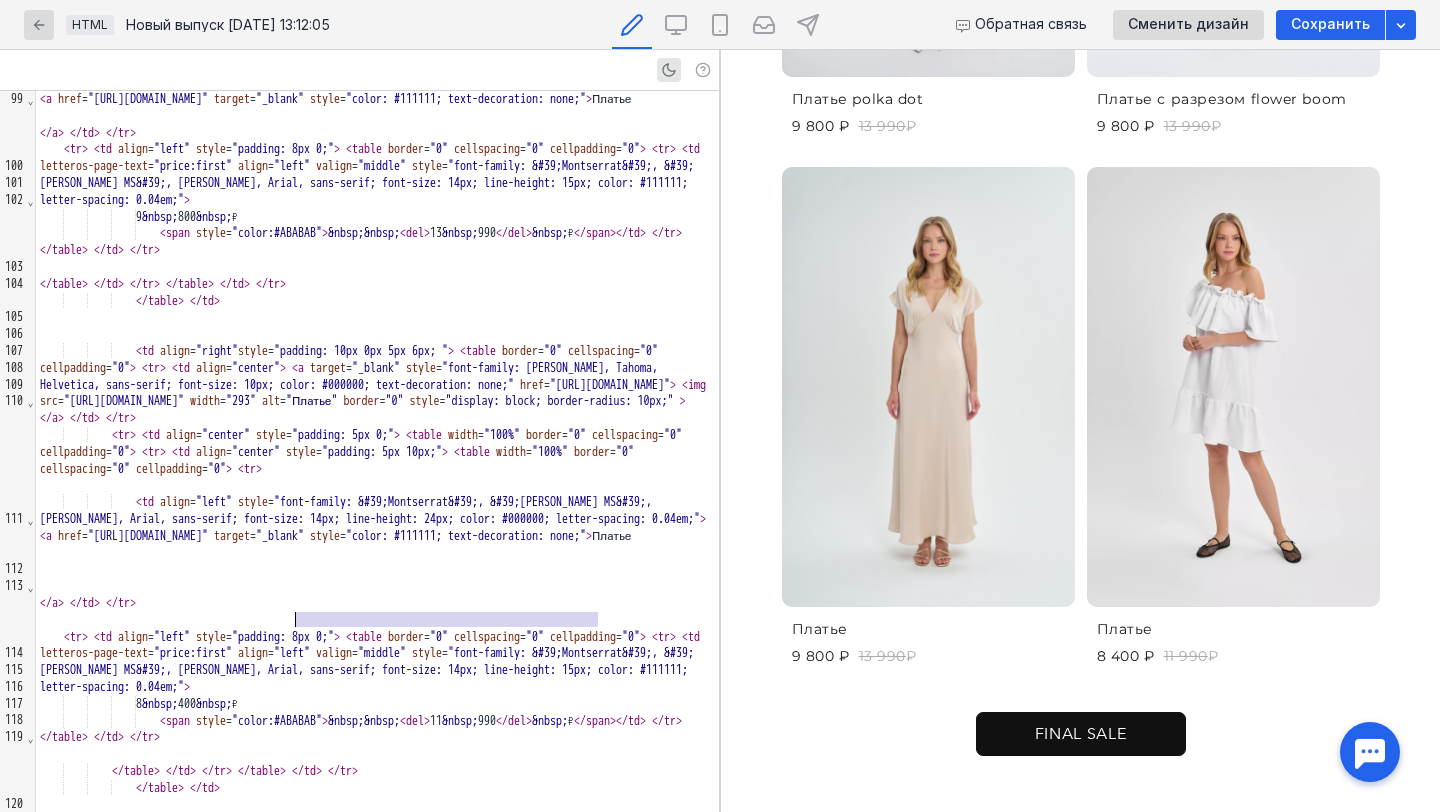 drag, startPoint x: 598, startPoint y: 619, endPoint x: 296, endPoint y: 621, distance: 302.00662 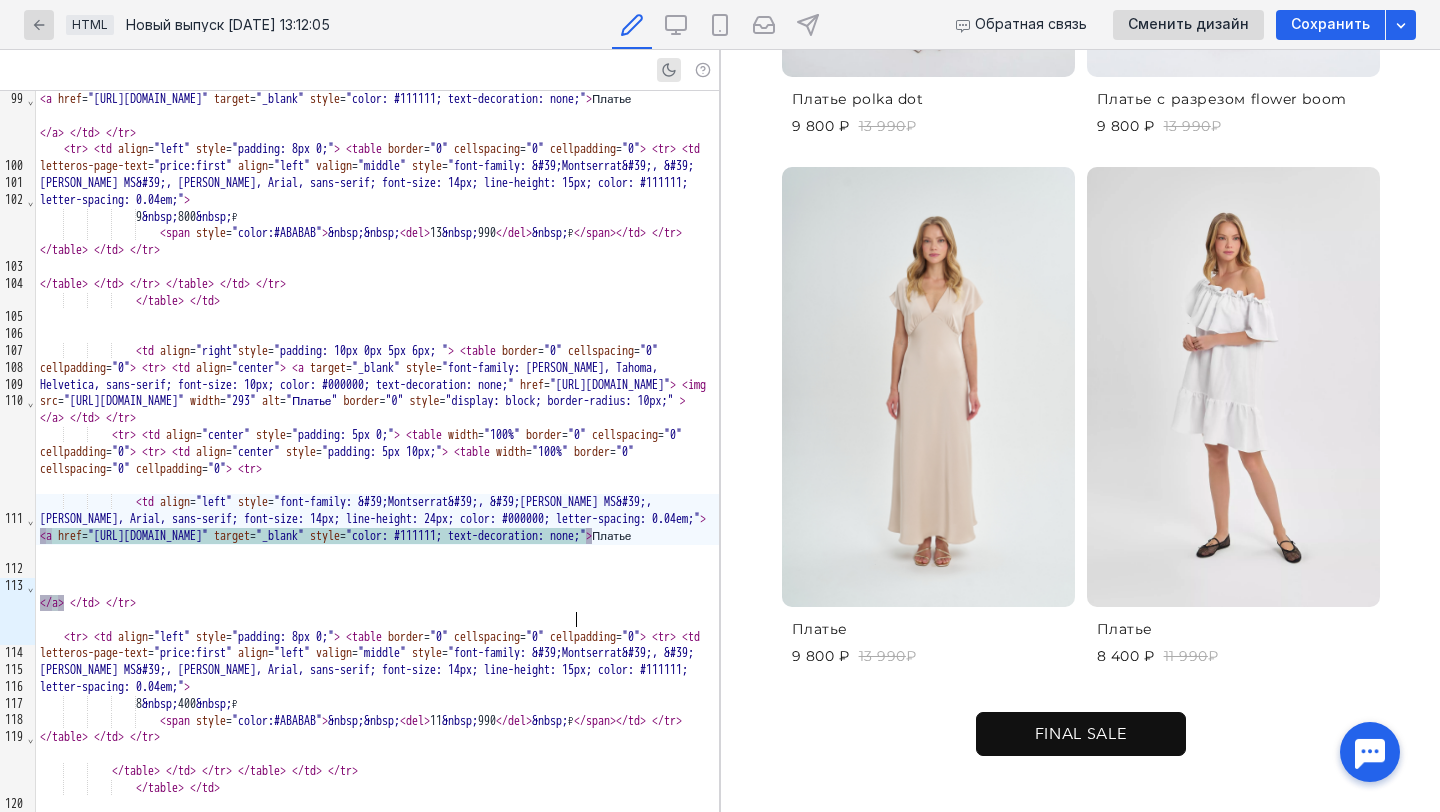 scroll, scrollTop: 1583, scrollLeft: 0, axis: vertical 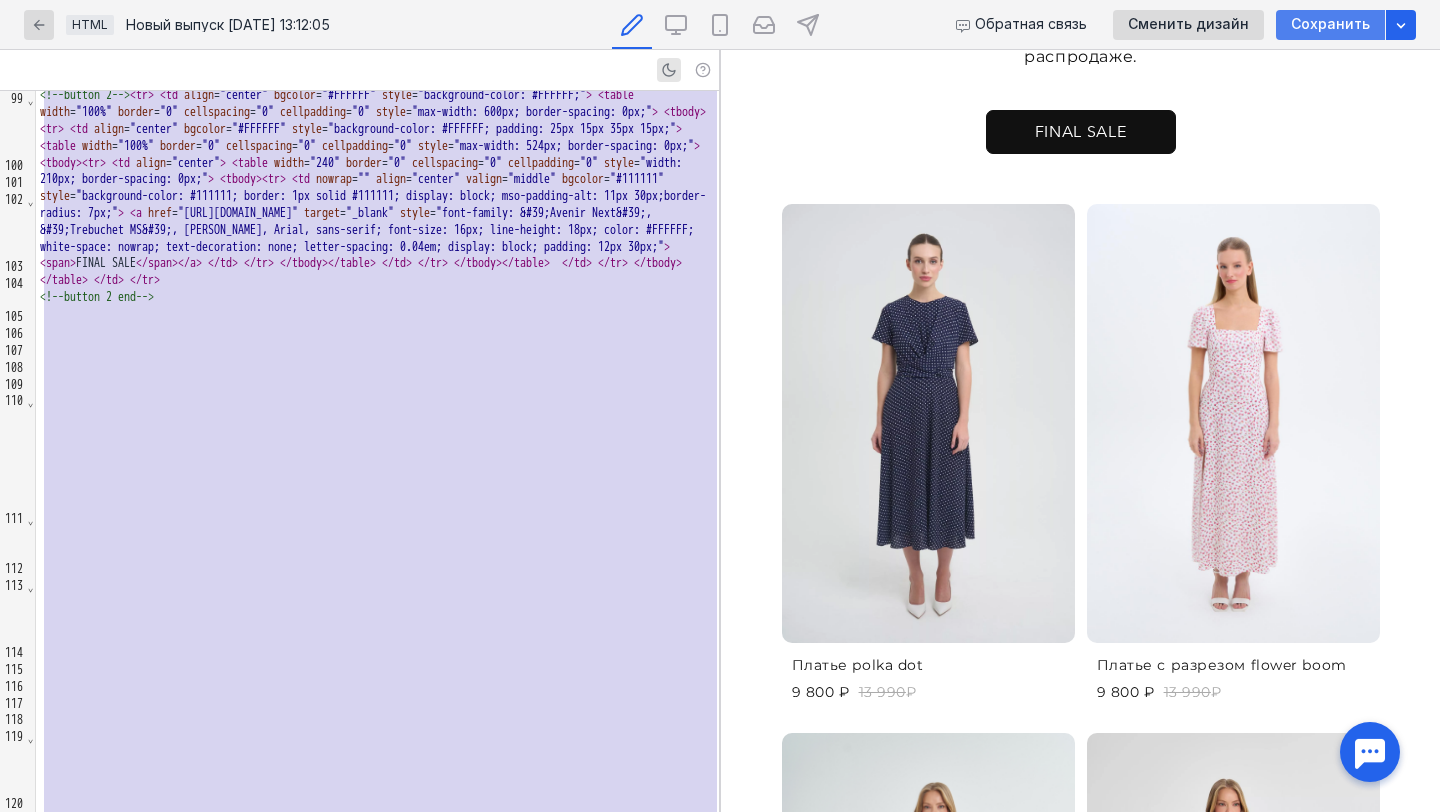 click on "Сохранить" at bounding box center [1330, 24] 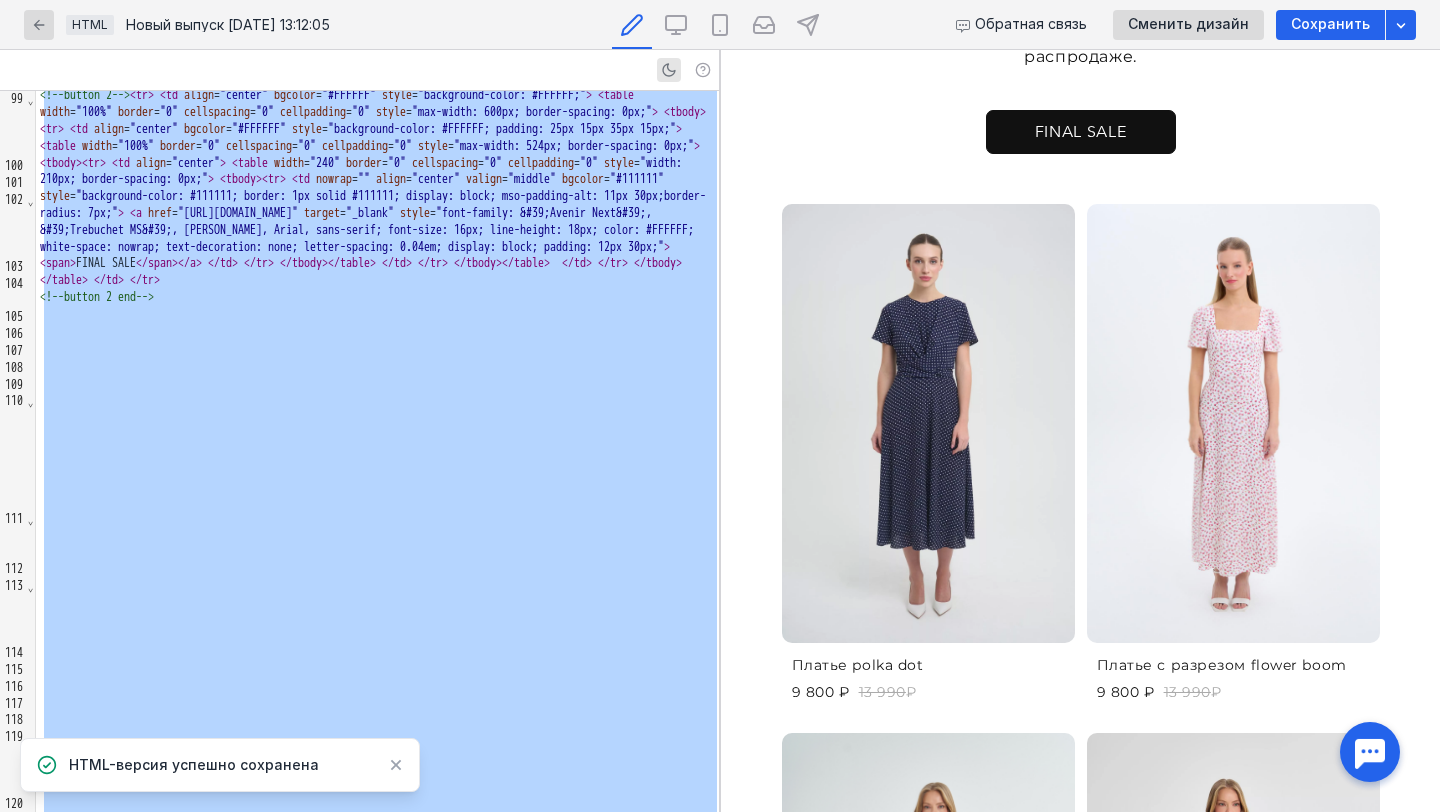 scroll, scrollTop: 293, scrollLeft: 0, axis: vertical 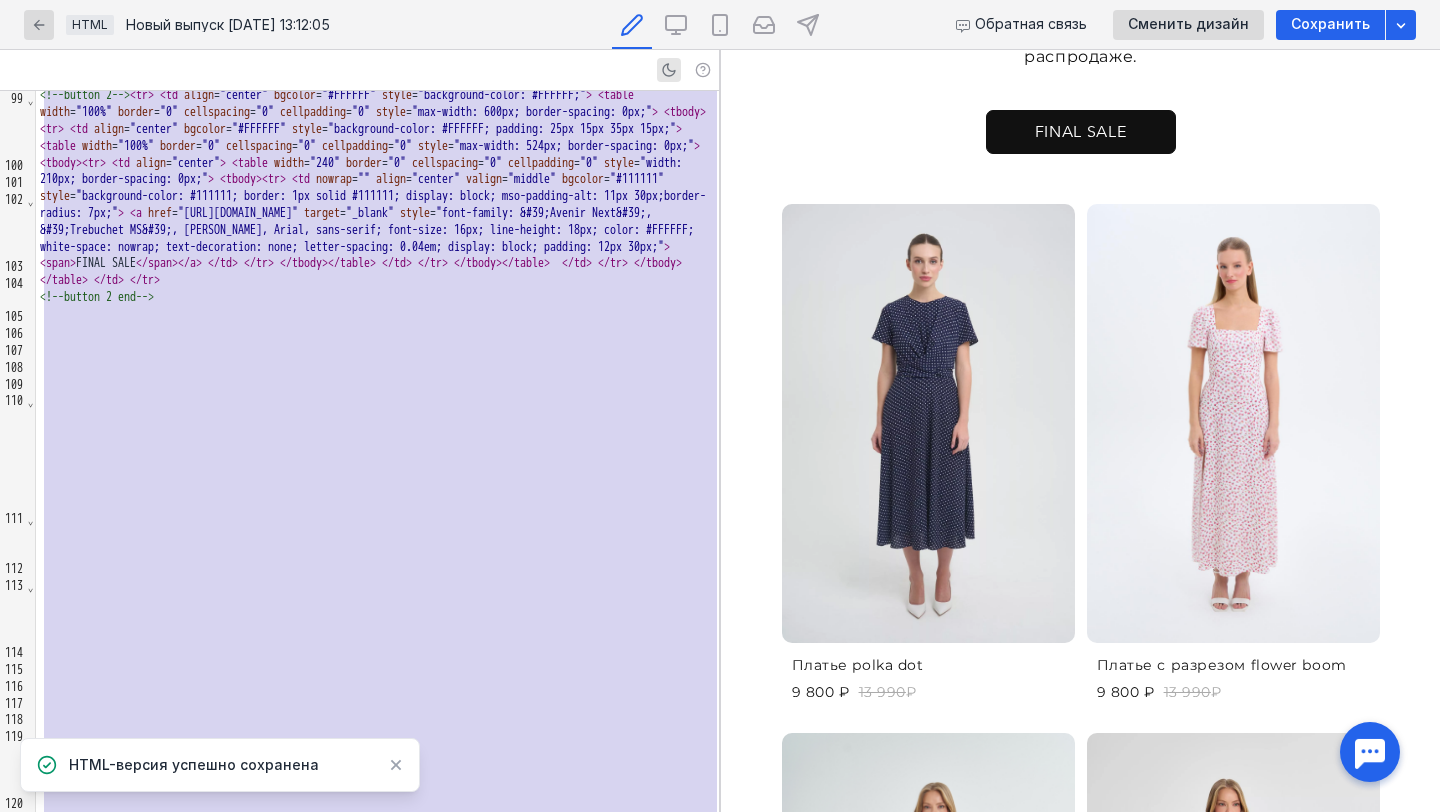 copy on "< span   style = "color:#ABABAB" > &nbsp; &nbsp; < del > 13 &nbsp; 990 </ del > &nbsp; ₽ </ span > </ td >   </ tr >   </ table >   </ td >   </ tr > 	 	 	 </ table >   </ td >   </ tr >   </ table >   </ td >   </ tr > 	 	 	 	 </ table >   </ td > 	 	 	 </ tr >   </ table >   </ td >   </ tr >   </ table >   </ td >   </ tr >   </ table >   </ div > 	 </ td >   </ tr > <!-- block 1 END--> <!-- block 2 --> < tr >   < td   align = "center" > 	 	 < div   style = "display: inline-block; vertical-align: top; max-width: 630px;" >   < table   width = "100%"   border = "0"   cellspacing = "0"   cellpadding = "0" >   < tr >   < td   align = "left"   style = "padding: 0px 0;" >   < table   width = "100%"   border = "0"   cellspacing = "0"   cellpadding = "0" > 	 	 	 < tr >   < td   align = "left" >   < table   width = "100%"    border = "0"   cellspacing = "0"   cellpadding = "0"   style = "width: 300px; border-spacing: 0px;" >   < tr > 	 	 	 	 < td   align = "left"   style = "padding: 10px 6px 5px 0px;" >   ..." 